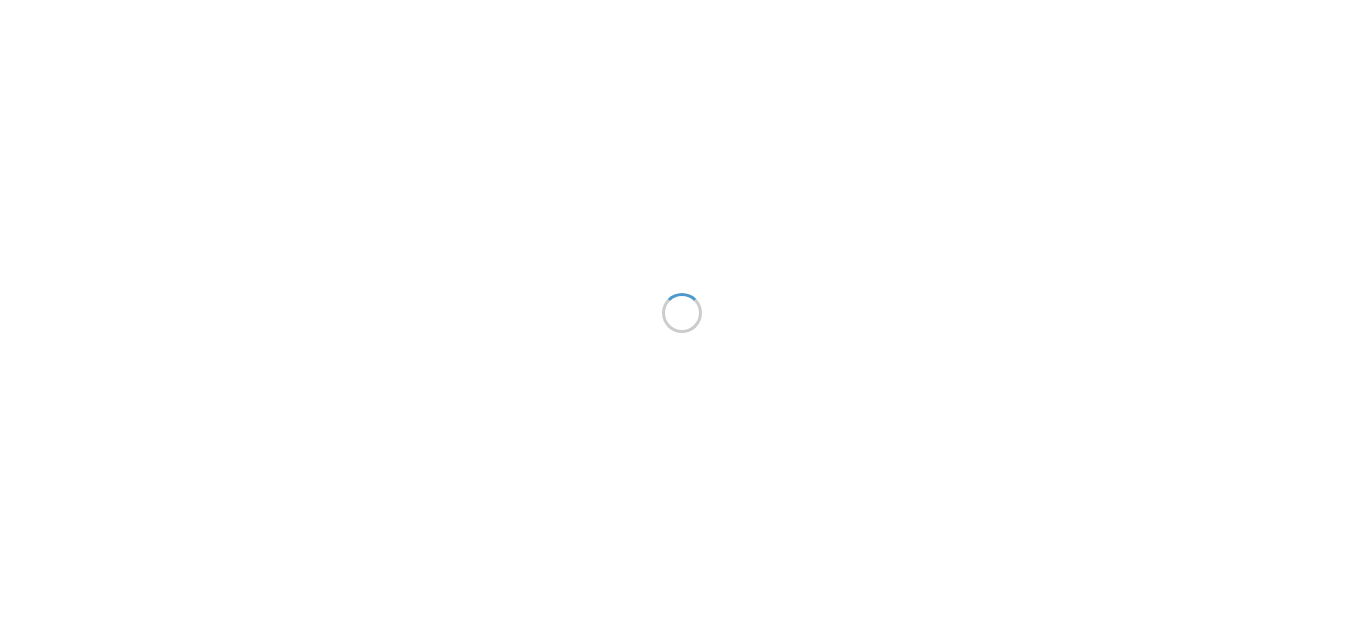 scroll, scrollTop: 0, scrollLeft: 0, axis: both 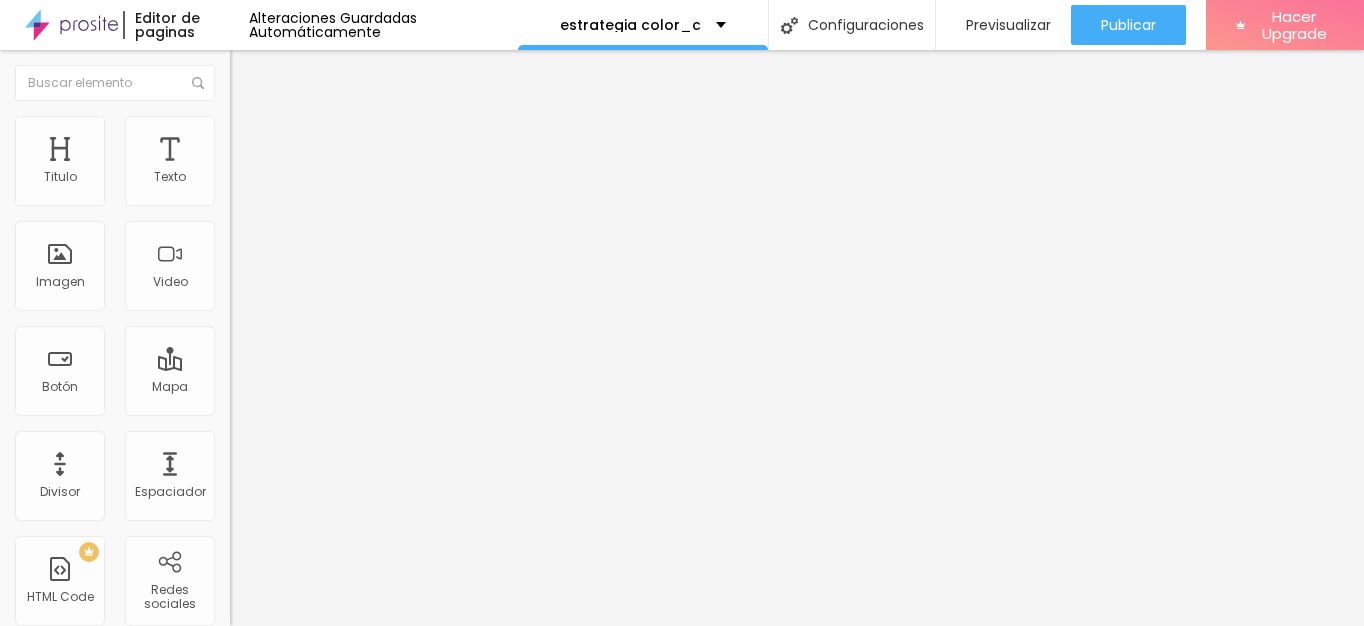 click on "2 cuotas de $ 70.000" at bounding box center [350, 178] 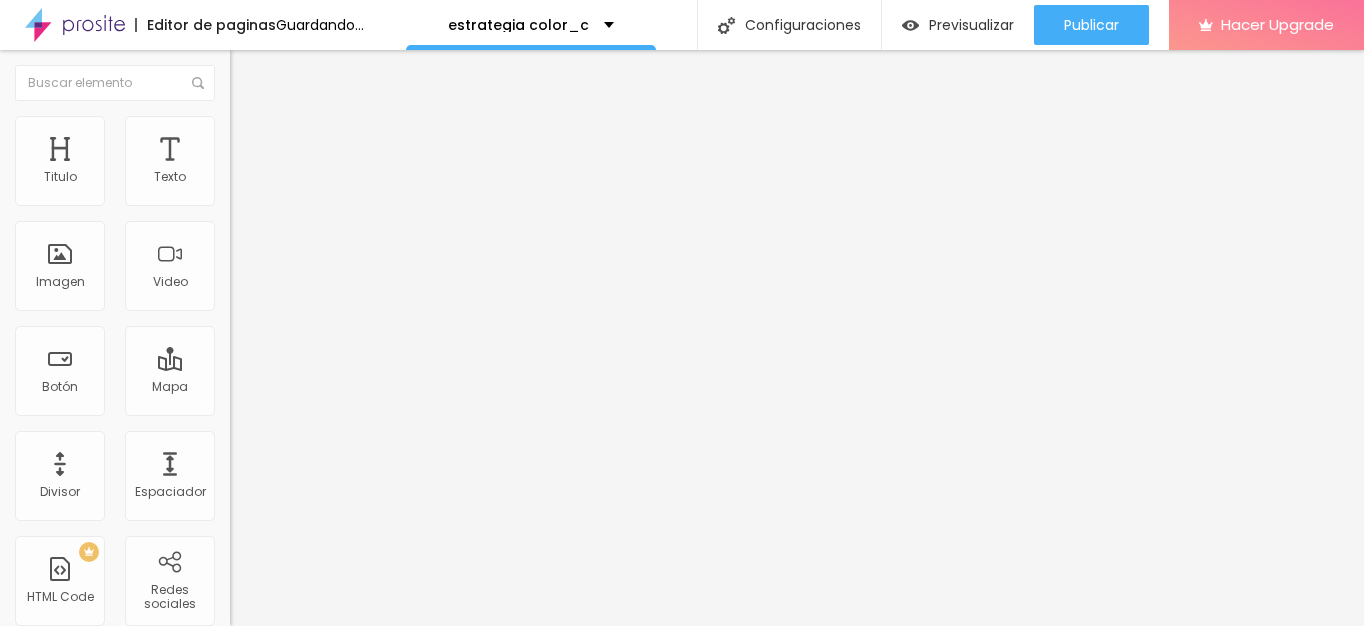 scroll, scrollTop: 1, scrollLeft: 545, axis: both 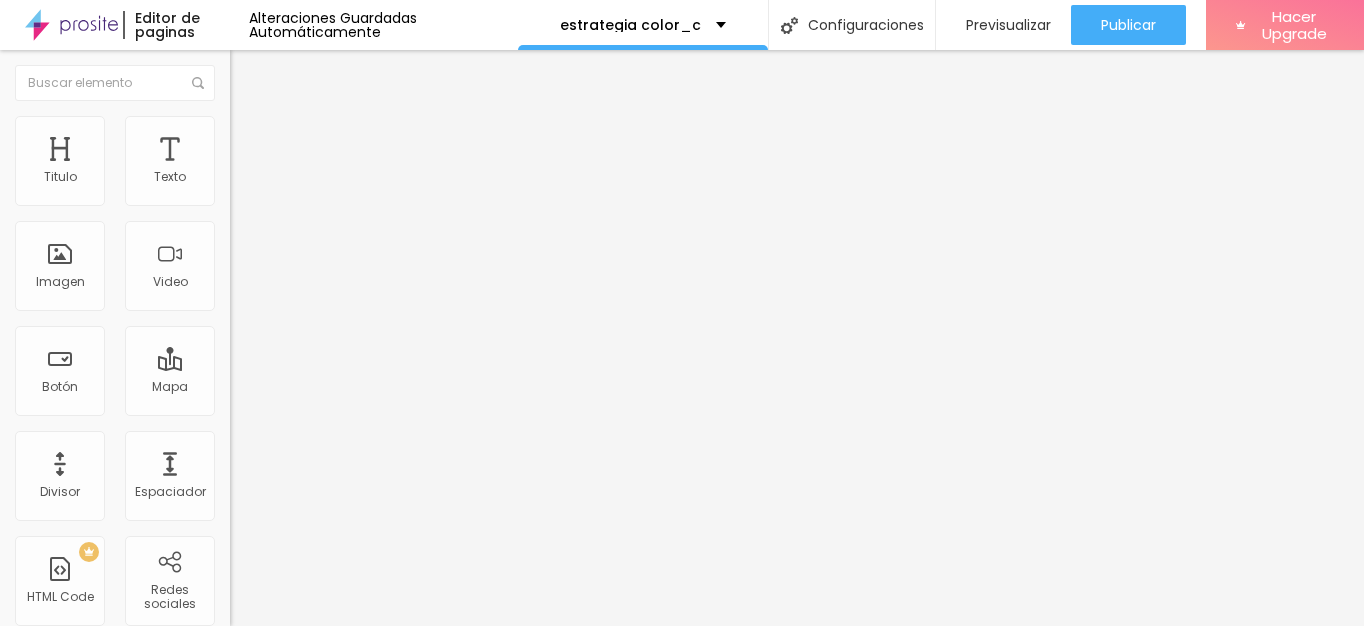 click on "https://www.mercadopago.com.ar/subscriptions/checkout?preapproval_plan_id=2c93808496006df901961b6815ae0f77" at bounding box center (350, 402) 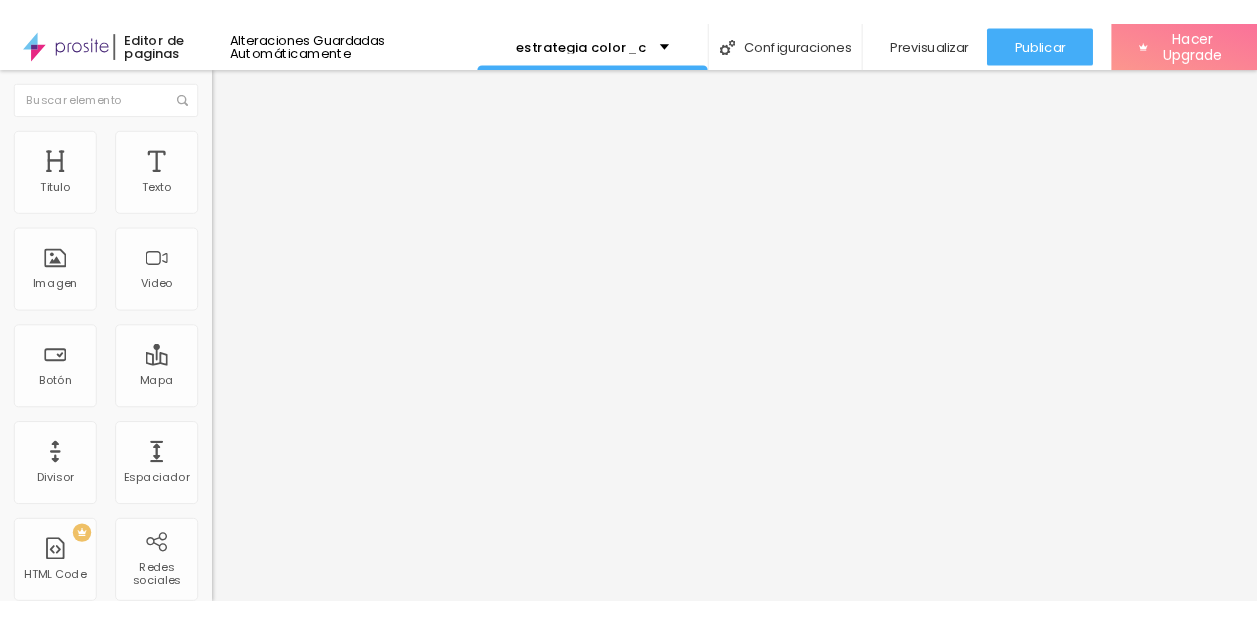 scroll, scrollTop: 0, scrollLeft: 0, axis: both 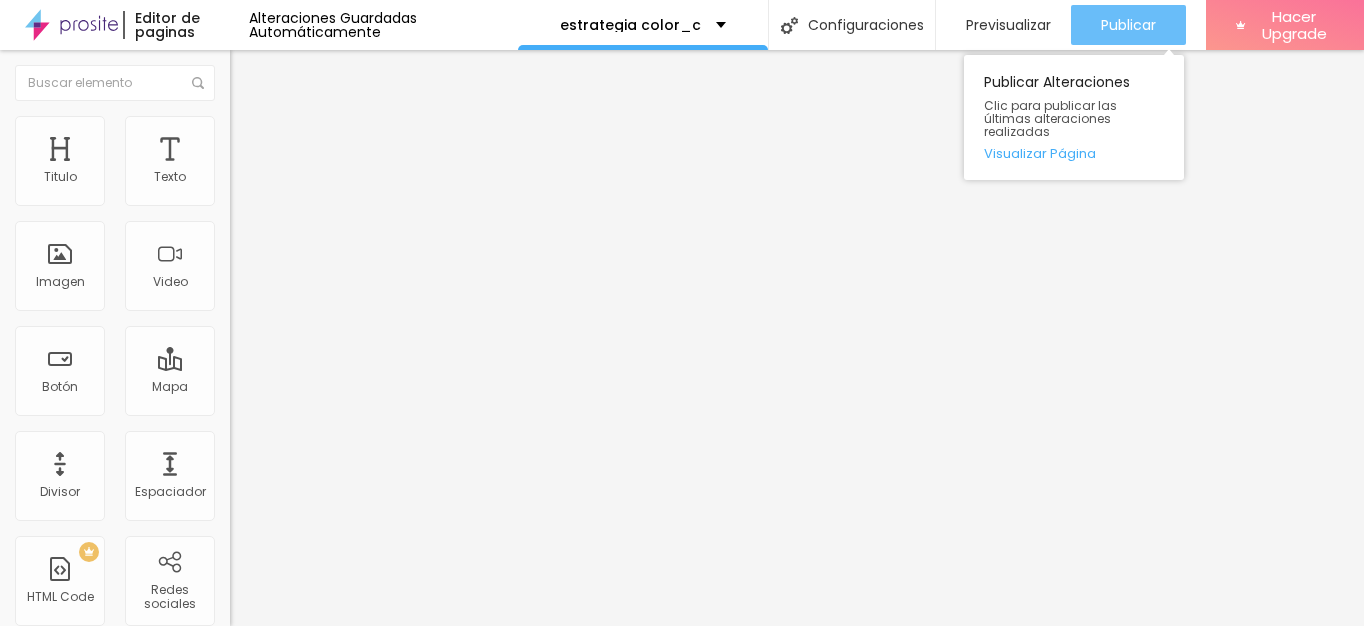 click on "Publicar" at bounding box center [1128, 25] 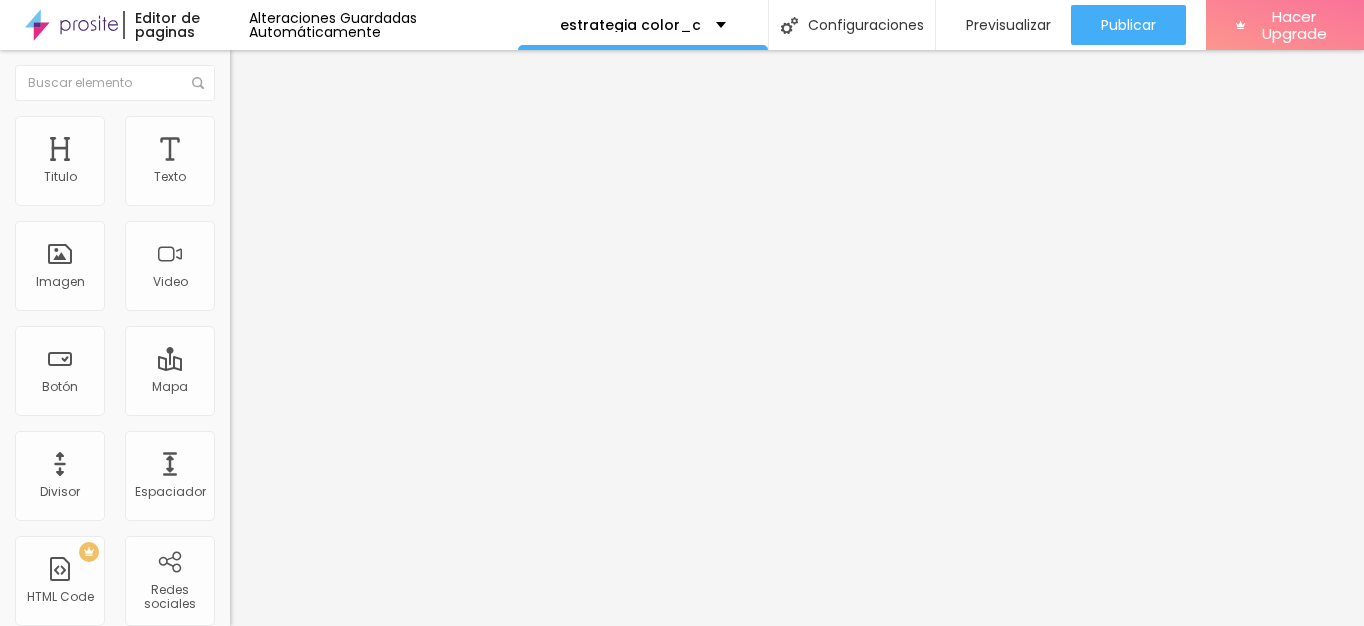 click on "3 cuotas de $ 50.000" at bounding box center (350, 178) 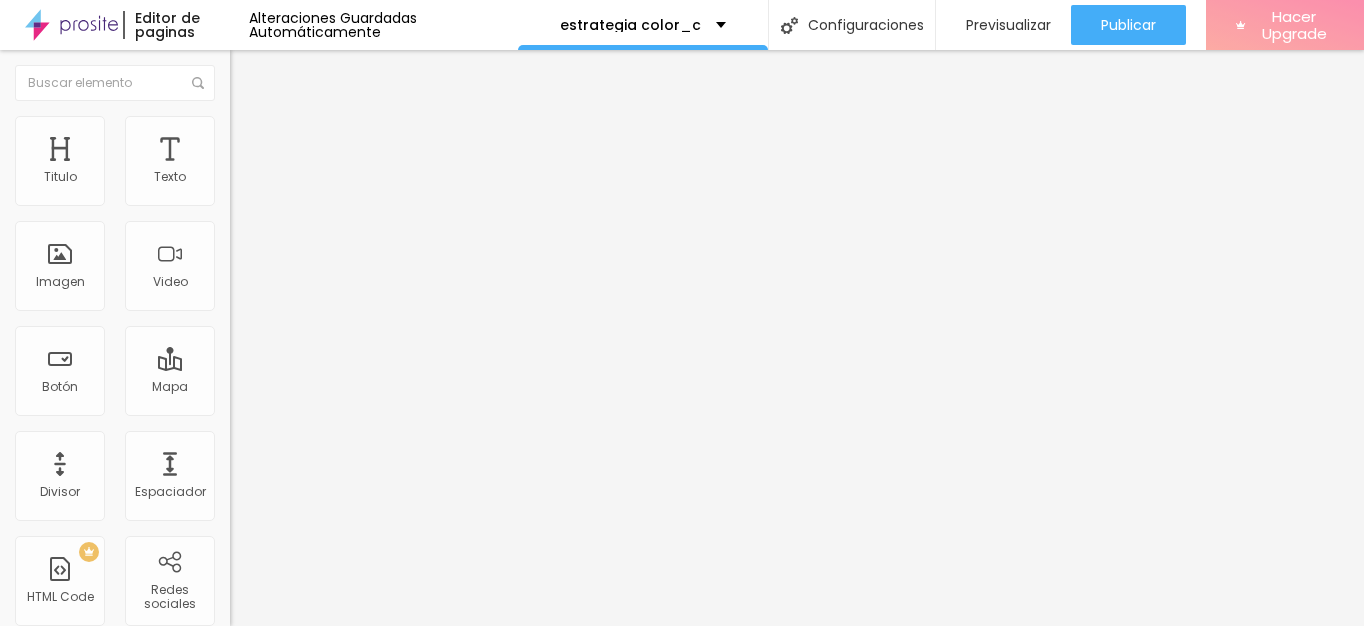 type on "3 cuotas de $ 56.000" 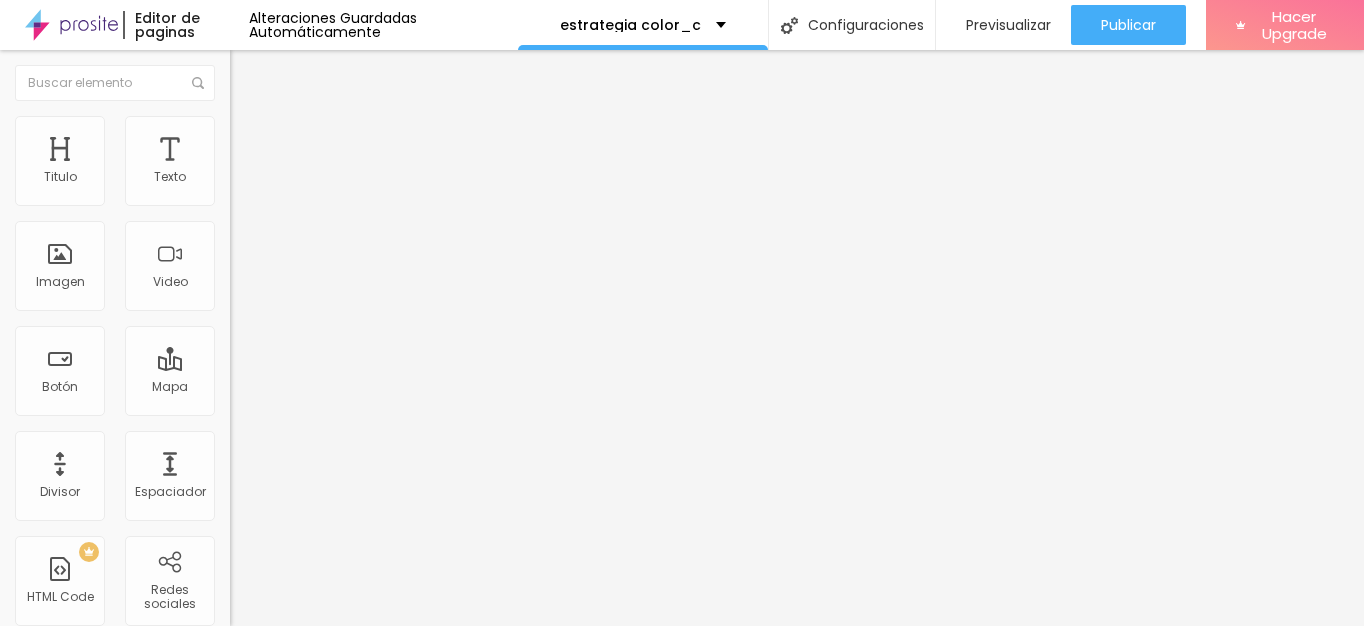 click on "4 cuotas de $ 40.000" at bounding box center [350, 178] 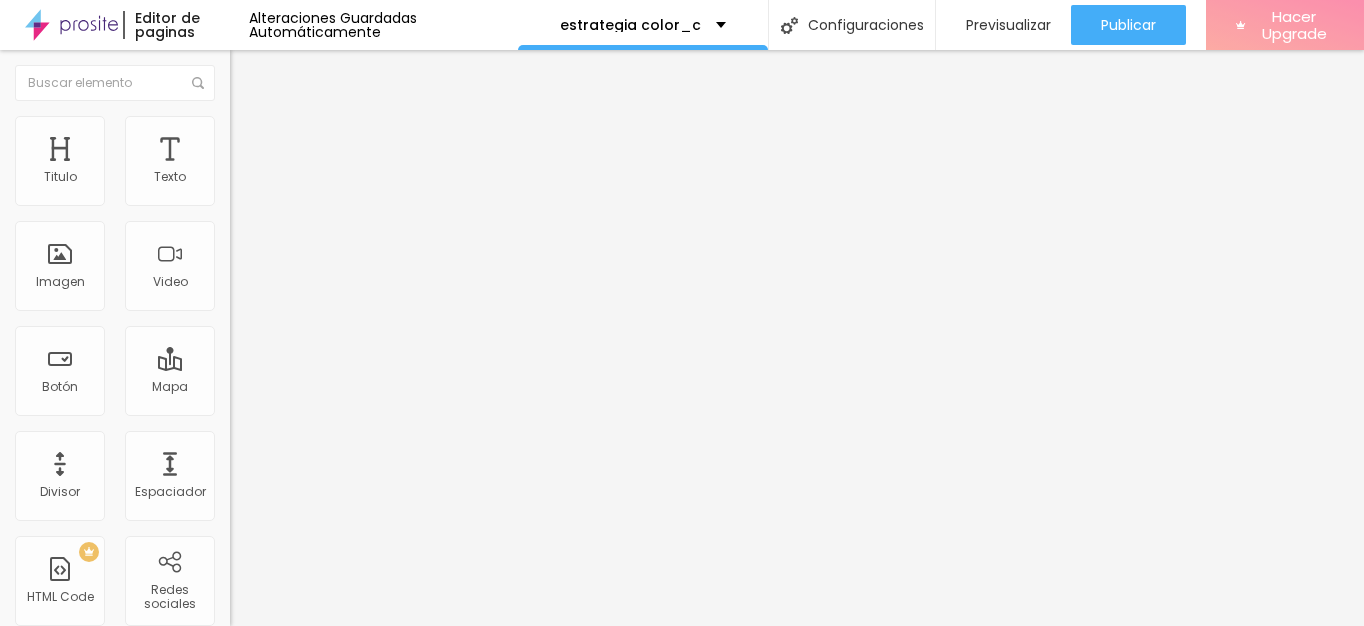 type on "4 cuotas de $ 60.000" 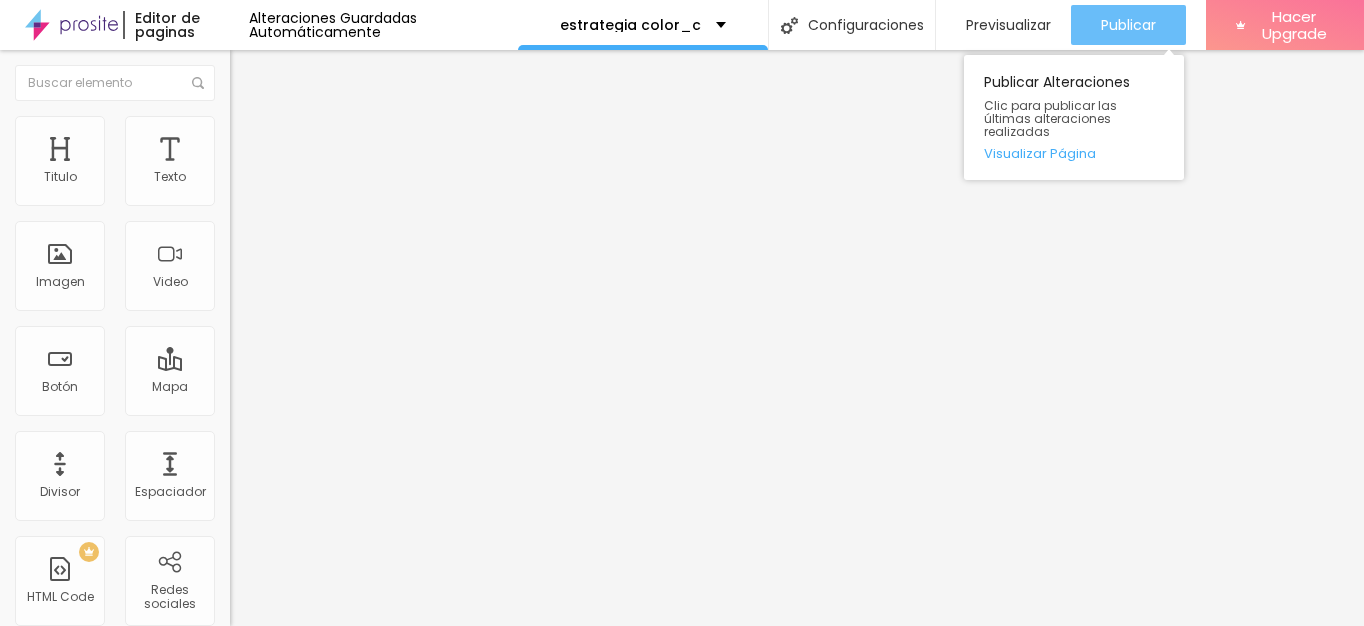 click on "Publicar" at bounding box center [1128, 25] 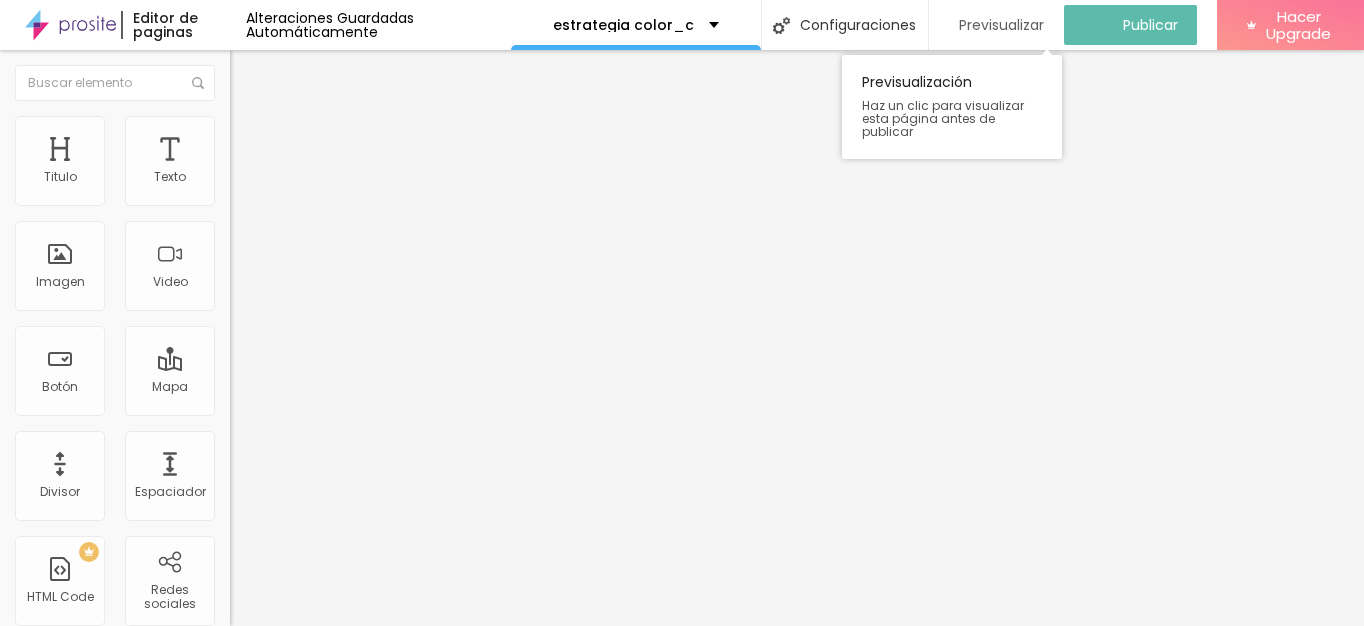 click on "Previsualizar" at bounding box center (1001, 25) 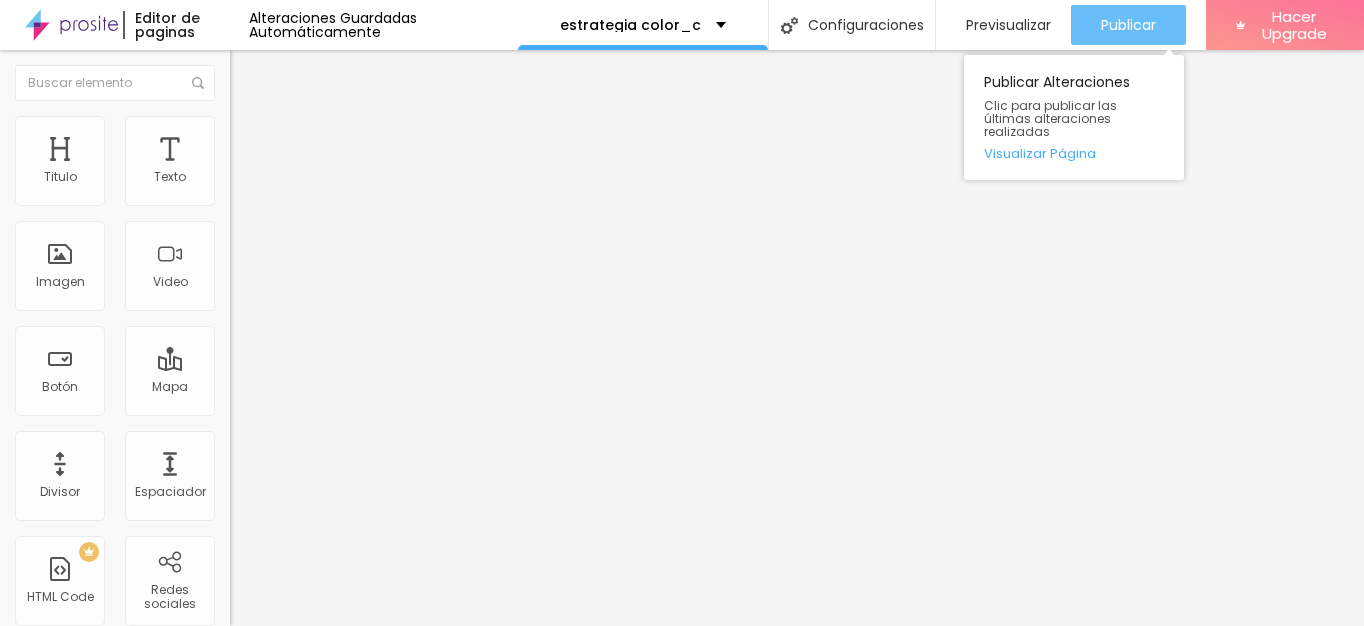 click on "Publicar" at bounding box center (1128, 25) 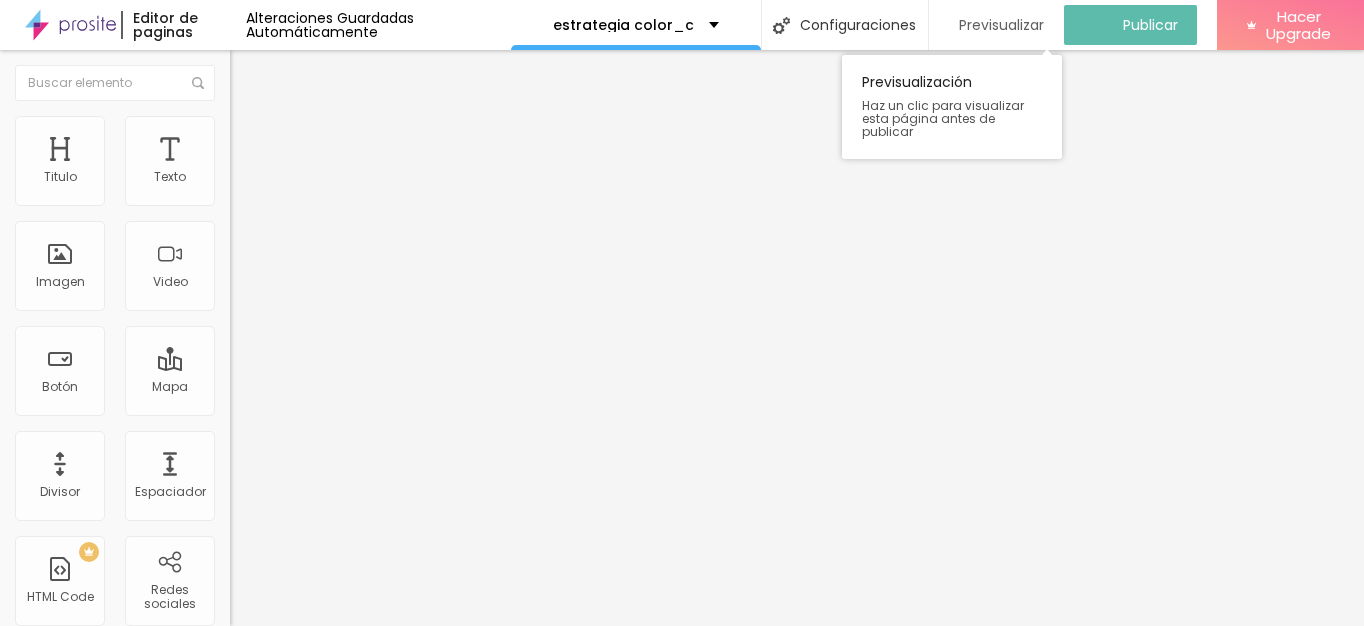 click on "Previsualizar" at bounding box center [1001, 25] 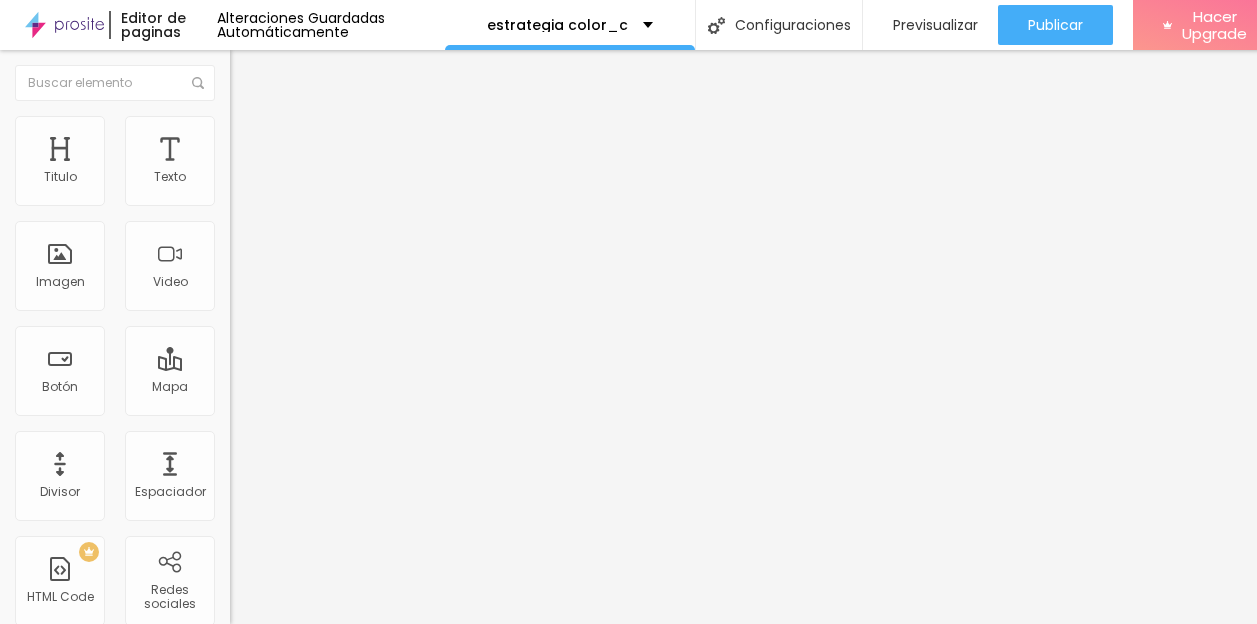 scroll, scrollTop: 0, scrollLeft: 37, axis: horizontal 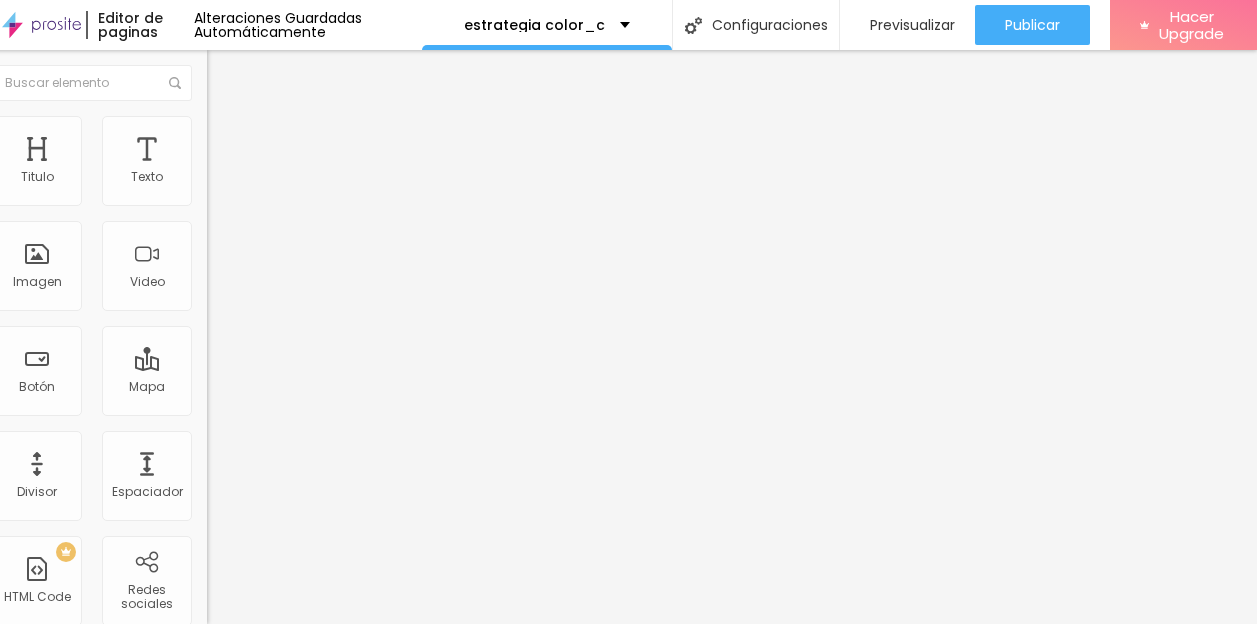 click on "Estilo" at bounding box center [322, 126] 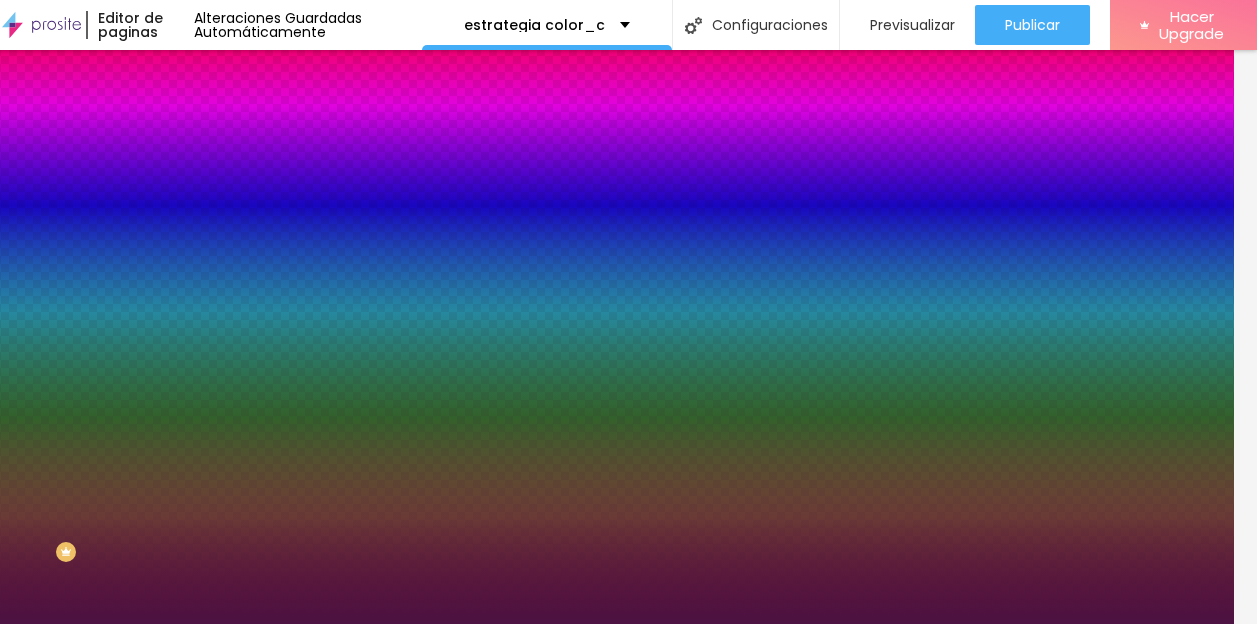 drag, startPoint x: 173, startPoint y: 366, endPoint x: 117, endPoint y: 366, distance: 56 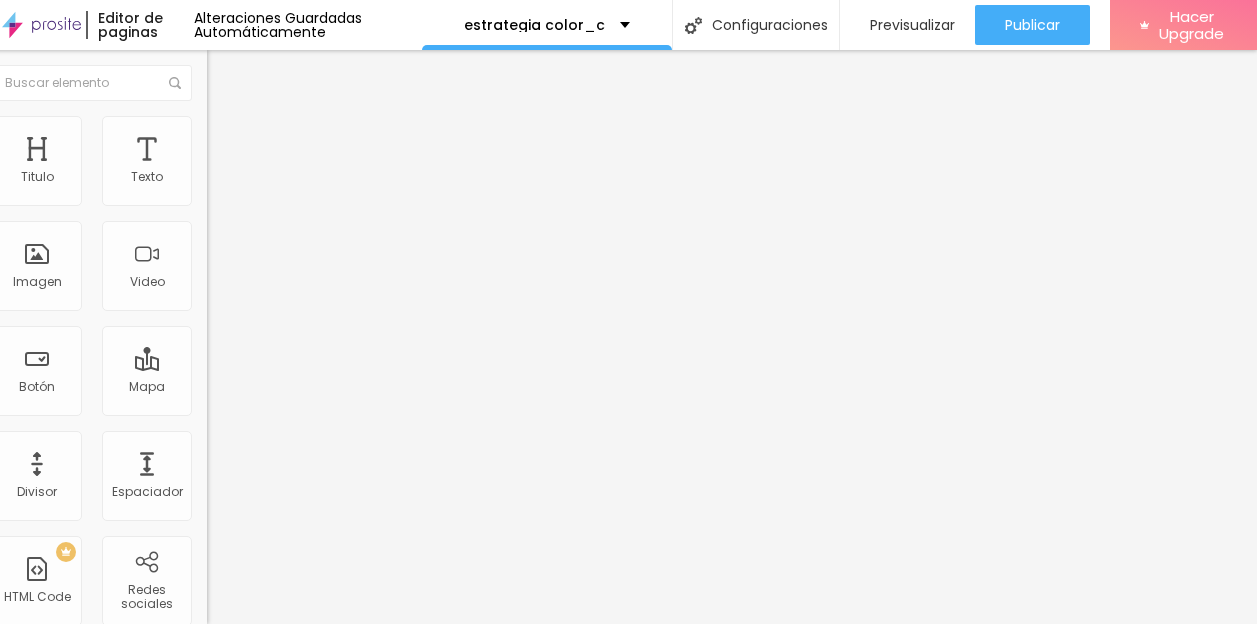 click on "Estilo" at bounding box center [240, 129] 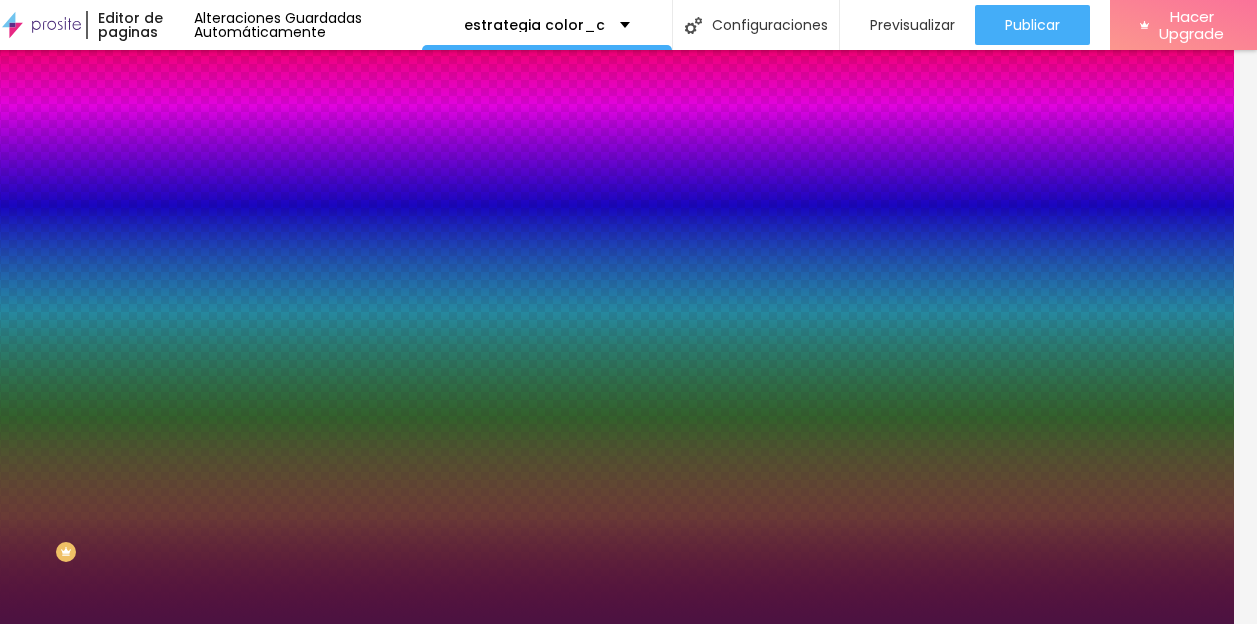 scroll, scrollTop: 1, scrollLeft: 0, axis: vertical 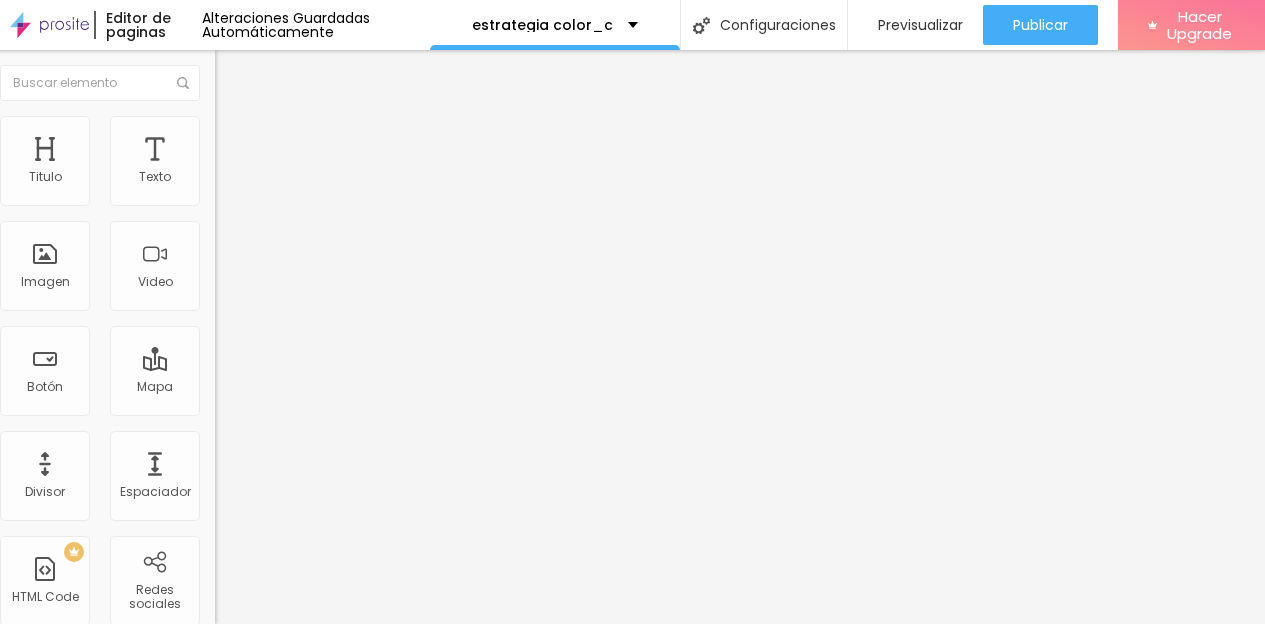 click on "Estilo" at bounding box center (248, 129) 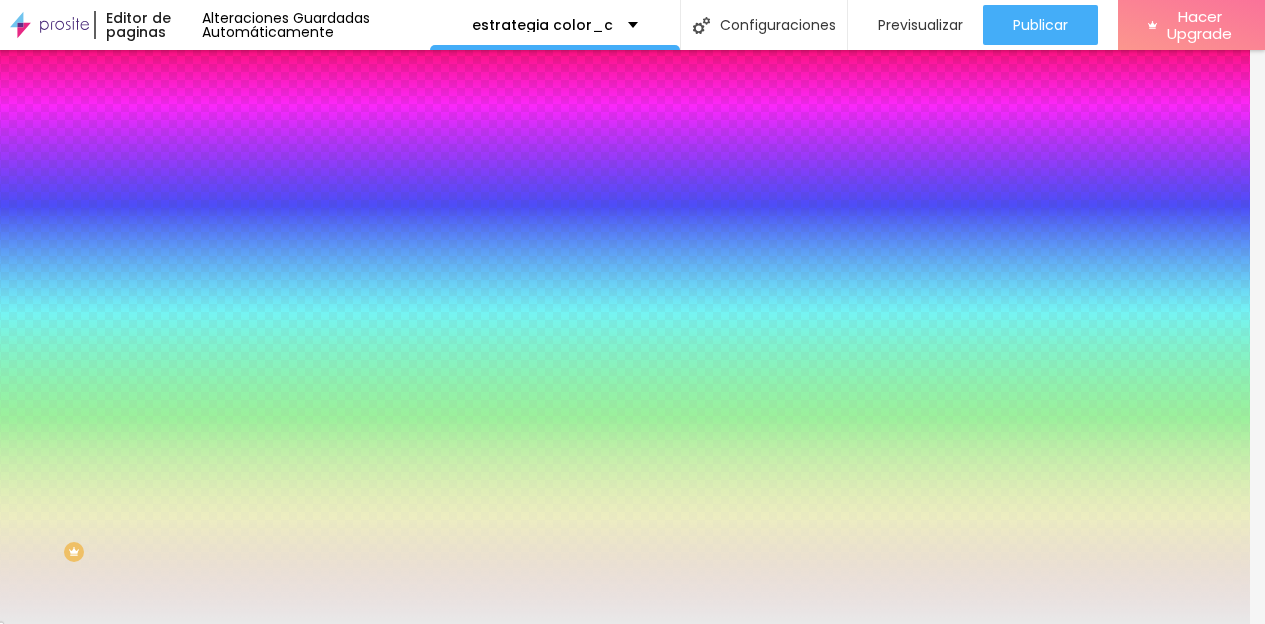 drag, startPoint x: 180, startPoint y: 366, endPoint x: 117, endPoint y: 366, distance: 63 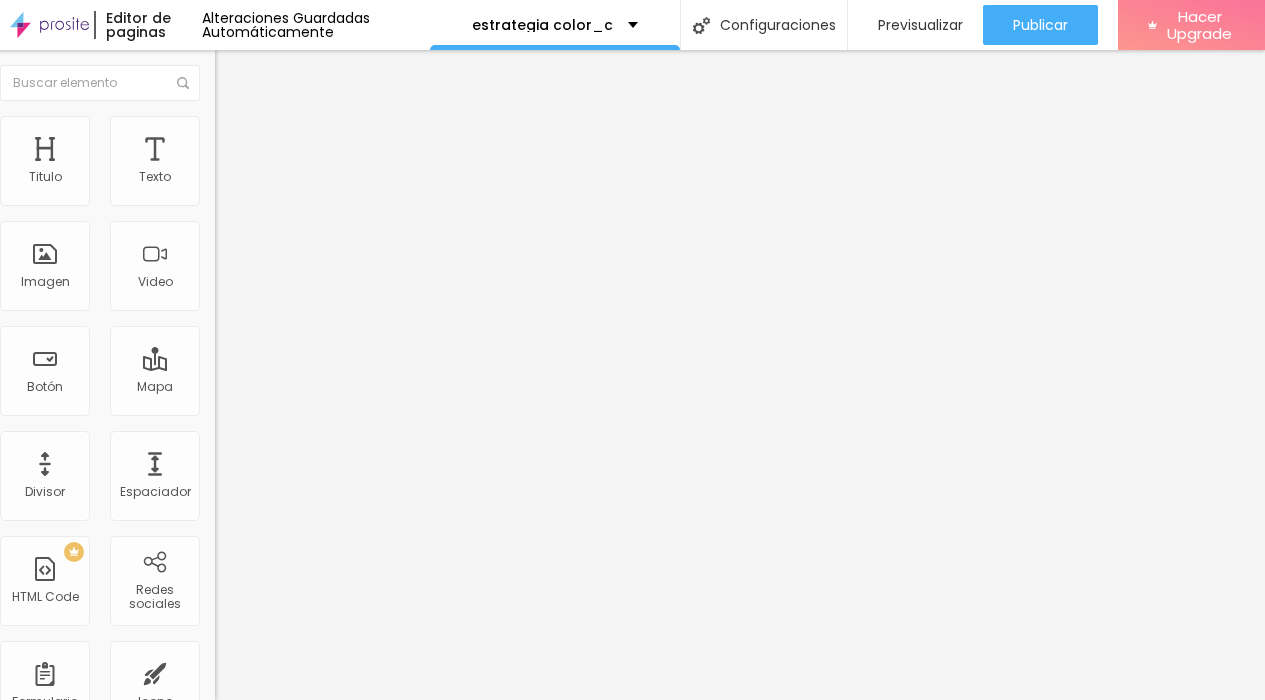 click at bounding box center (224, 125) 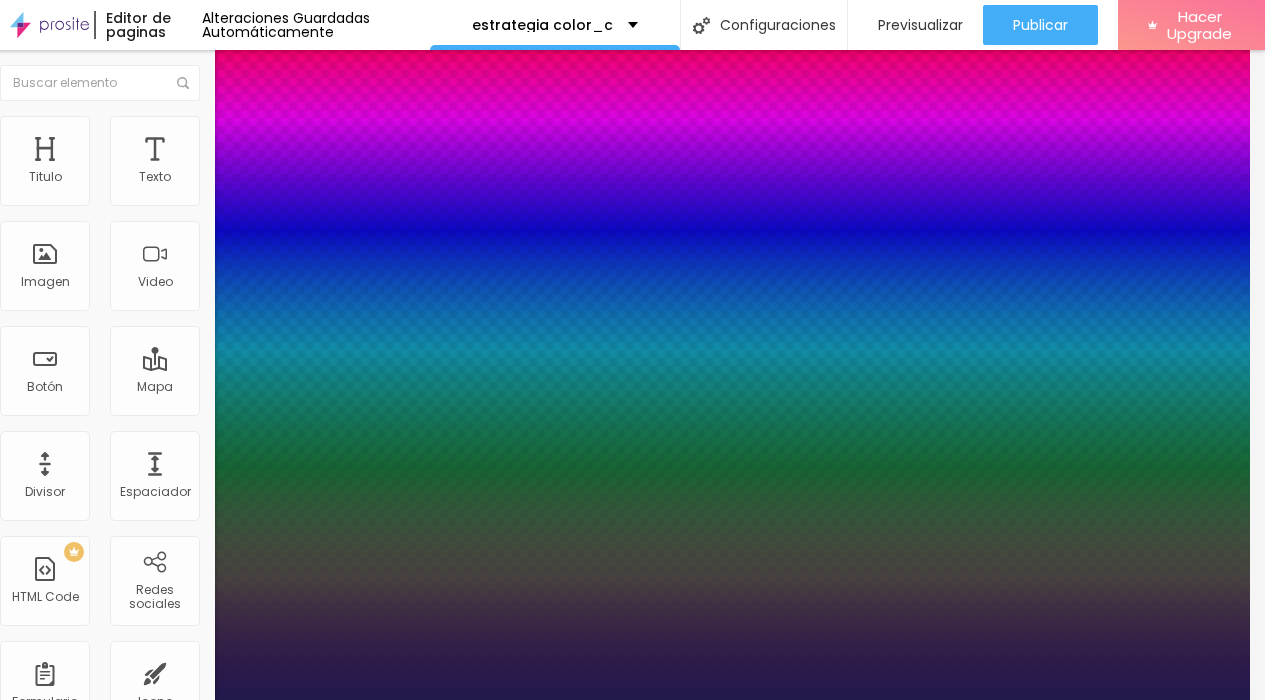 type on "1" 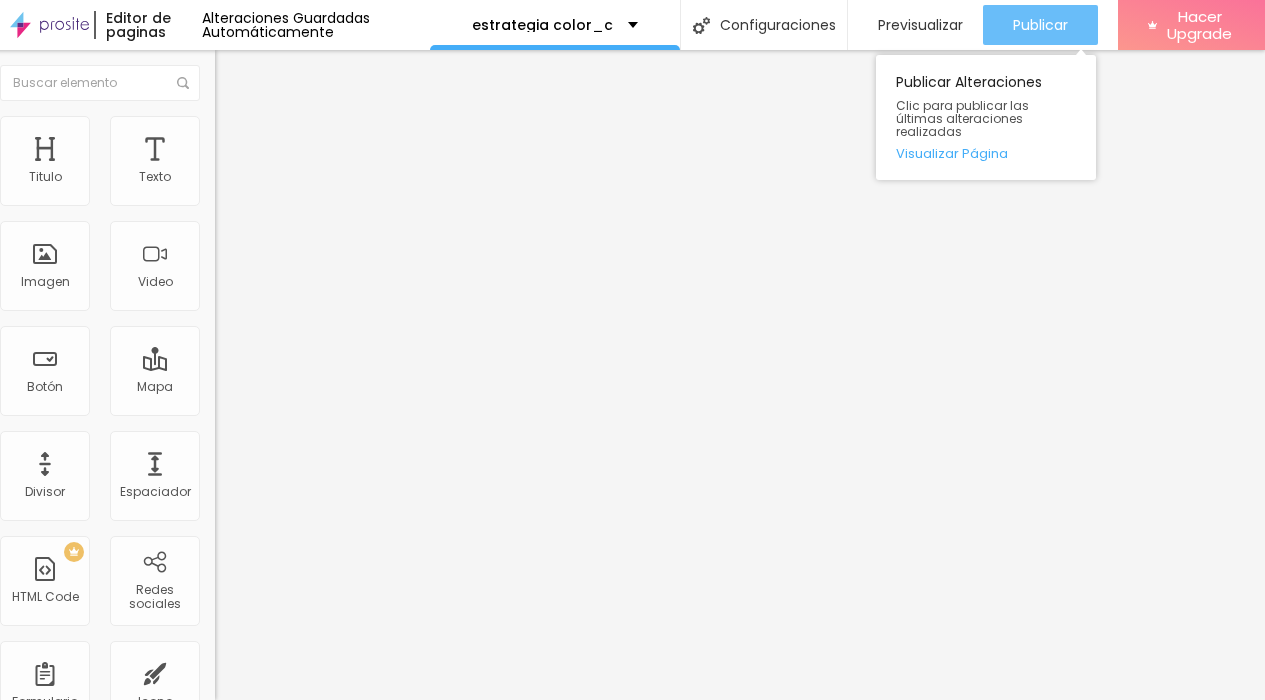 click on "Publicar" at bounding box center [1040, 25] 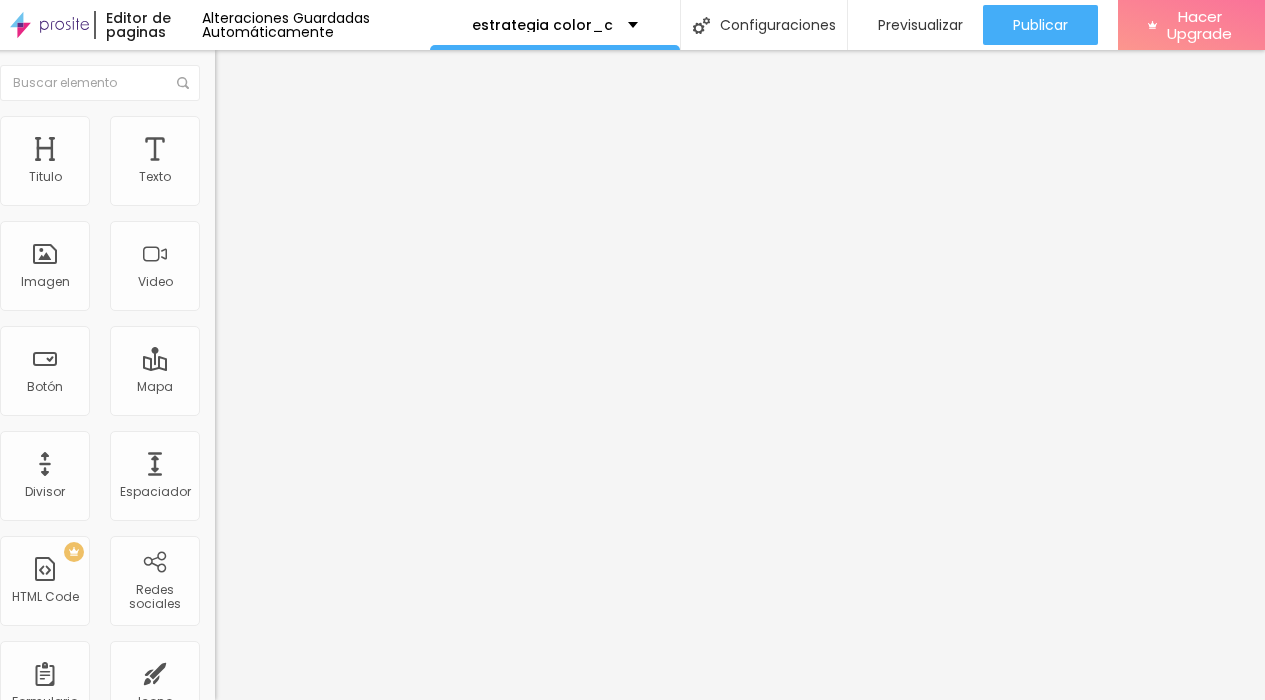 click at bounding box center [224, 125] 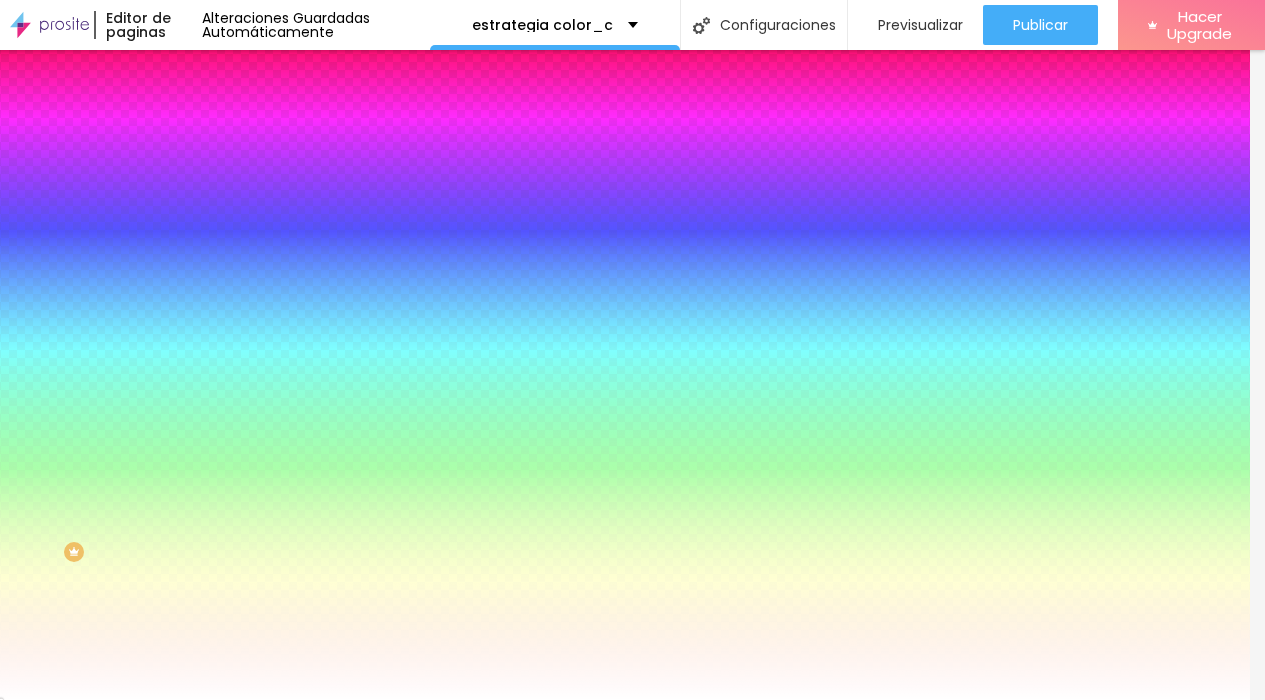 drag, startPoint x: 181, startPoint y: 431, endPoint x: 121, endPoint y: 429, distance: 60.033325 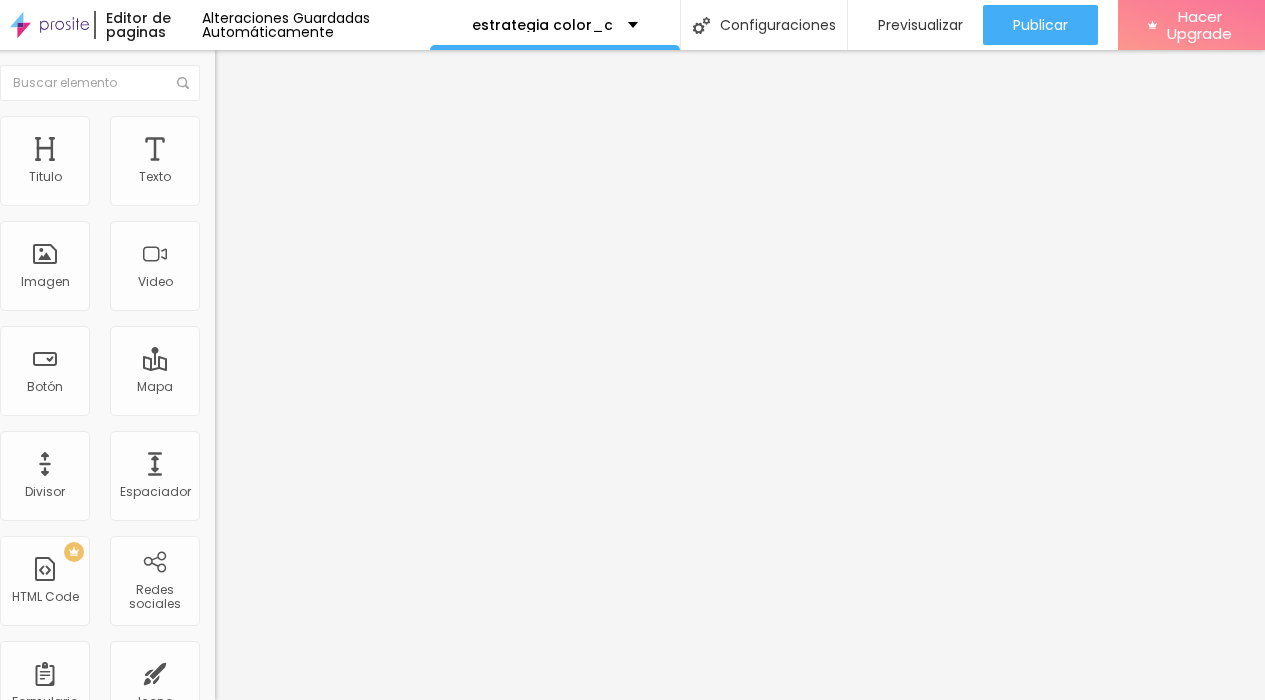 click at bounding box center [224, 125] 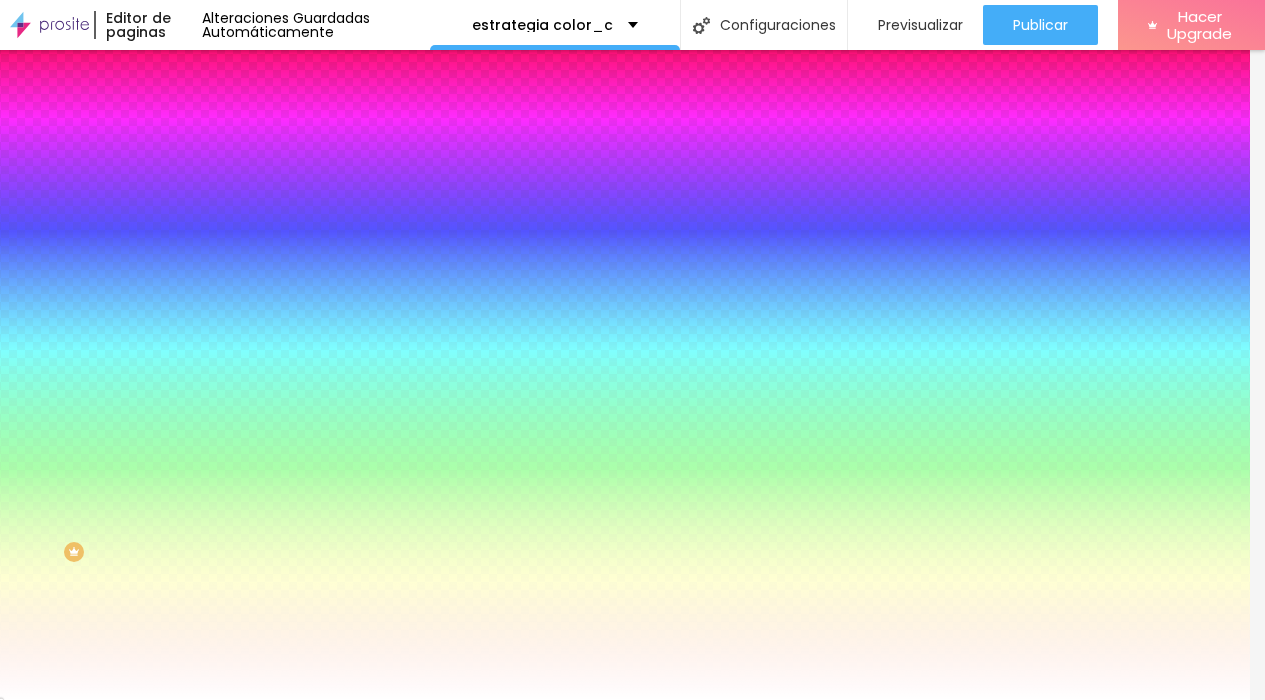 click on "Contenido" at bounding box center (265, 109) 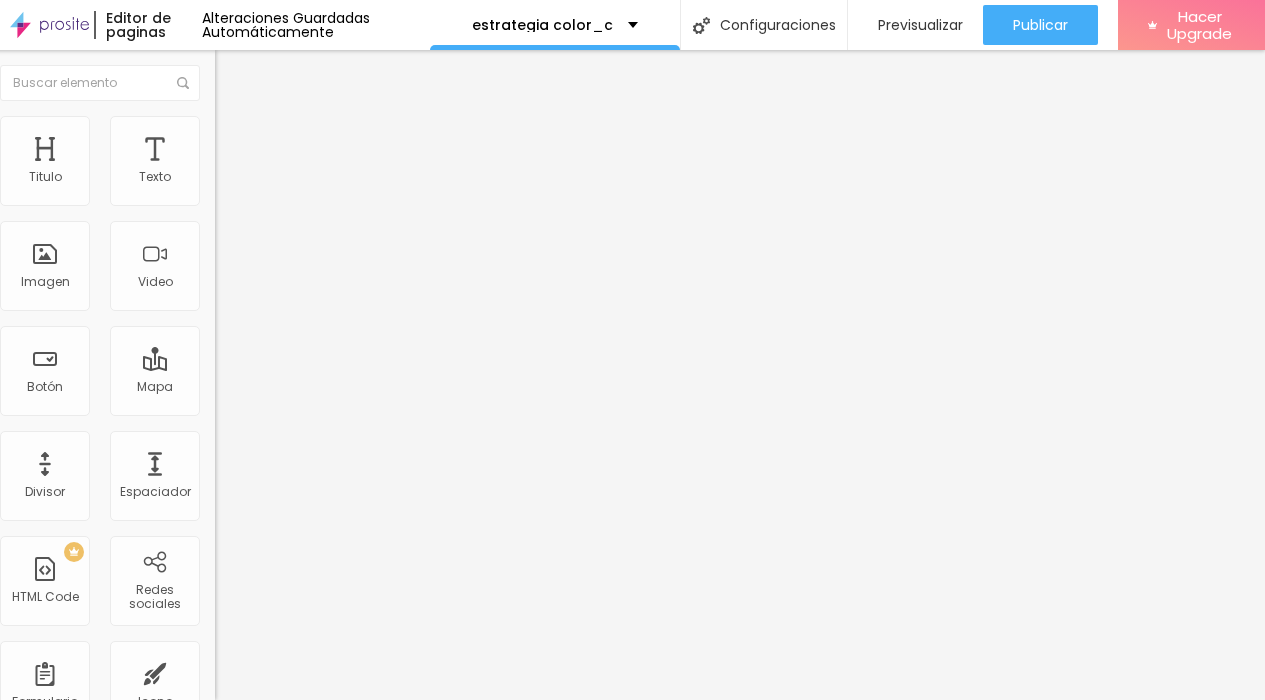 scroll, scrollTop: 0, scrollLeft: 0, axis: both 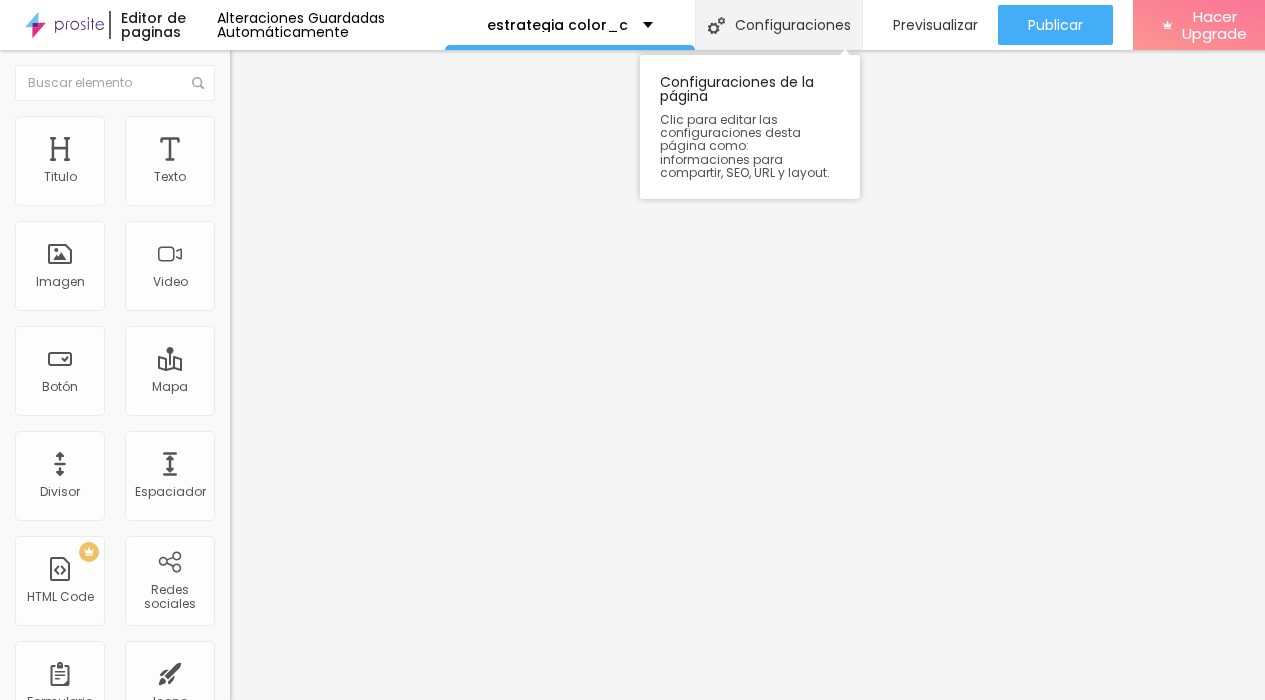 drag, startPoint x: 181, startPoint y: 421, endPoint x: 719, endPoint y: 1, distance: 682.52765 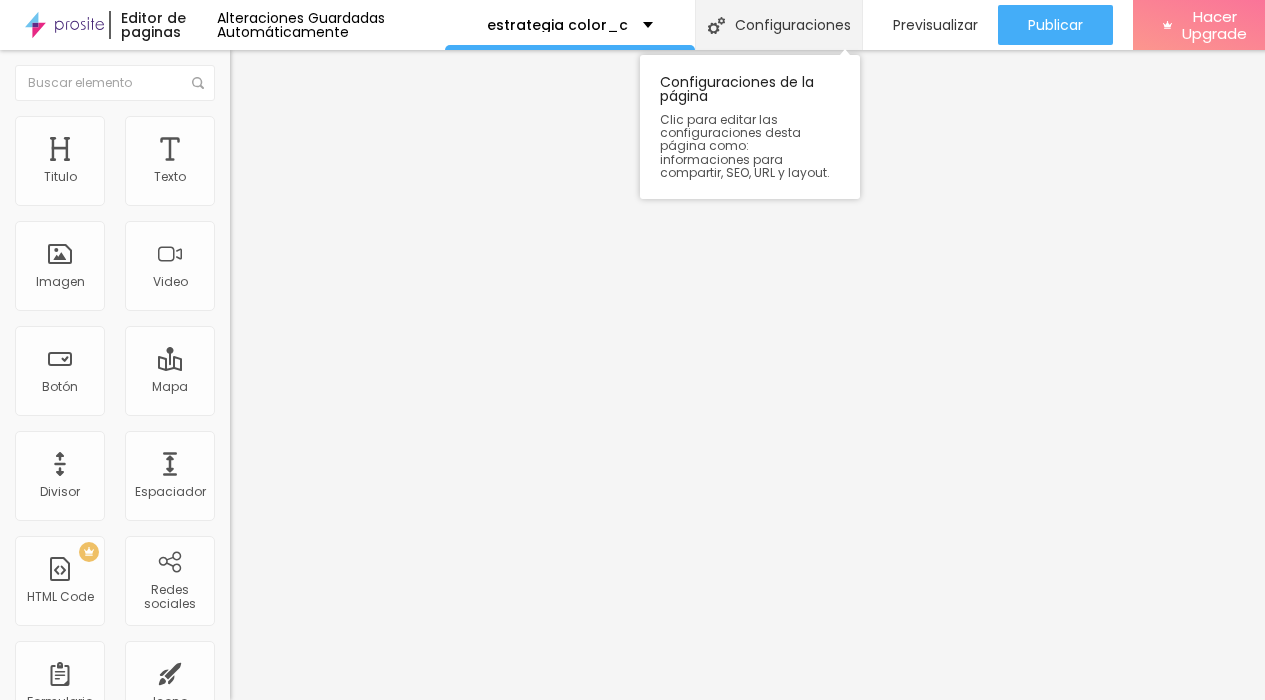 click on "Editor de paginas Alteraciones Guardadas Automáticamente estrategia color_c Configuraciones  Configuraciones de la página Clic para editar las configuraciones desta página como: informaciones para compartir, SEO, URL y layout. Previsualizar Previsualización Haz un clic para visualizar esta página antes de publicar Publicar Publicar Alteraciones Clic para publicar las últimas alteraciones realizadas Visualizar Página   Hacer Upgrade Titulo Texto Imagen Video Botón Mapa Divisor Espaciador   PREMIUM HTML Code Redes sociales Formulario Icono Preguntas frecuentes Timer Botón de pago Botón do WhatsApp Nuevo Google Reviews Otros CRM Facebook Comments Antes/Después Editar Botón Contenido Estilo Avanzado Texto 2 cuotas de $ 76.000 Alineación Tamaño Normal Pequeno Normal Grande Link URL https://www.mercadopago.com.ar/subscriptions/checkout?preapproval_plan_id=2c93808496006df901961b6815ae0f77 Abrir en una nueva pestaña" at bounding box center (640, 350) 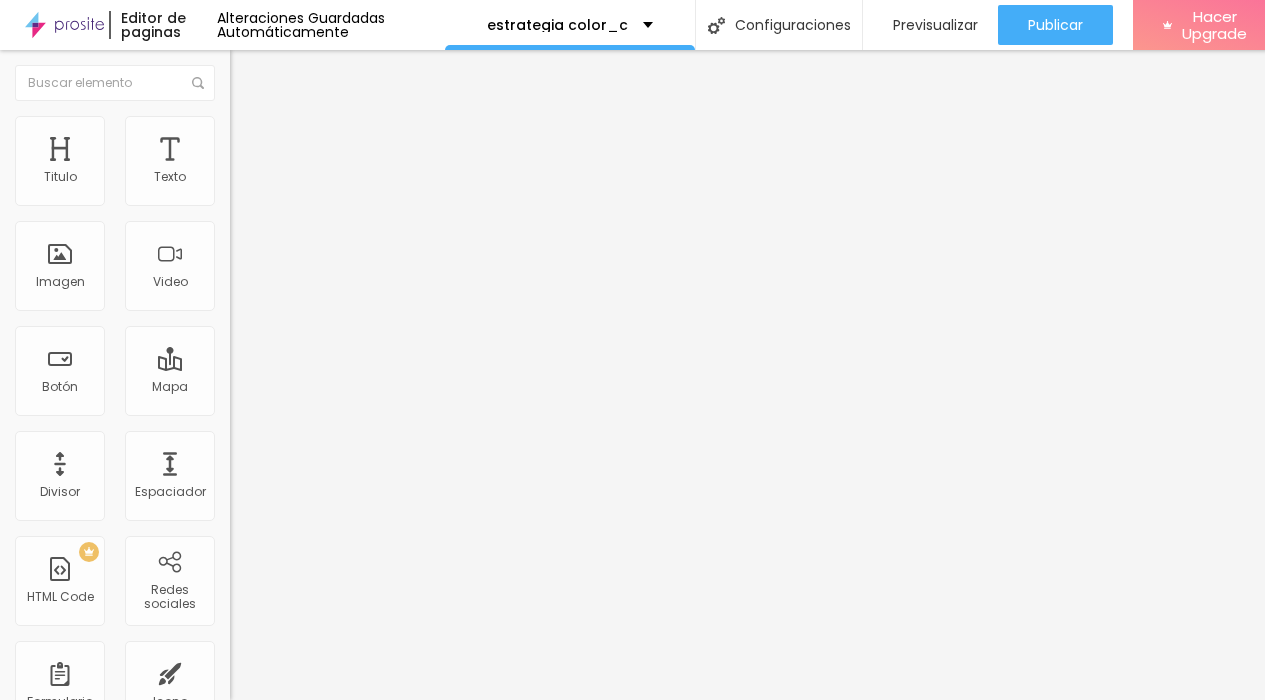 scroll, scrollTop: 1, scrollLeft: 547, axis: both 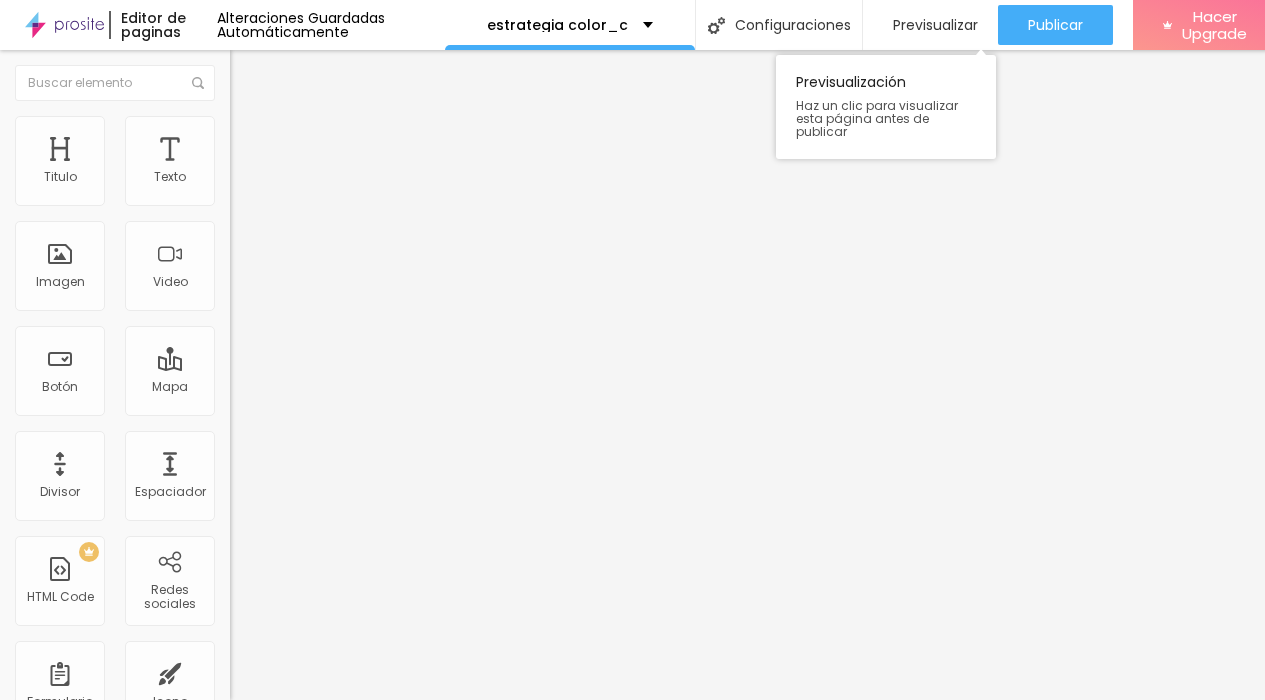 drag, startPoint x: 179, startPoint y: 416, endPoint x: 898, endPoint y: 0, distance: 830.6726 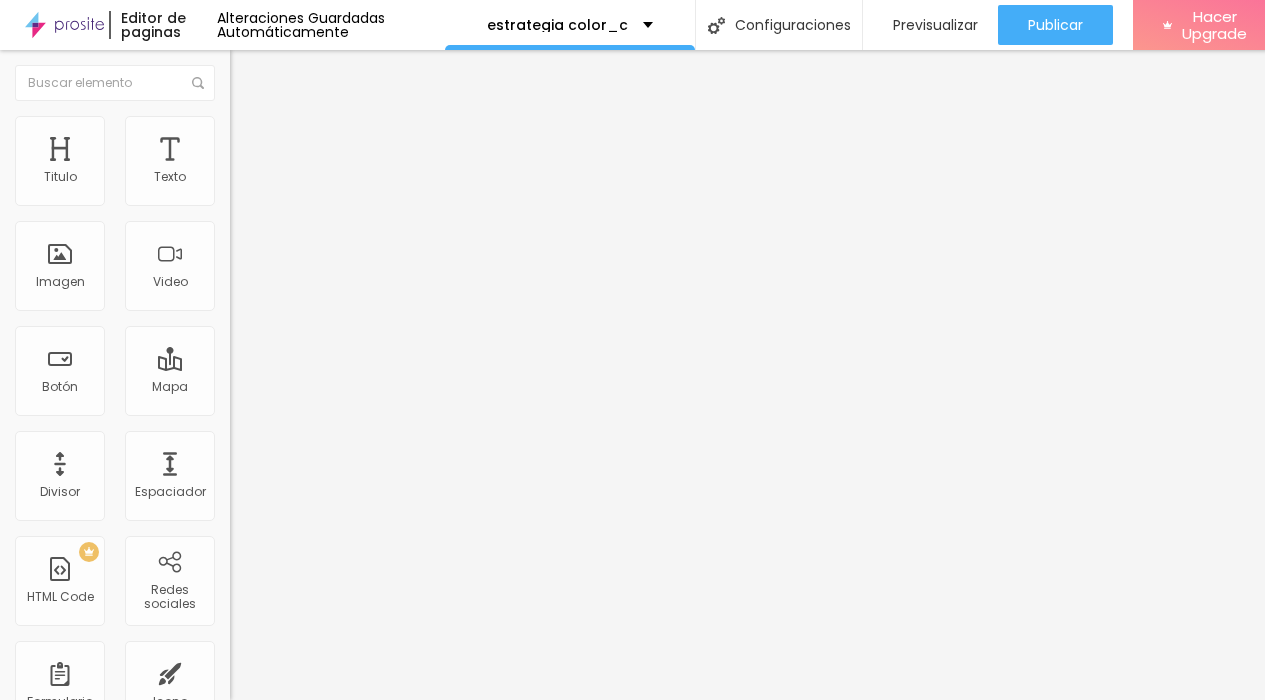 scroll, scrollTop: 1, scrollLeft: 539, axis: both 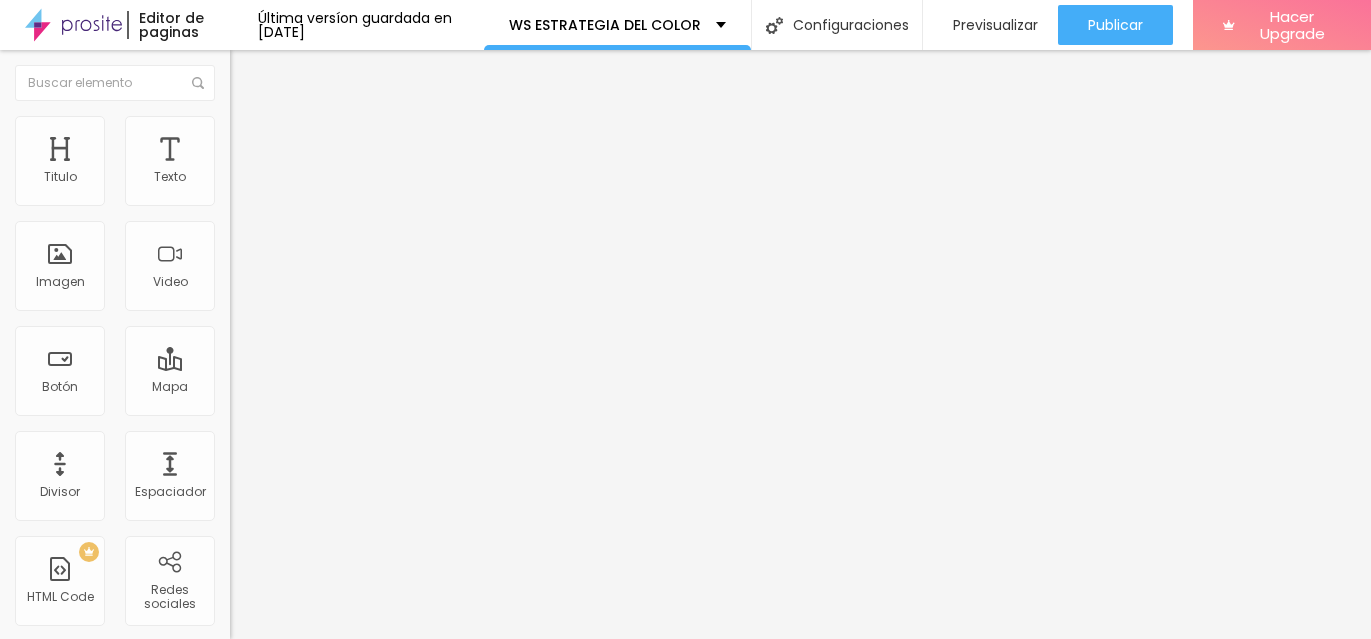 click on "Avanzado" at bounding box center (345, 146) 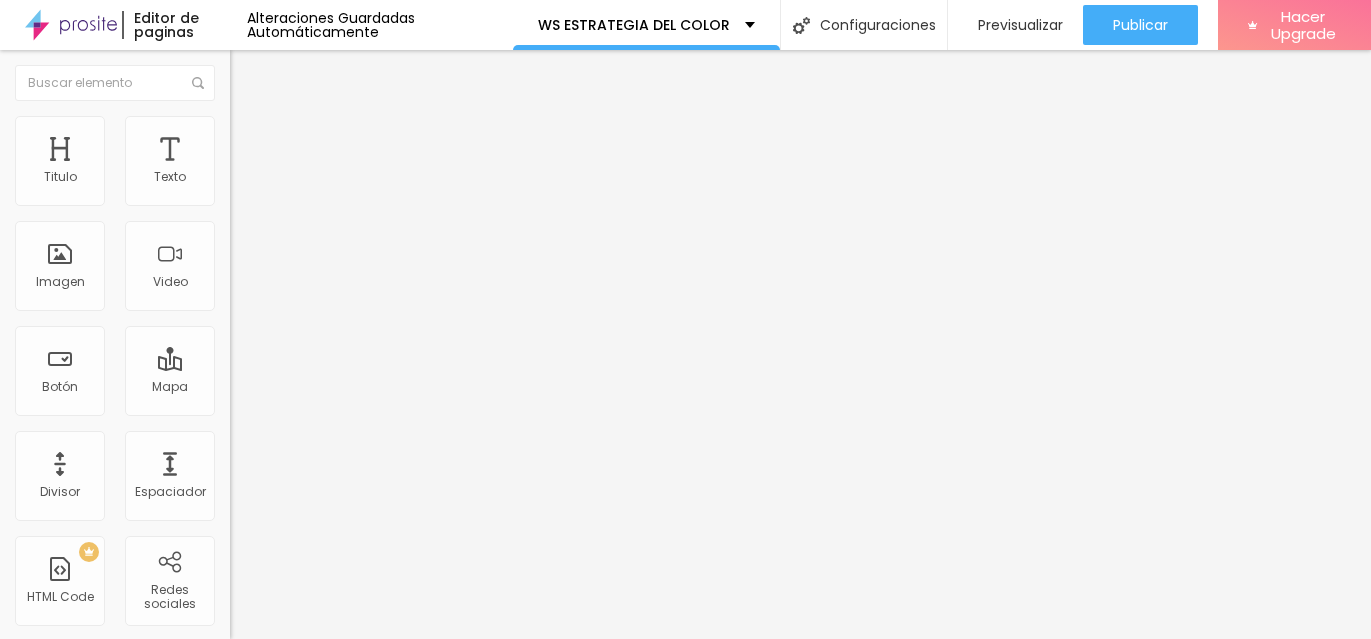 click 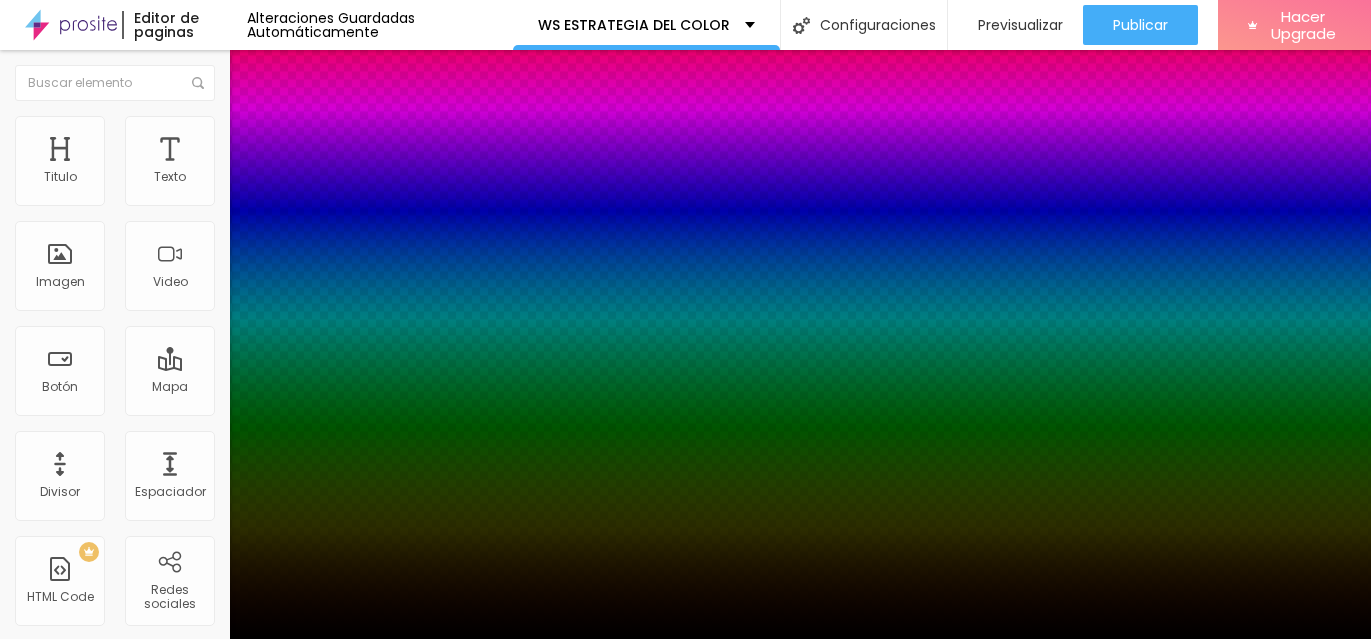 click at bounding box center (685, 639) 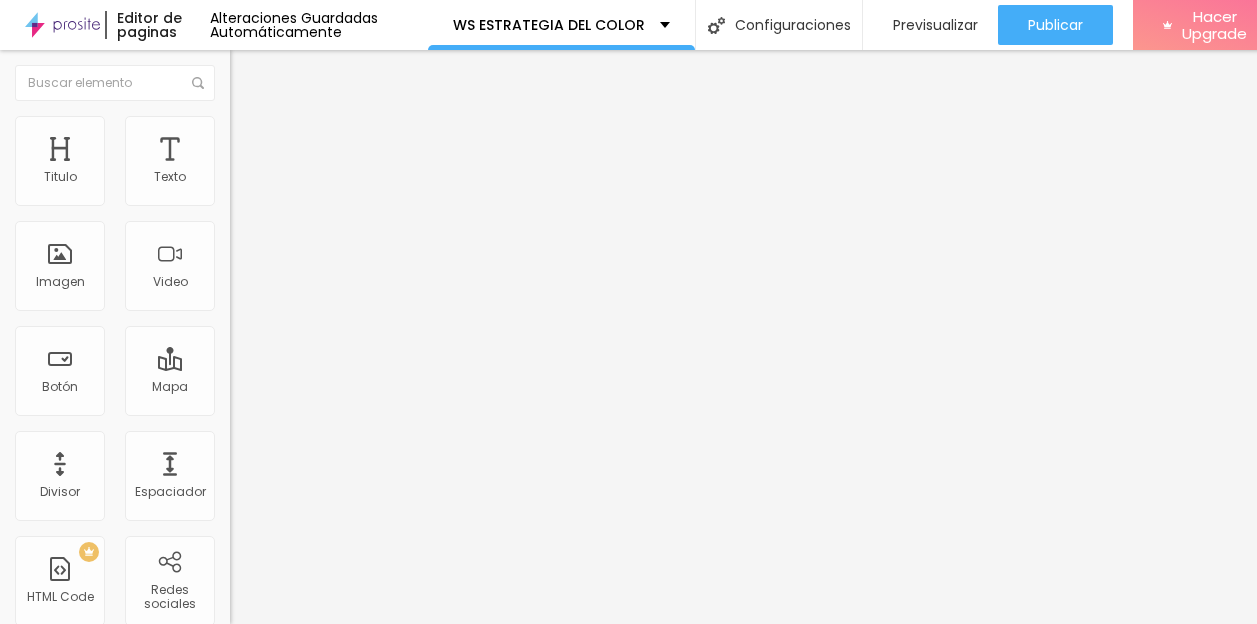 click 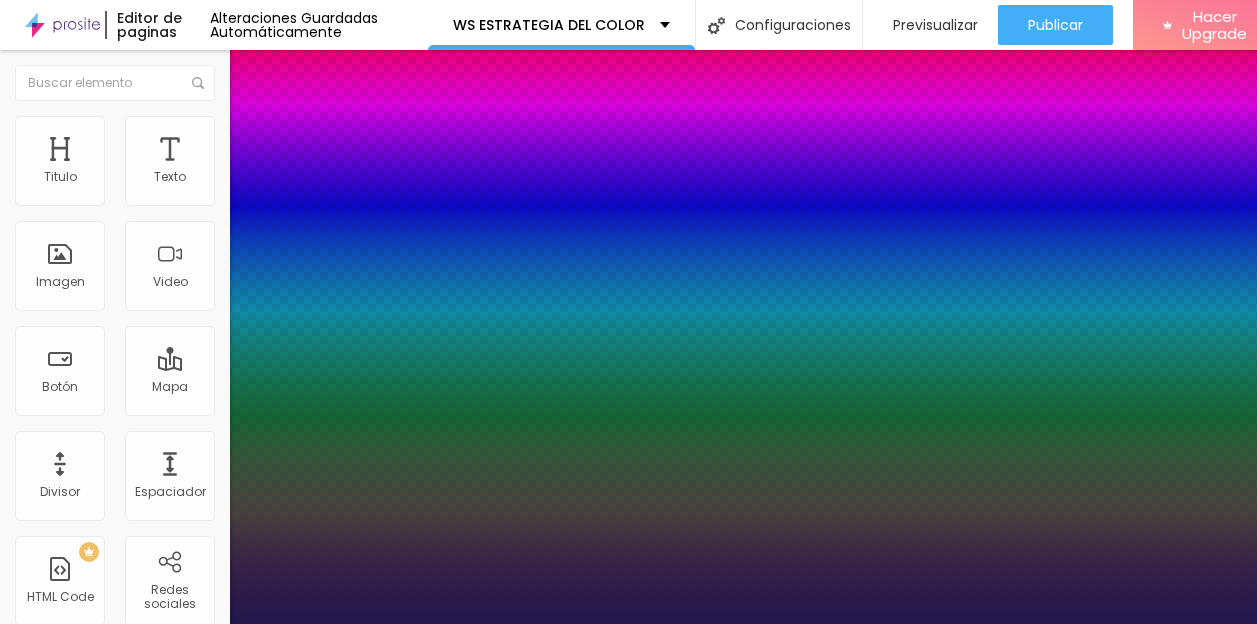 type on "1" 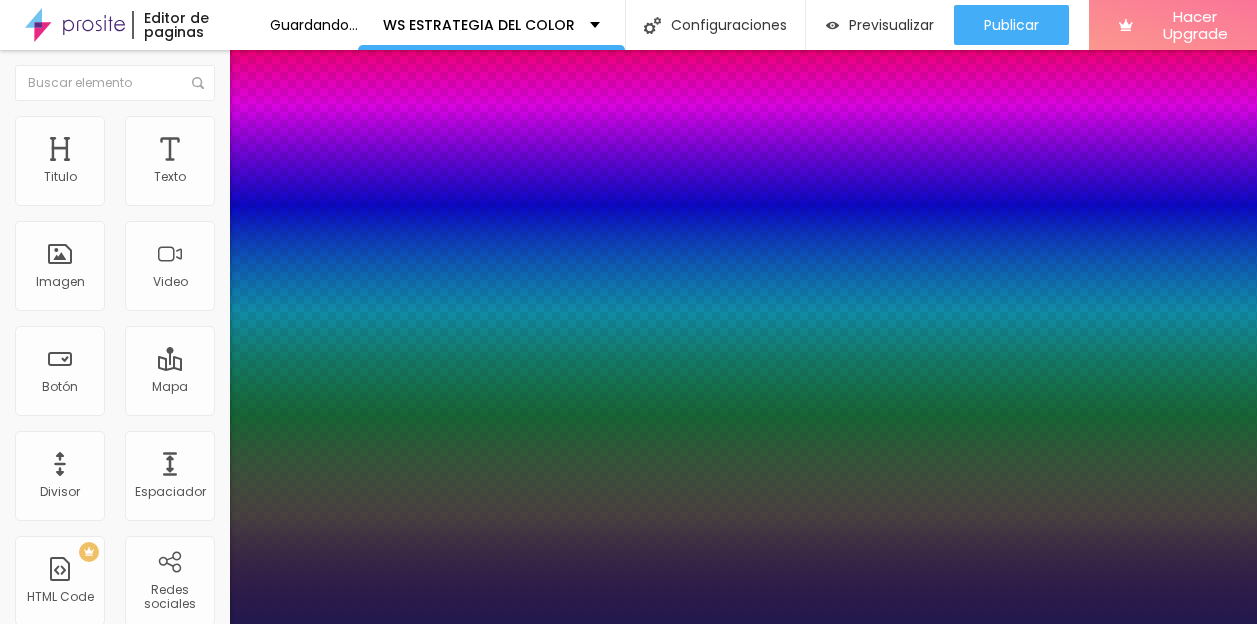 type on "25" 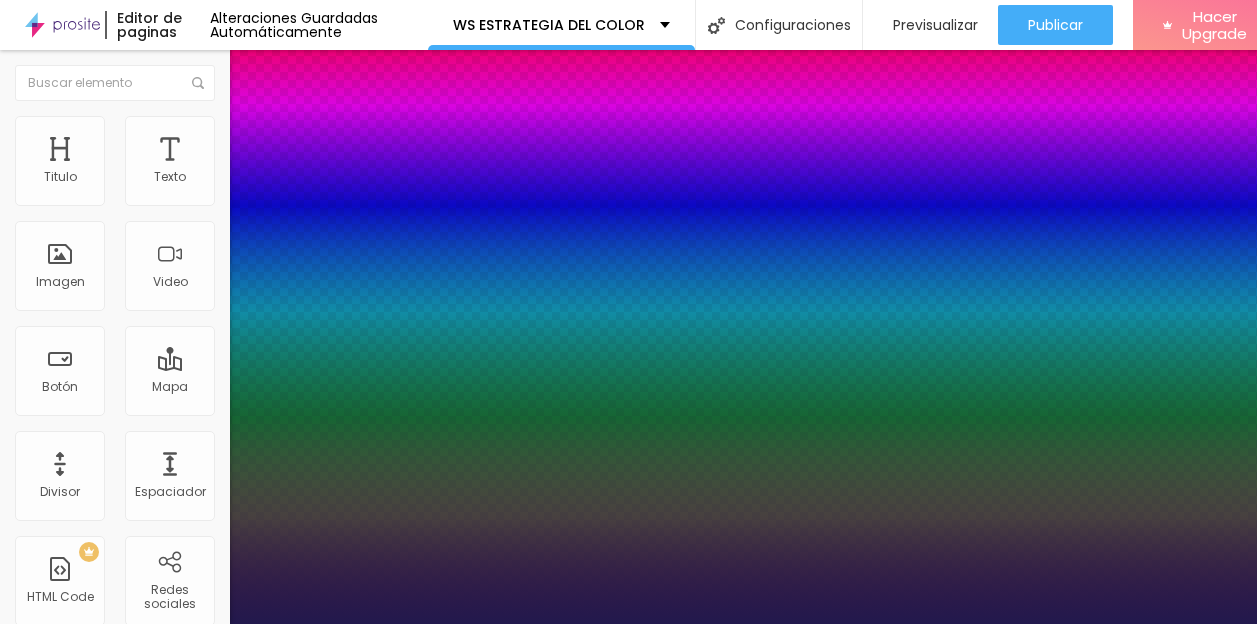 click at bounding box center [628, 624] 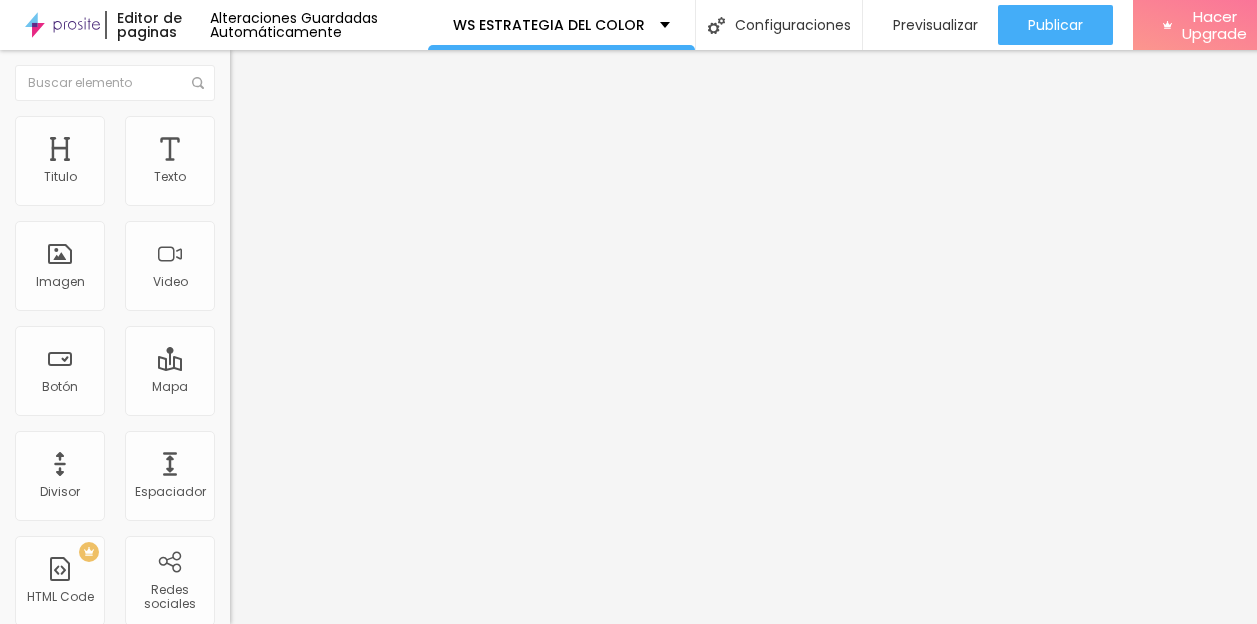 scroll, scrollTop: 15, scrollLeft: 0, axis: vertical 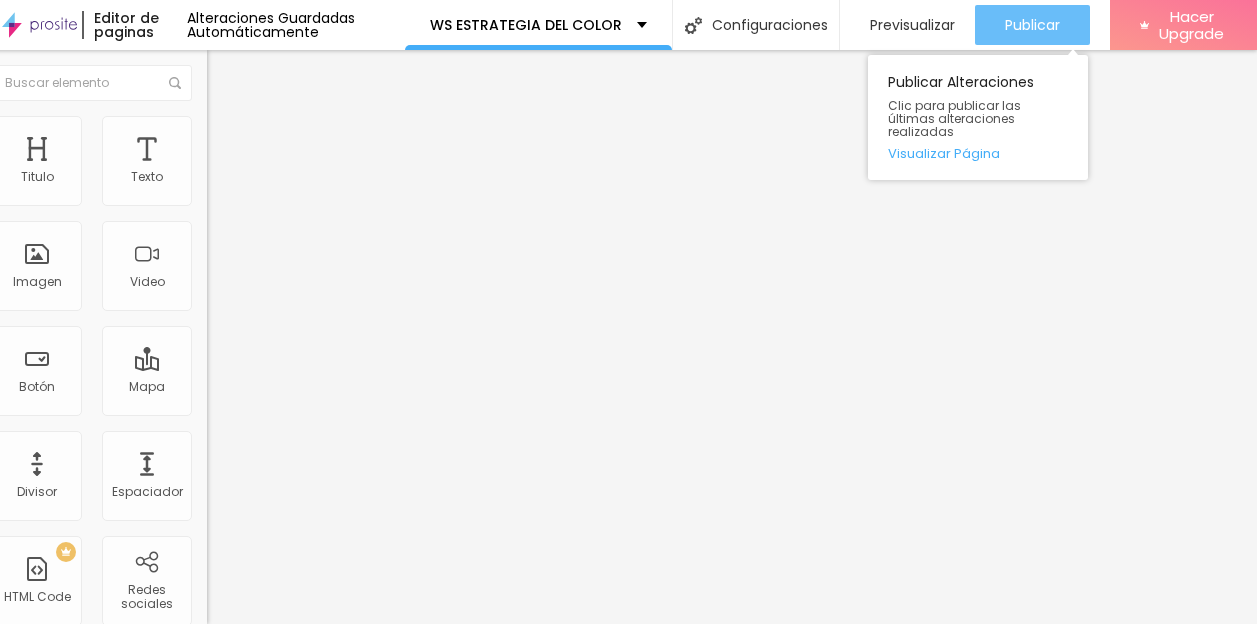 click on "Publicar" at bounding box center (1032, 25) 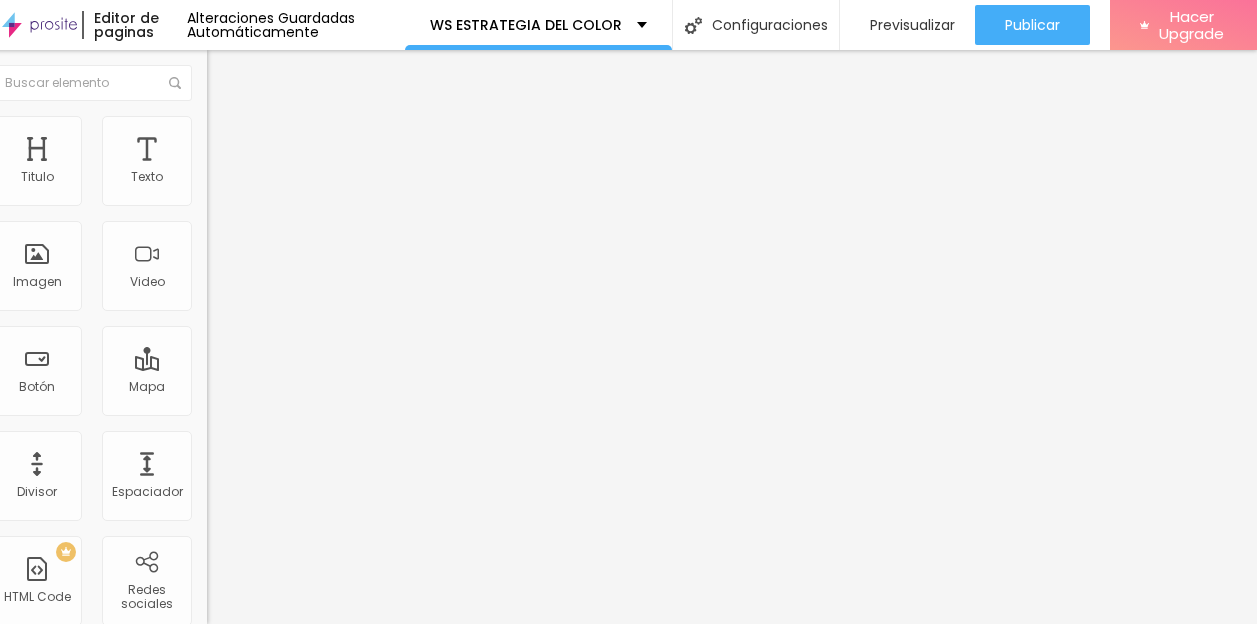 click at bounding box center (216, 145) 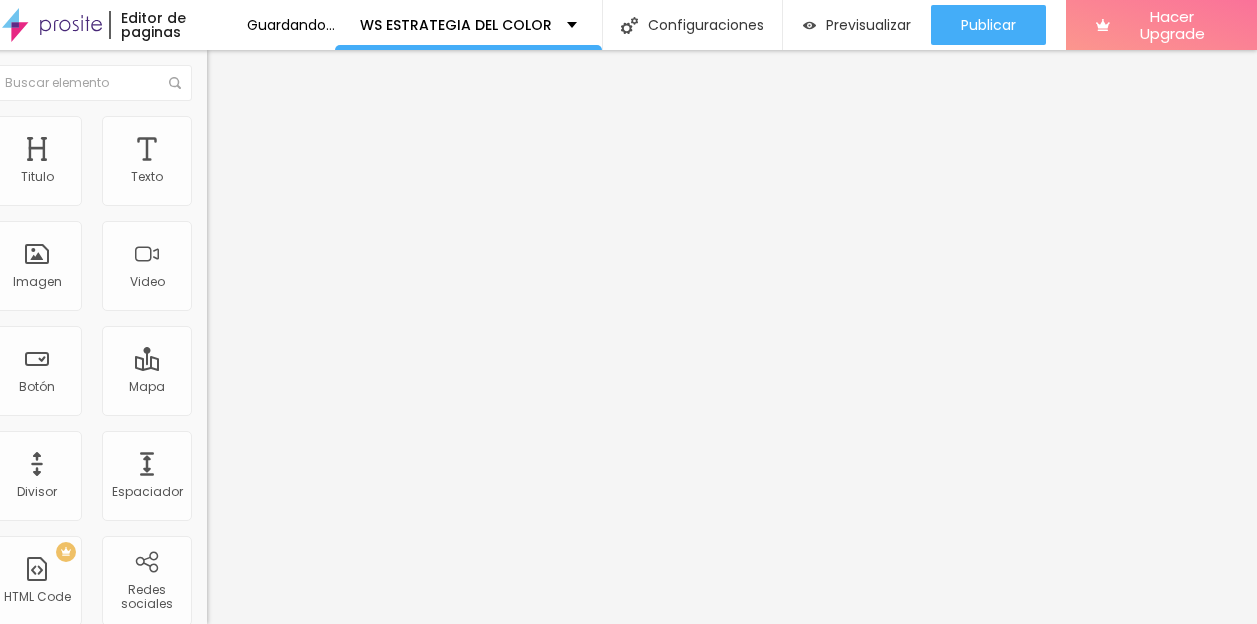 click at bounding box center (322, 884) 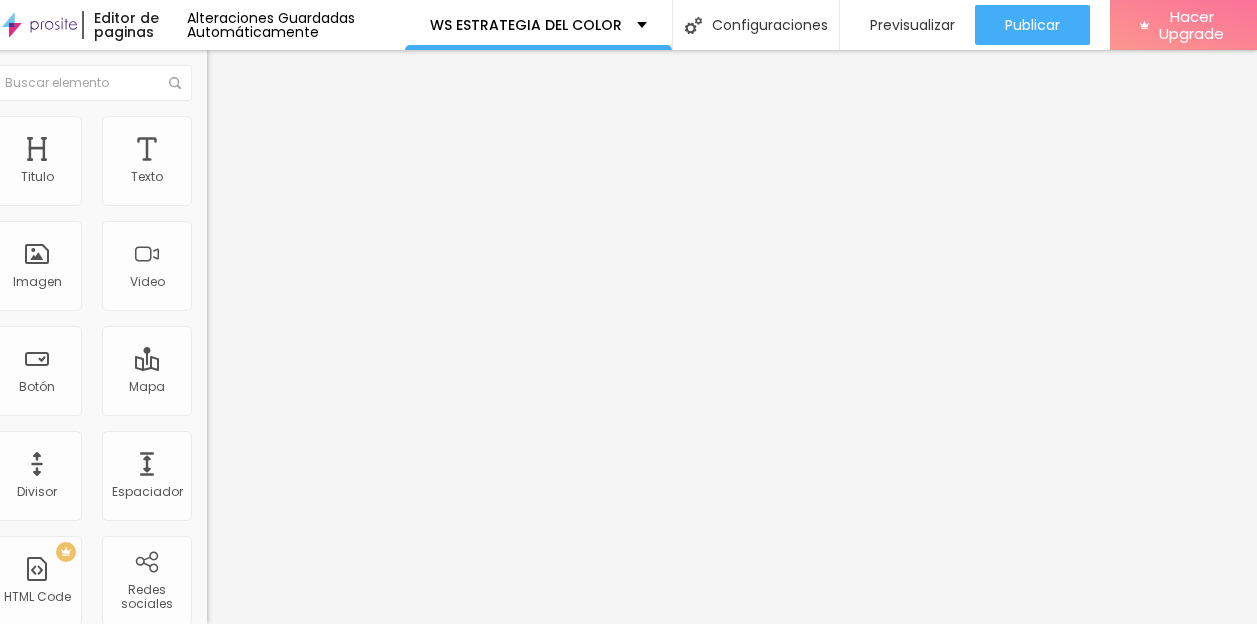 click on "Avanzado" at bounding box center [257, 149] 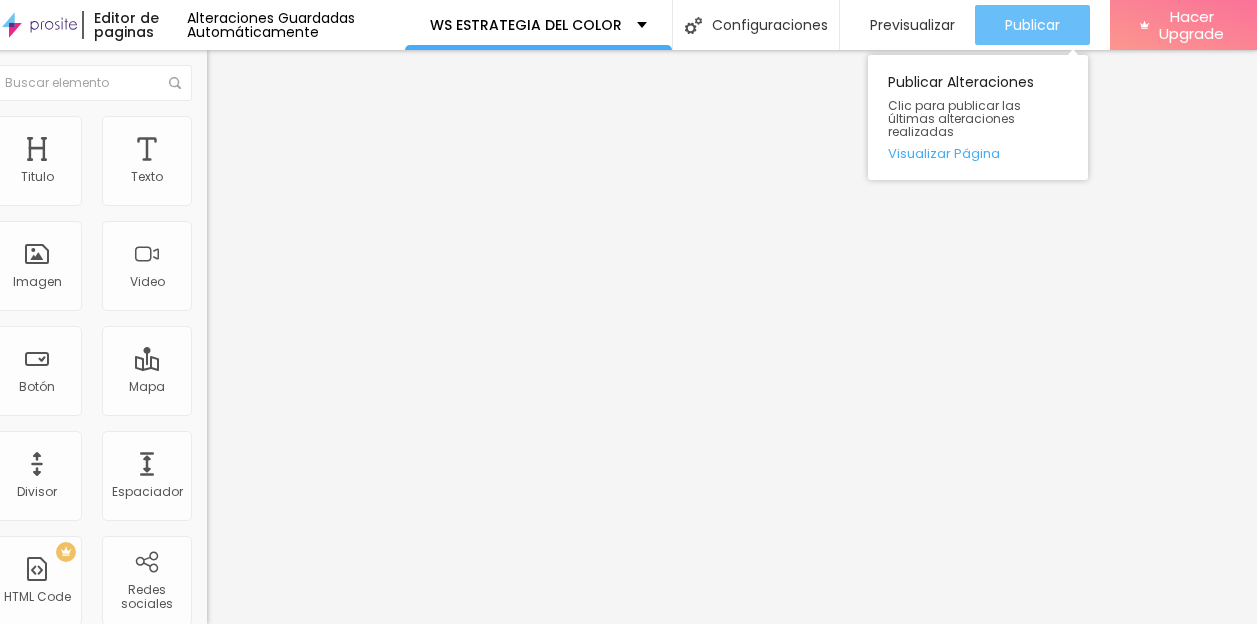 click on "Publicar" at bounding box center (1032, 25) 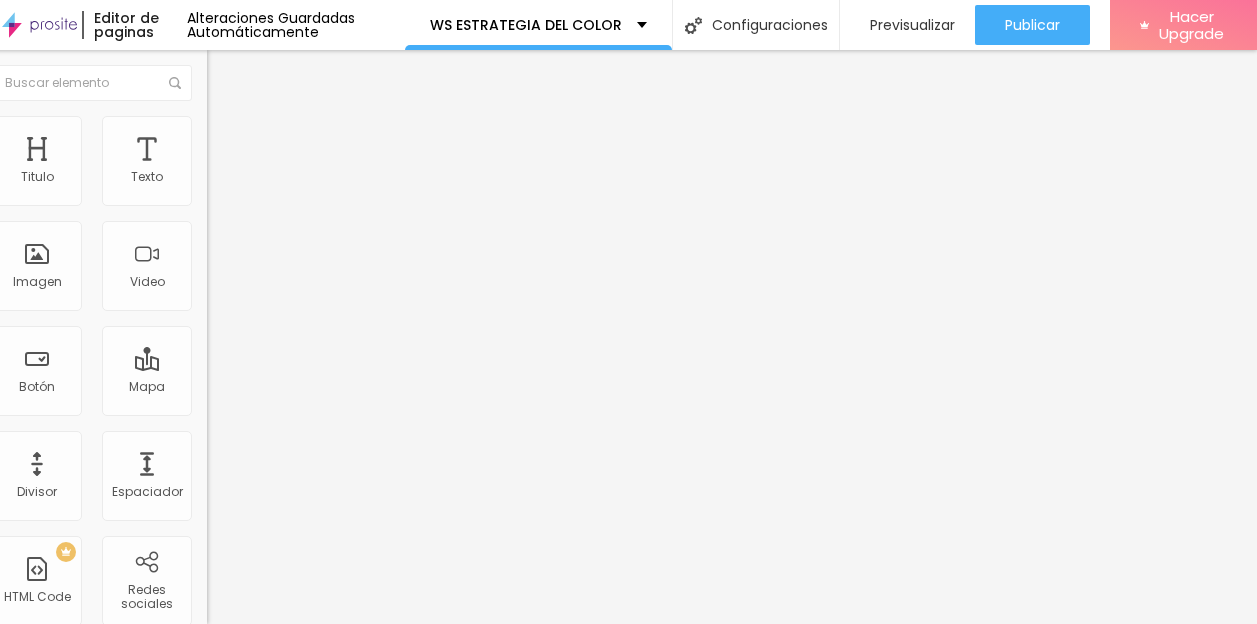 click on "Estilo" at bounding box center (240, 129) 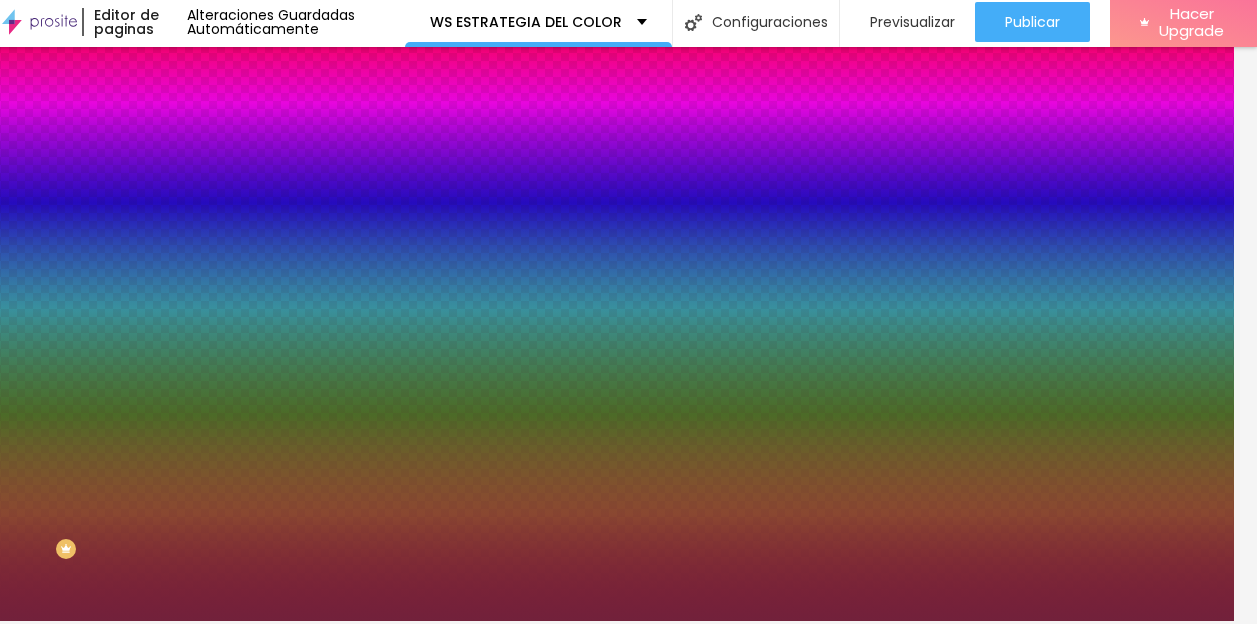 click at bounding box center (322, 269) 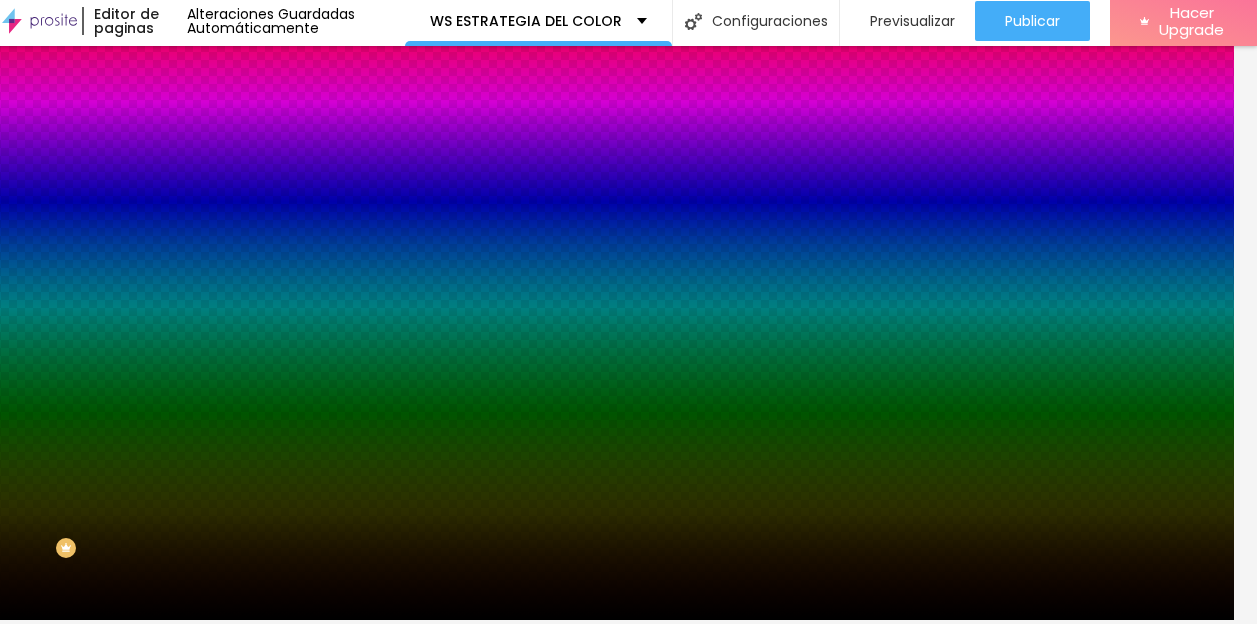 click on "Editar Seccion Contenido Estilo Avanzado Imagen de fondo Agregar image Efecto de imagen Ninguno Ninguno Parallax Color de fondo Restablecer #000000 Efecto de fondo Efecto superior DESACTIVADO Restablecer Efecto inferior DESACTIVADO Restablecer" at bounding box center (322, 333) 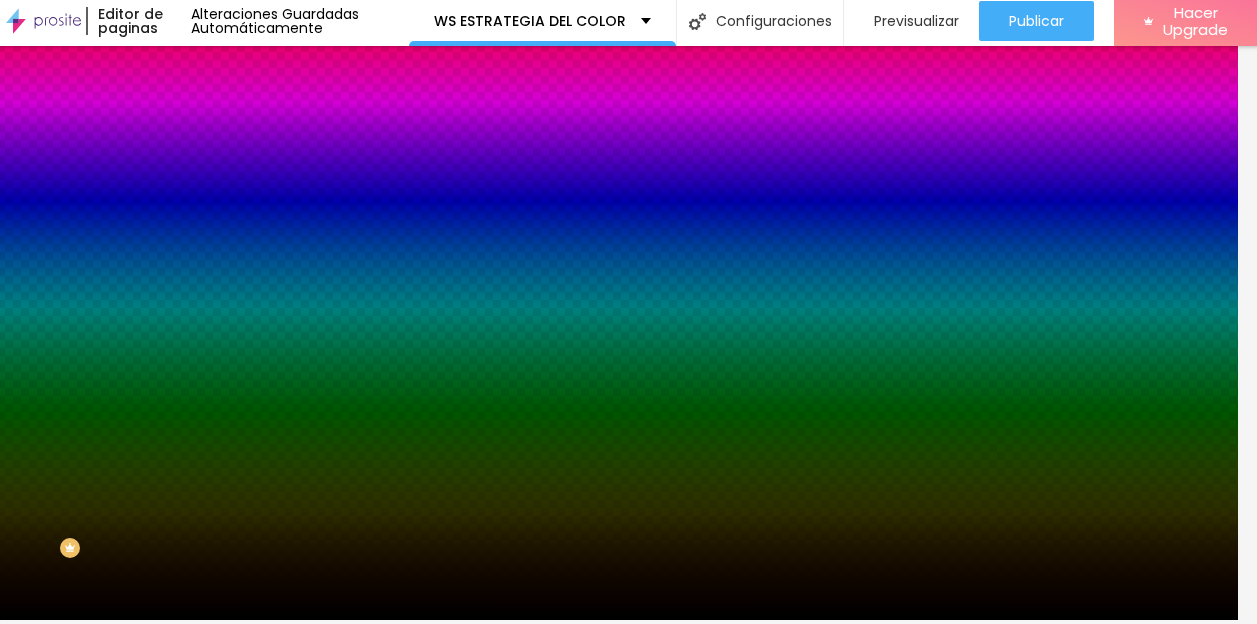 scroll, scrollTop: 15, scrollLeft: 0, axis: vertical 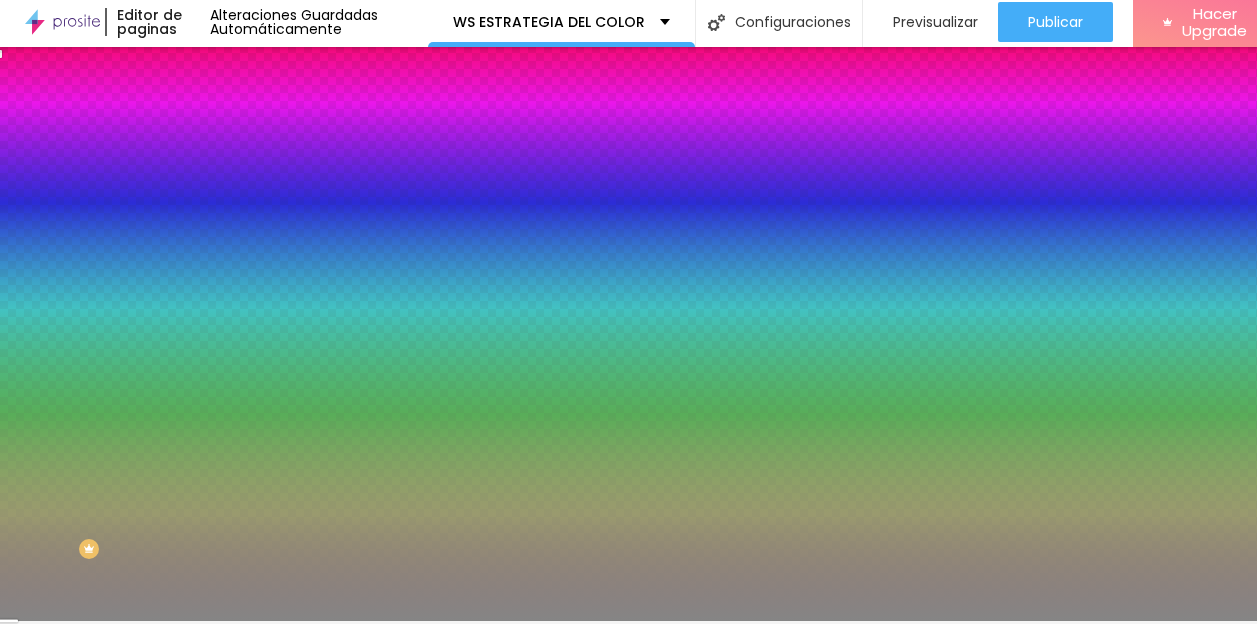 drag, startPoint x: 36, startPoint y: 380, endPoint x: 22, endPoint y: 445, distance: 66.4906 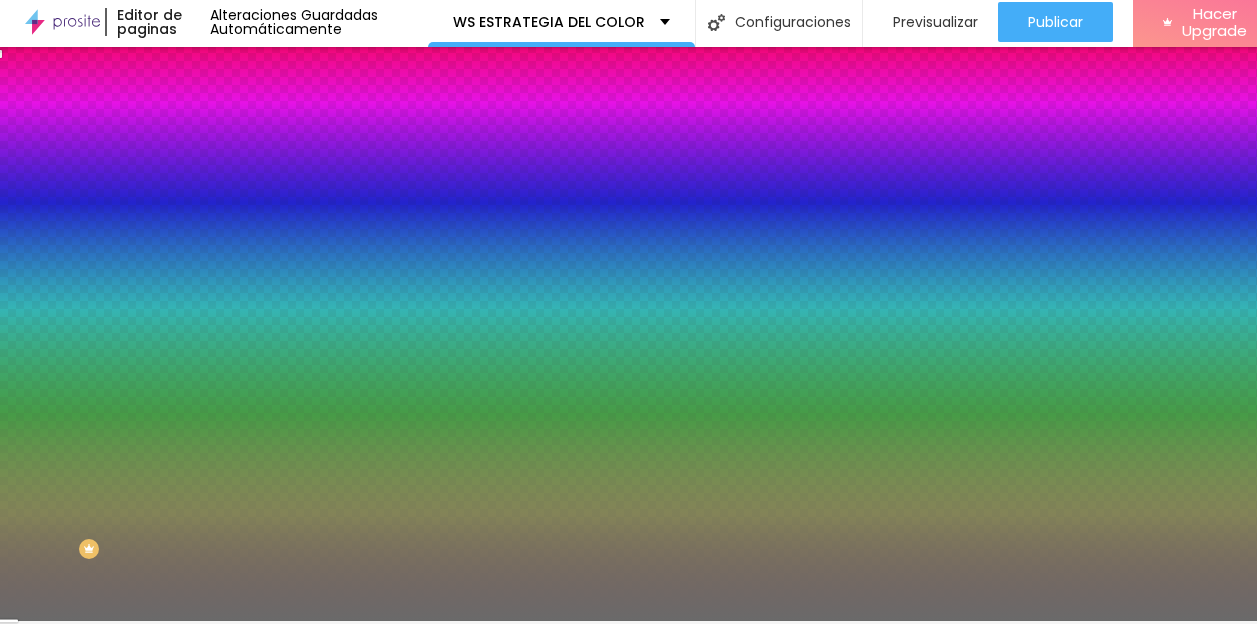 type on "#6A6A6A" 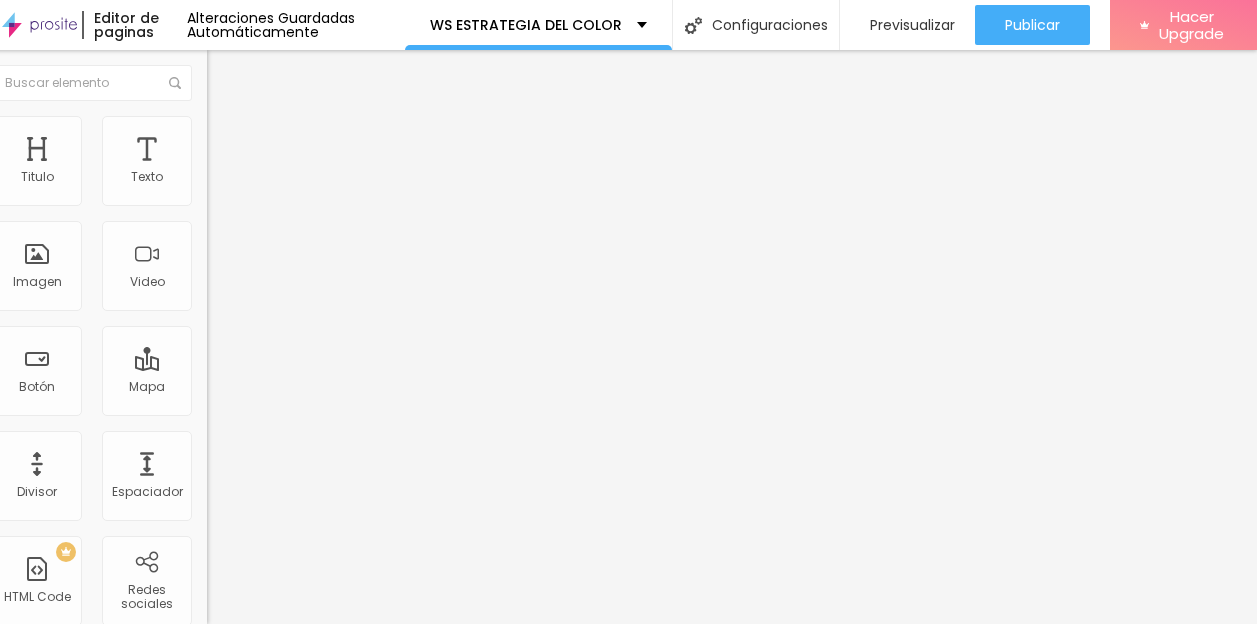 click on "Estilo" at bounding box center [240, 129] 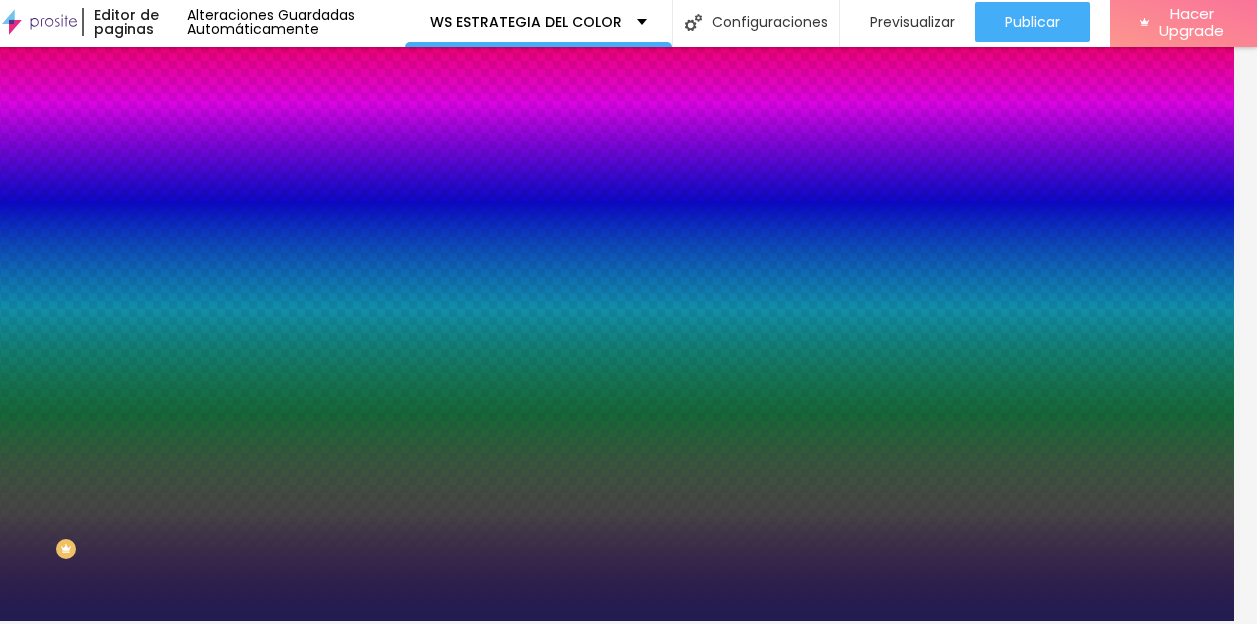 drag, startPoint x: 160, startPoint y: 348, endPoint x: 111, endPoint y: 348, distance: 49 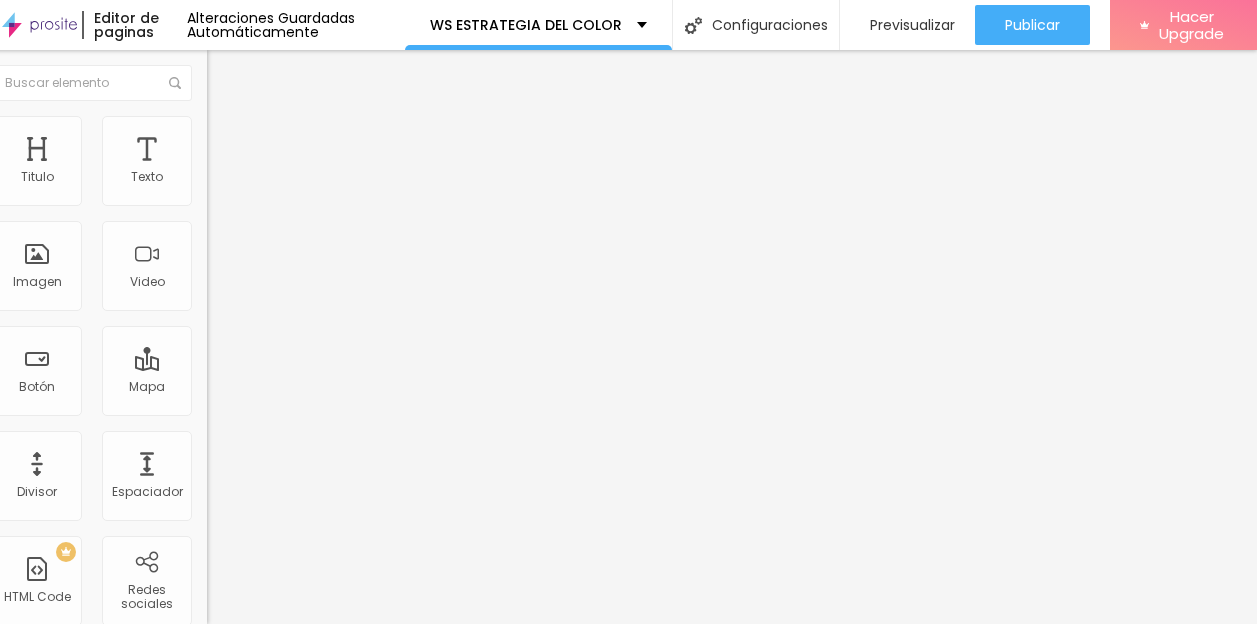 click on "Estilo" at bounding box center (322, 126) 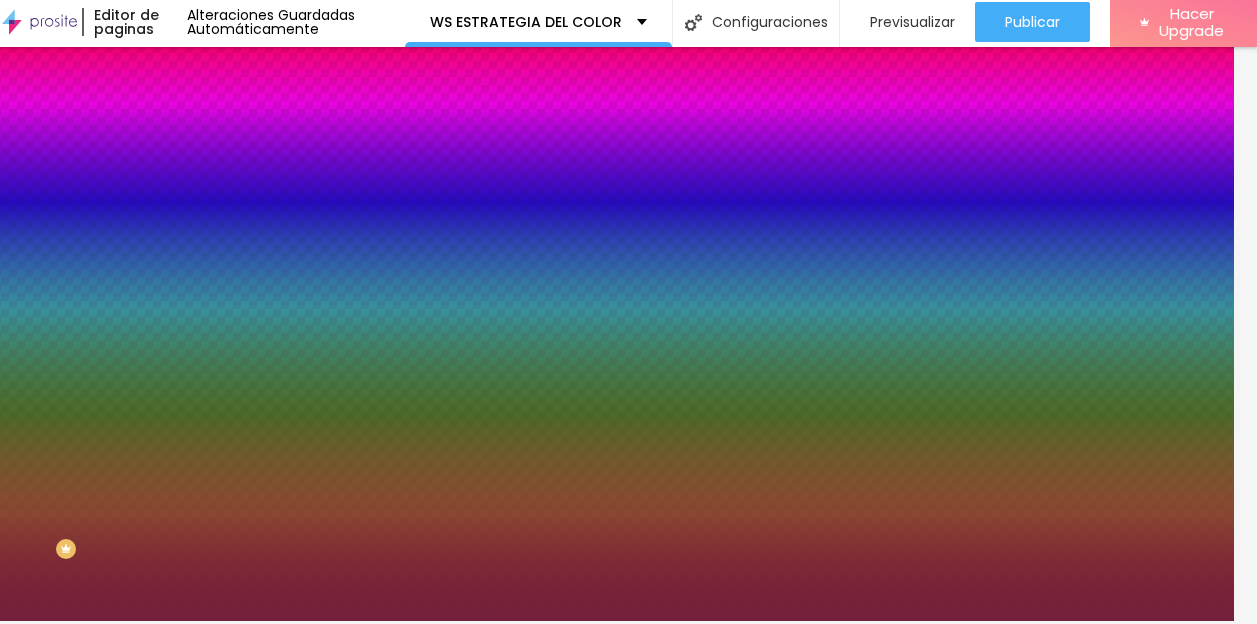 scroll, scrollTop: 1, scrollLeft: 0, axis: vertical 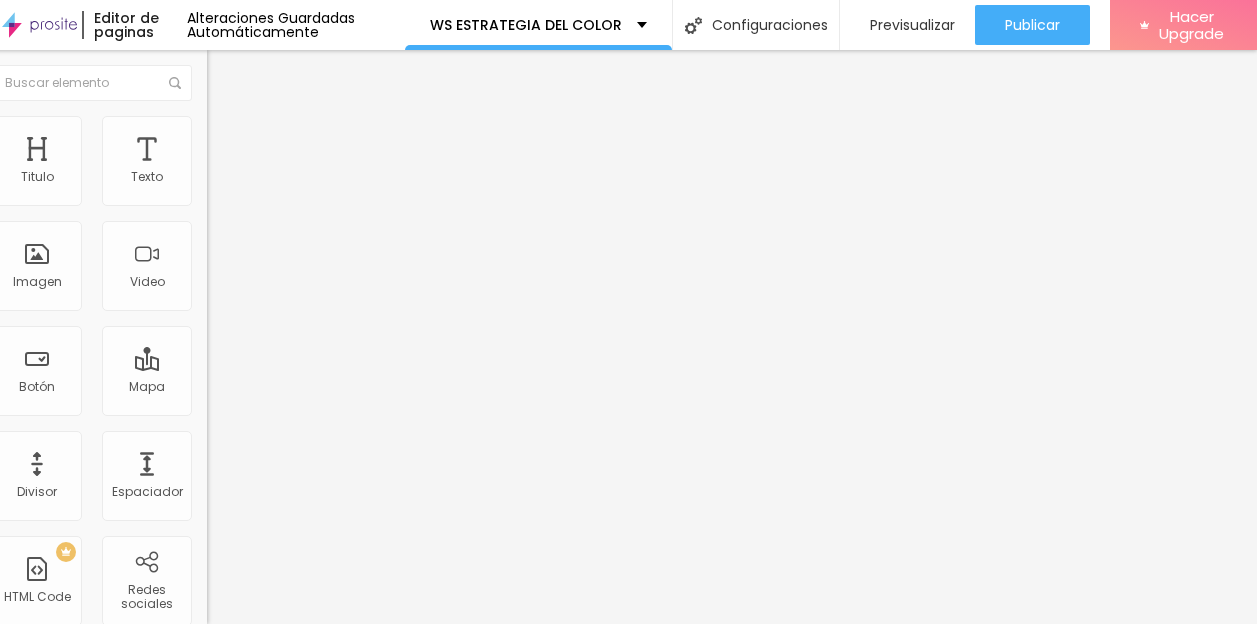 click on "Estilo" at bounding box center (322, 126) 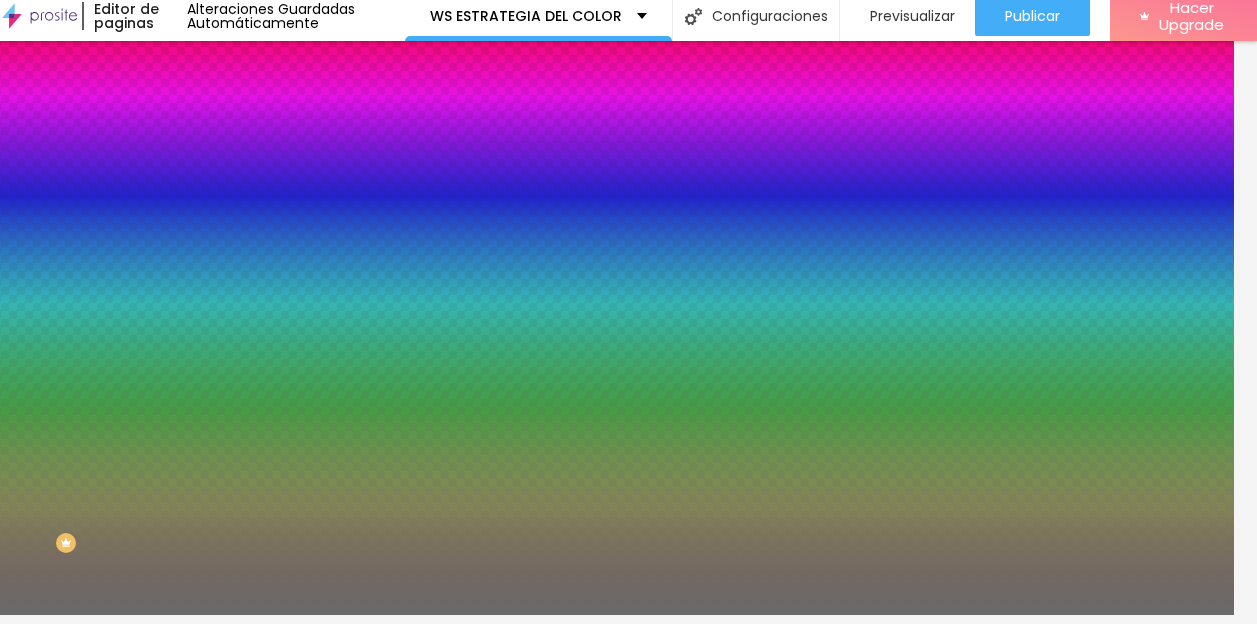 drag, startPoint x: 163, startPoint y: 350, endPoint x: 104, endPoint y: 348, distance: 59.03389 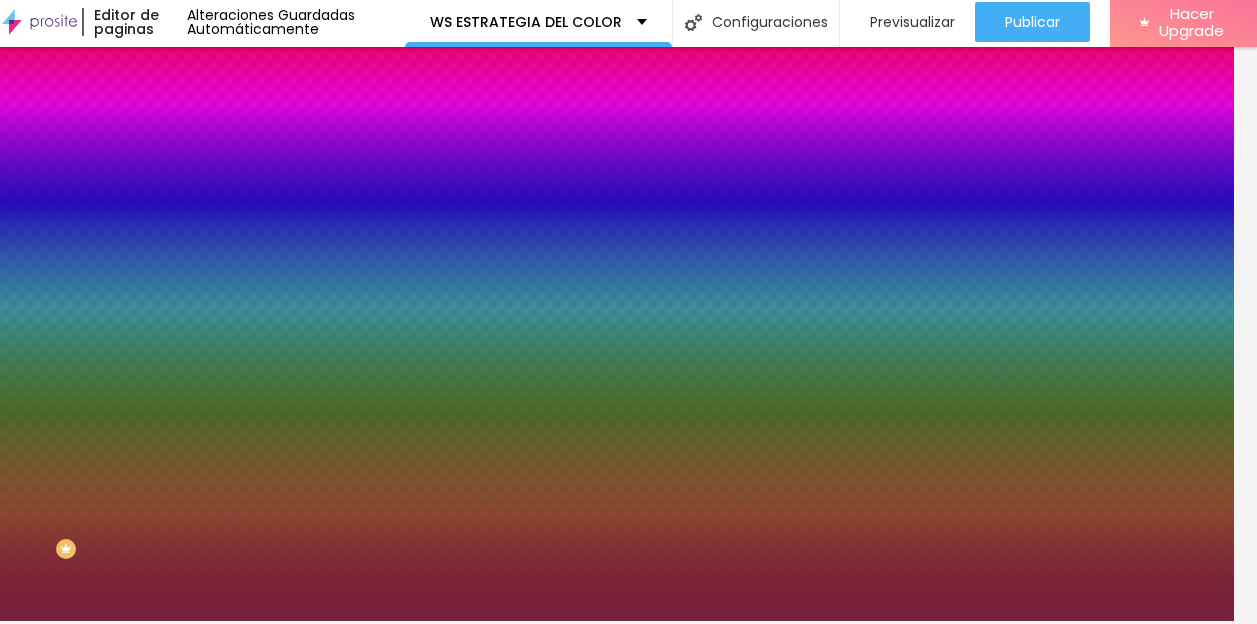 type on "#72213B" 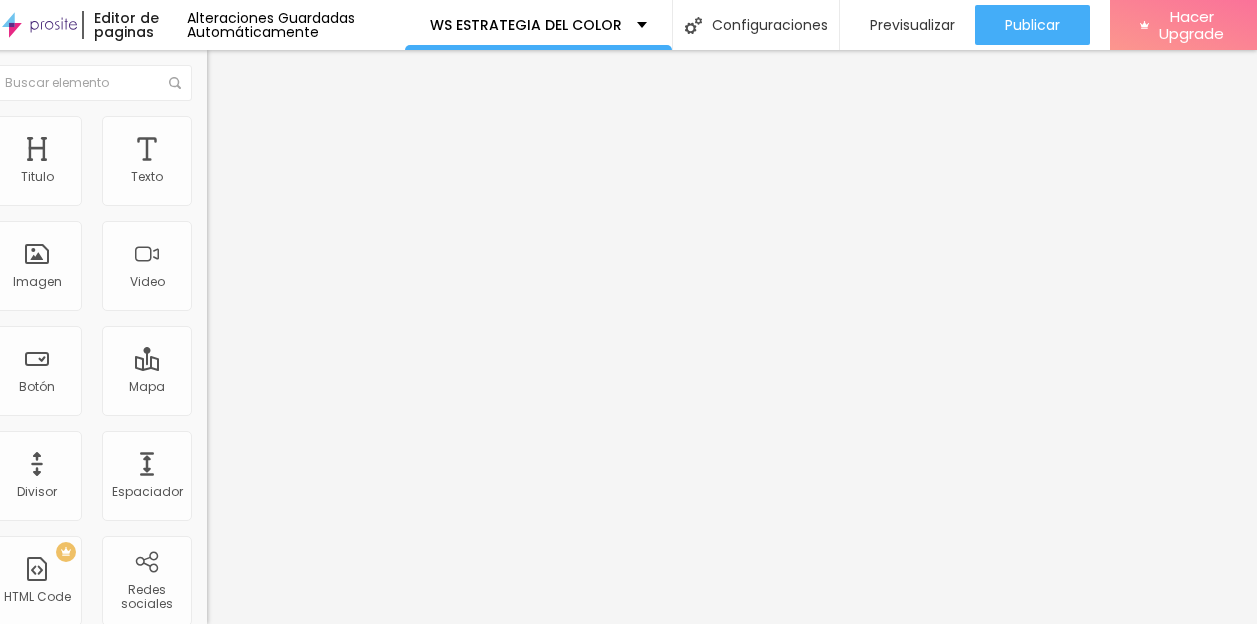 click at bounding box center [221, 181] 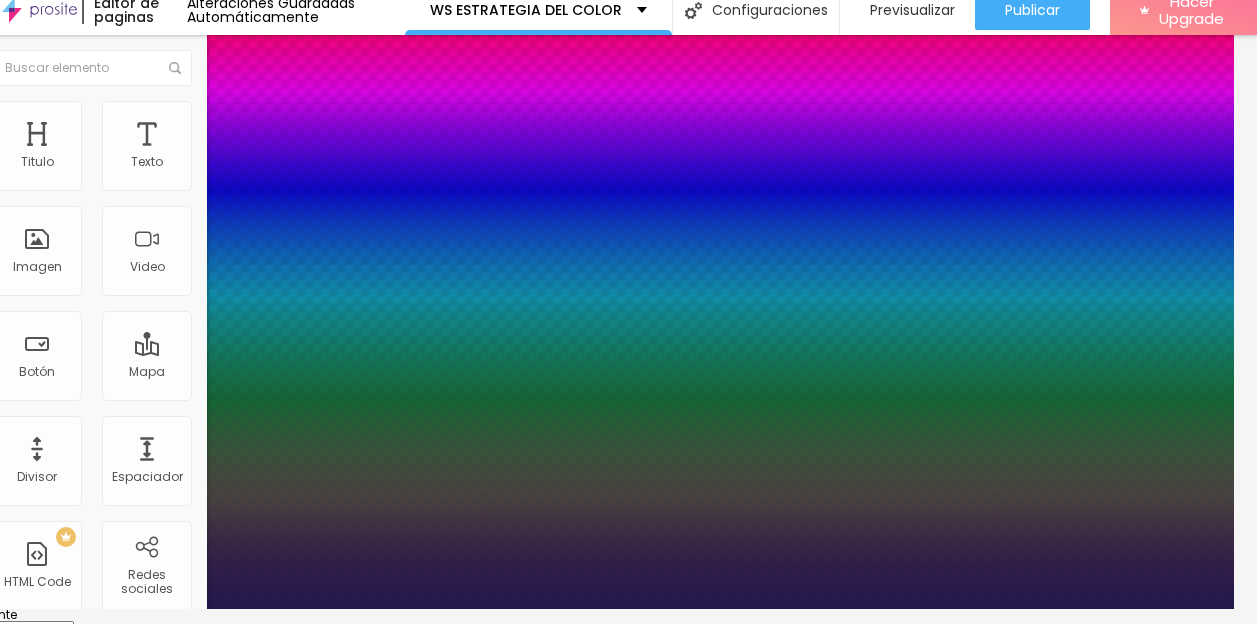 type on "1" 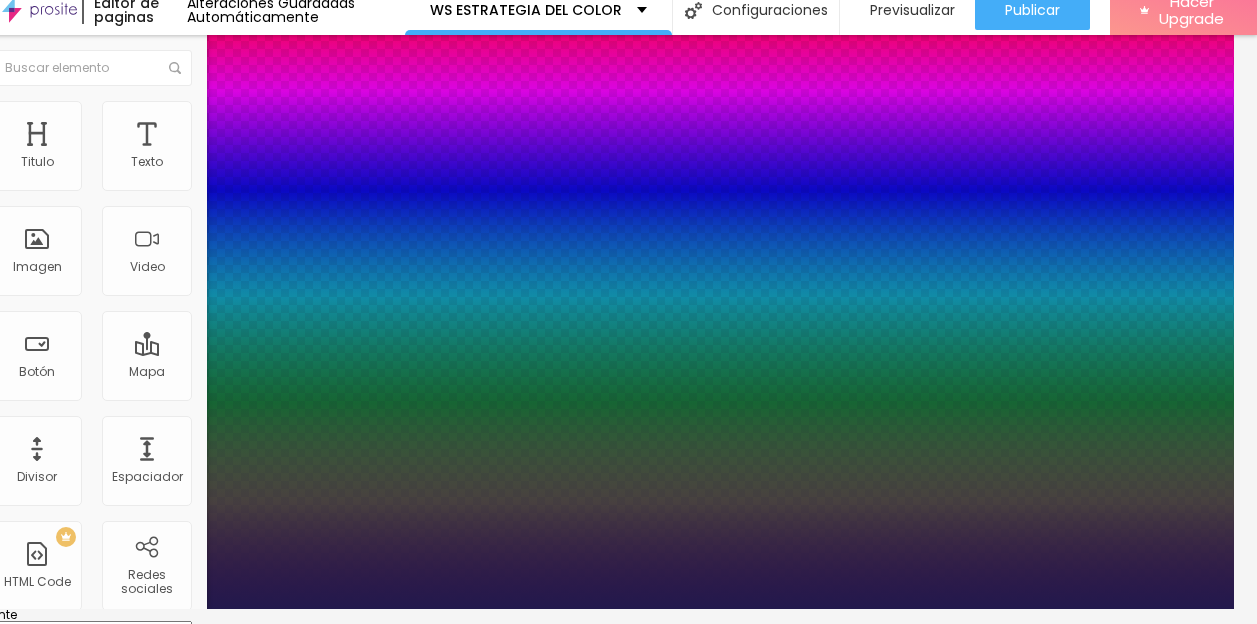 click at bounding box center (605, 609) 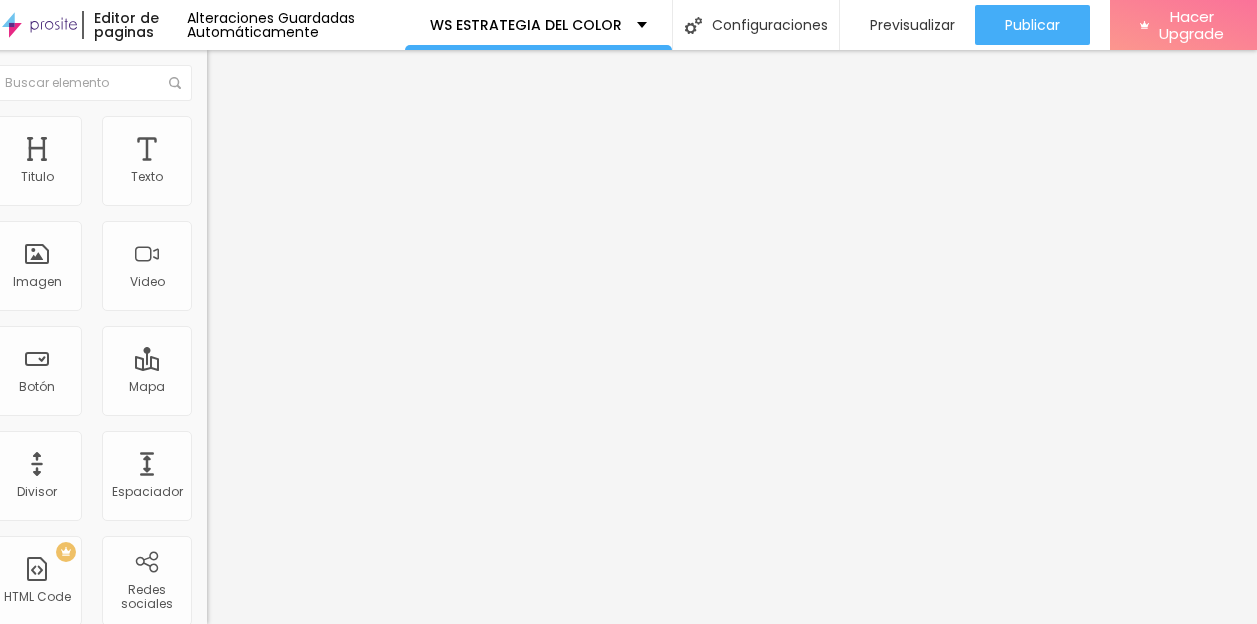 scroll, scrollTop: 15, scrollLeft: 0, axis: vertical 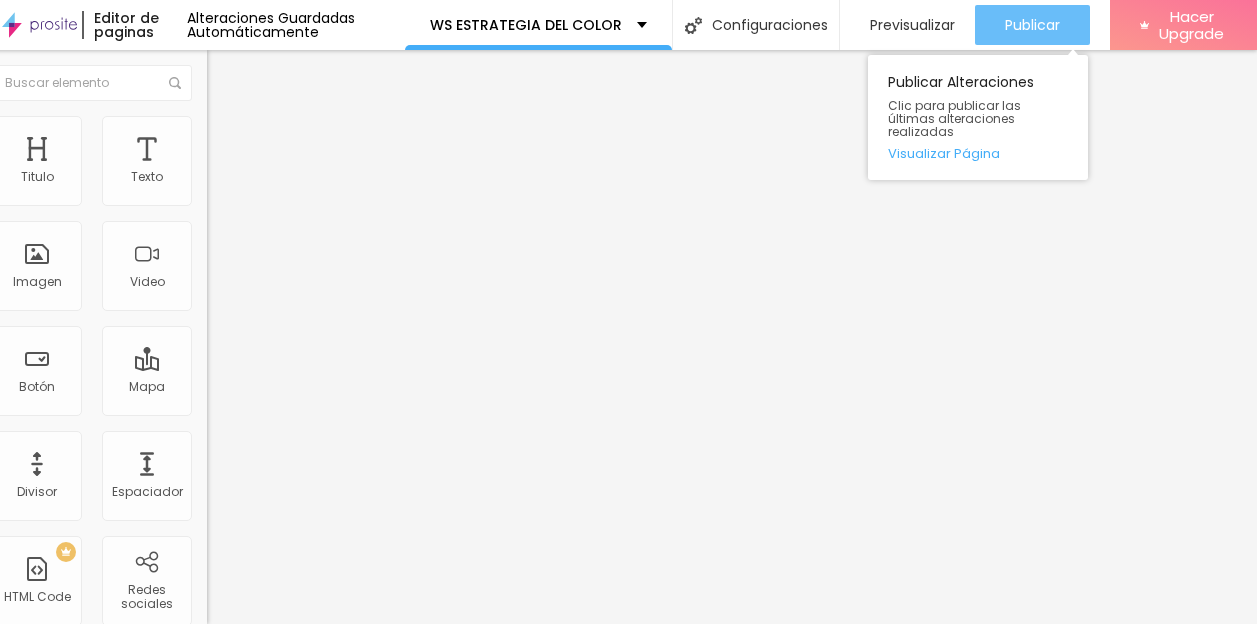 click on "Publicar" at bounding box center (1032, 25) 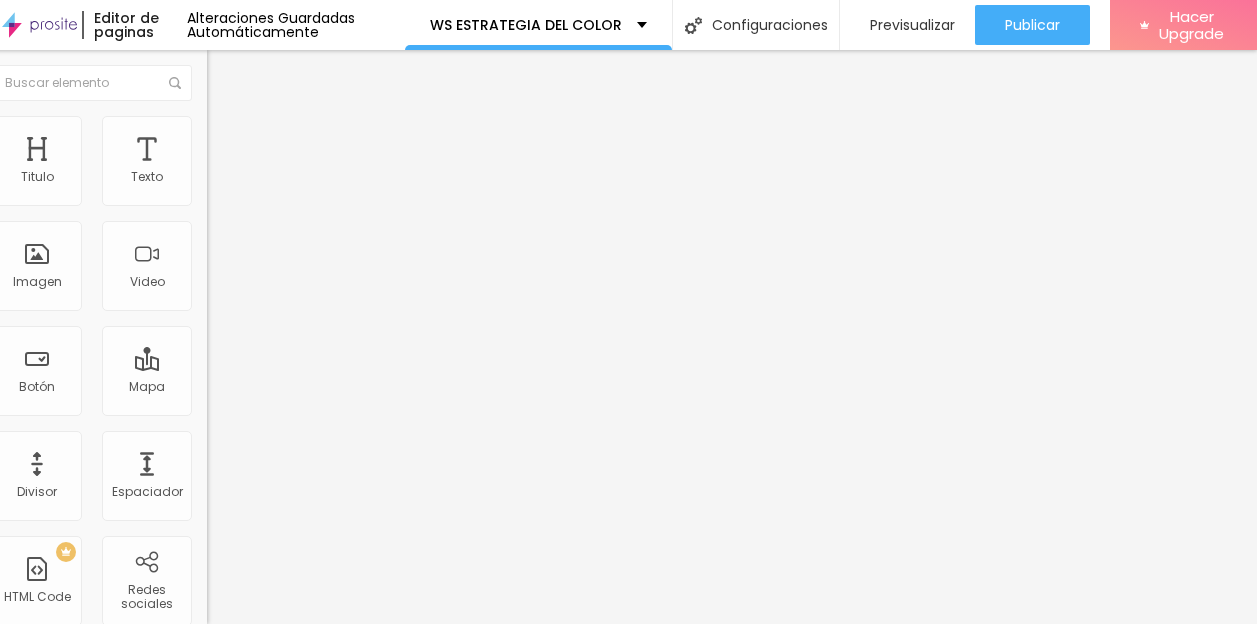 click 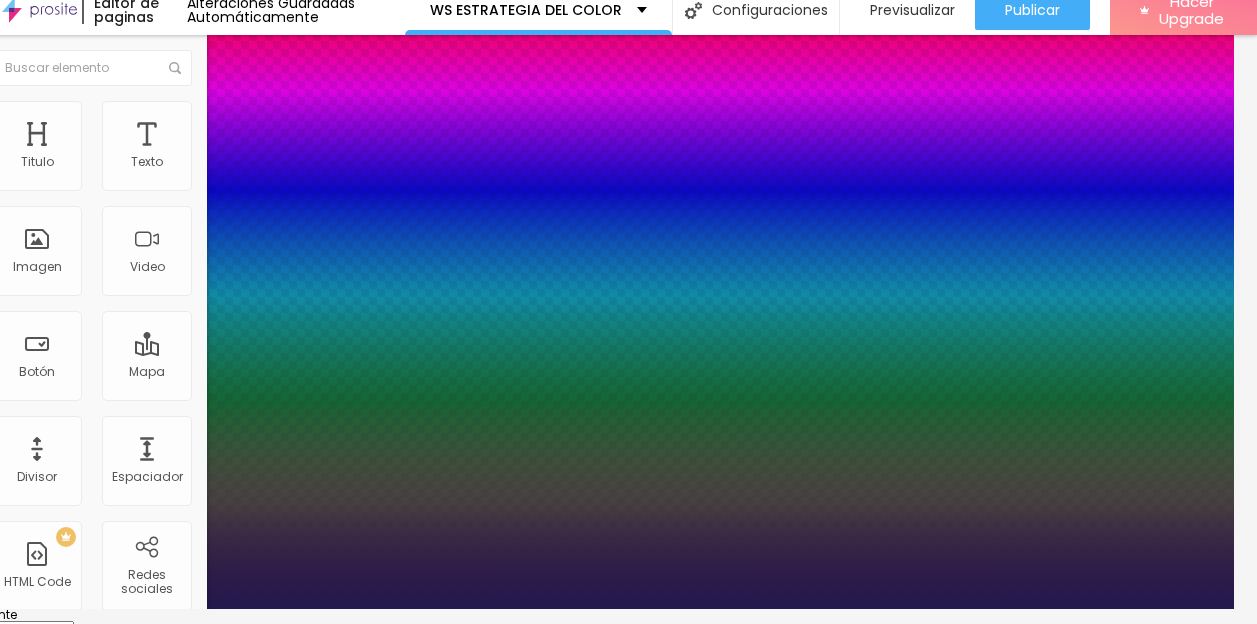 type on "1" 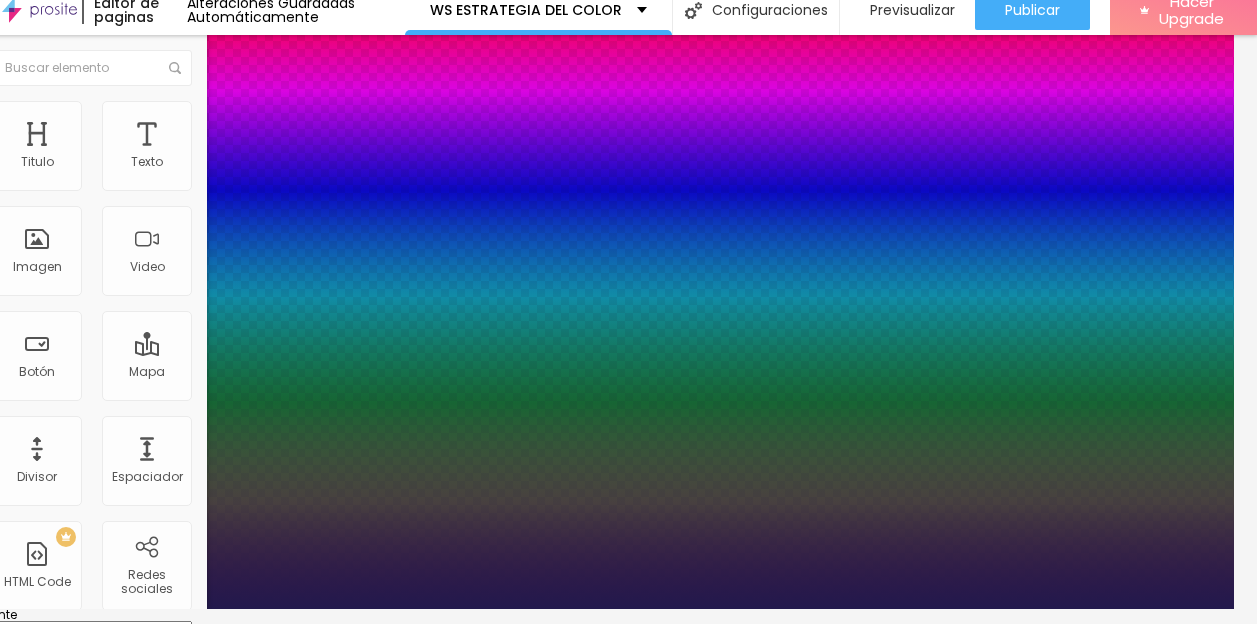 type on "32" 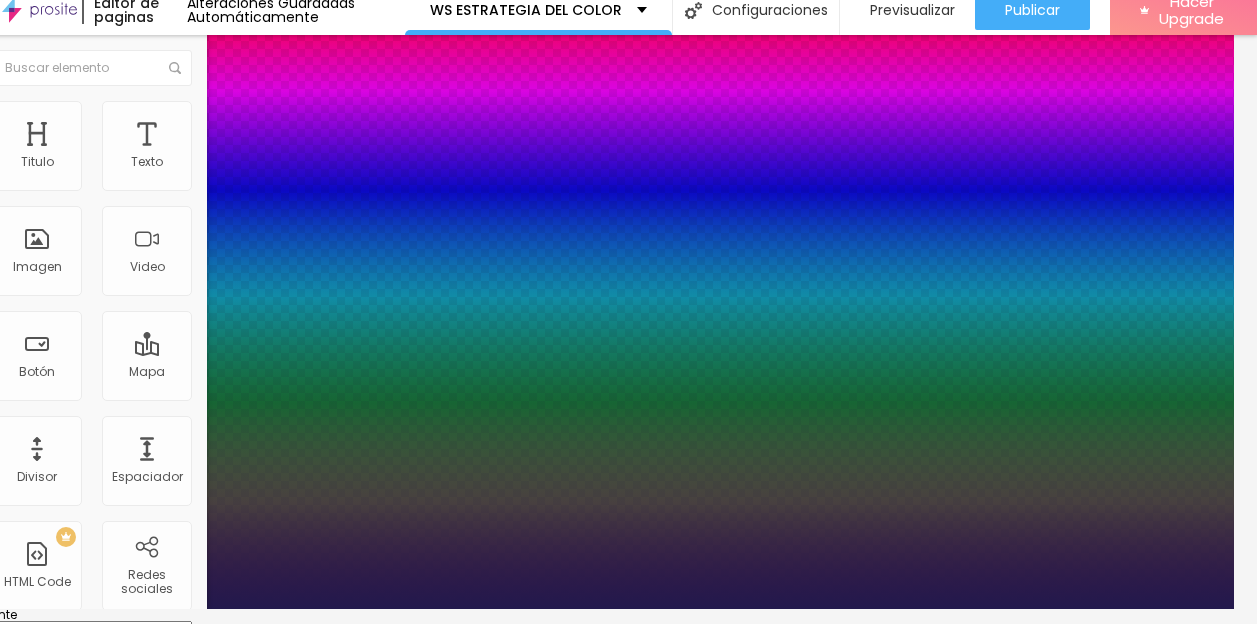 type on "31" 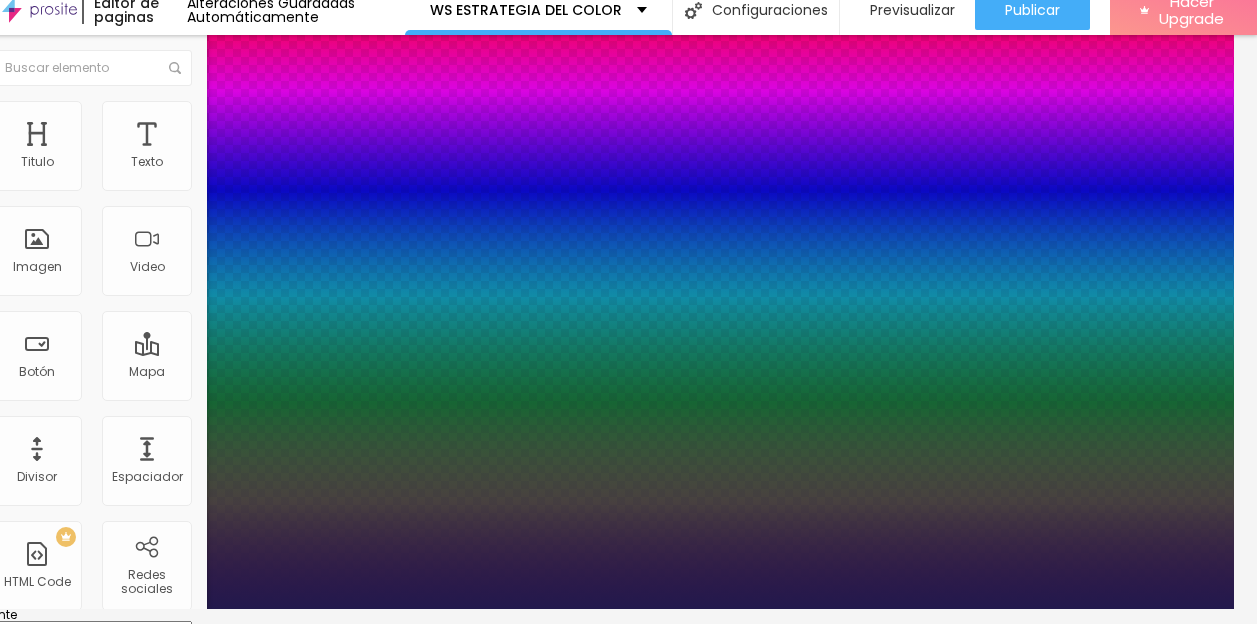 type on "30" 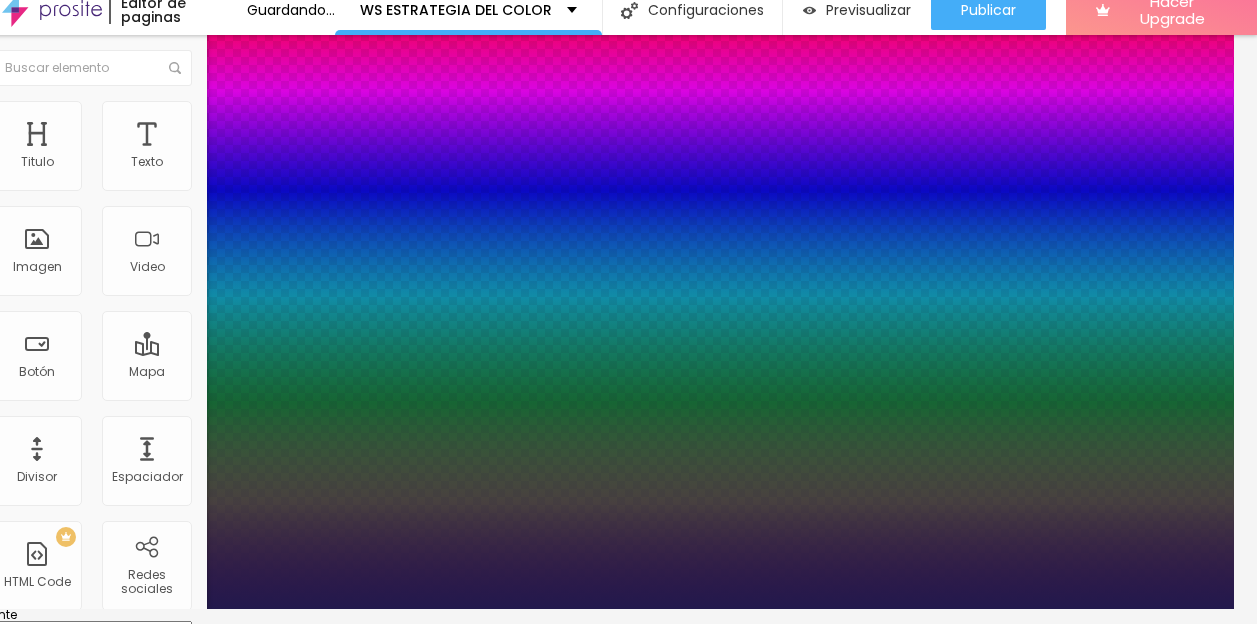 type on "26" 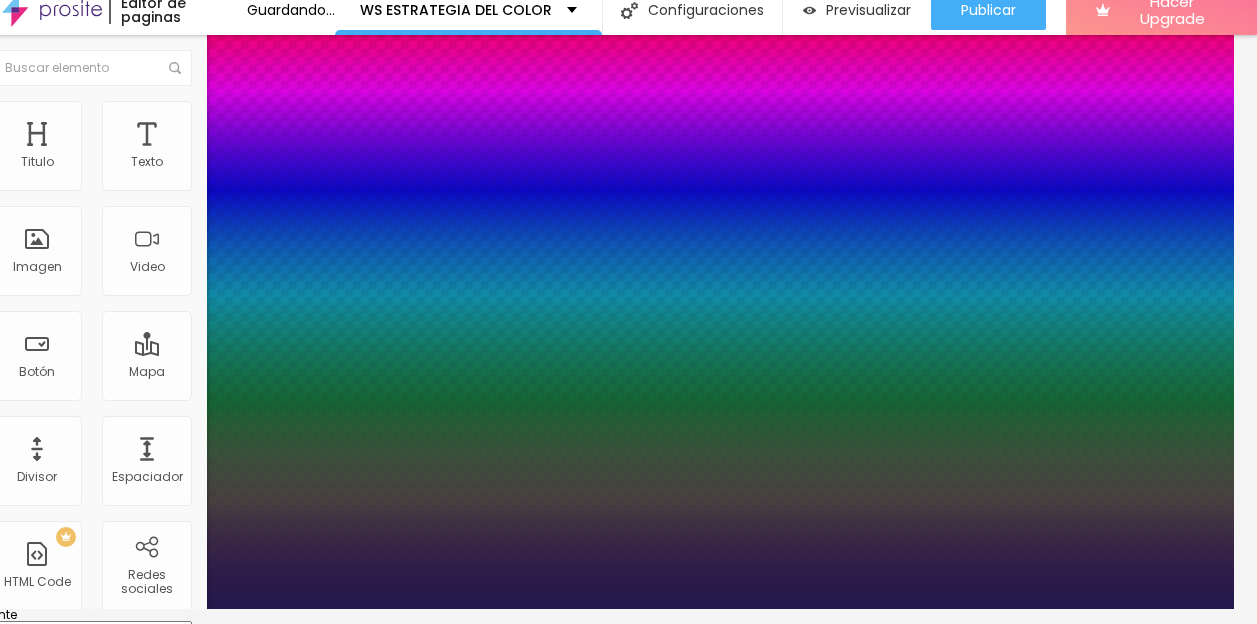 type on "25" 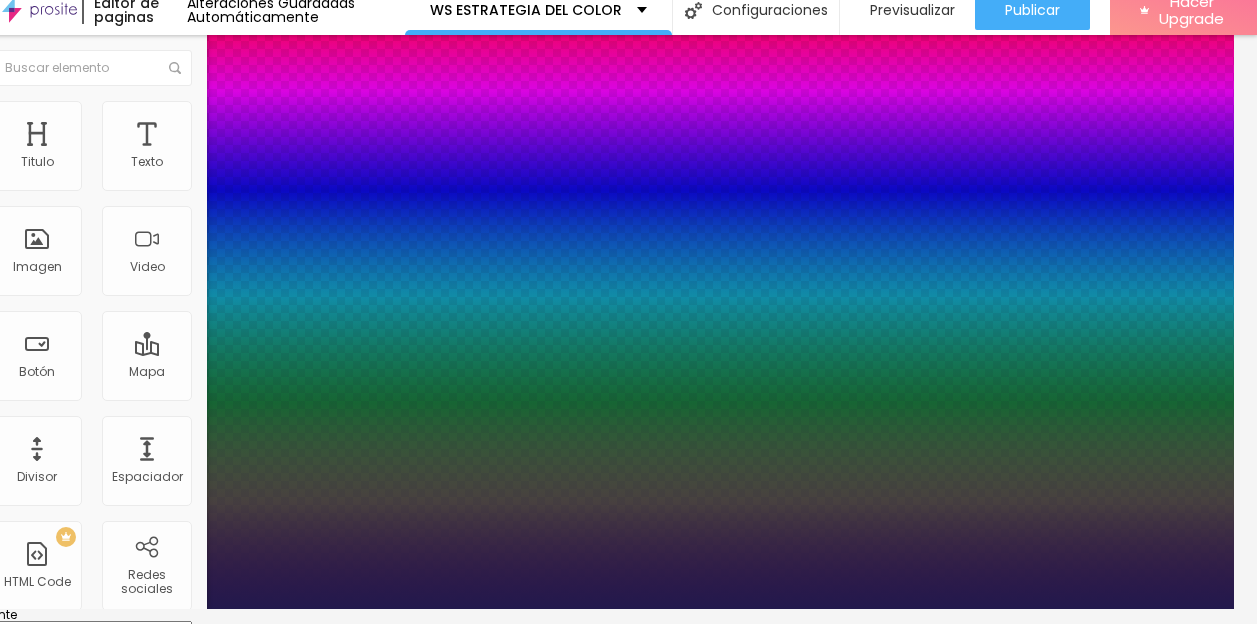 type on "1" 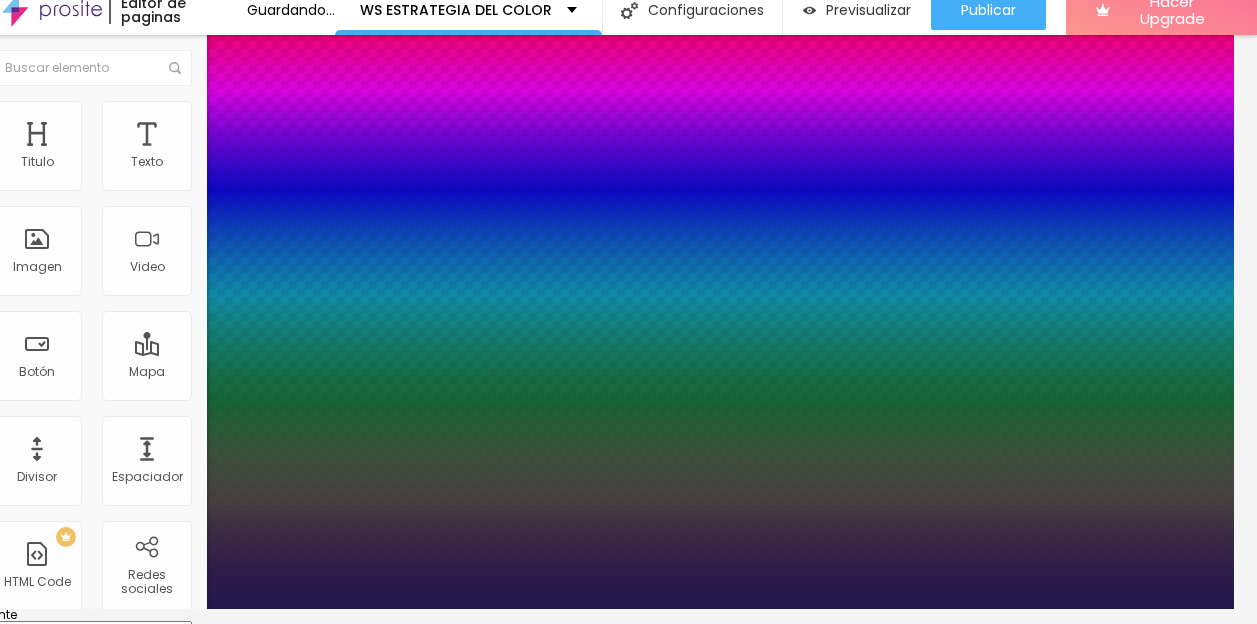 click at bounding box center [605, 609] 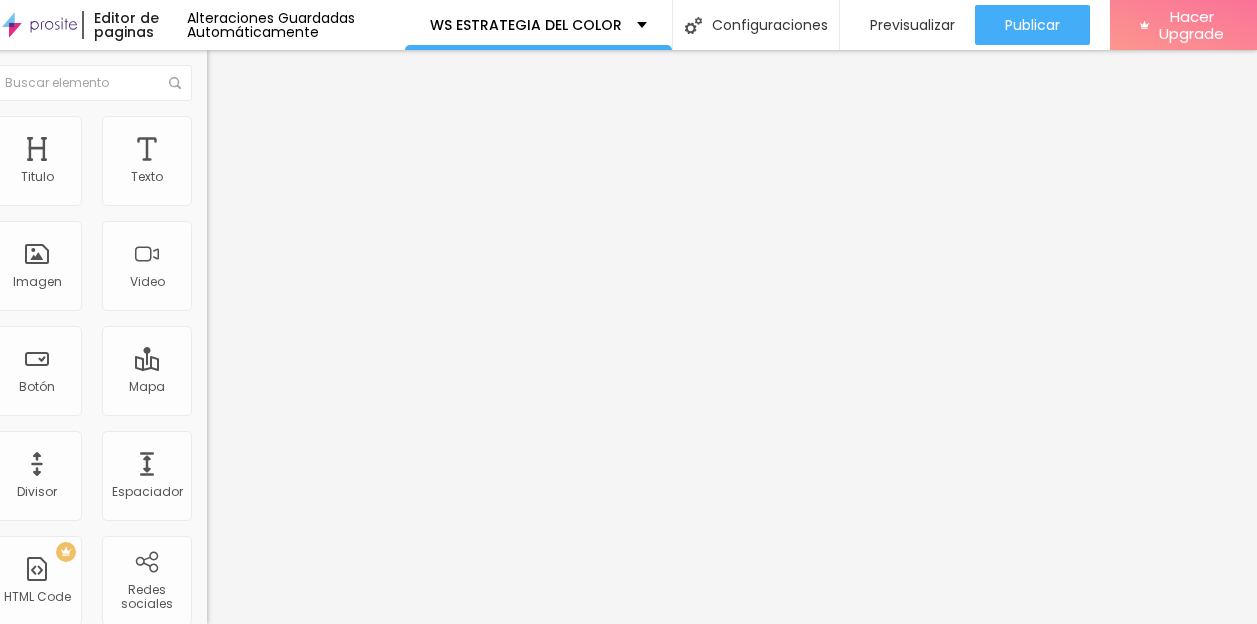 click 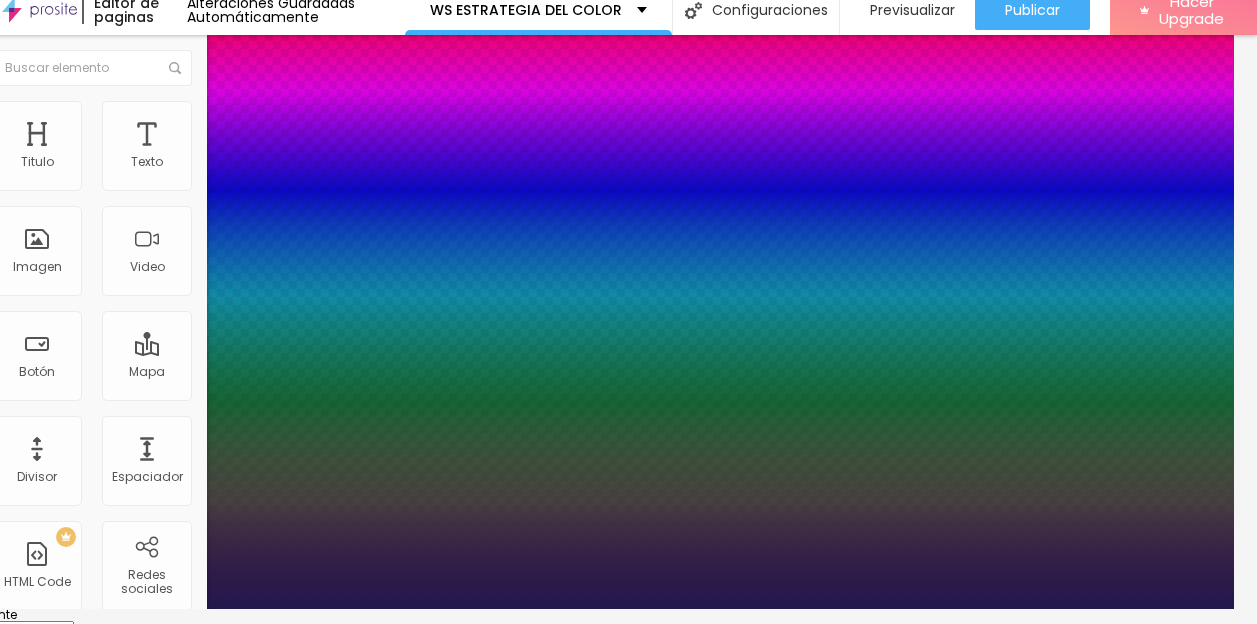 type on "1" 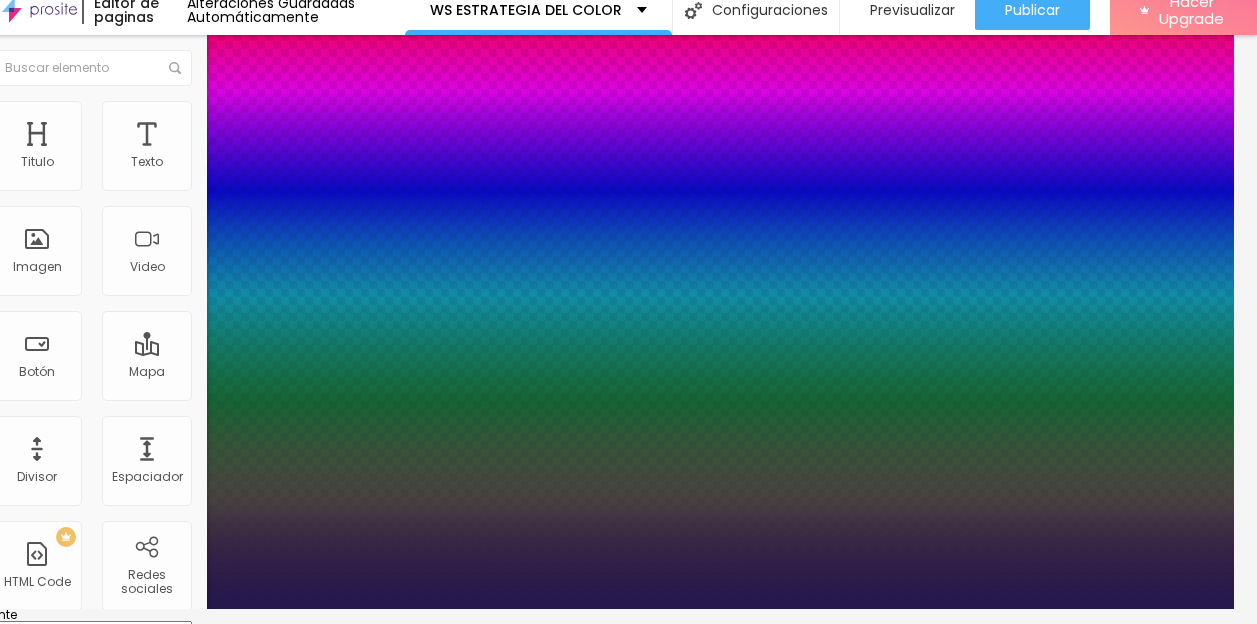 type on "32" 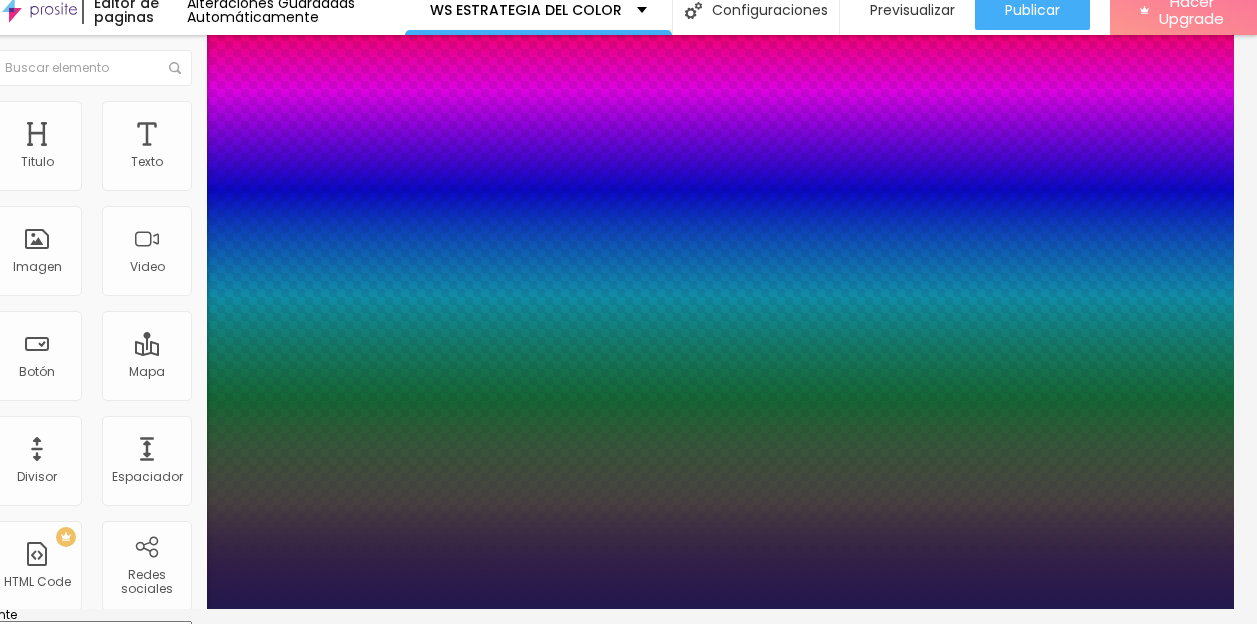 type on "30" 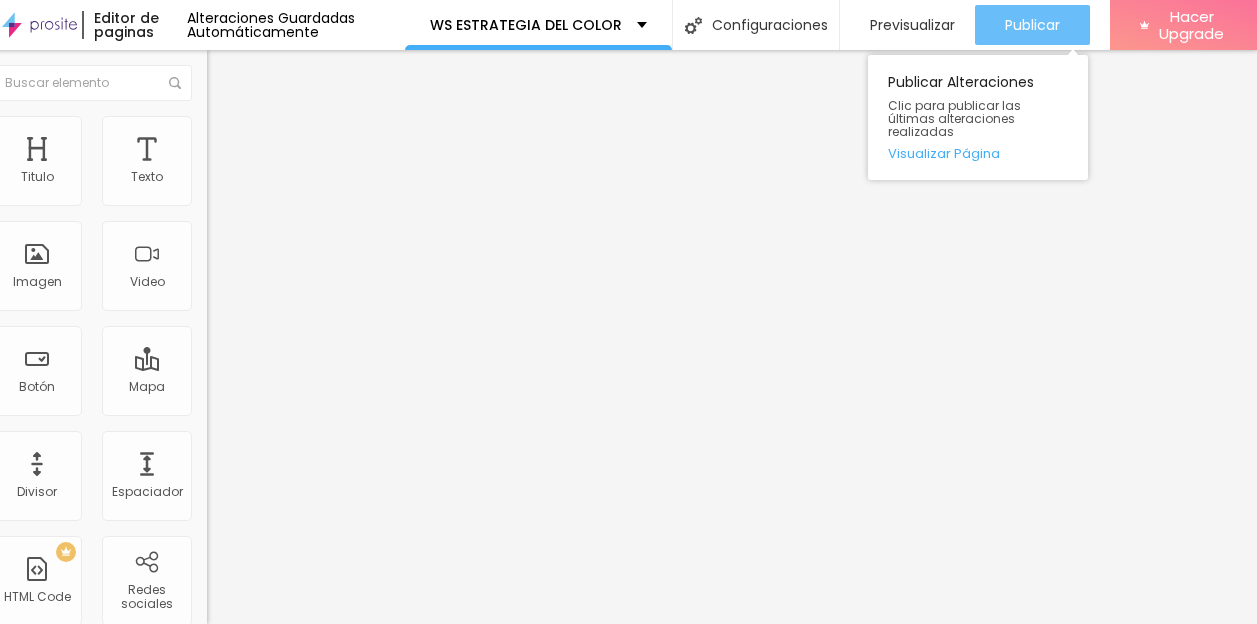 click on "Publicar" at bounding box center (1032, 25) 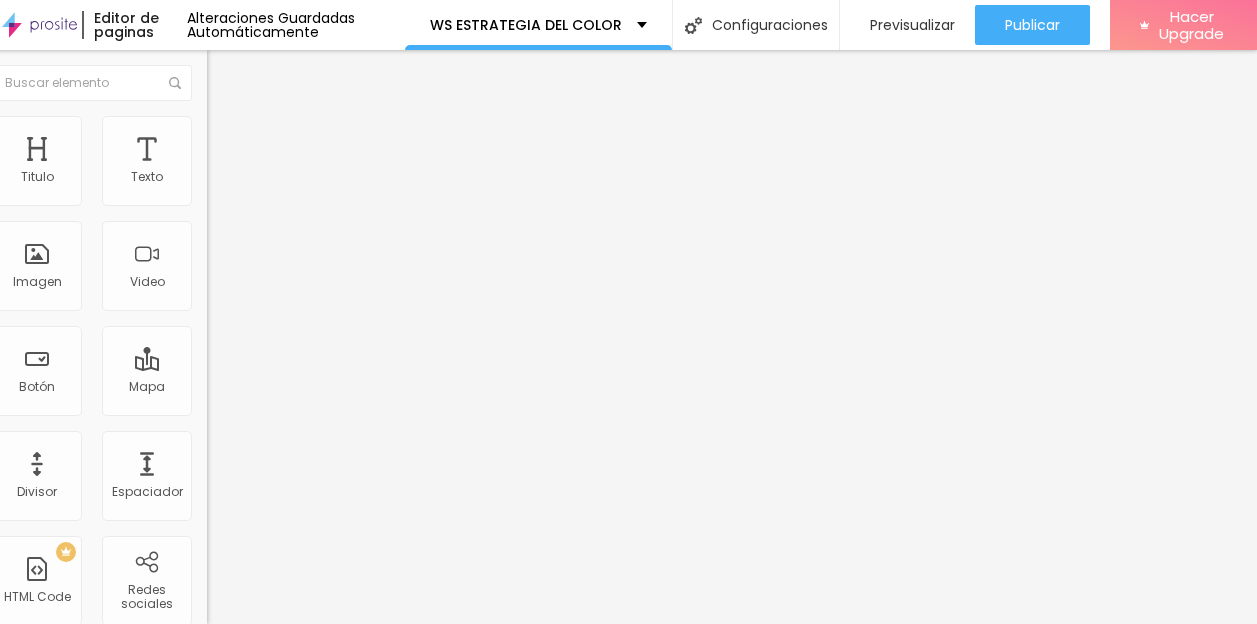 click on "Avanzado" at bounding box center (257, 129) 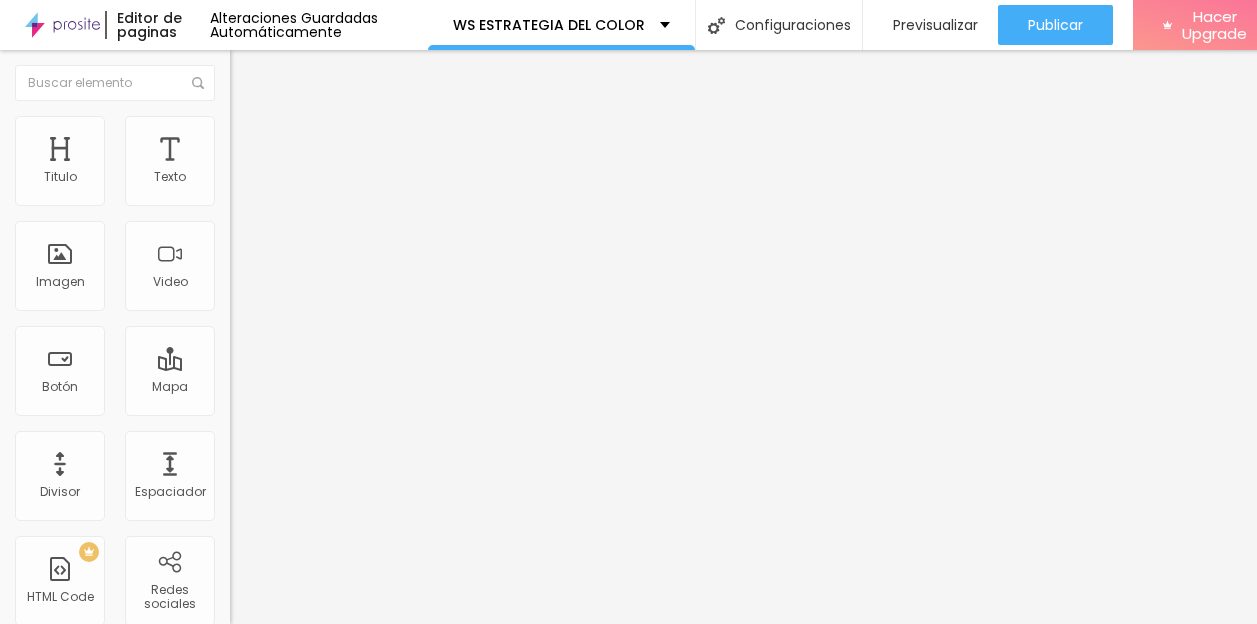 click on "Editar Titulo" at bounding box center (345, 73) 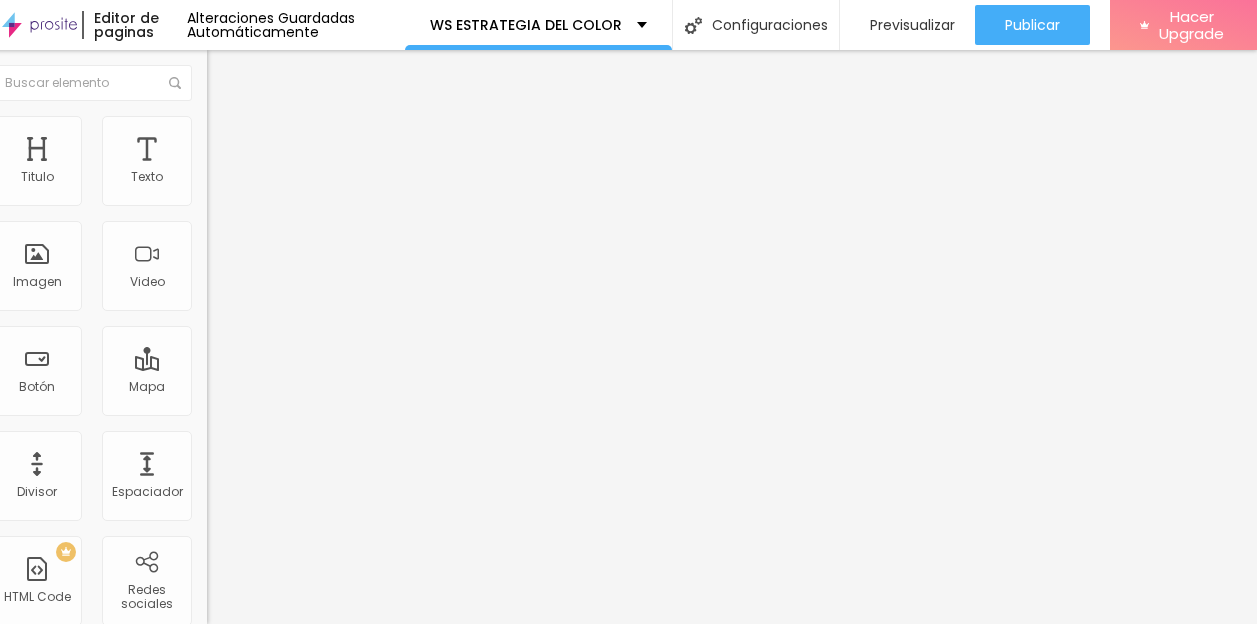click at bounding box center (221, 181) 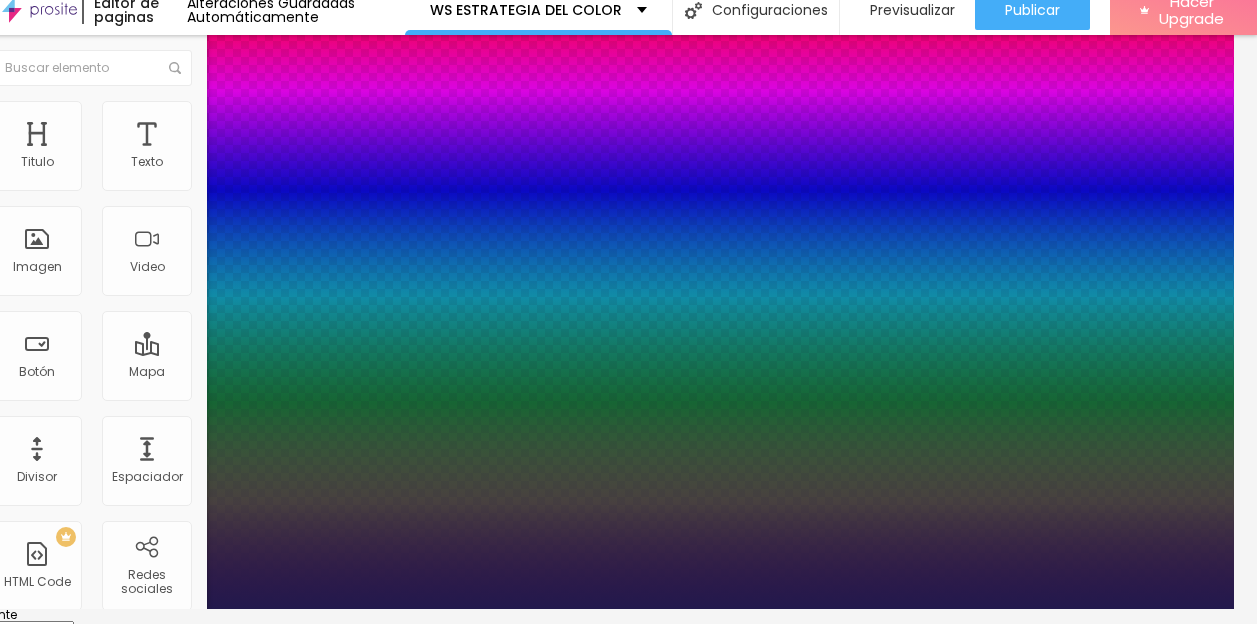 type on "1" 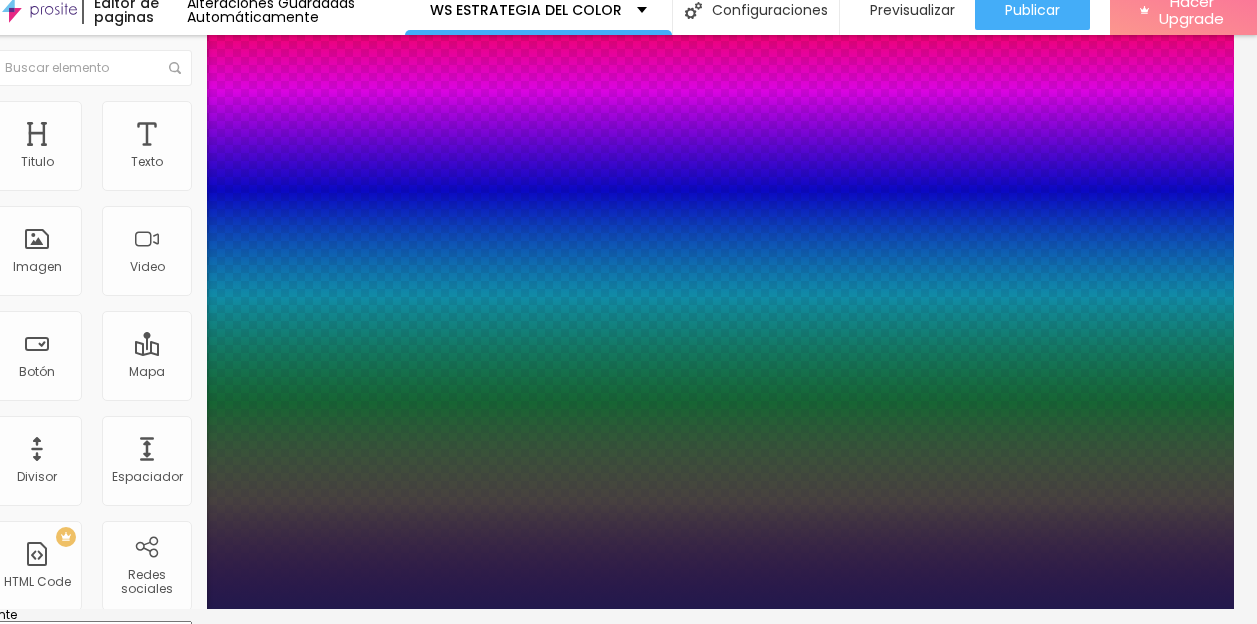 type on "13" 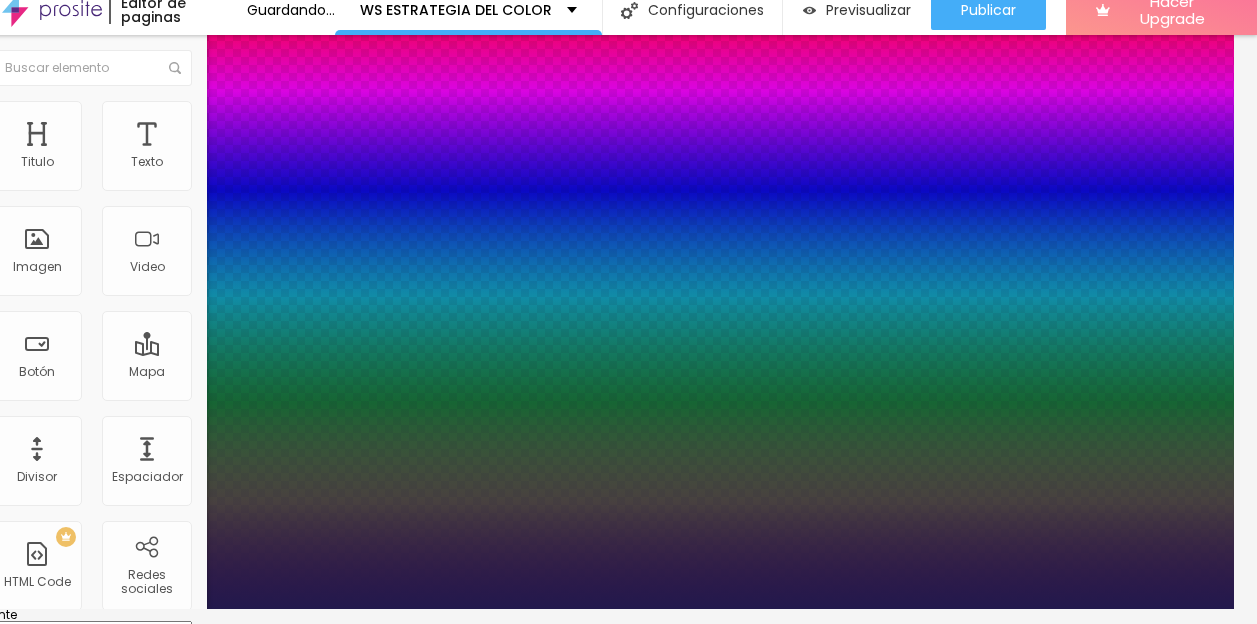 type on "1" 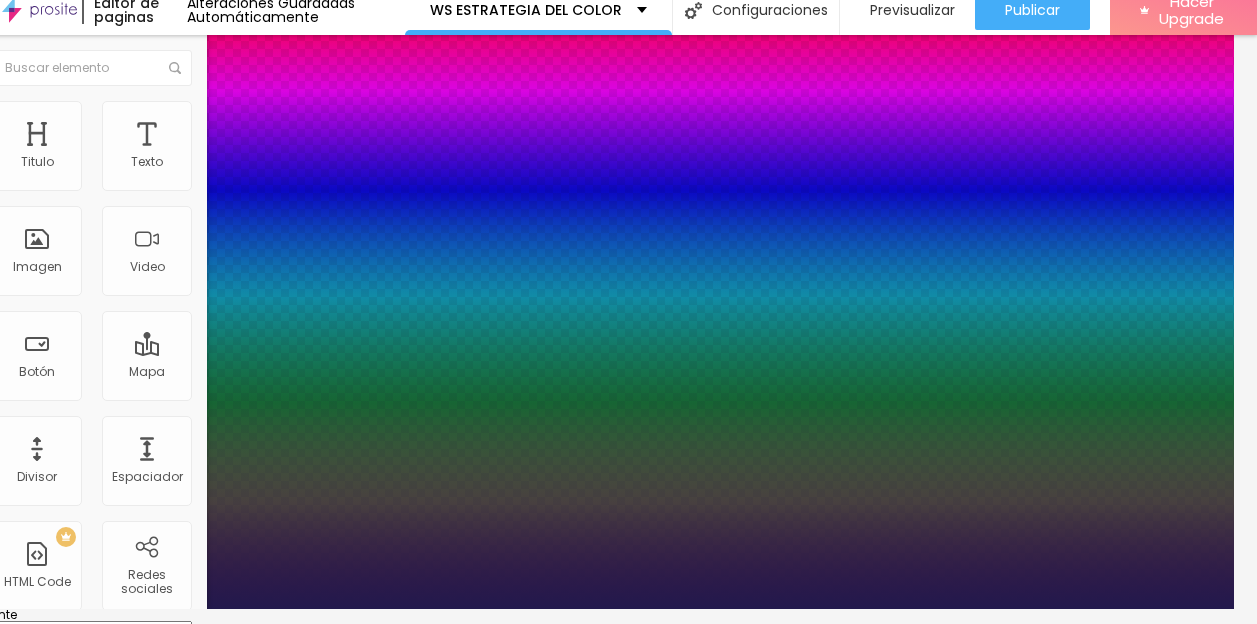 click at bounding box center (605, 609) 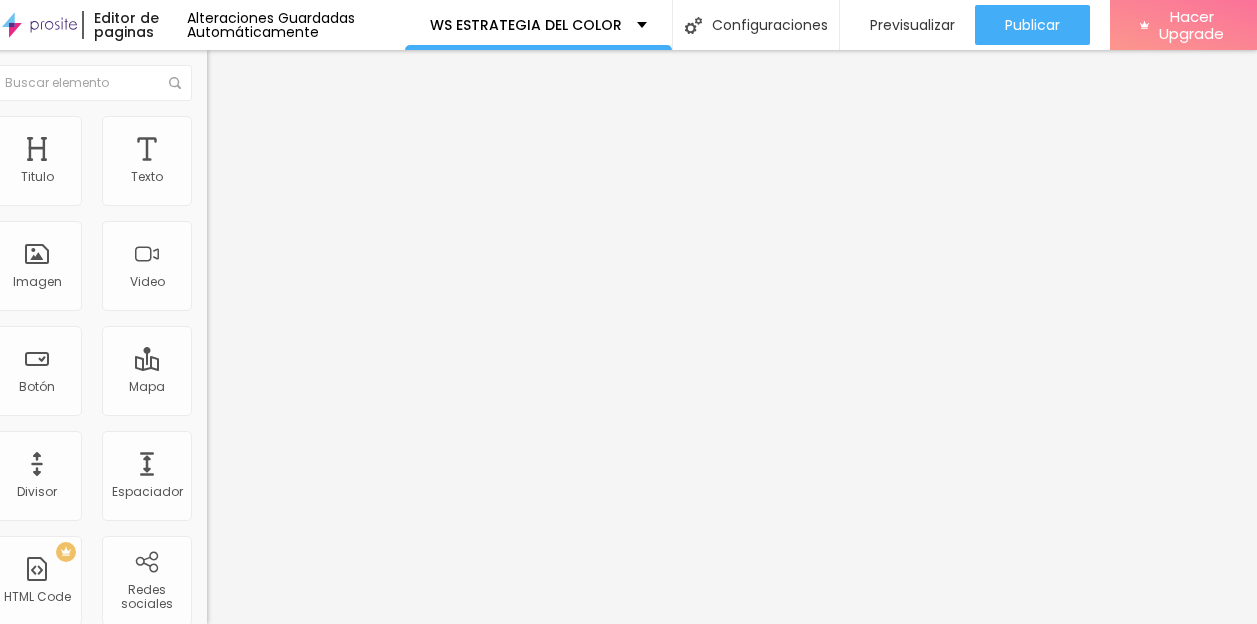 click at bounding box center (221, 285) 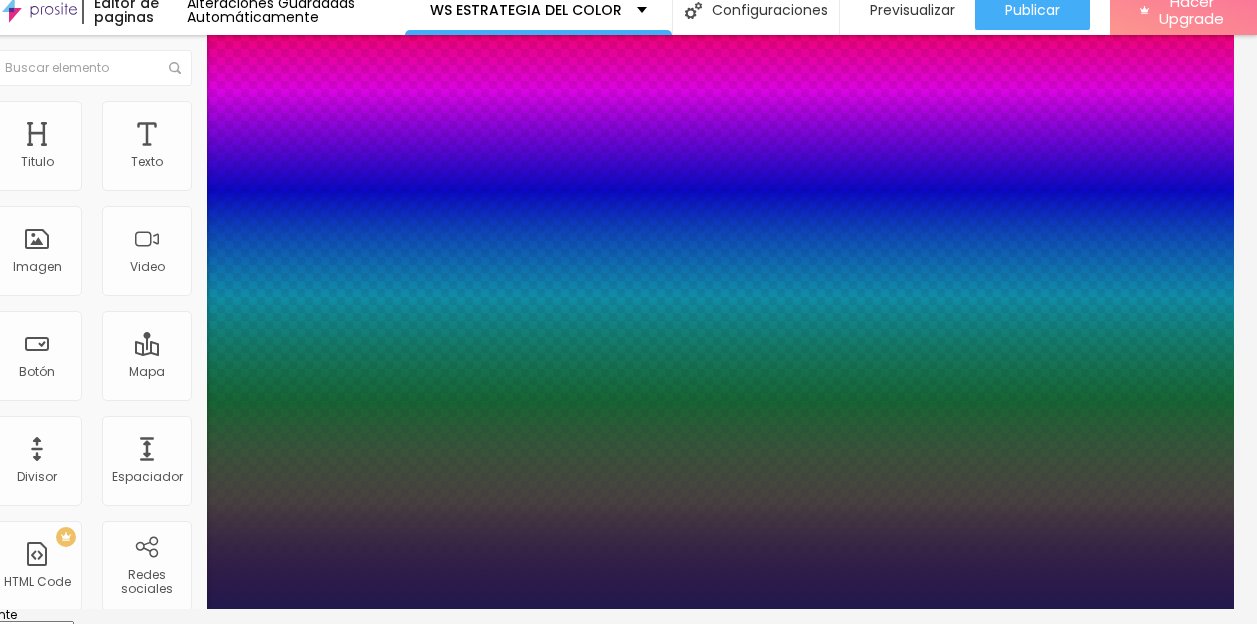 type on "1" 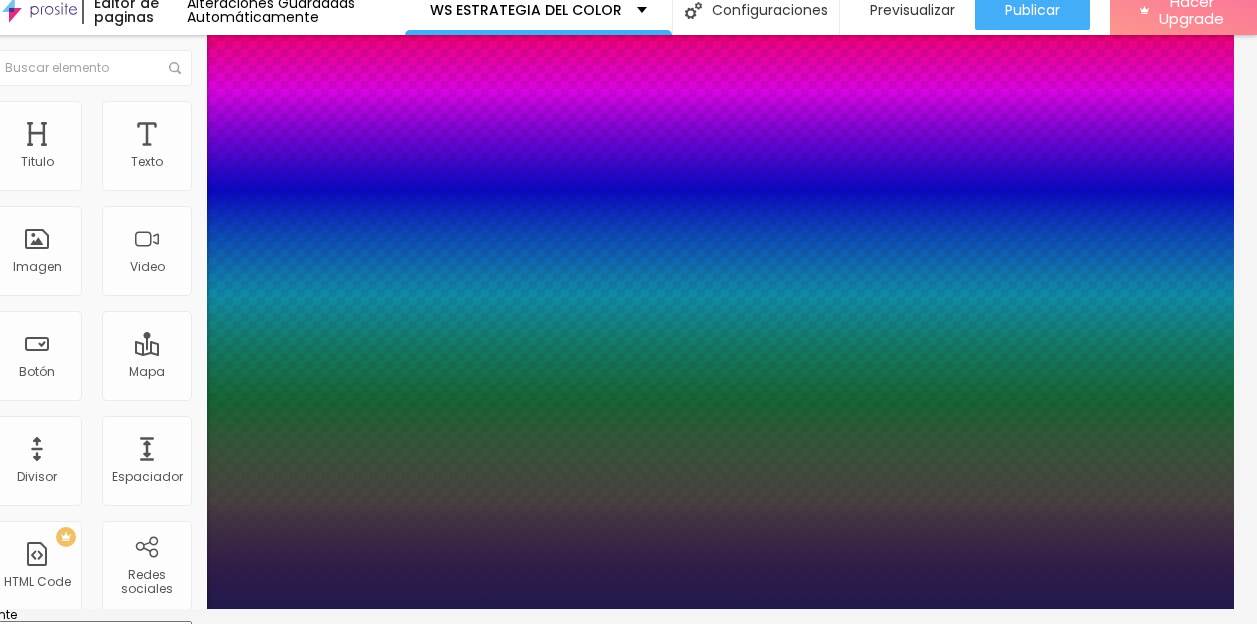 type on "32" 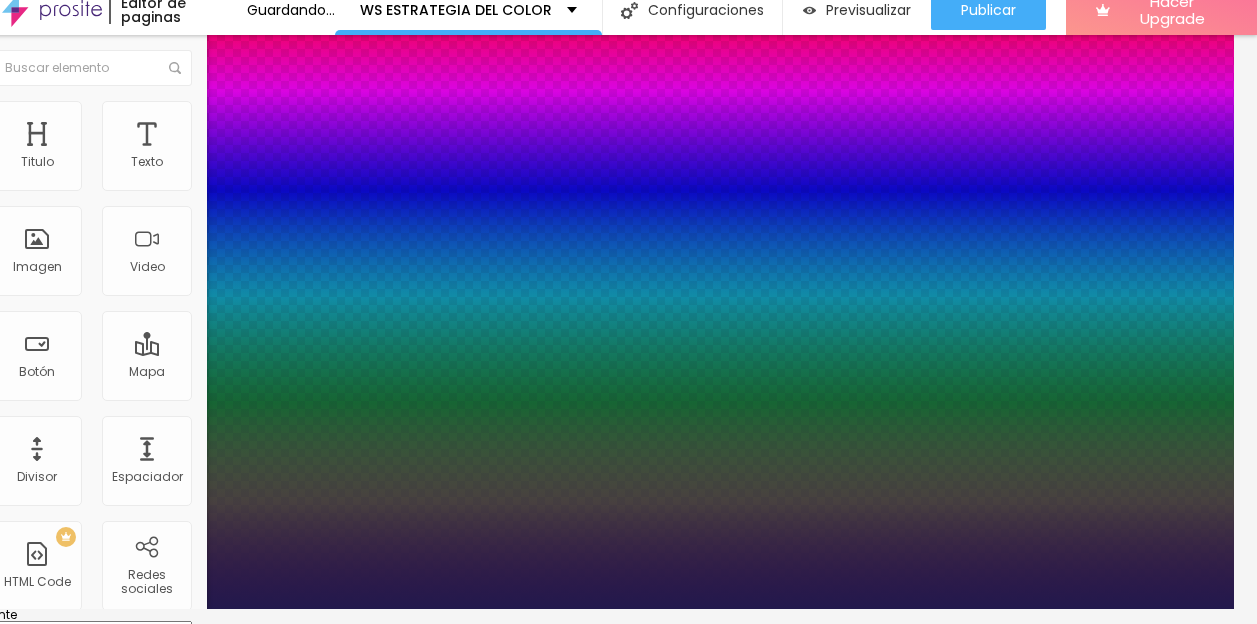 type on "1" 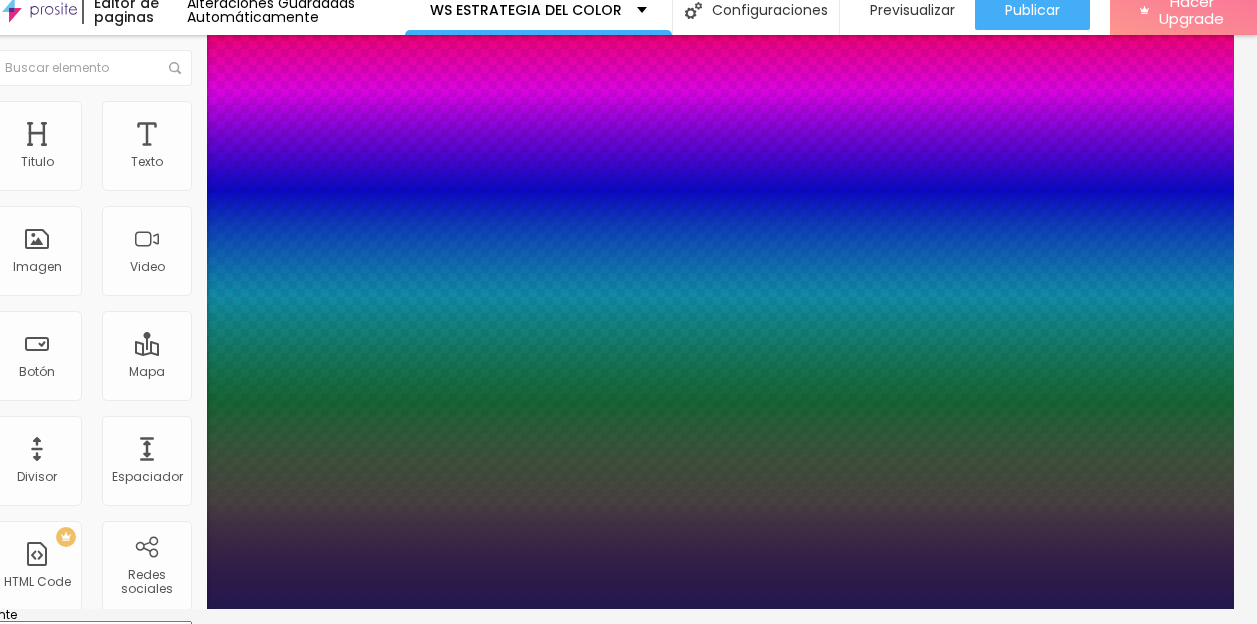 type on "32" 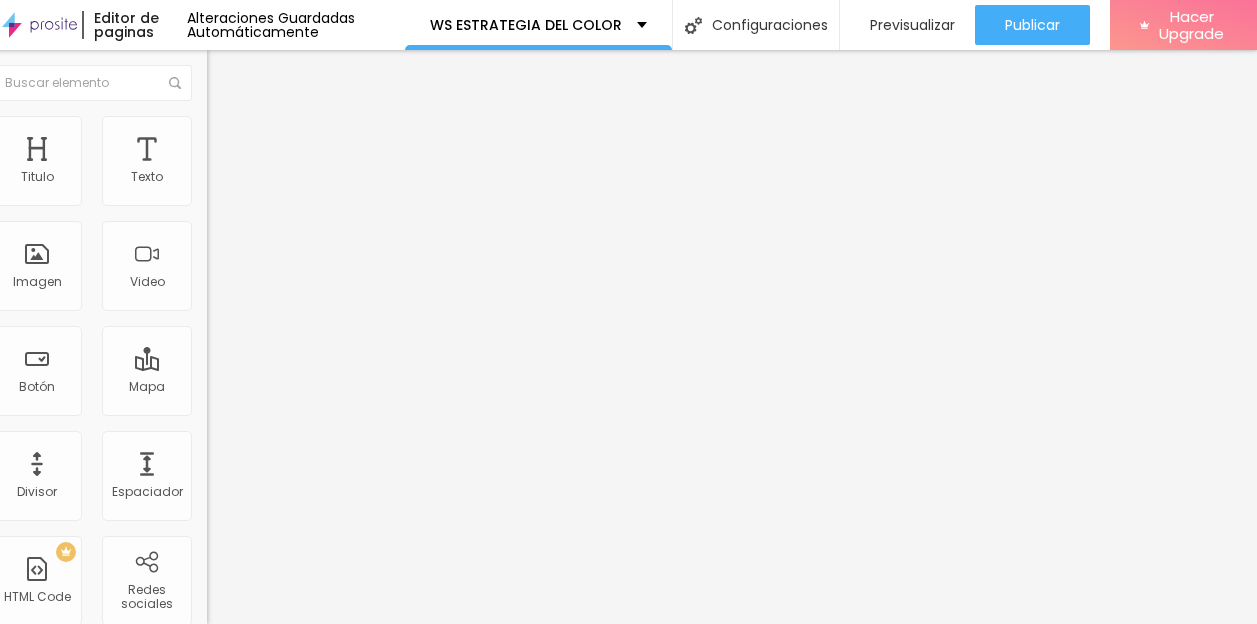 click on "Contenido Estilo Avanzado" at bounding box center [322, 126] 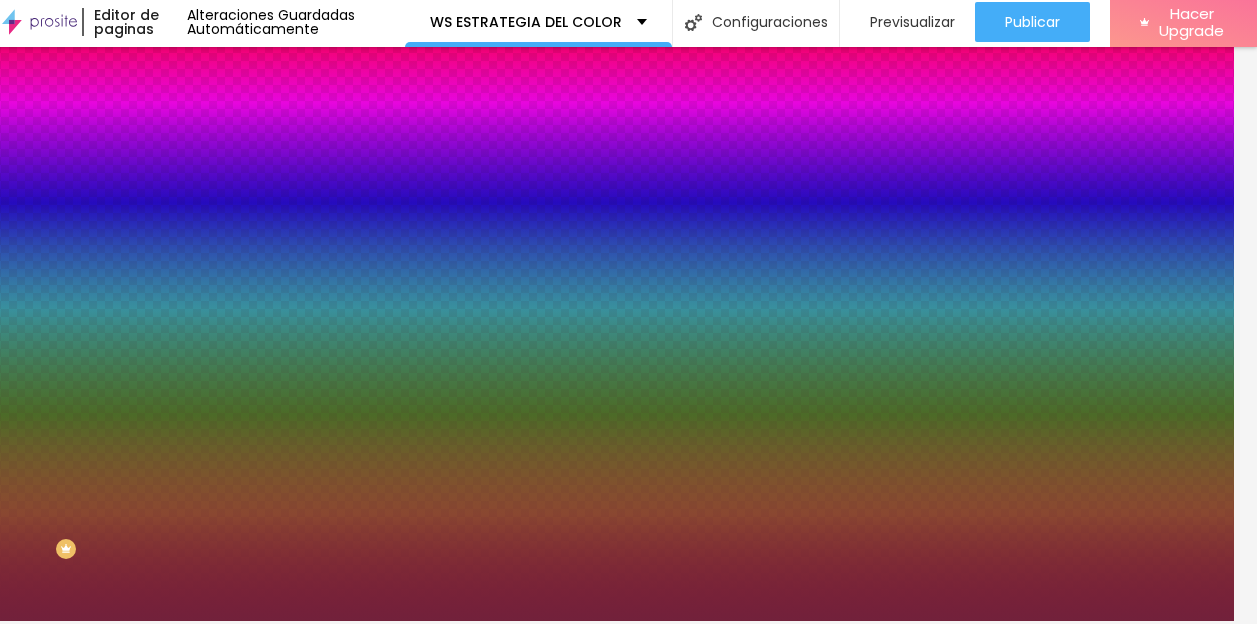 drag, startPoint x: 160, startPoint y: 348, endPoint x: 101, endPoint y: 346, distance: 59.03389 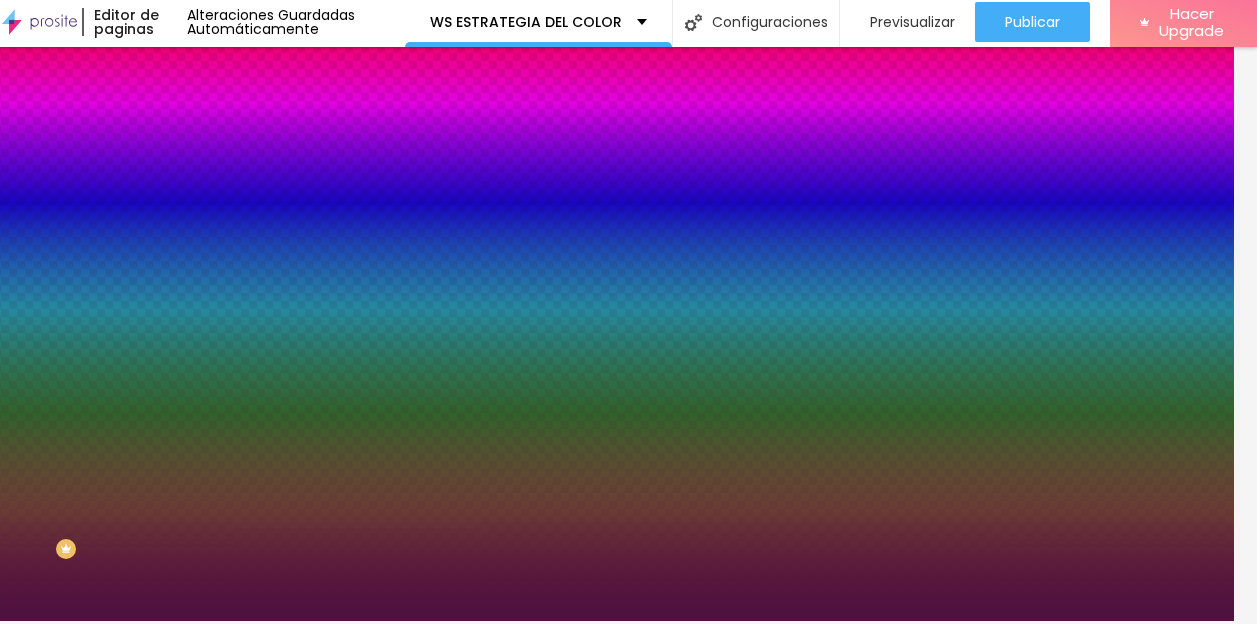 type on "#4C1241" 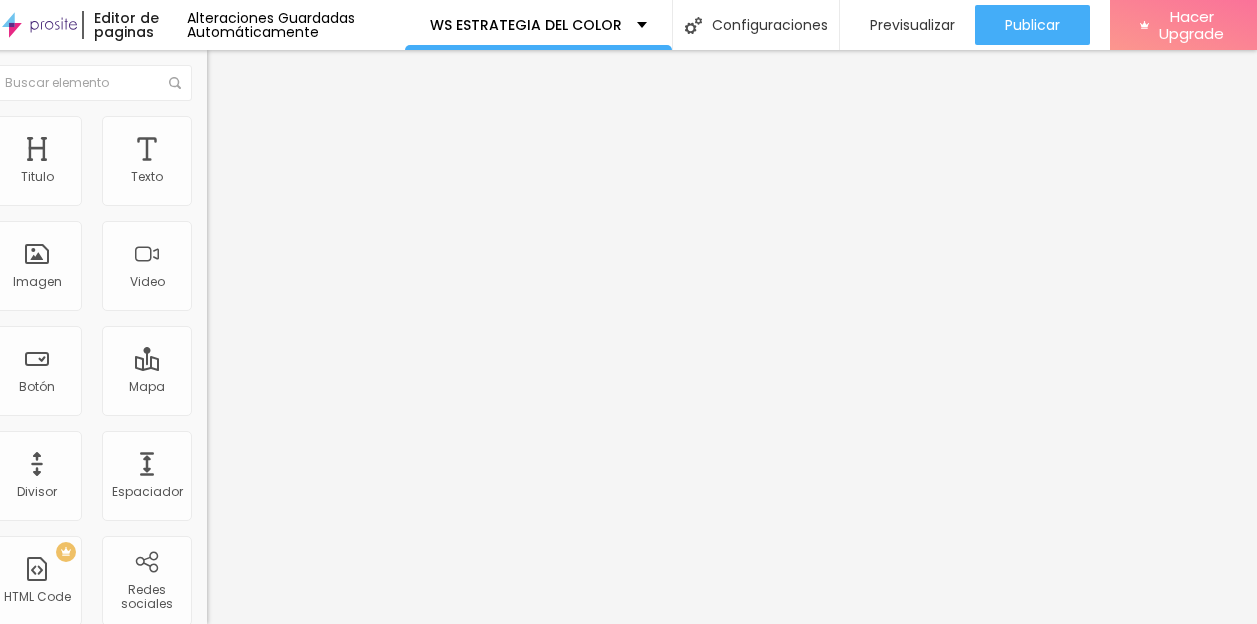 click on "Estilo" at bounding box center (240, 129) 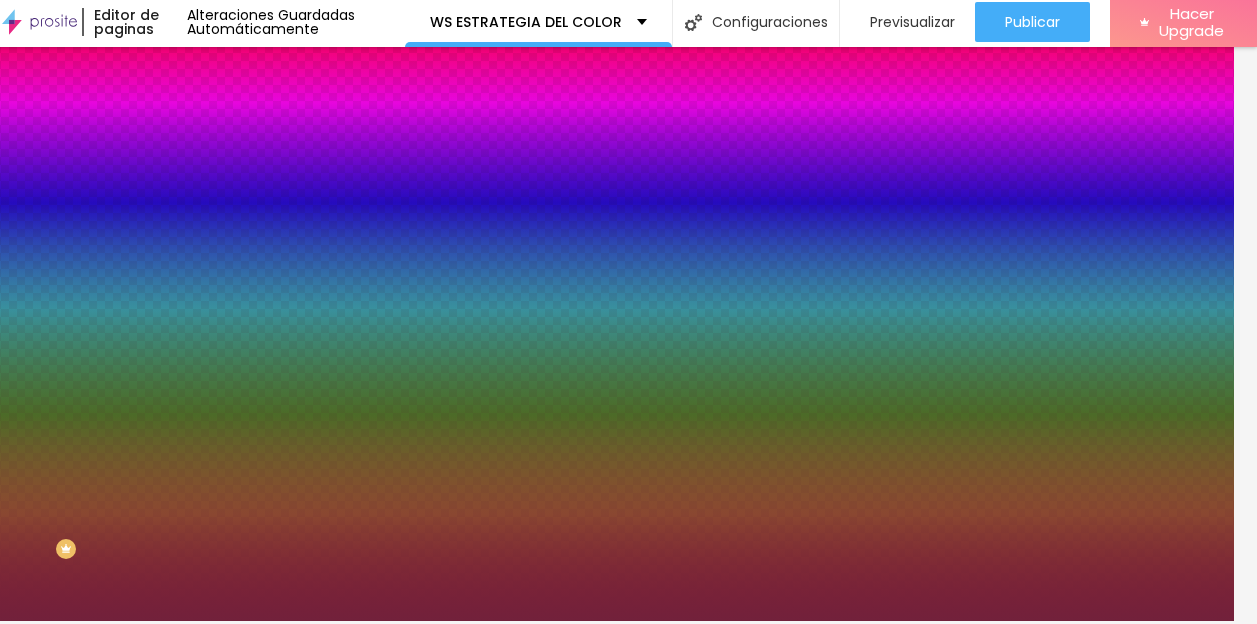 drag, startPoint x: 161, startPoint y: 184, endPoint x: 100, endPoint y: 184, distance: 61 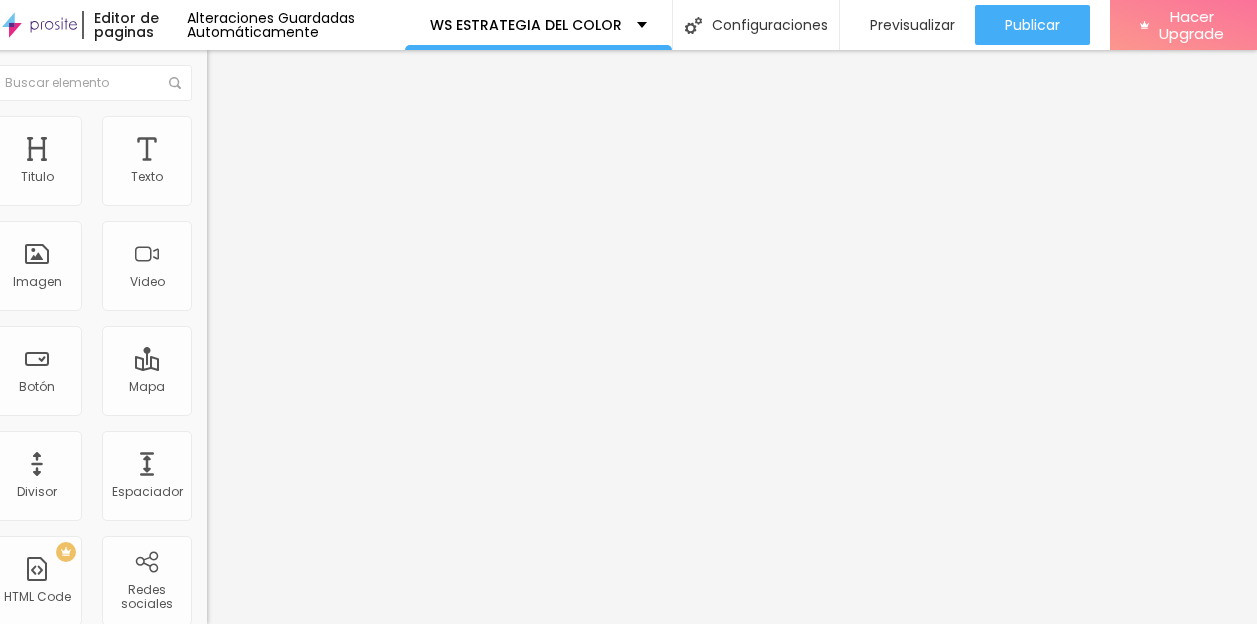 click on "Estilo" at bounding box center (240, 129) 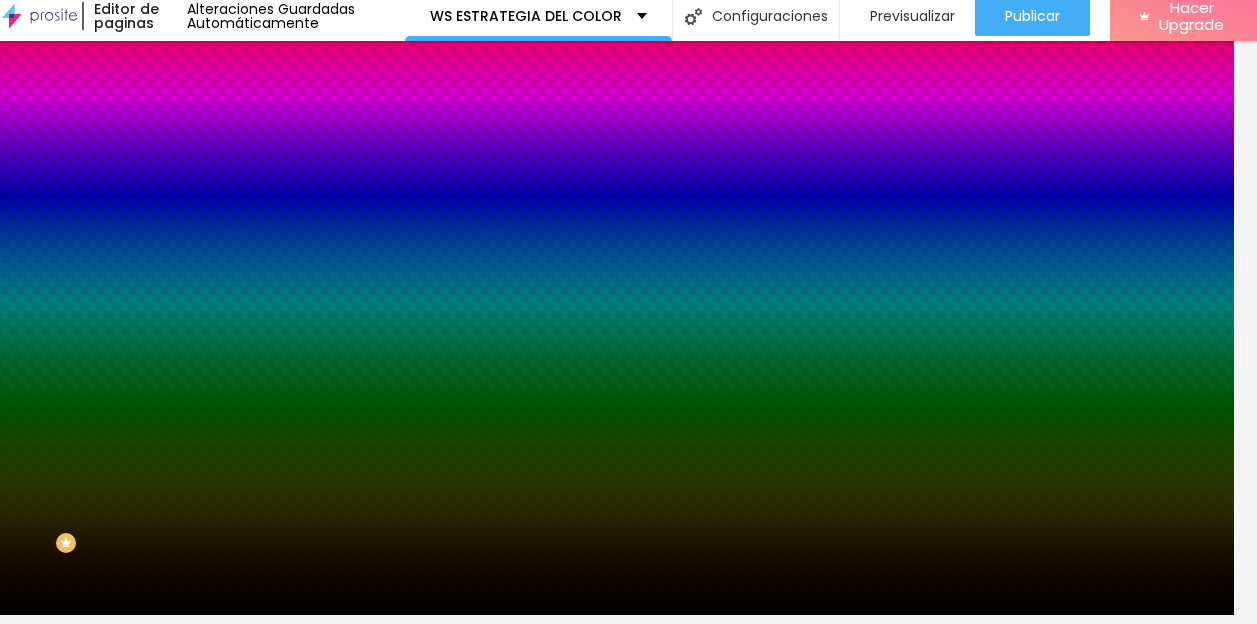 drag, startPoint x: 164, startPoint y: 347, endPoint x: 110, endPoint y: 346, distance: 54.00926 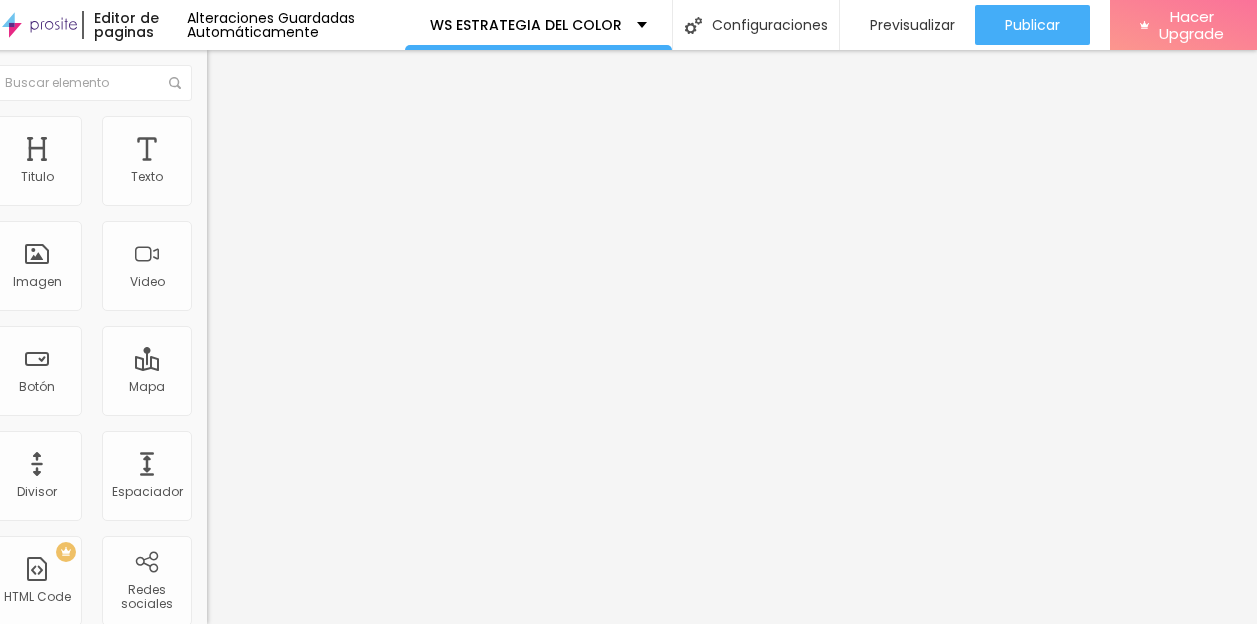 click on "Estilo" at bounding box center [240, 129] 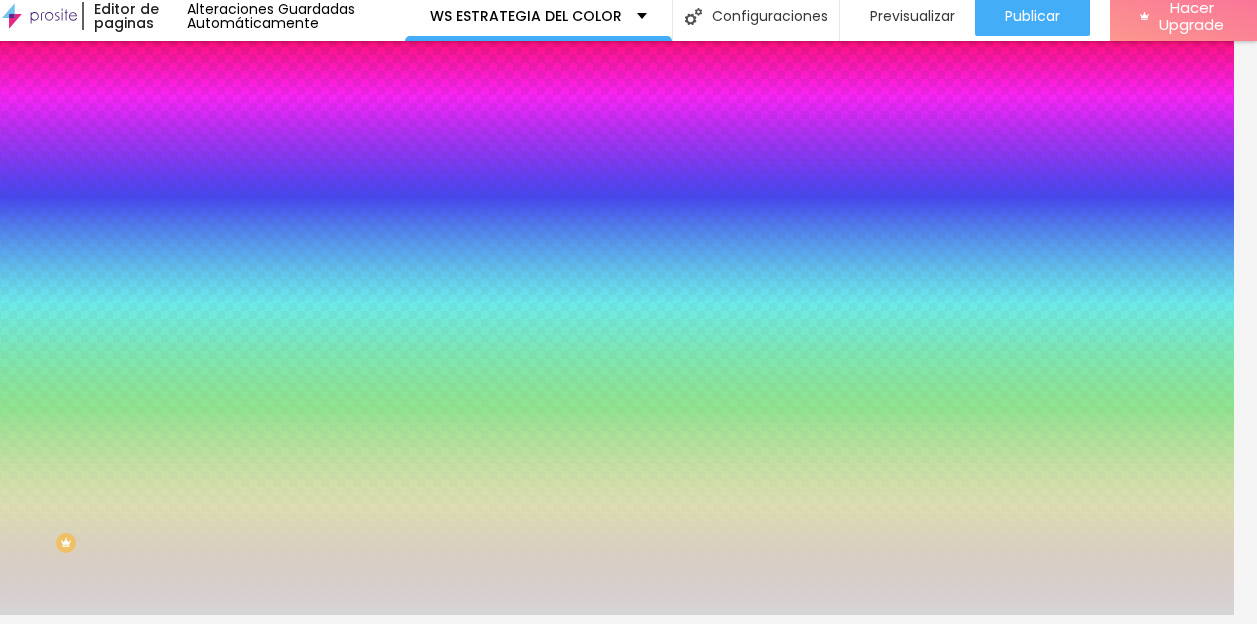 drag, startPoint x: 157, startPoint y: 350, endPoint x: 108, endPoint y: 347, distance: 49.09175 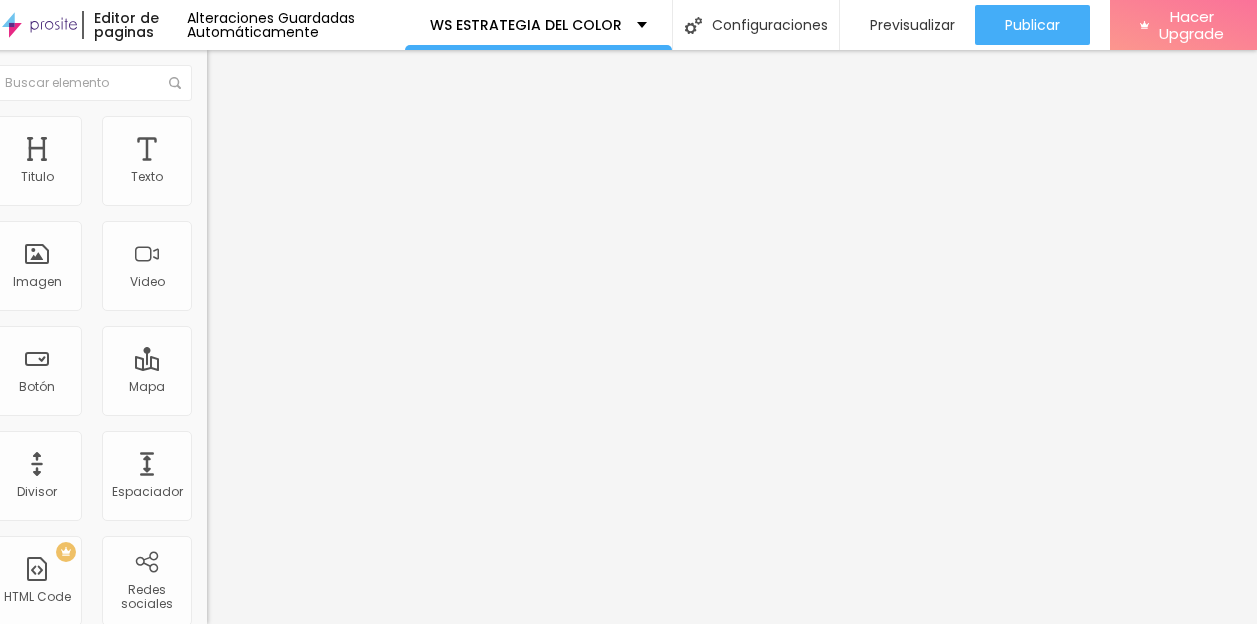 click on "Estilo" at bounding box center (322, 126) 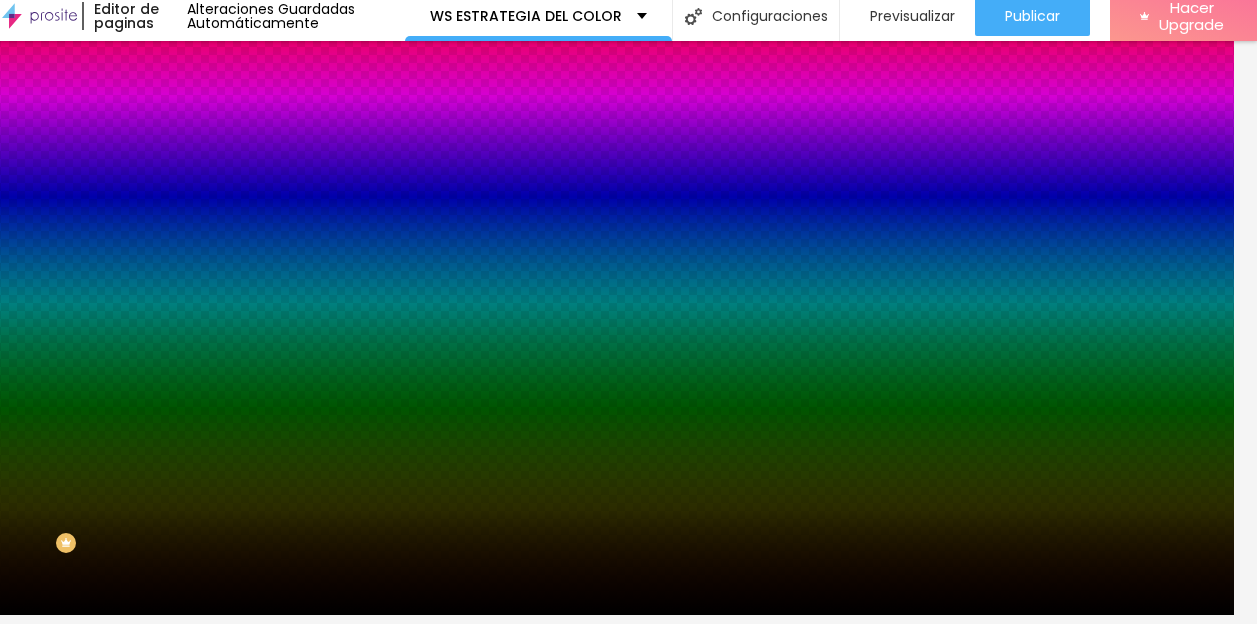 scroll, scrollTop: 0, scrollLeft: 0, axis: both 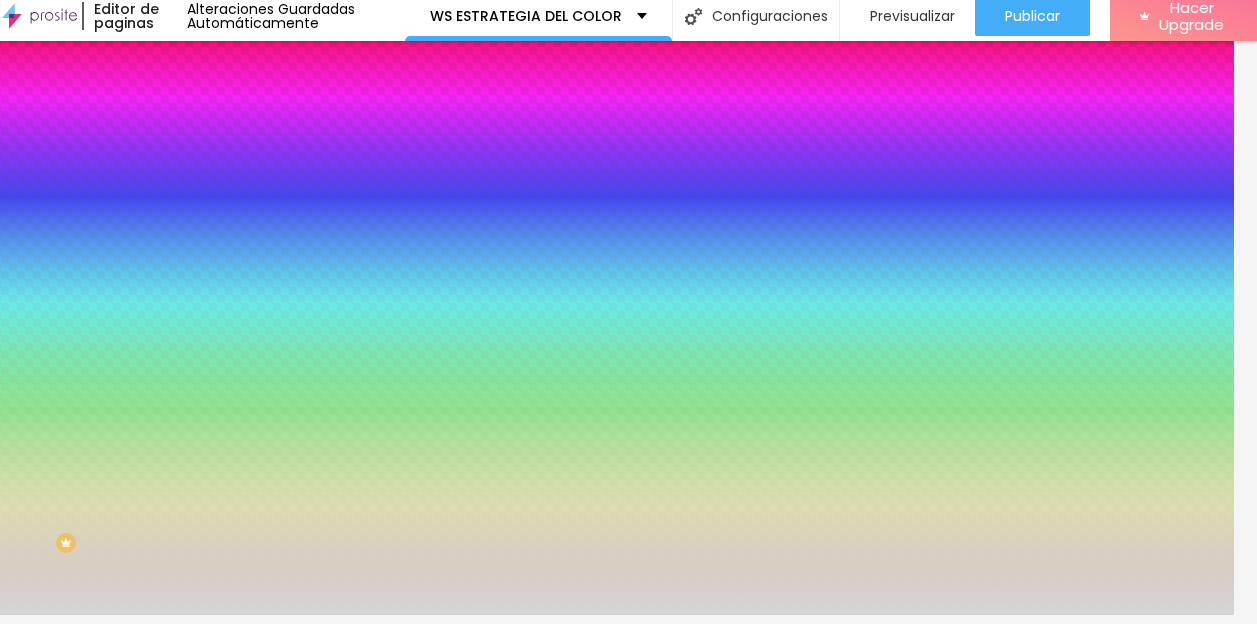 type on "#D6D6D6" 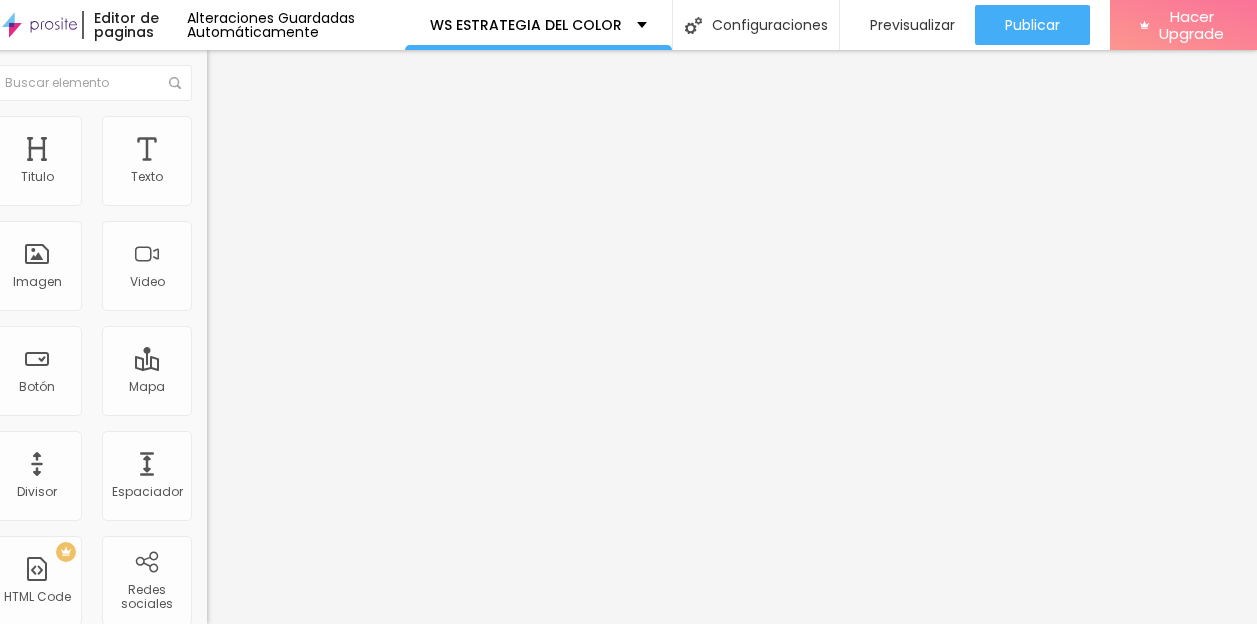 click at bounding box center (216, 125) 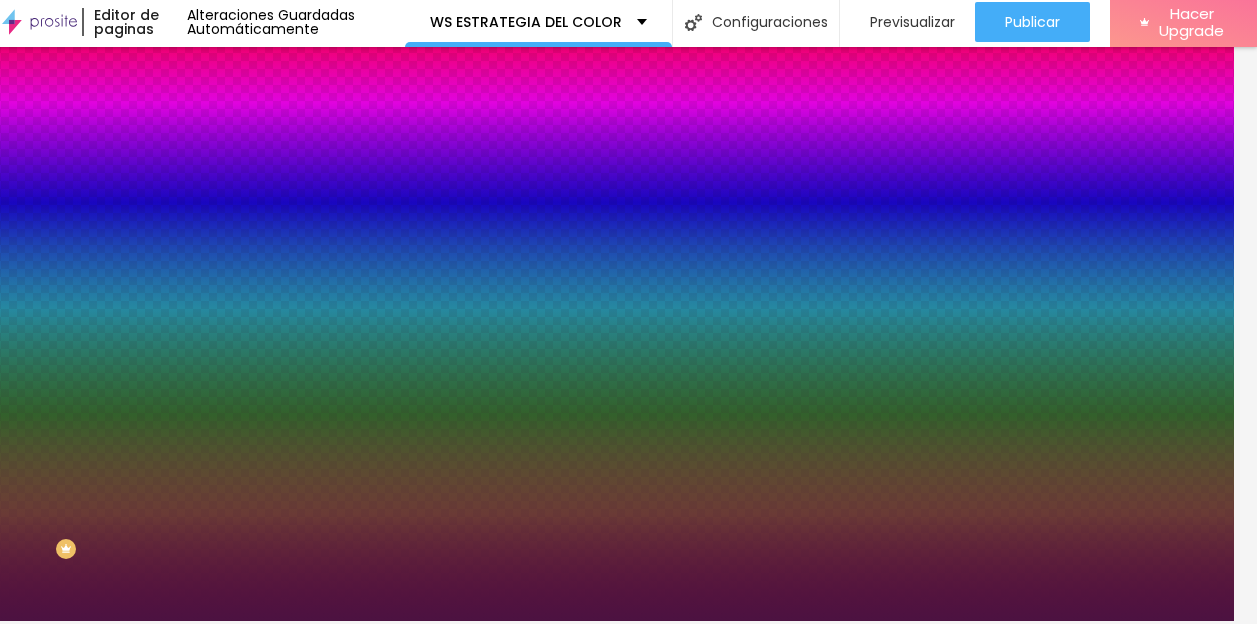 drag, startPoint x: 162, startPoint y: 186, endPoint x: 107, endPoint y: 186, distance: 55 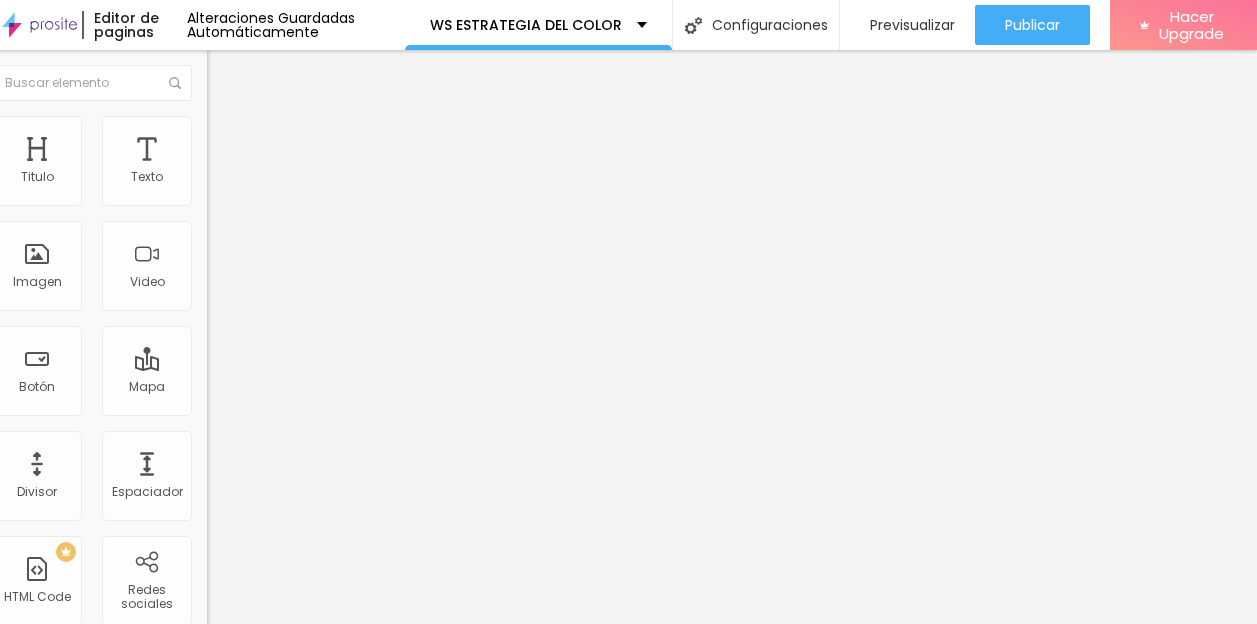click on "Estilo" at bounding box center [240, 129] 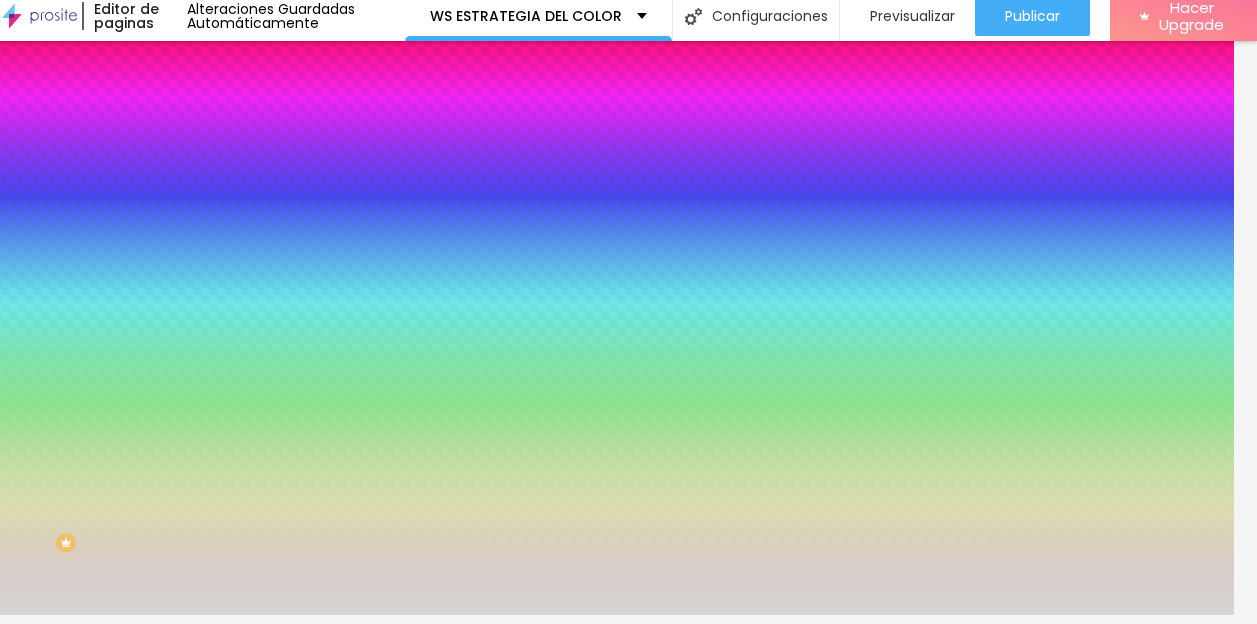 drag, startPoint x: 164, startPoint y: 349, endPoint x: 98, endPoint y: 349, distance: 66 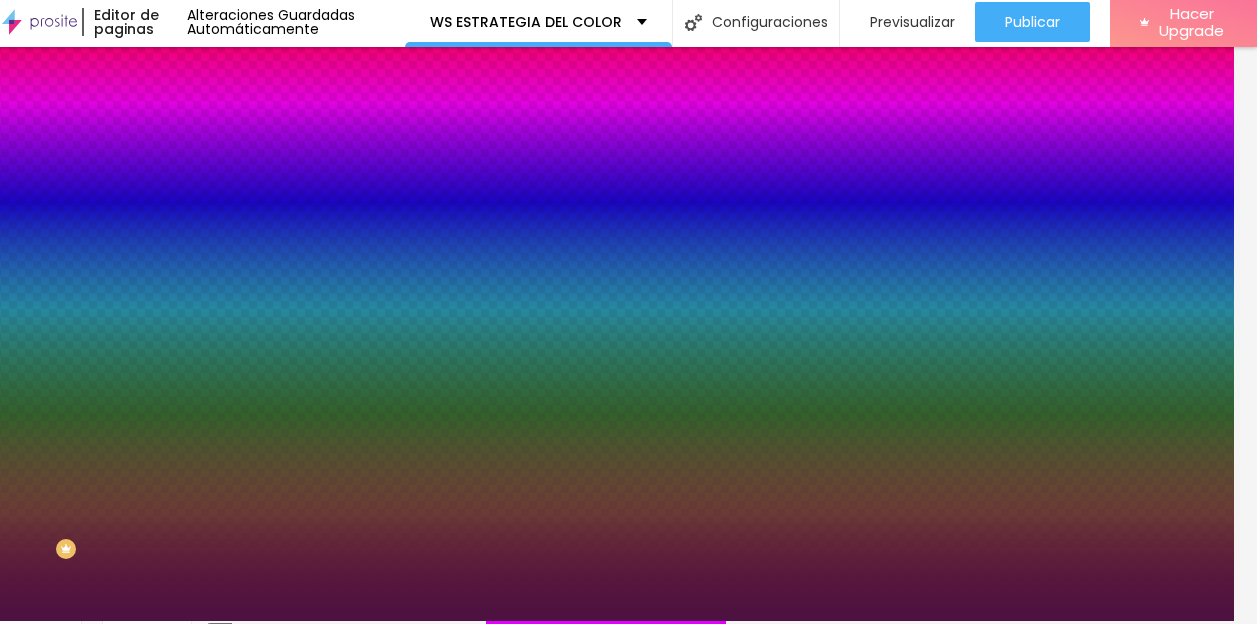 type on "#4C1241" 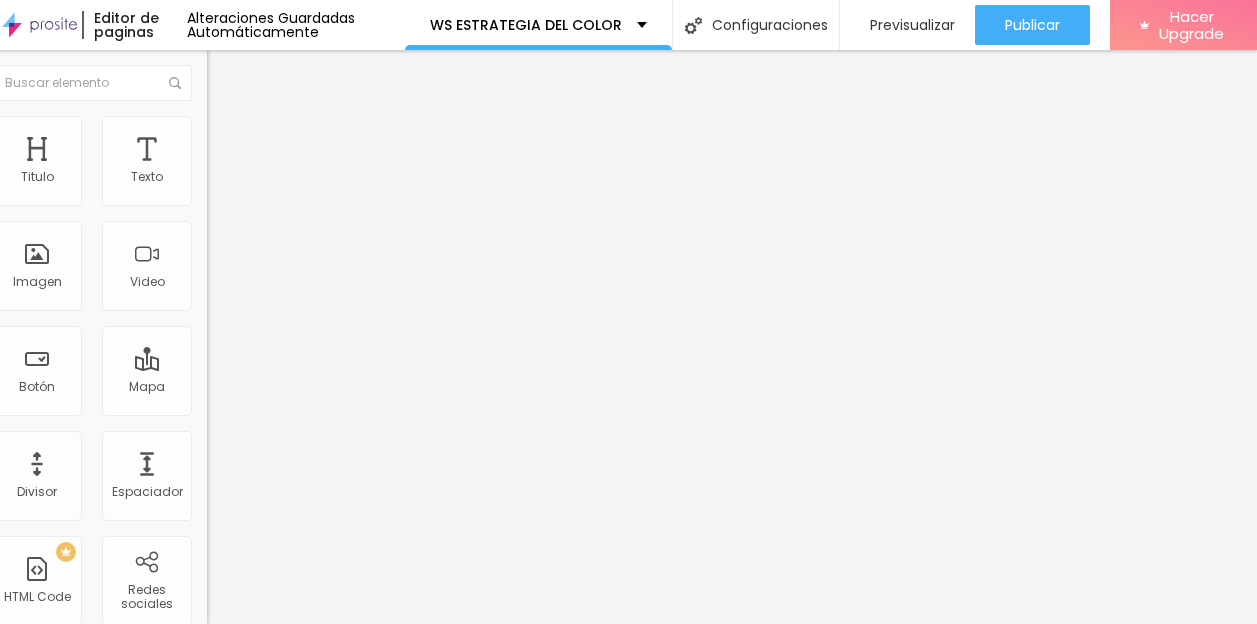 type on "10" 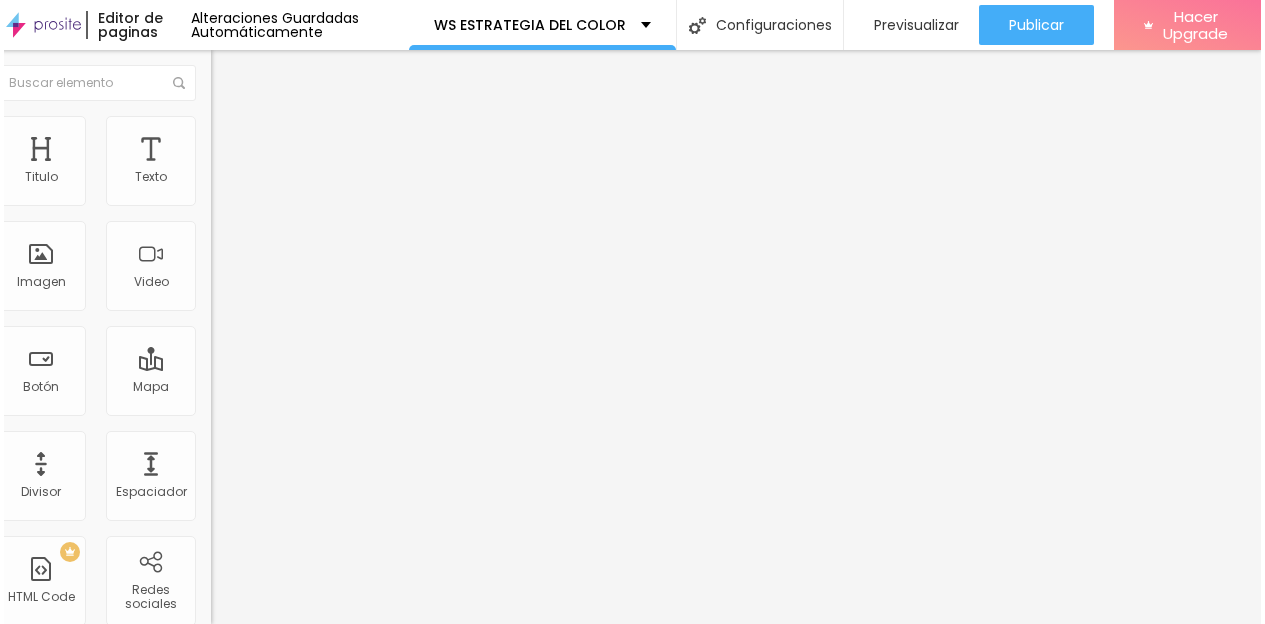 scroll, scrollTop: 15, scrollLeft: 40, axis: both 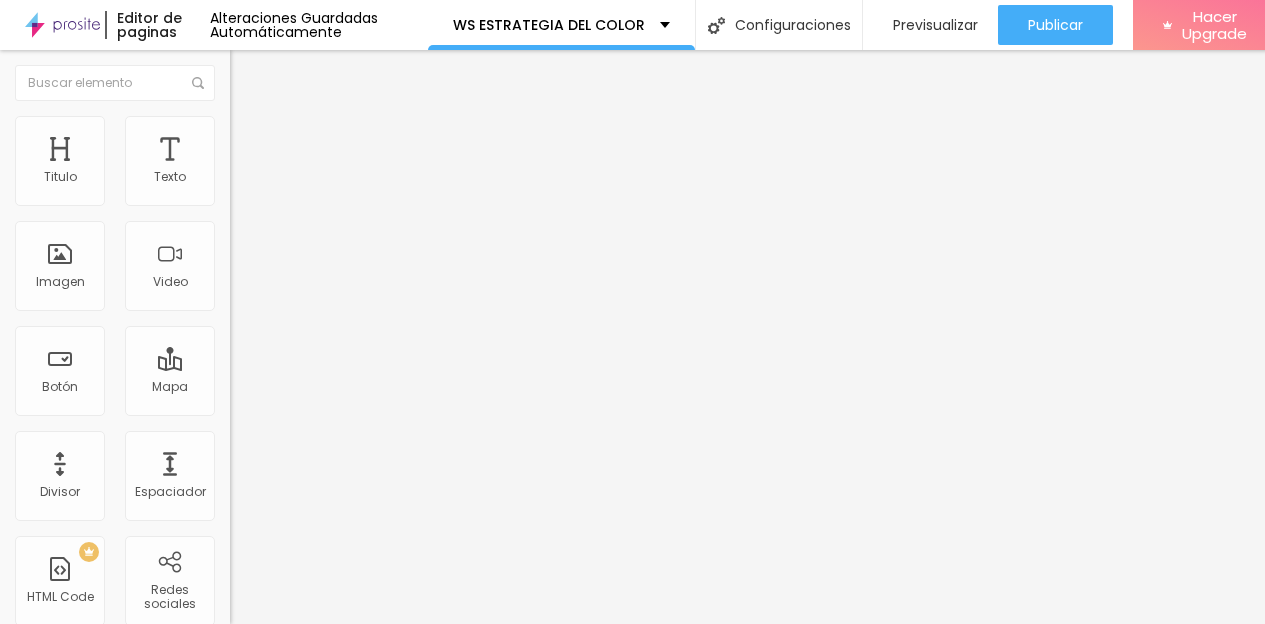 type on "15" 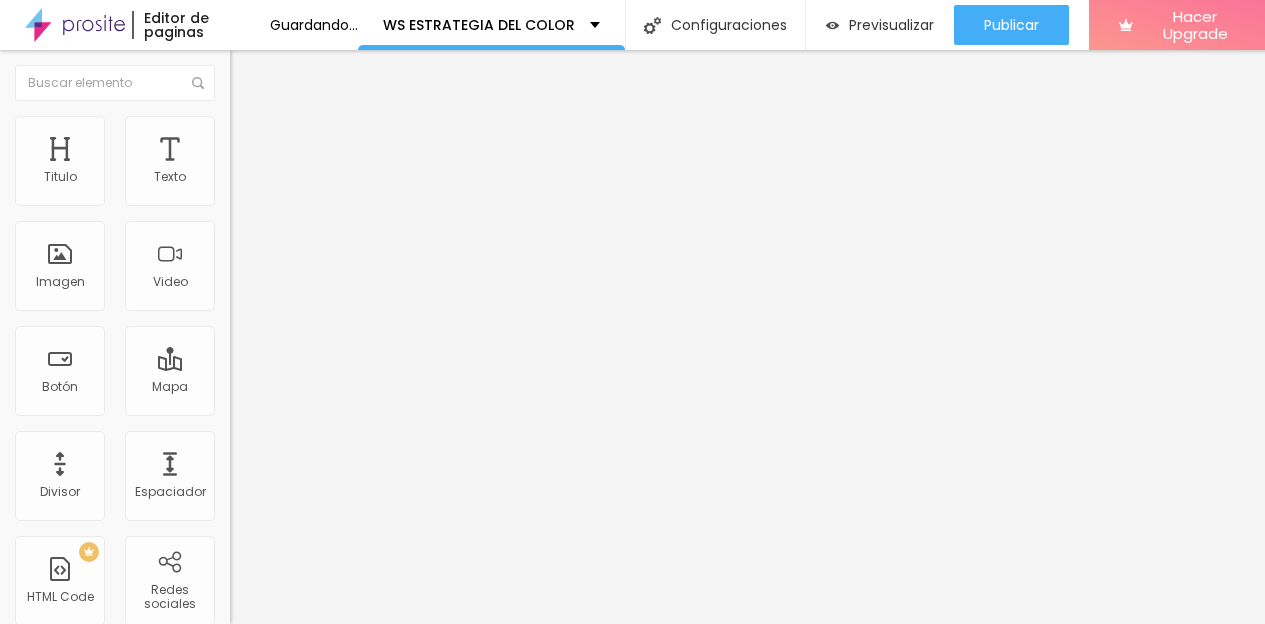 type on "21" 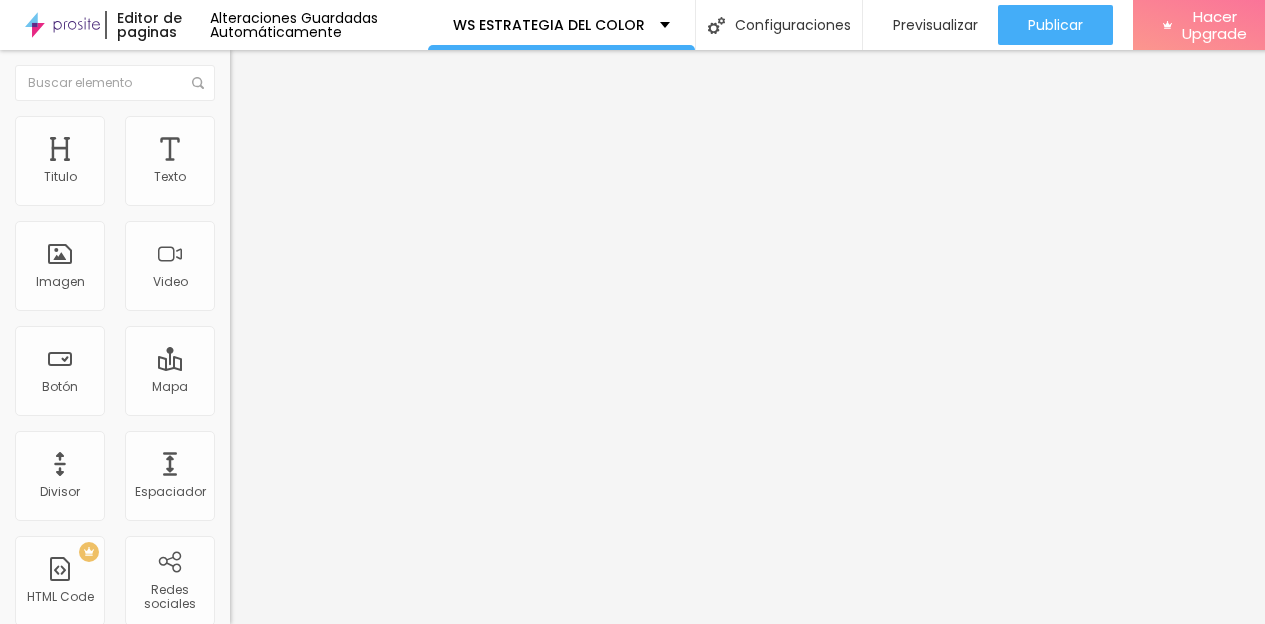 type on "16" 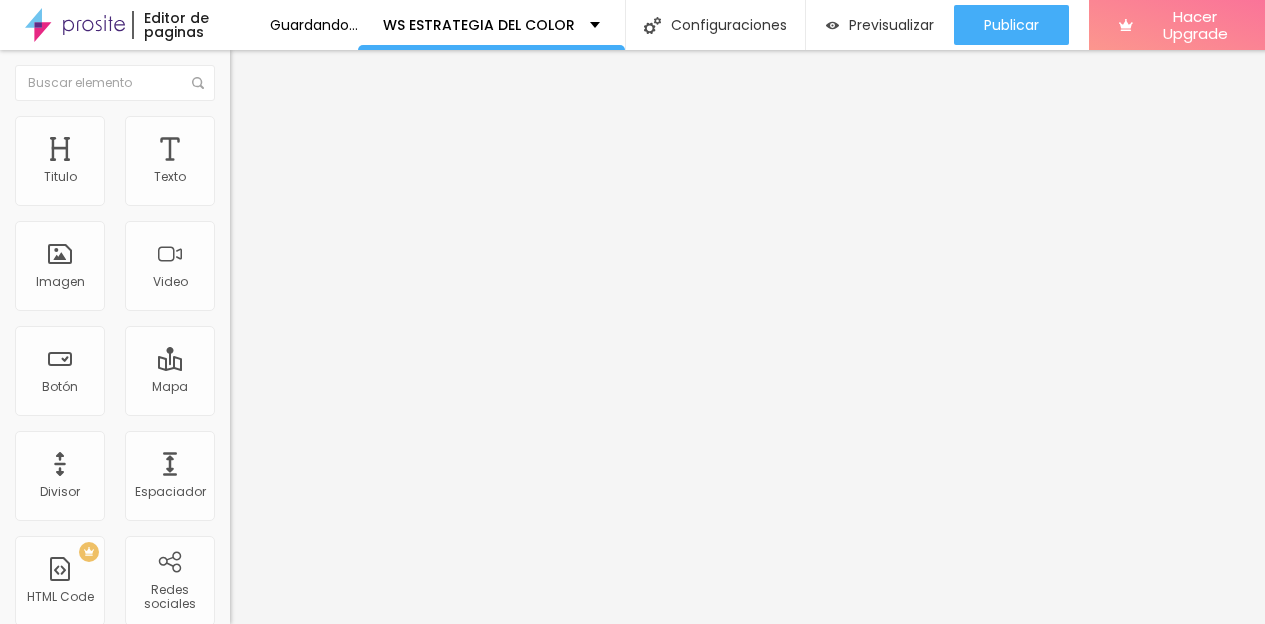 scroll, scrollTop: 15, scrollLeft: 40, axis: both 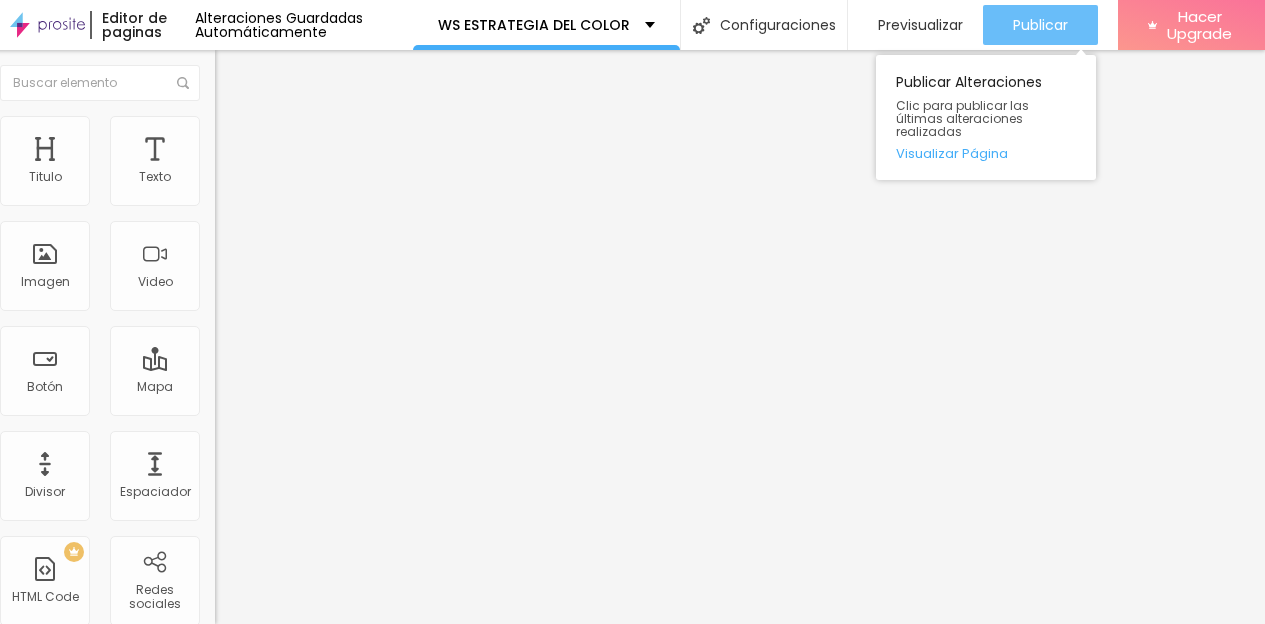 click on "Publicar" at bounding box center (1040, 25) 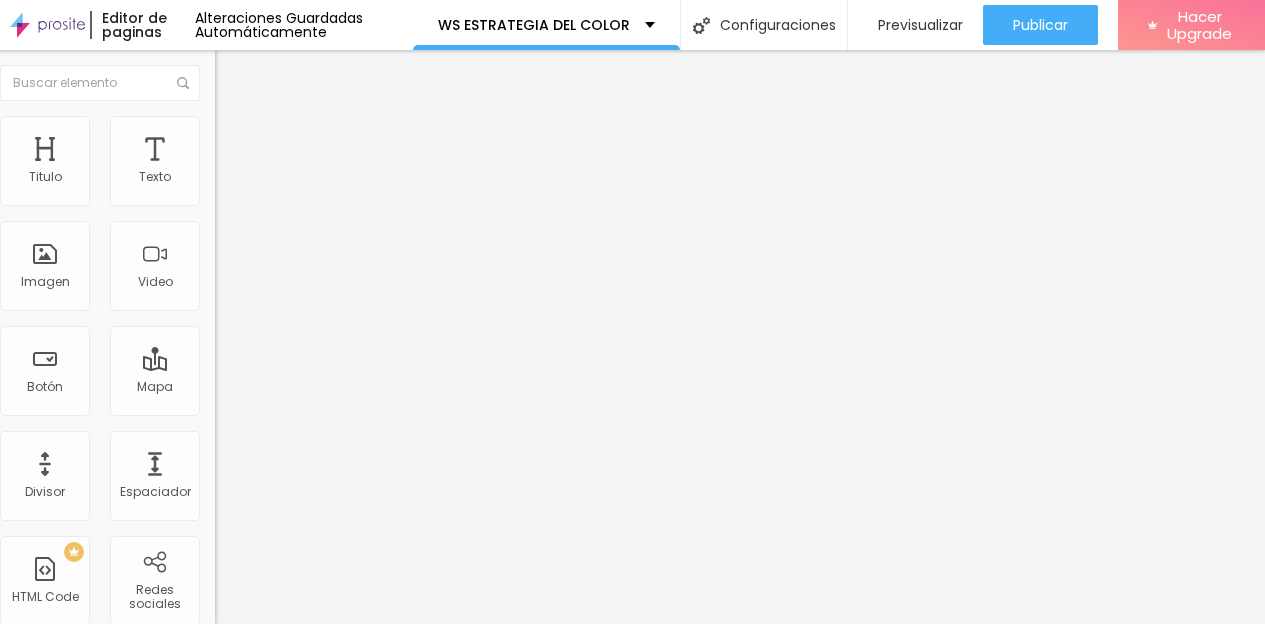 click on "Estilo" at bounding box center [248, 129] 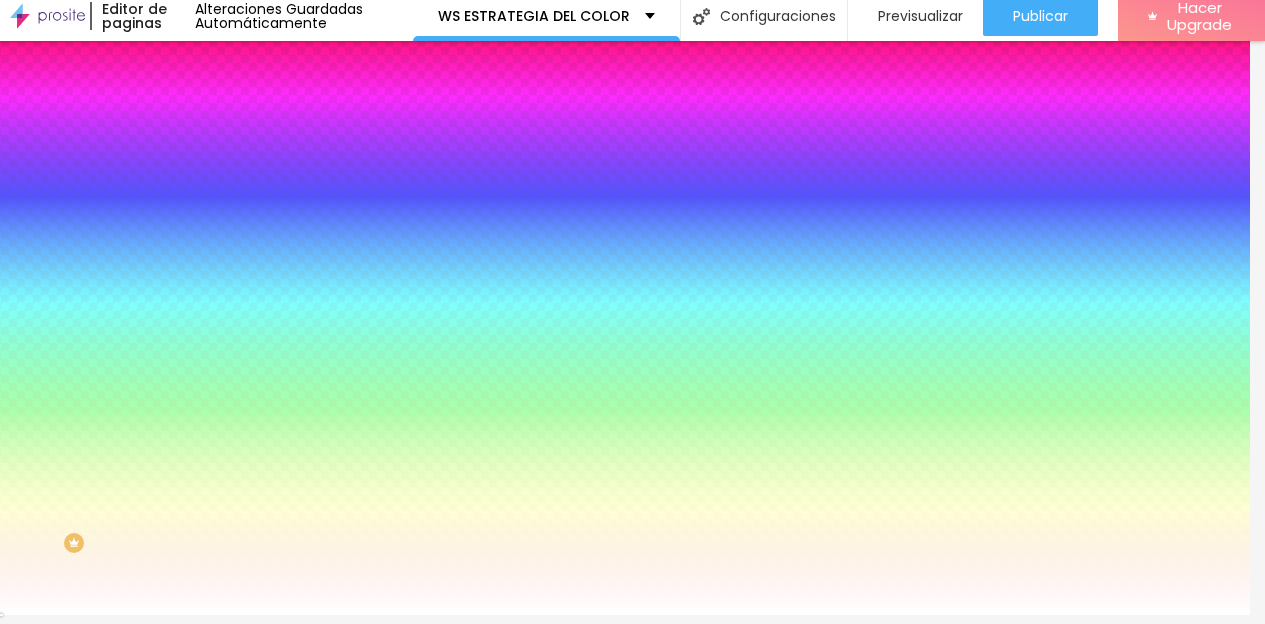 drag, startPoint x: 169, startPoint y: 343, endPoint x: 115, endPoint y: 344, distance: 54.00926 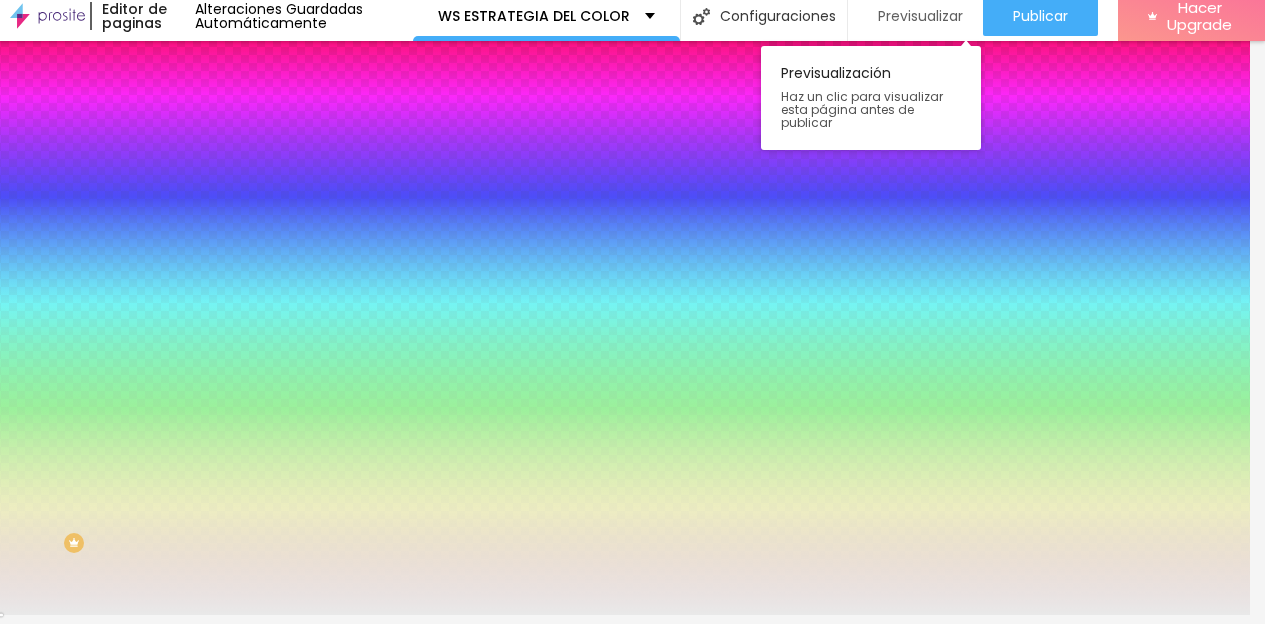 type on "#E9E9E9" 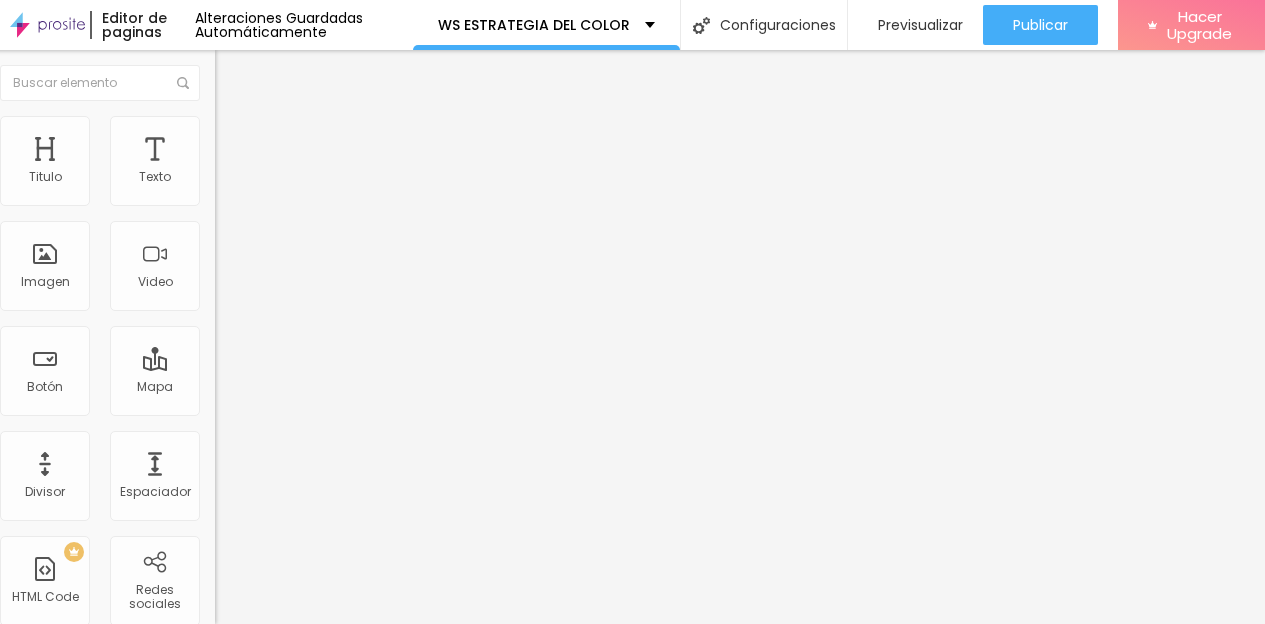 click 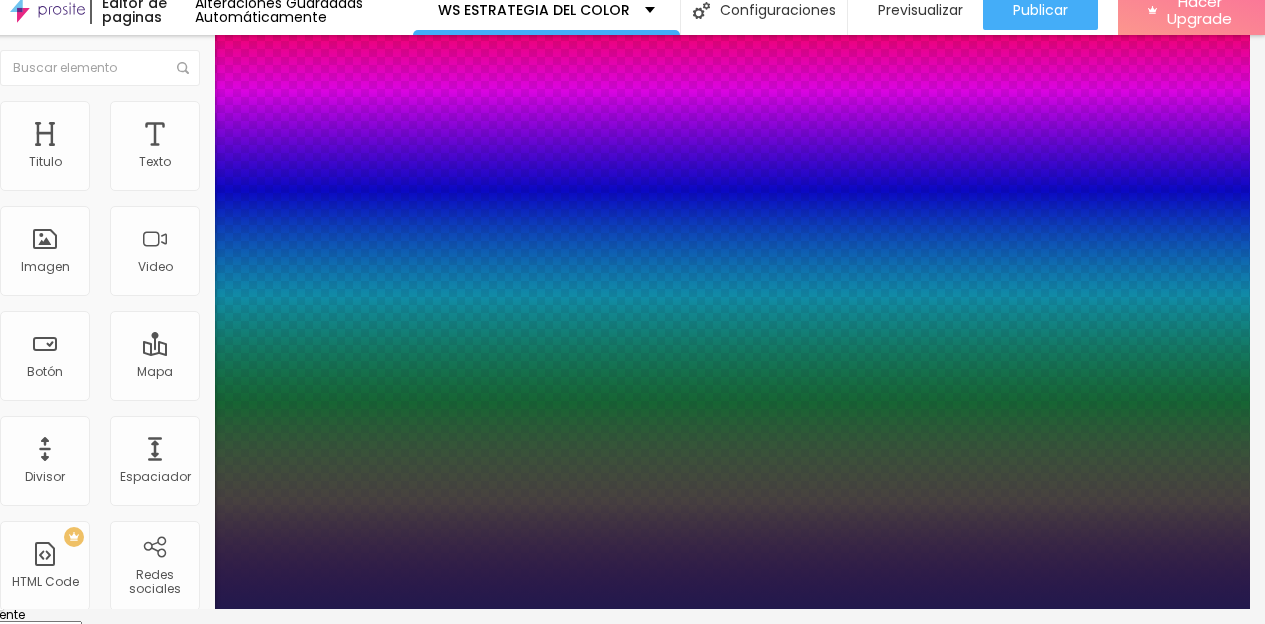 type on "1" 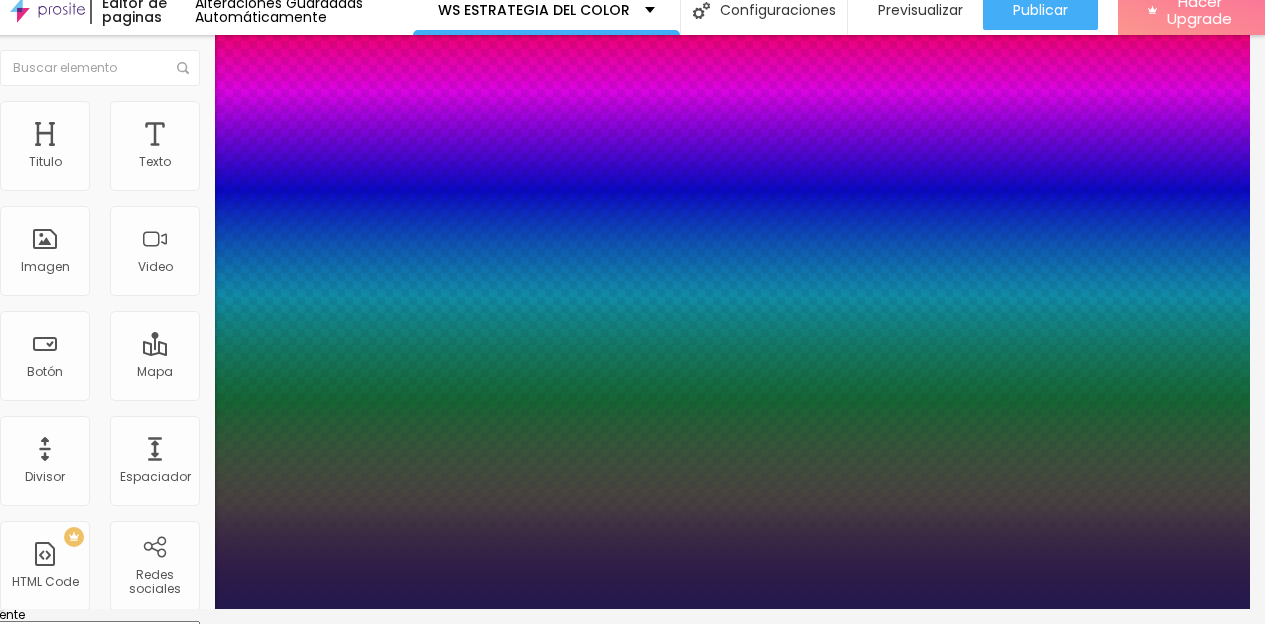 type on "17" 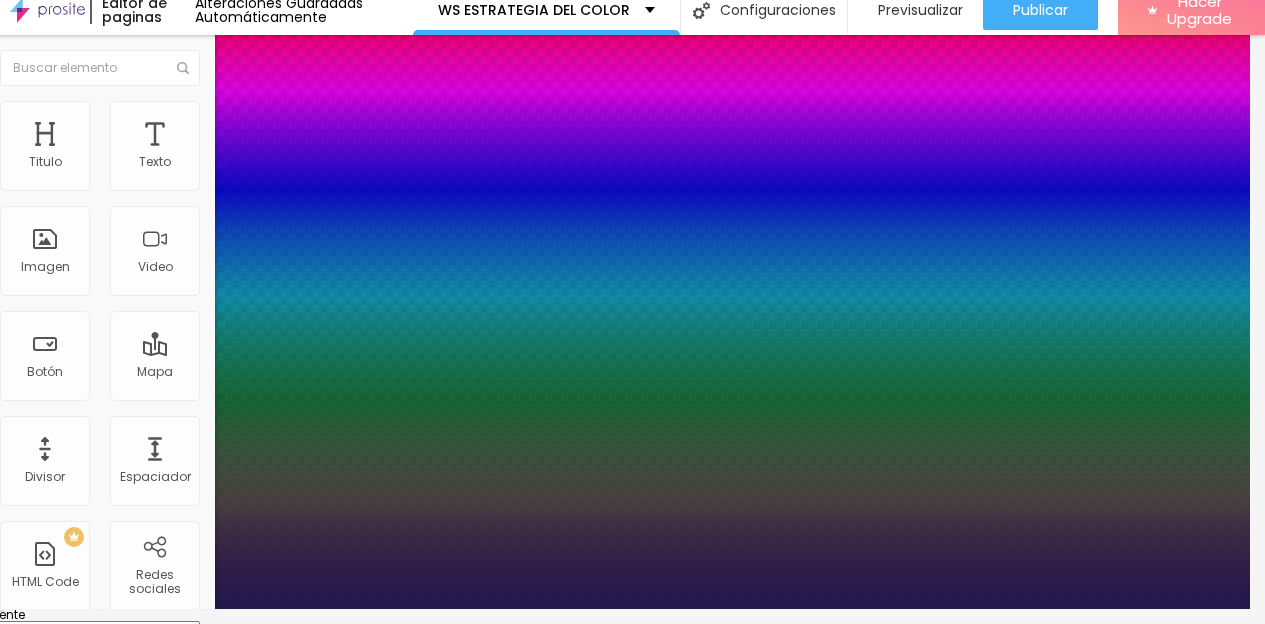 type on "1" 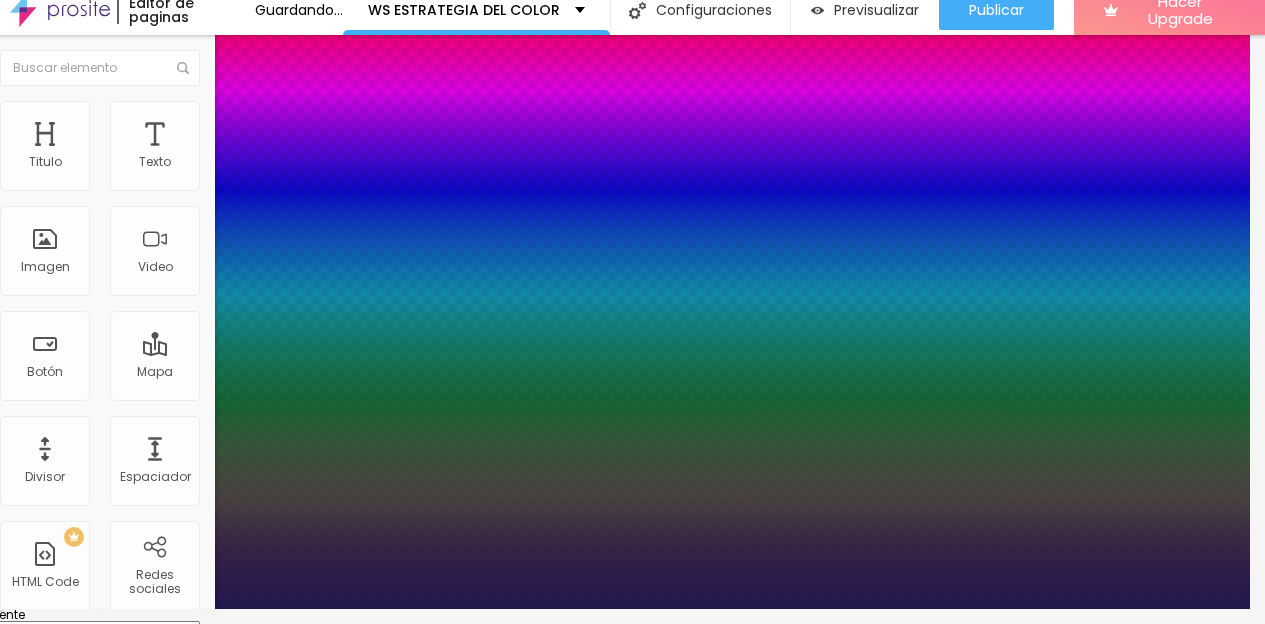 type on "19" 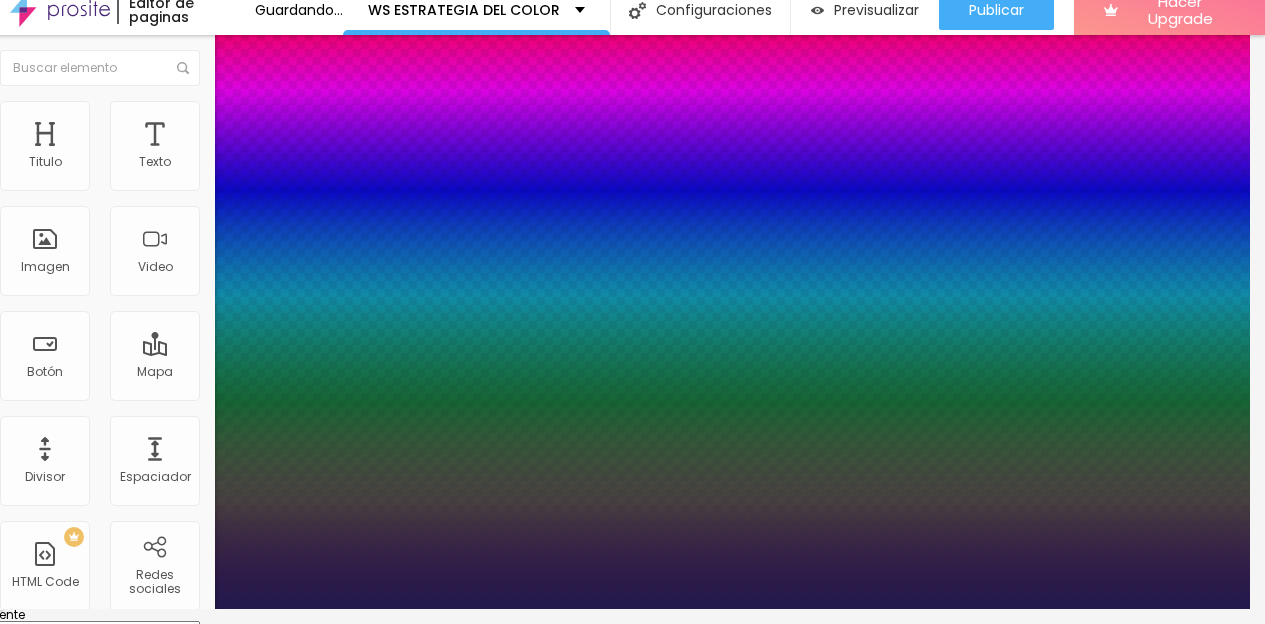 type on "21" 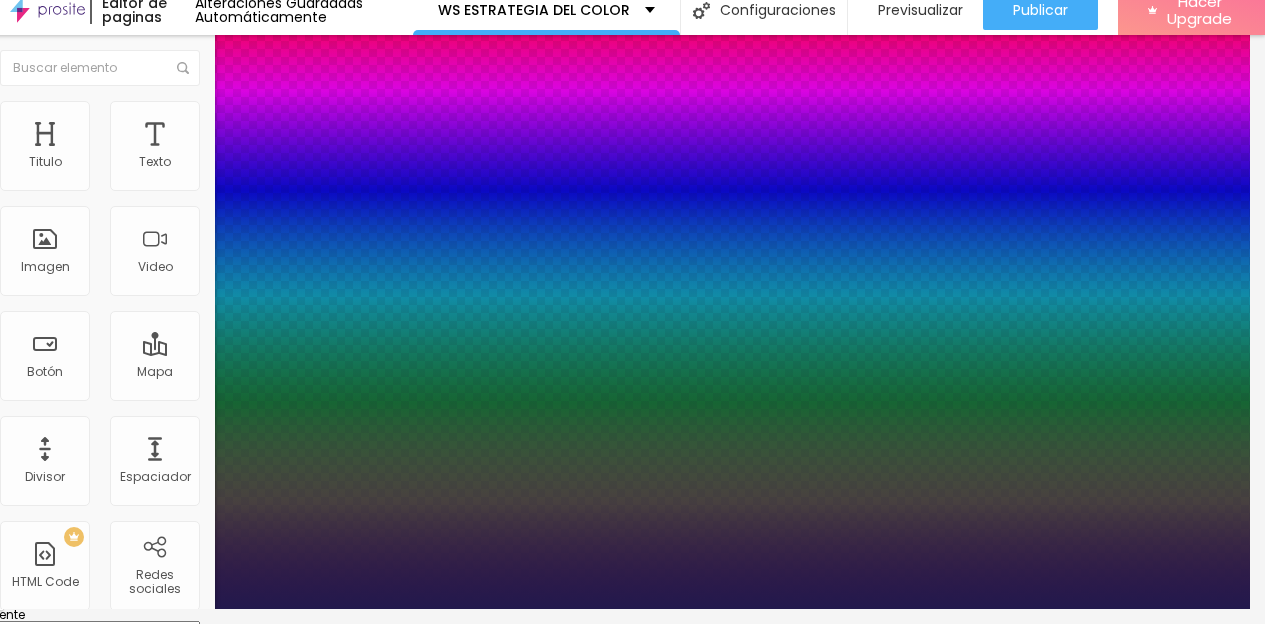 type on "25" 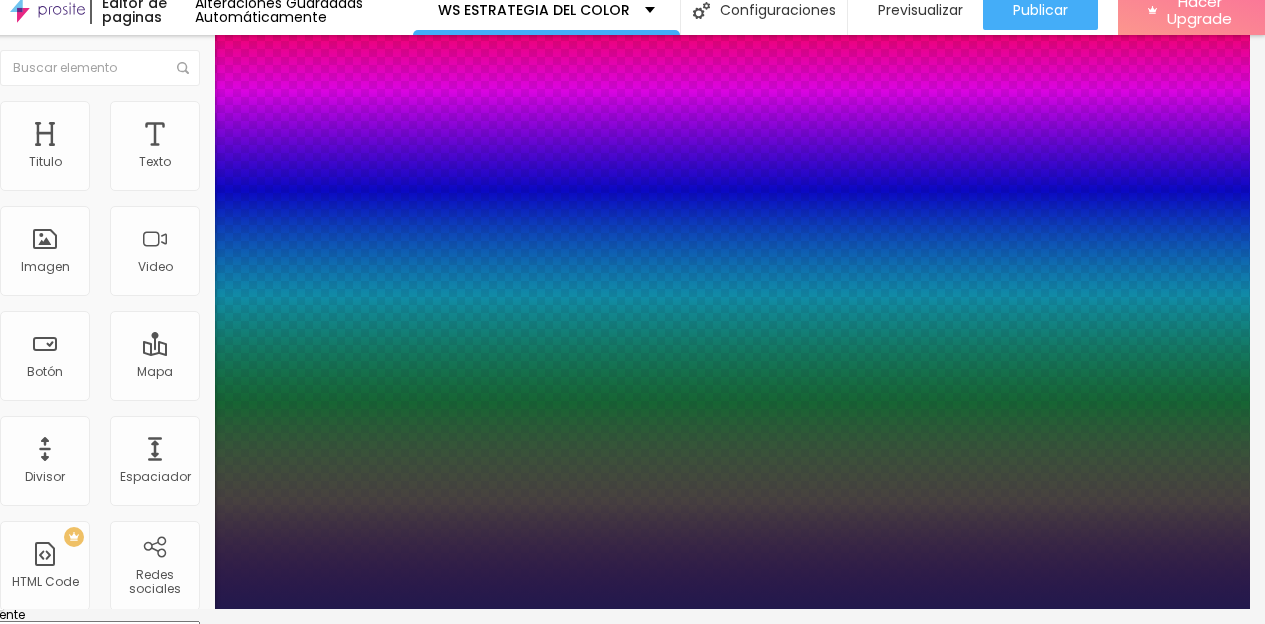 type on "28" 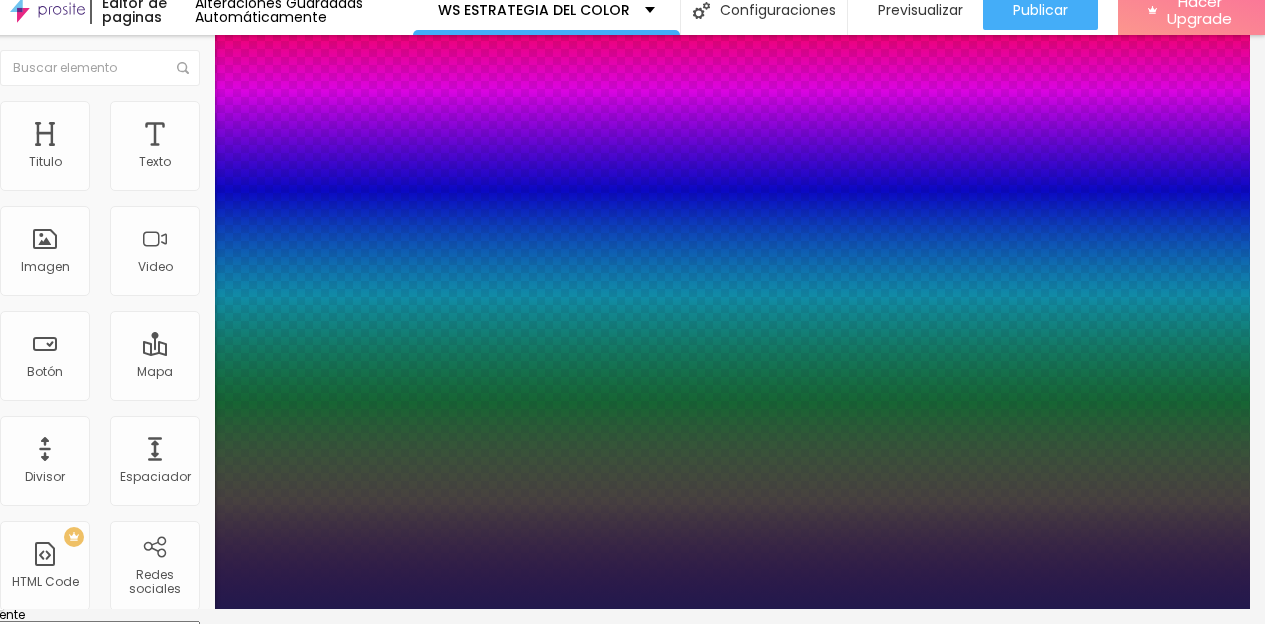 type on "27" 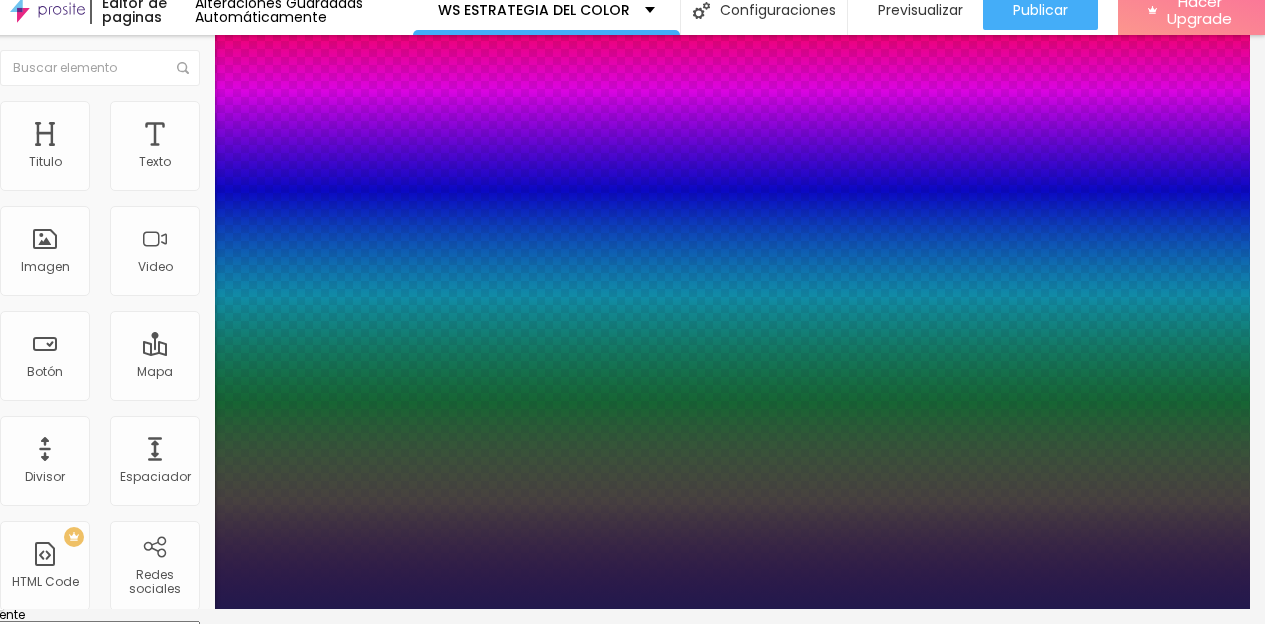 type on "25" 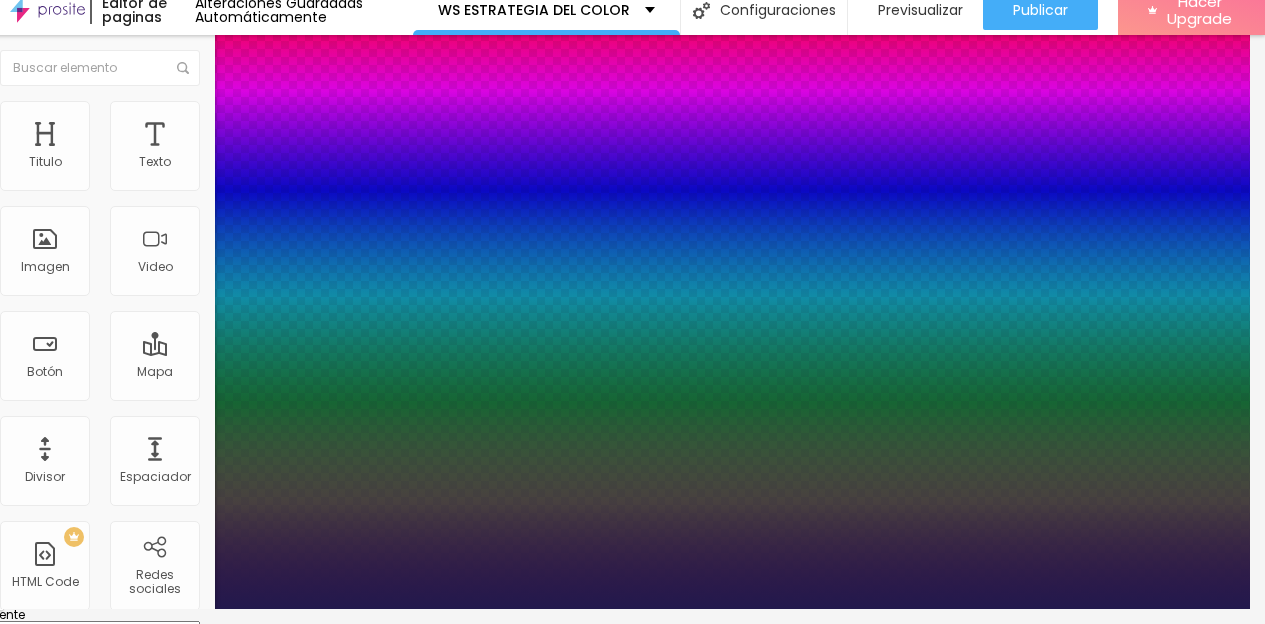 type on "24" 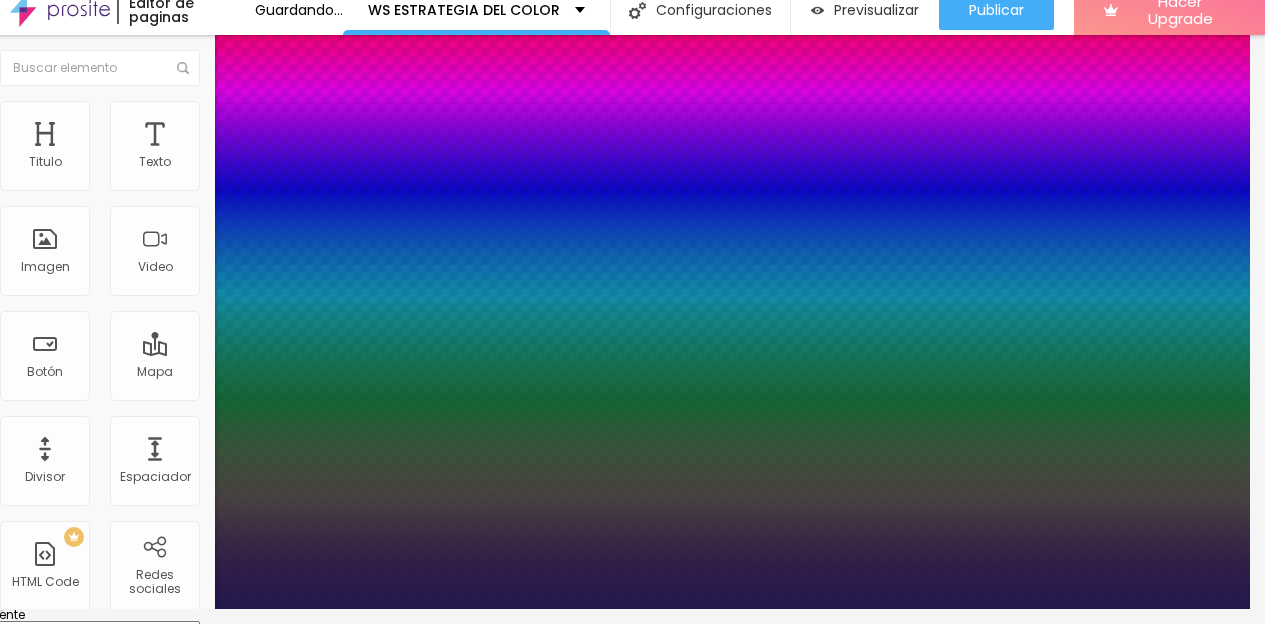 type on "1" 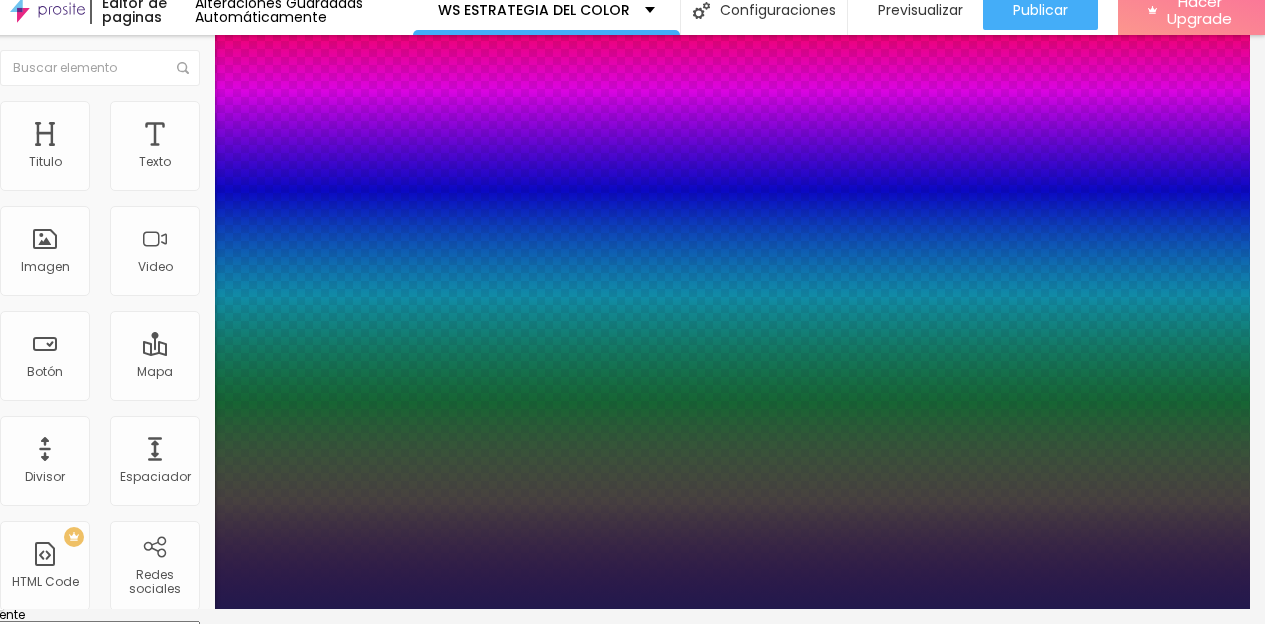 drag, startPoint x: 186, startPoint y: 550, endPoint x: 201, endPoint y: 550, distance: 15 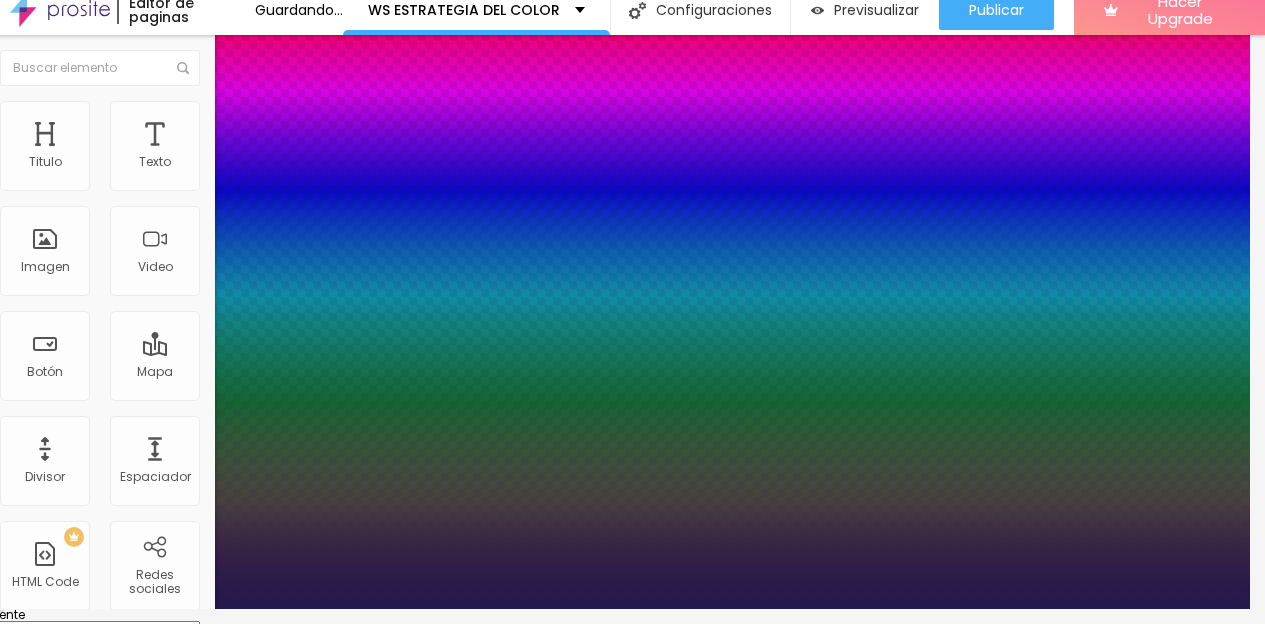 click at bounding box center [617, 609] 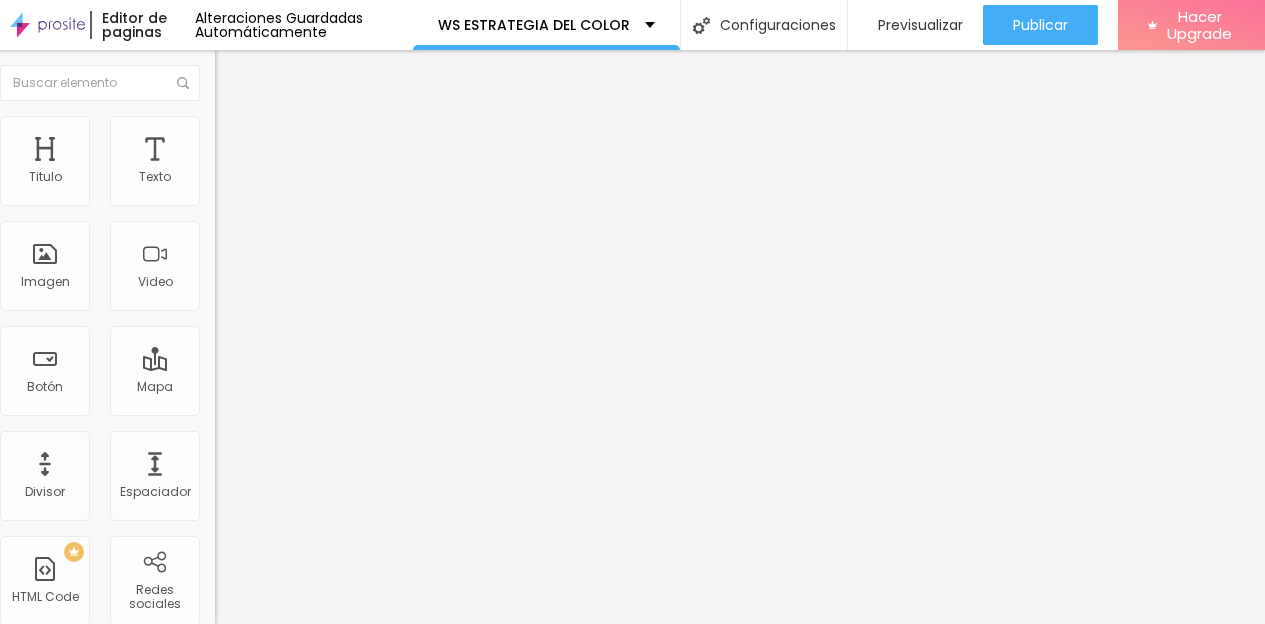 click at bounding box center [229, 285] 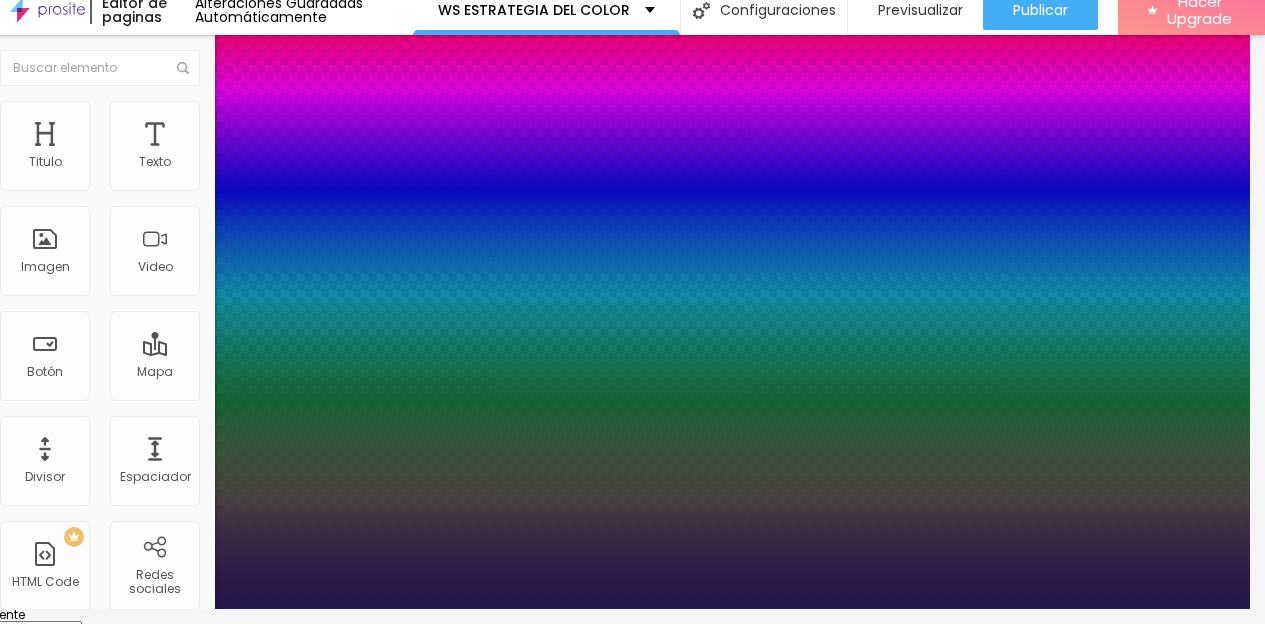 type on "1" 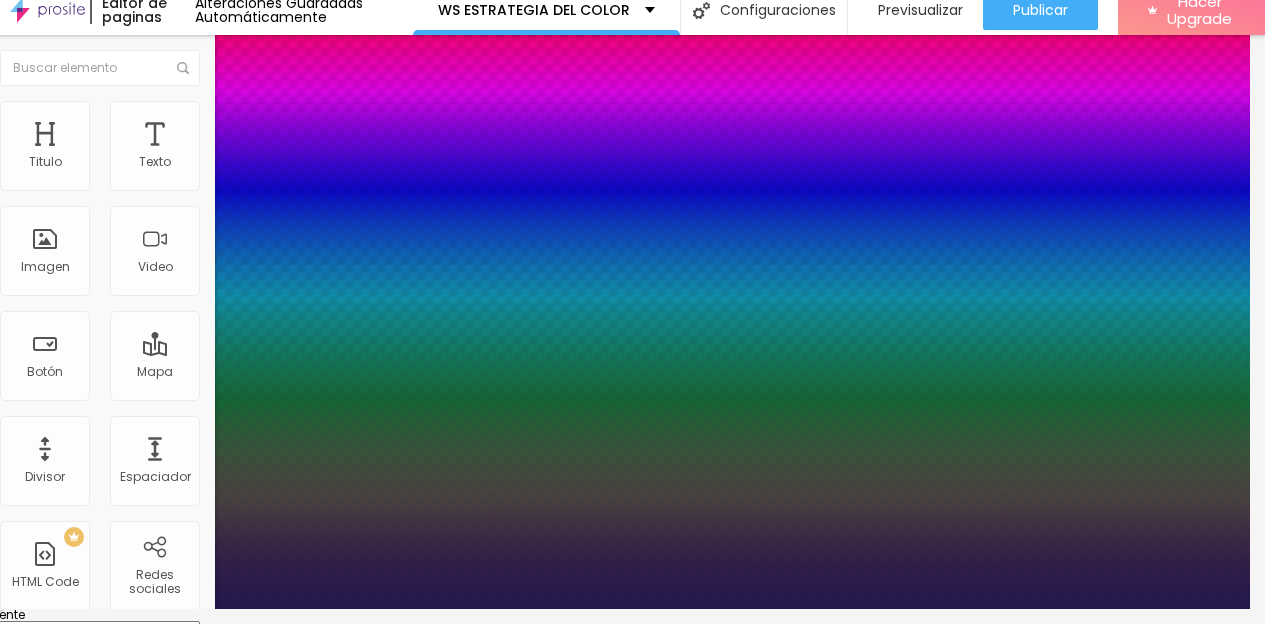 type on "25" 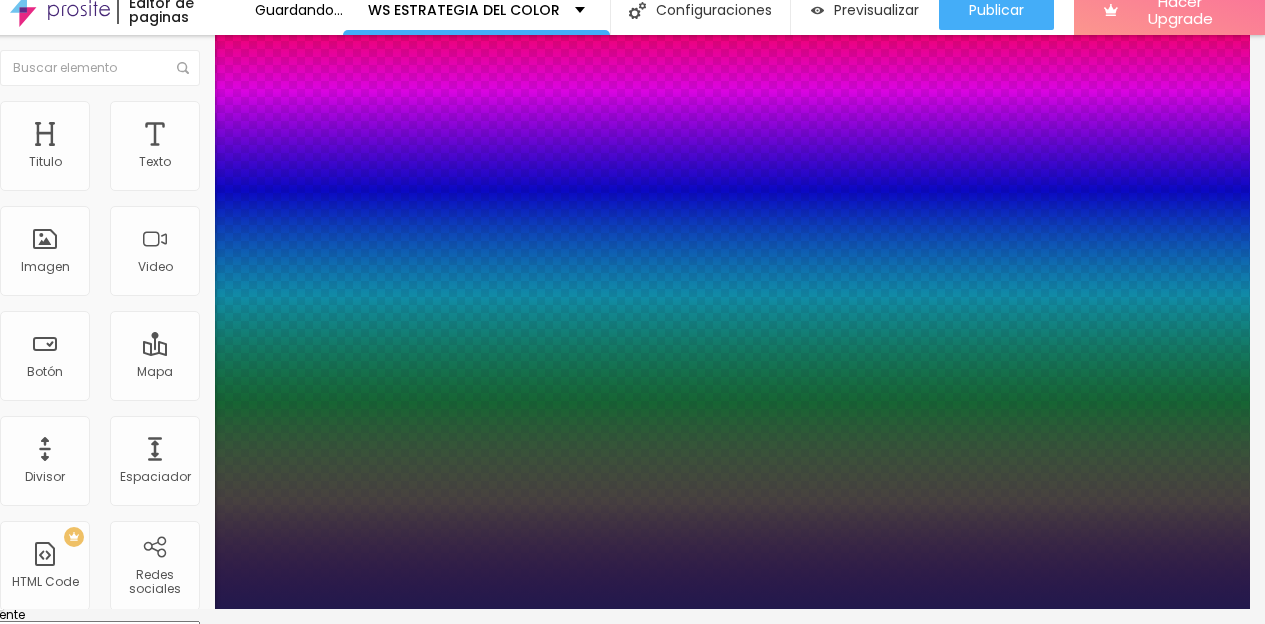 type on "27" 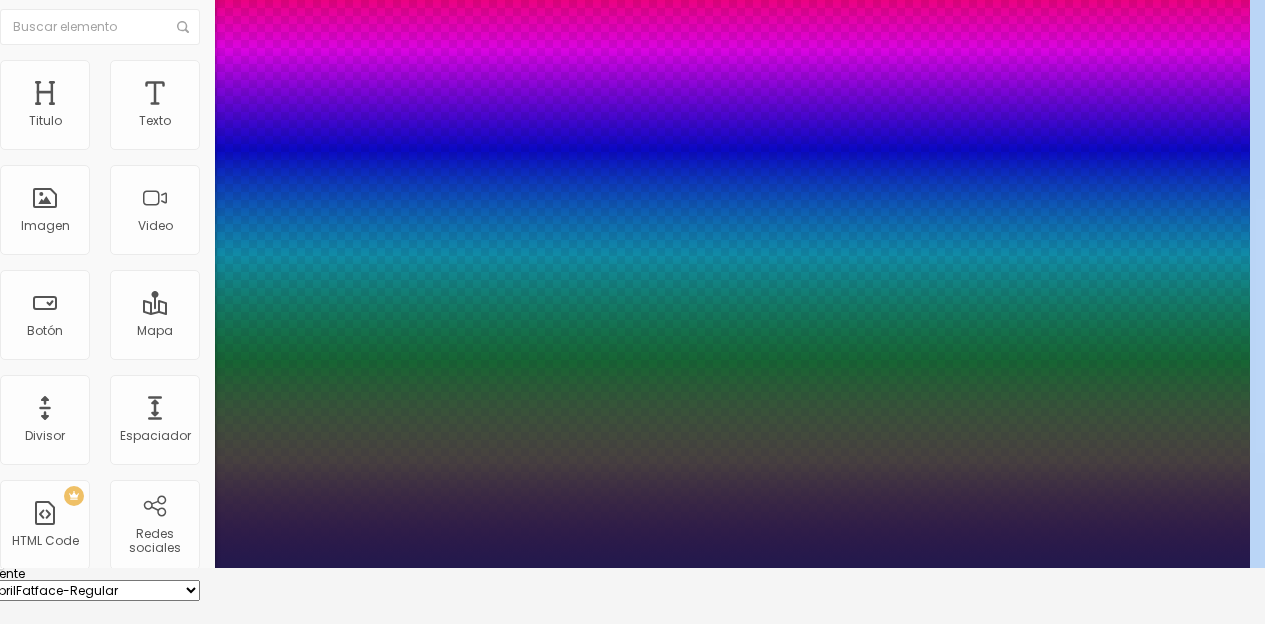 scroll, scrollTop: 304, scrollLeft: 40, axis: both 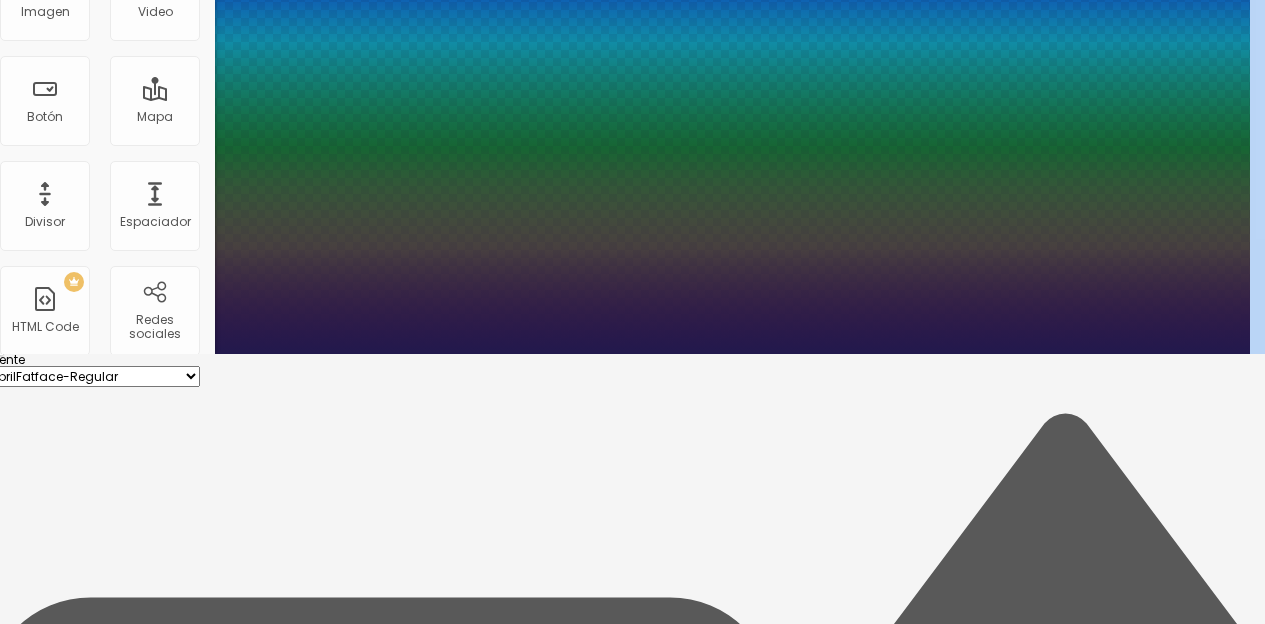 drag, startPoint x: 1231, startPoint y: 586, endPoint x: 1231, endPoint y: 643, distance: 57 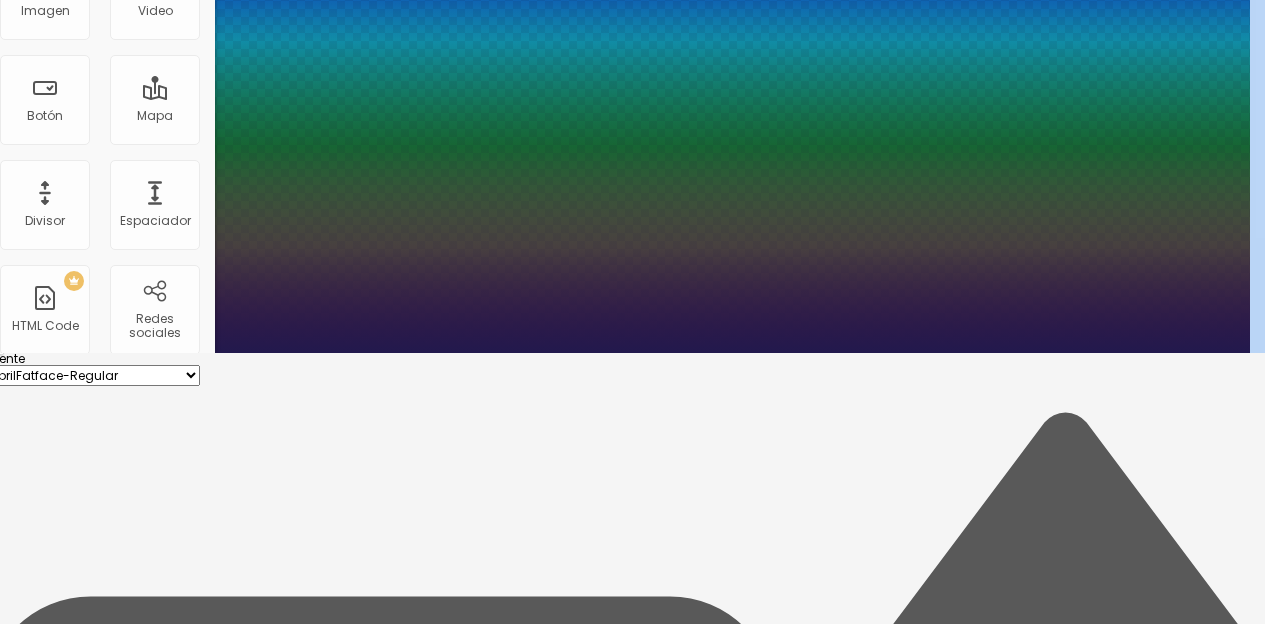 click on "Editor de paginas Alteraciones Guardadas Automáticamente WS ESTRATEGIA DEL COLOR Configuraciones  Configuraciones de la página Clic para editar las configuraciones desta página como: informaciones para compartir, SEO, URL y layout. Previsualizar Previsualización Haz un clic para visualizar esta página antes de publicar Publicar Publicar Alteraciones Clic para publicar las últimas alteraciones realizadas Visualizar Página   Hacer Upgrade Titulo Texto Imagen Video Botón Mapa Divisor Espaciador   PREMIUM HTML Code Redes sociales Formulario Icono Preguntas frecuentes Timer Botón de pago Botón do WhatsApp Nuevo Google Reviews Otros CRM Facebook Comments Antes/Después Editar Titulo Estilo Avanzado Tamaño Título 1 H1 Título 2 H2 Título 3 H3 Título 4 H4 Título 5 H5 Título 6 H6 Tipografía Restablecer Sombra DESACTIVADO Restablecer
Fuente AbrilFatface-Regular Actor-Regular Alegreya AlegreyaBlack Alice Allan-Bold Allan-Regular Amaranth AmaticaSC AmaticSC Arvo" at bounding box center [617, 41] 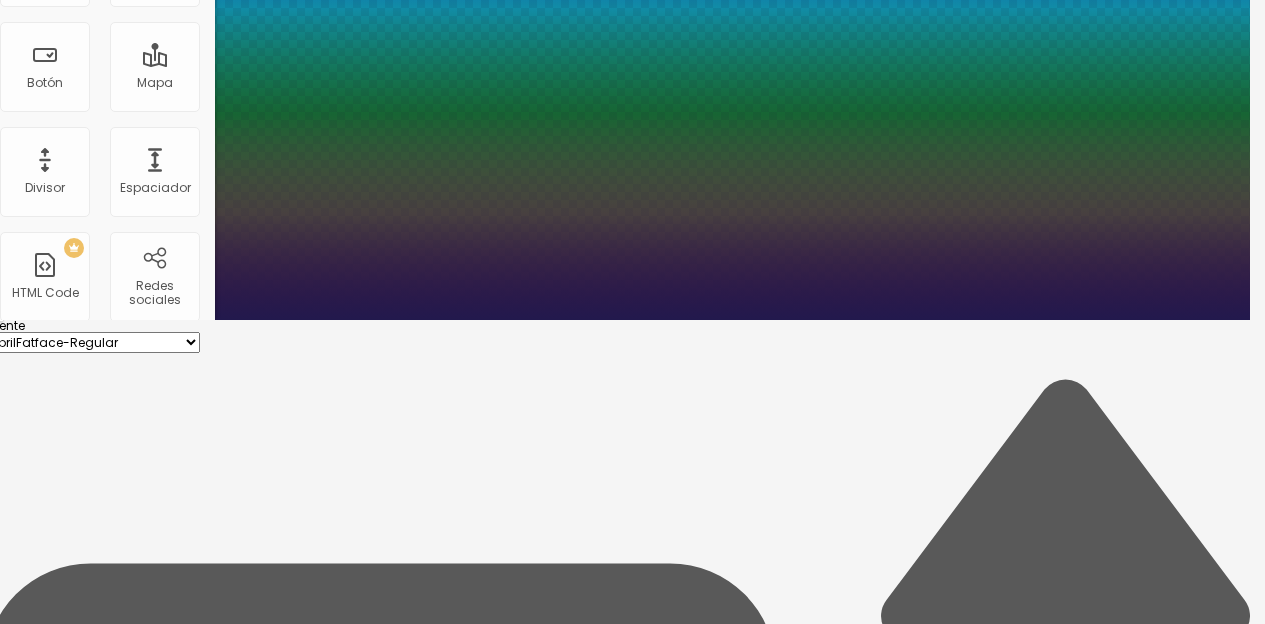 drag, startPoint x: 1229, startPoint y: 307, endPoint x: 1229, endPoint y: 296, distance: 11 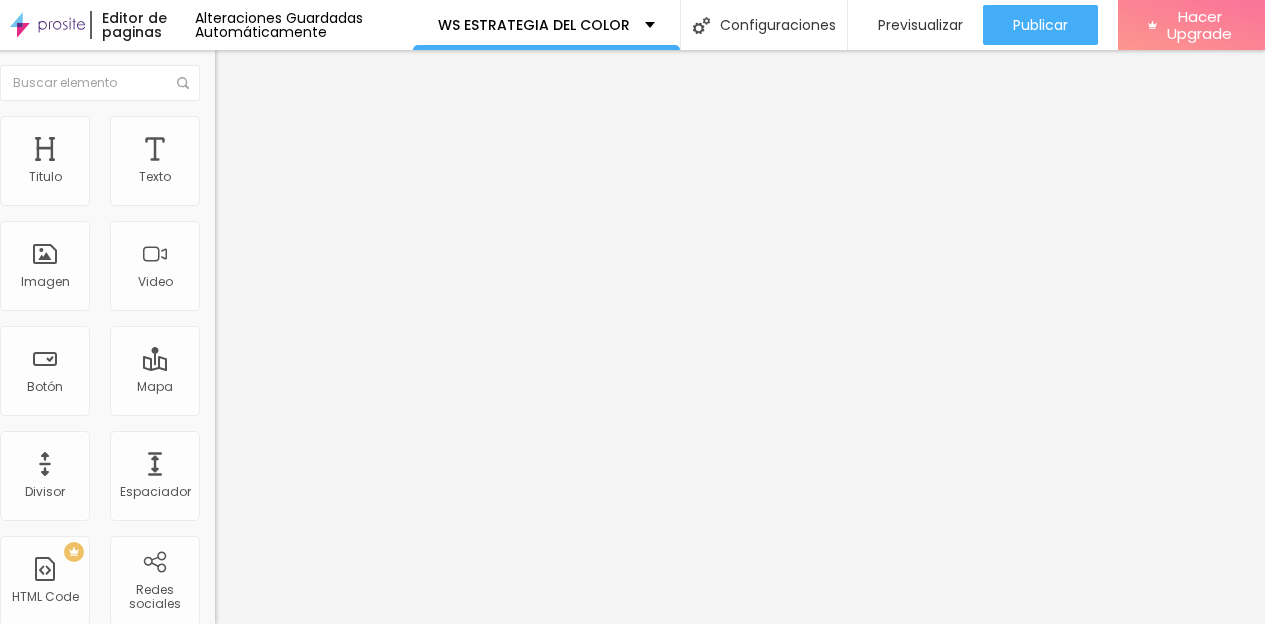 scroll, scrollTop: 15, scrollLeft: 40, axis: both 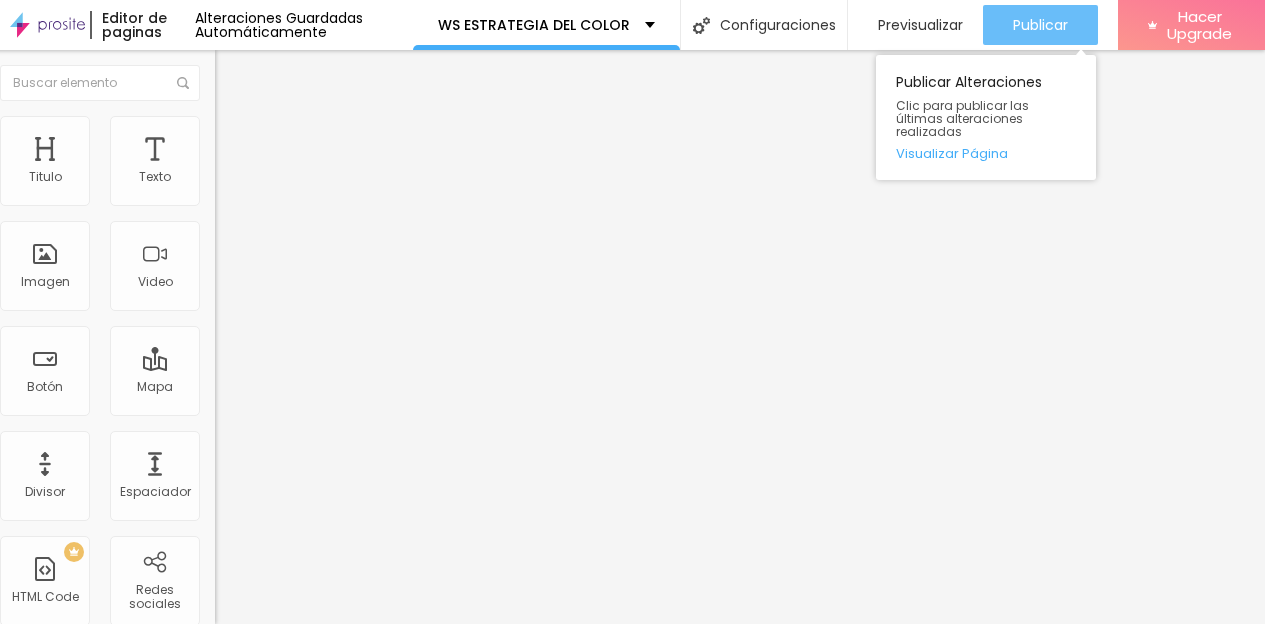 click on "Publicar" at bounding box center (1040, 25) 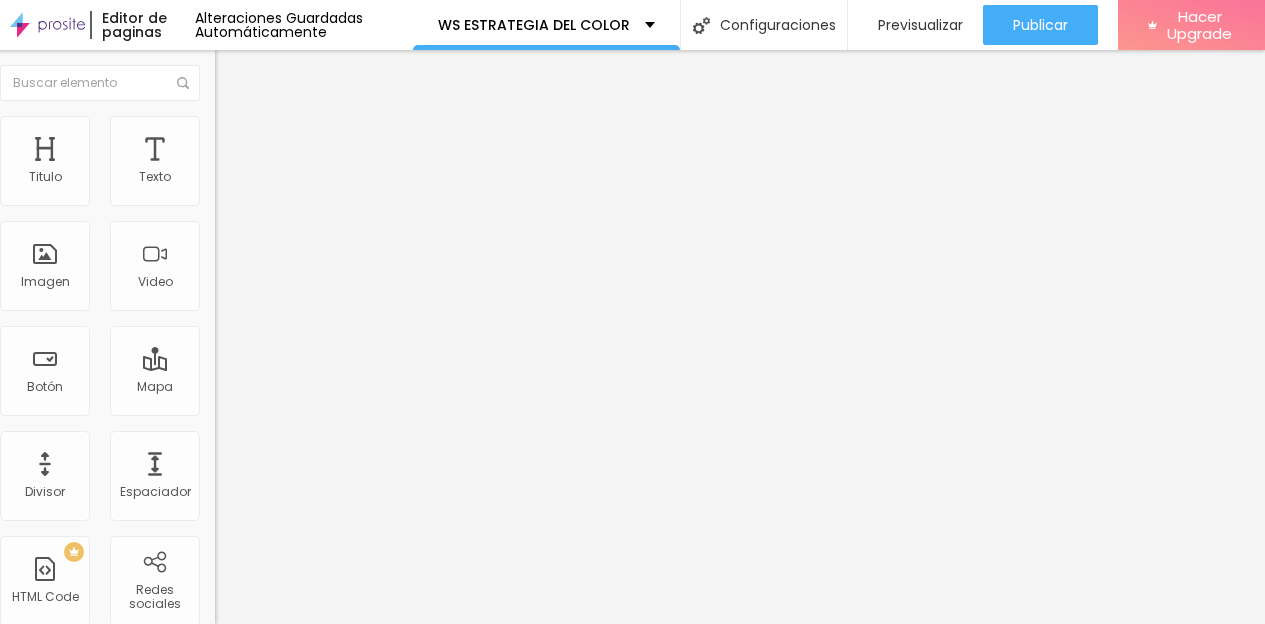 click on "Avanzado" at bounding box center (265, 129) 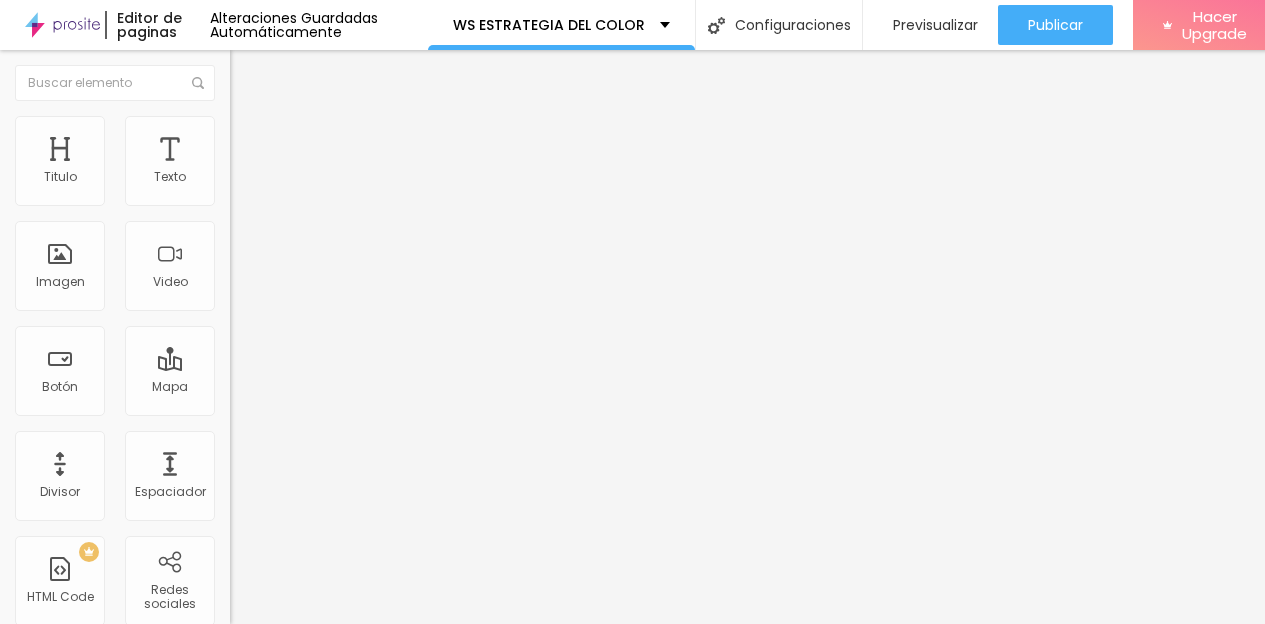 click on "Estilo" at bounding box center (345, 106) 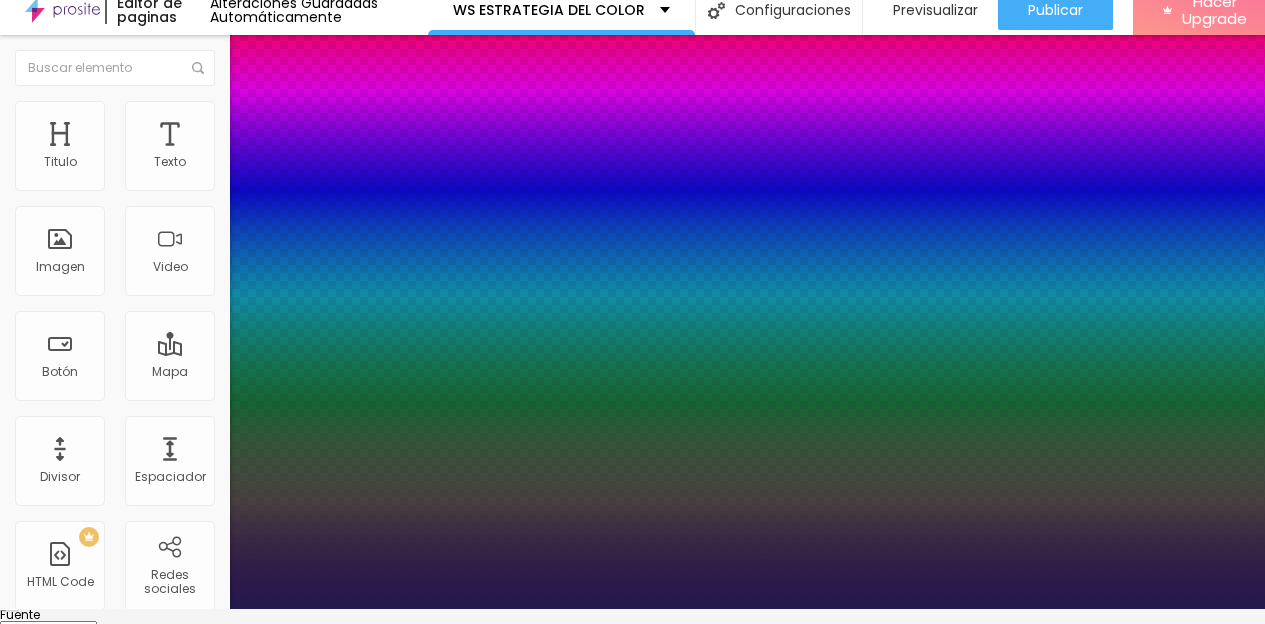 type on "1" 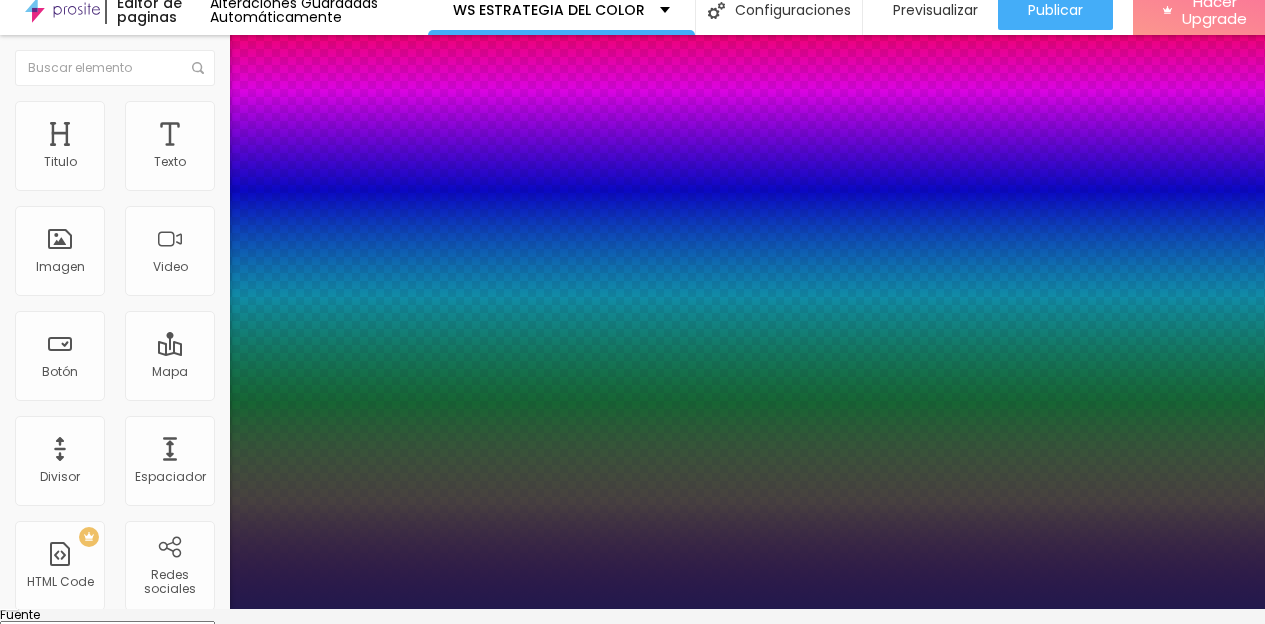 type on "28" 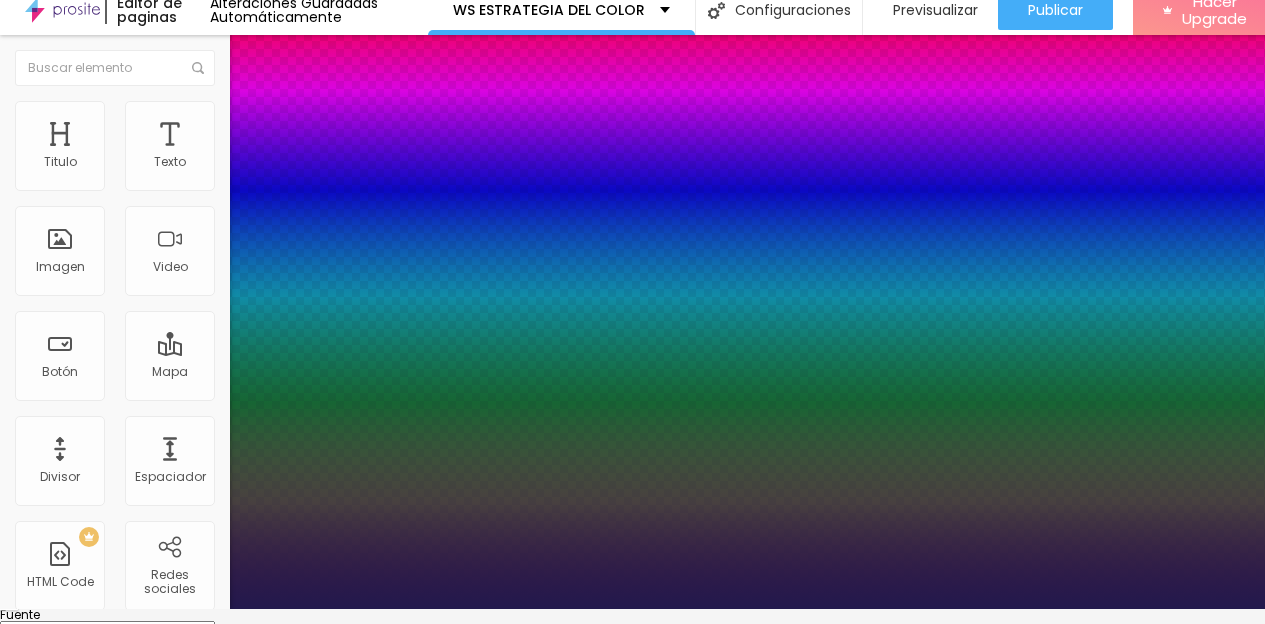type on "30" 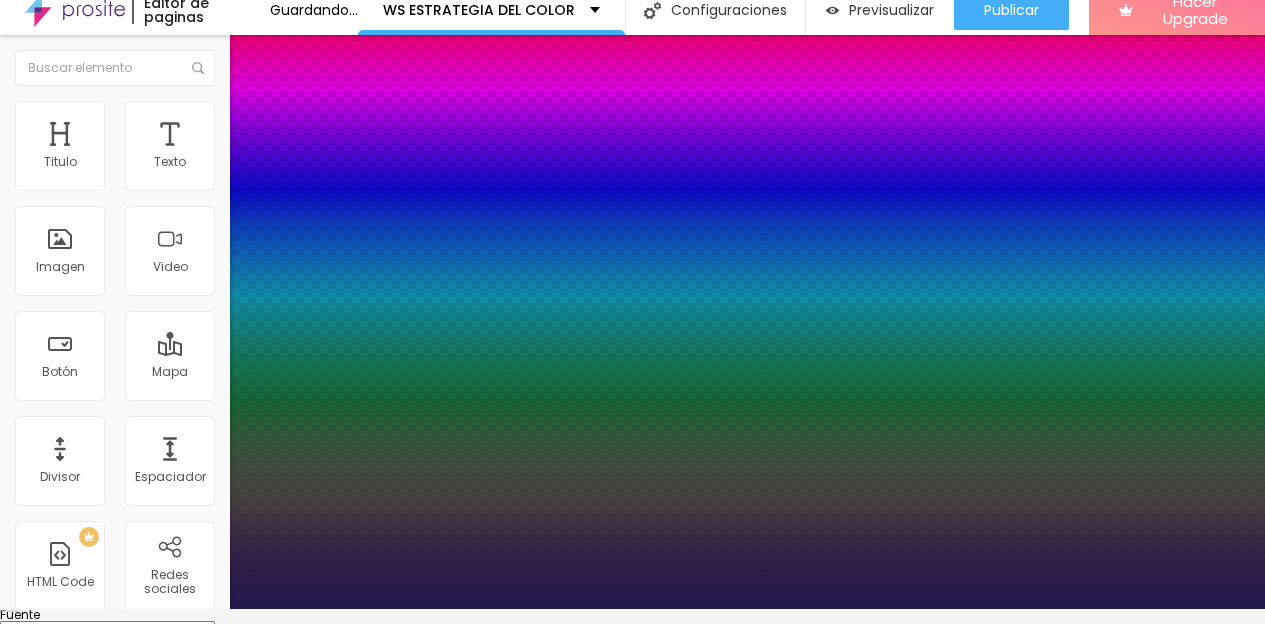 type 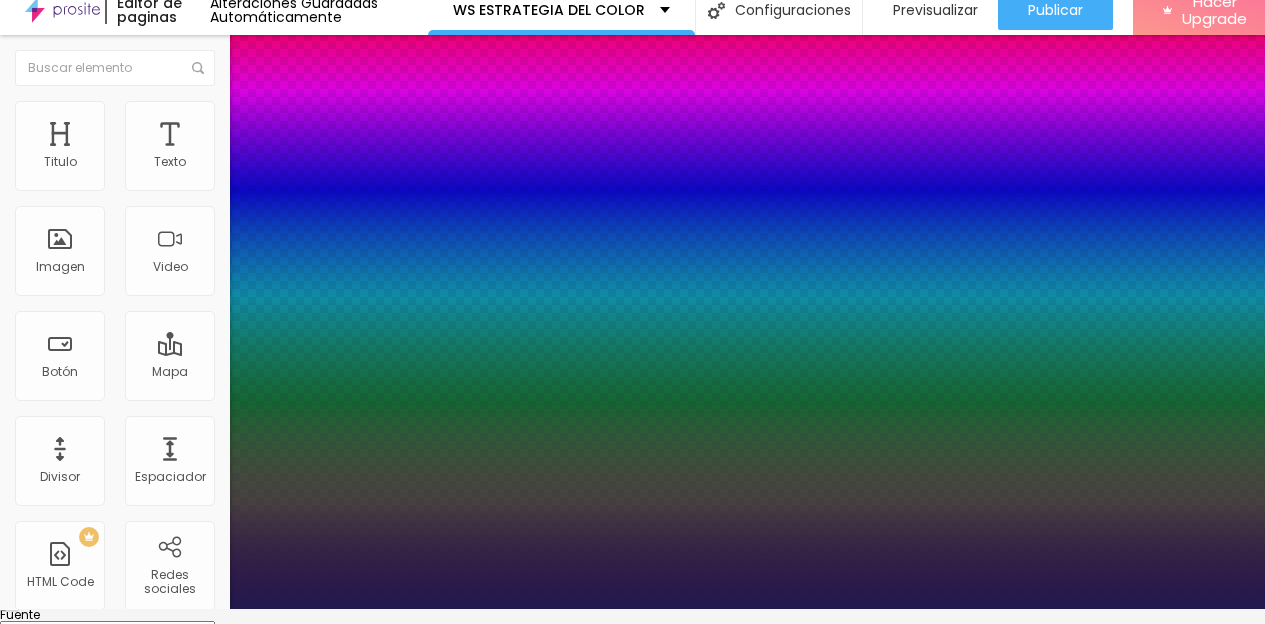 click at bounding box center [64, 1917] 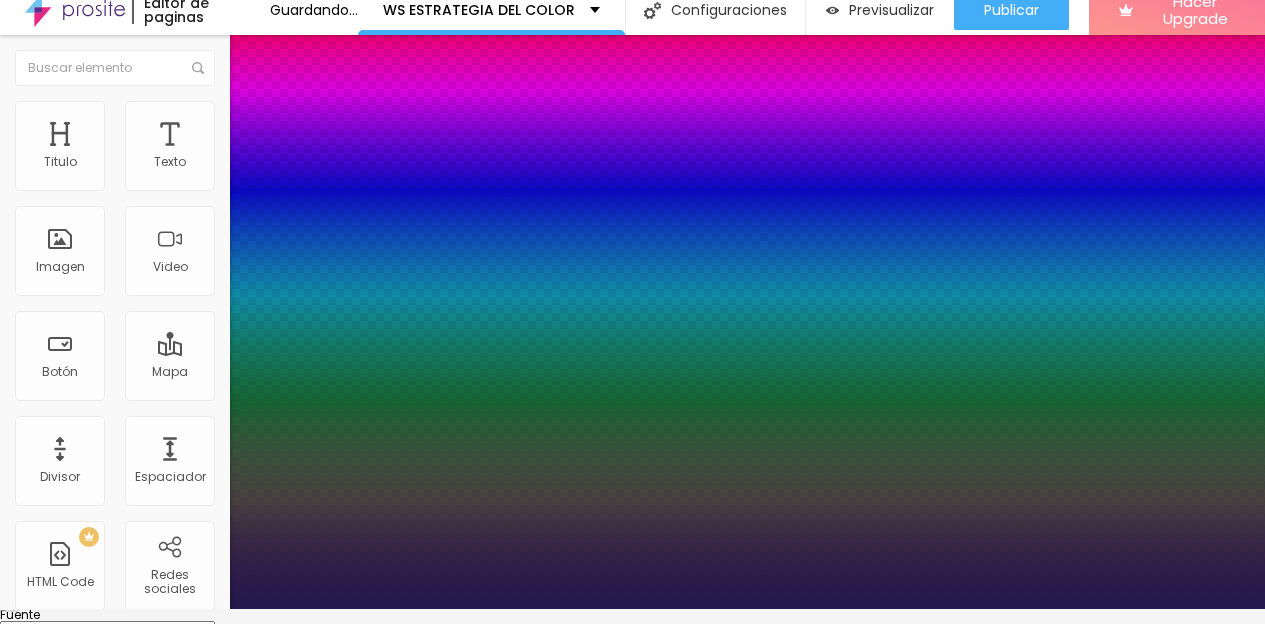 click at bounding box center [632, 609] 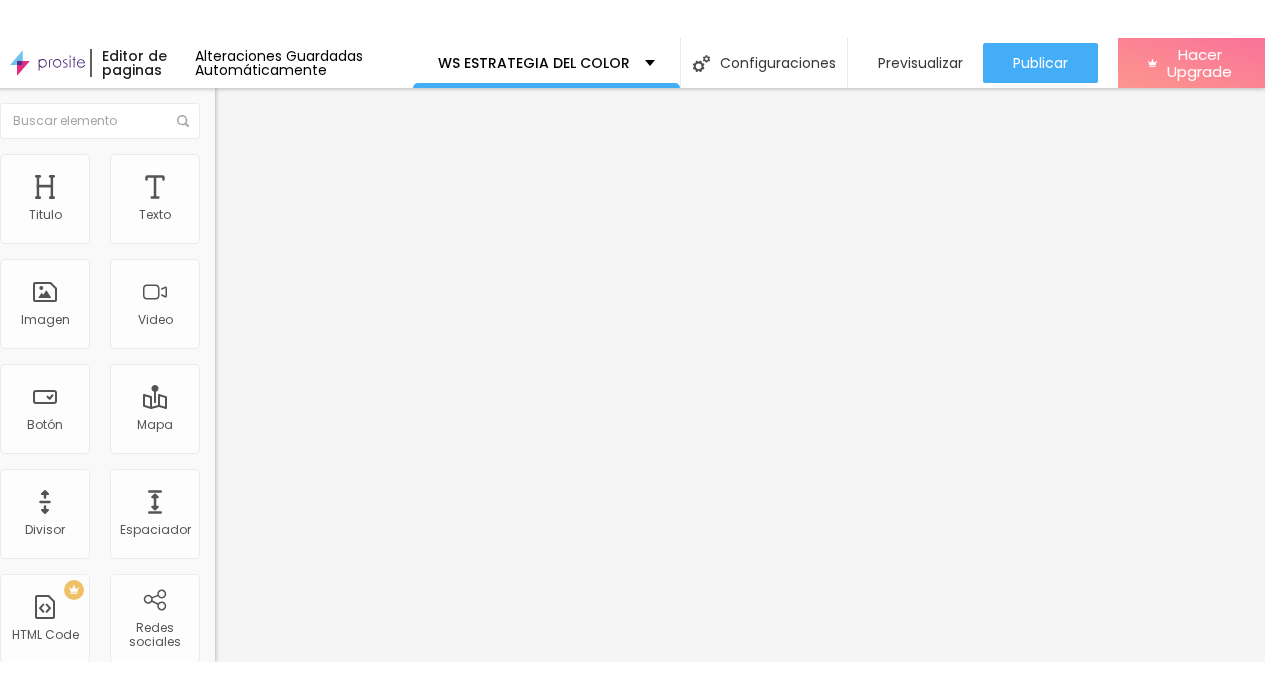 scroll, scrollTop: 15, scrollLeft: 40, axis: both 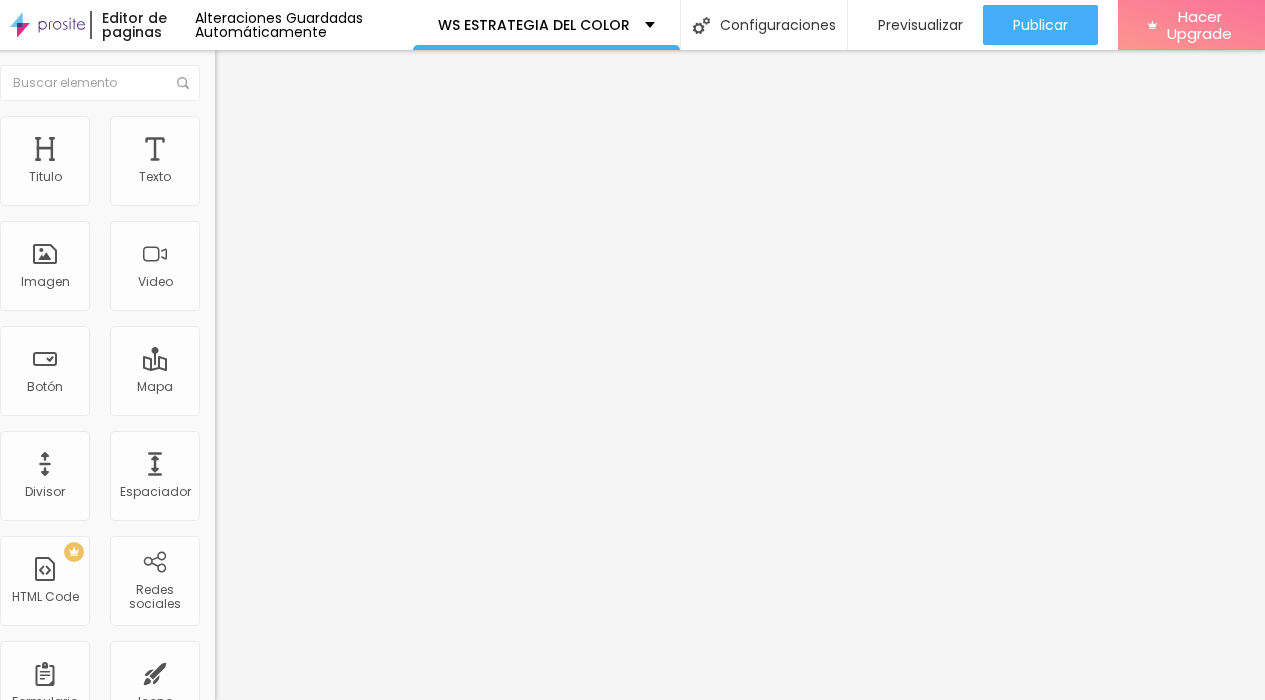 click on "Avanzado" at bounding box center [265, 129] 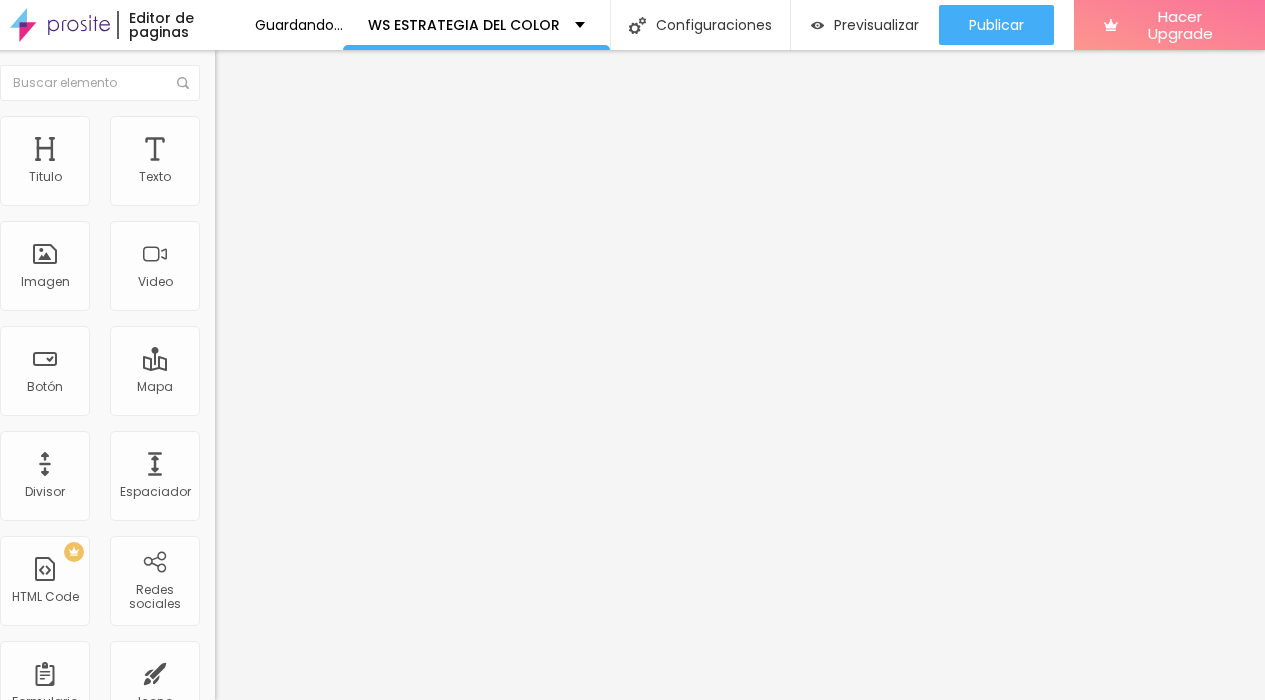 drag, startPoint x: 15, startPoint y: 178, endPoint x: 0, endPoint y: 177, distance: 15.033297 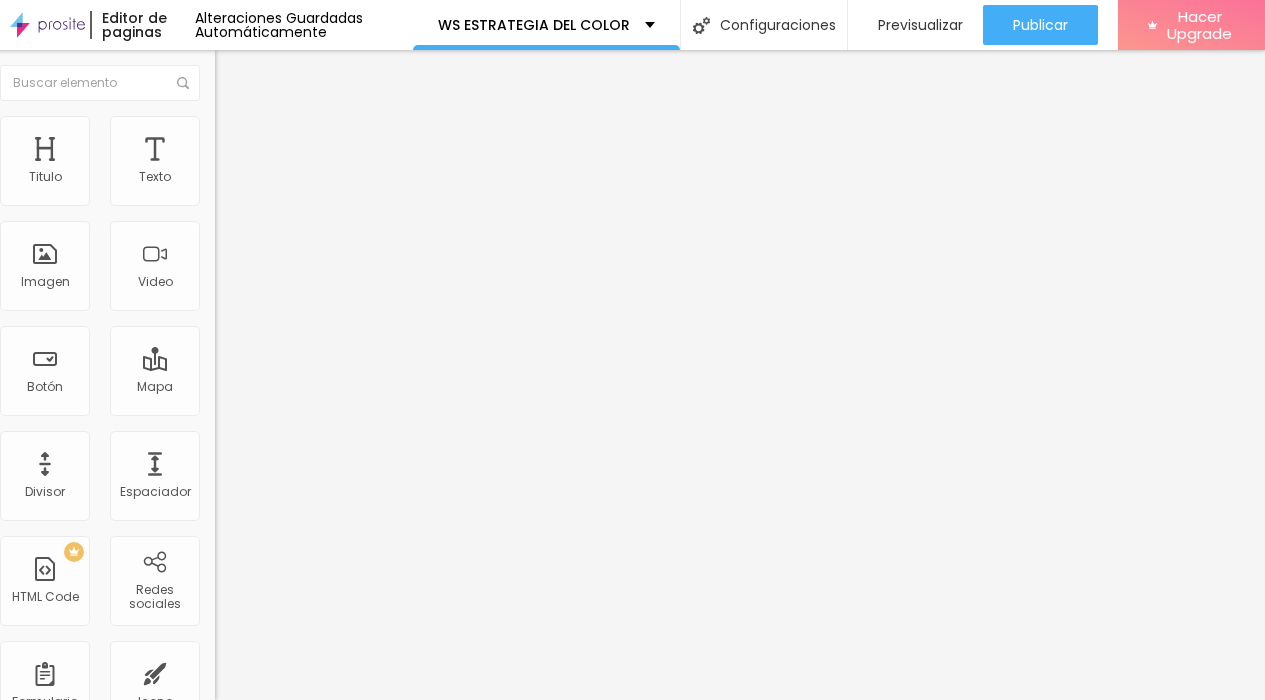 click on "Estilo" at bounding box center [248, 109] 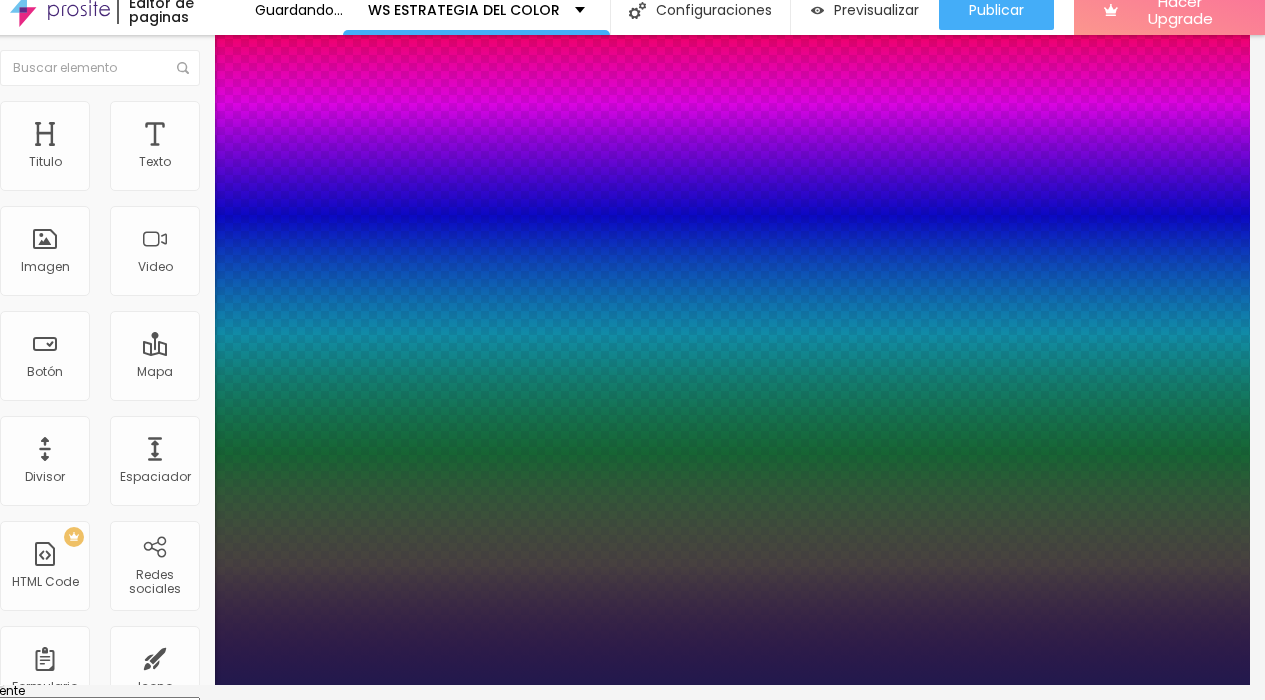 click at bounding box center [49, 1993] 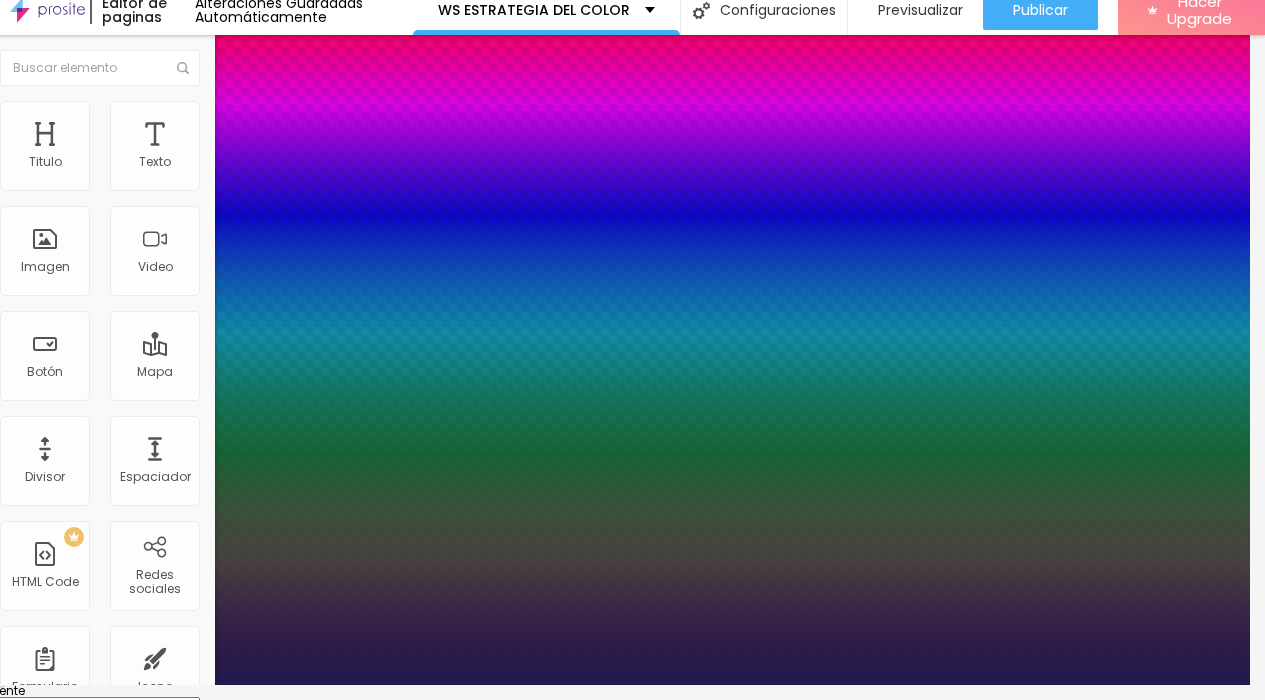 click at bounding box center [617, 685] 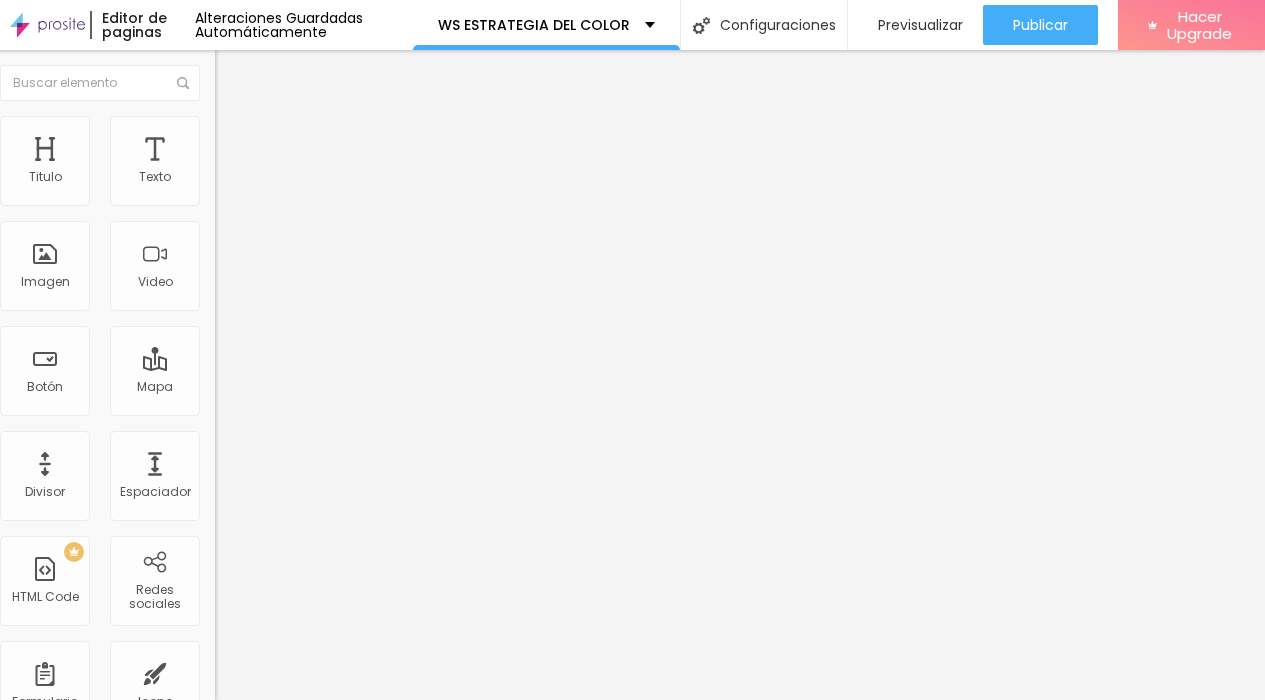 click on "Avanzado" at bounding box center (330, 126) 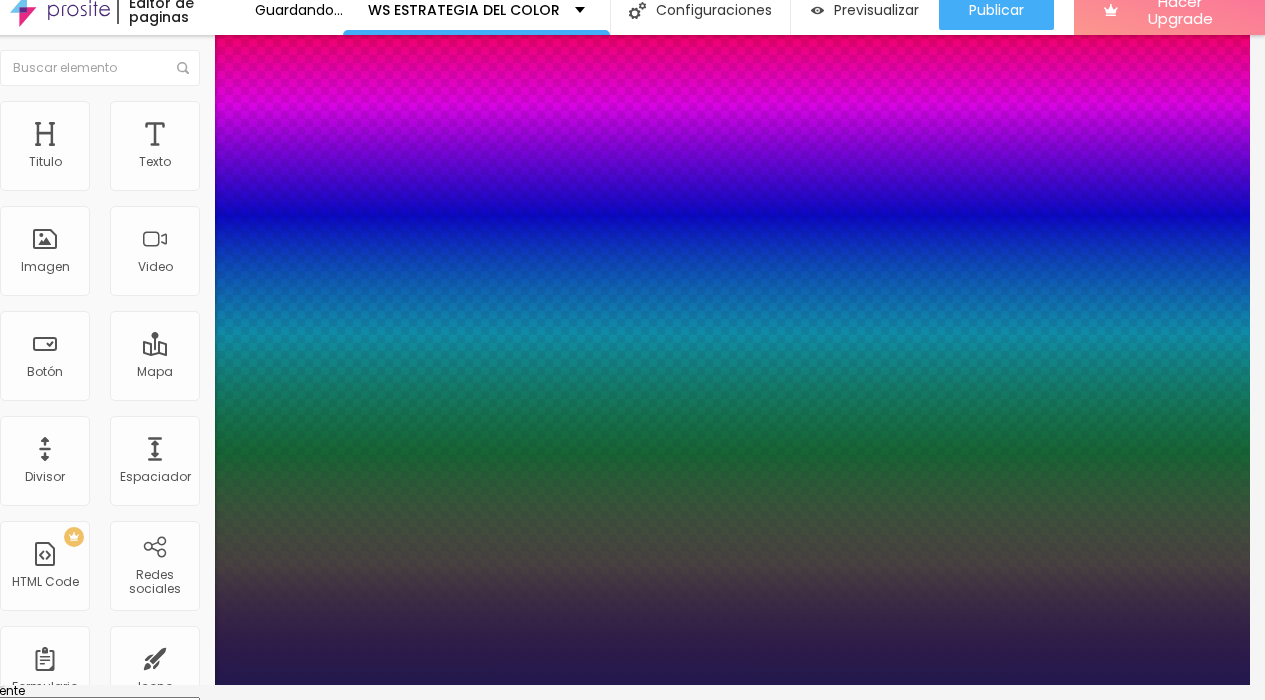 click at bounding box center (49, 1993) 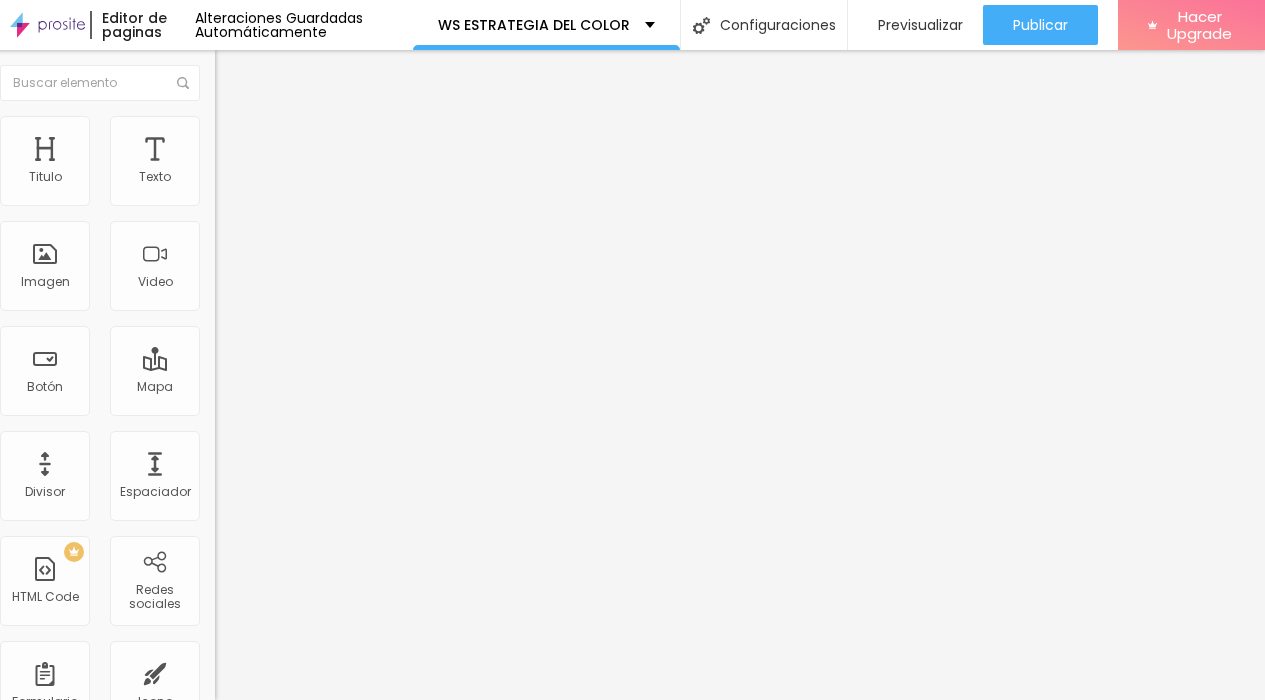 click 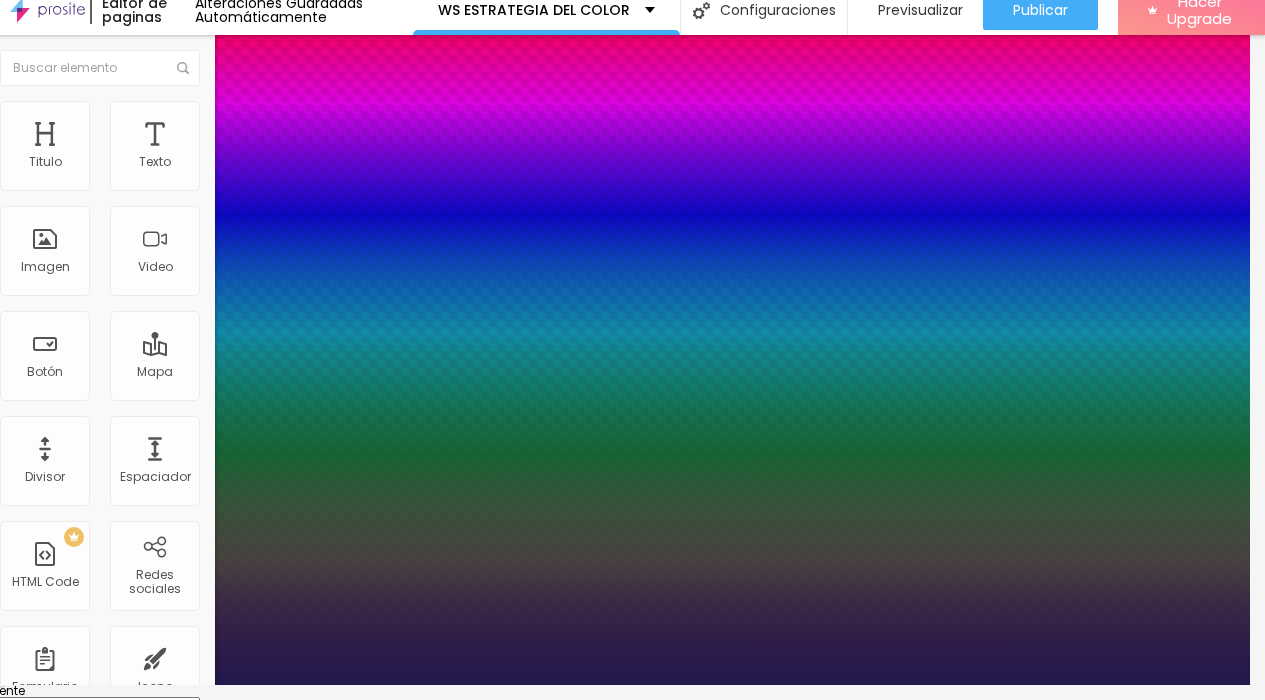 drag, startPoint x: 211, startPoint y: 548, endPoint x: 232, endPoint y: 549, distance: 21.023796 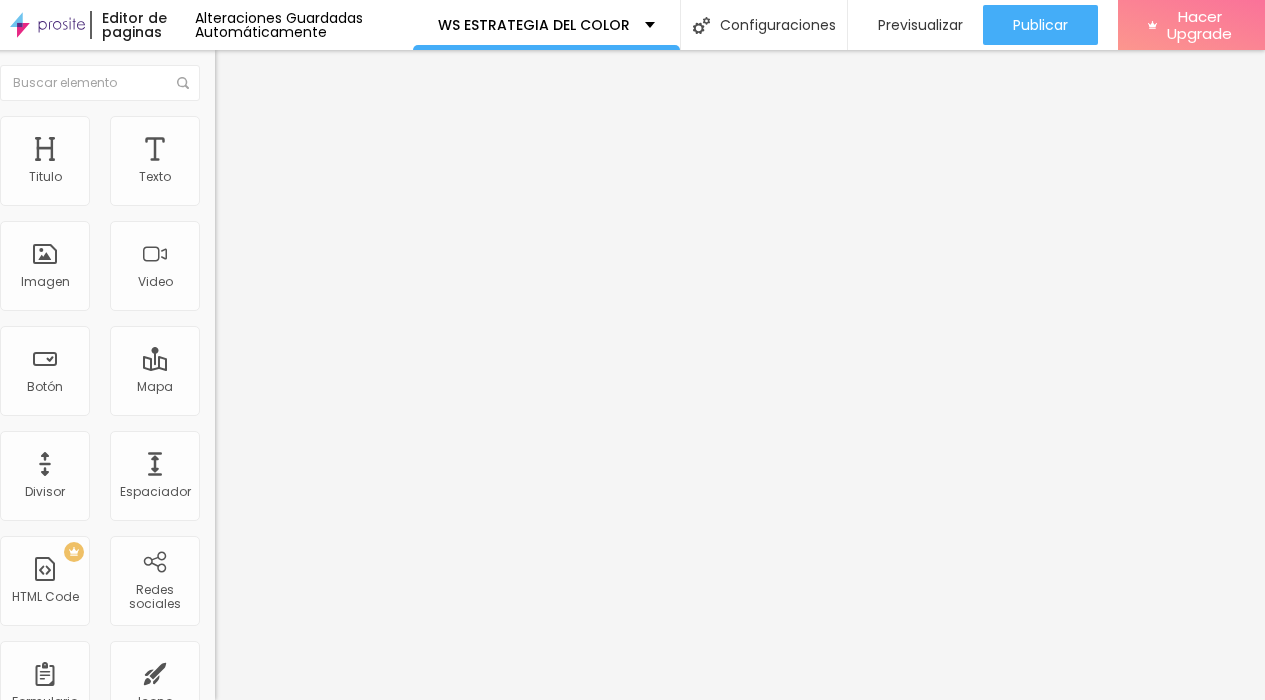 click 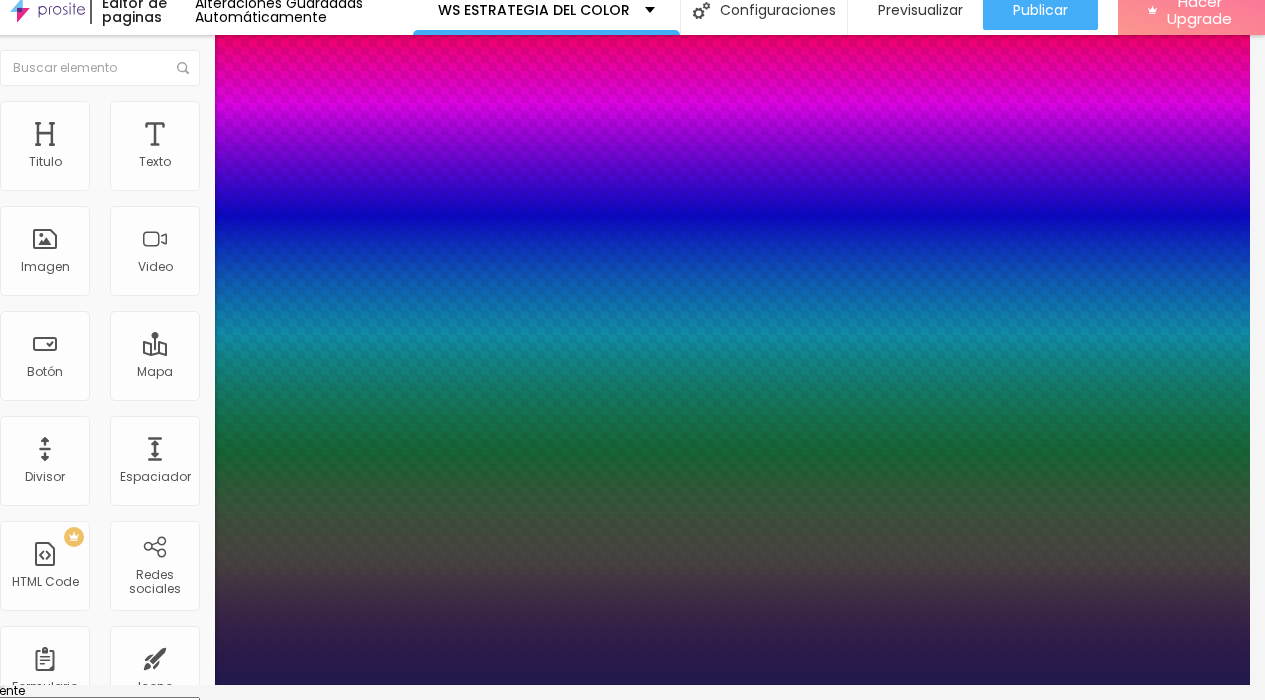 drag, startPoint x: 208, startPoint y: 550, endPoint x: 197, endPoint y: 550, distance: 11 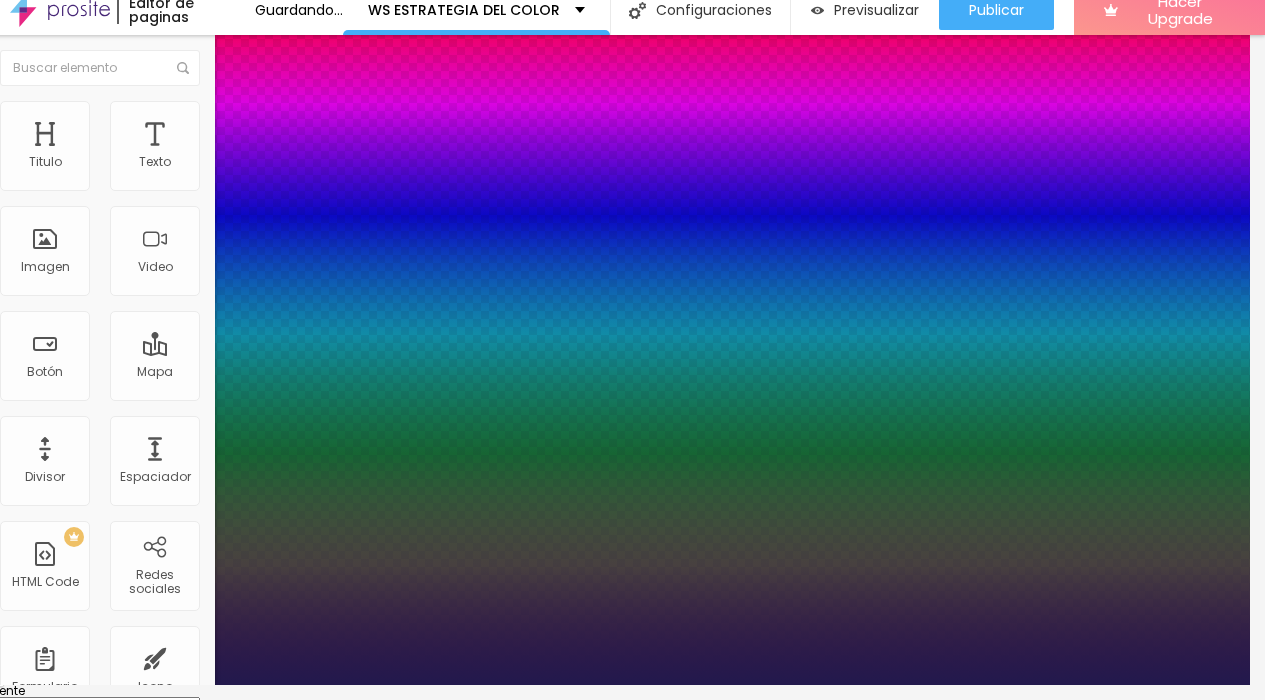 click at bounding box center (617, 685) 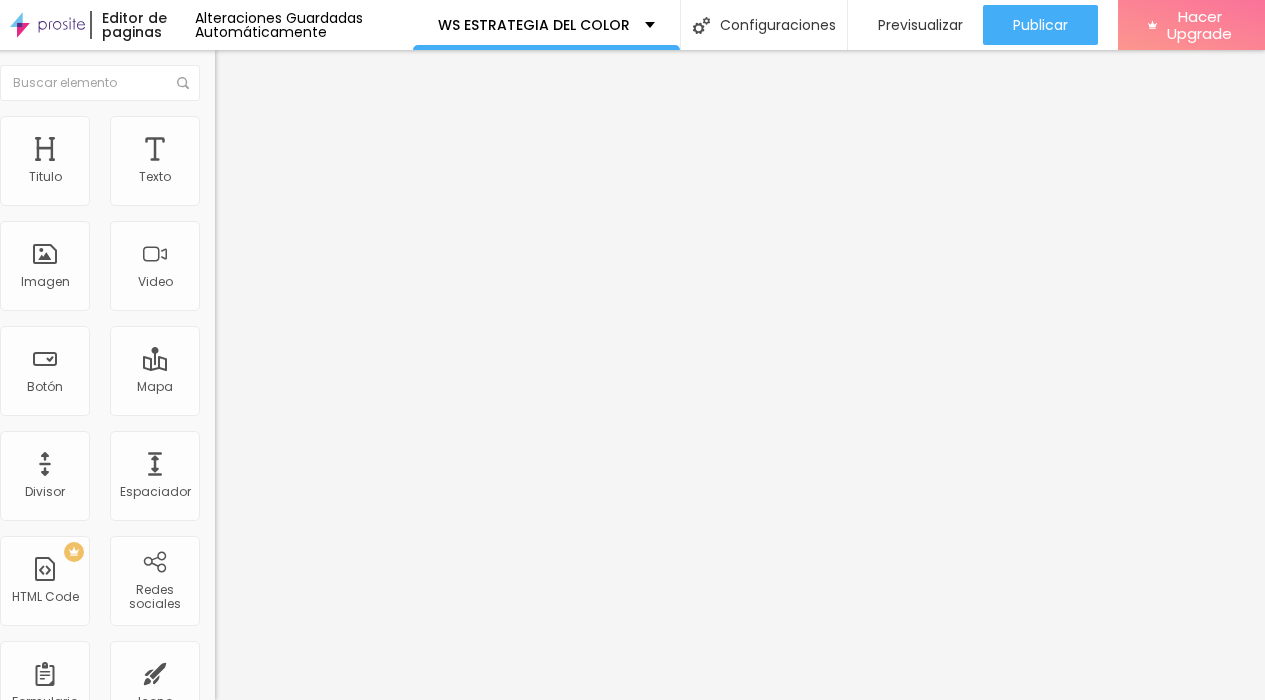 click at bounding box center [224, 125] 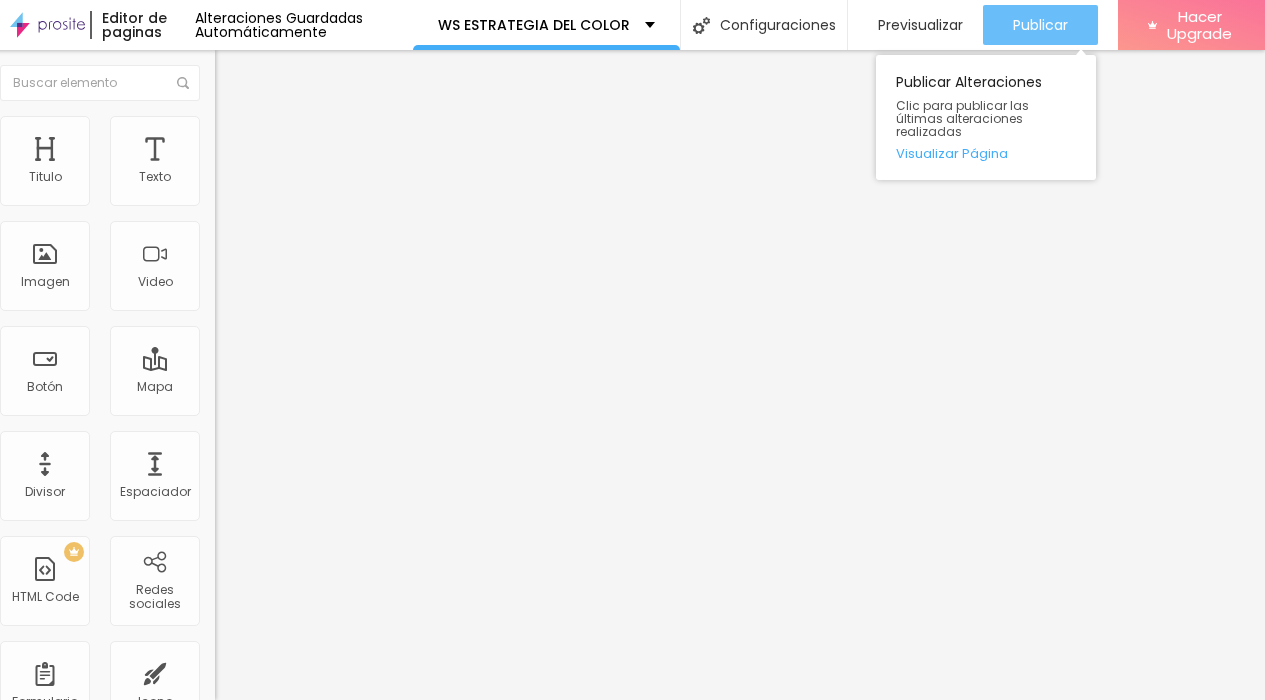click on "Publicar" at bounding box center [1040, 25] 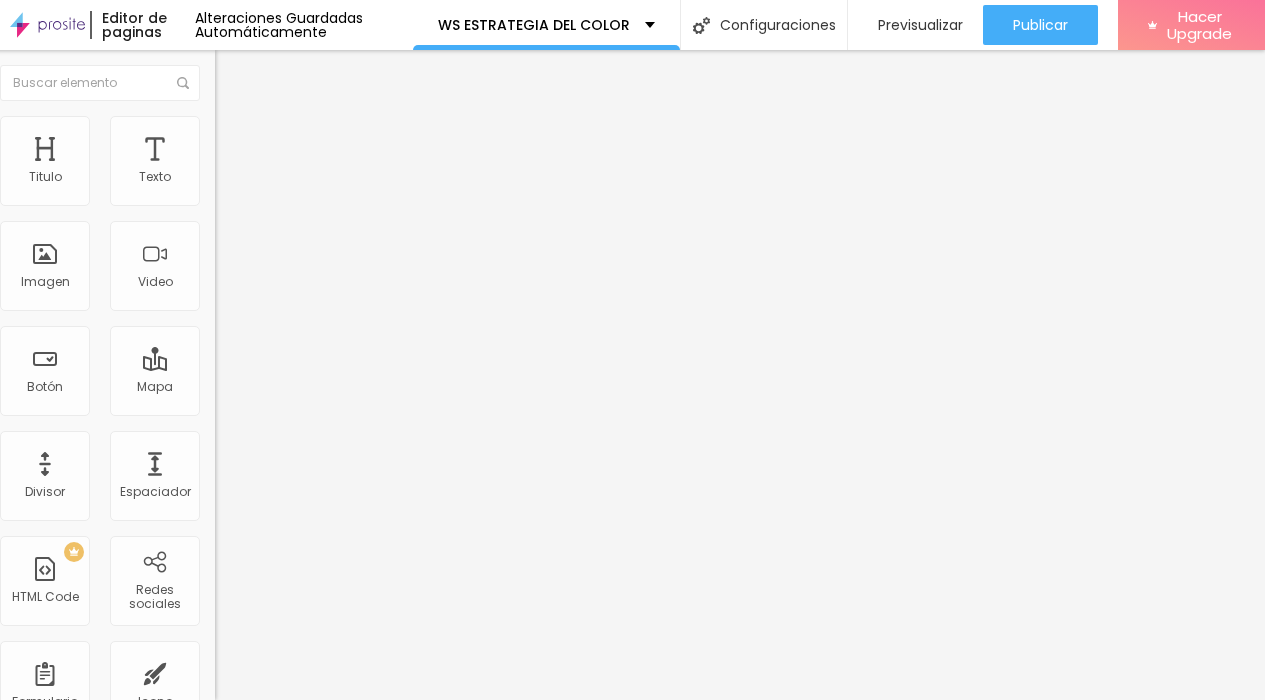 click on "Estilo" at bounding box center [248, 129] 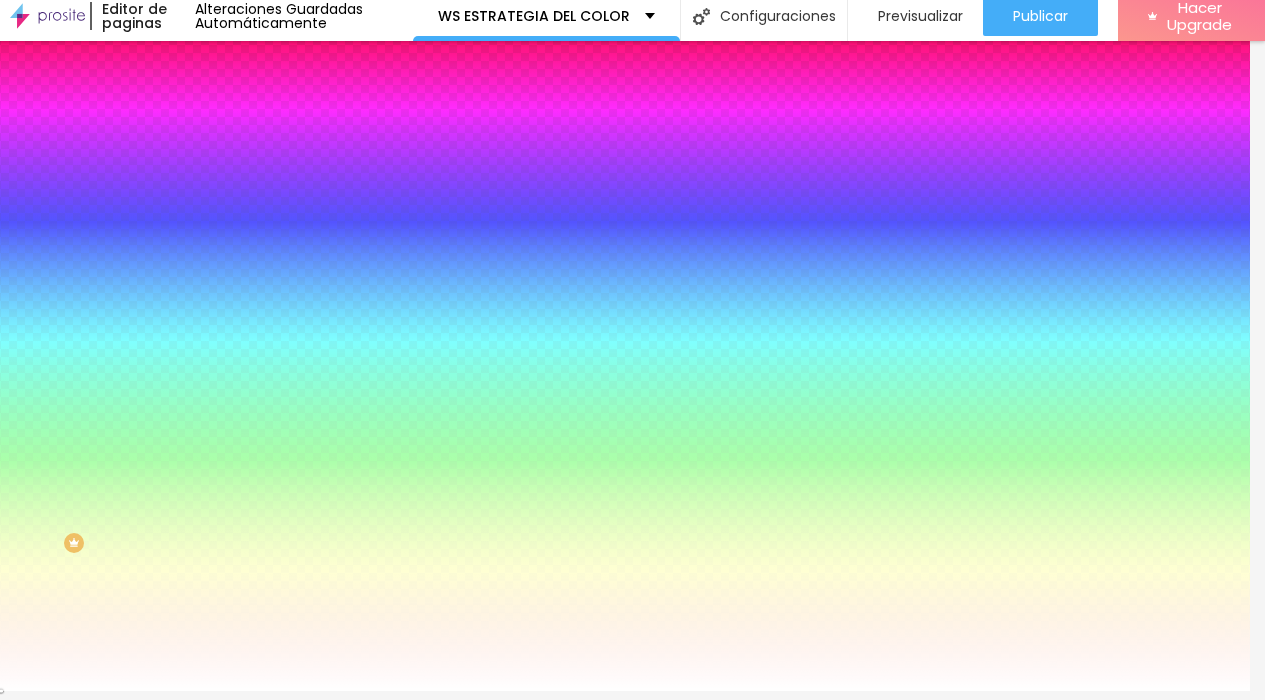 drag, startPoint x: 148, startPoint y: 416, endPoint x: 116, endPoint y: 414, distance: 32.06244 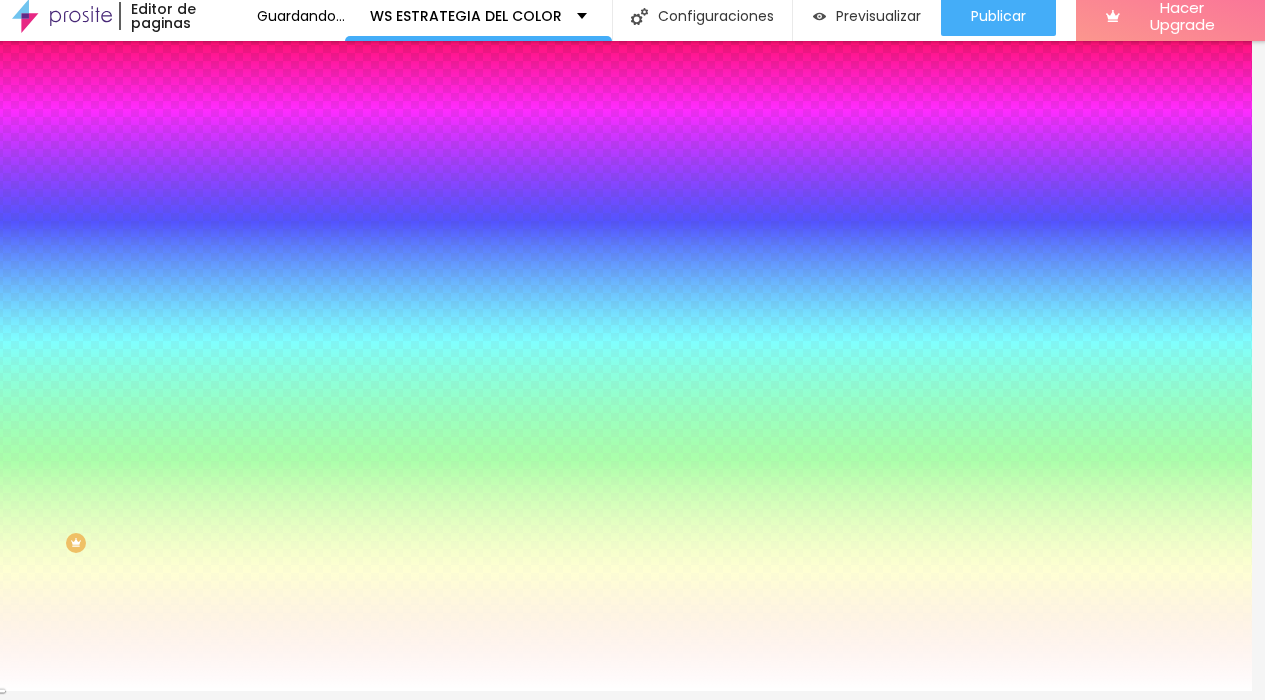 scroll, scrollTop: 15, scrollLeft: 0, axis: vertical 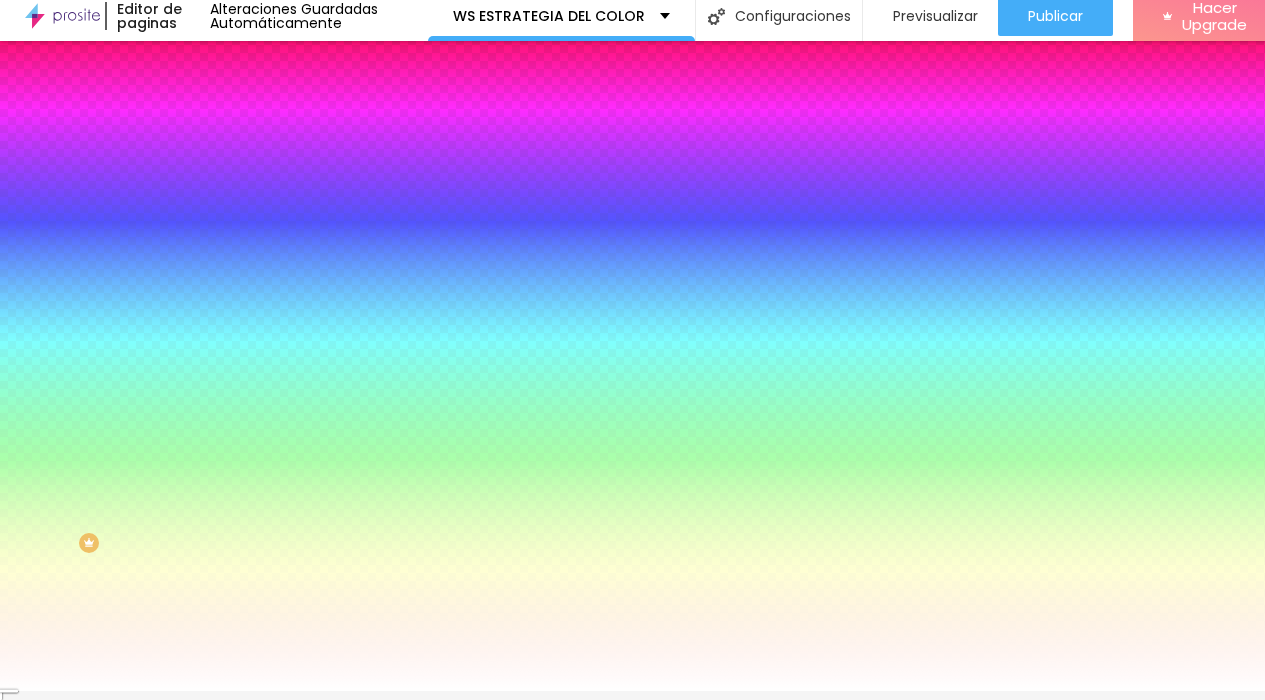click on "#FFFFFF" at bounding box center [350, 736] 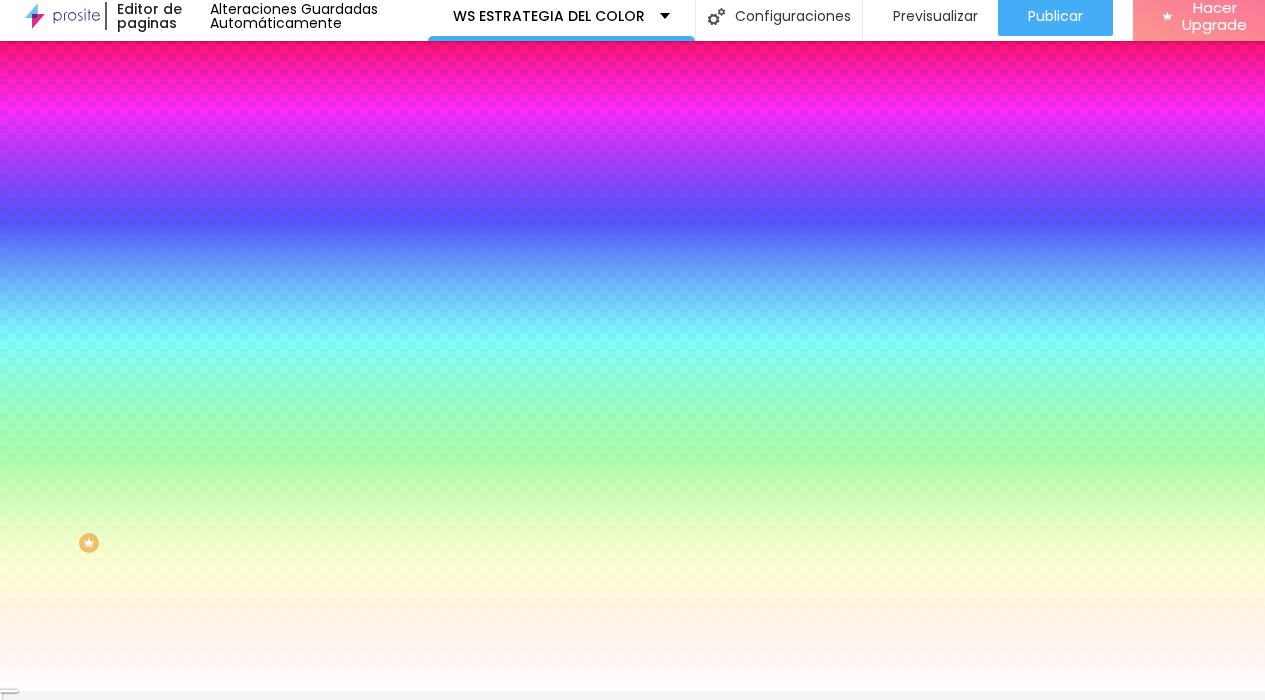 click 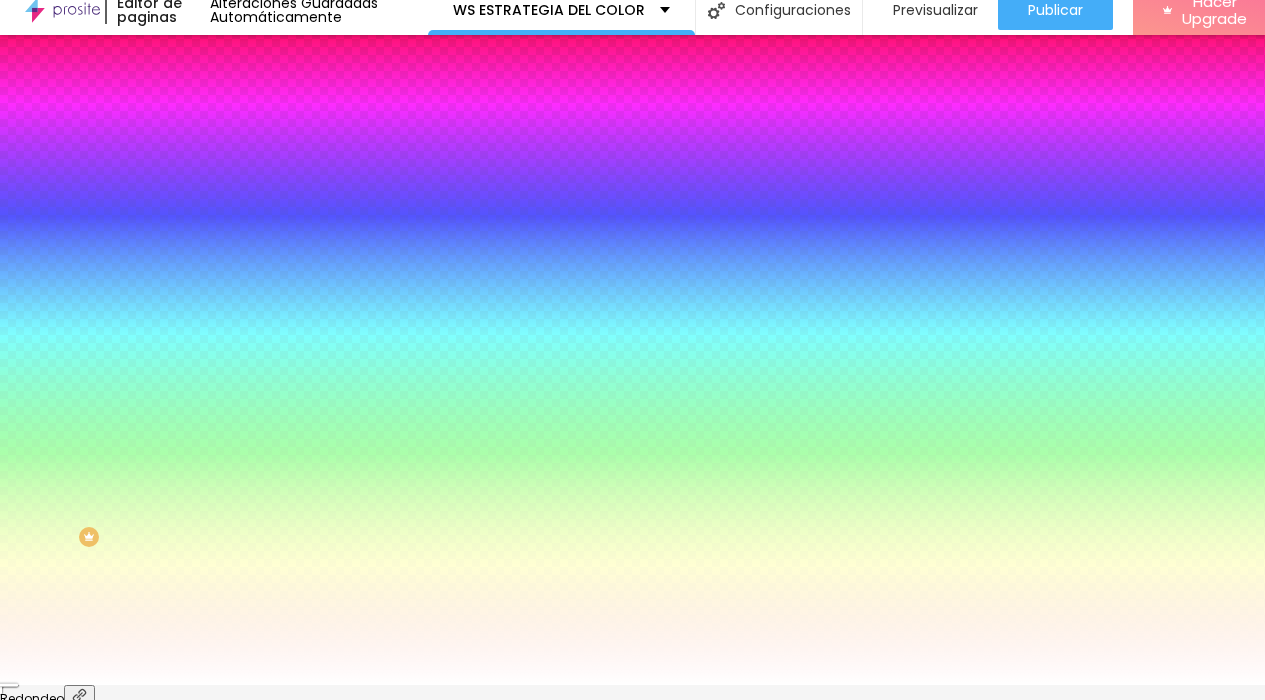 drag, startPoint x: 219, startPoint y: 355, endPoint x: 521, endPoint y: 363, distance: 302.10593 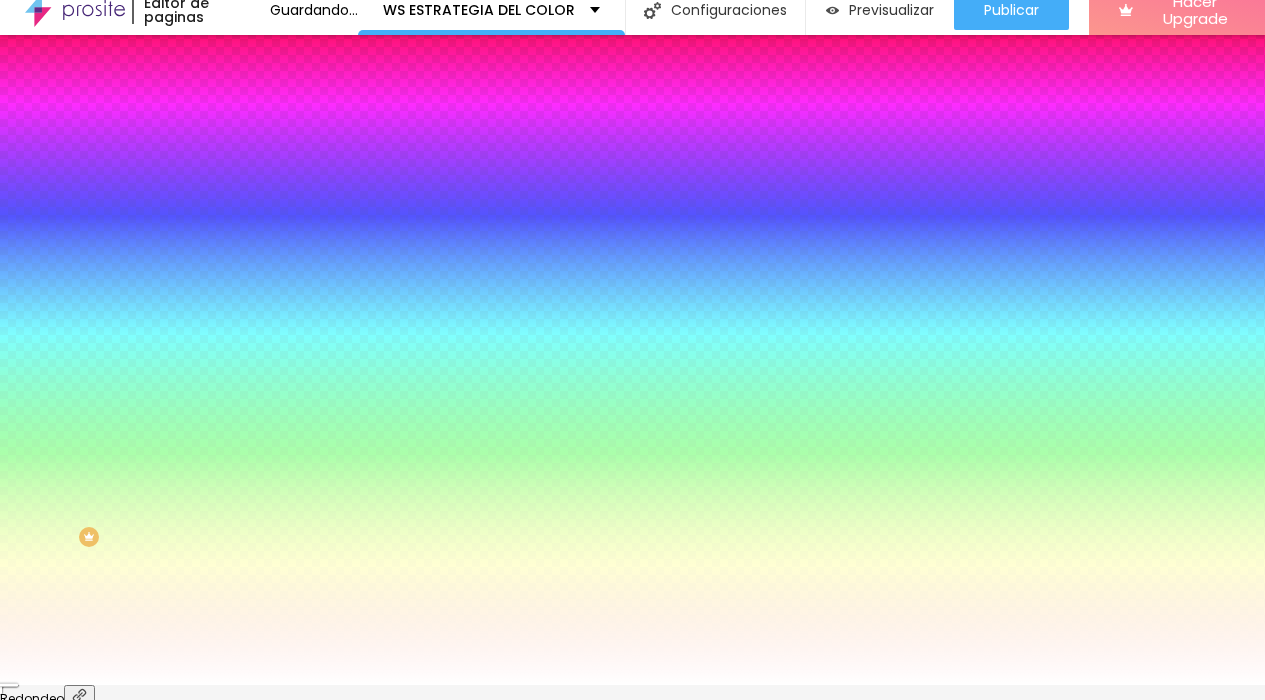 click at bounding box center (632, 685) 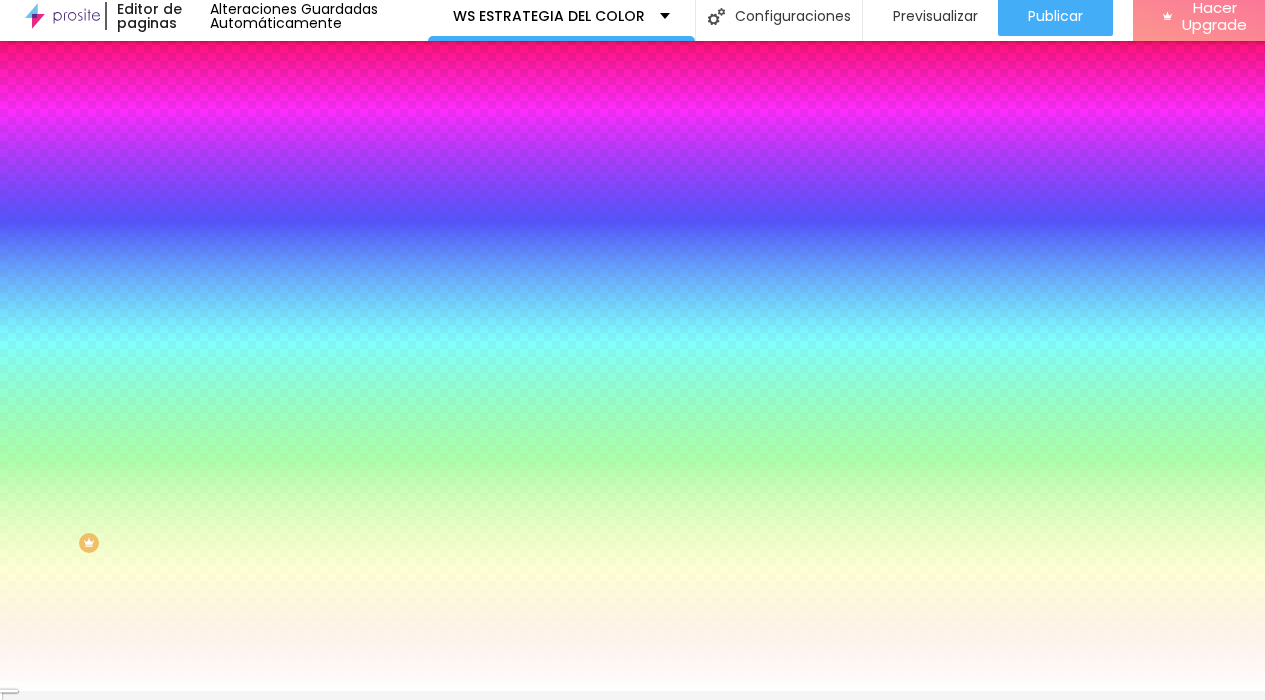 click 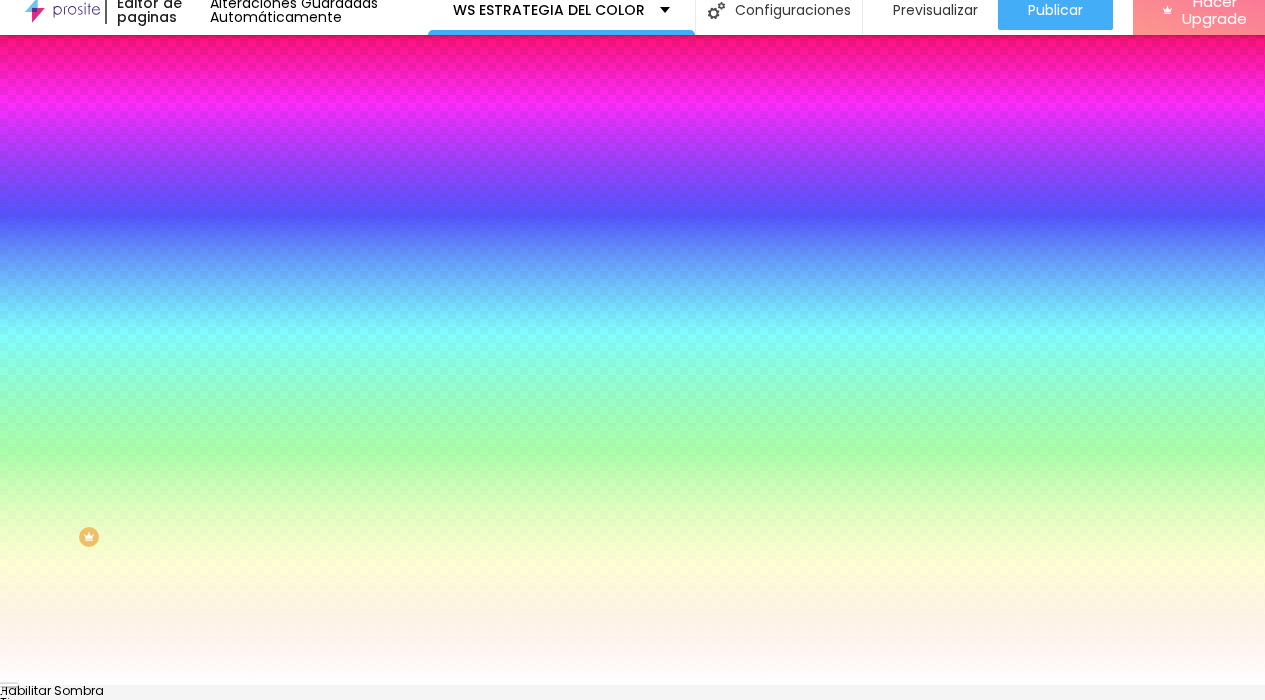 click at bounding box center (632, 697) 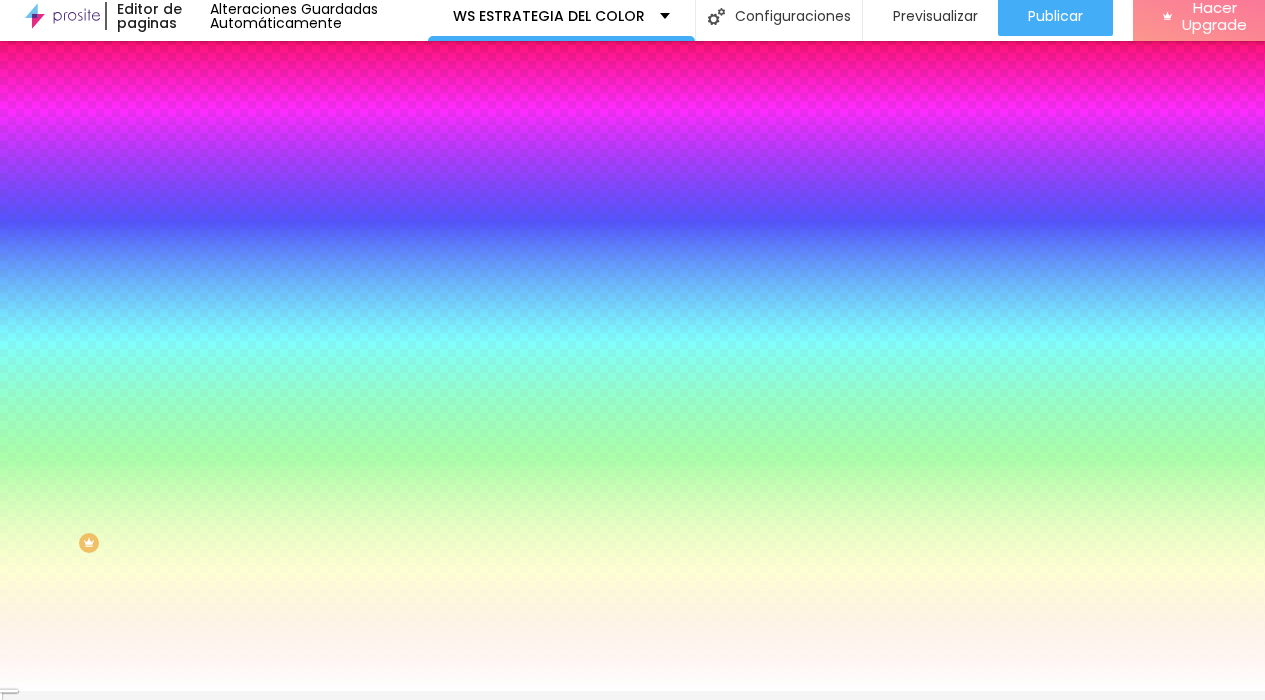 click on "Contenido" at bounding box center [280, 100] 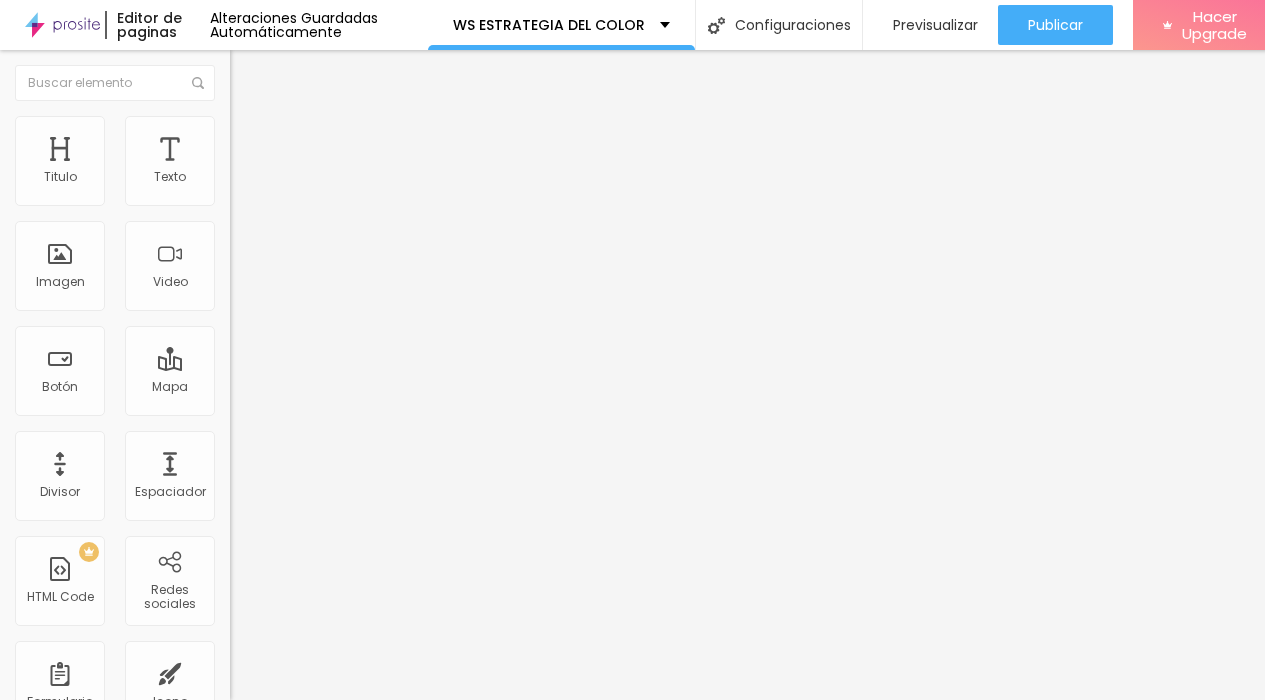 drag, startPoint x: 49, startPoint y: 398, endPoint x: 0, endPoint y: 394, distance: 49.162994 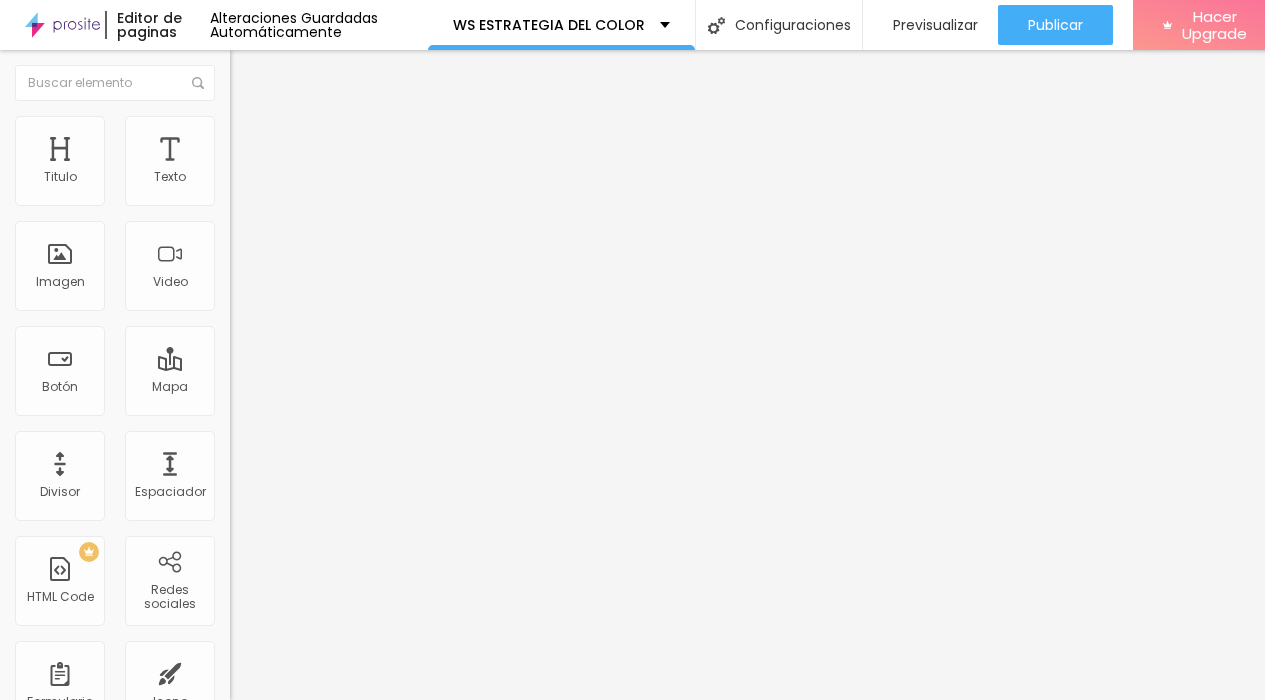paste on "www.mercadopago.com.ar/subscriptions/checkout?preapproval_plan_id=2c93808496006df901961b6815ae0f77" 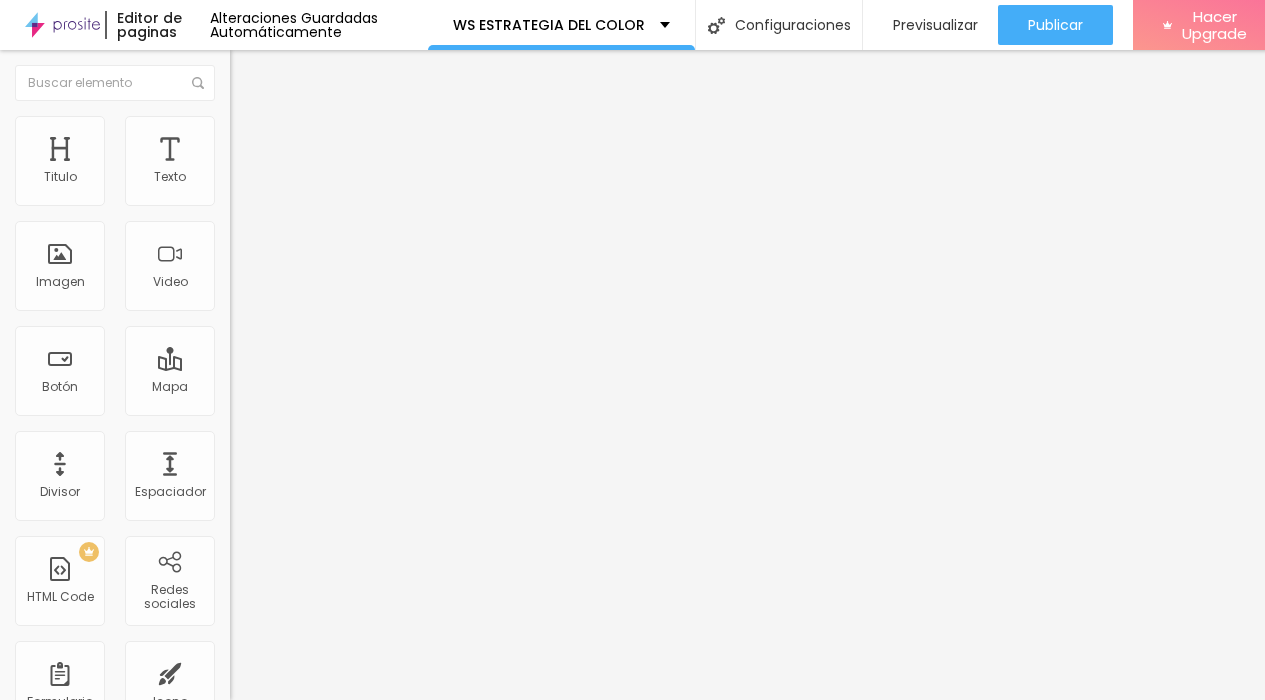 scroll, scrollTop: 0, scrollLeft: 544, axis: horizontal 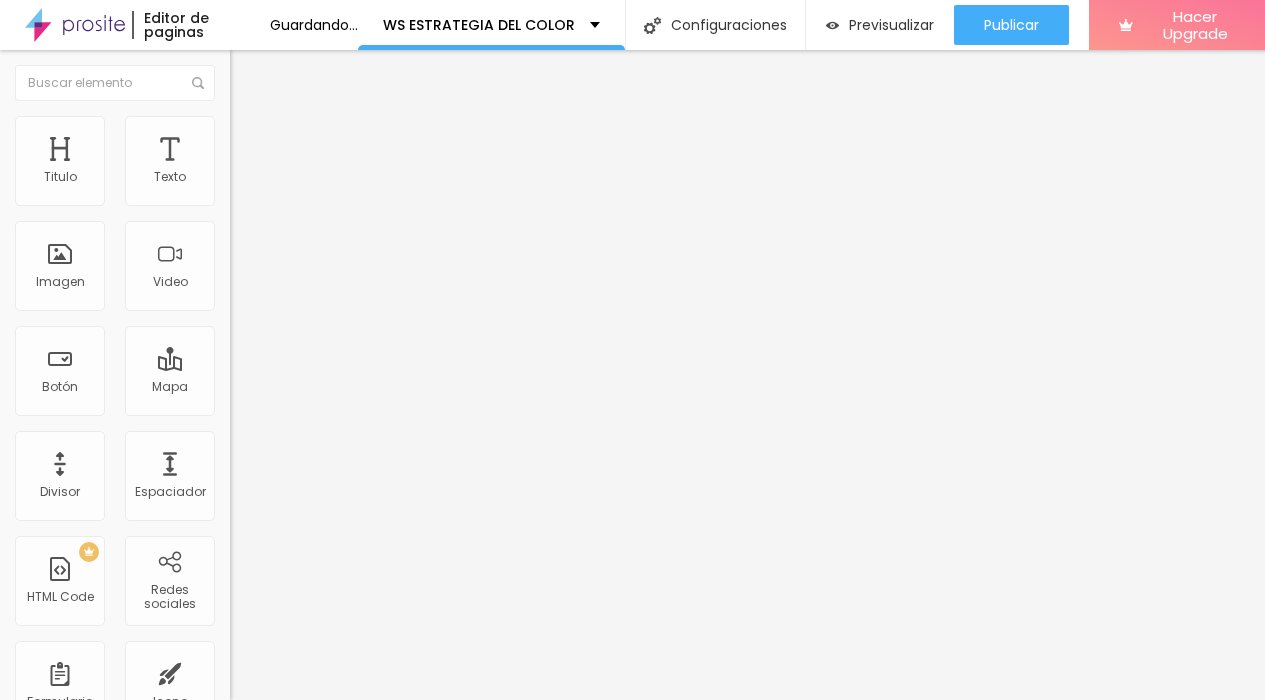 click on "Click me" at bounding box center (350, 178) 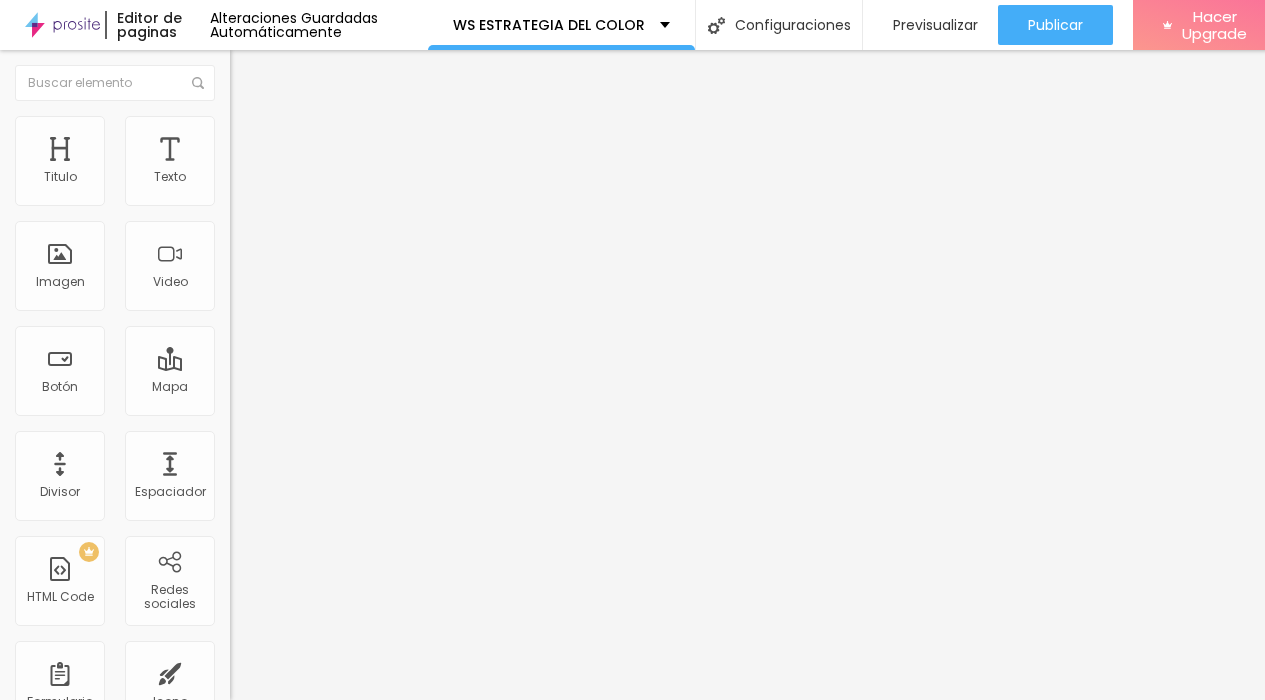 click at bounding box center [345, 443] 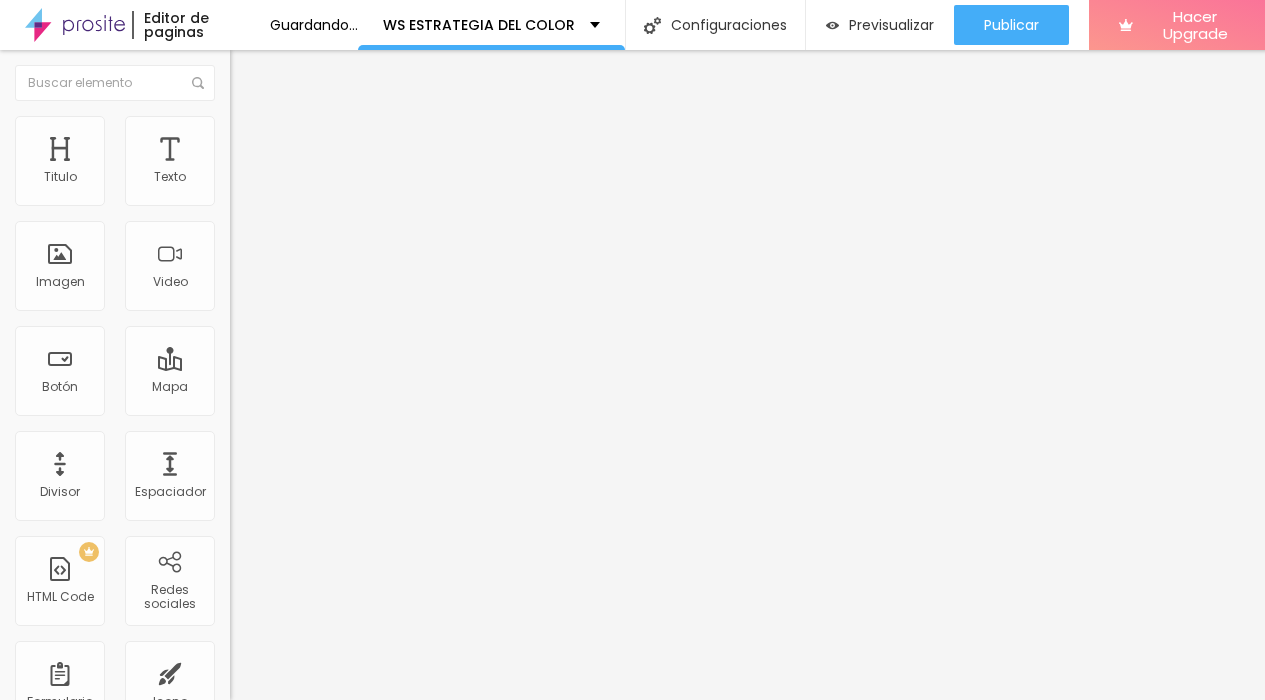 scroll, scrollTop: 0, scrollLeft: 0, axis: both 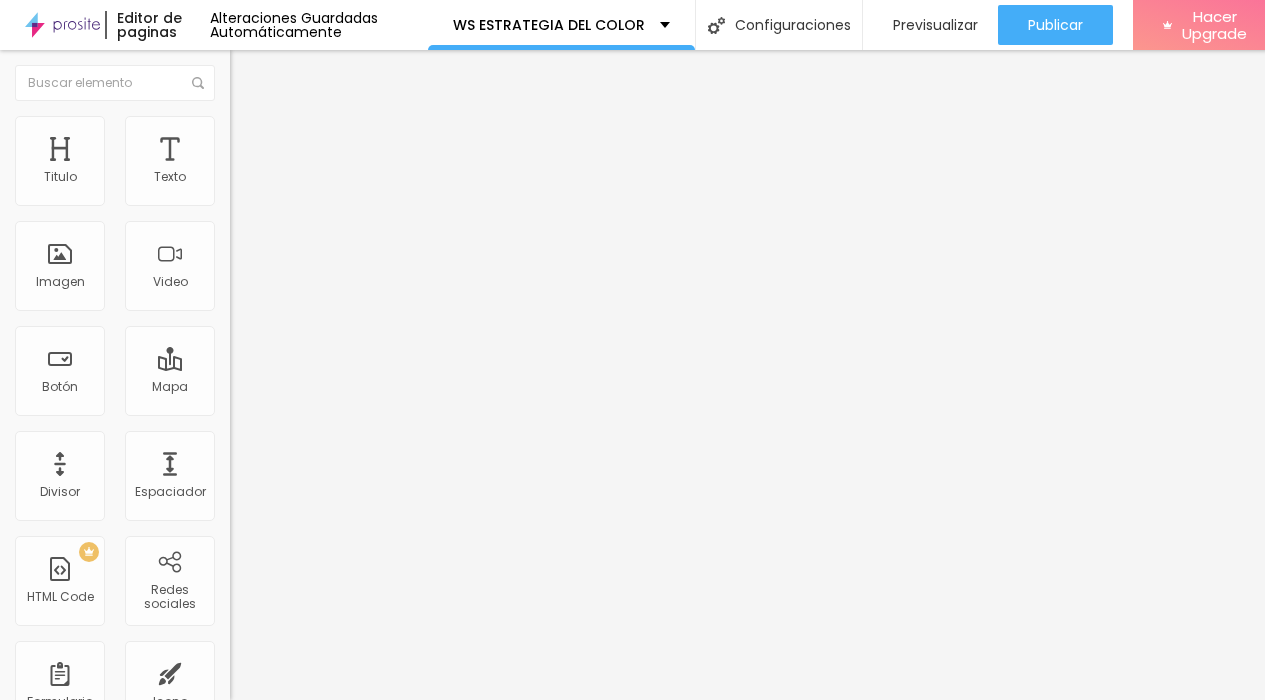 paste on "https://www.mercadopago.com.ar/subscriptions/checkout?preapproval_plan_id=2c93808496006df201961b6d8caf0fa8" 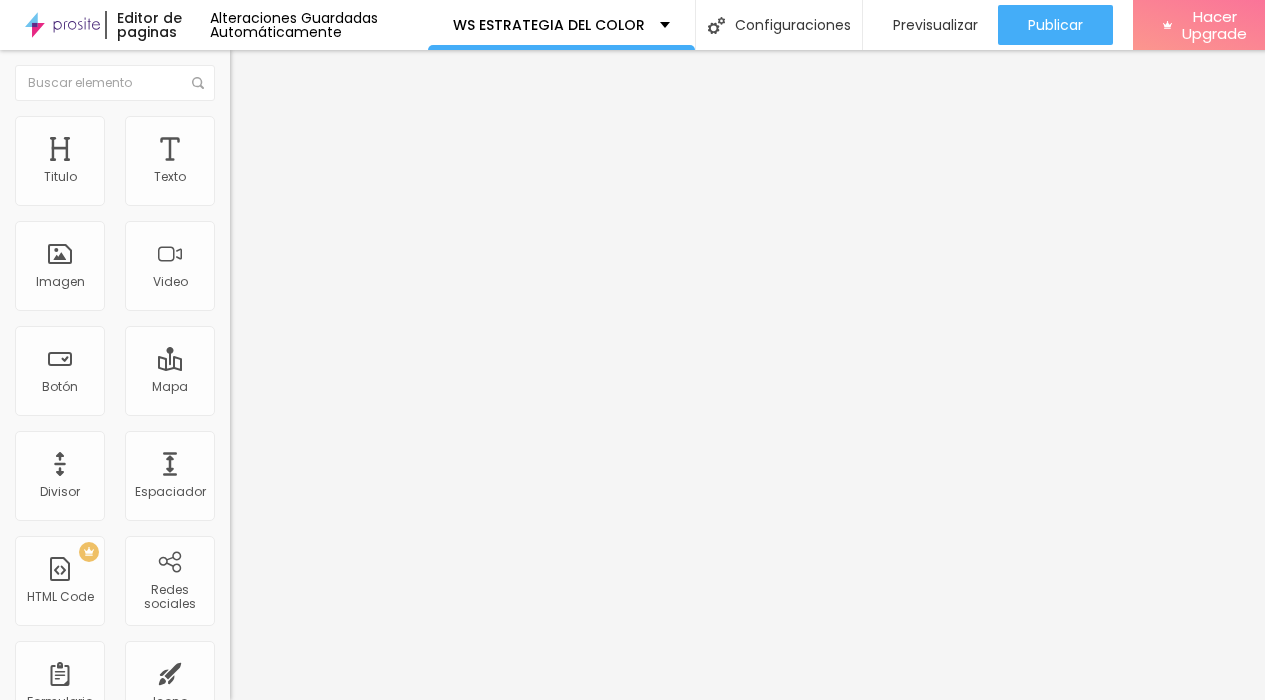 scroll, scrollTop: 0, scrollLeft: 547, axis: horizontal 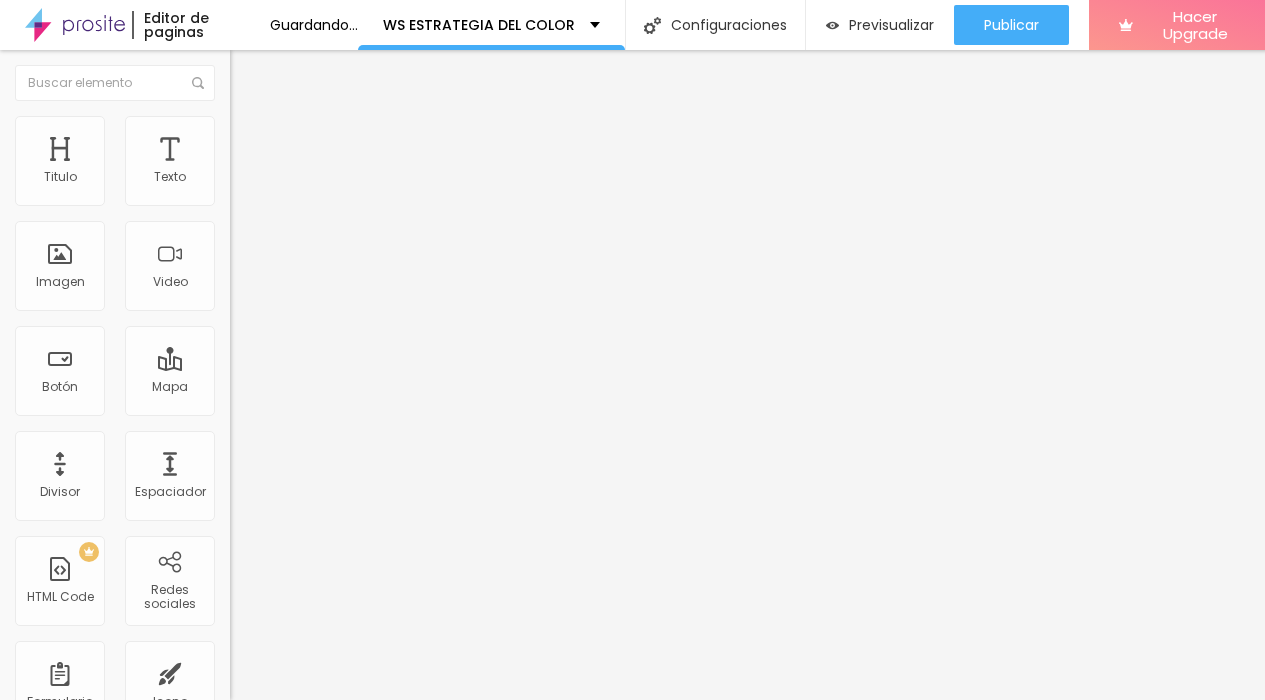 paste on "https://www.mercadopago.com.ar/subscriptions/checkout?preapproval_plan_id=2c93808496006df901961b6f50ff0f7d" 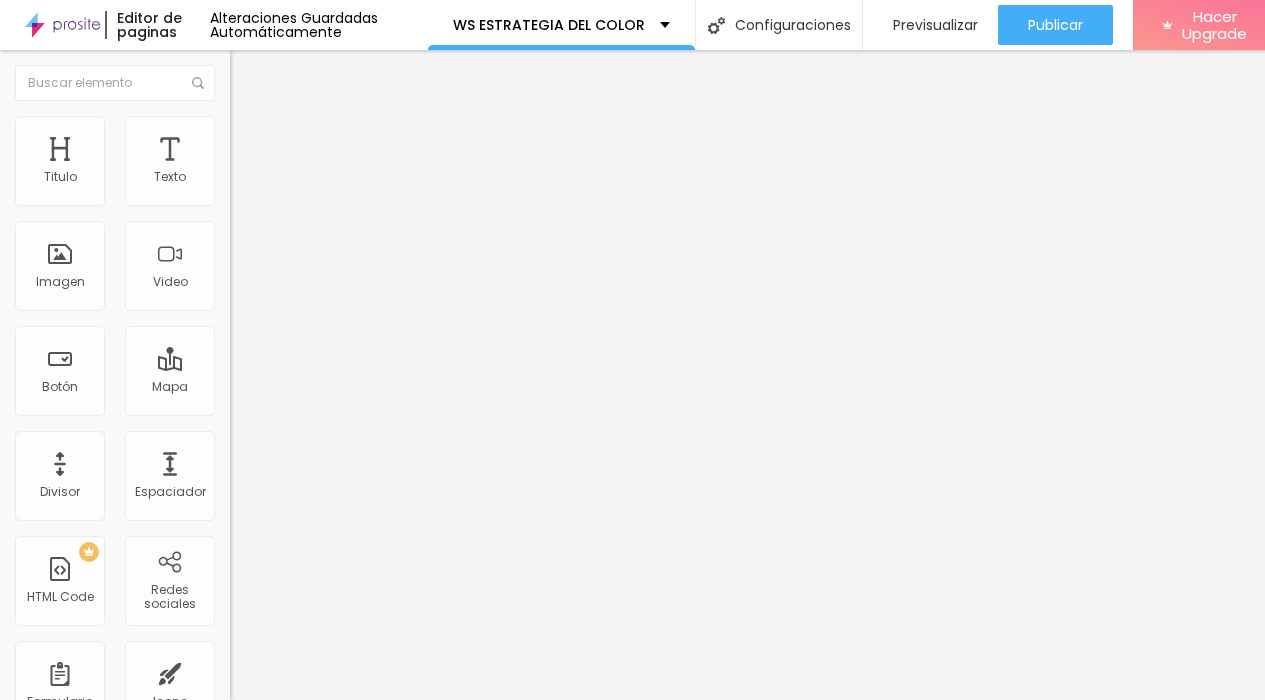 scroll, scrollTop: 0, scrollLeft: 0, axis: both 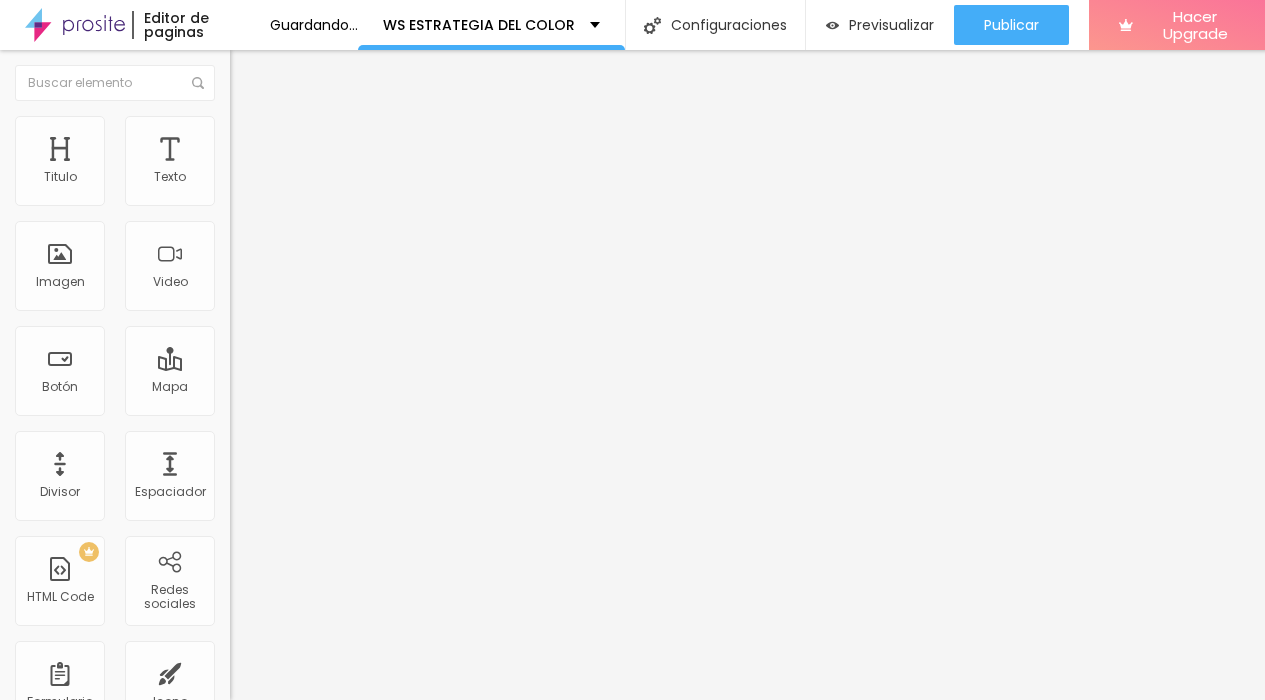 click at bounding box center [294, 396] 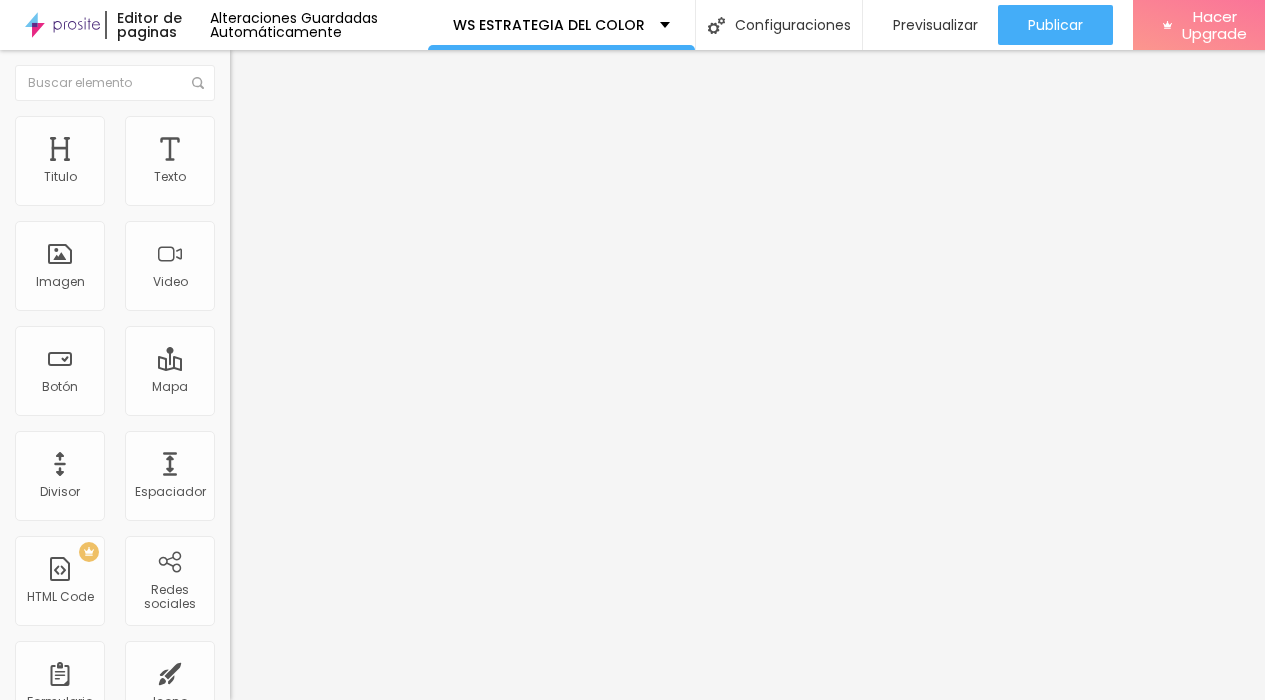click at bounding box center [294, 396] 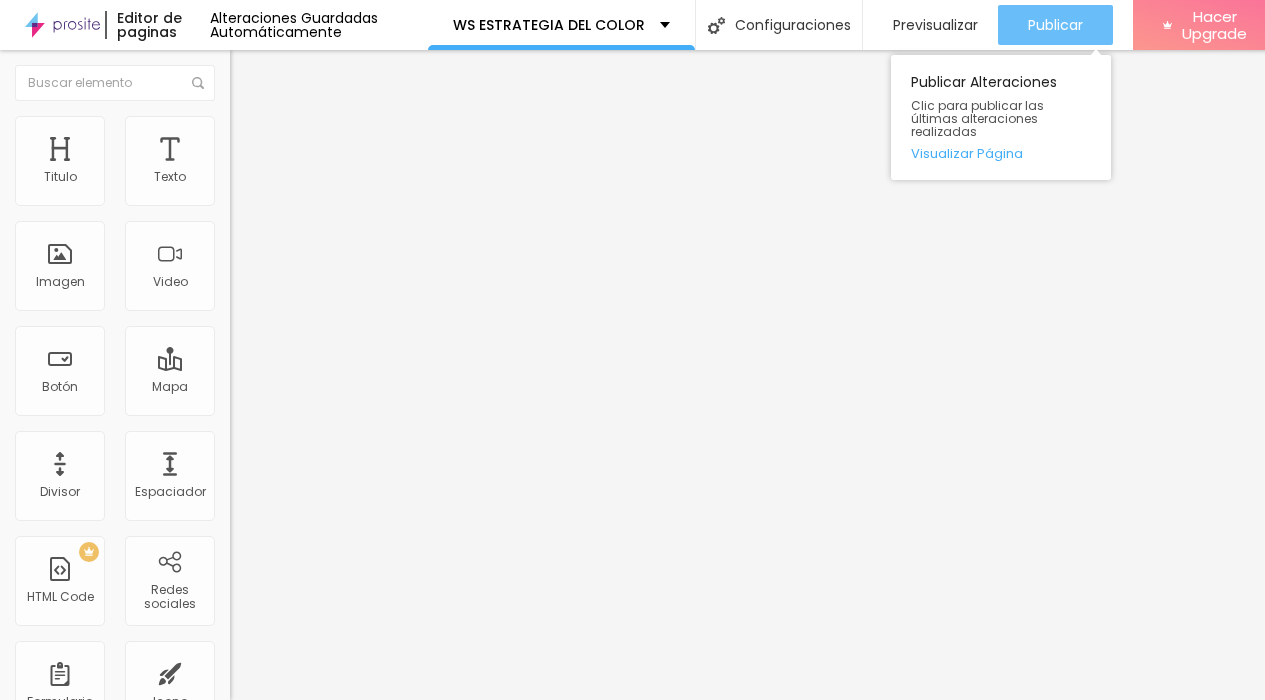 click on "Publicar" at bounding box center (1055, 25) 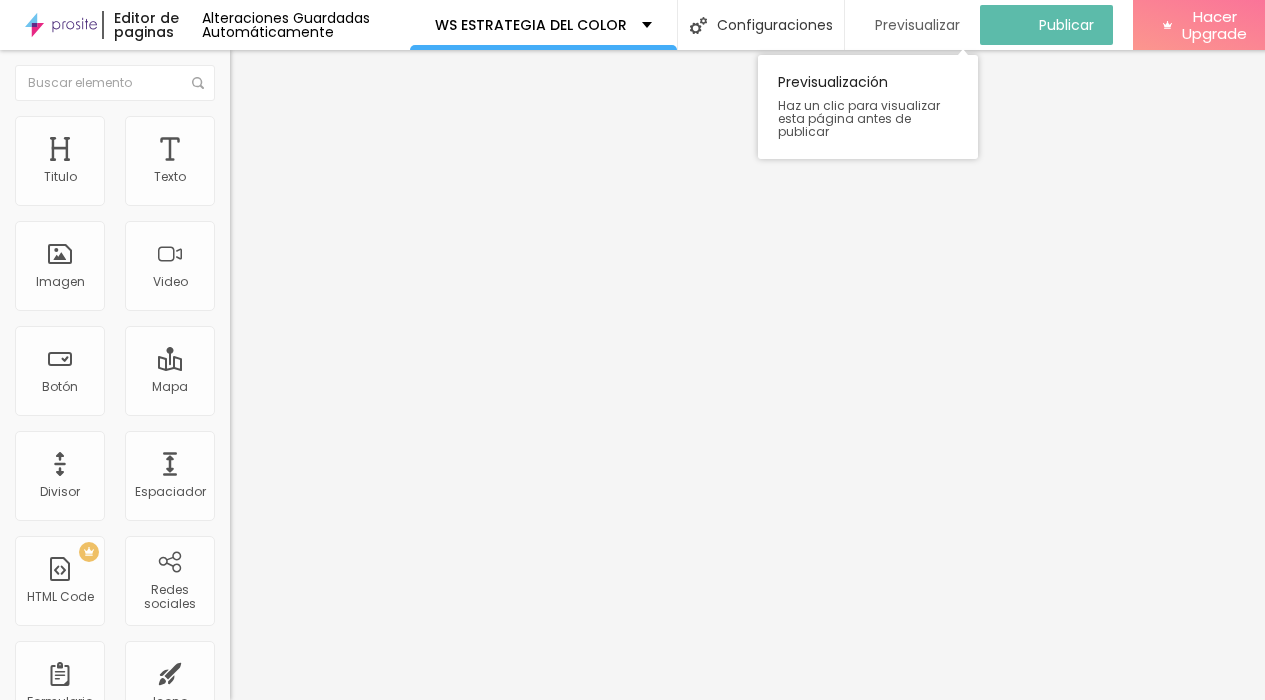 click on "Previsualizar" at bounding box center (917, 25) 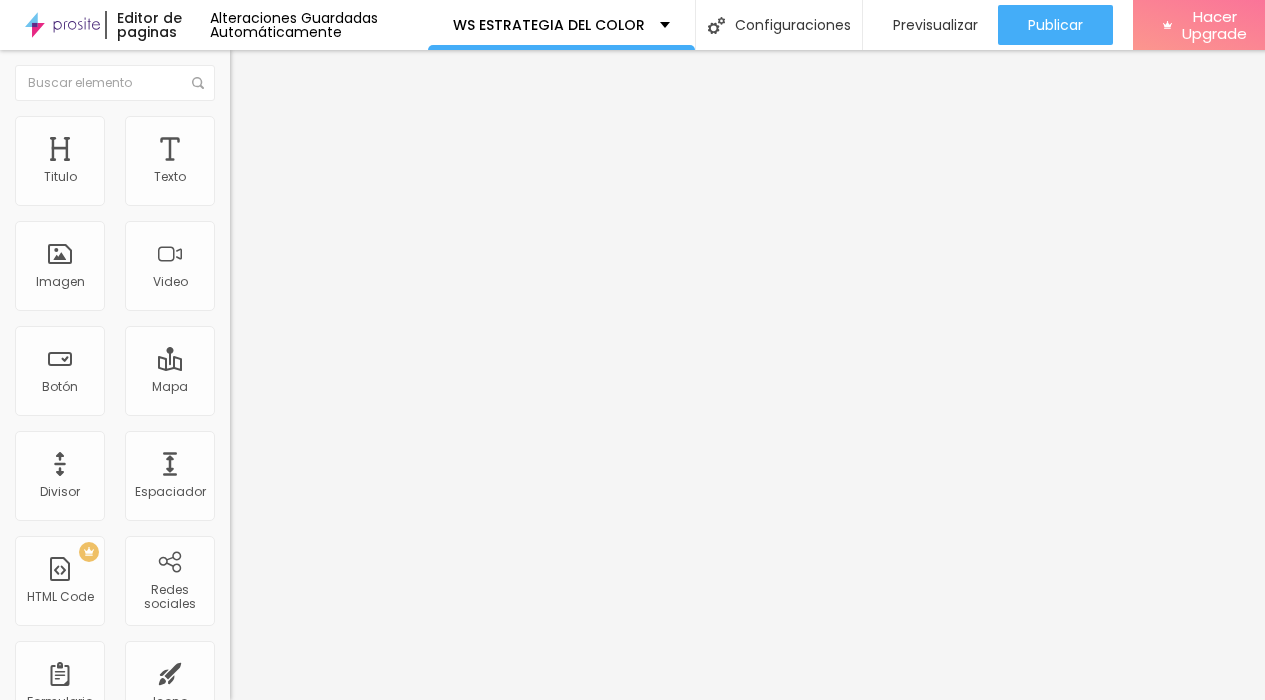 scroll, scrollTop: 15, scrollLeft: 40, axis: both 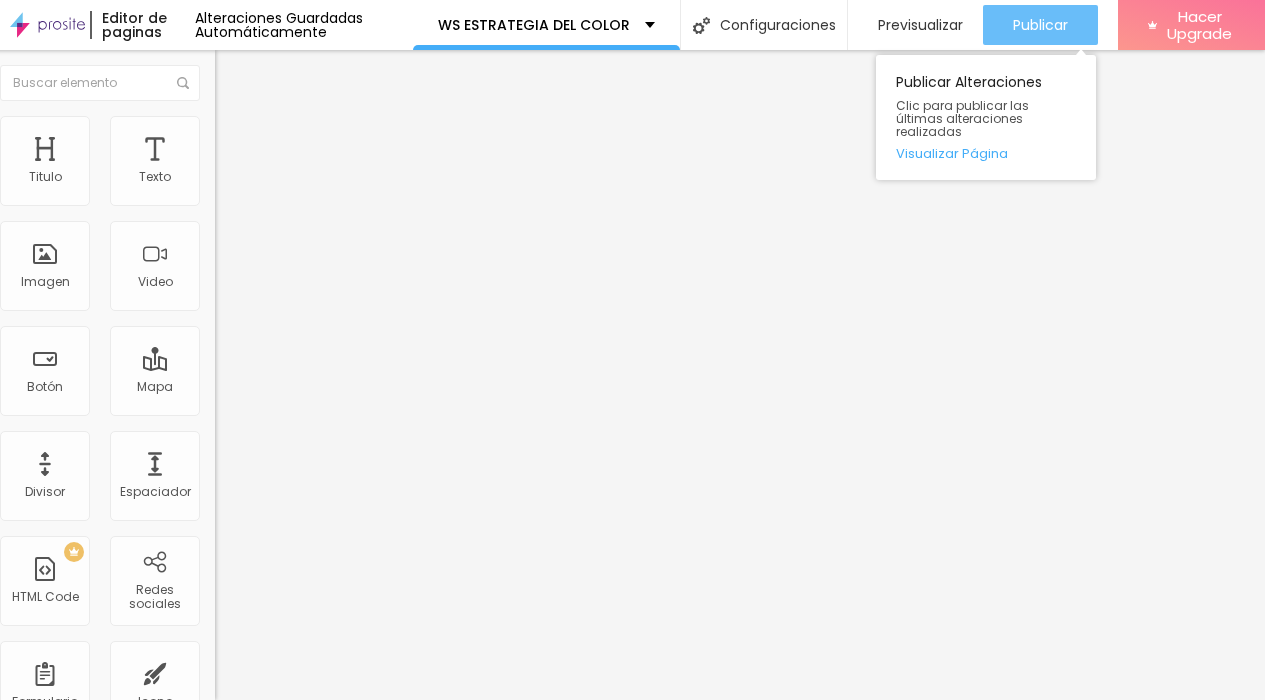 click on "Publicar" at bounding box center [1040, 25] 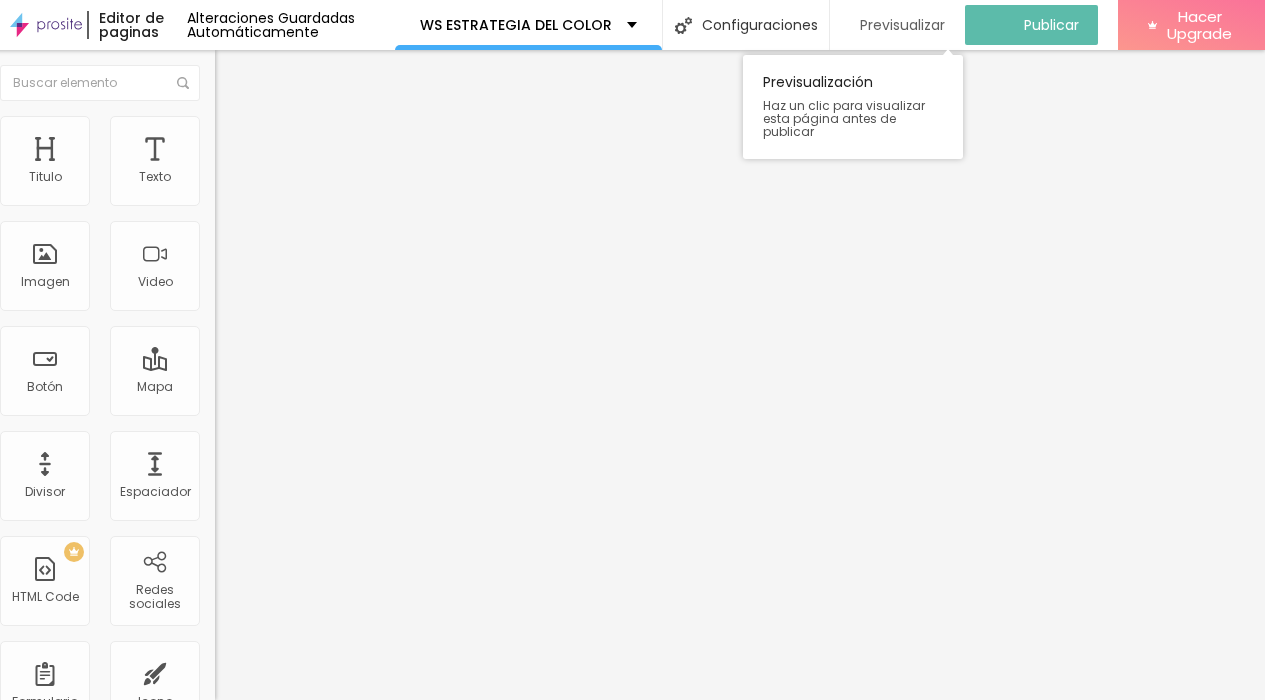 click on "Previsualizar" at bounding box center (902, 25) 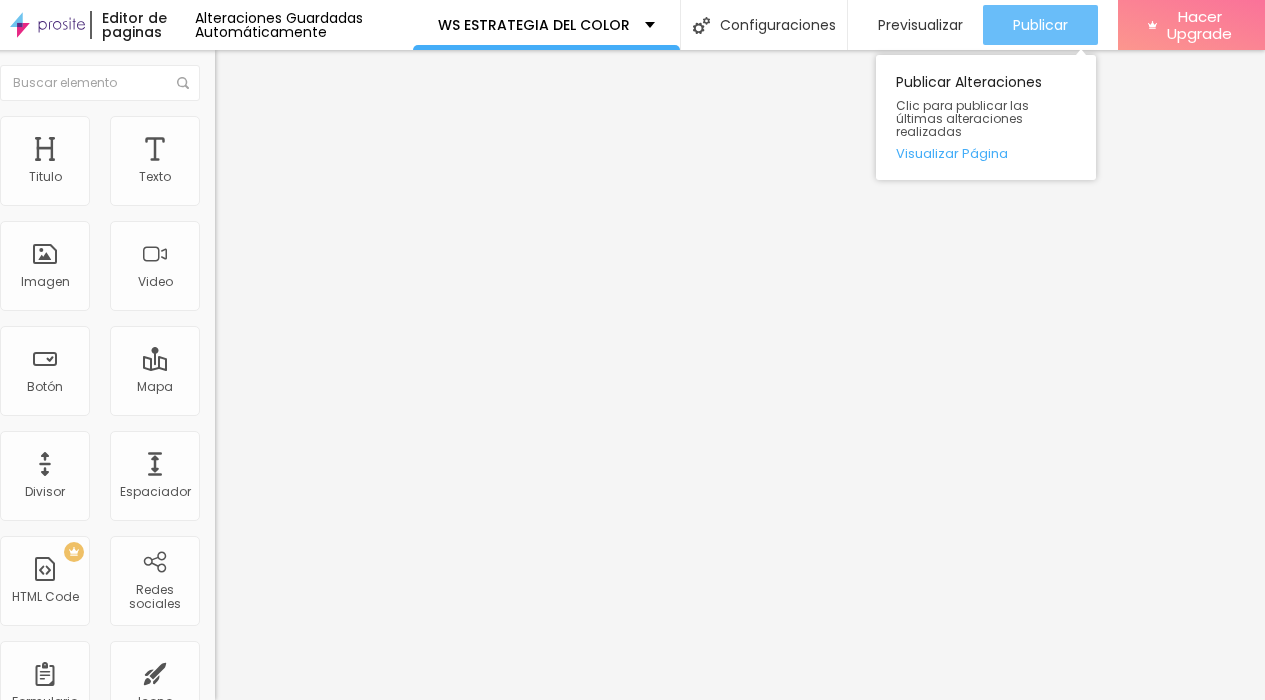 click on "Publicar" at bounding box center (1040, 25) 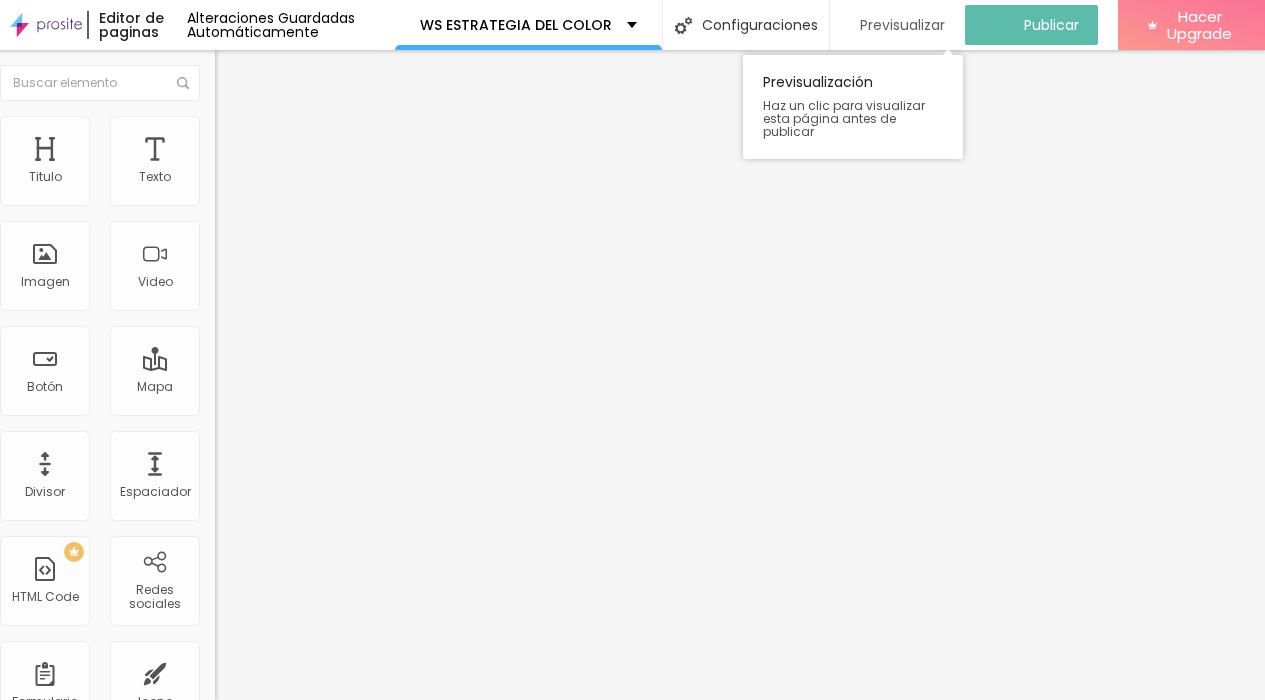 click on "Previsualizar" at bounding box center [902, 25] 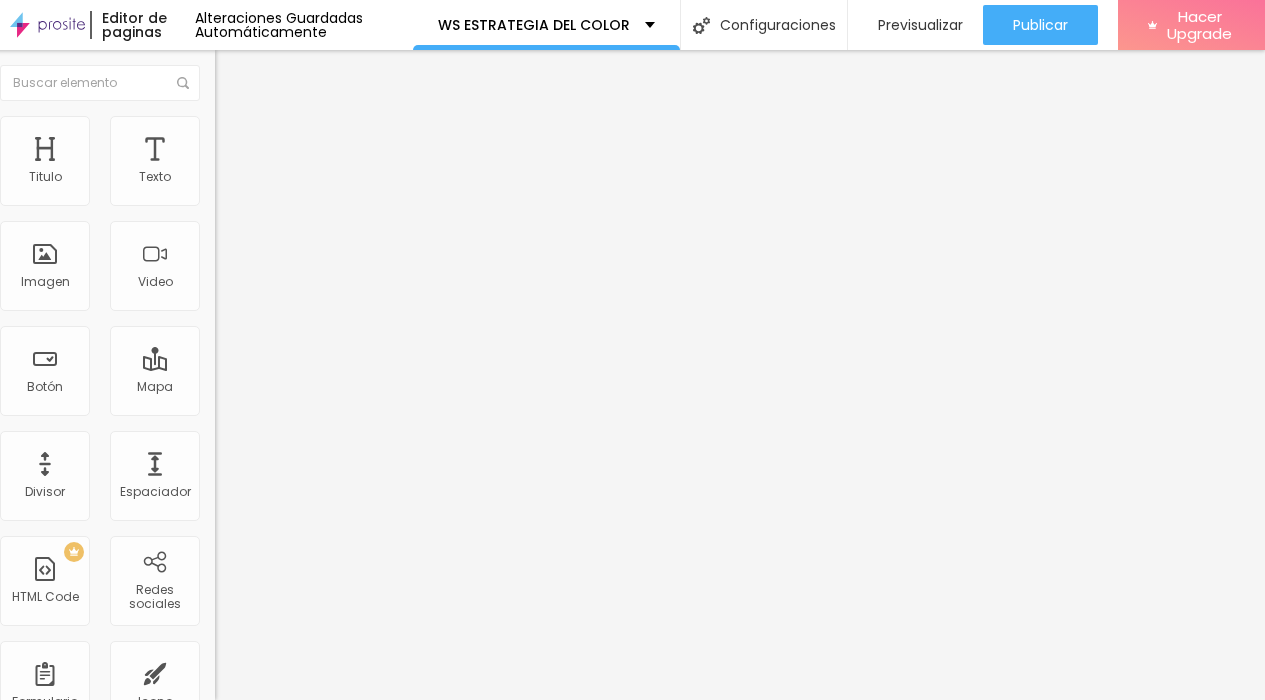 scroll, scrollTop: 15, scrollLeft: 0, axis: vertical 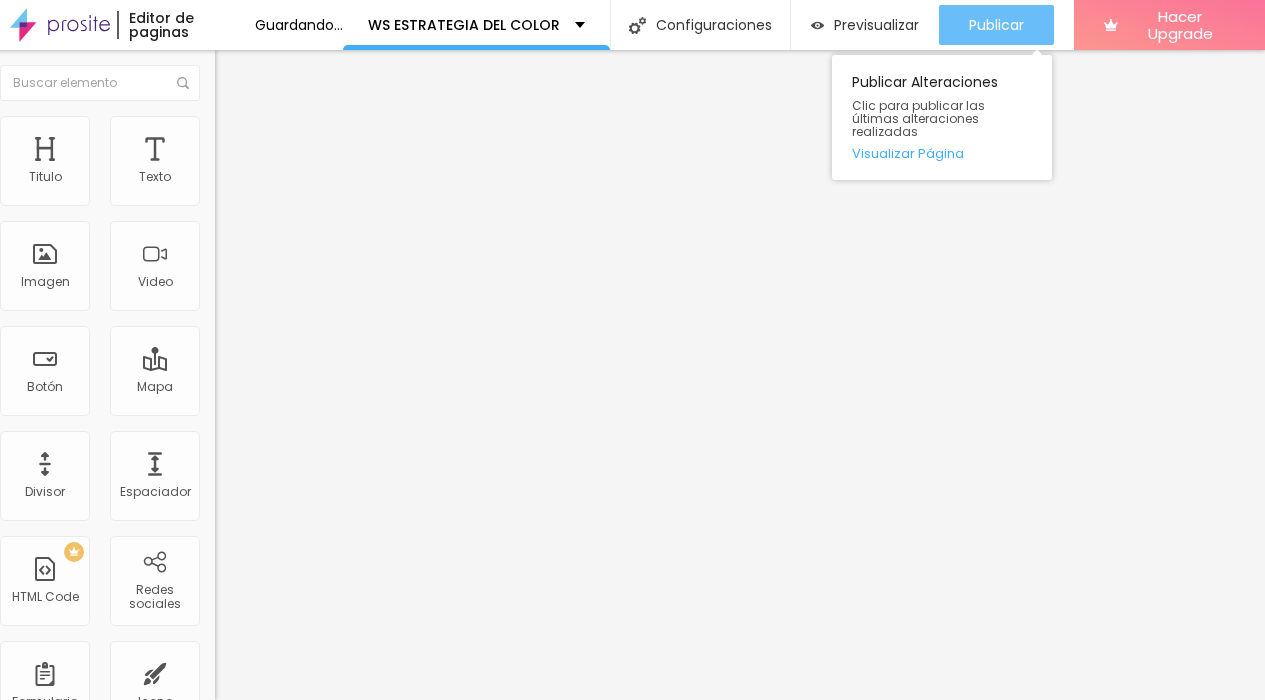 click on "Publicar" at bounding box center (996, 25) 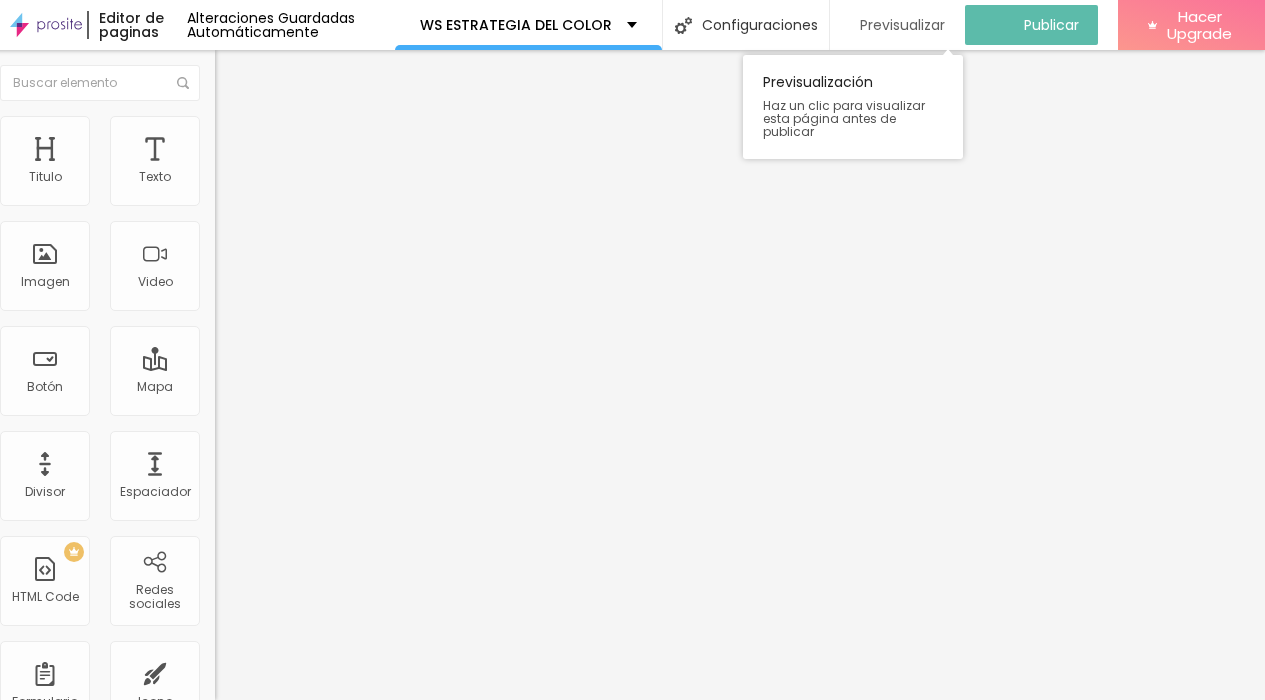 click on "Previsualizar" at bounding box center [902, 25] 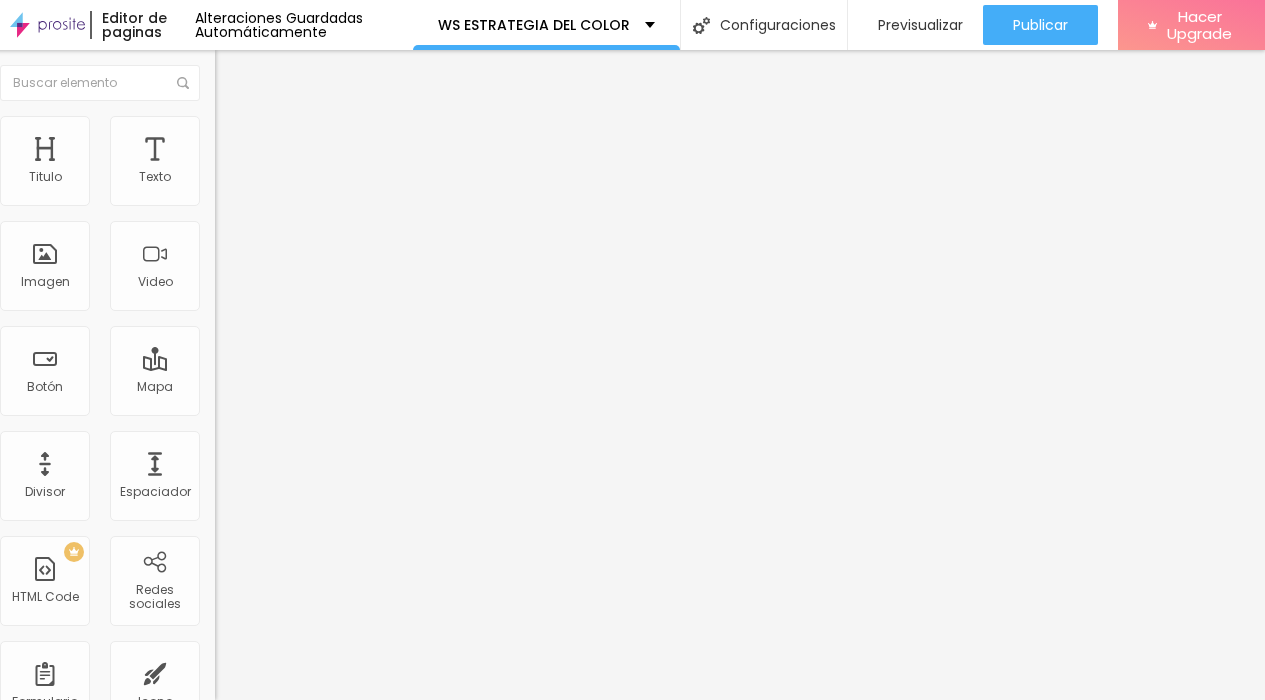 click on "Avanzado" at bounding box center (265, 149) 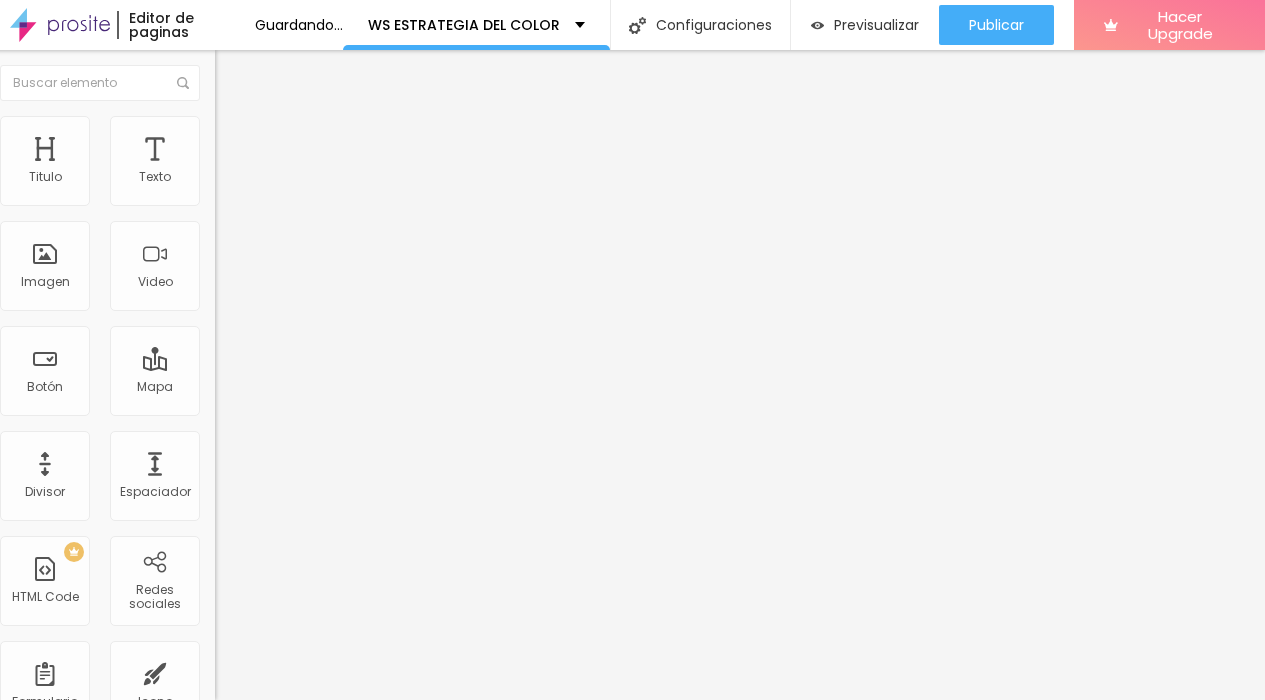 click at bounding box center (330, 884) 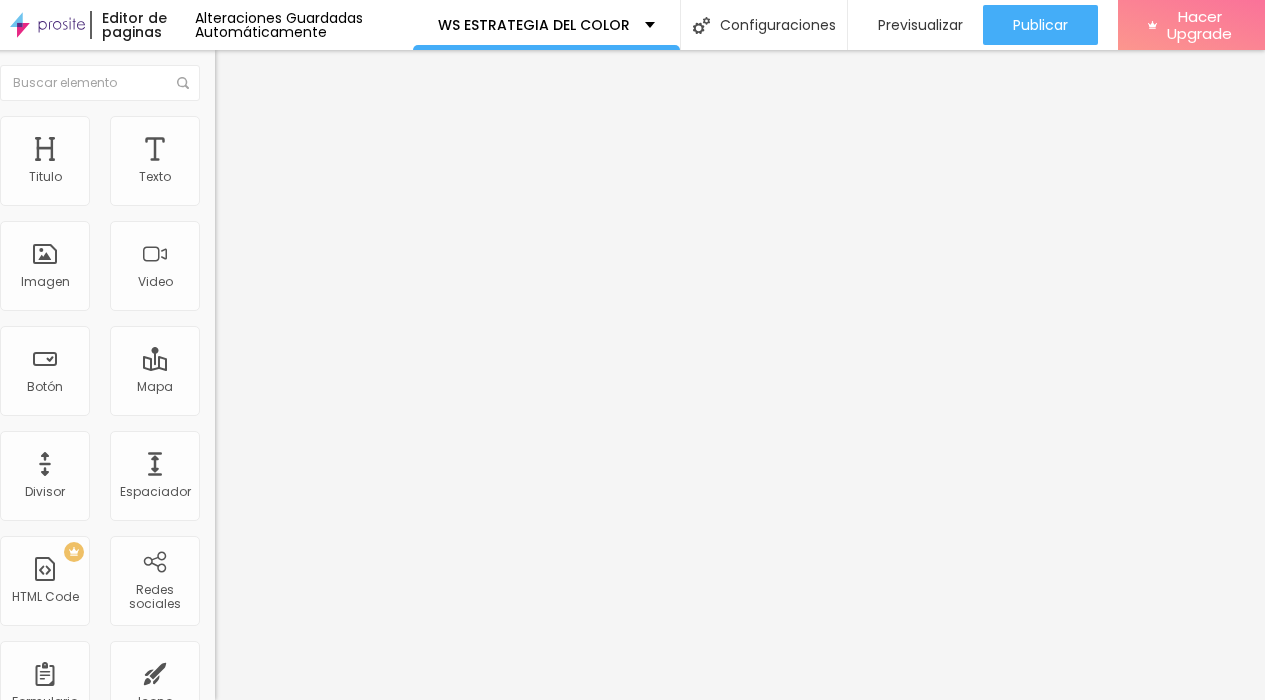 click on "Estilo" at bounding box center [330, 126] 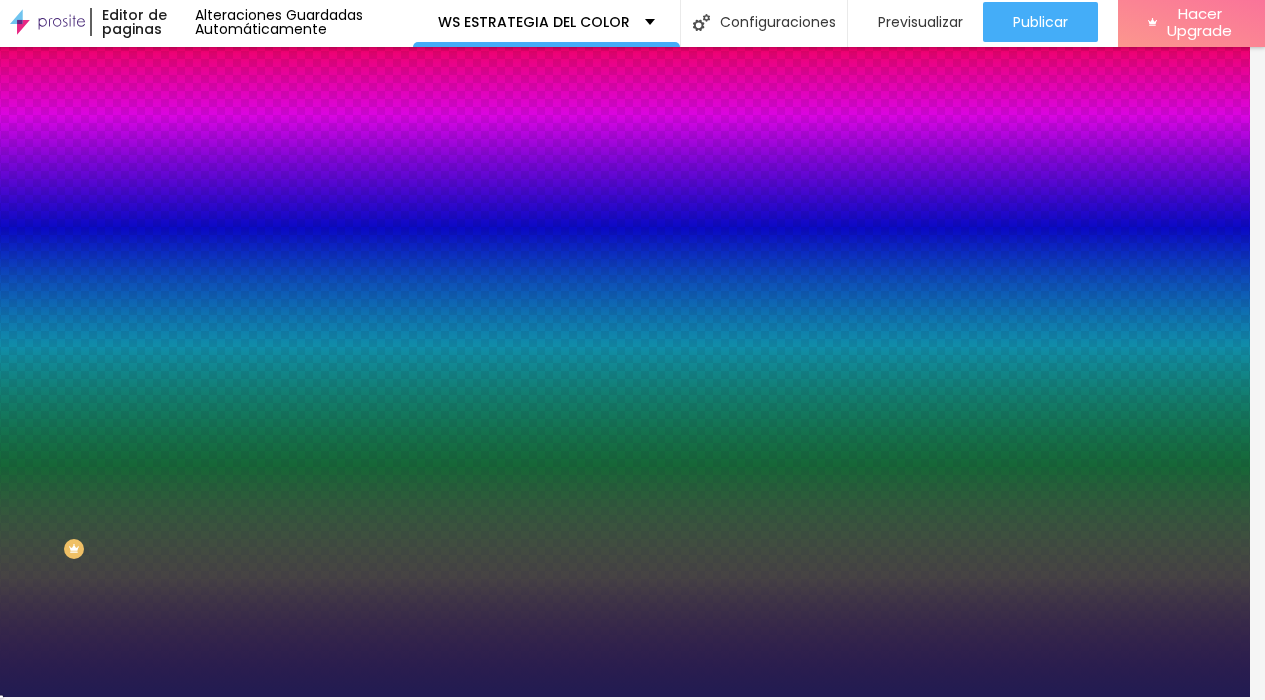 click at bounding box center [330, 269] 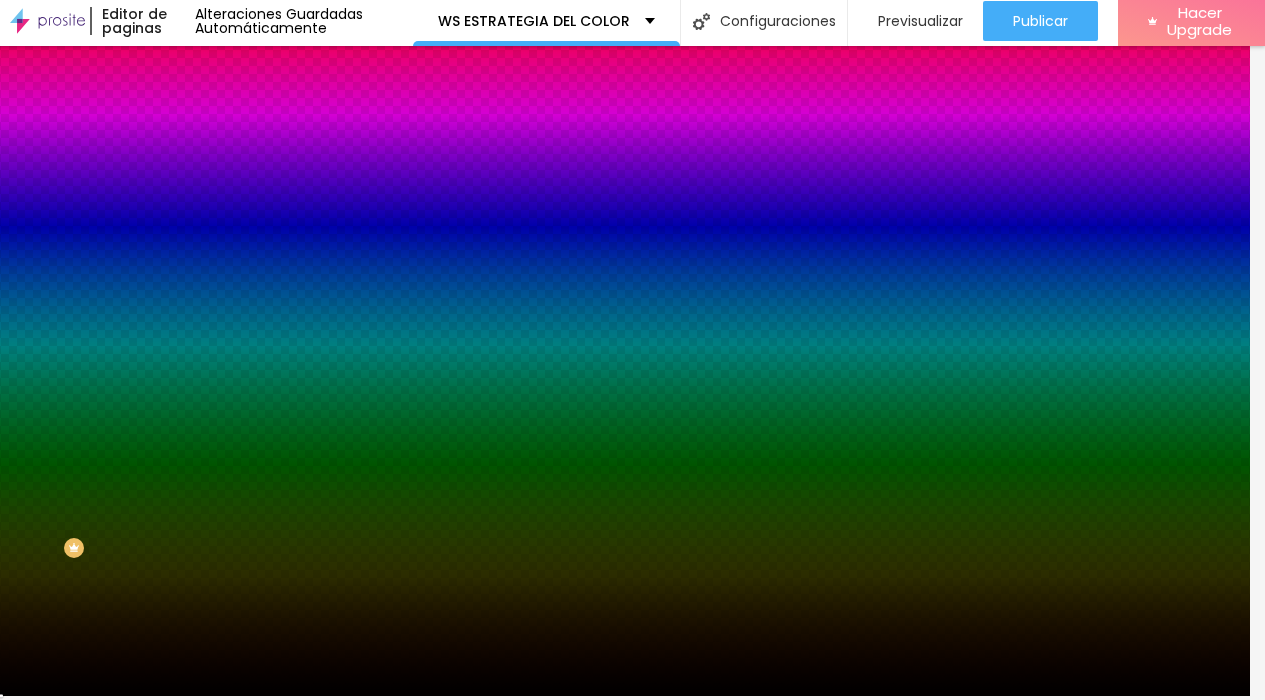 drag, startPoint x: 103, startPoint y: 503, endPoint x: 123, endPoint y: 529, distance: 32.80244 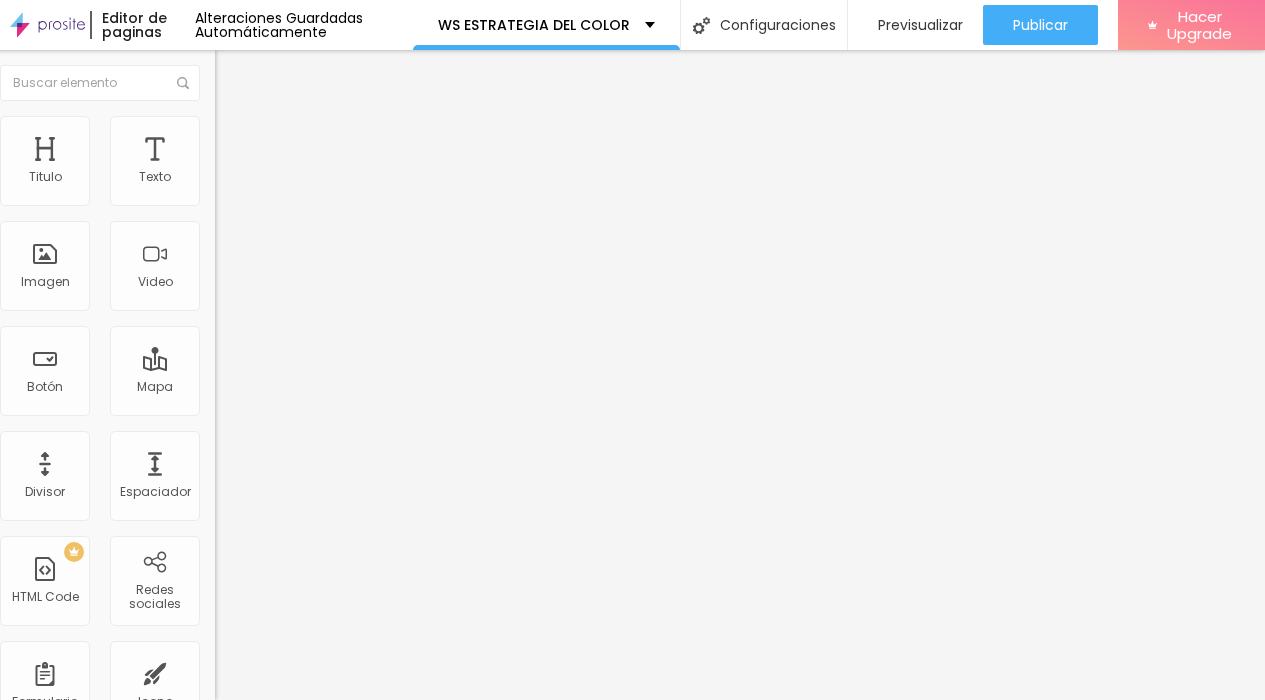 click at bounding box center [224, 145] 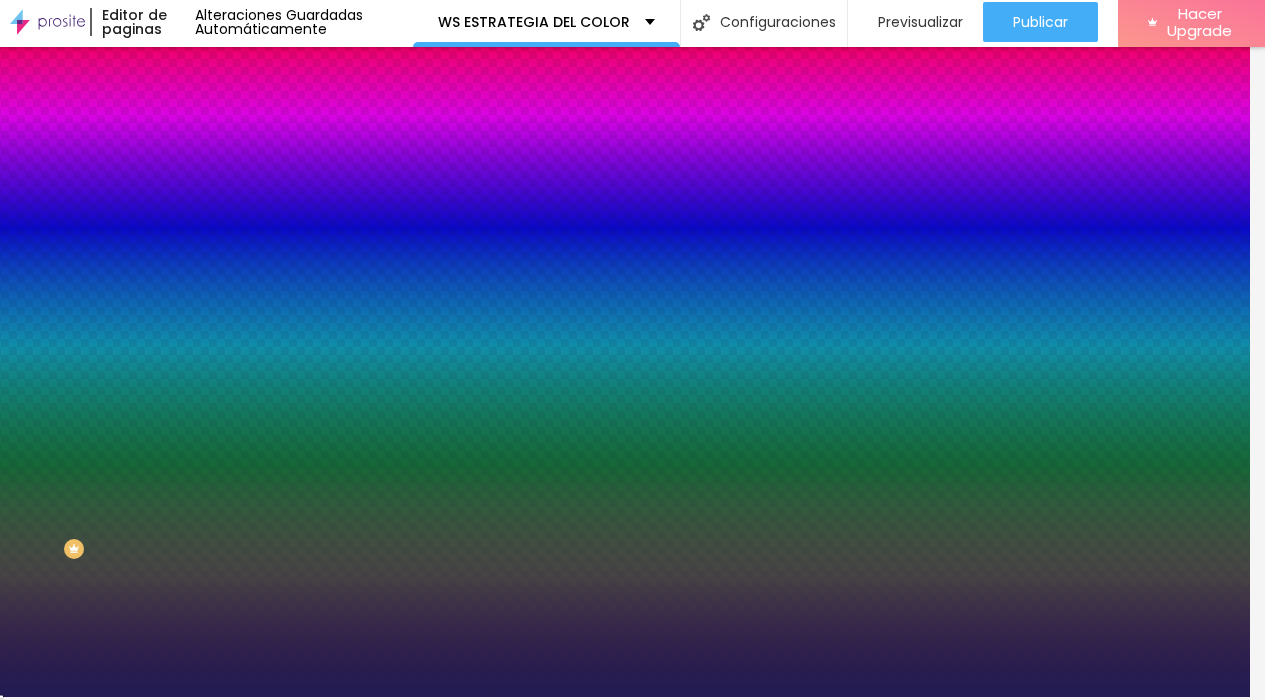 click at bounding box center (330, 269) 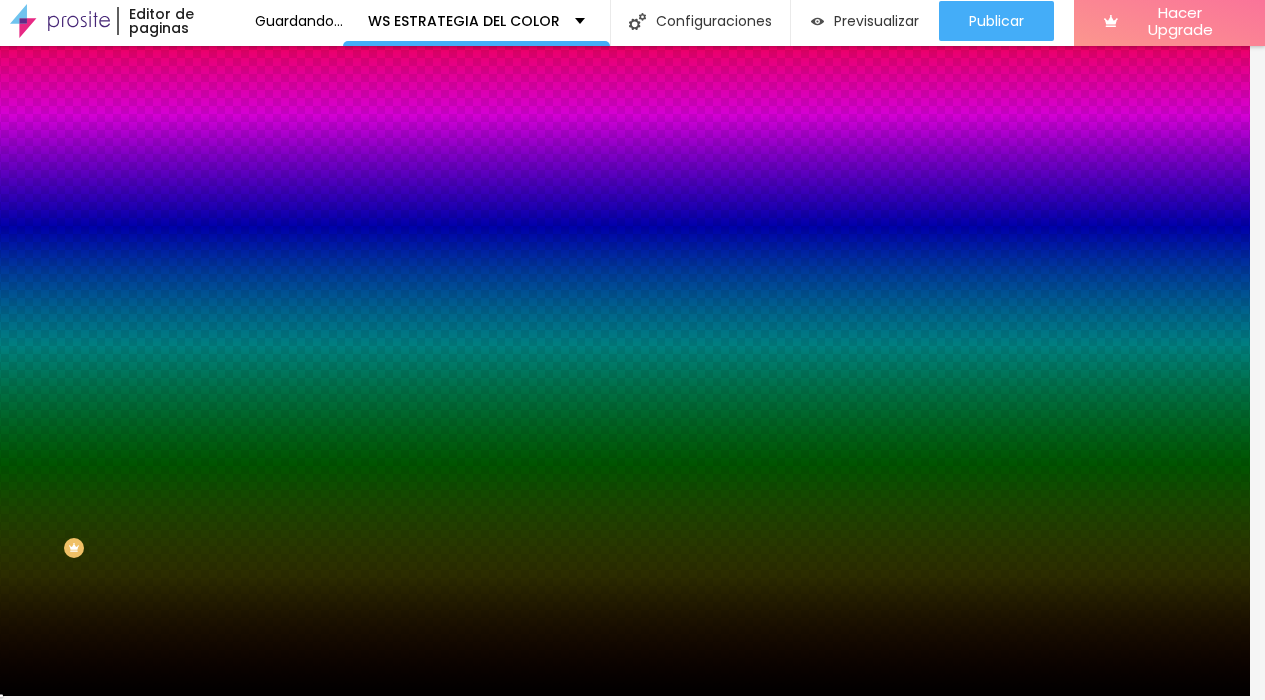drag, startPoint x: 108, startPoint y: 537, endPoint x: 118, endPoint y: 539, distance: 10.198039 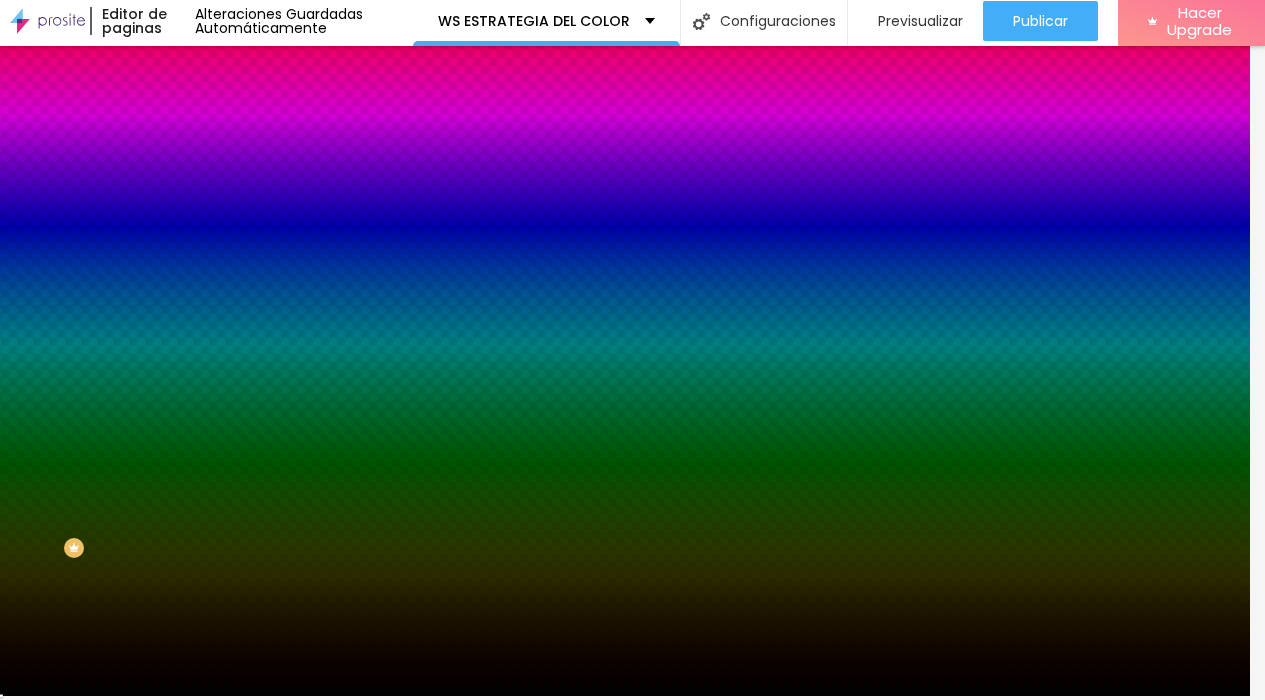 click at bounding box center (330, 268) 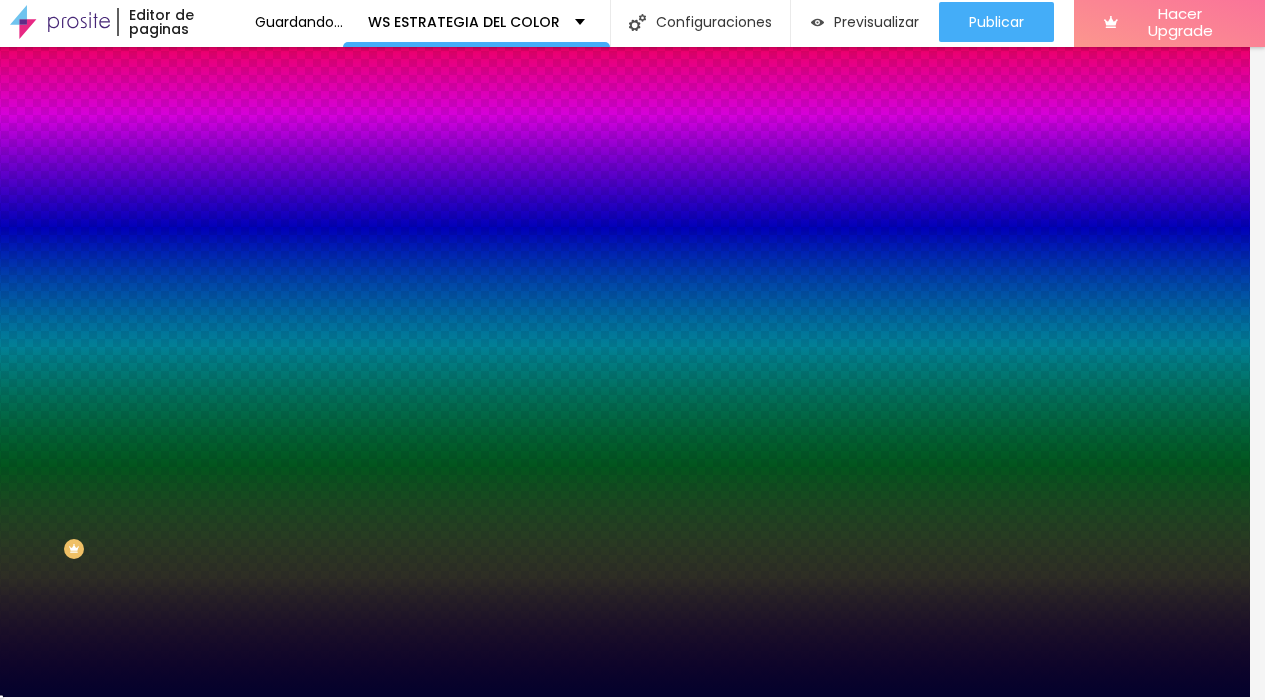 drag, startPoint x: 116, startPoint y: 514, endPoint x: 115, endPoint y: 497, distance: 17.029387 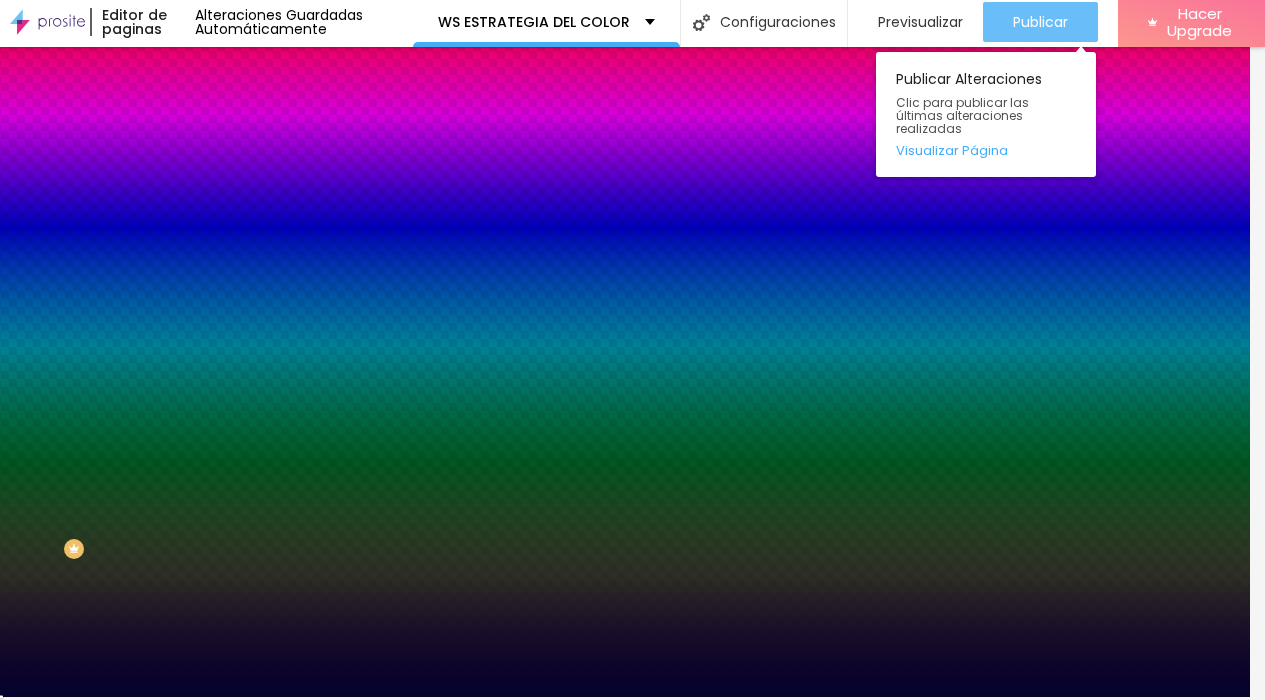 click on "Publicar" at bounding box center (1040, 22) 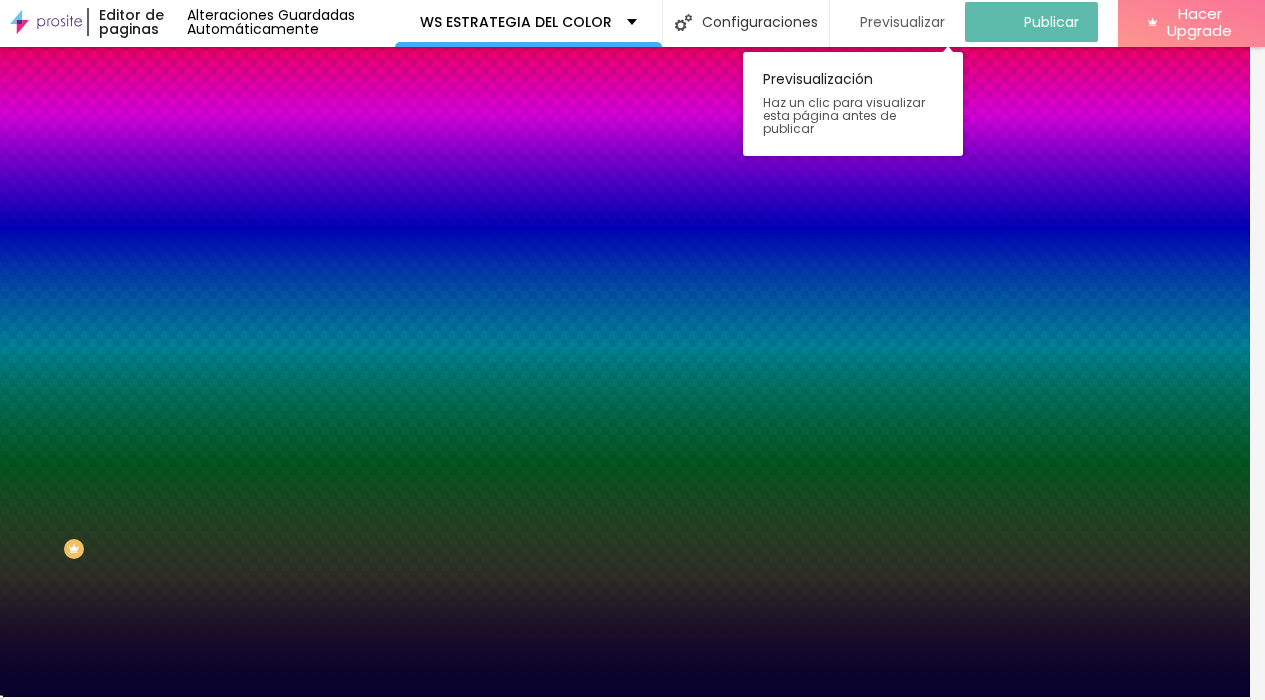 click on "Previsualizar" at bounding box center (902, 22) 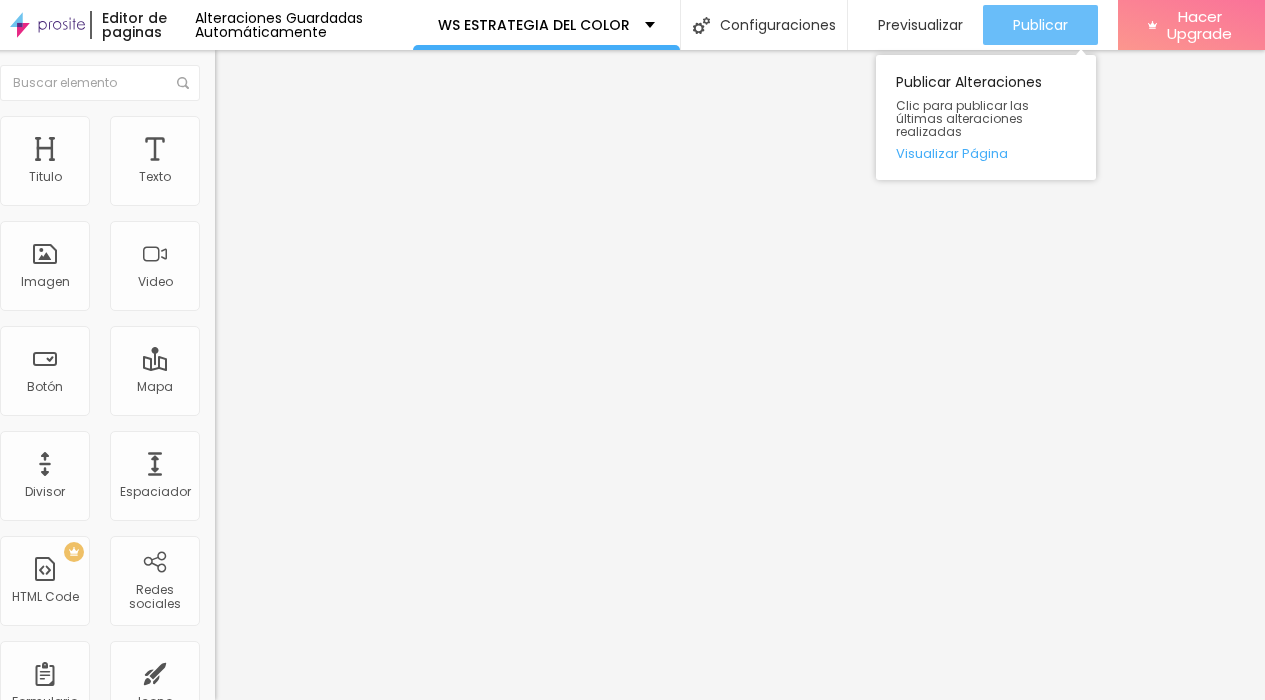 click on "Publicar" at bounding box center [1040, 25] 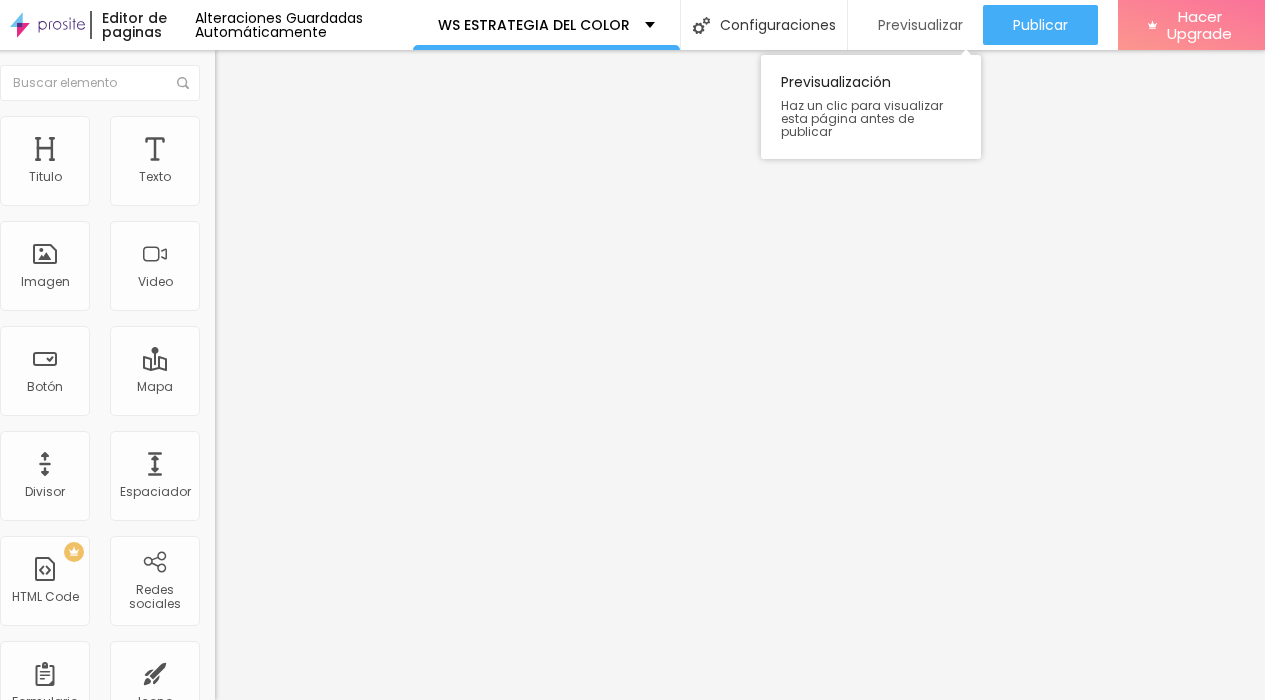 click on "Previsualizar" at bounding box center [920, 25] 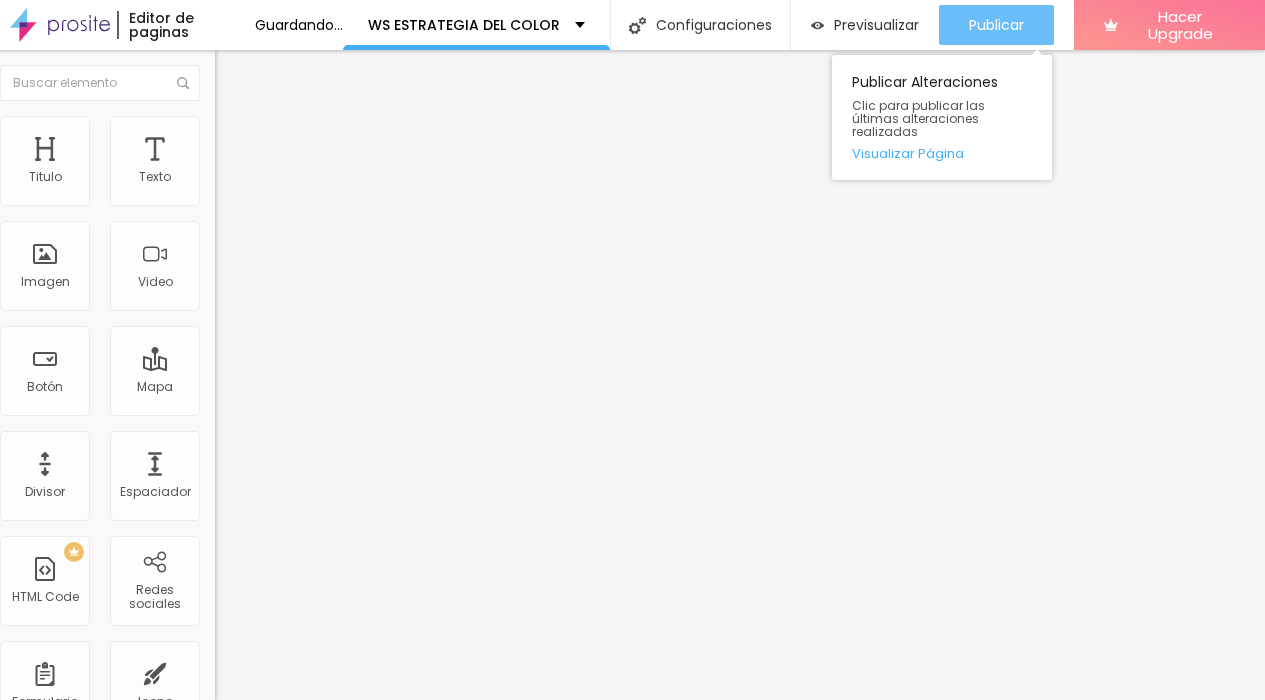 click on "Publicar" at bounding box center (996, 25) 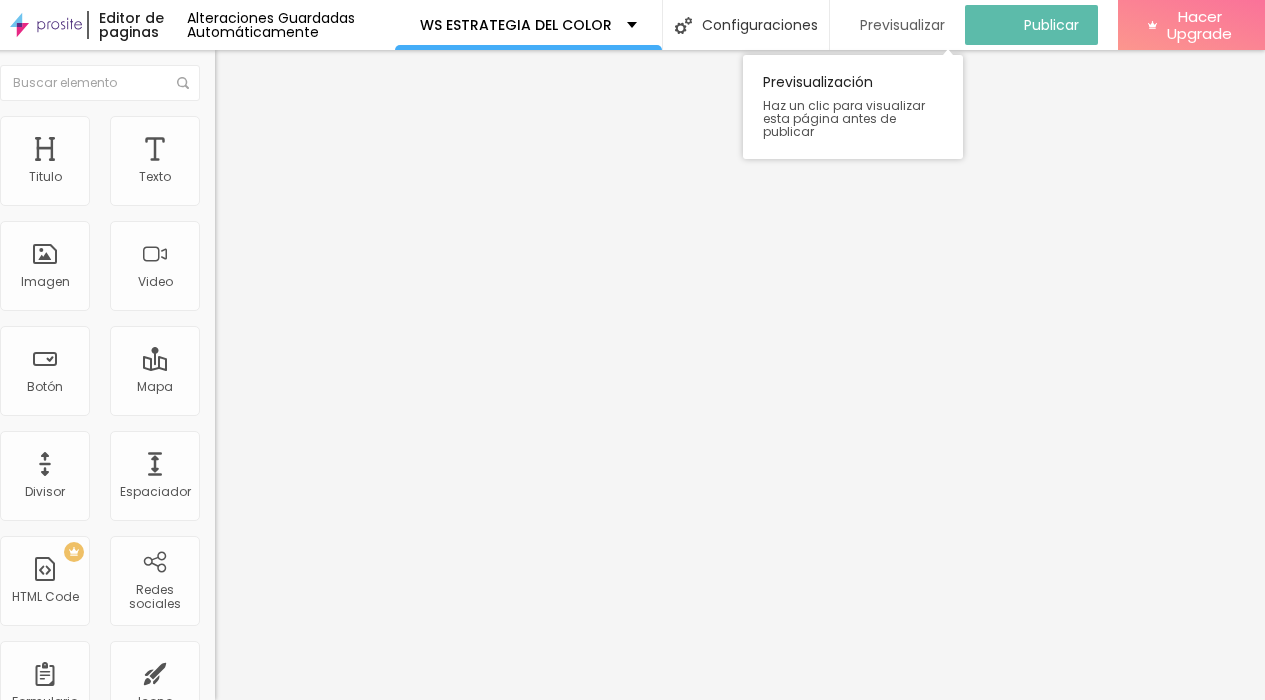 click on "Previsualizar" at bounding box center (902, 25) 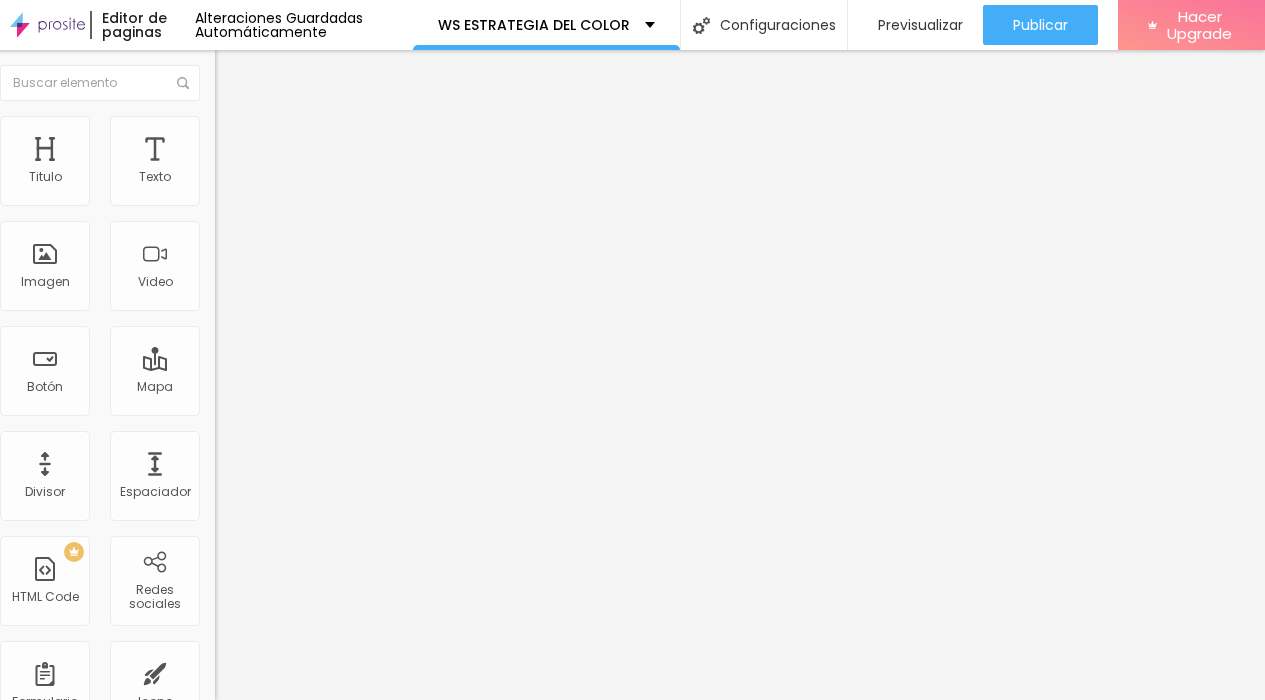 click at bounding box center [229, 181] 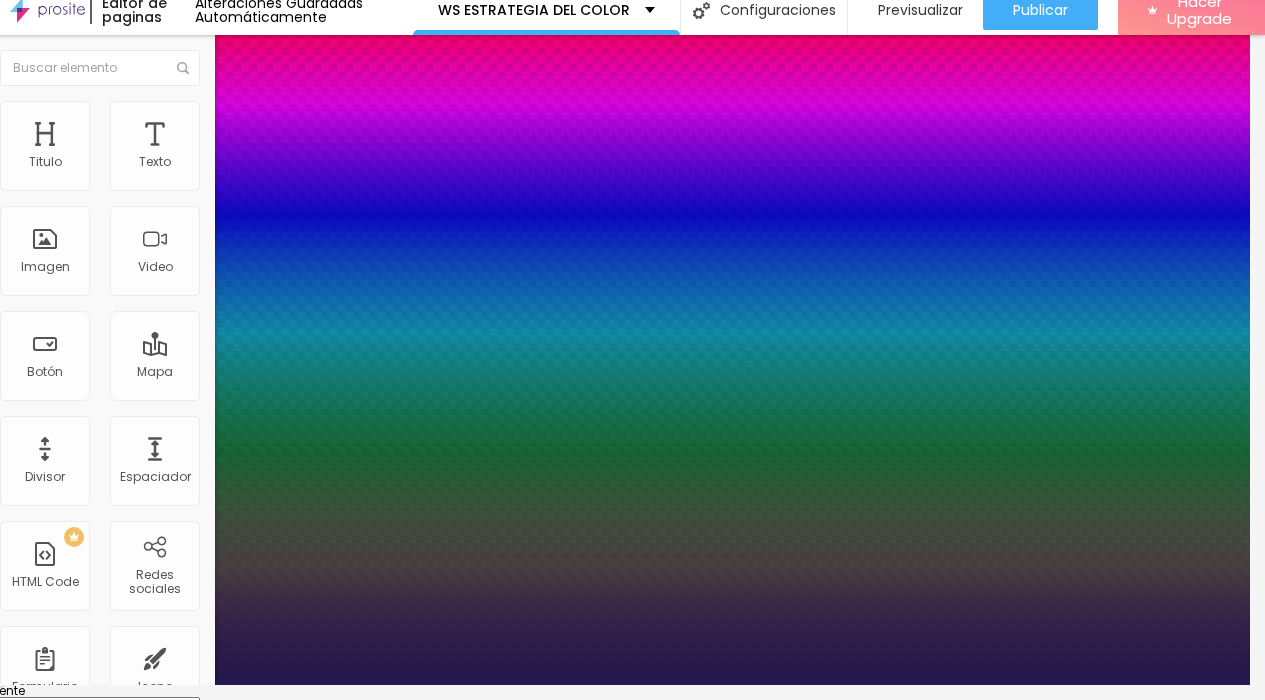 click at bounding box center (49, 1993) 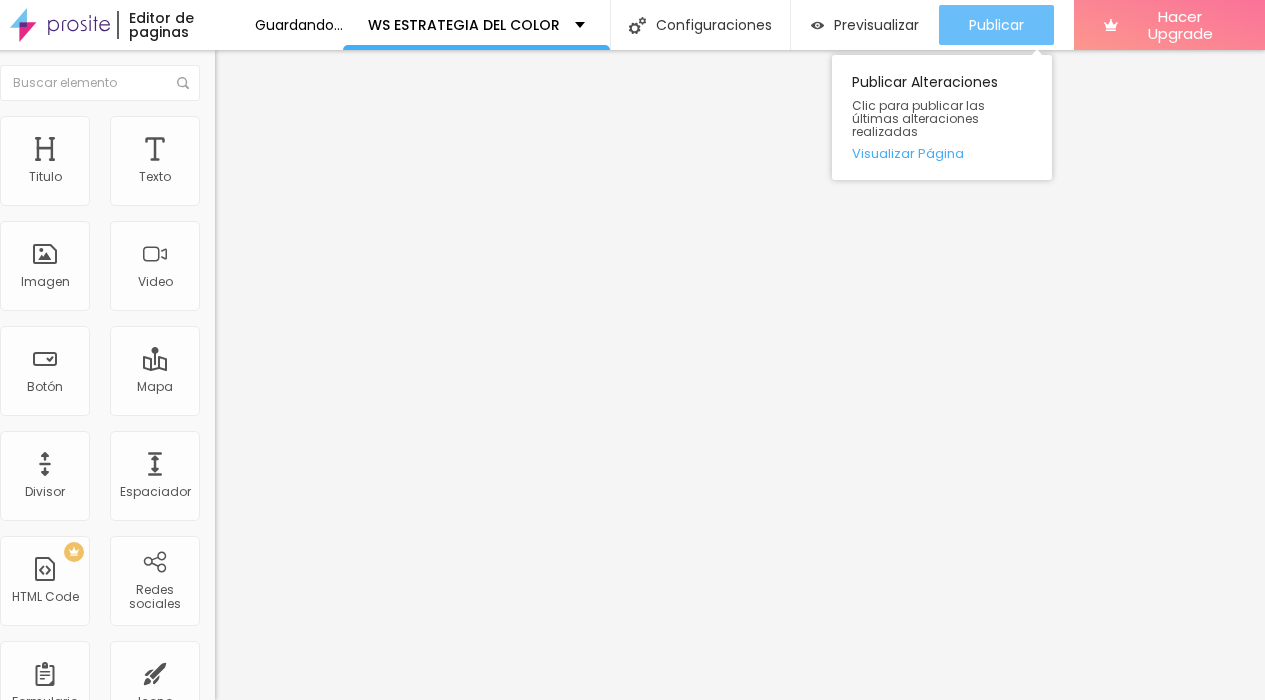 click on "Publicar" at bounding box center [996, 25] 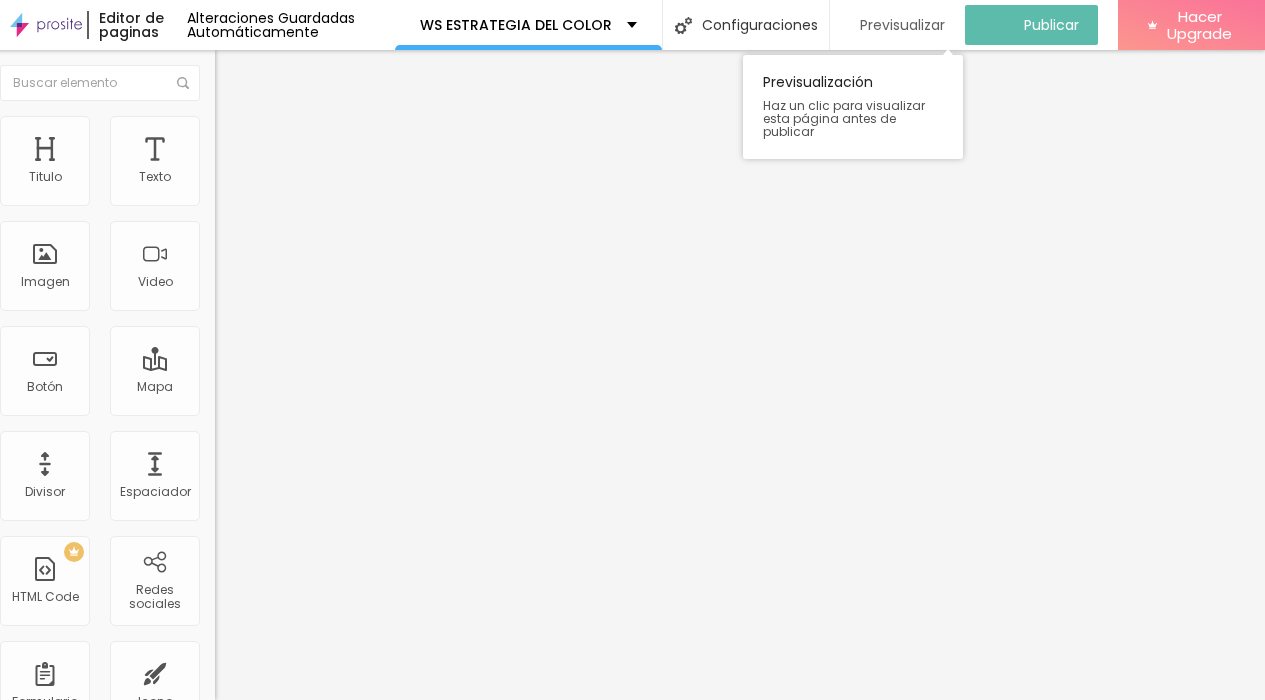 click on "Previsualizar" at bounding box center [902, 25] 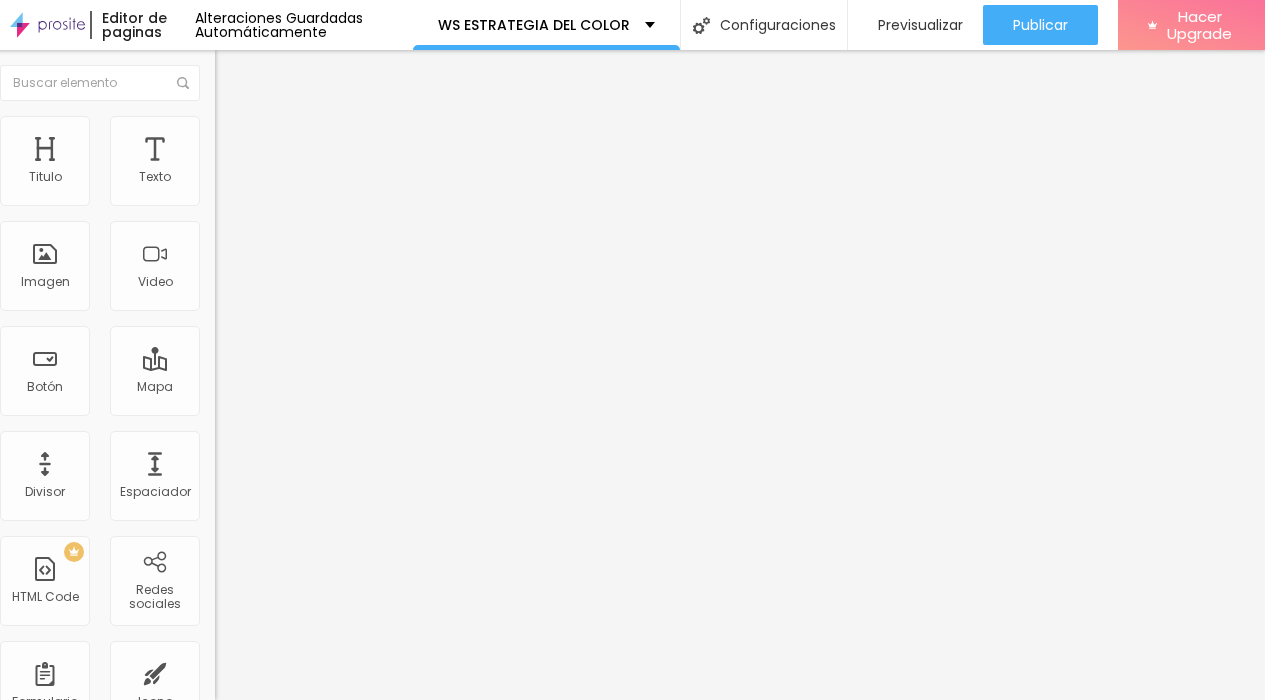 click 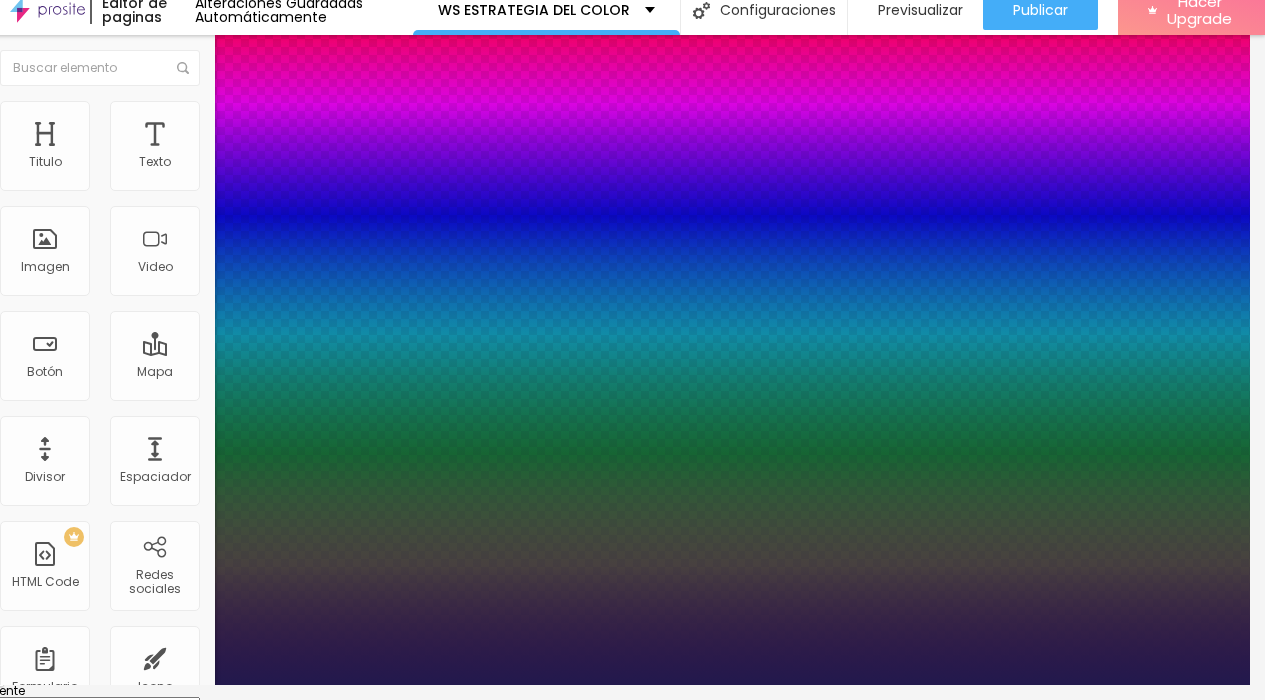 click at bounding box center (49, 1993) 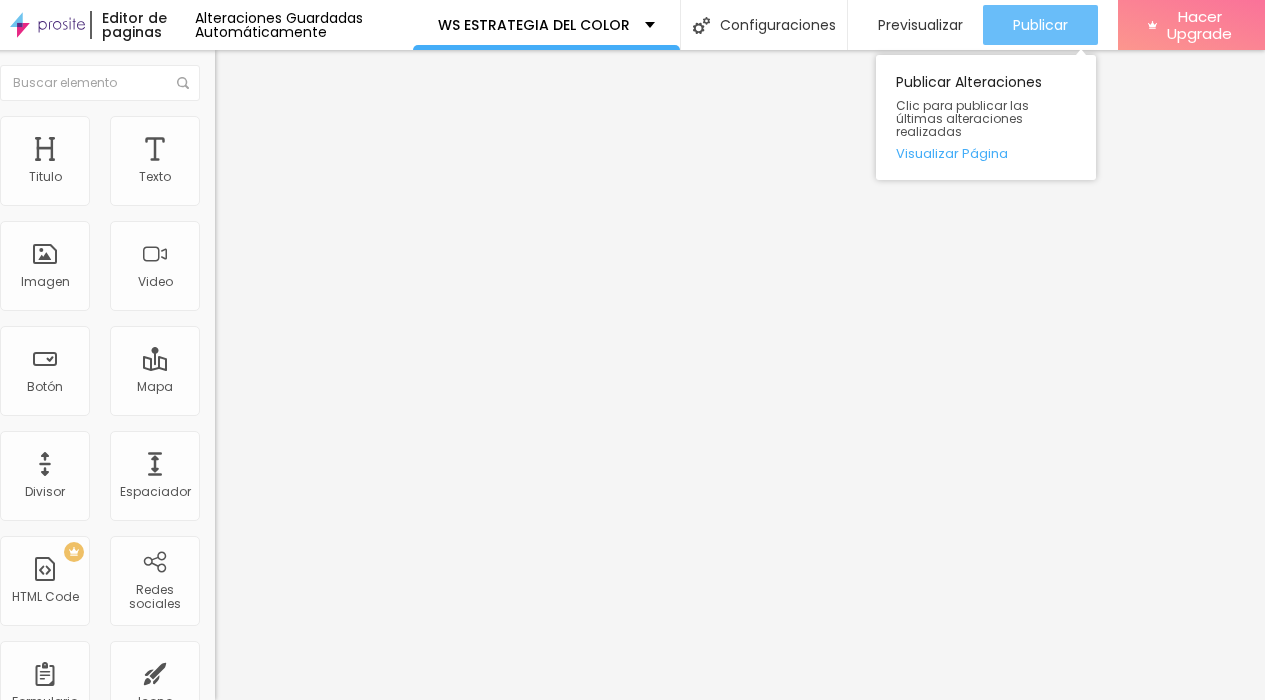 click on "Publicar" at bounding box center (1040, 25) 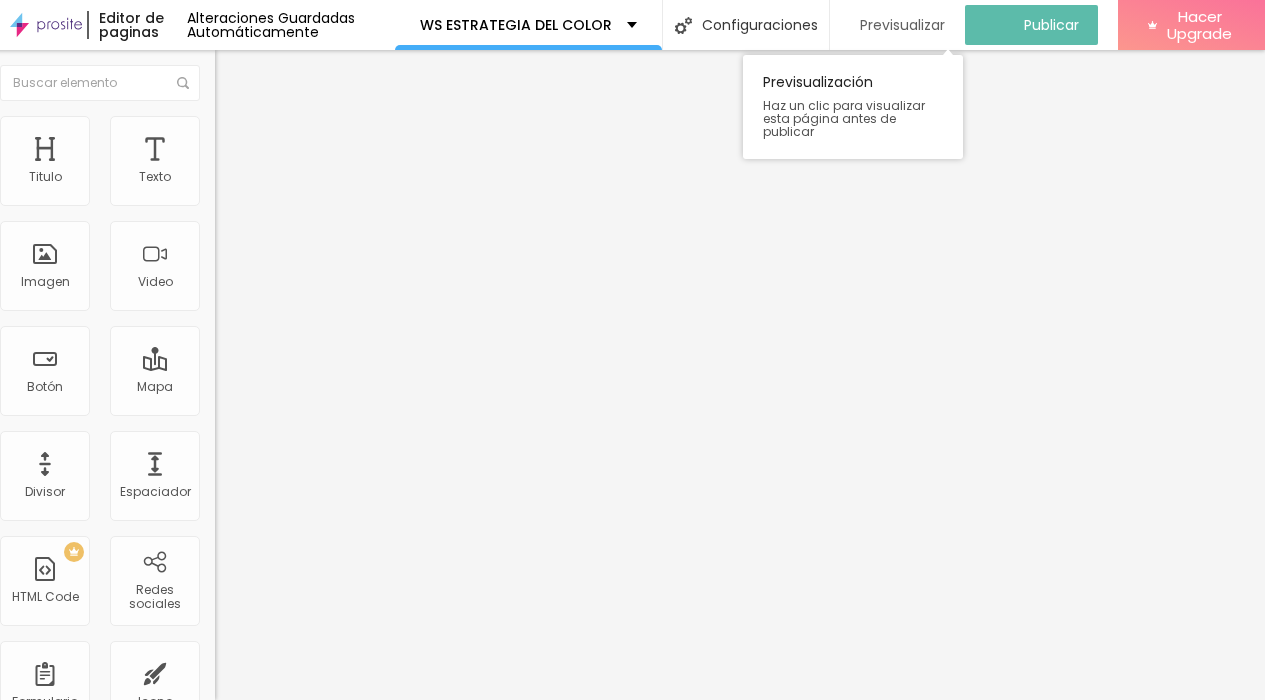 click on "Previsualizar" at bounding box center [902, 25] 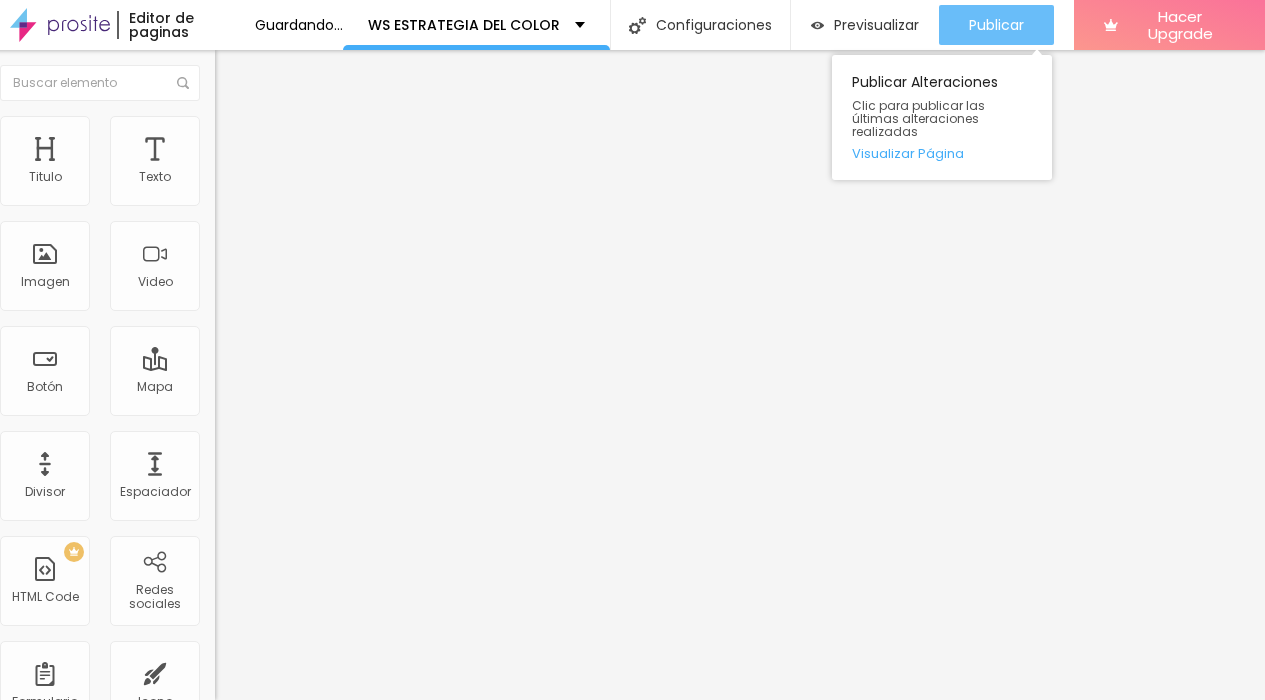 click on "Publicar" at bounding box center [996, 25] 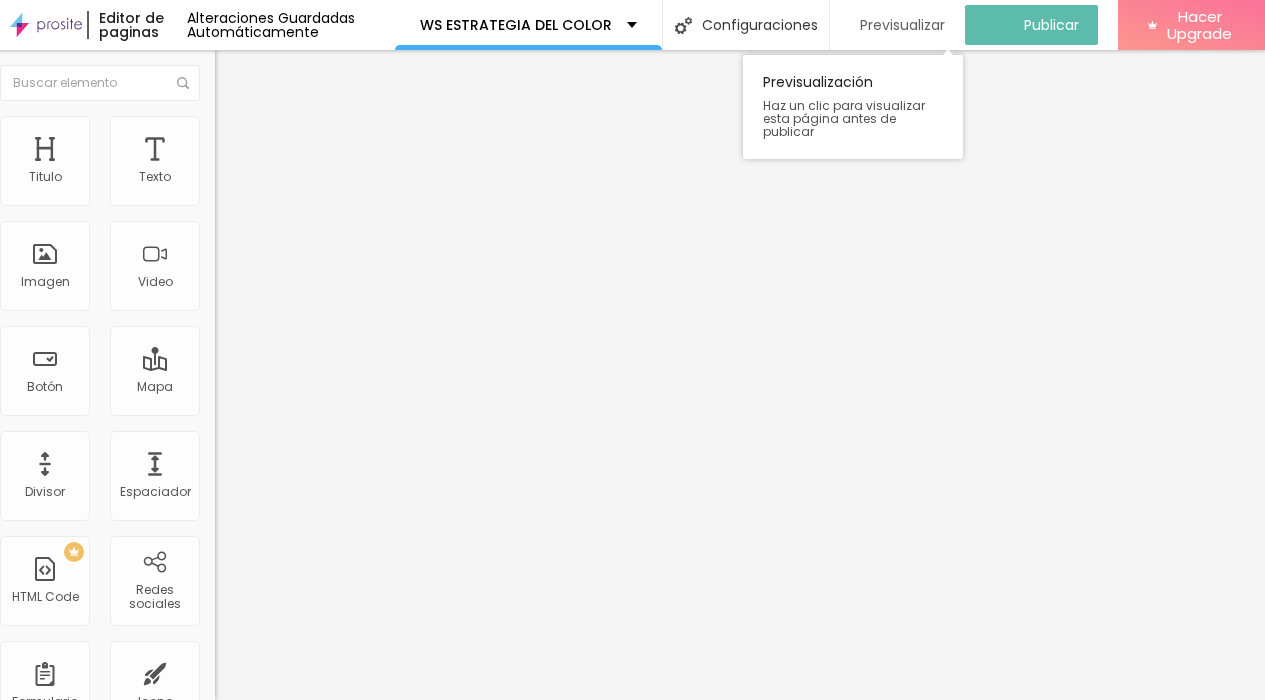 click on "Previsualizar" at bounding box center (902, 25) 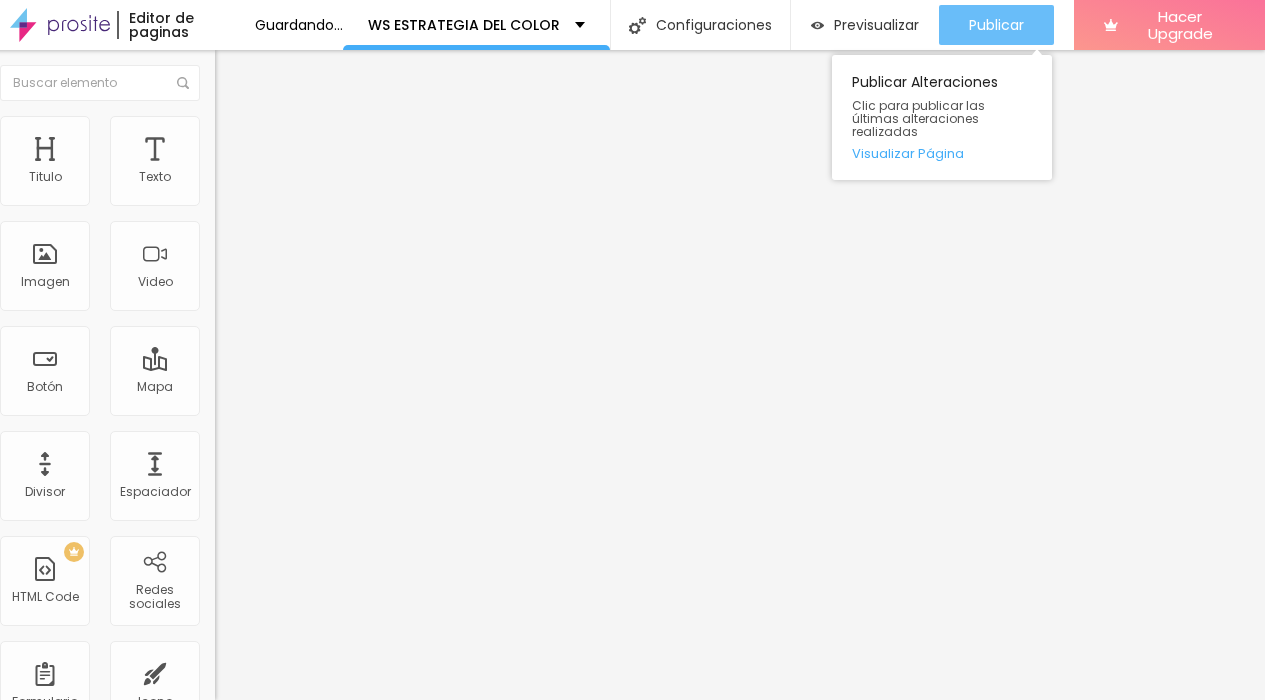 click on "Publicar" at bounding box center [996, 25] 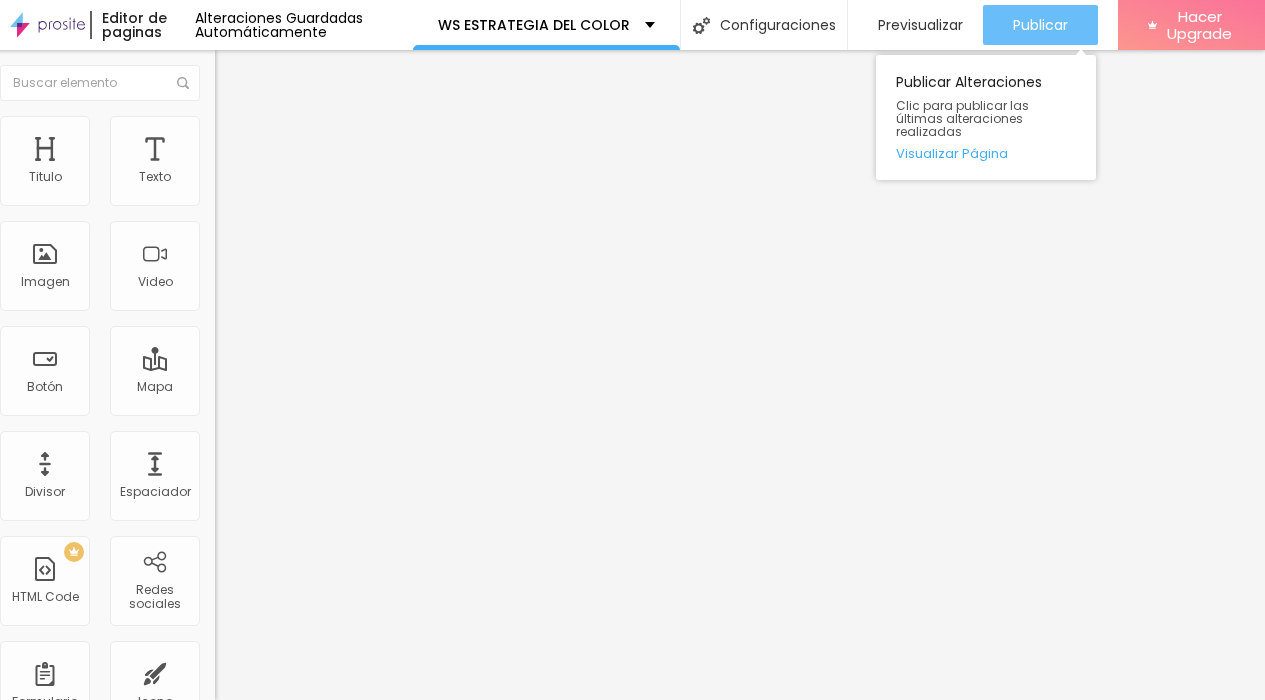 click on "Publicar" at bounding box center (1040, 25) 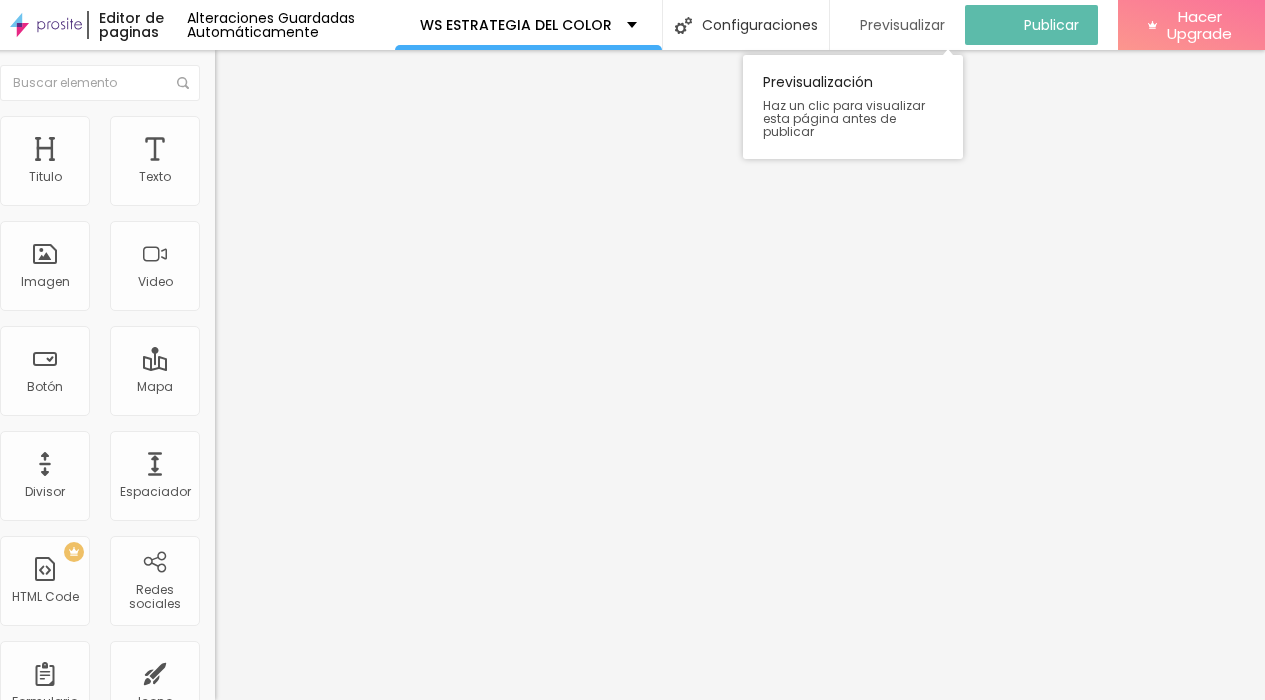 click on "Previsualizar" at bounding box center [902, 25] 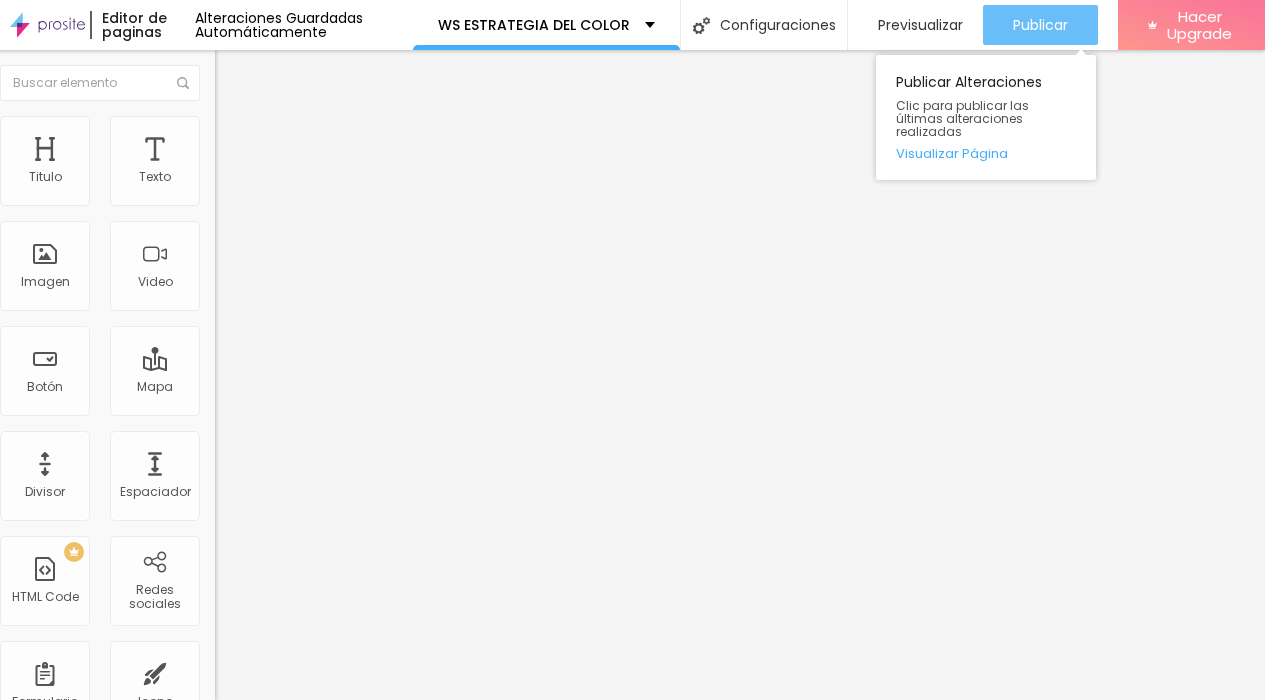 click on "Publicar" at bounding box center [1040, 25] 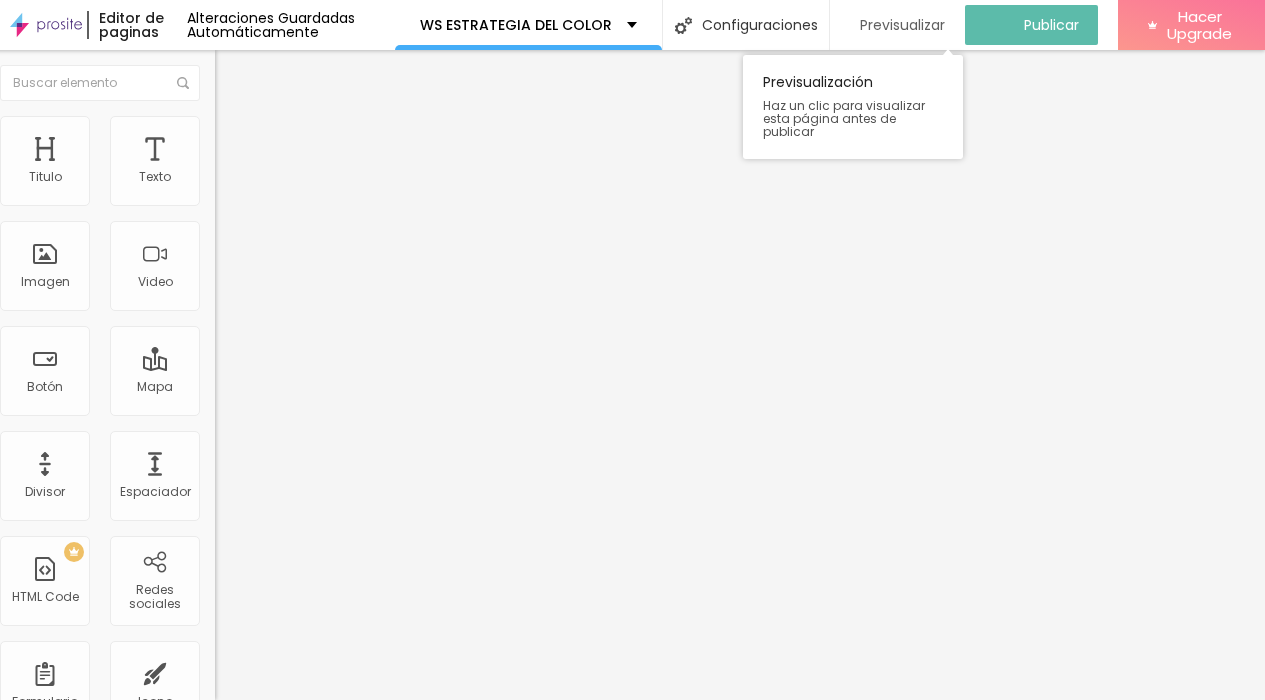 click on "Previsualizar" at bounding box center (902, 25) 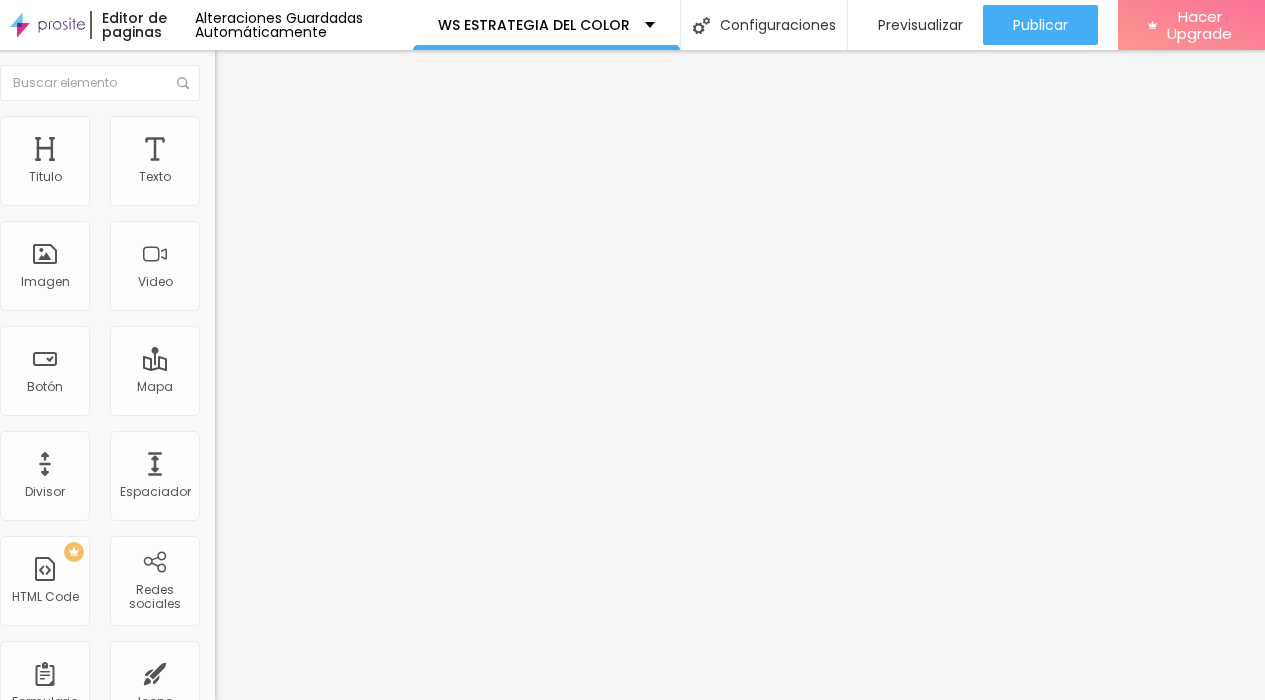 click on "Estilo" at bounding box center (248, 129) 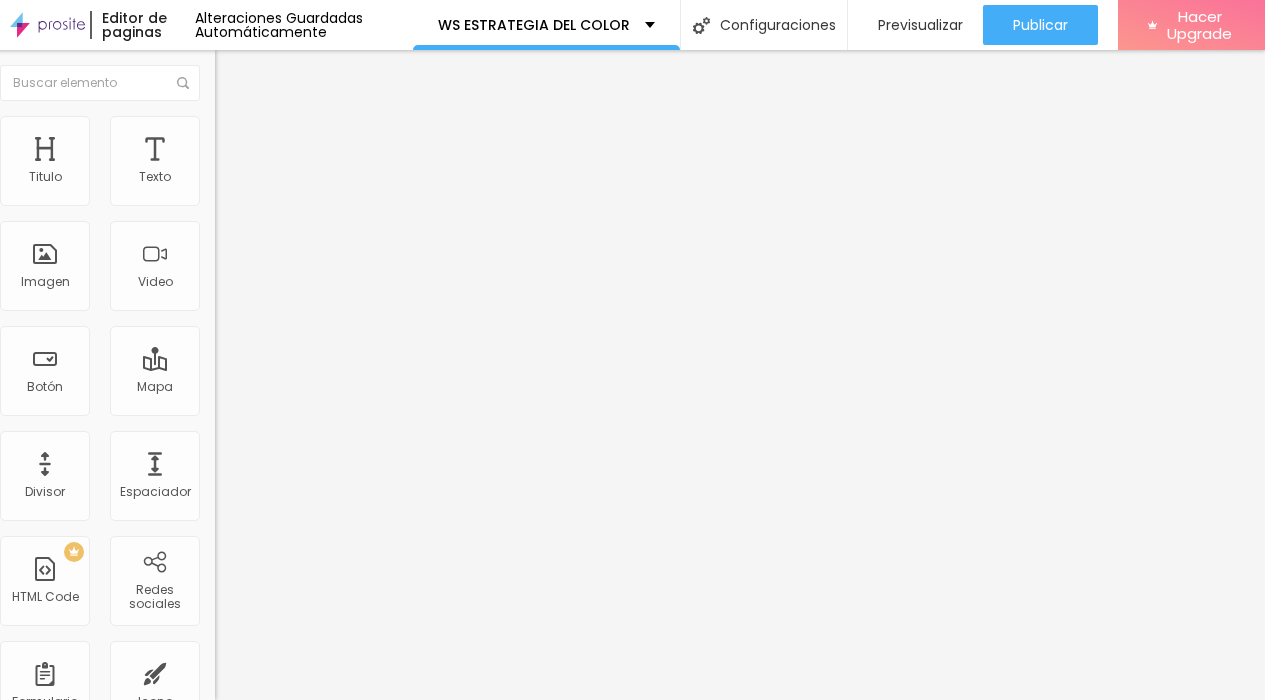 click at bounding box center (279, 197) 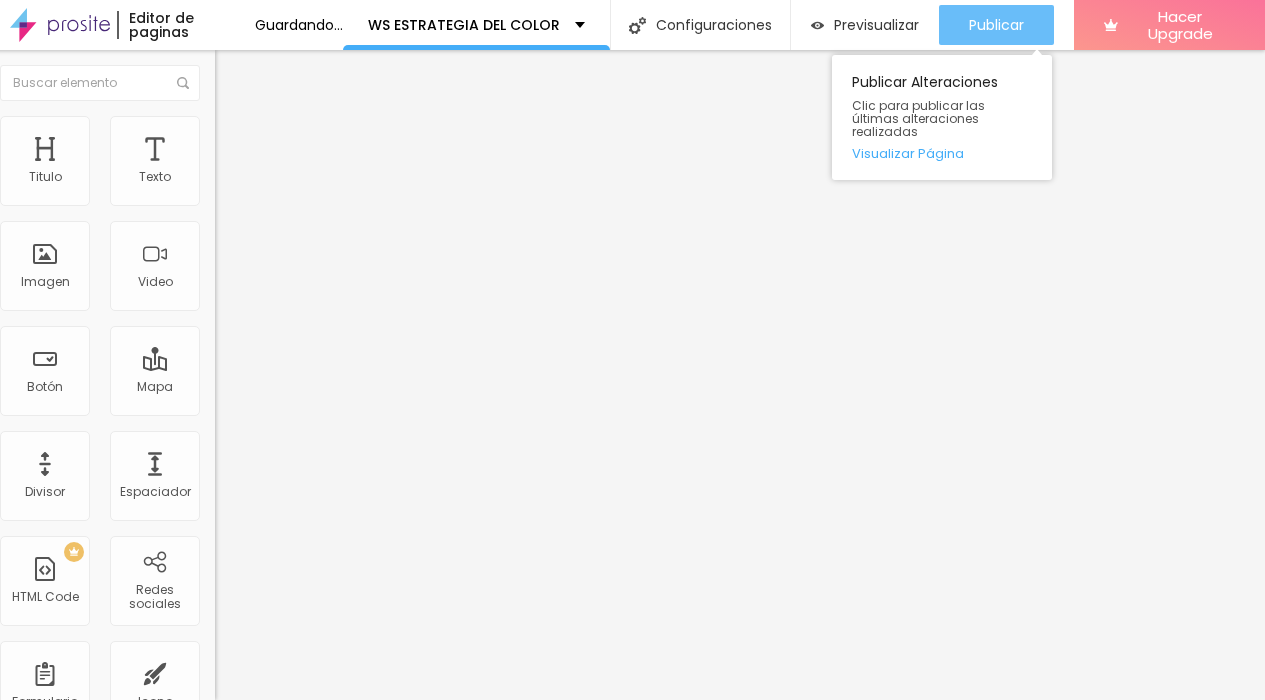 click on "Publicar" at bounding box center (996, 25) 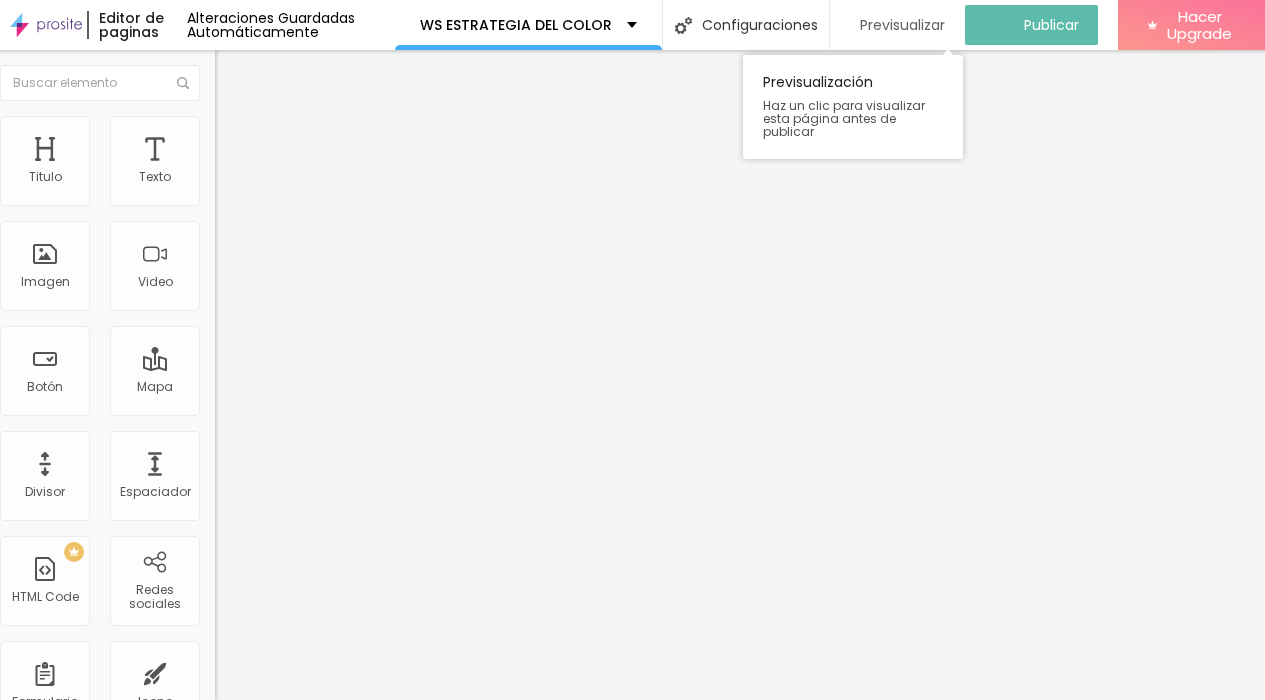 click on "Previsualizar" at bounding box center (902, 25) 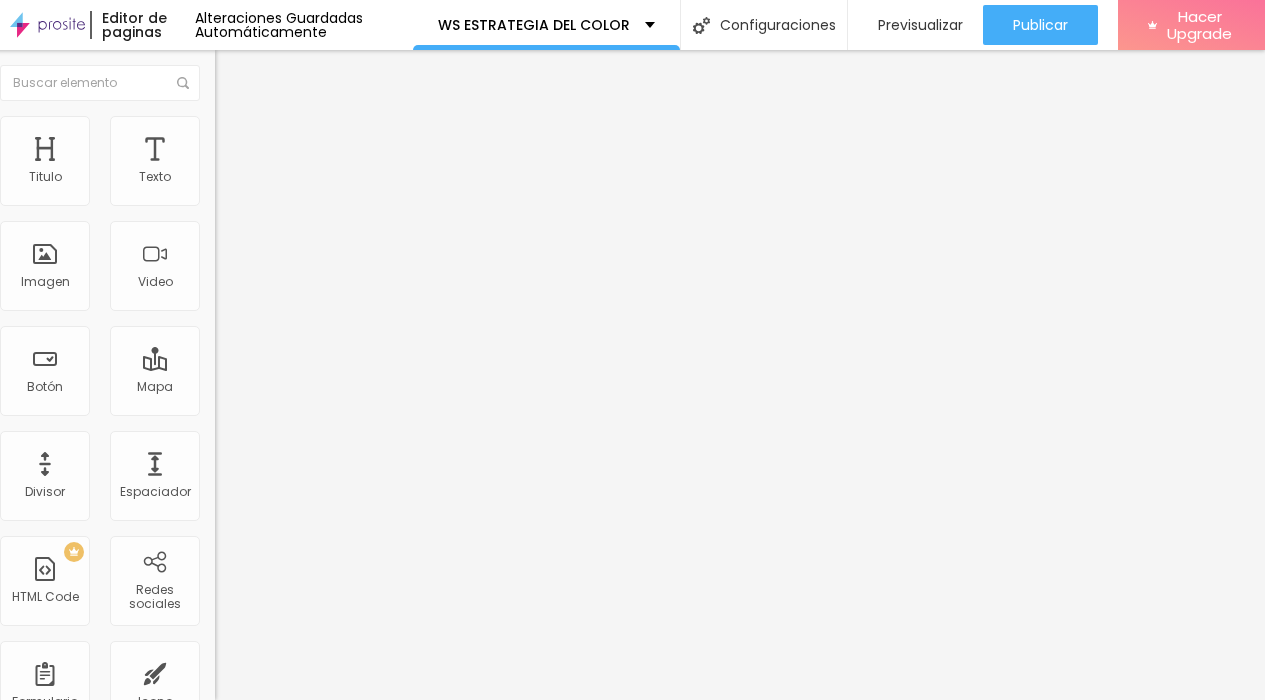 click on "Avanzado" at bounding box center [330, 126] 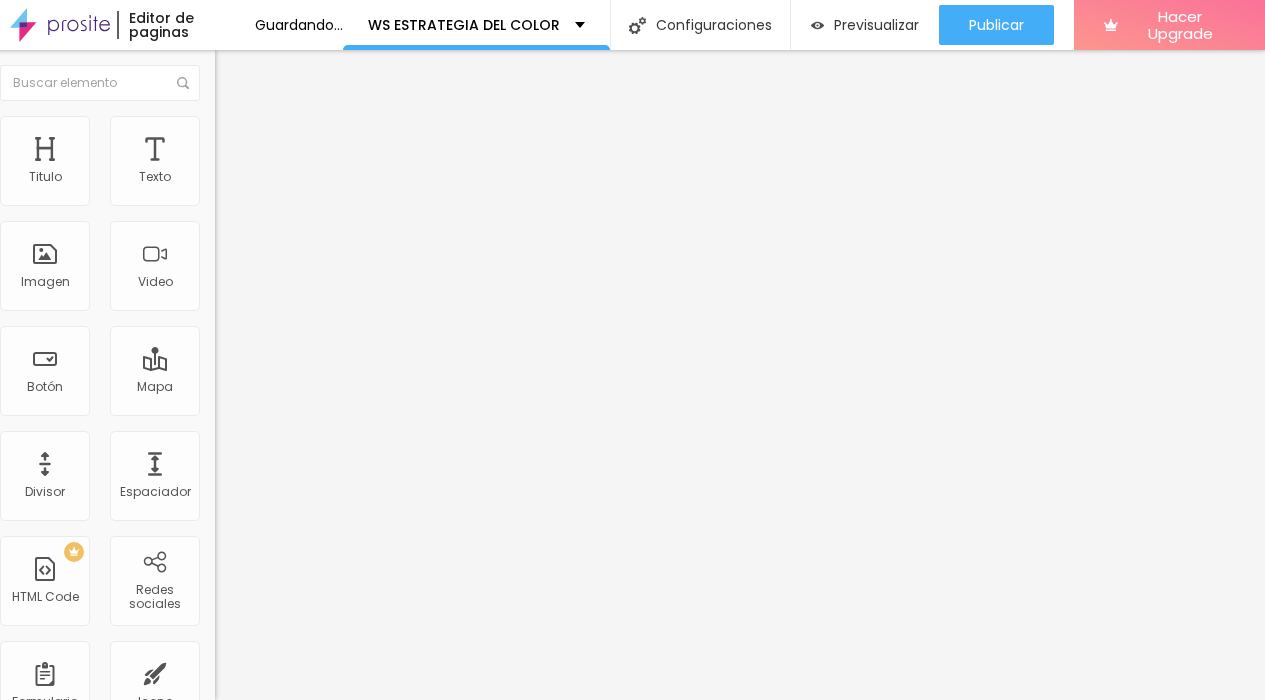 drag, startPoint x: 40, startPoint y: 182, endPoint x: 46, endPoint y: 168, distance: 15.231546 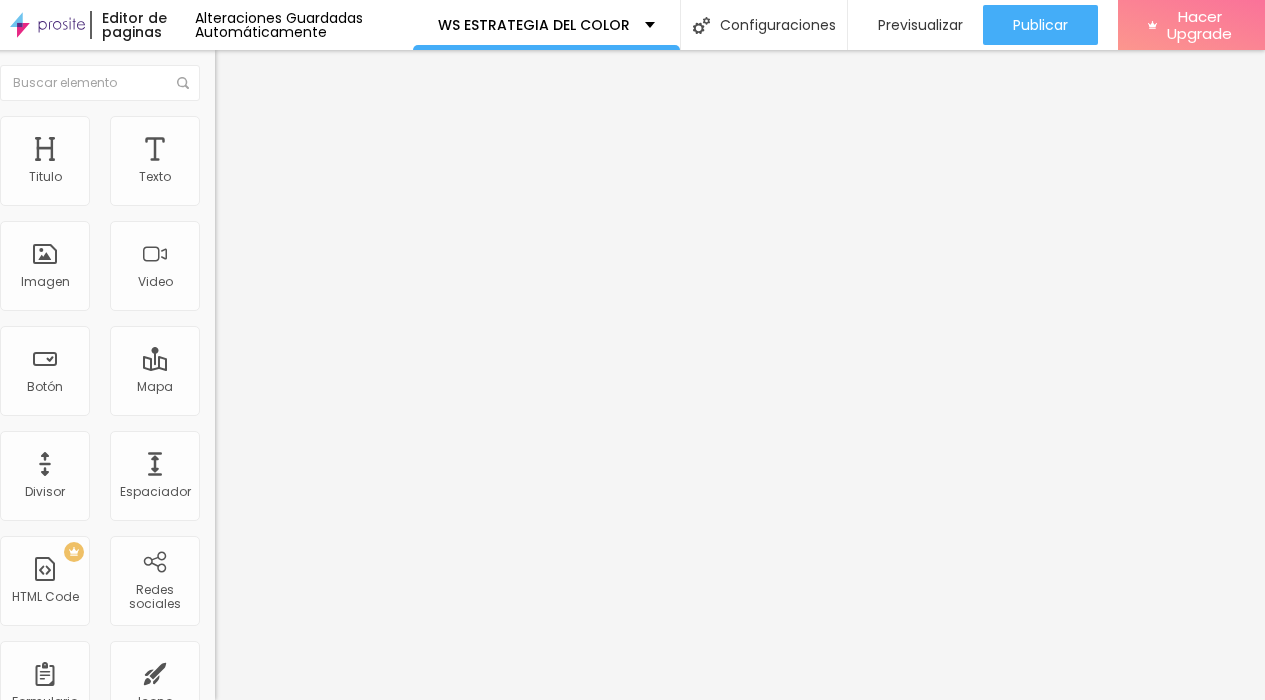 click on "Avanzado" at bounding box center (265, 149) 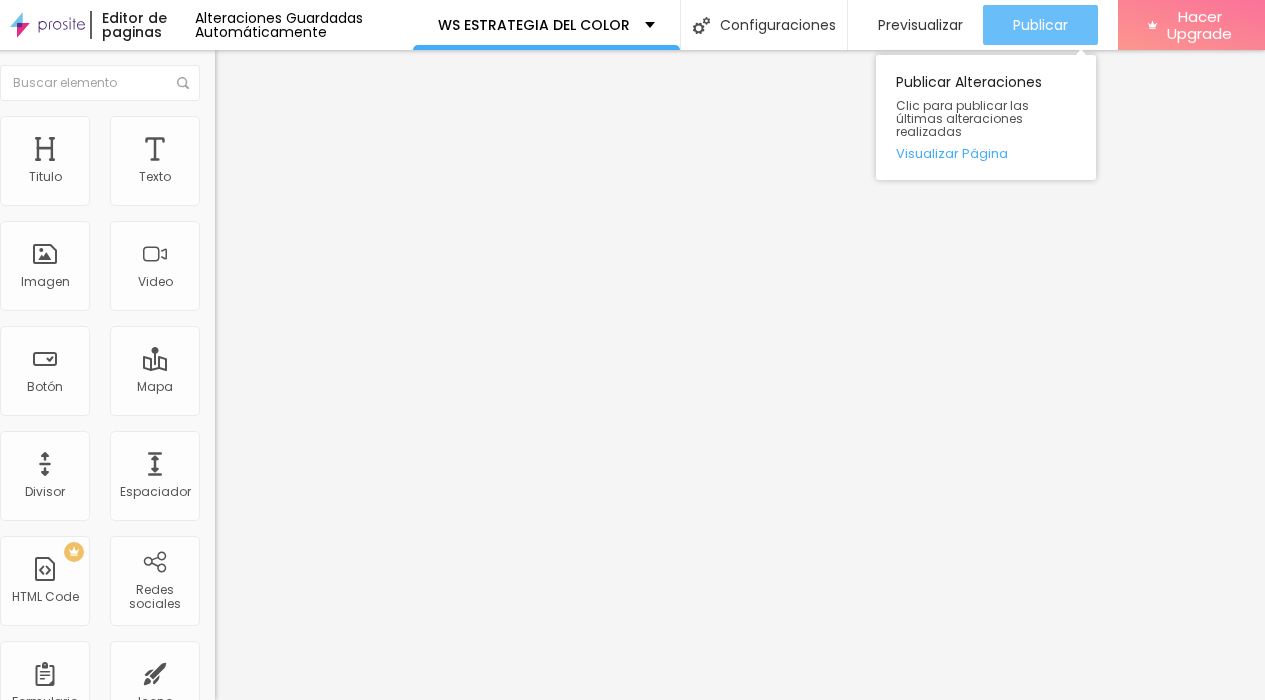 click on "Publicar" at bounding box center [1040, 25] 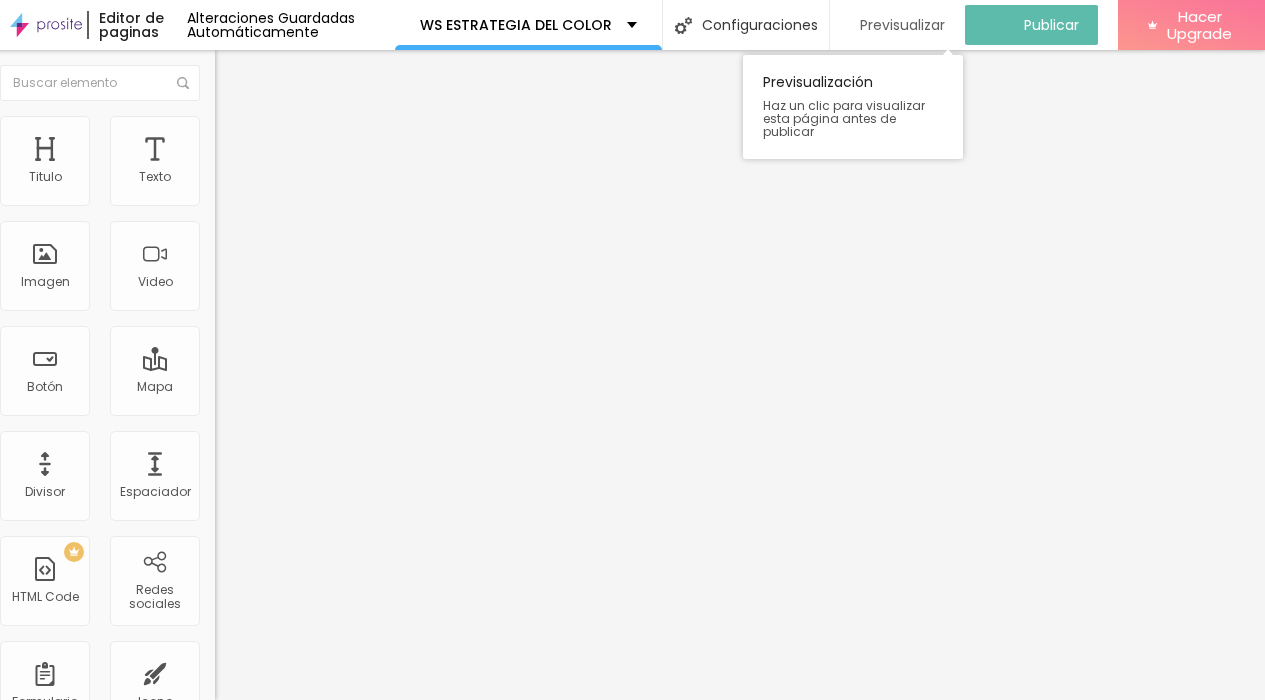 click on "Previsualizar" at bounding box center [902, 25] 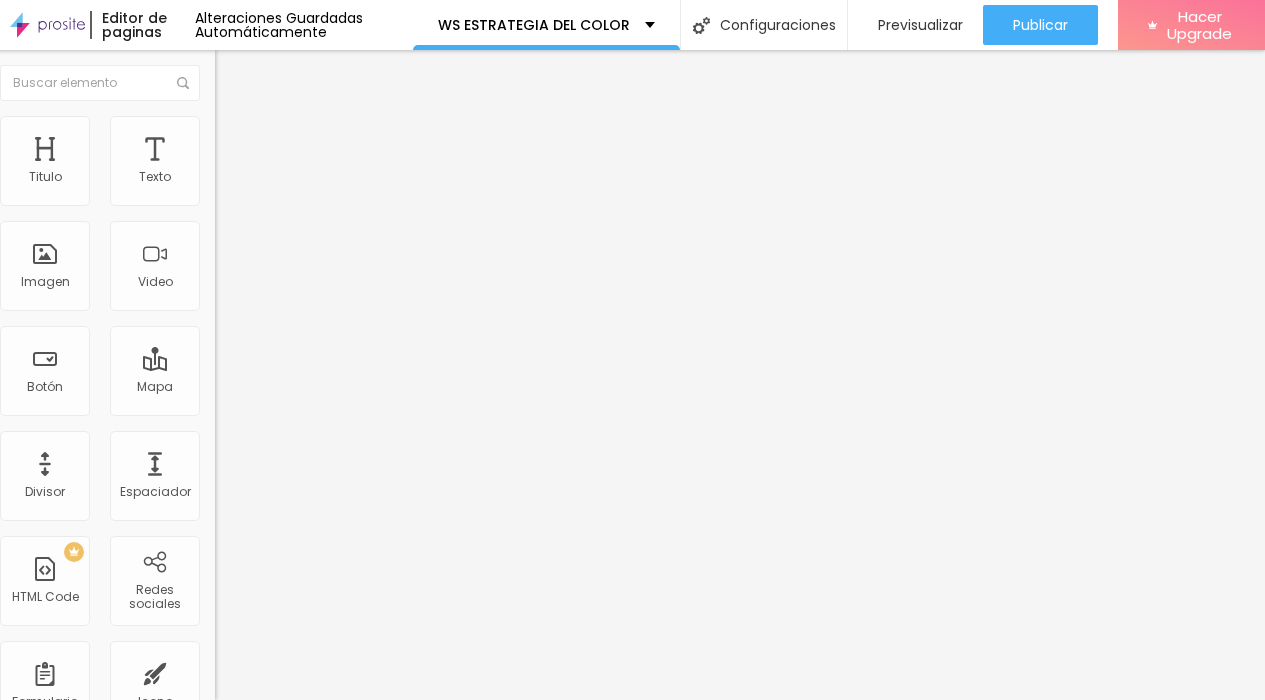 click on "Estilo" at bounding box center (248, 129) 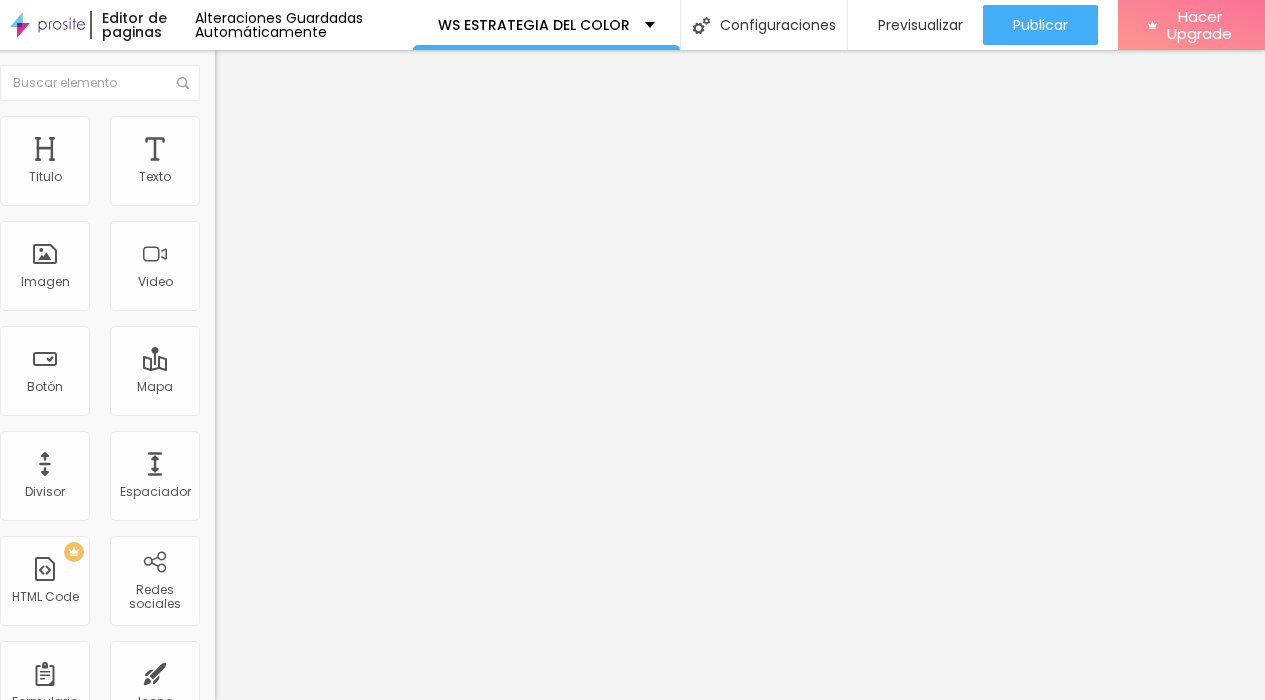 click at bounding box center [279, 197] 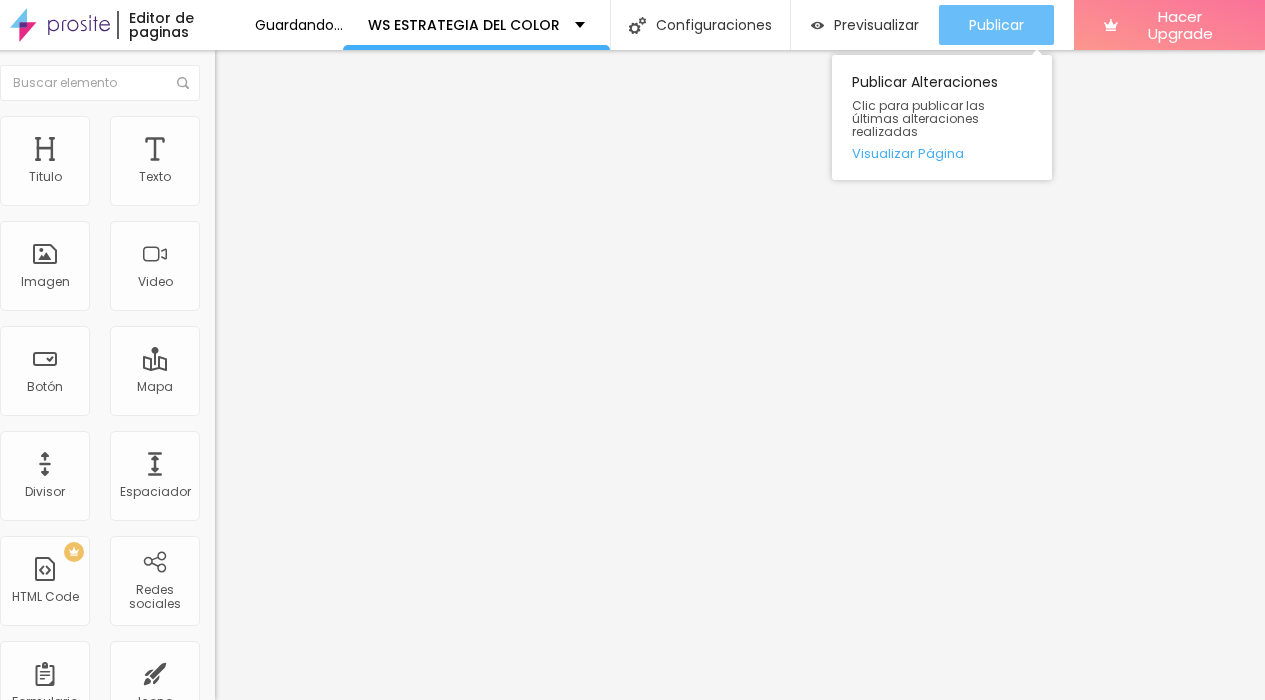 click on "Publicar" at bounding box center (996, 25) 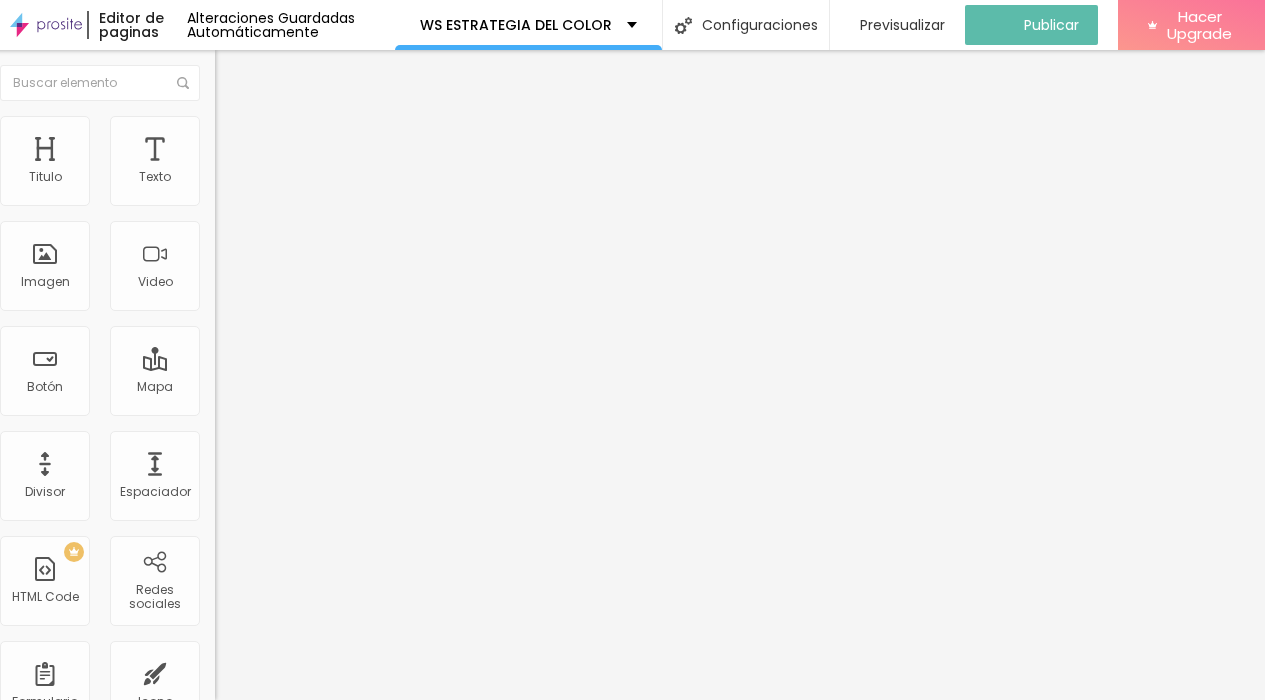 click on "Avanzado" at bounding box center [265, 129] 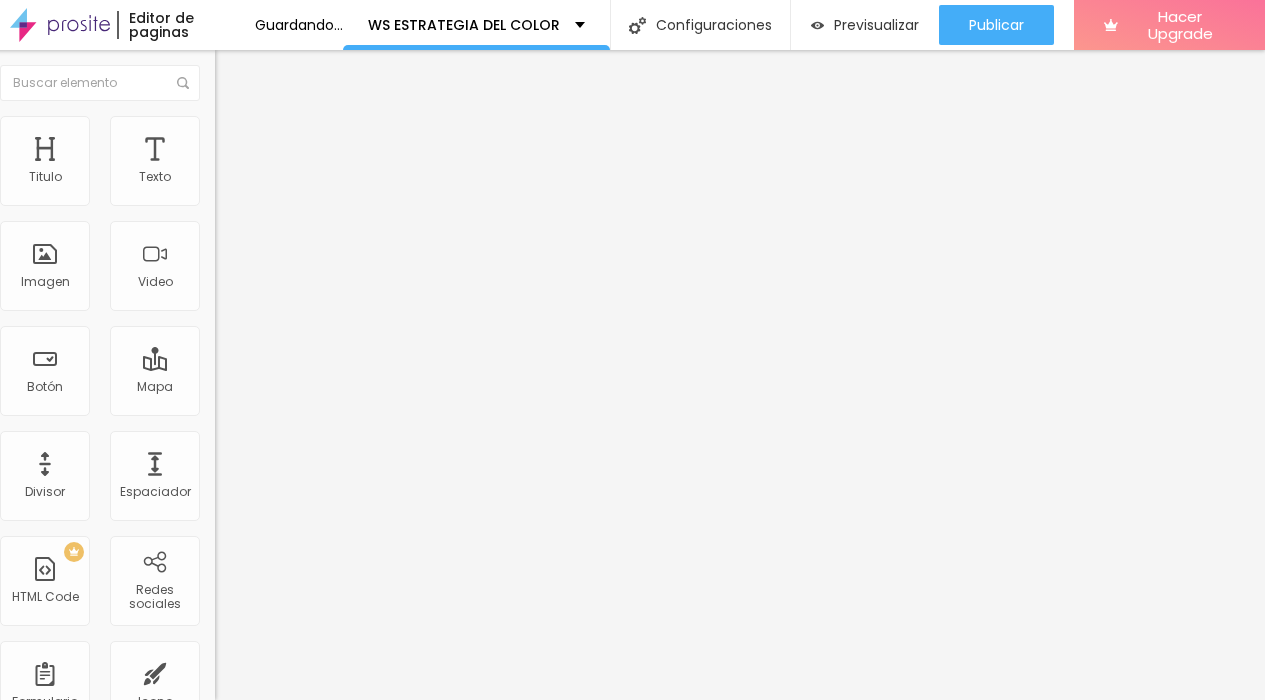 drag, startPoint x: 12, startPoint y: 180, endPoint x: 0, endPoint y: 197, distance: 20.808653 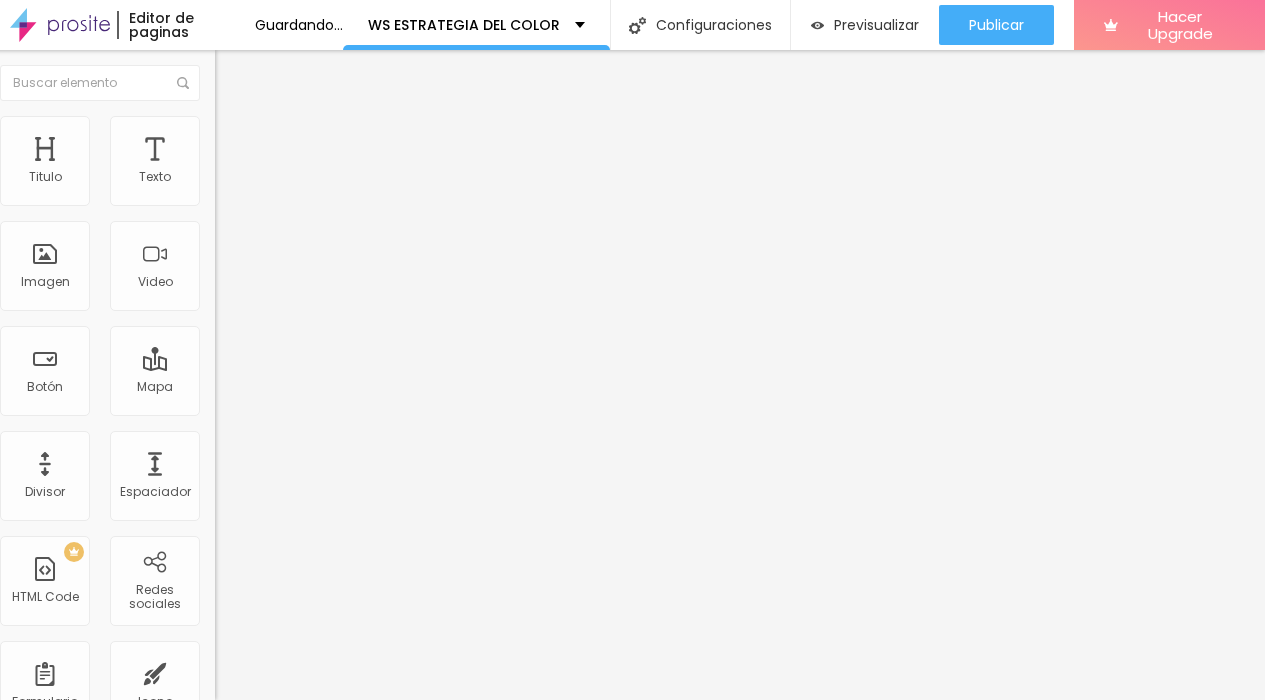 click on "Avanzado" at bounding box center [330, 146] 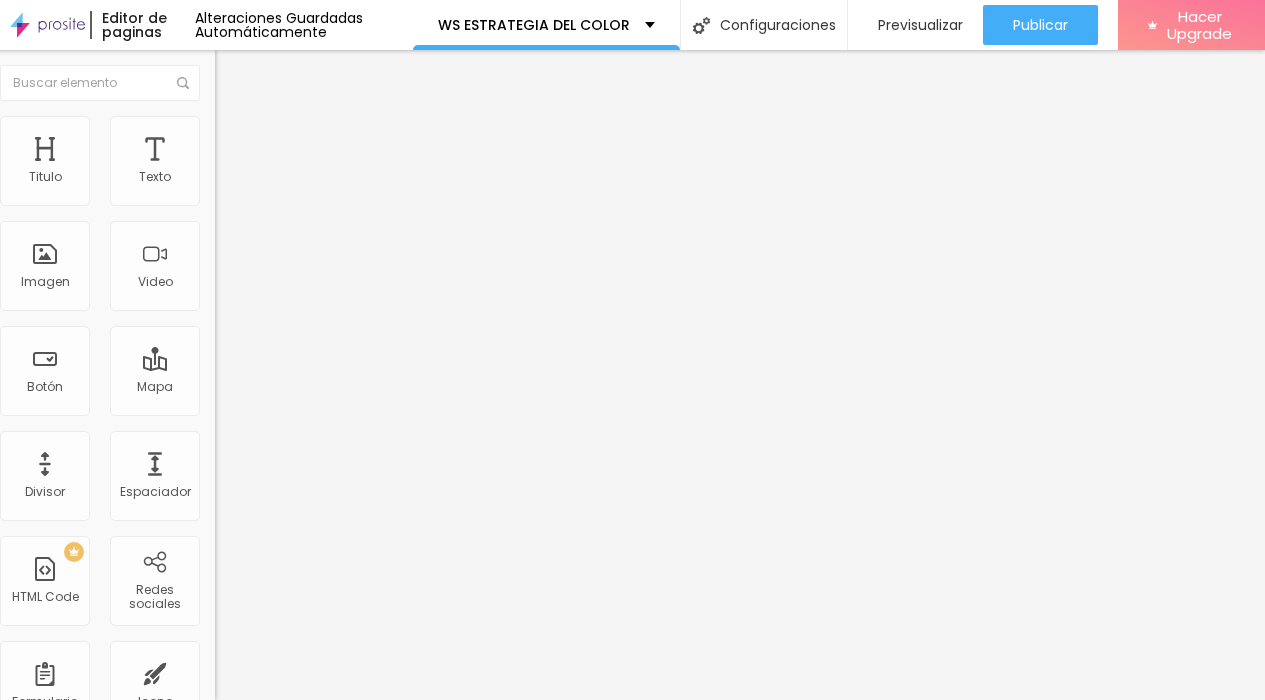 drag, startPoint x: 12, startPoint y: 182, endPoint x: 0, endPoint y: 183, distance: 12.0415945 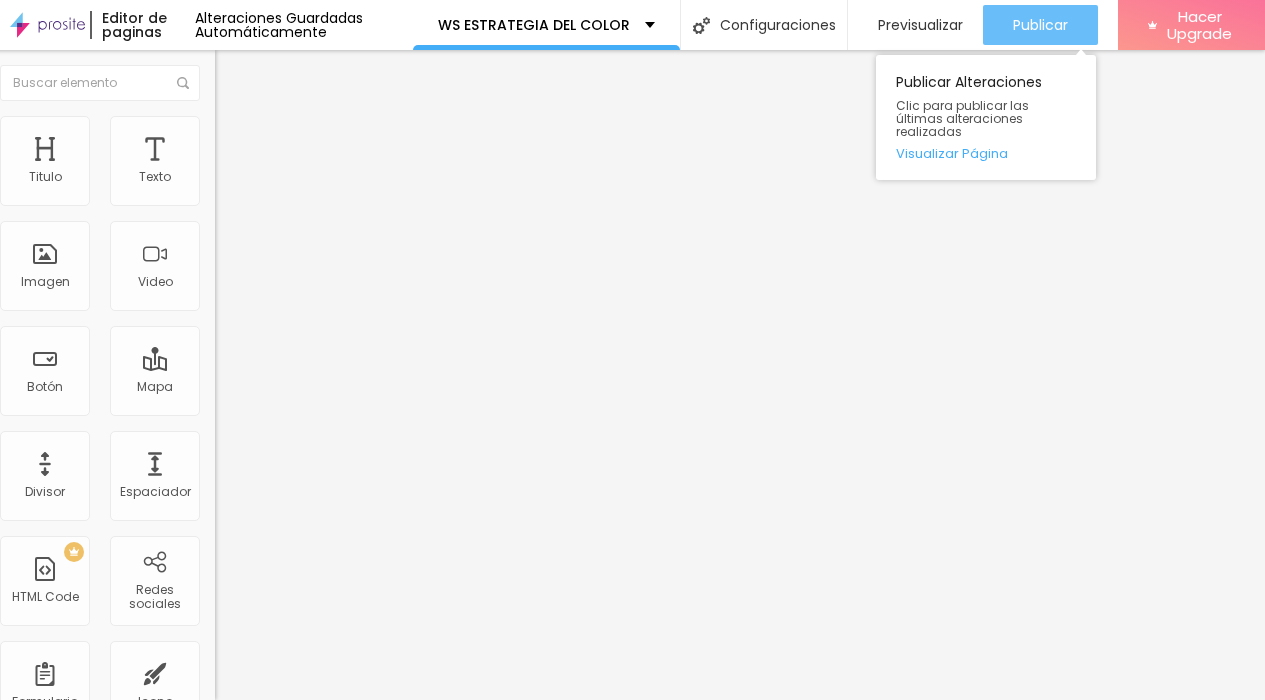click on "Publicar" at bounding box center [1040, 25] 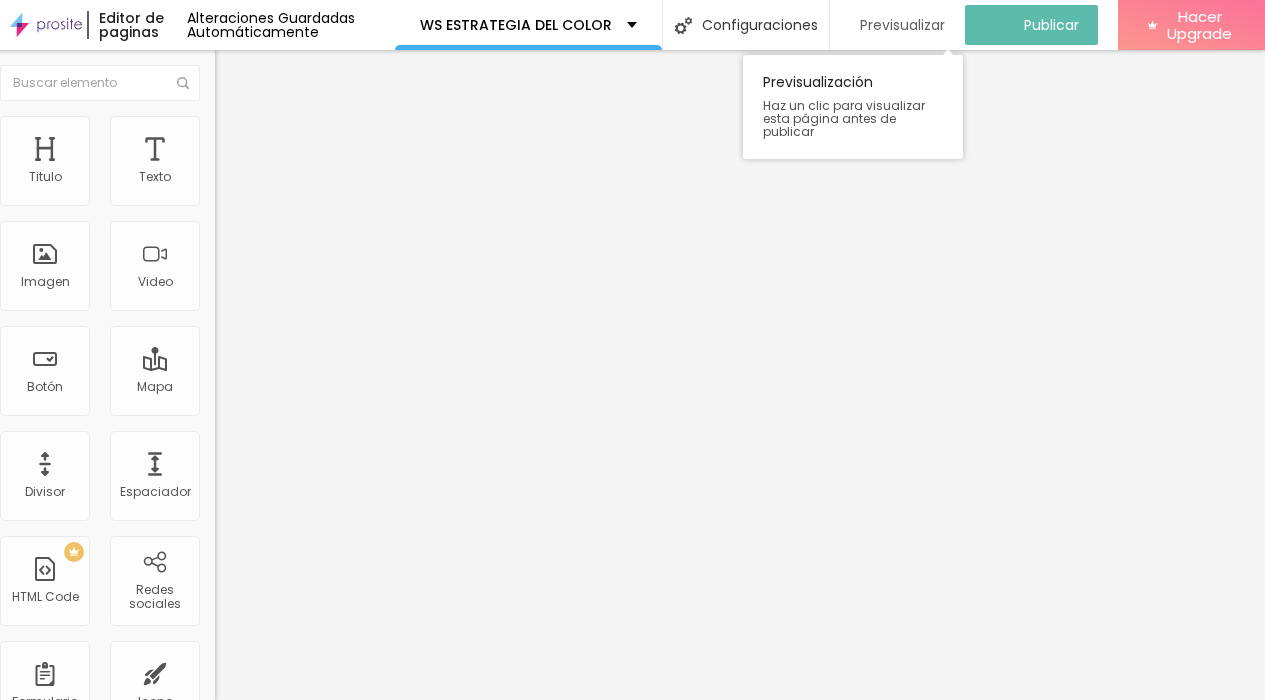 click on "Previsualizar" at bounding box center (902, 25) 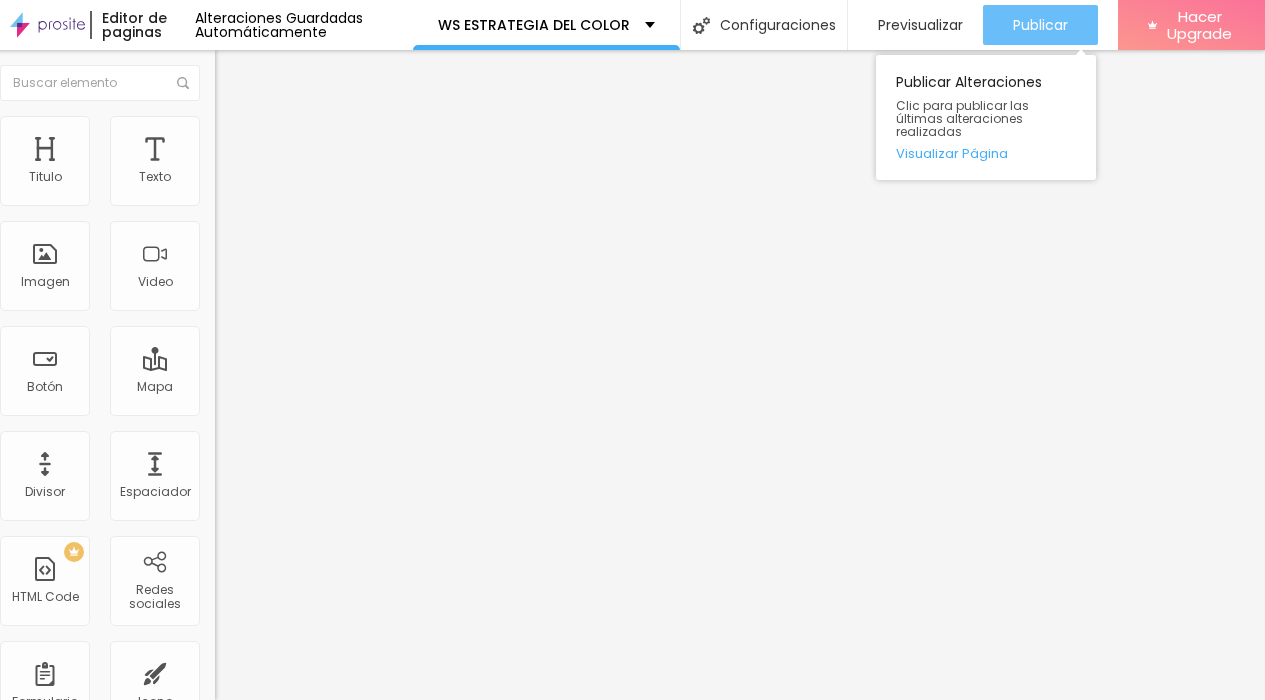 click on "Publicar" at bounding box center (1040, 25) 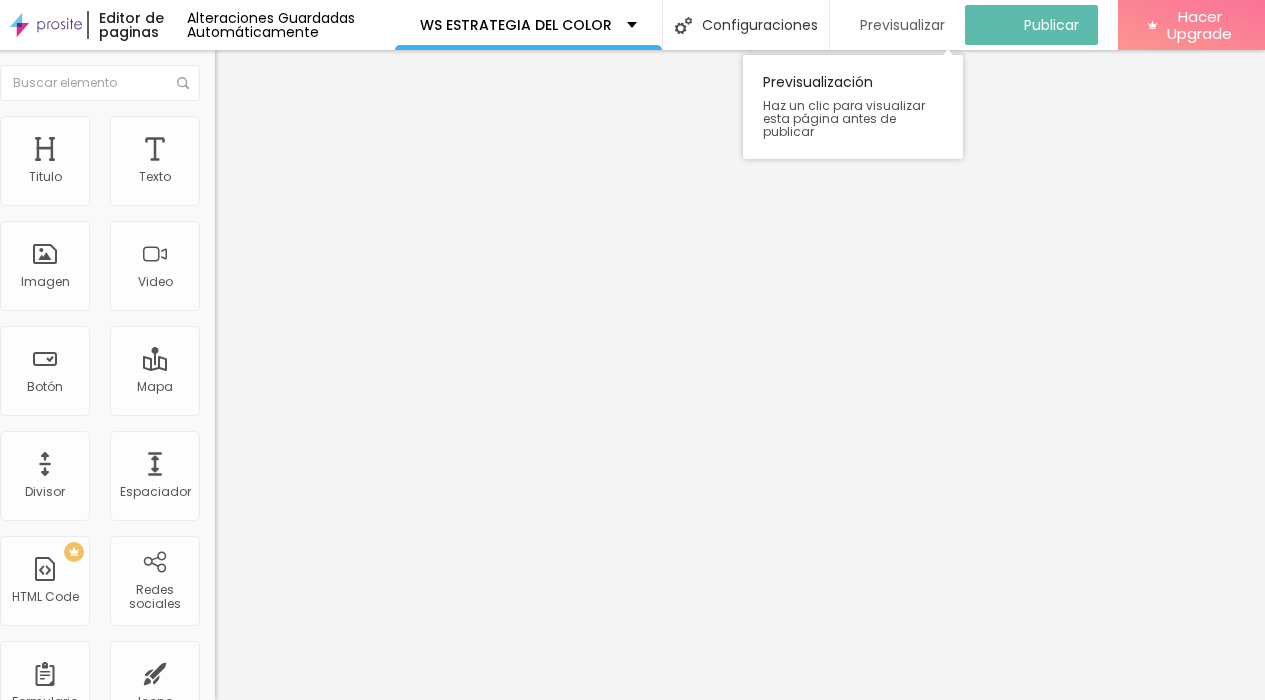 click on "Previsualizar" at bounding box center (902, 25) 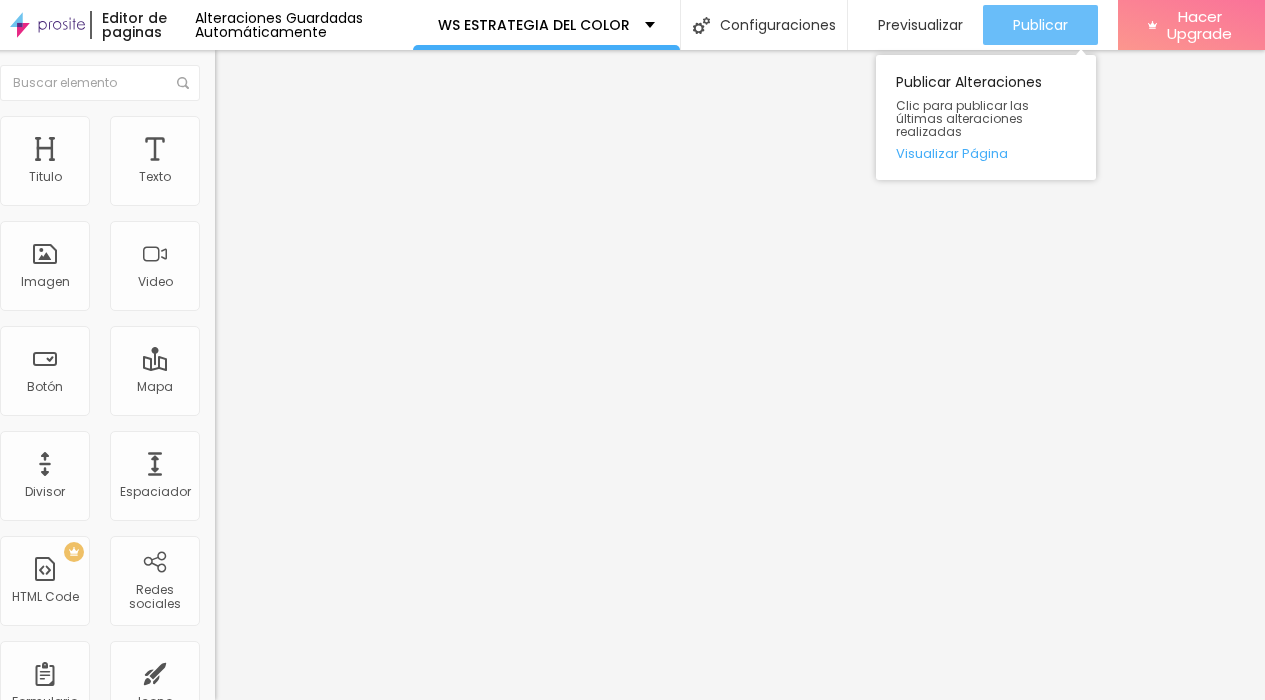 click on "Publicar" at bounding box center [1040, 25] 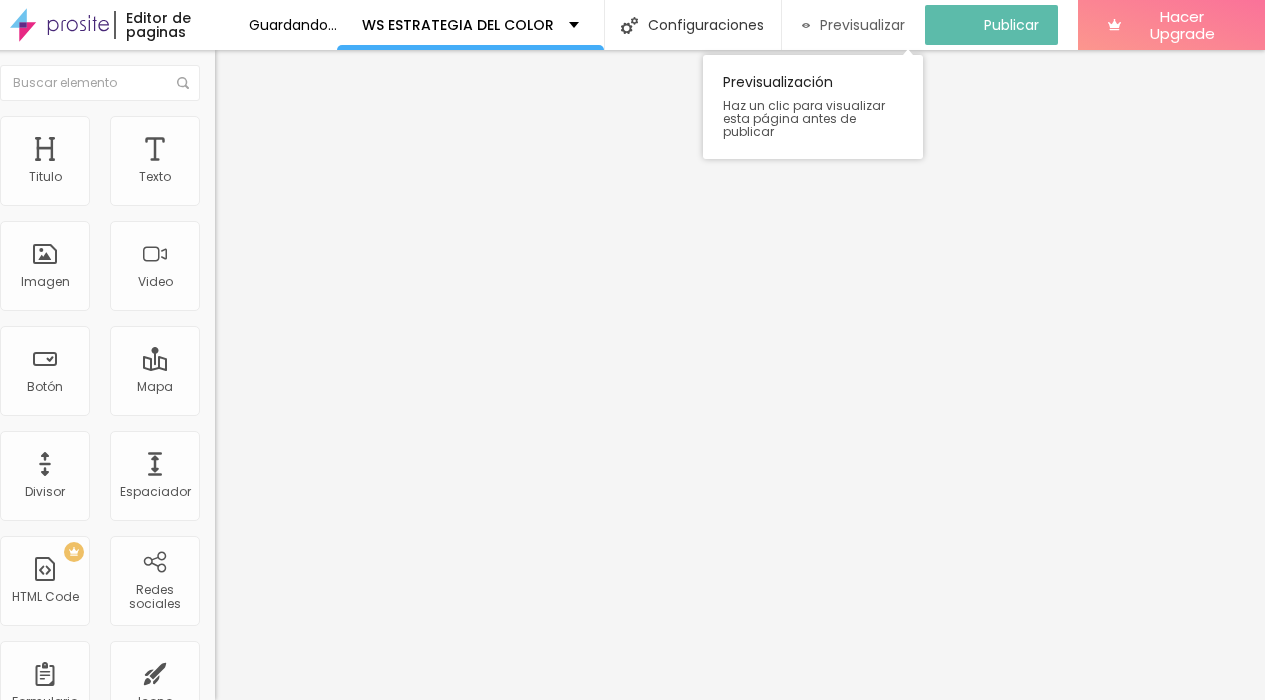click on "Previsualizar" at bounding box center [862, 25] 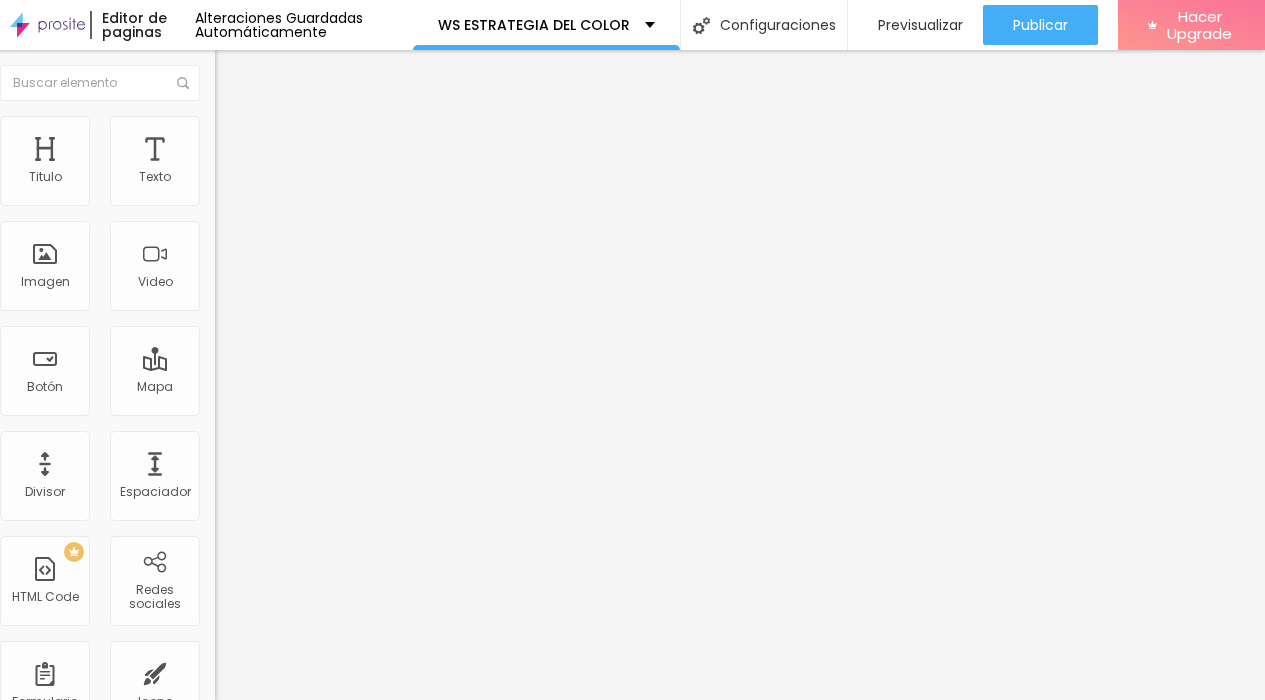 click at bounding box center [224, 125] 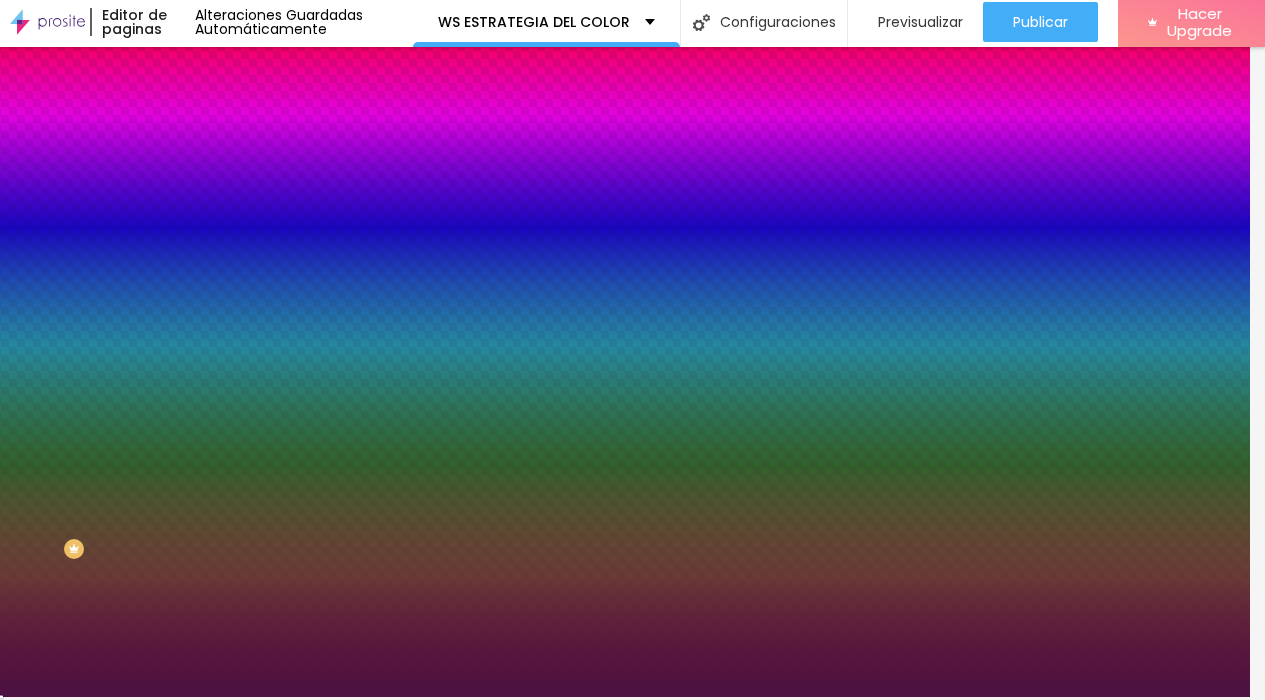 drag, startPoint x: 170, startPoint y: 184, endPoint x: 107, endPoint y: 184, distance: 63 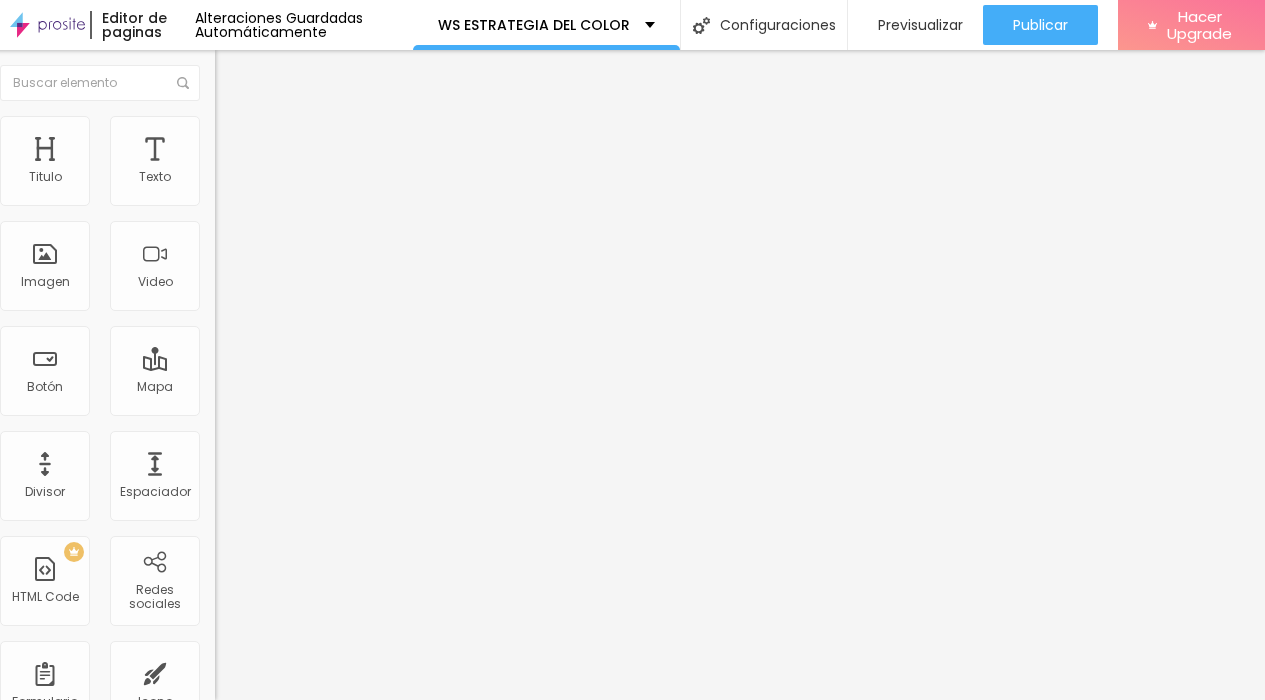 click at bounding box center (224, 125) 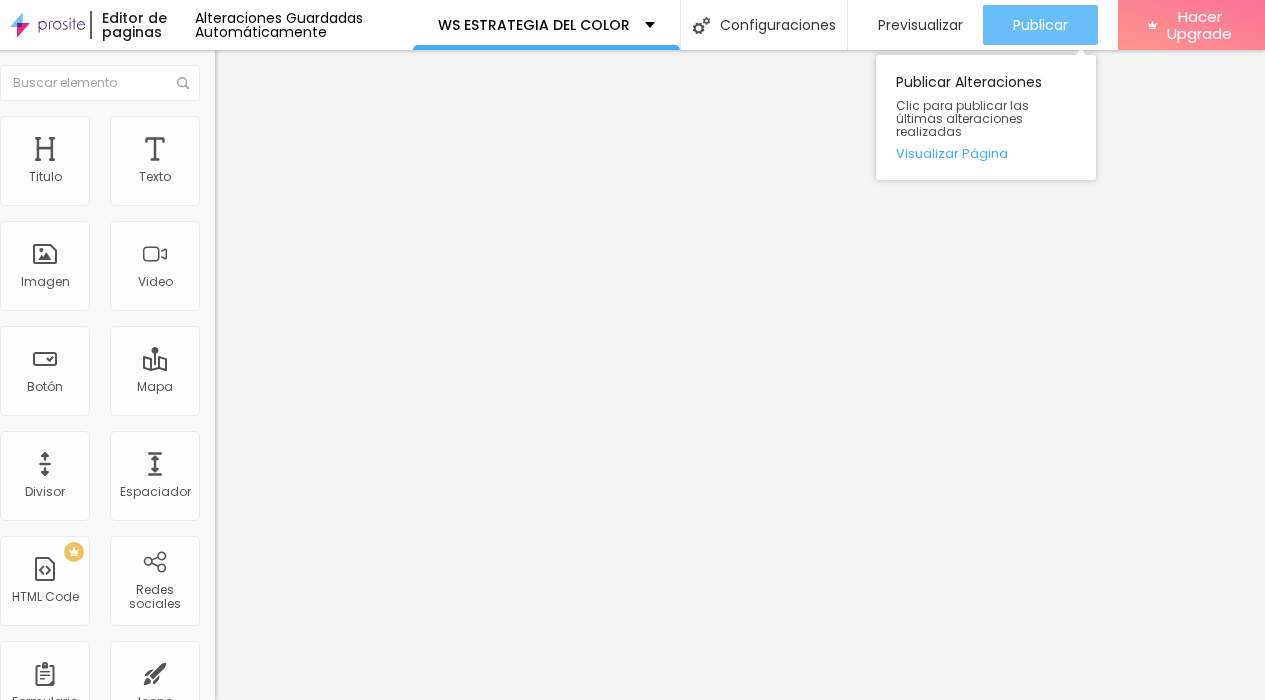 click on "Publicar" at bounding box center (1040, 25) 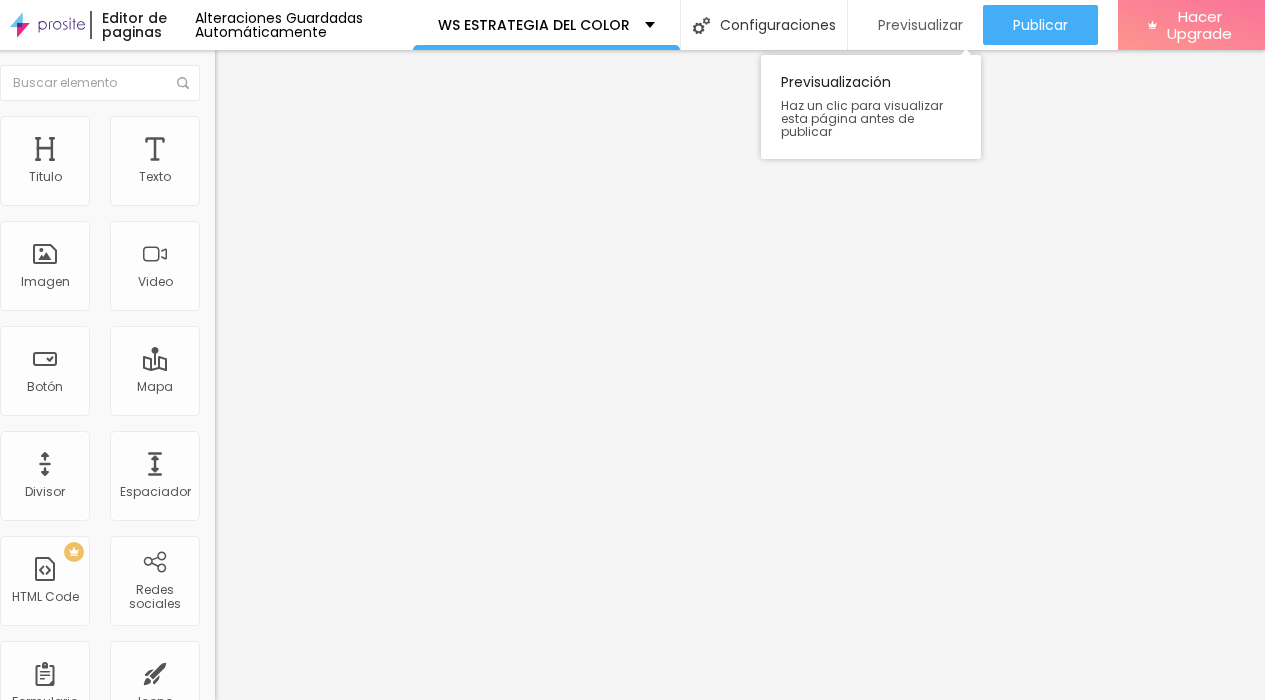 click on "Previsualizar" at bounding box center [920, 25] 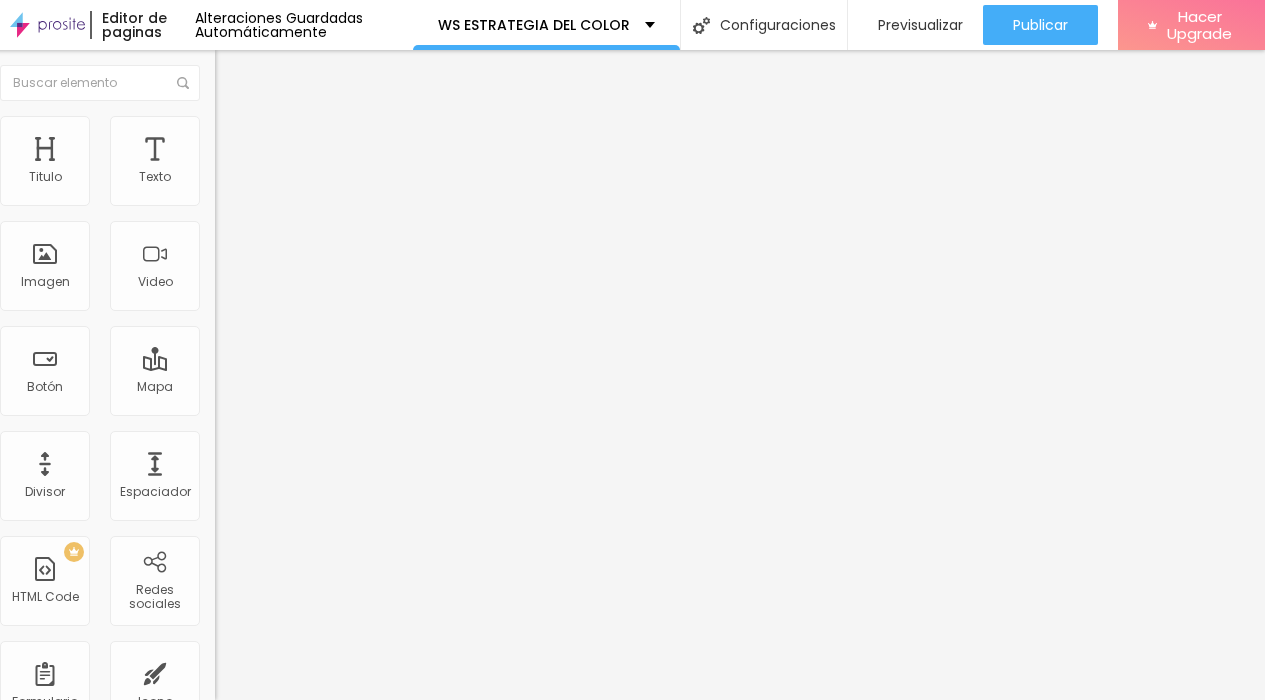 click on "Estilo" at bounding box center [330, 126] 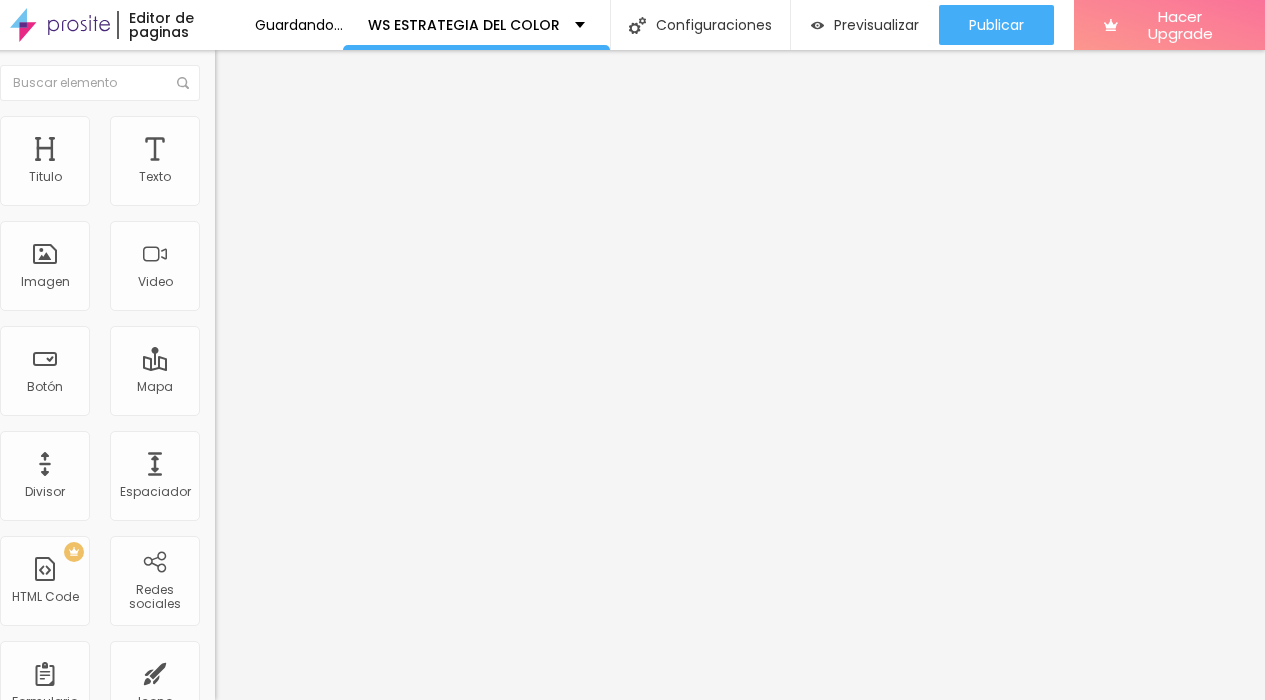 drag, startPoint x: 46, startPoint y: 180, endPoint x: 0, endPoint y: 201, distance: 50.566788 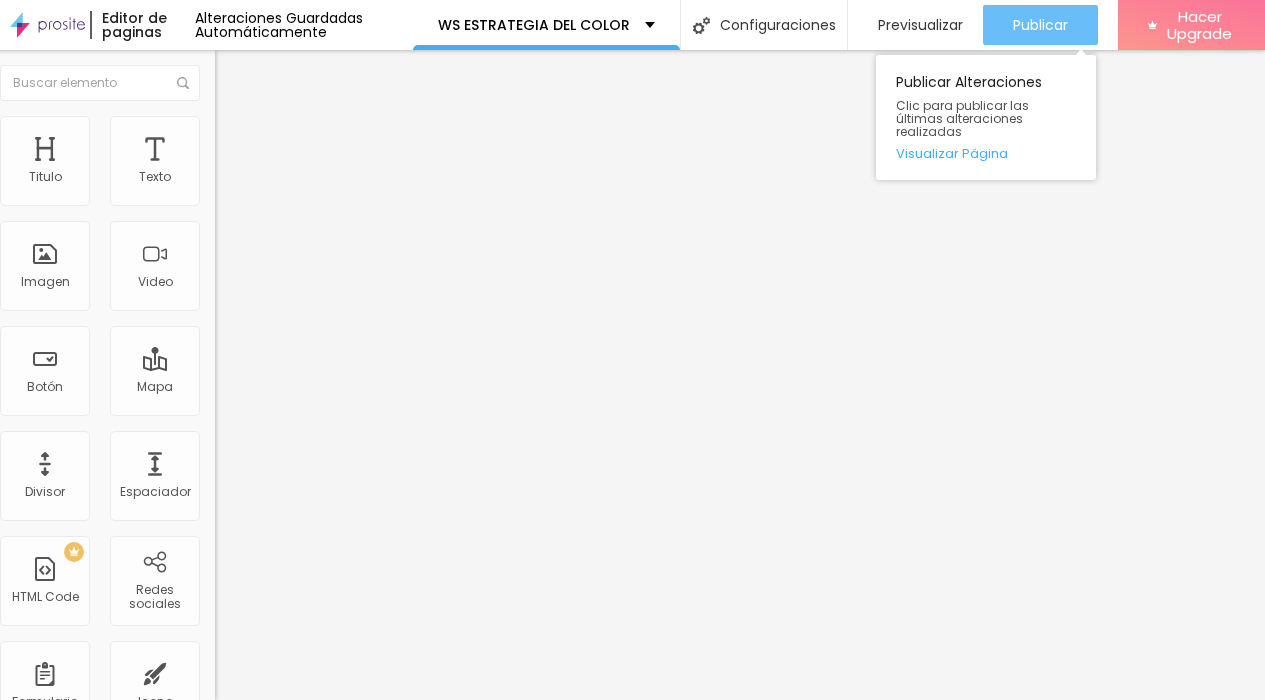click on "Publicar" at bounding box center [1040, 25] 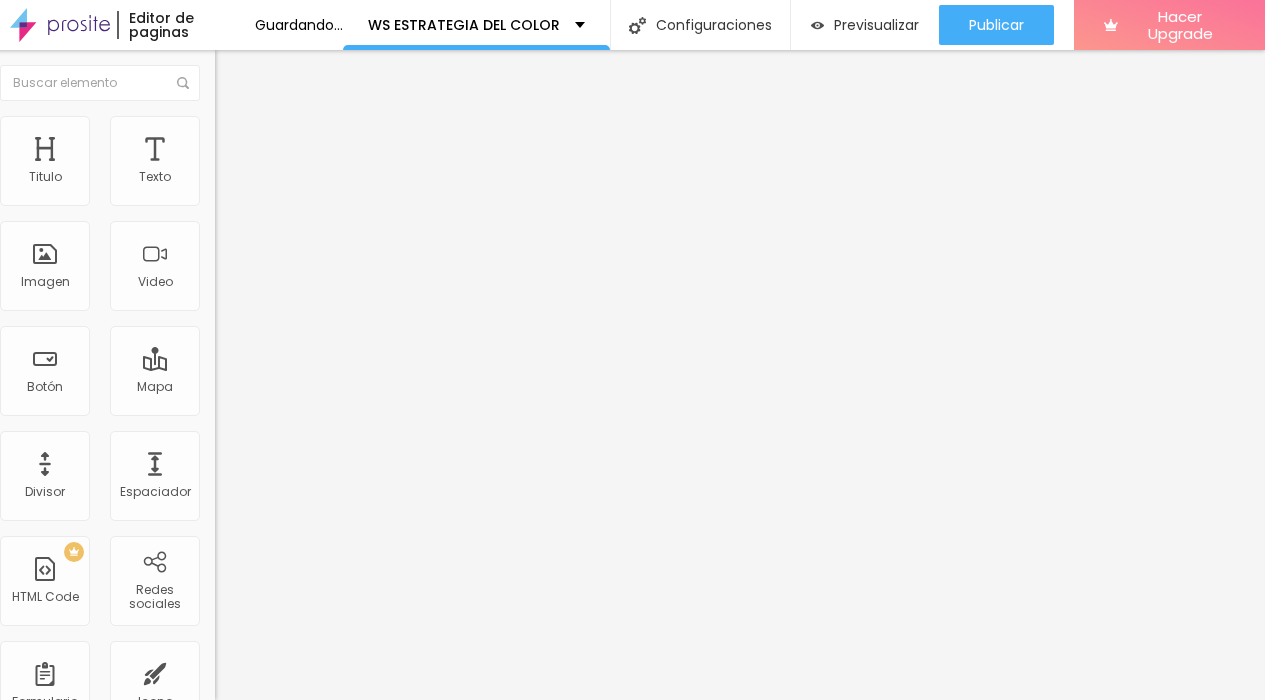 click on "Estilo" at bounding box center [248, 129] 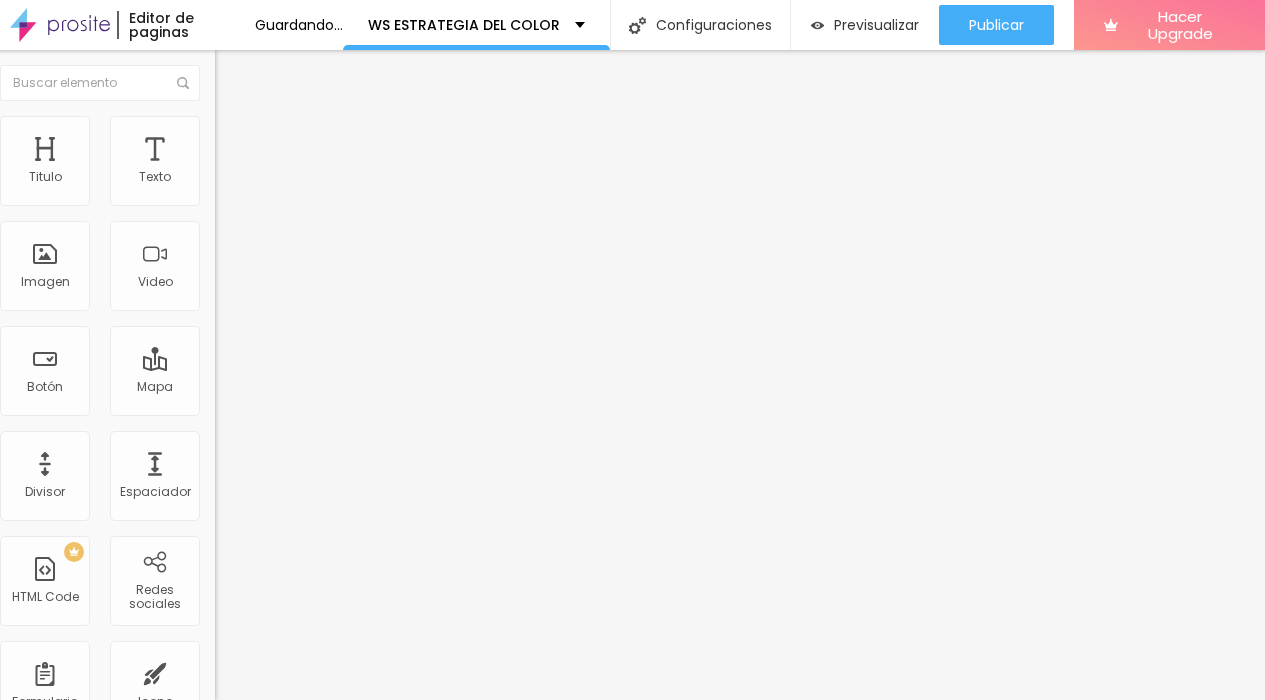 scroll, scrollTop: 15, scrollLeft: 0, axis: vertical 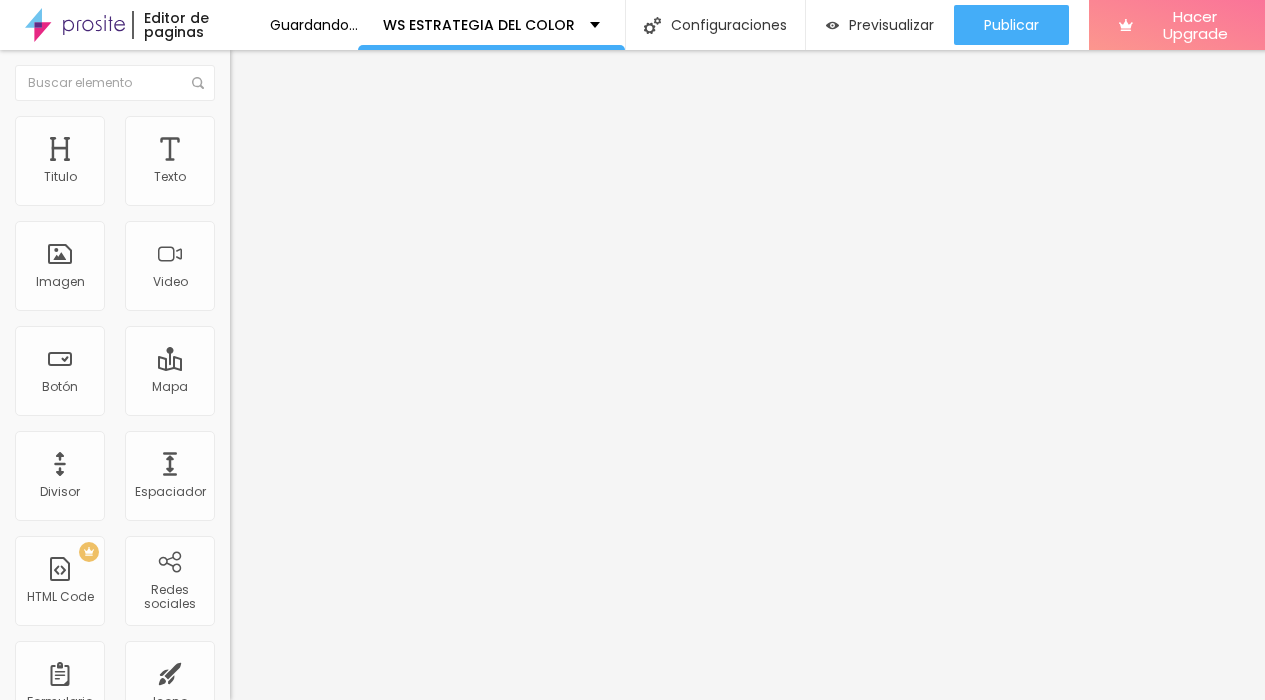 drag, startPoint x: 45, startPoint y: 238, endPoint x: 0, endPoint y: 236, distance: 45.044422 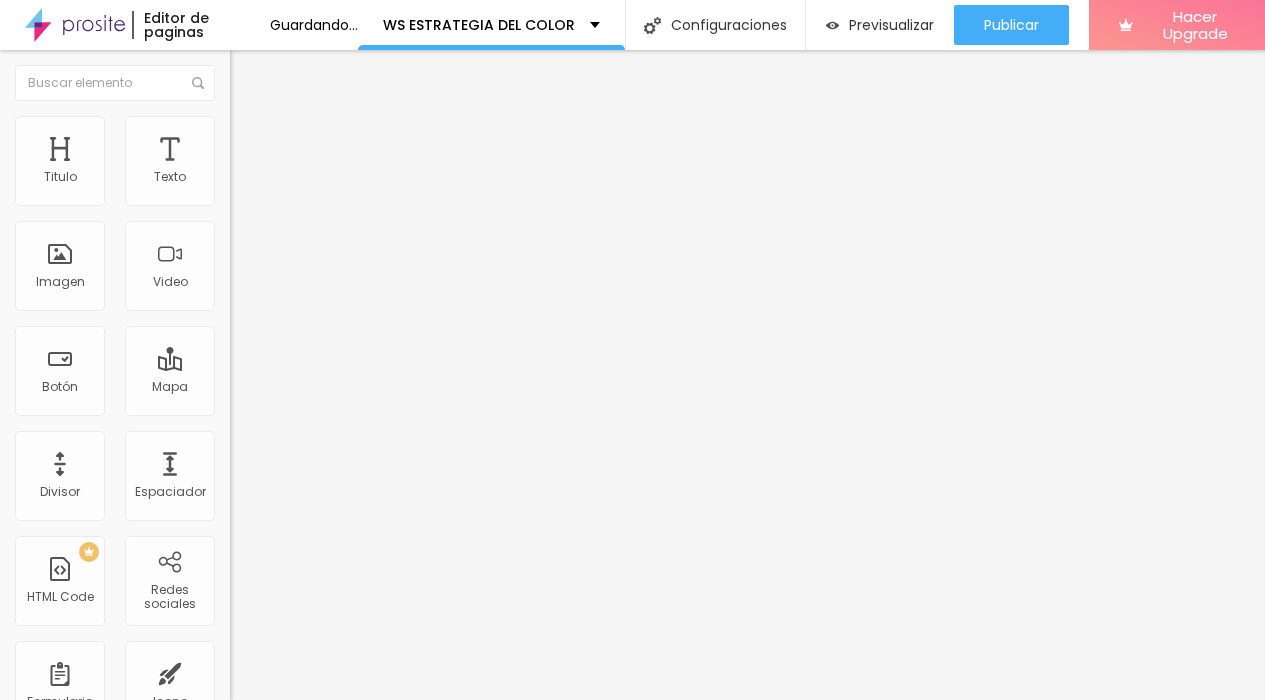 click at bounding box center (294, 447) 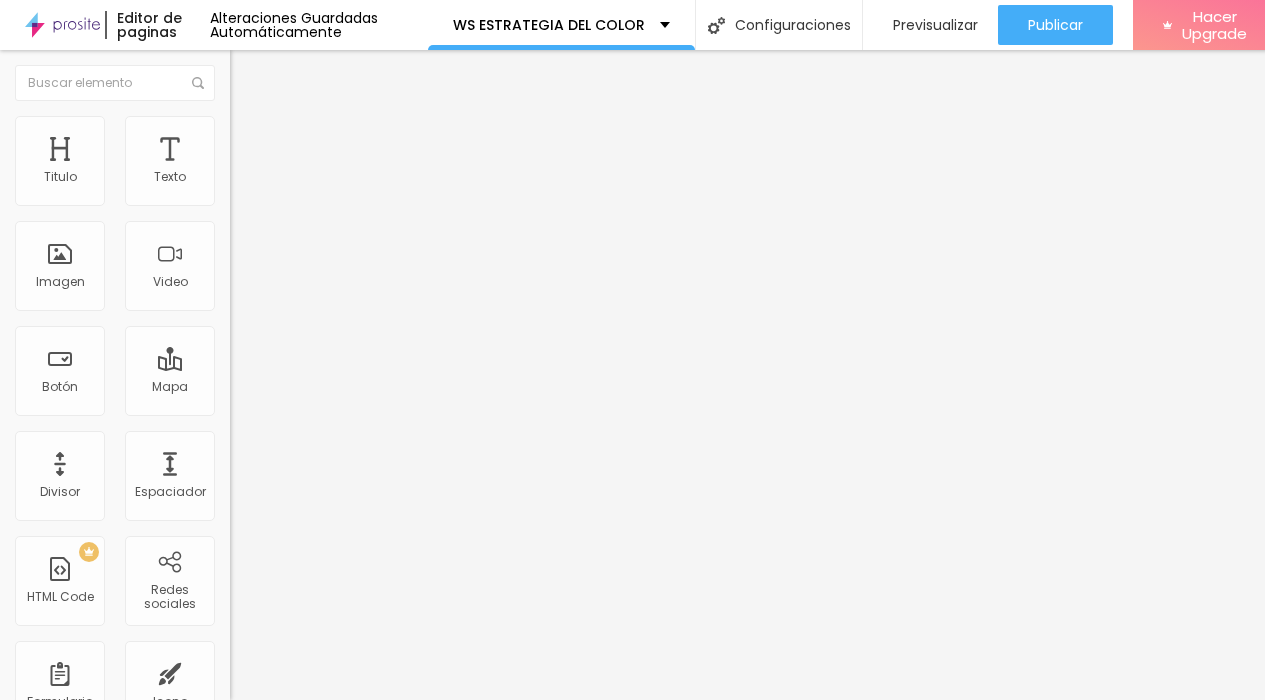 scroll, scrollTop: 15, scrollLeft: 40, axis: both 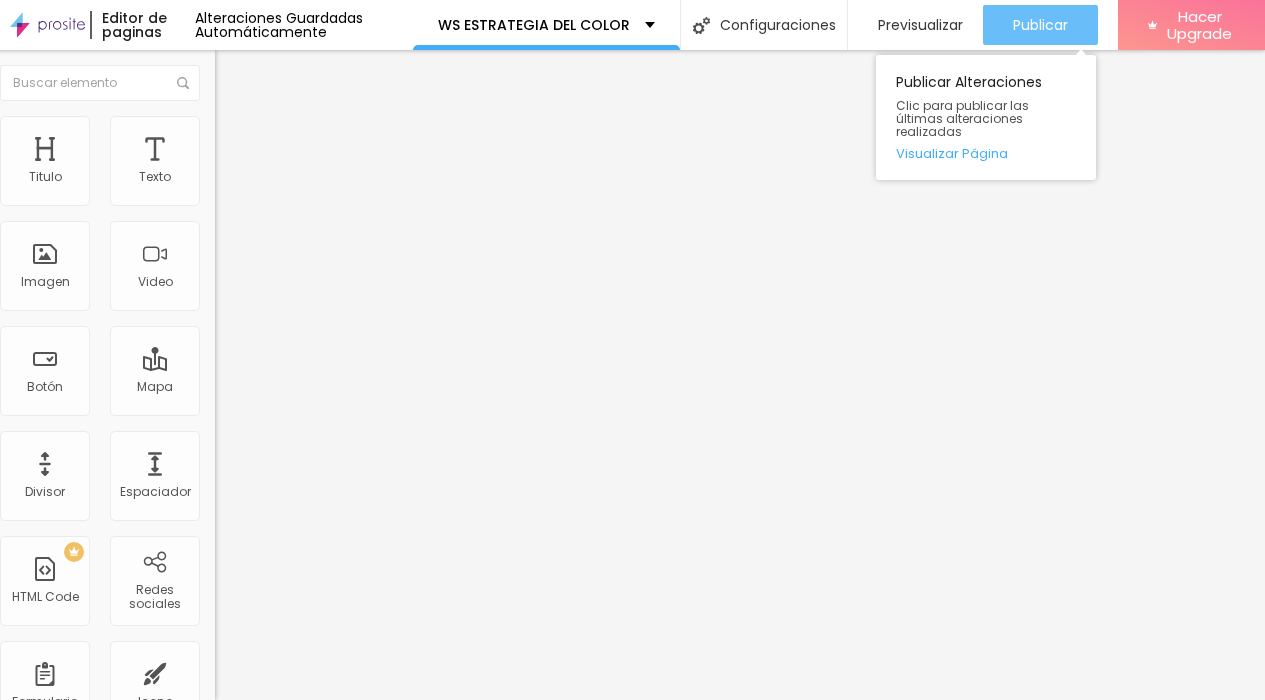 click on "Publicar" at bounding box center [1040, 25] 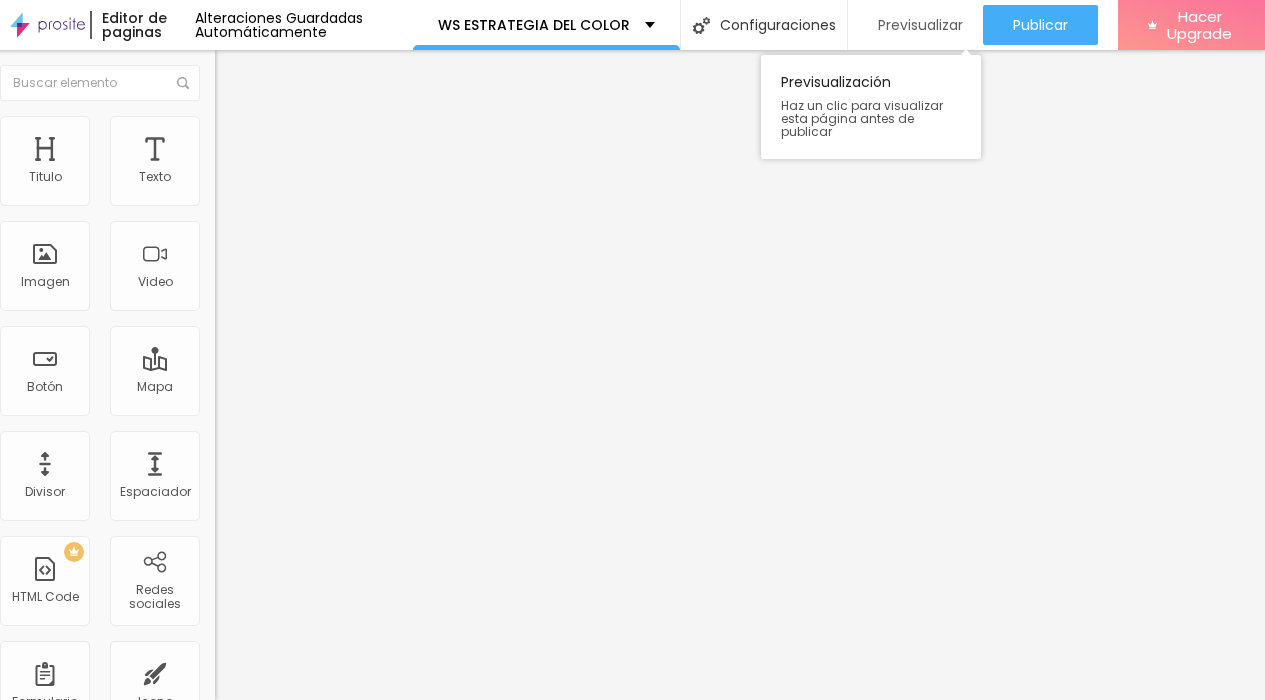 click on "Previsualizar" at bounding box center [920, 25] 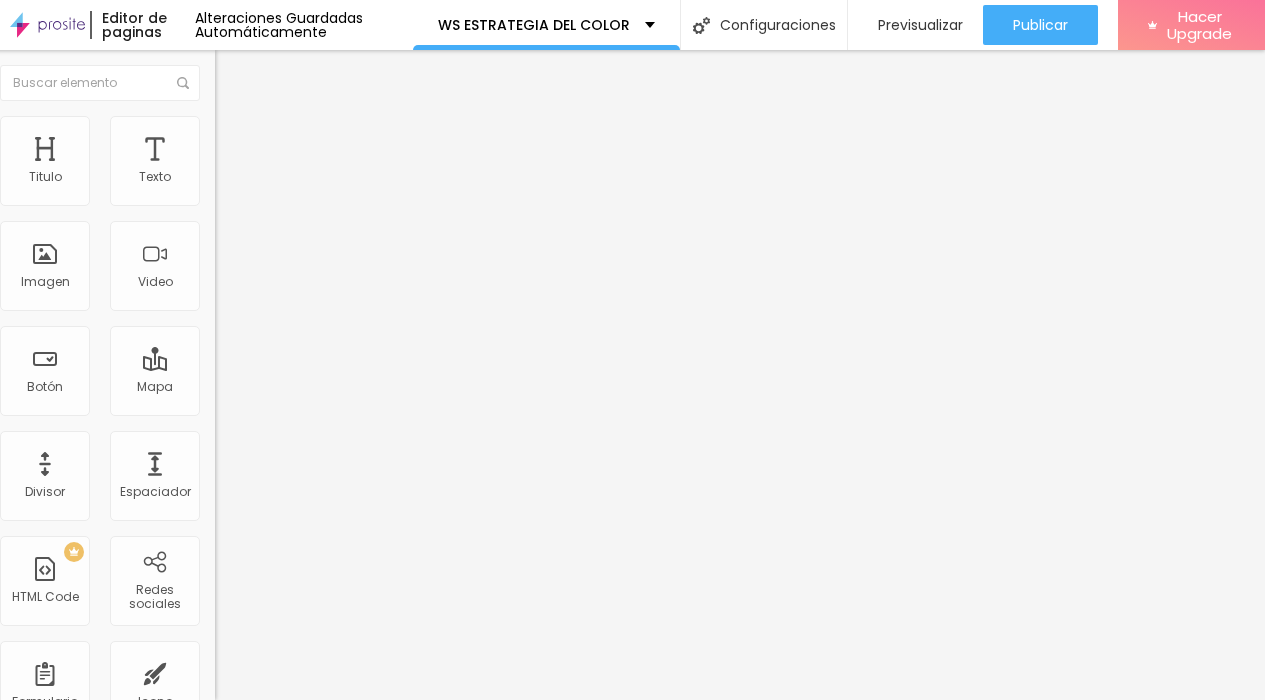 click on "Avanzado" at bounding box center (330, 126) 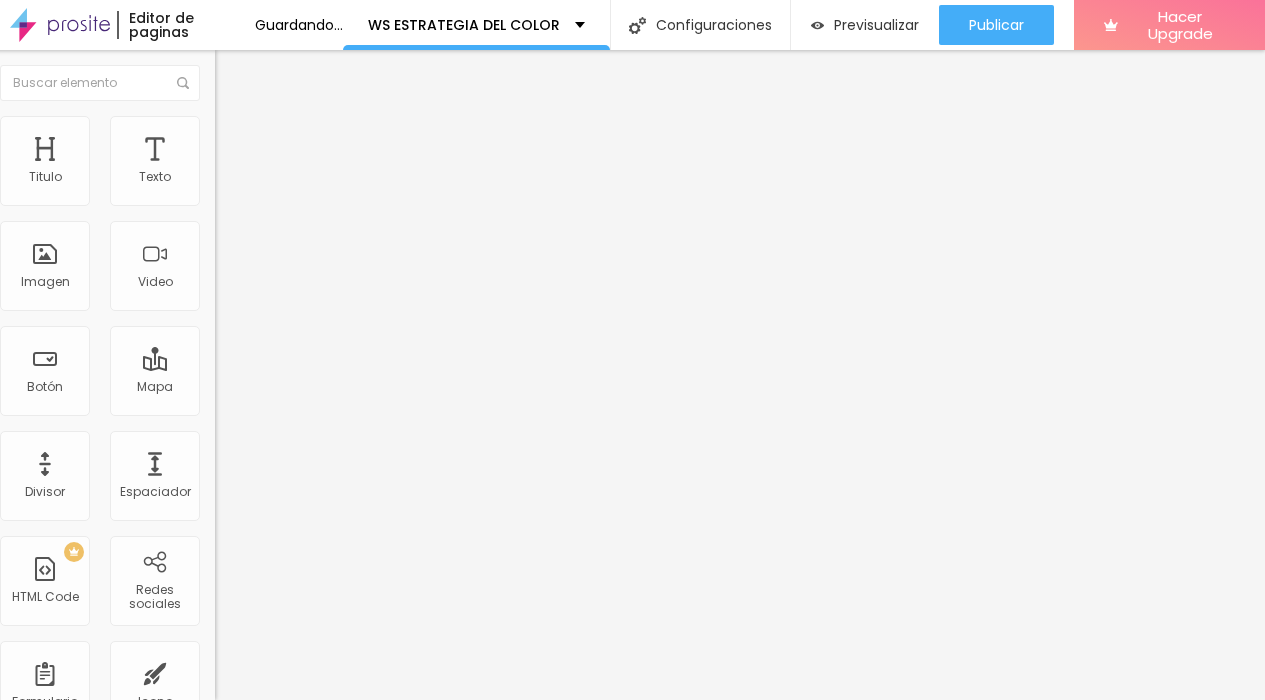 click at bounding box center [330, 864] 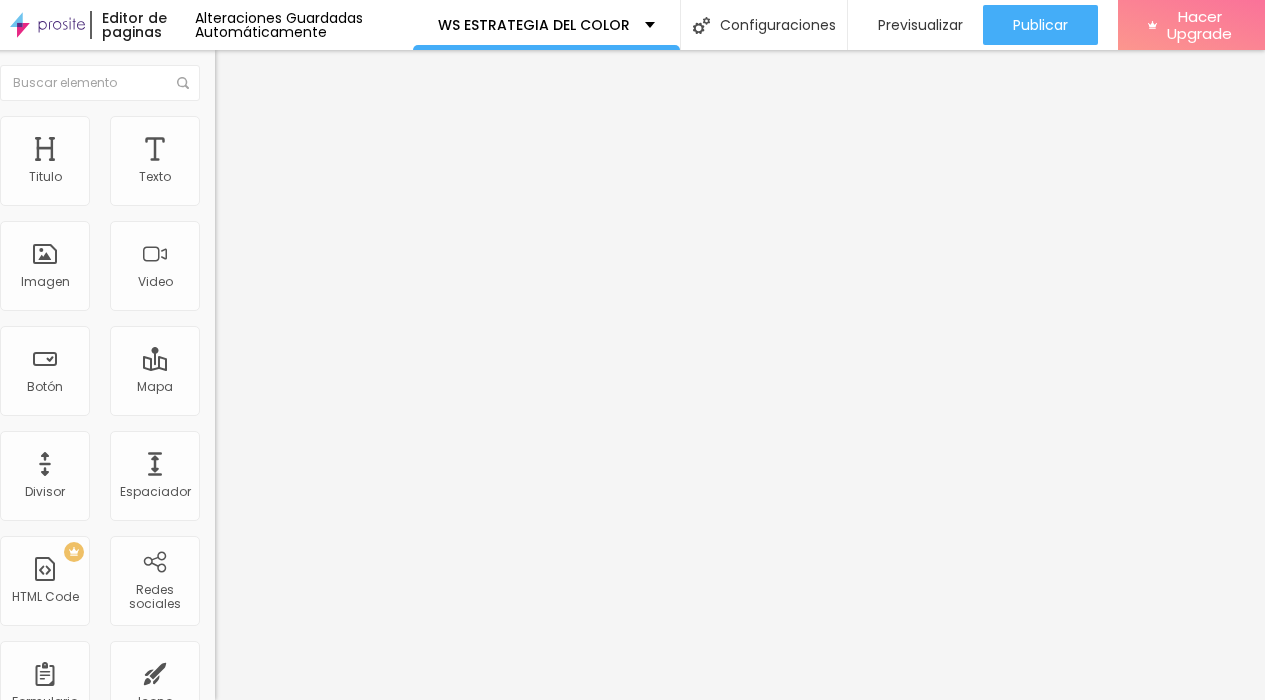 click on "Avanzado" at bounding box center [265, 129] 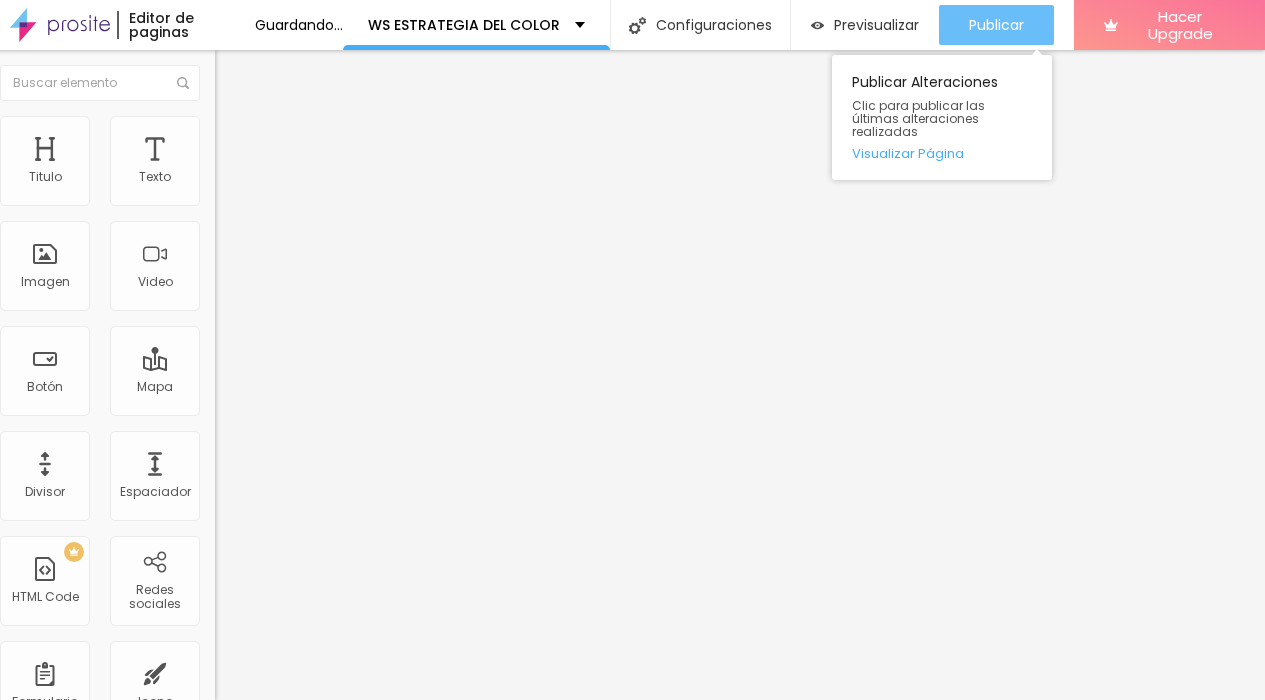 click on "Publicar" at bounding box center [996, 25] 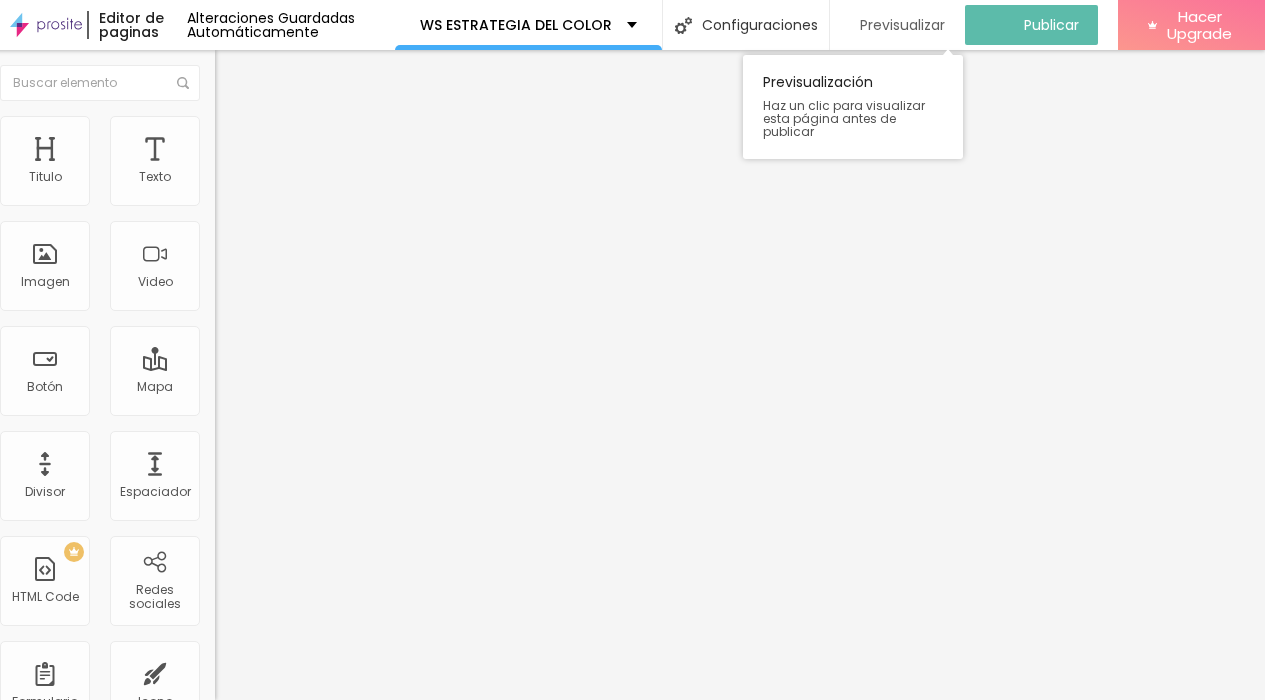click on "Previsualizar" at bounding box center (902, 25) 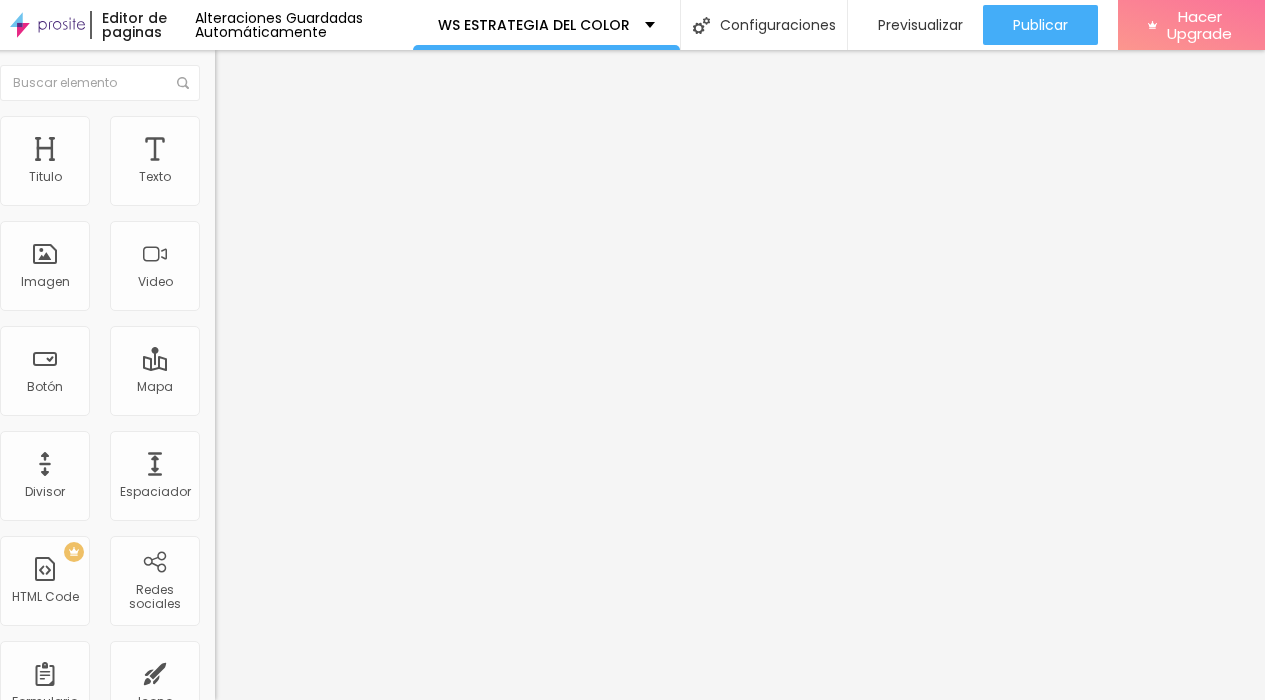 click on "Estilo" at bounding box center [330, 106] 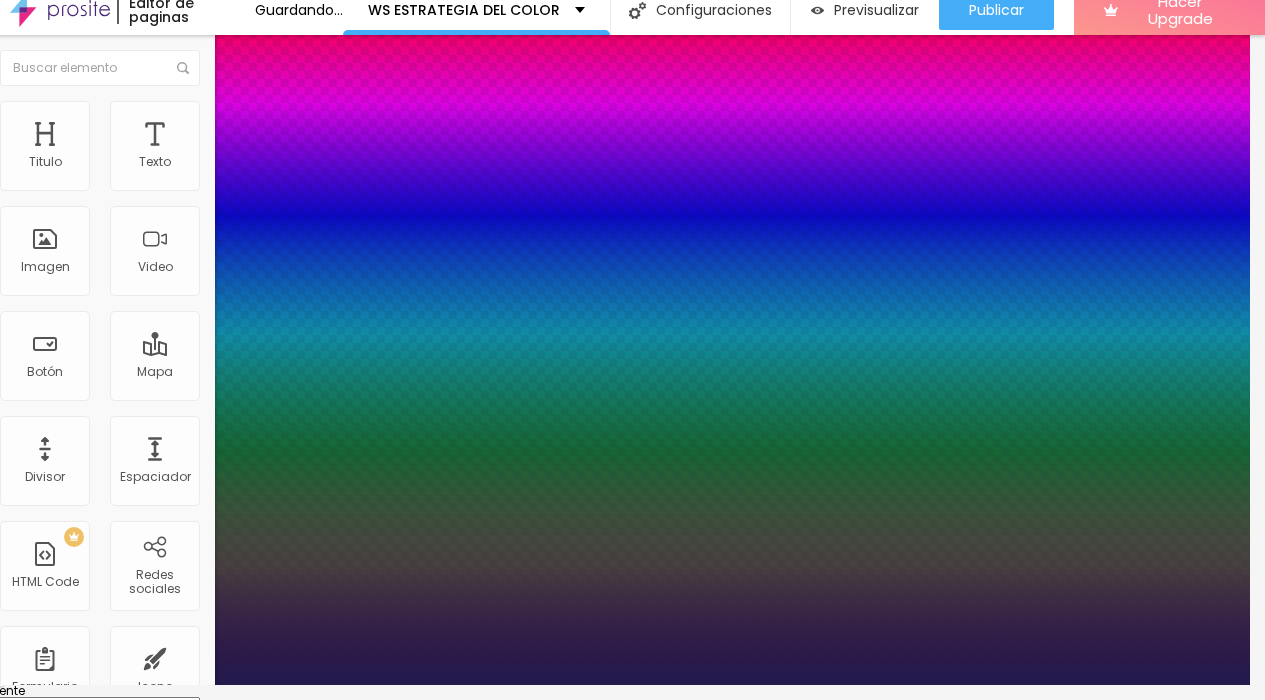 click at bounding box center [49, 1993] 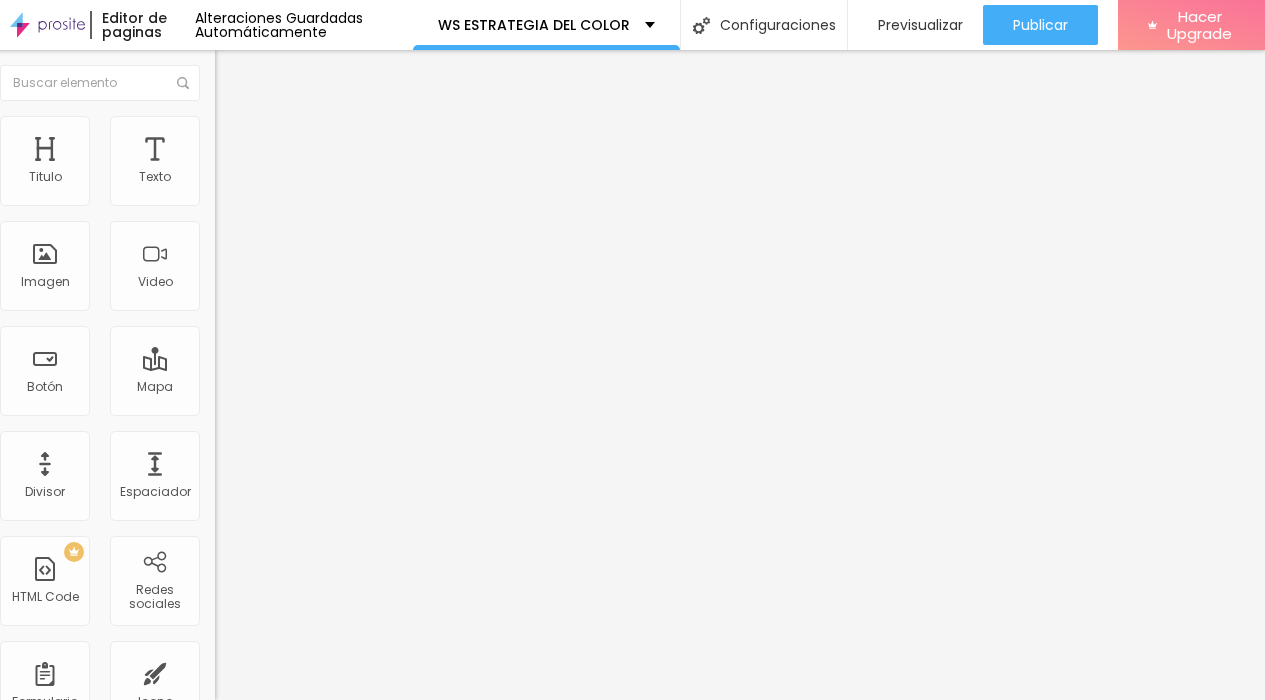 click on "Publicar" at bounding box center (1040, 25) 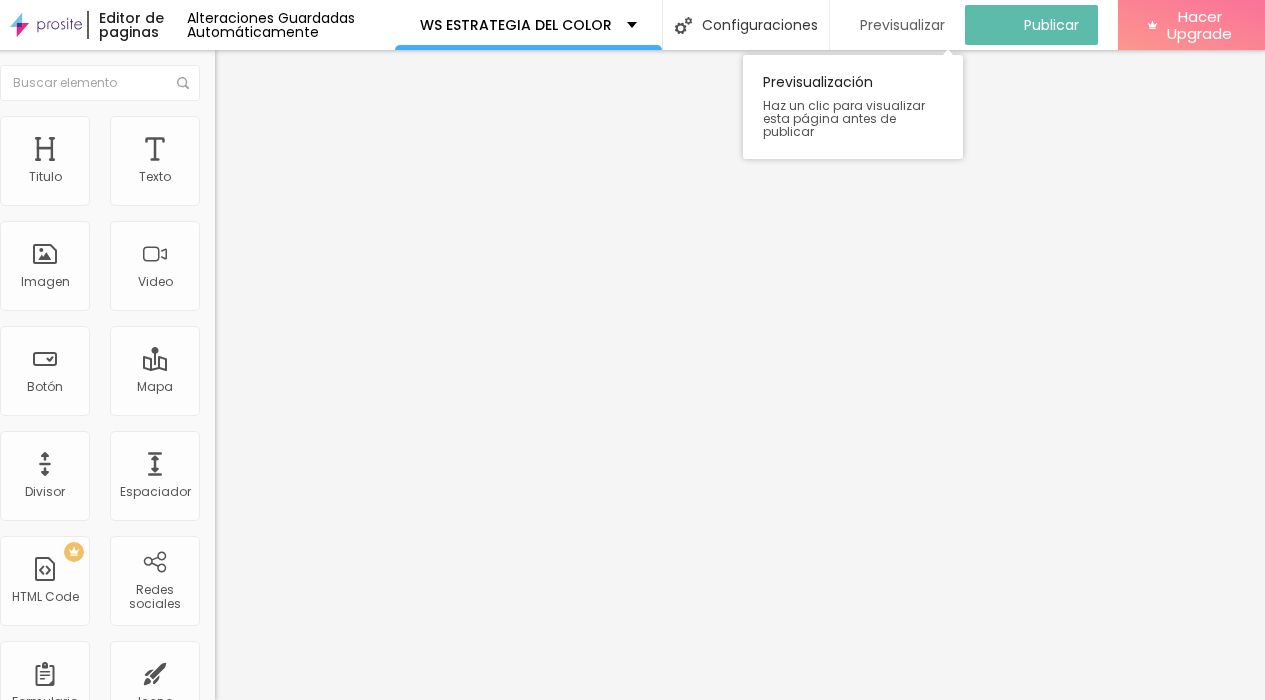 click on "Previsualizar" at bounding box center [902, 25] 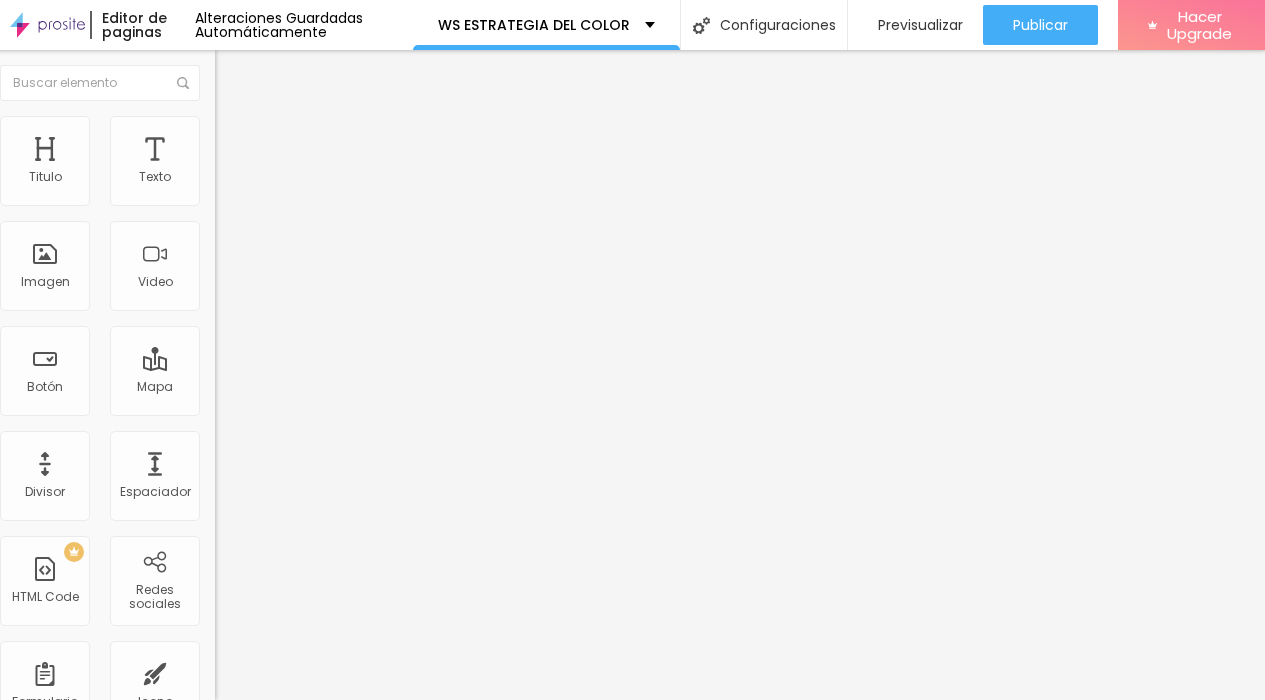 click on "Avanzado" at bounding box center [330, 126] 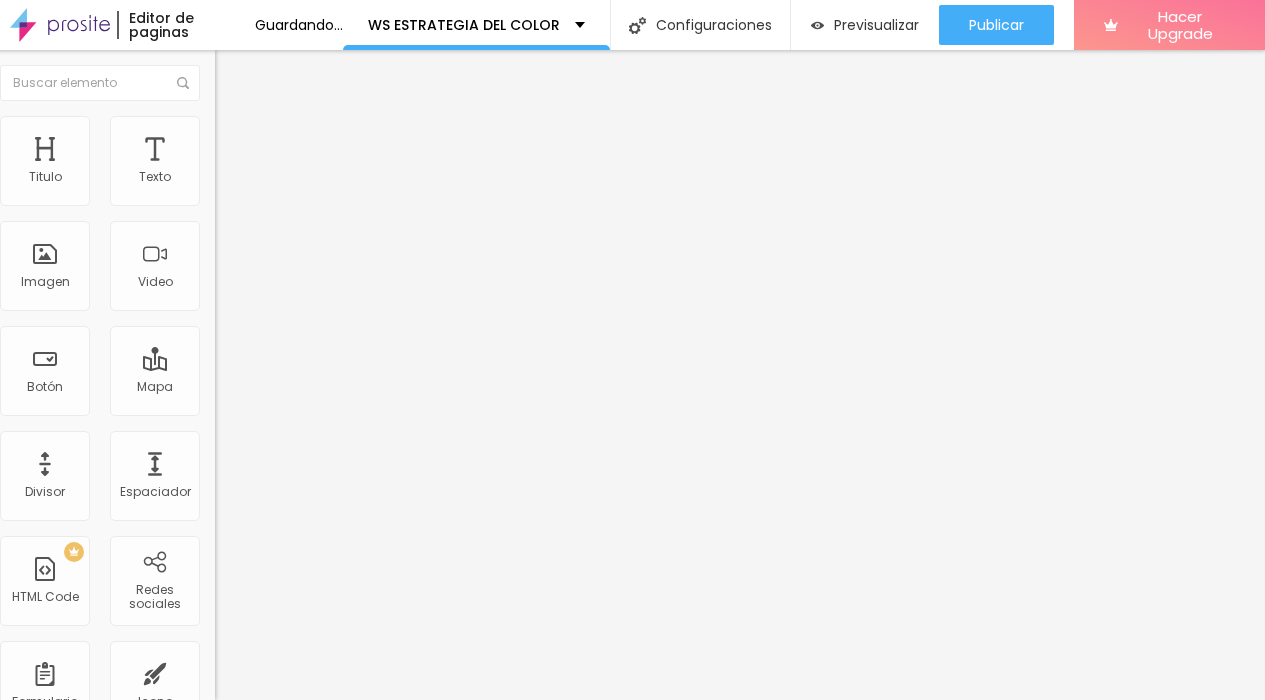 click at bounding box center [330, 864] 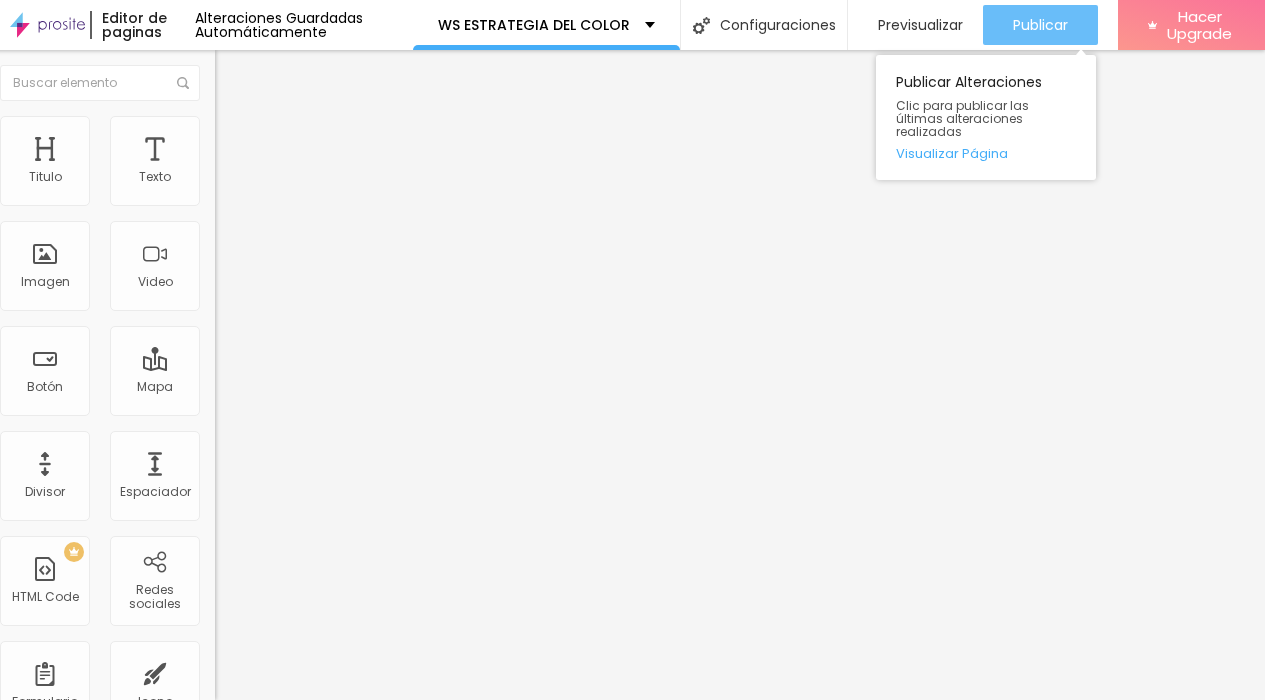 click on "Publicar" at bounding box center [1040, 25] 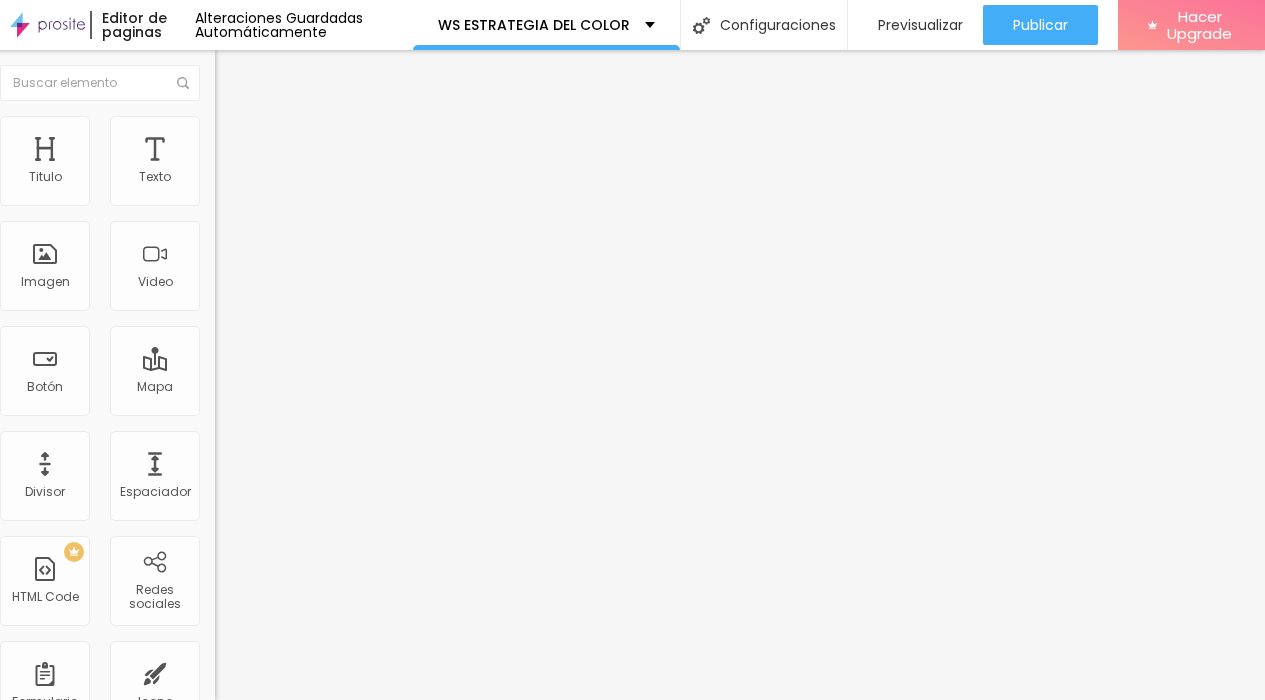 click on "Avanzado" at bounding box center (330, 146) 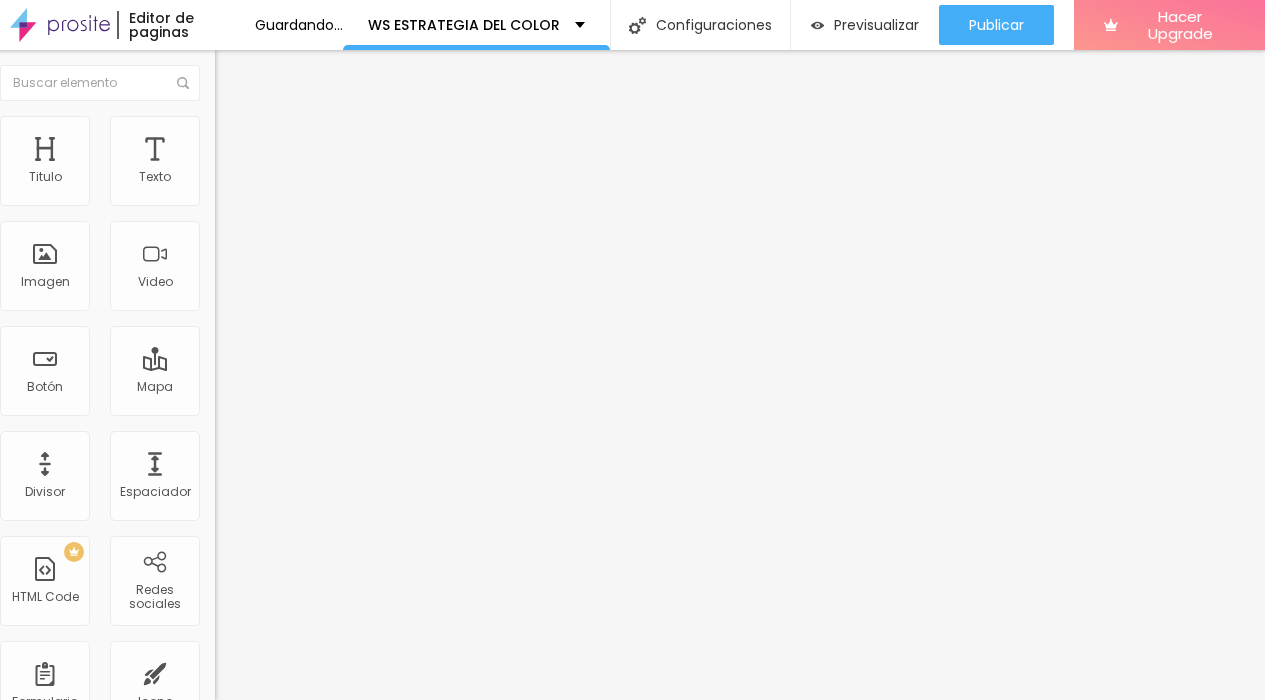 click at bounding box center [224, 125] 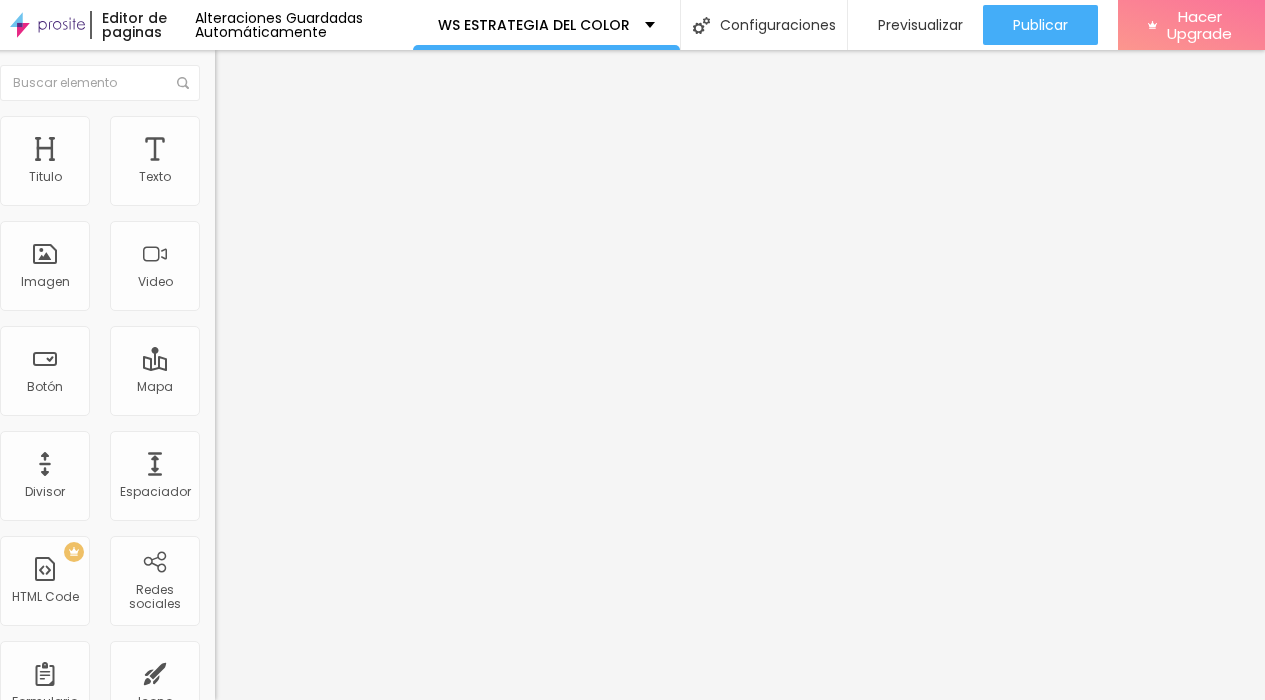 click 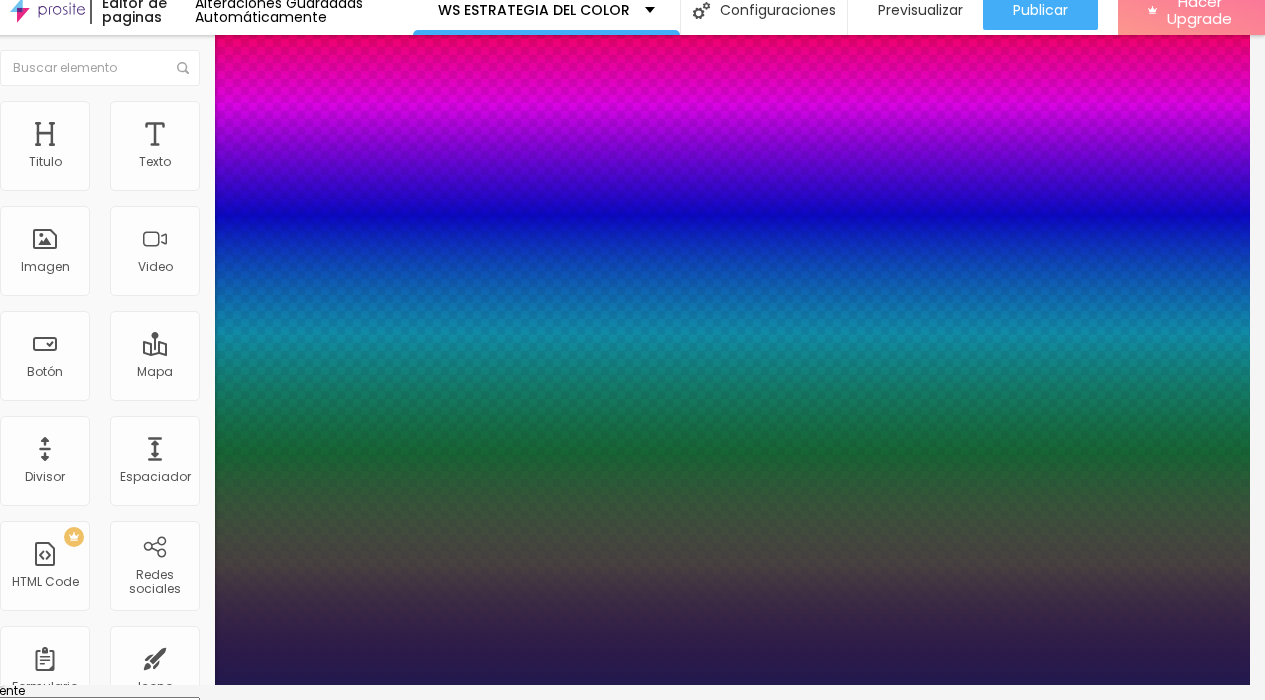 click at bounding box center [49, 1993] 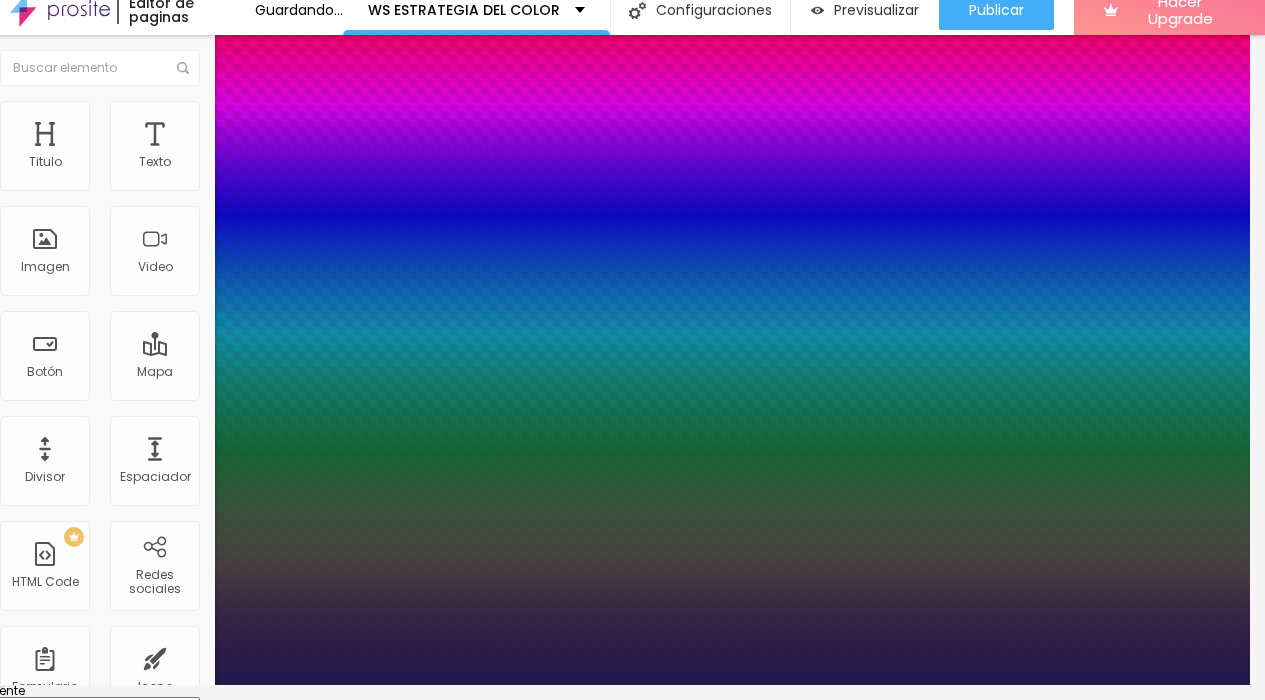 click at bounding box center [617, 685] 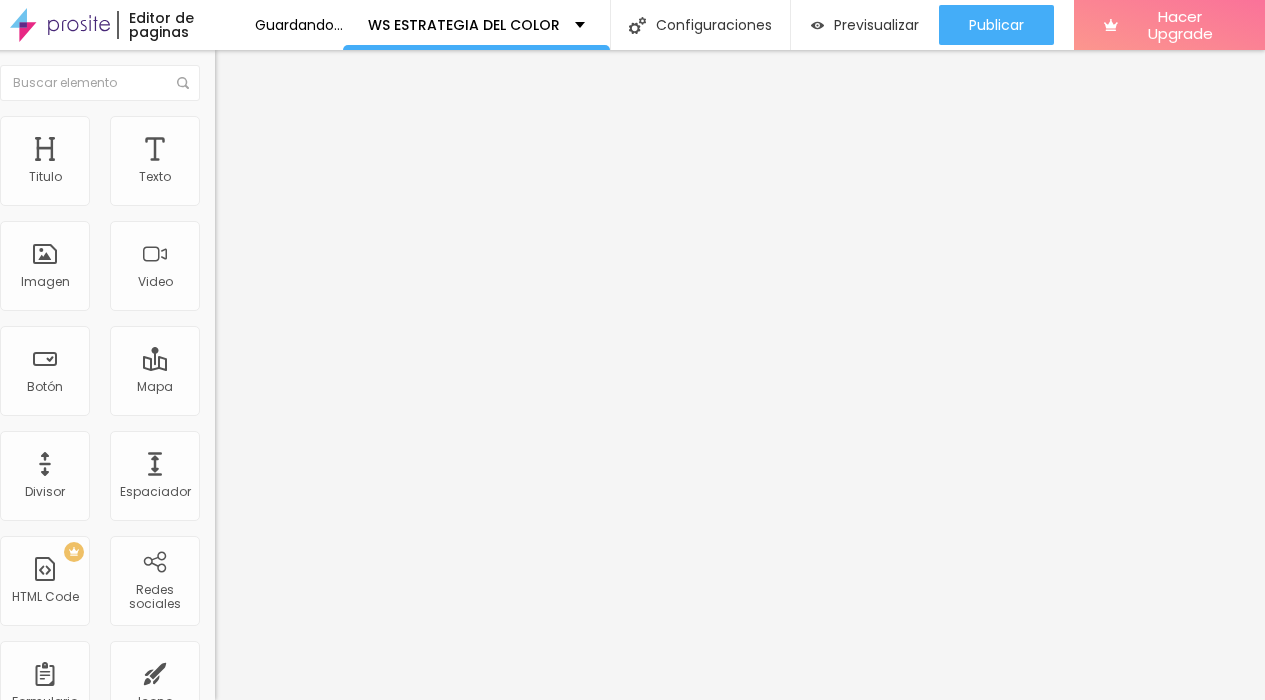 click on "Avanzado" at bounding box center (330, 126) 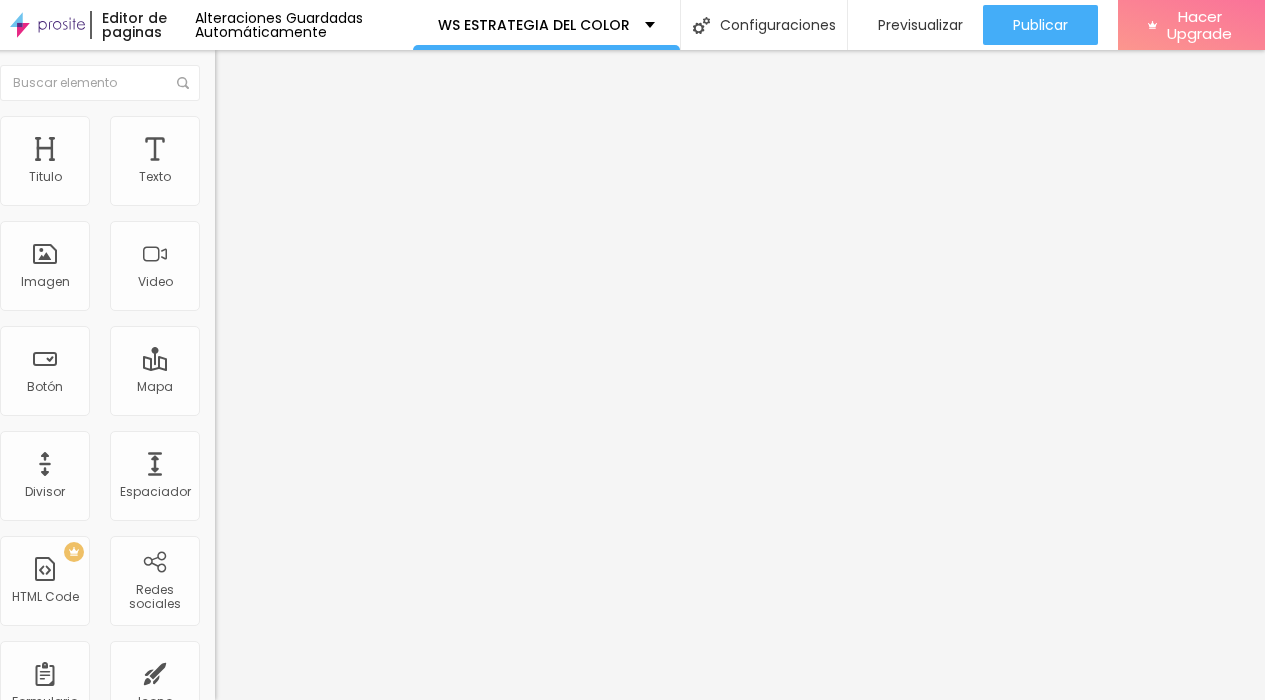 click at bounding box center [330, 840] 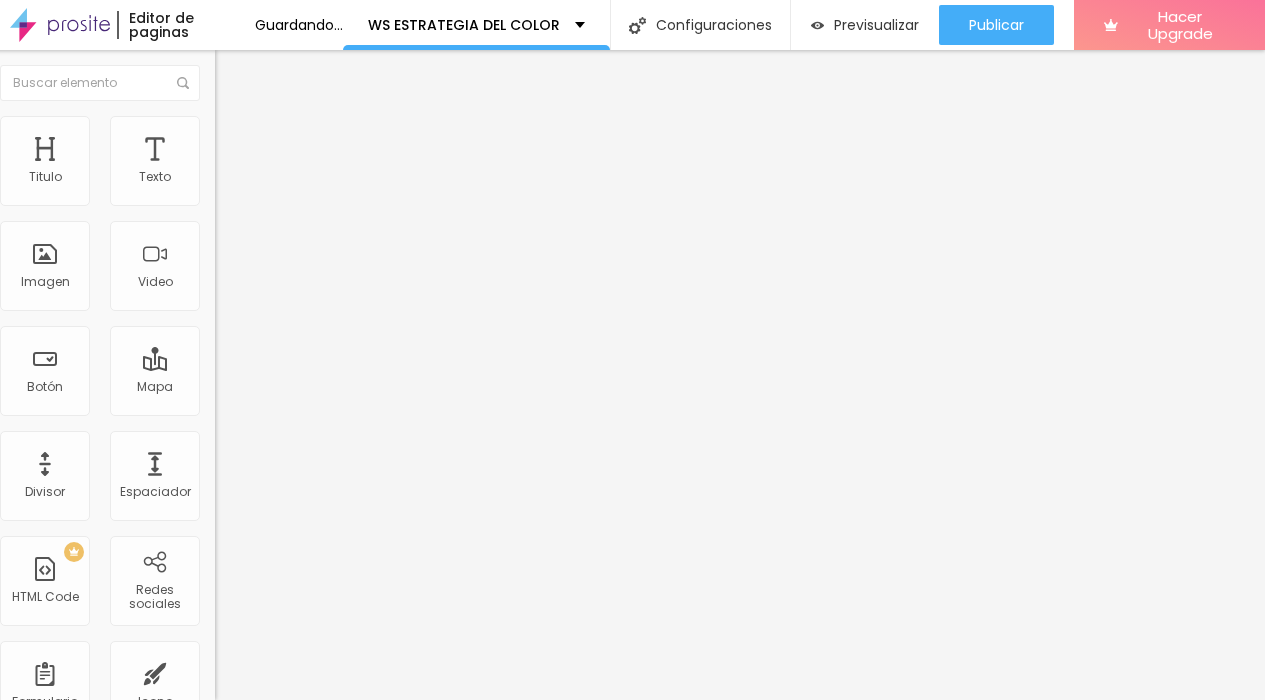 click on "Avanzado" at bounding box center [265, 129] 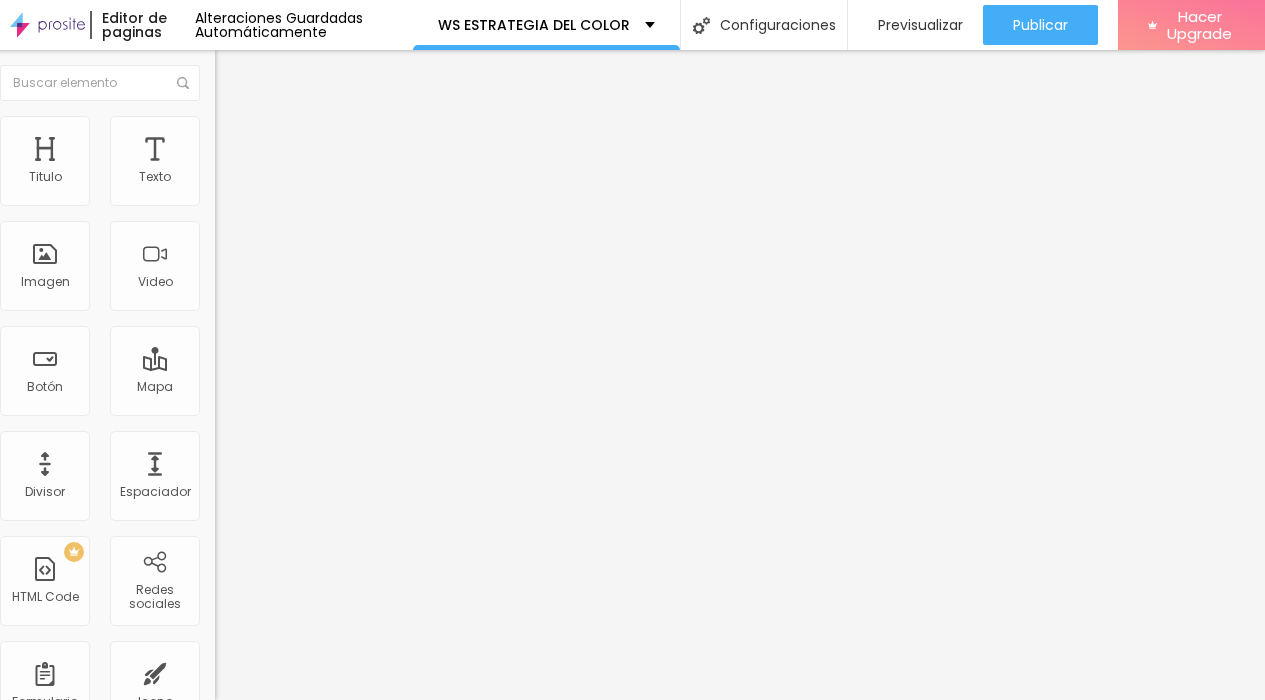 click at bounding box center [330, 864] 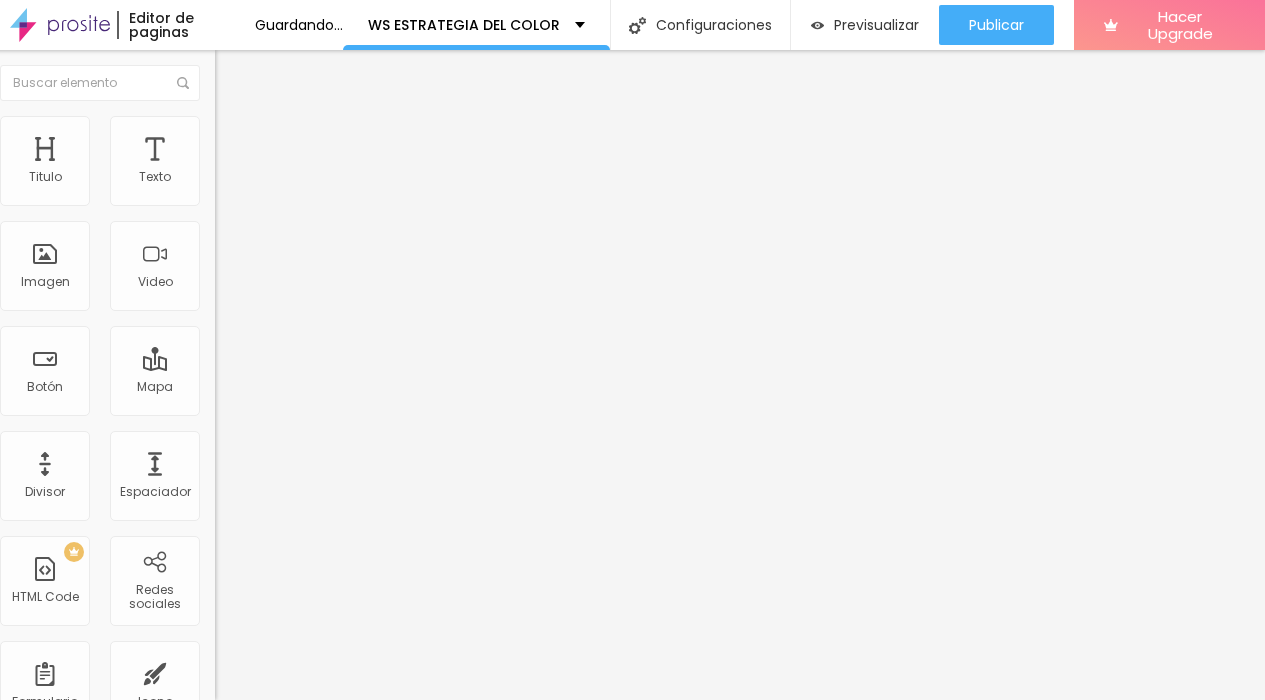 click 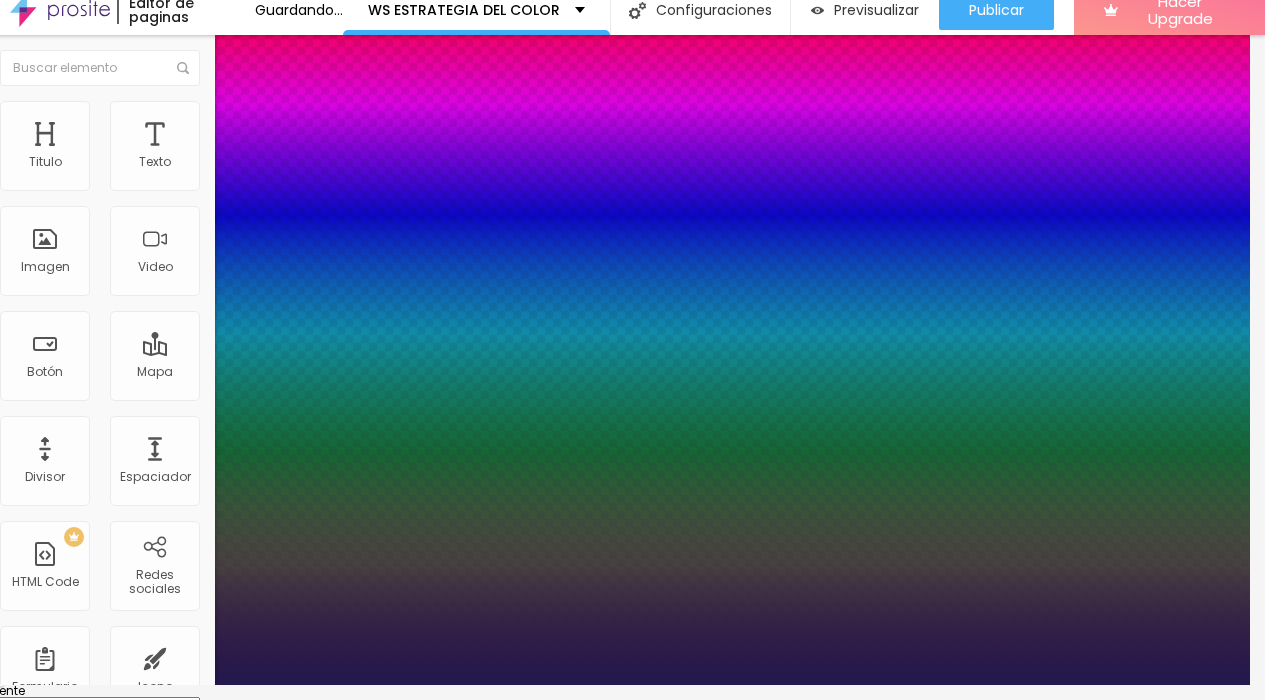 click at bounding box center (49, 1993) 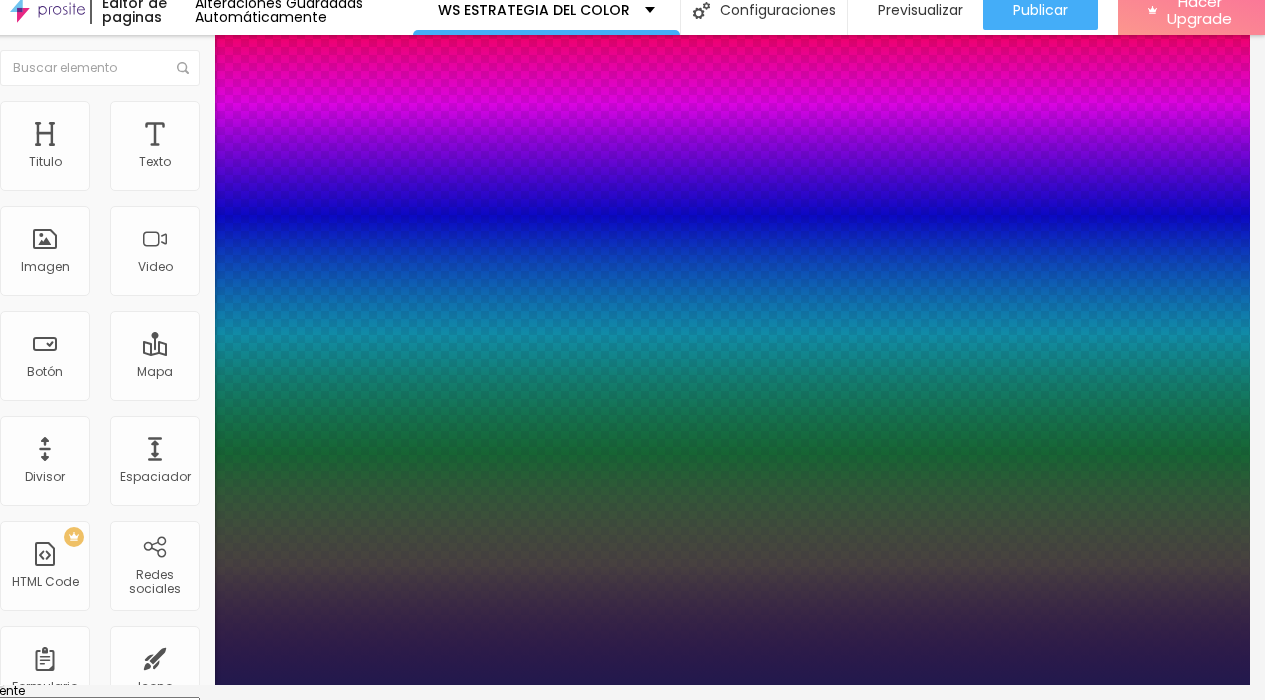 click at bounding box center (617, 685) 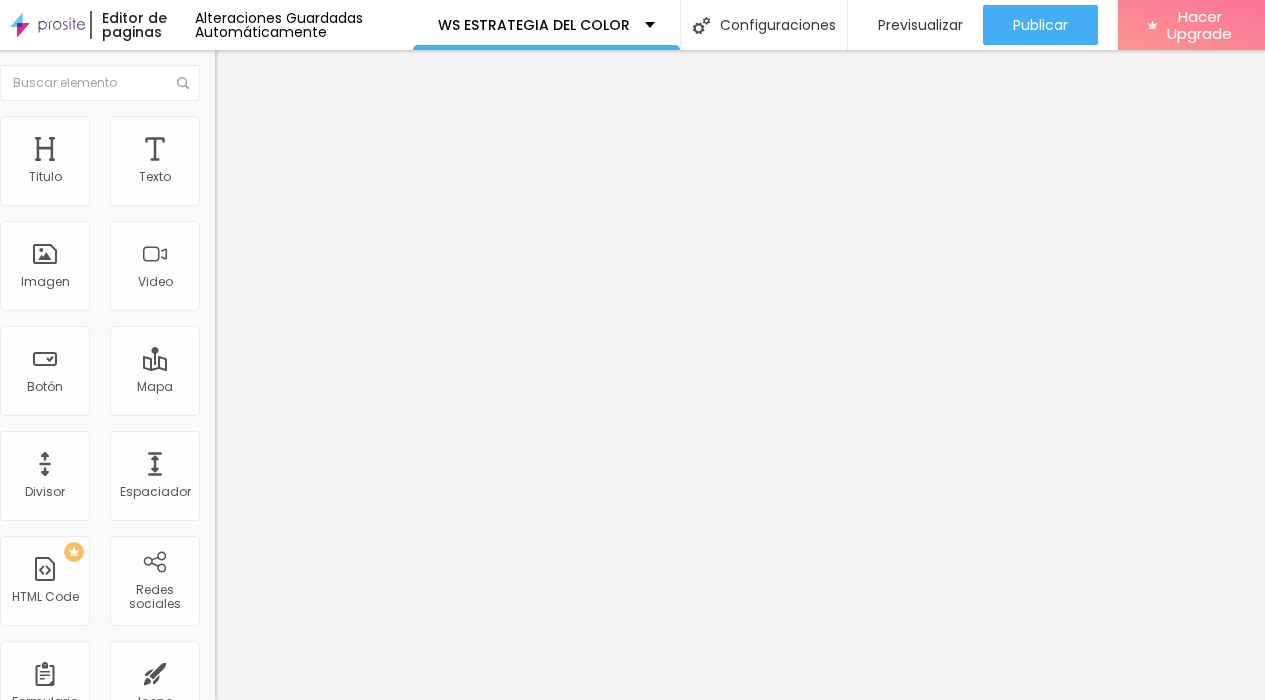 click on "Publicar" at bounding box center [1040, 25] 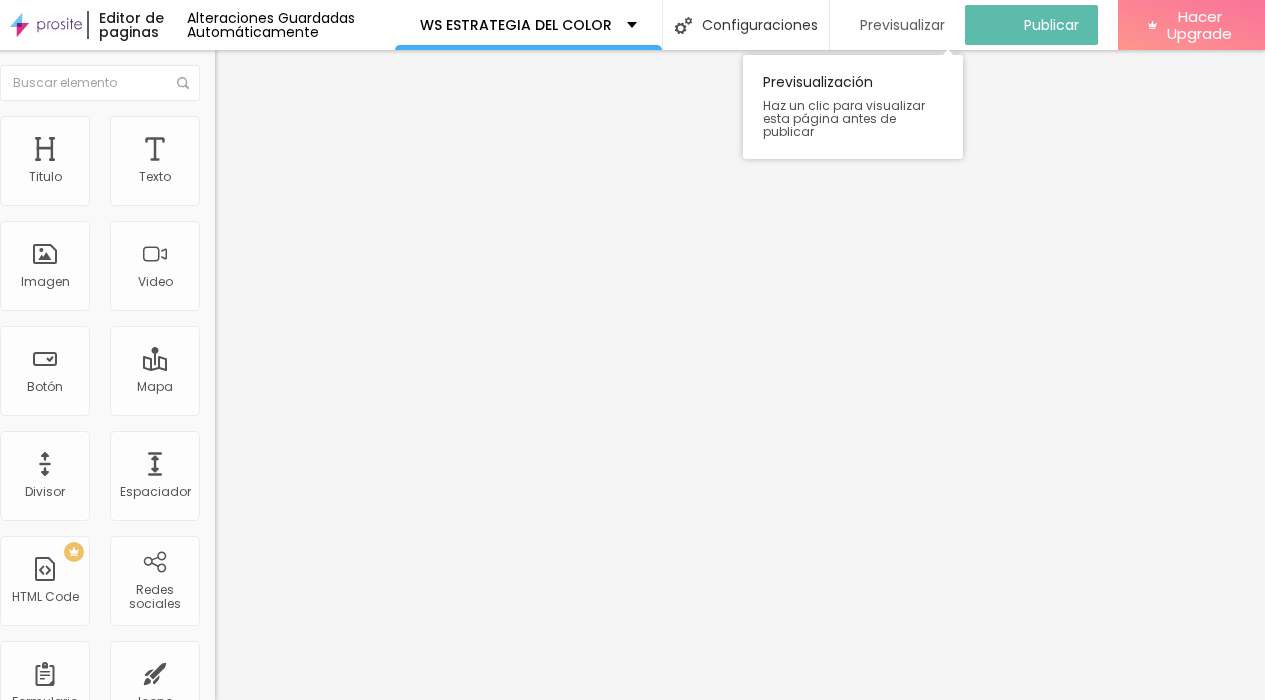 click on "Previsualizar" at bounding box center (902, 25) 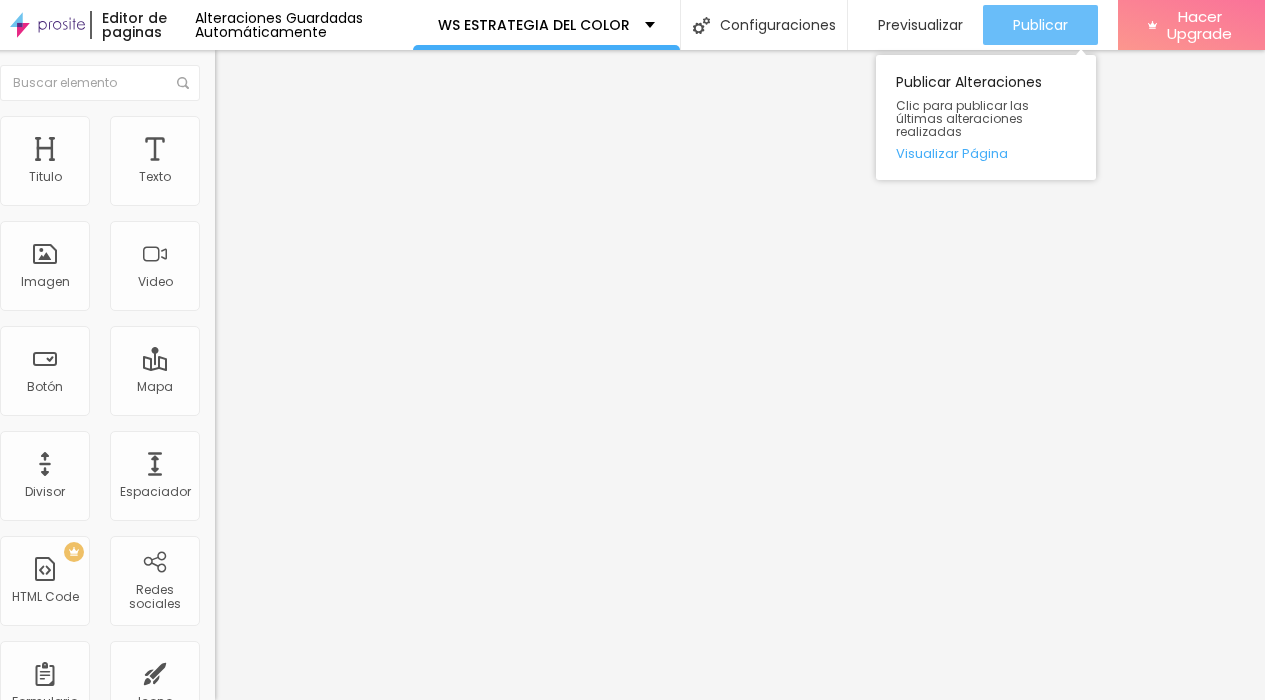 click on "Publicar" at bounding box center (1040, 25) 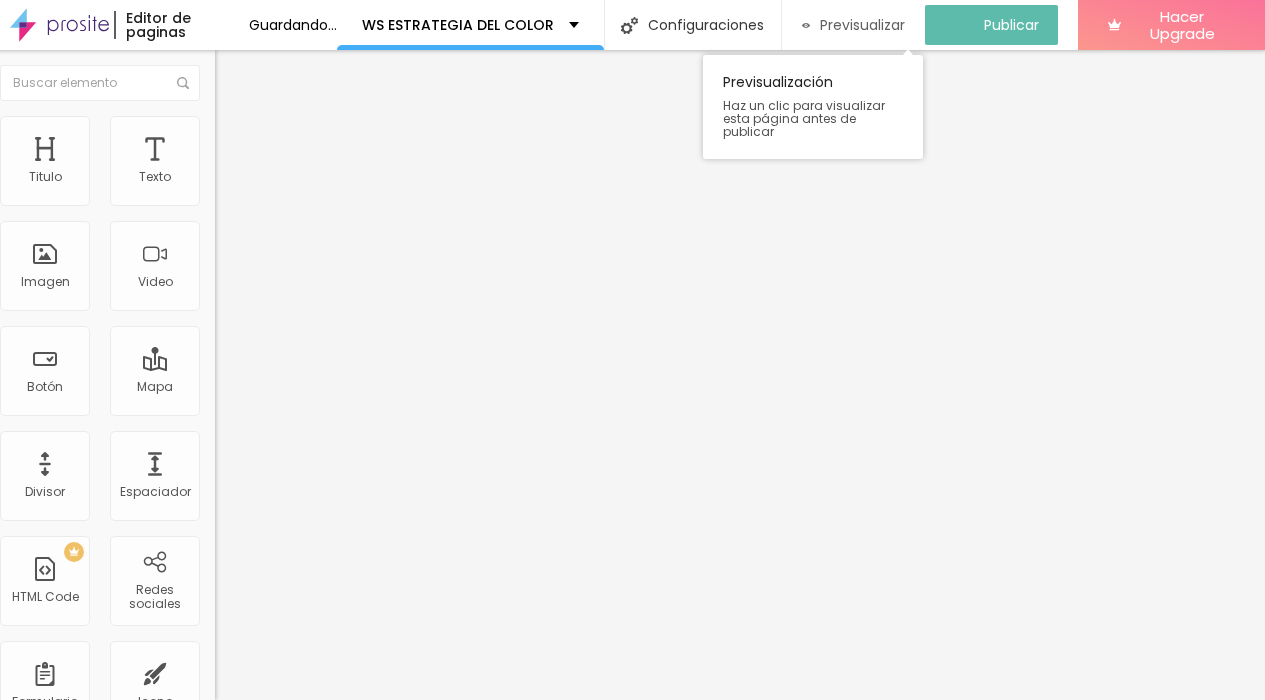 click on "Previsualizar" at bounding box center (862, 25) 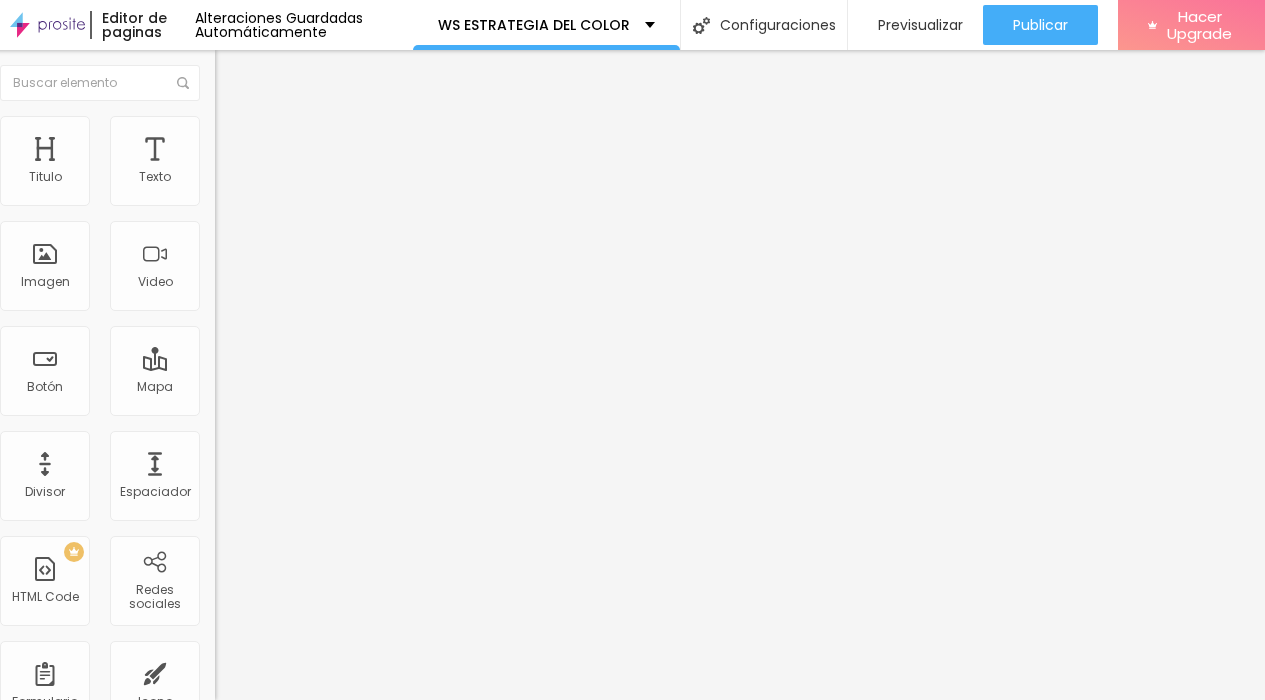 click on "Avanzado" at bounding box center [330, 126] 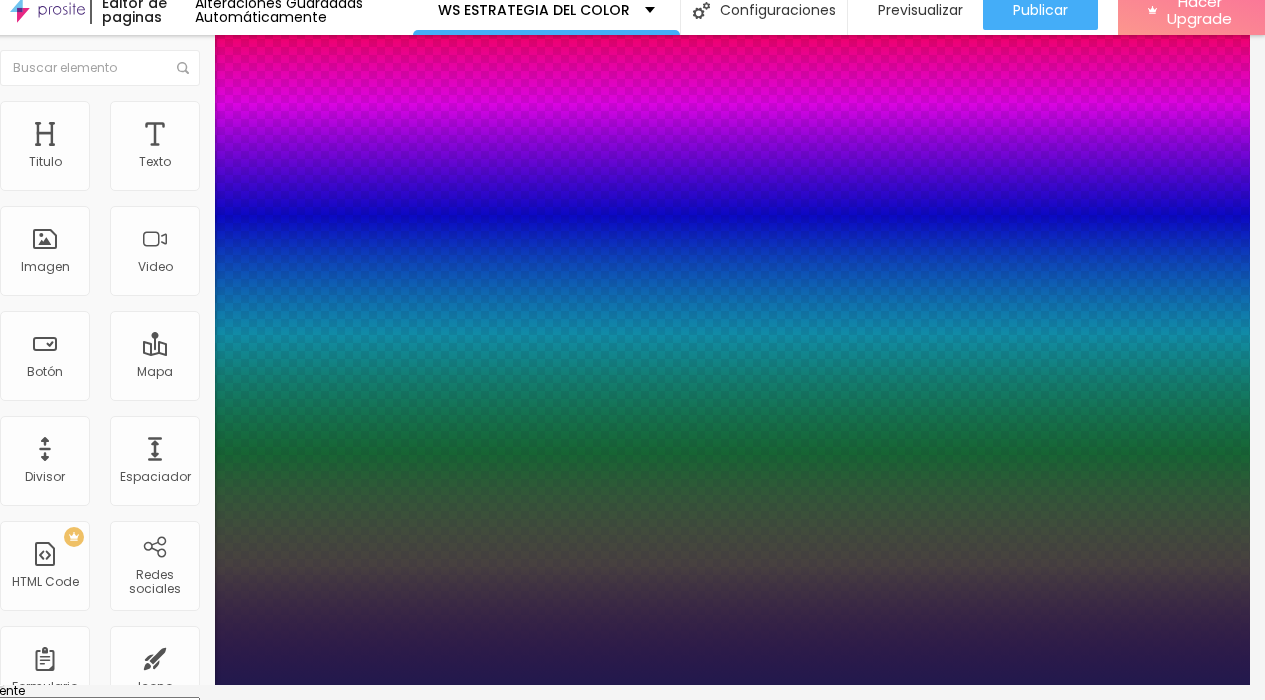 click at bounding box center [49, 1993] 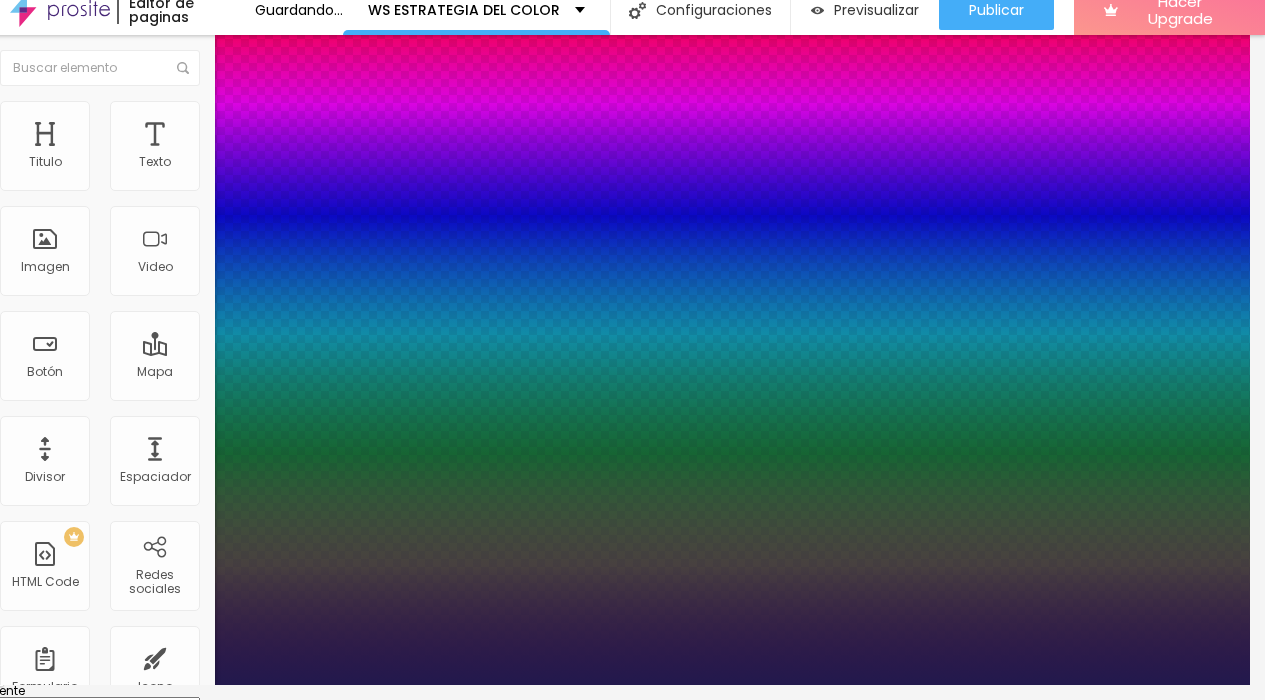 click at bounding box center (617, 685) 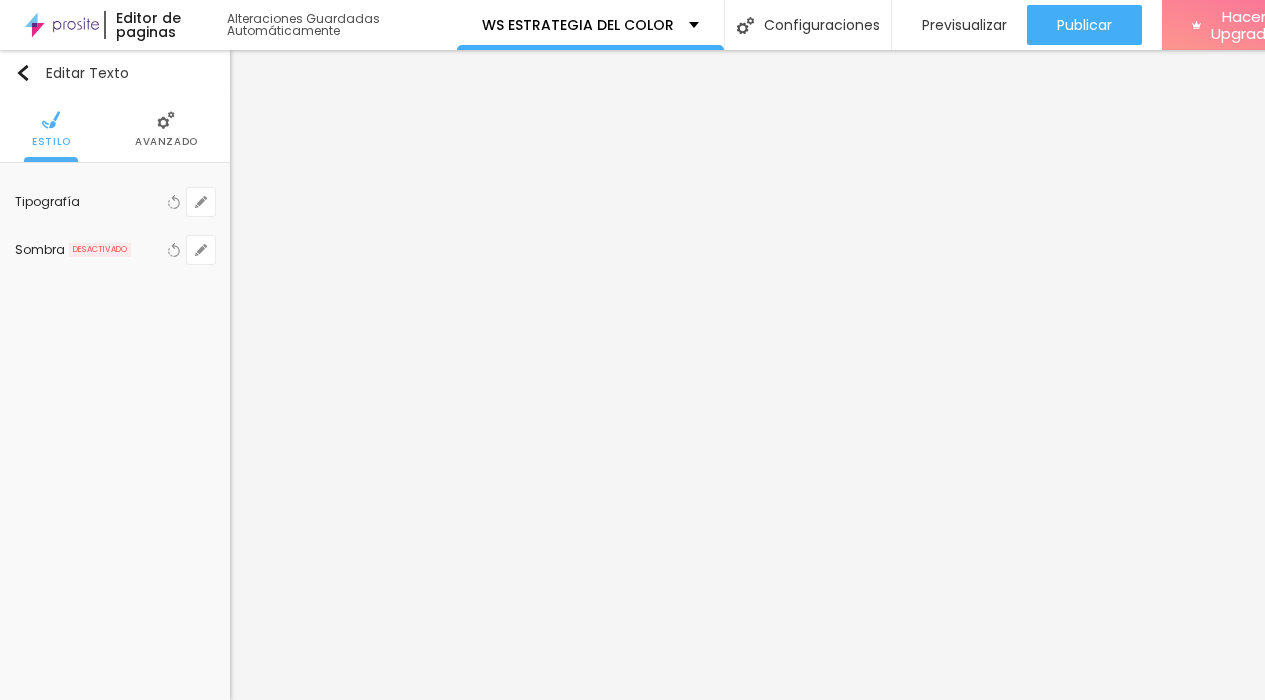 scroll, scrollTop: 15, scrollLeft: 40, axis: both 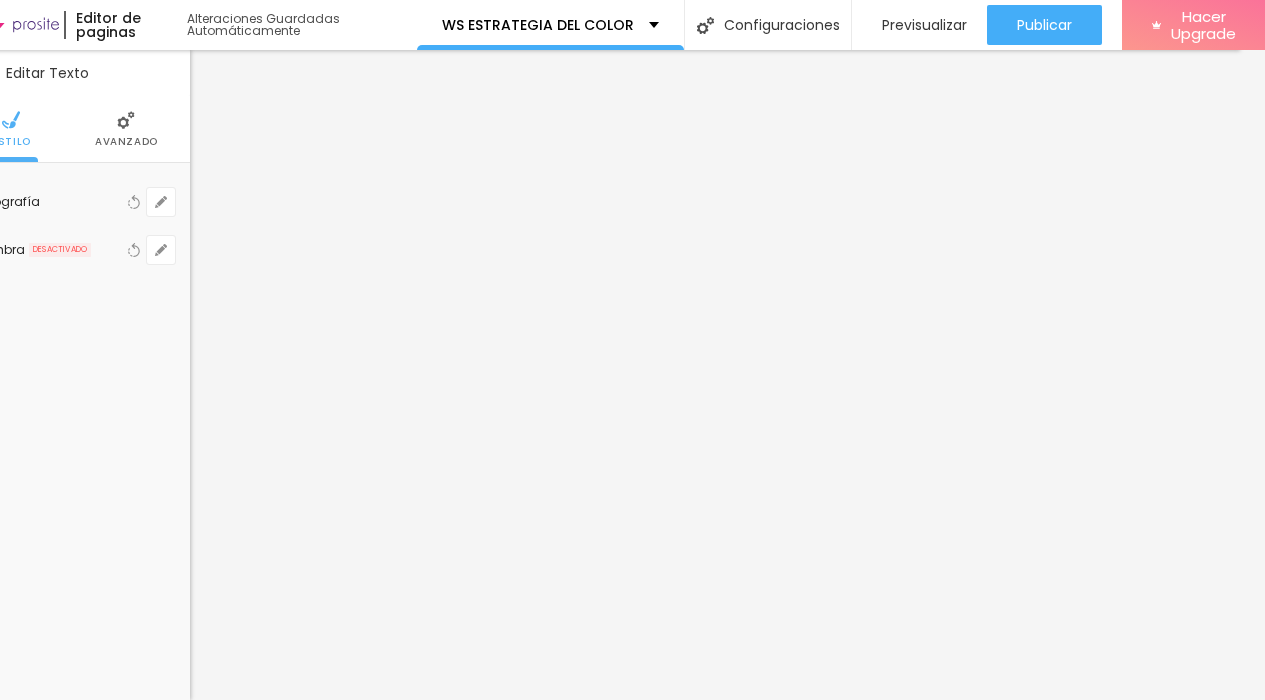 click on "Avanzado" at bounding box center (126, 142) 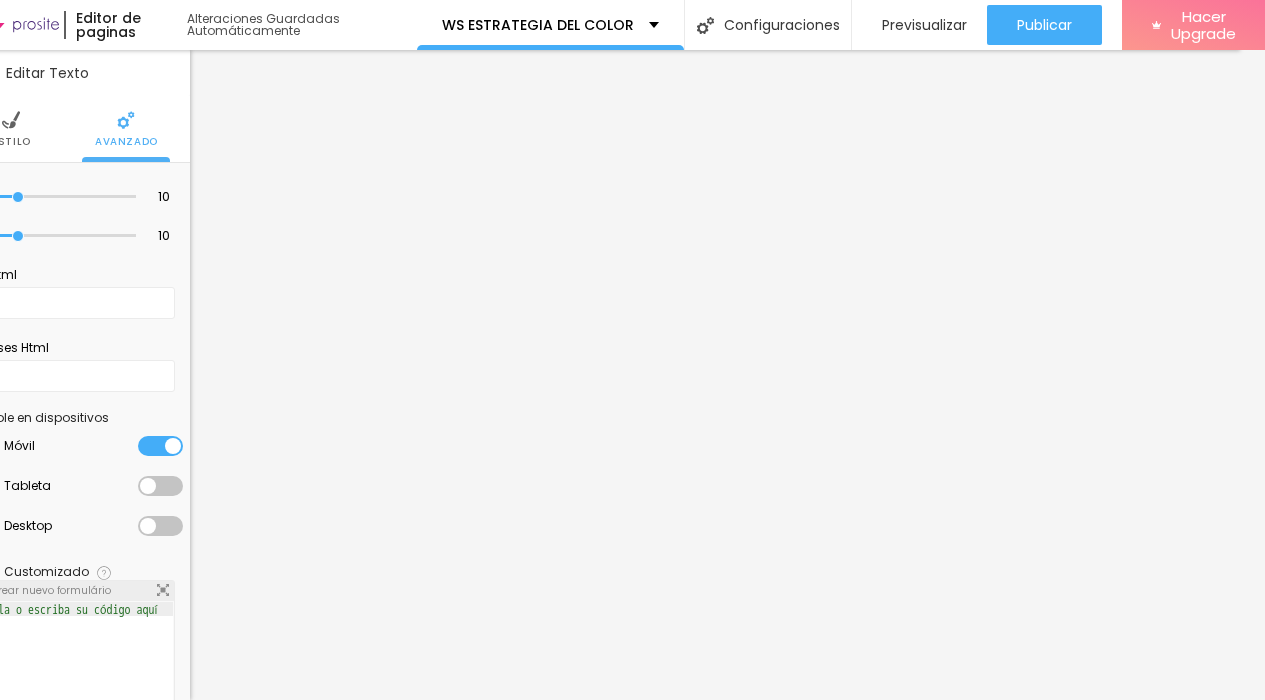 click on "Estilo" at bounding box center (11, 142) 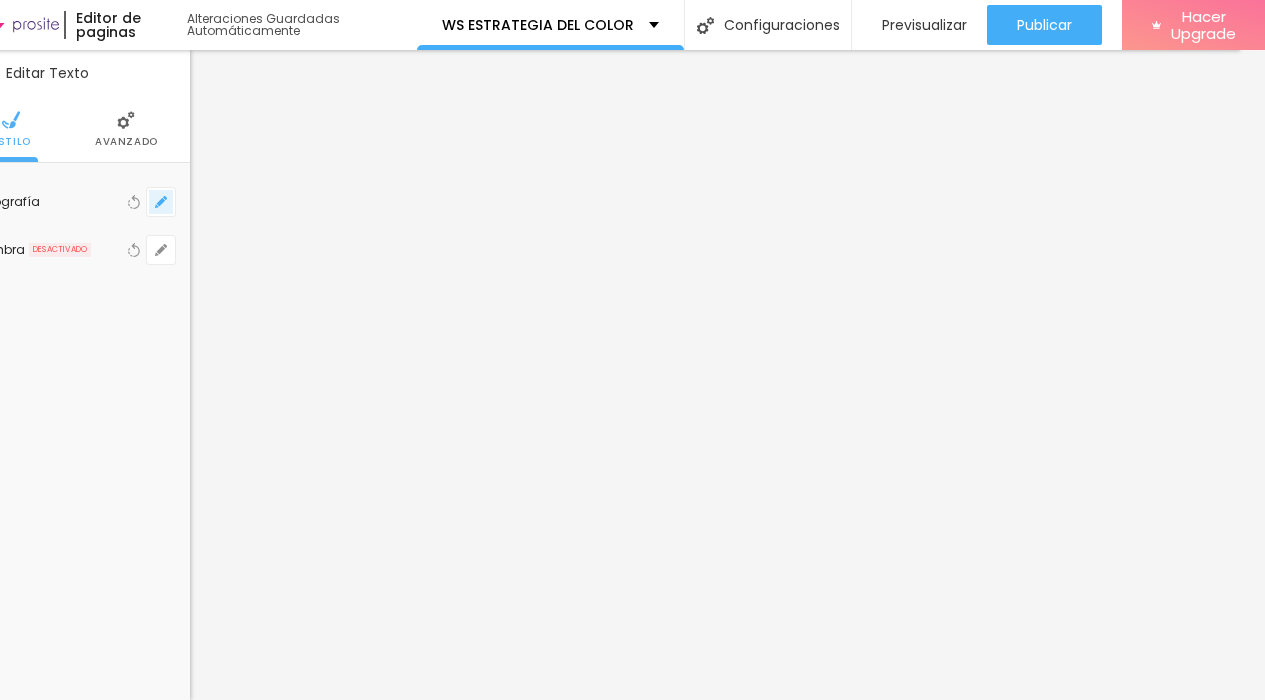 click 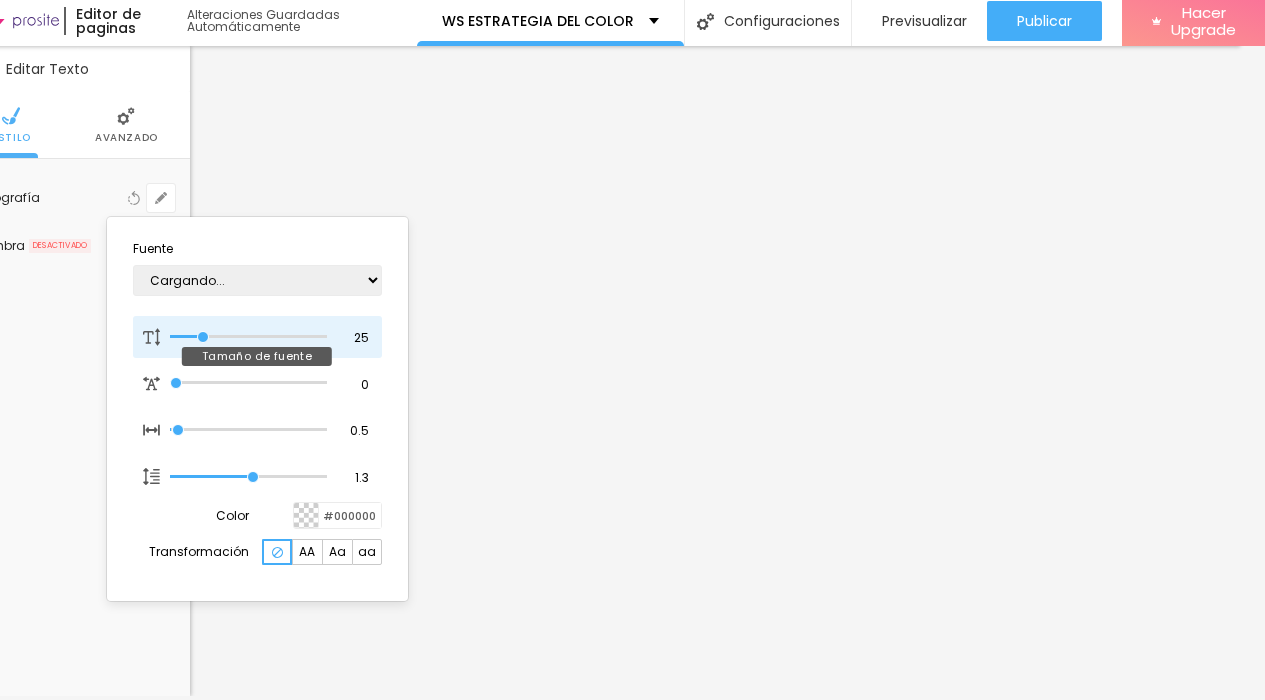 type on "1" 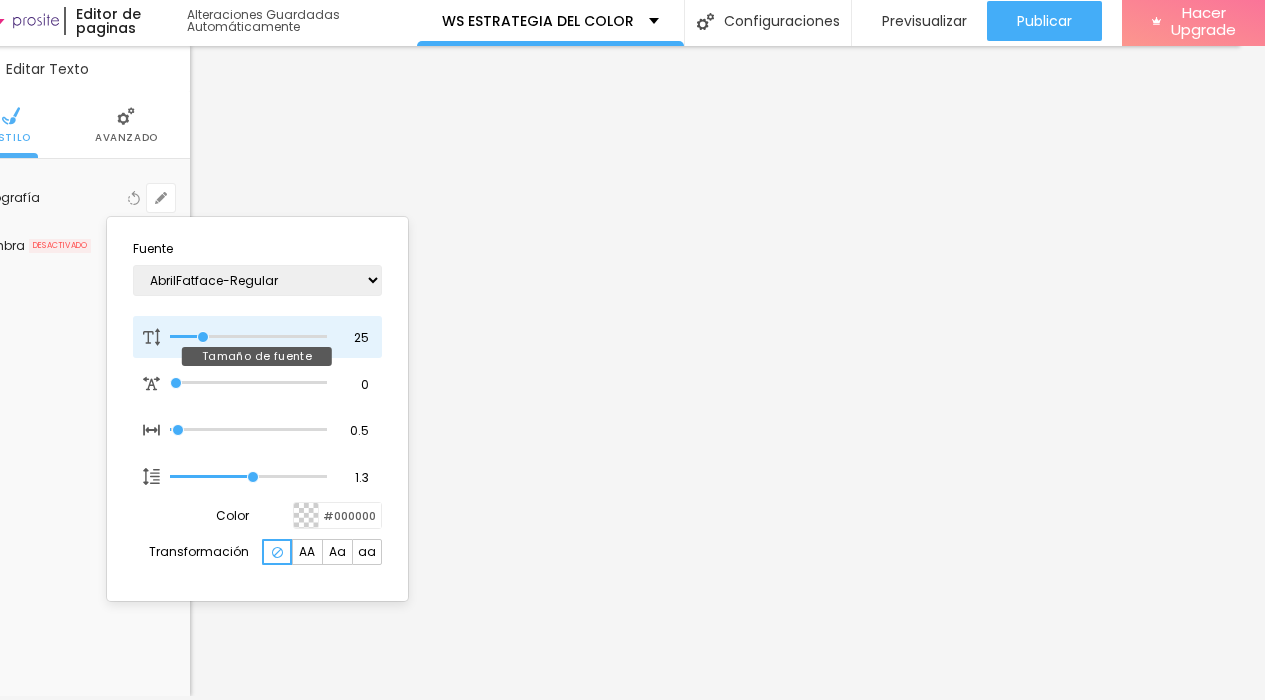 type on "24" 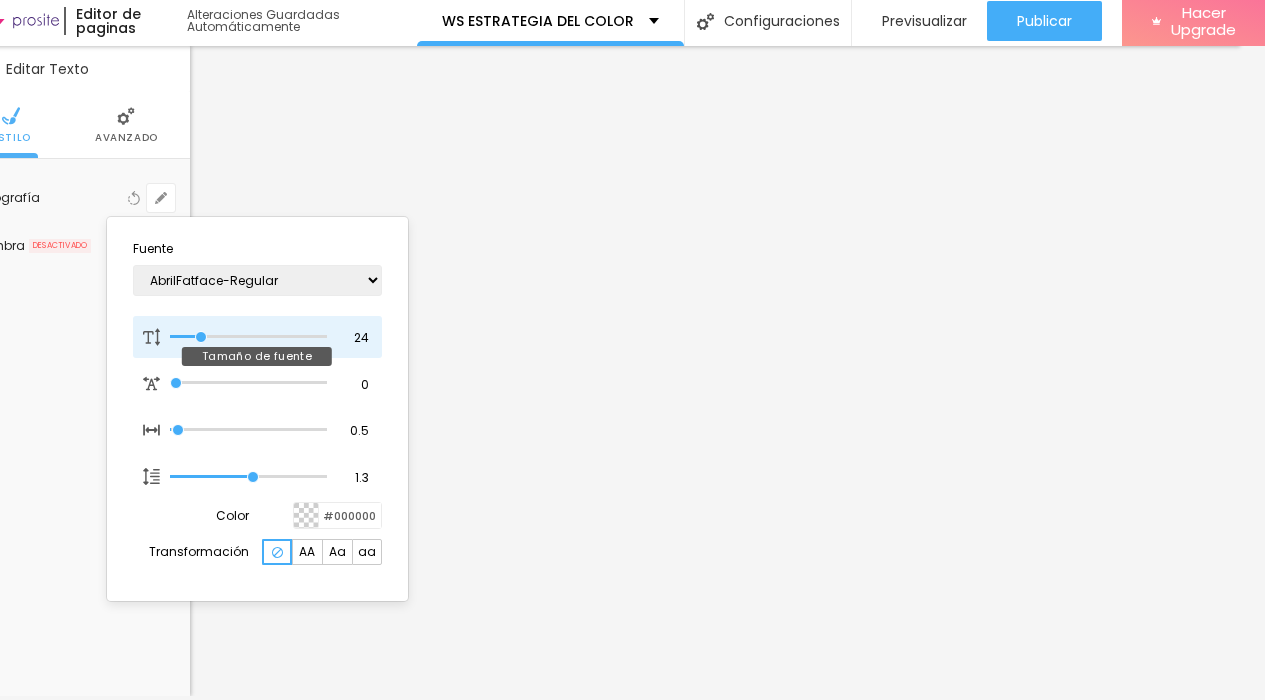 type on "25" 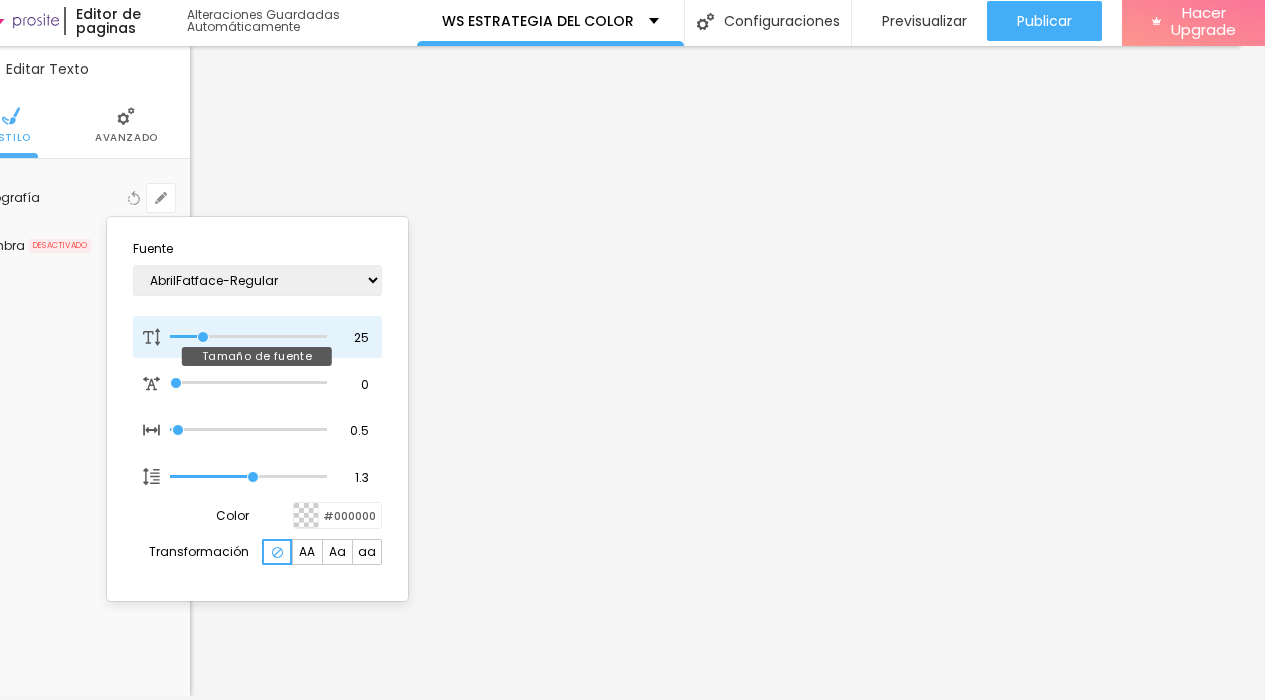 type on "26" 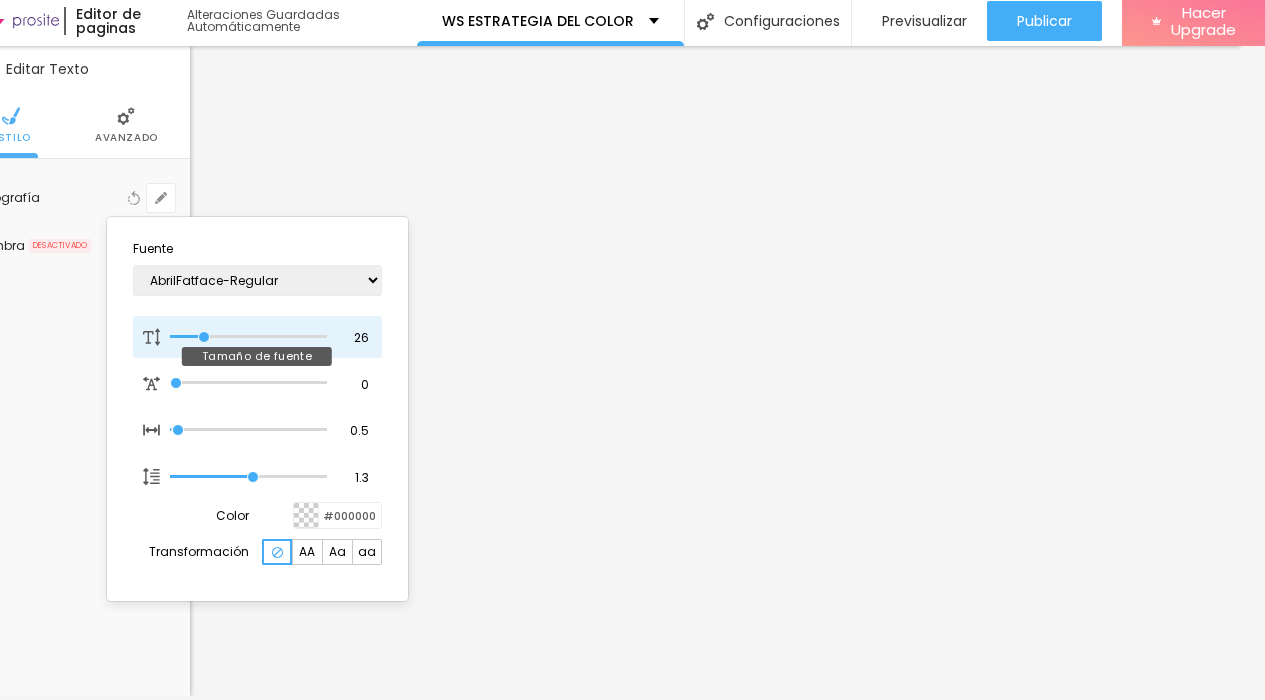 type on "27" 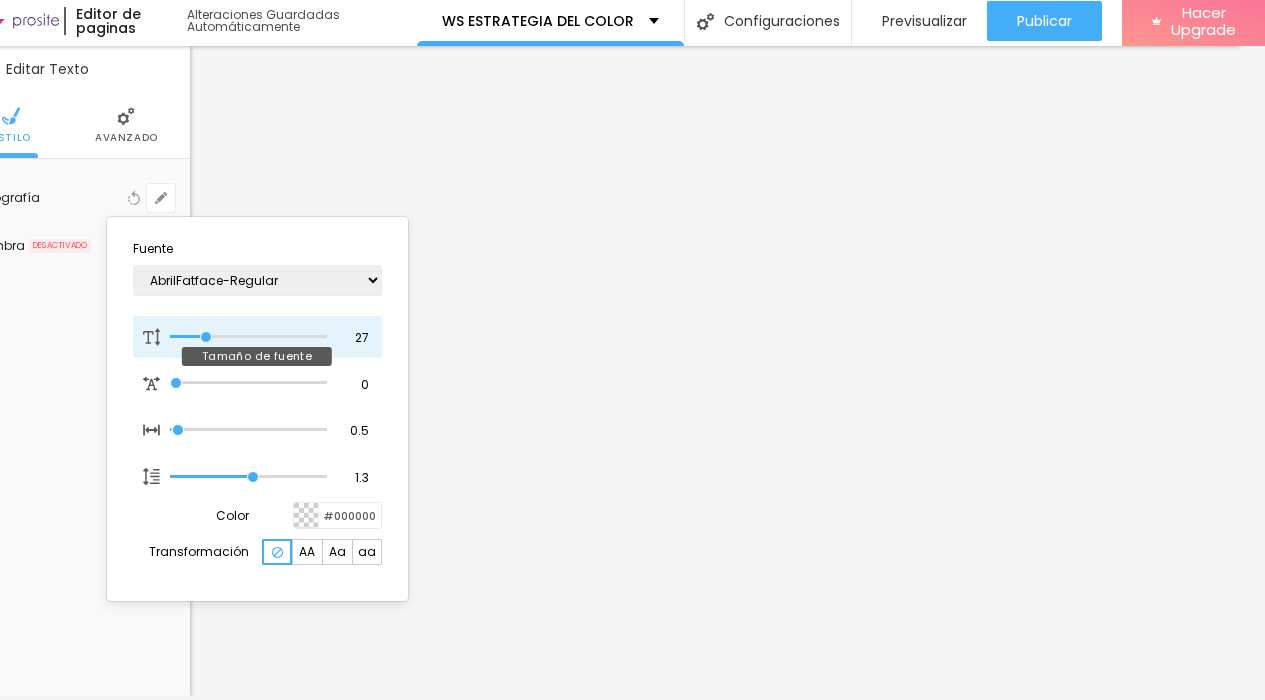 type on "1" 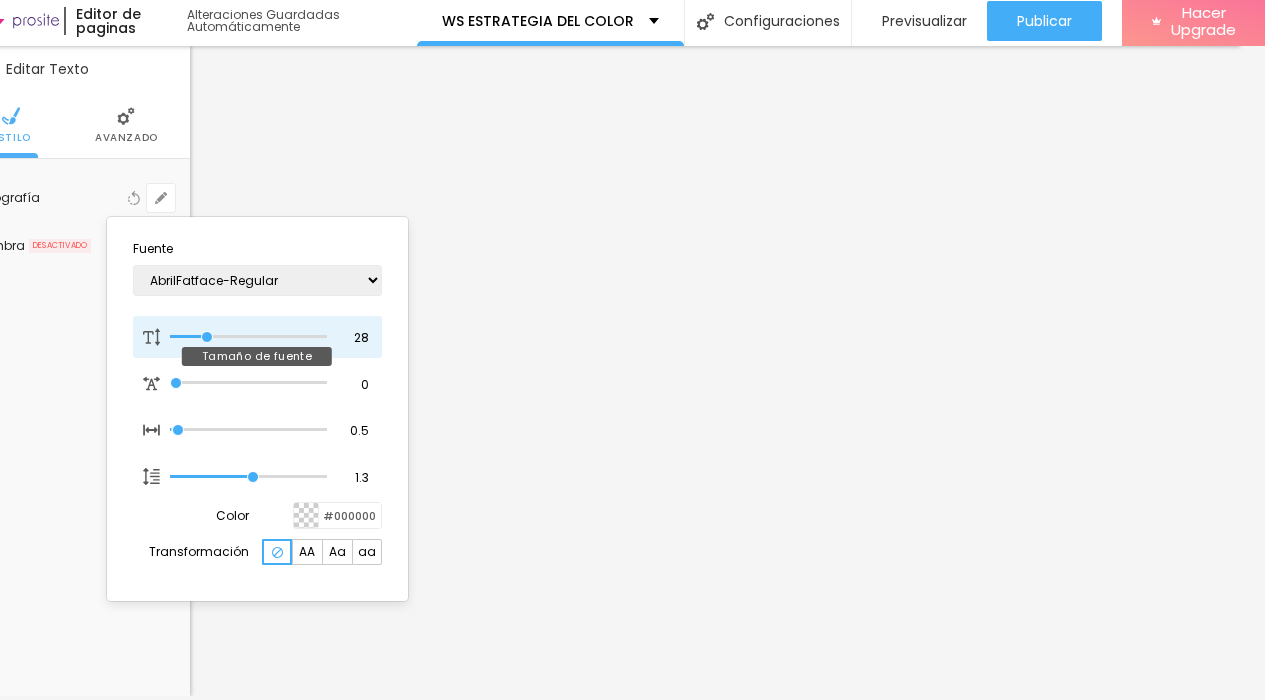 type on "29" 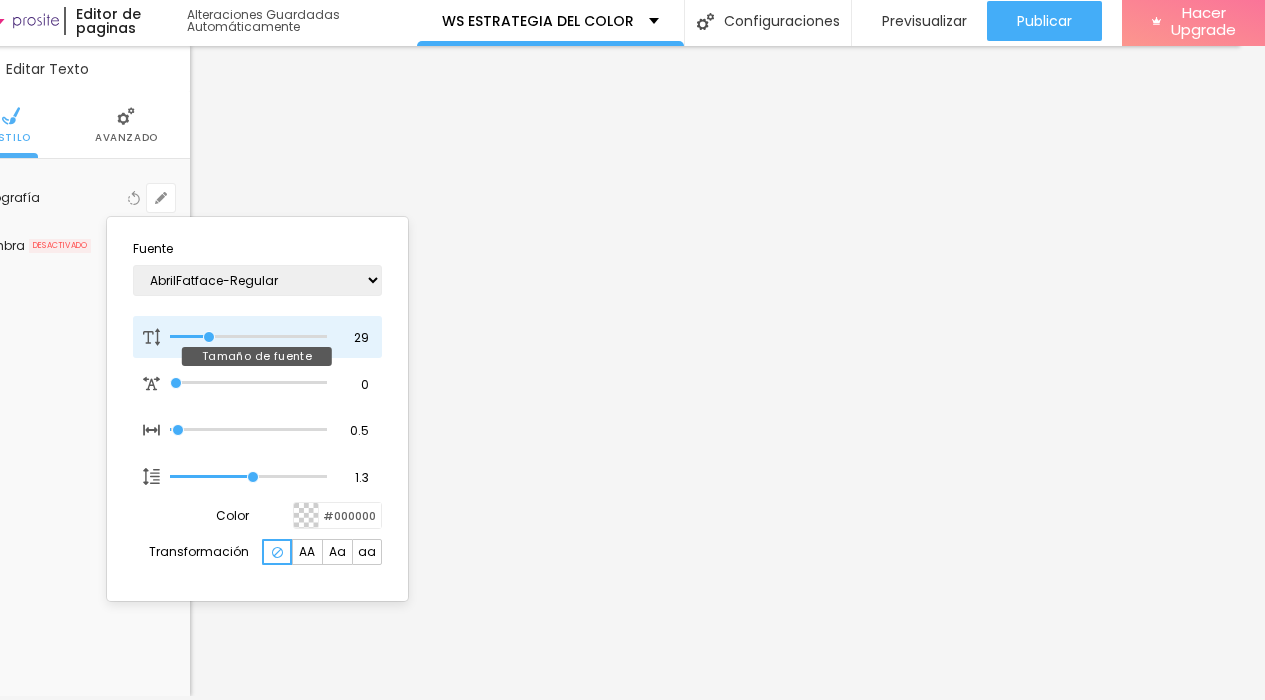 type on "1" 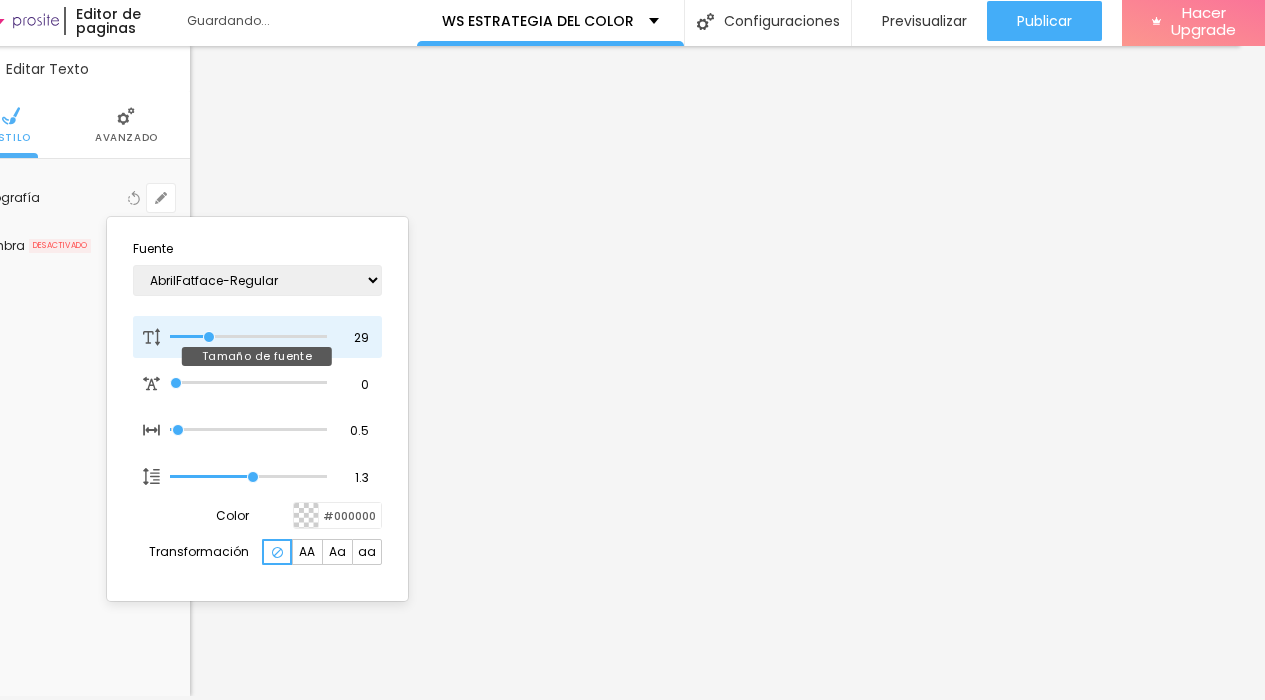 type on "29" 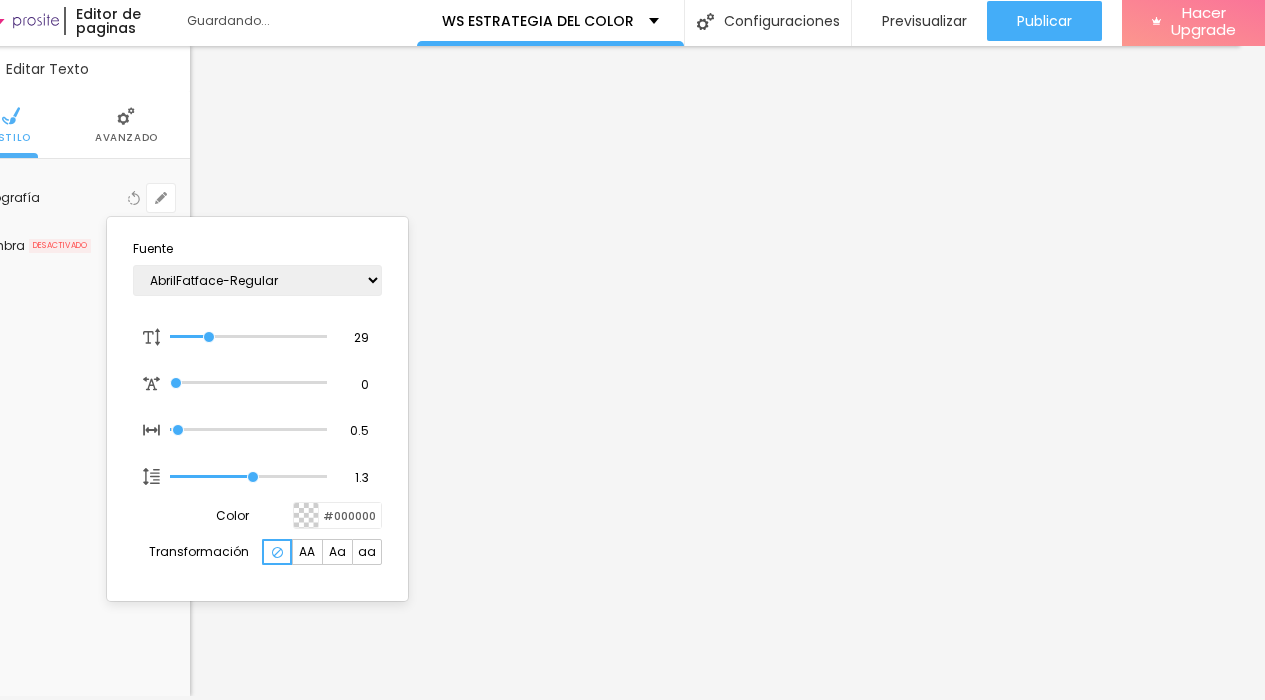 type on "1" 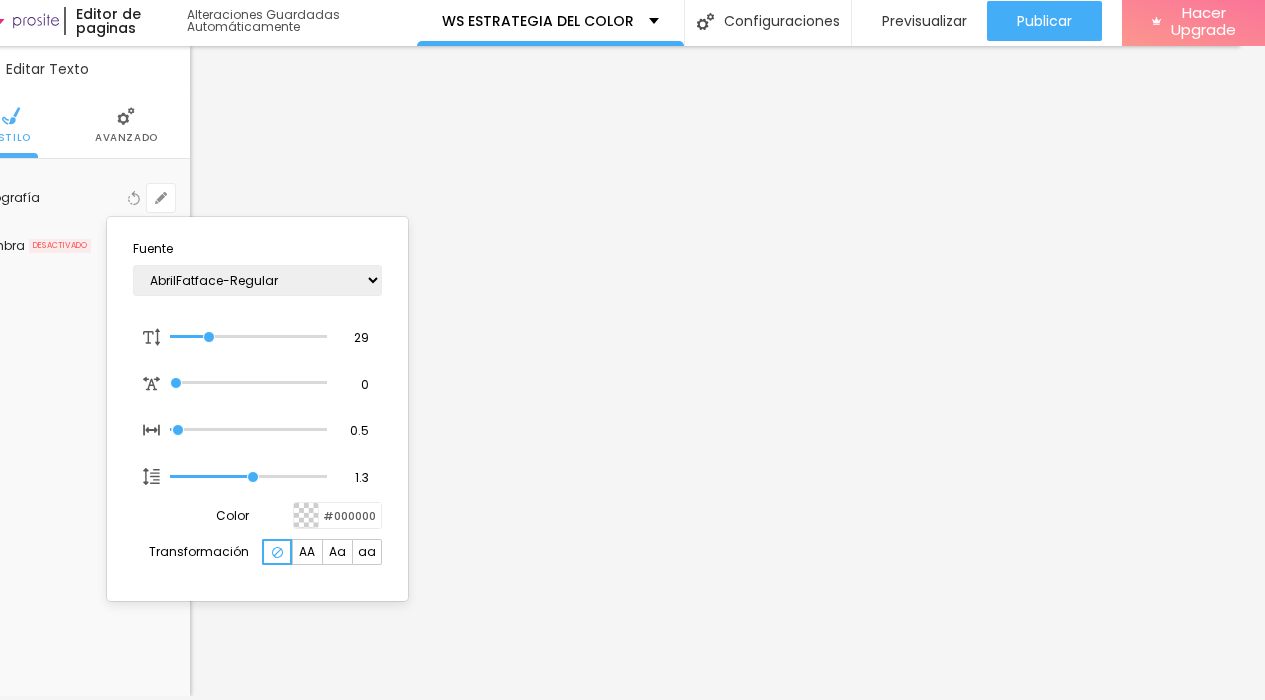 click at bounding box center (632, 350) 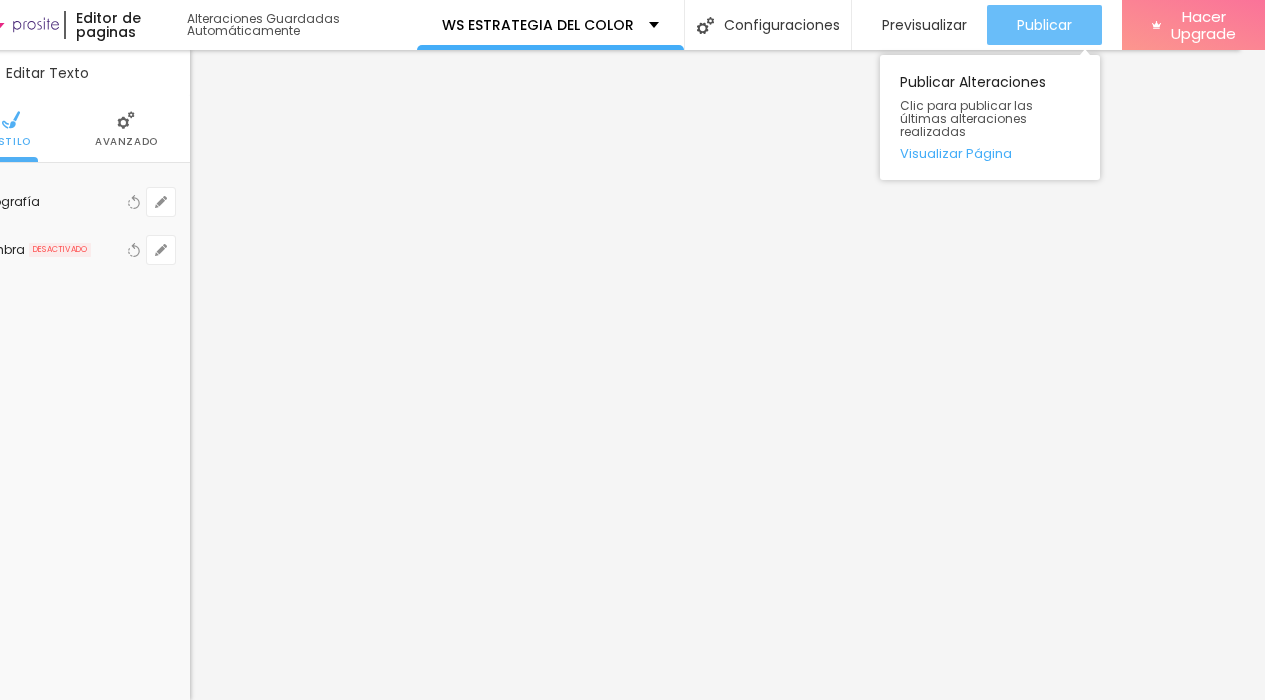 click on "Publicar" at bounding box center [1044, 25] 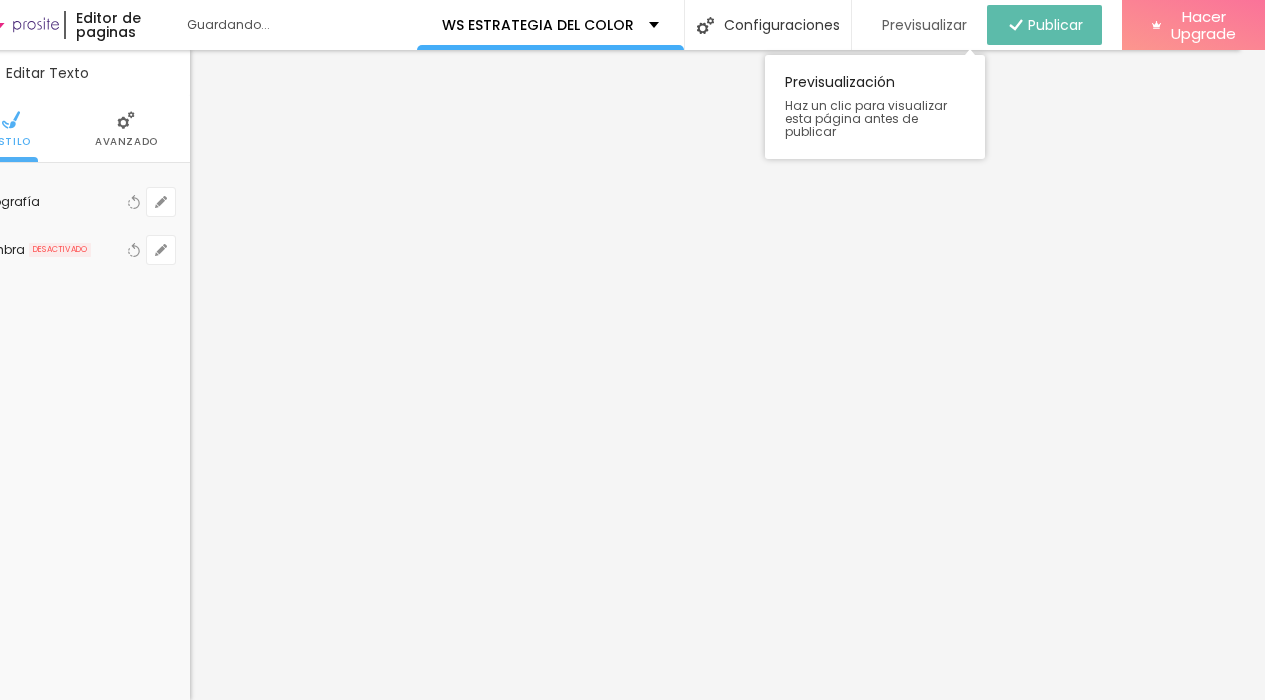 click on "Previsualizar" at bounding box center (924, 25) 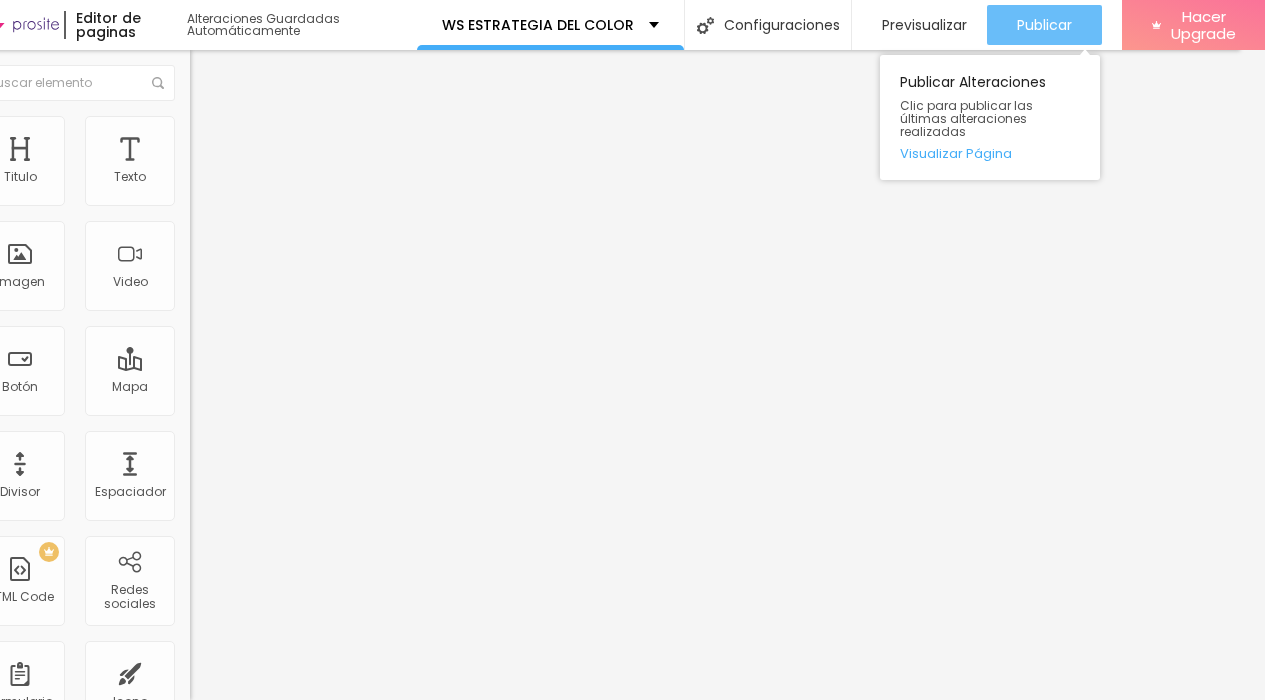 click on "Publicar" at bounding box center [1044, 25] 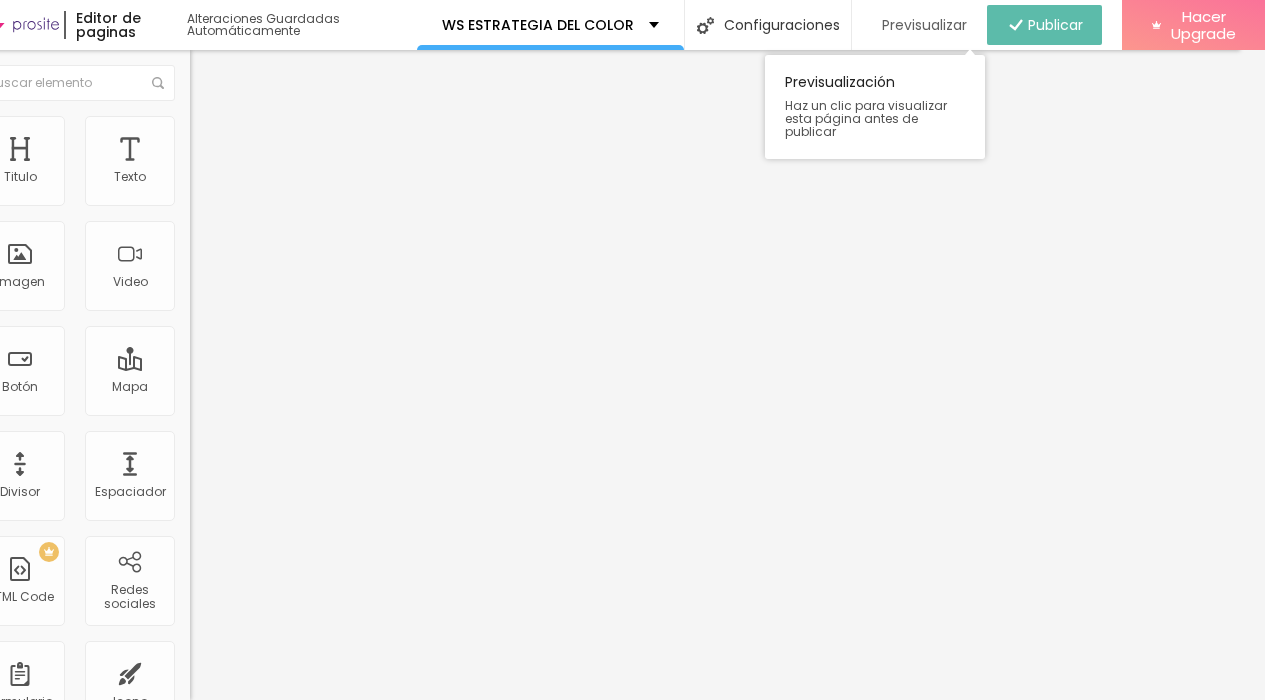 click on "Previsualizar" at bounding box center [924, 25] 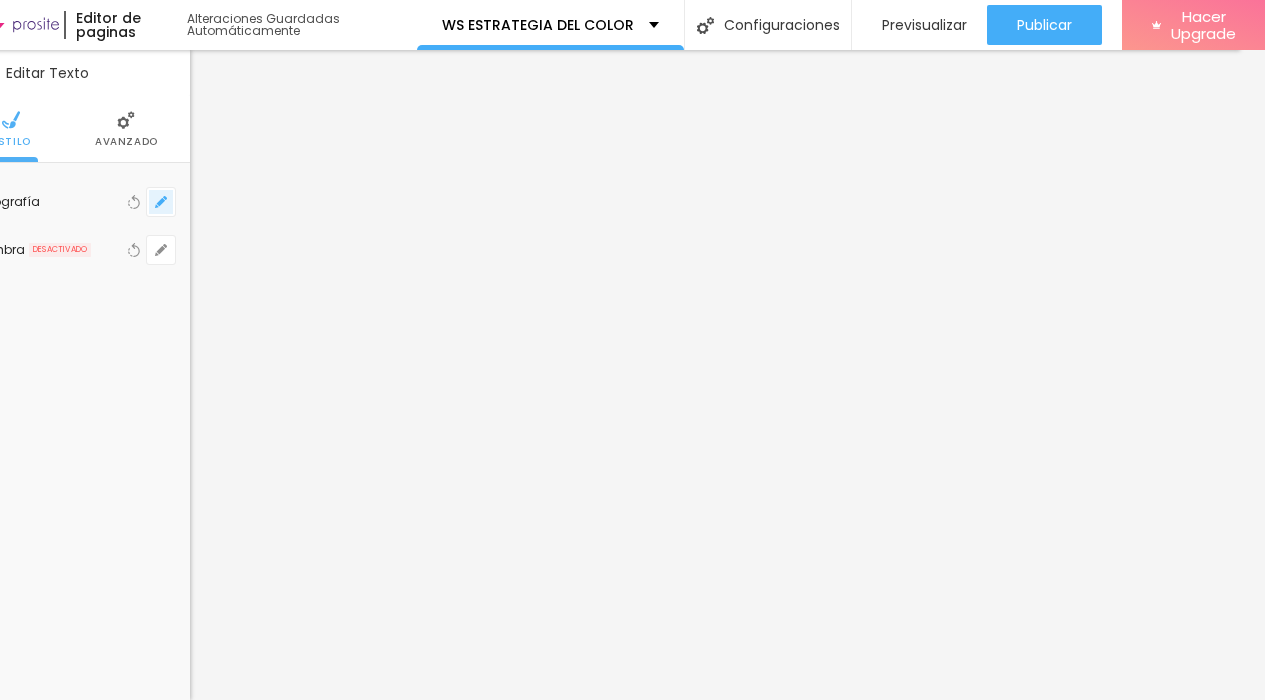 click 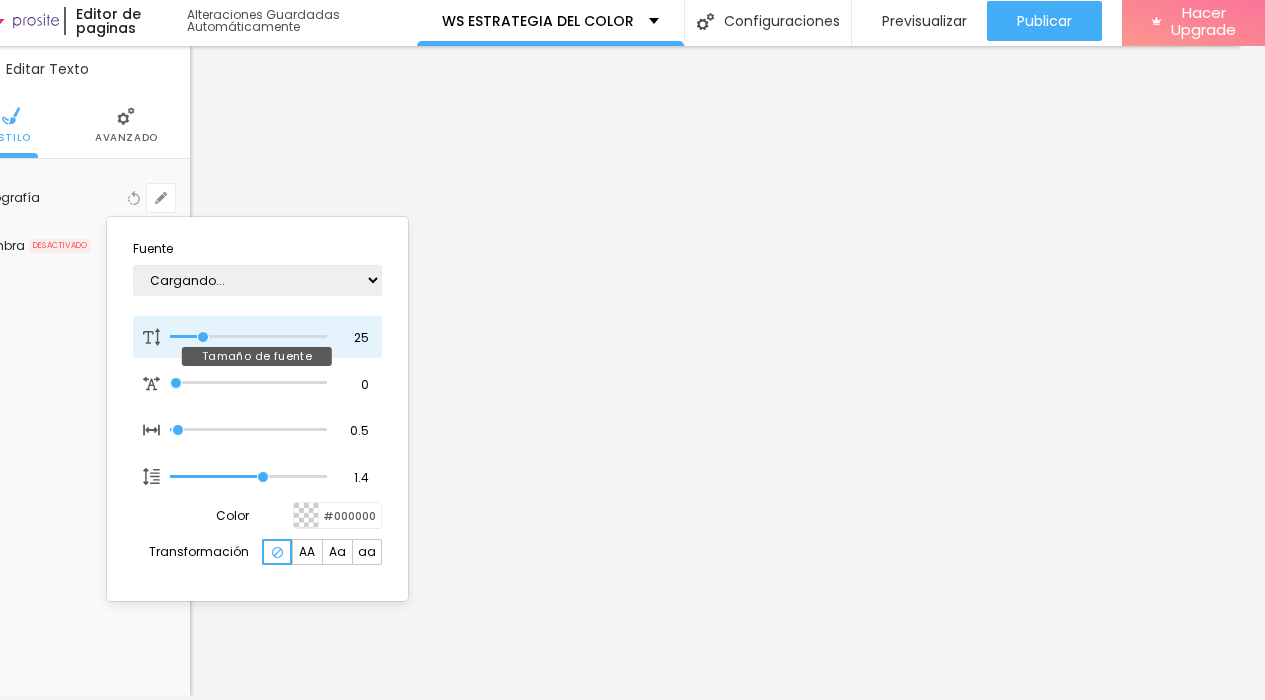 type on "1" 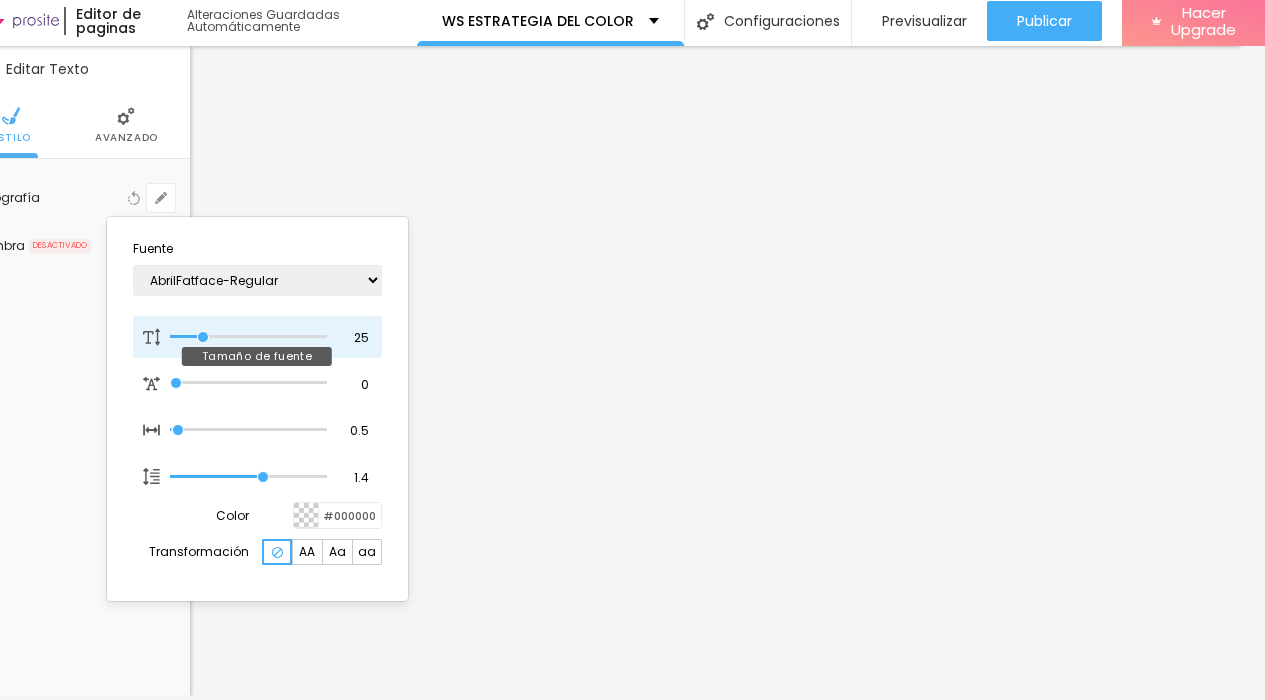 type on "24" 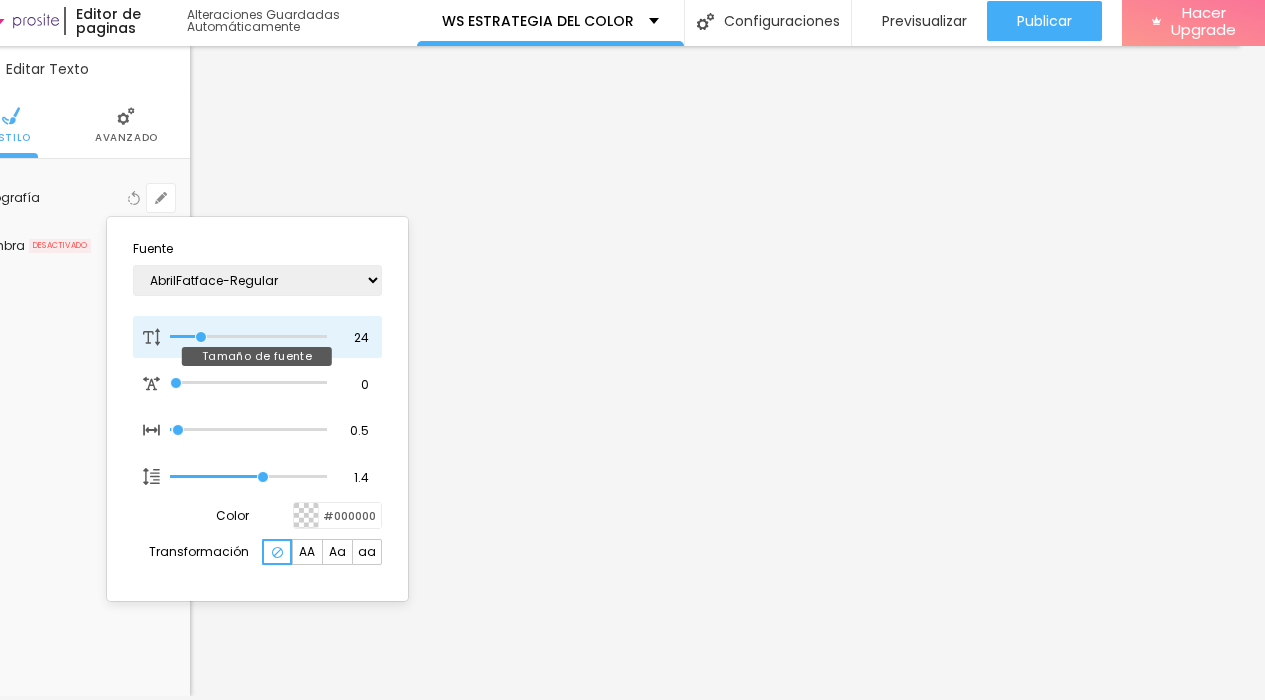 type on "25" 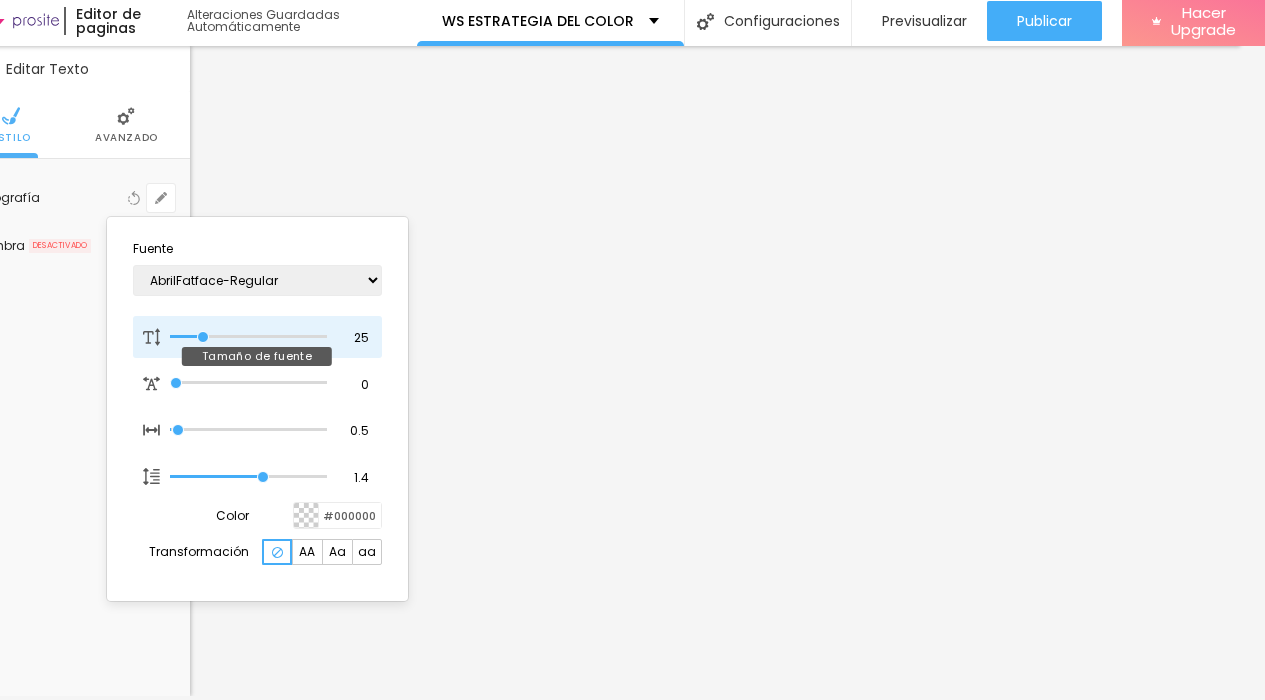 type on "26" 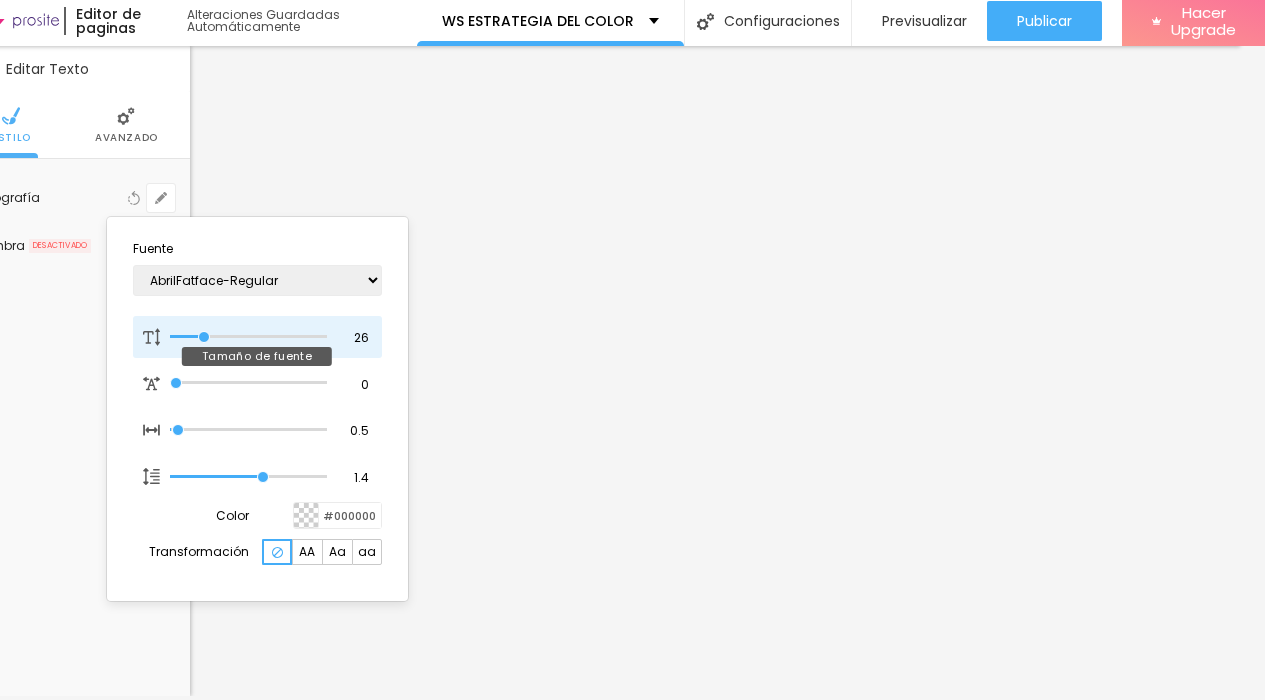 type on "27" 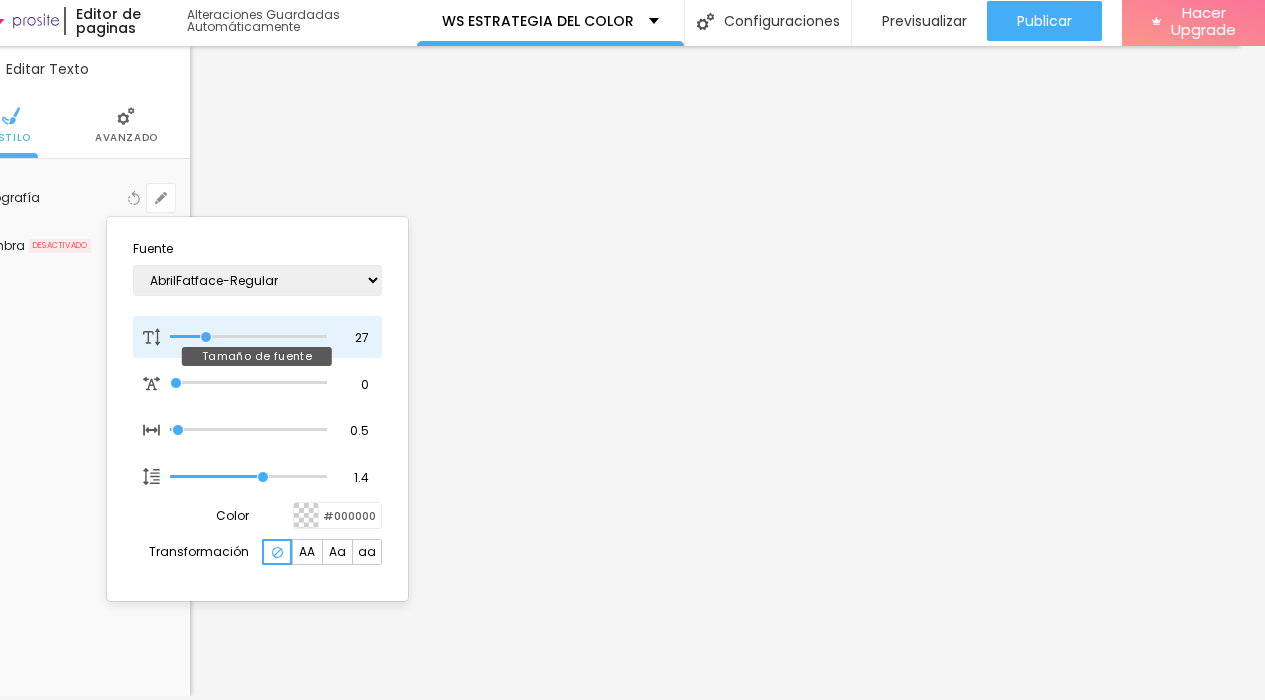 type on "28" 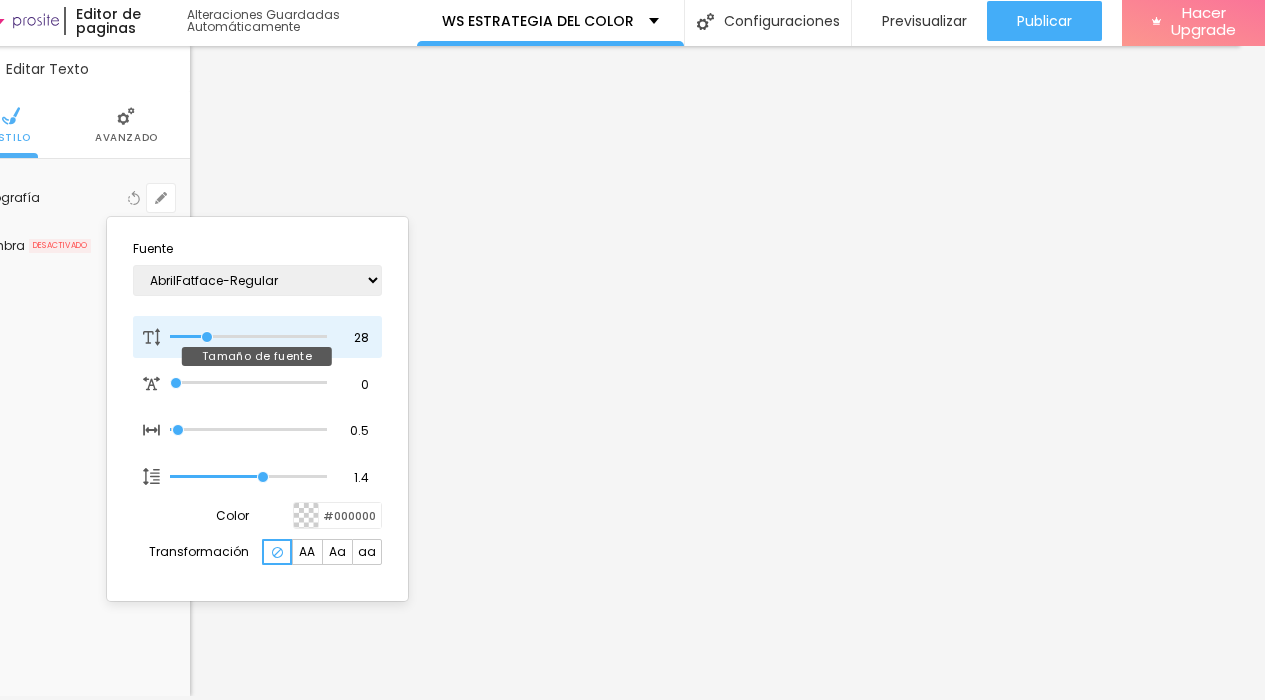 type on "28" 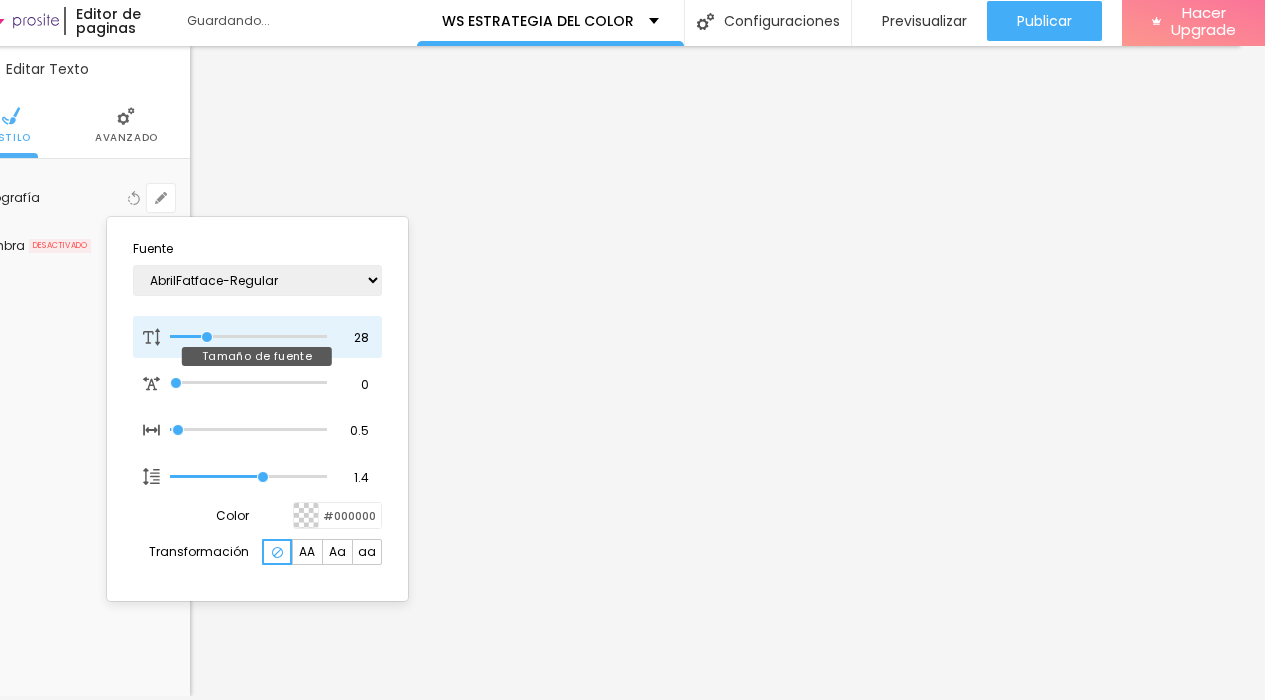 click at bounding box center (248, 337) 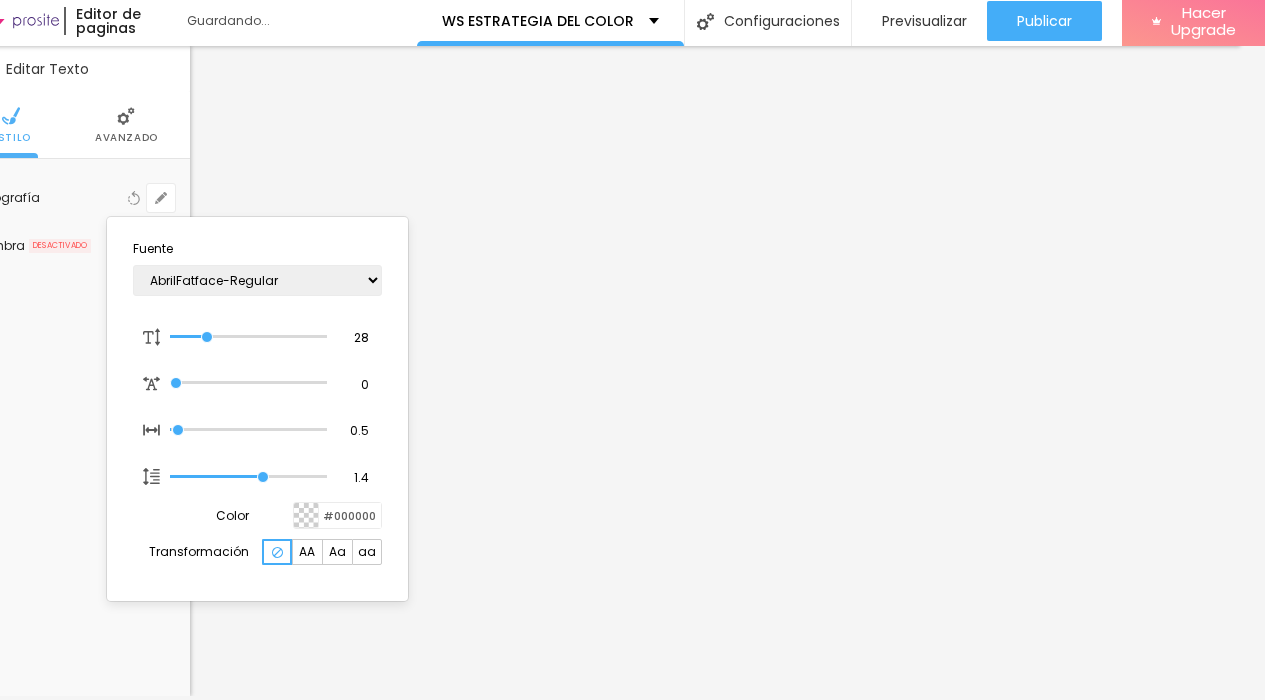 type on "1" 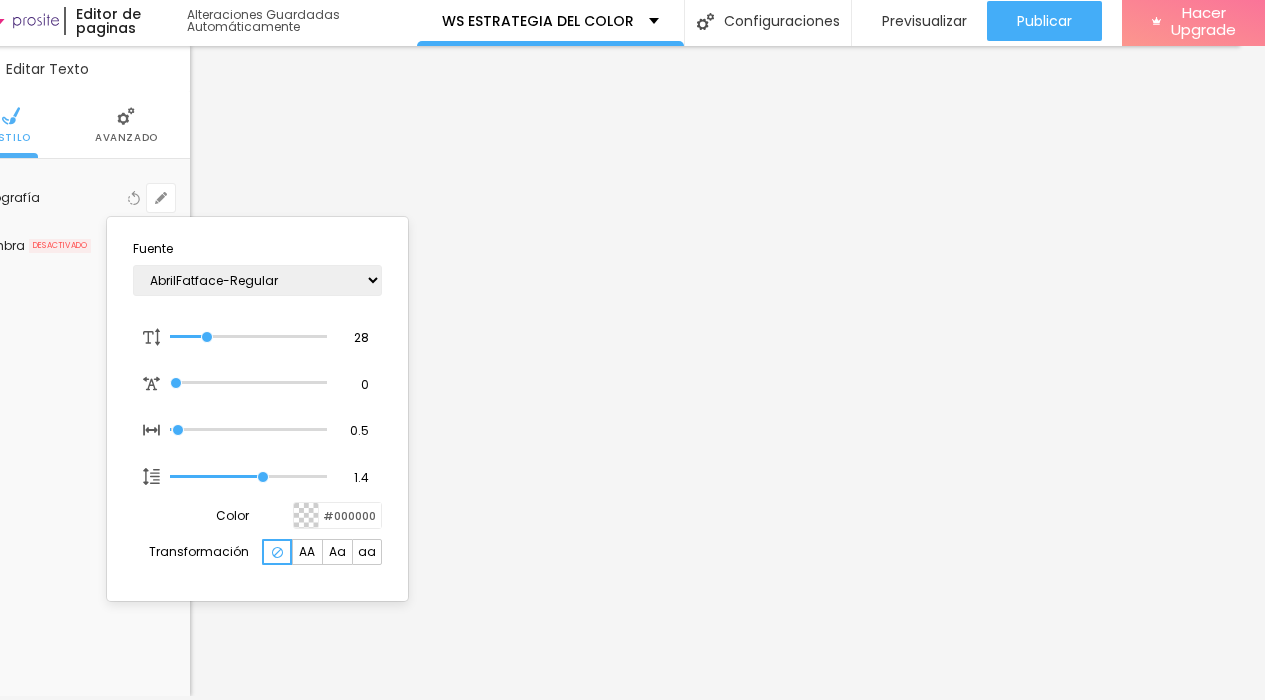click at bounding box center (632, 350) 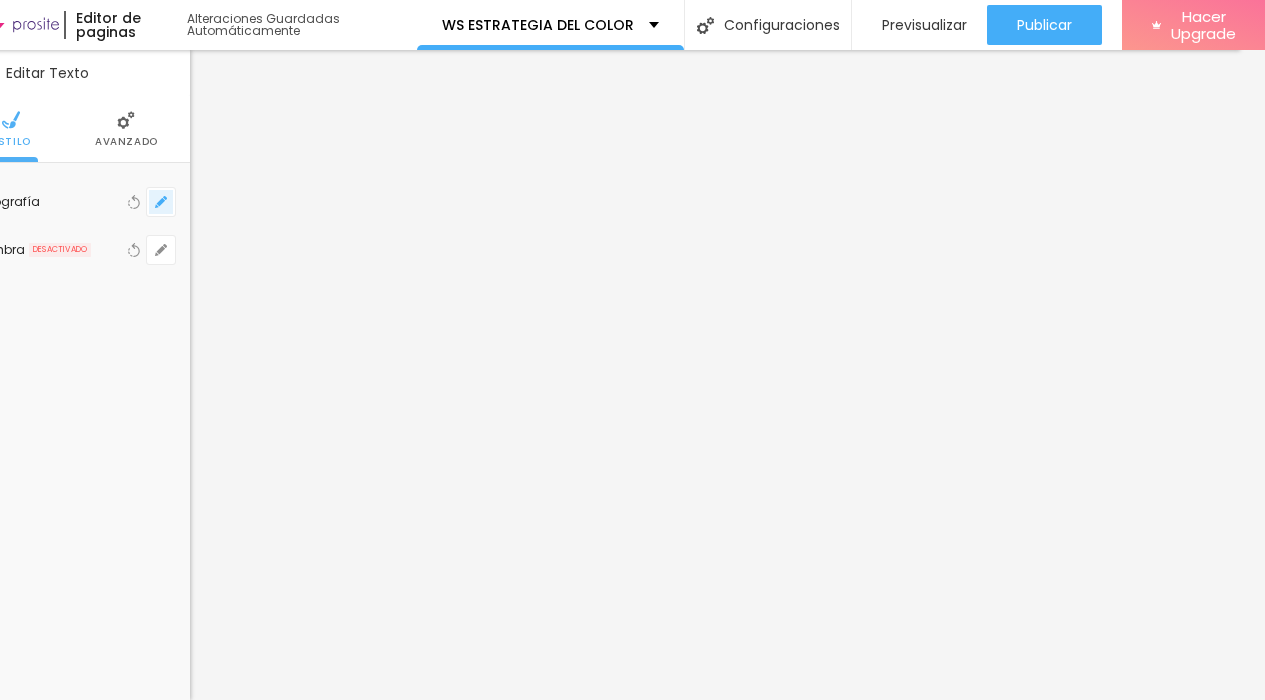 click at bounding box center [161, 202] 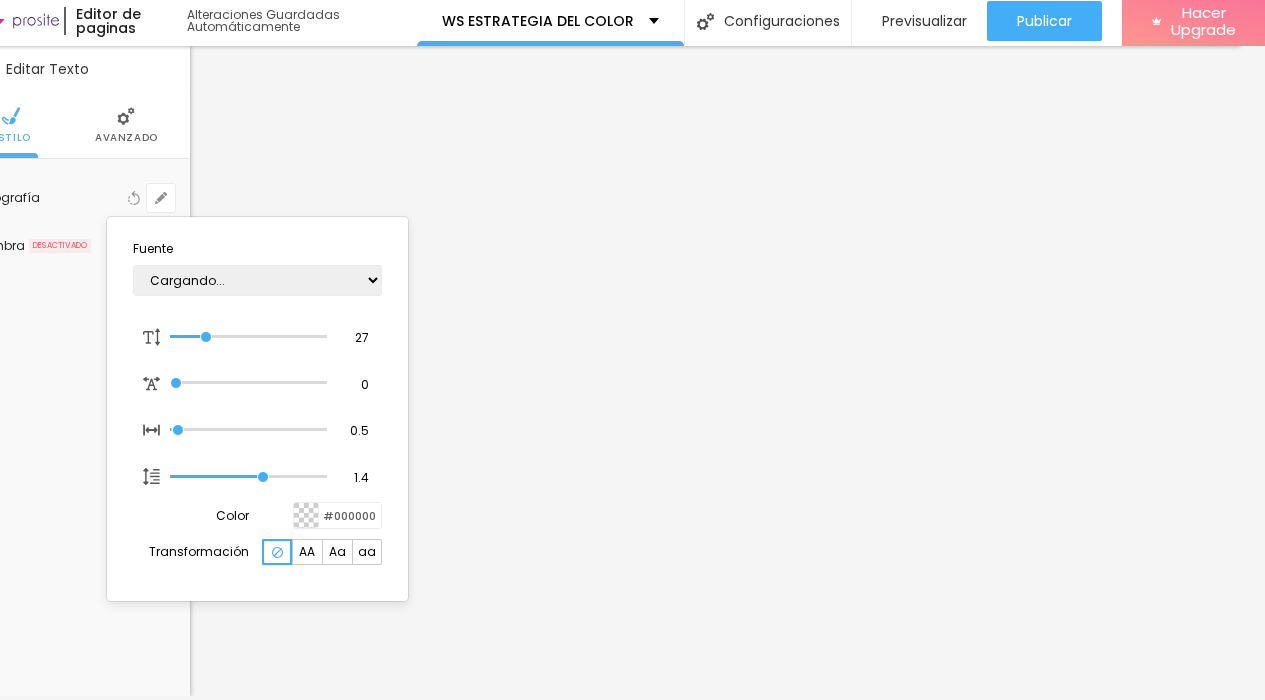 type on "1" 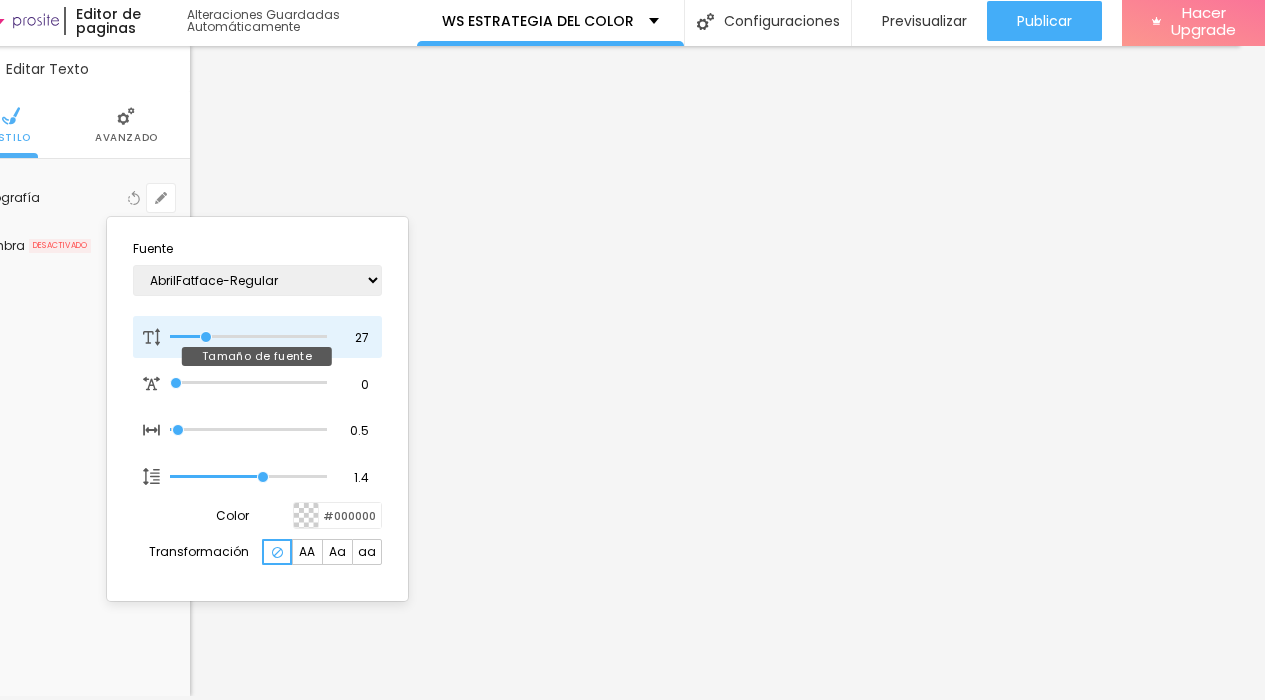 type on "28" 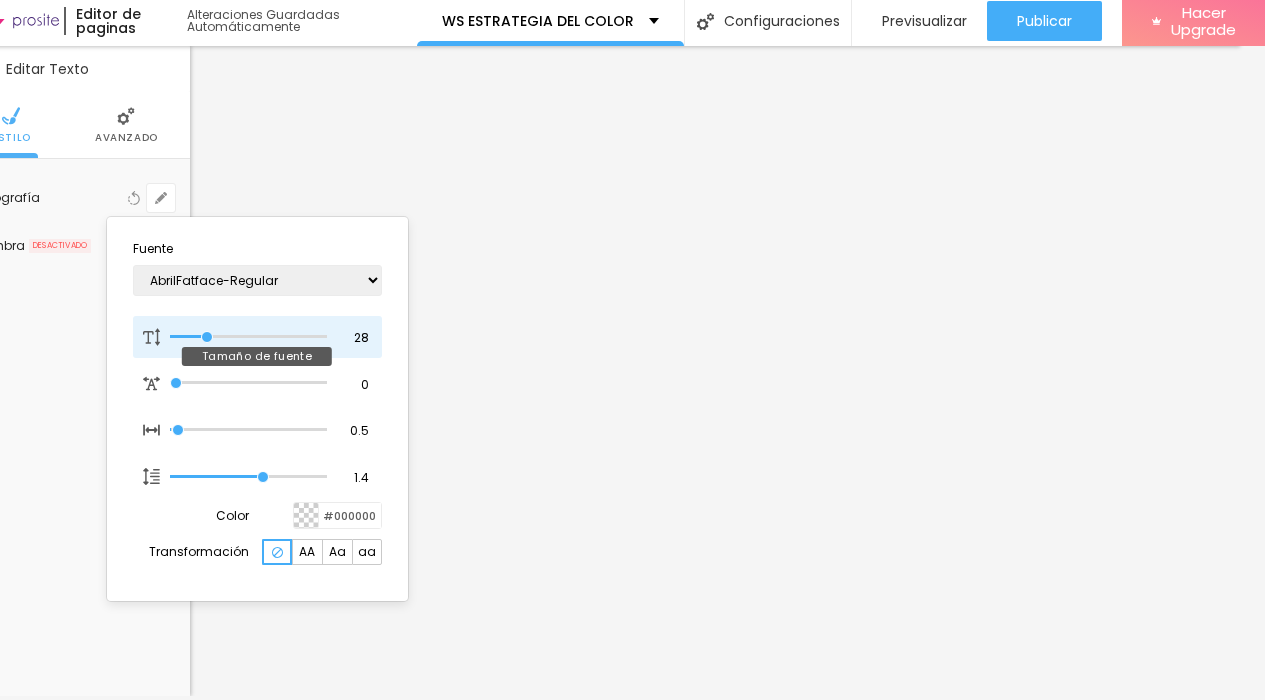 type on "29" 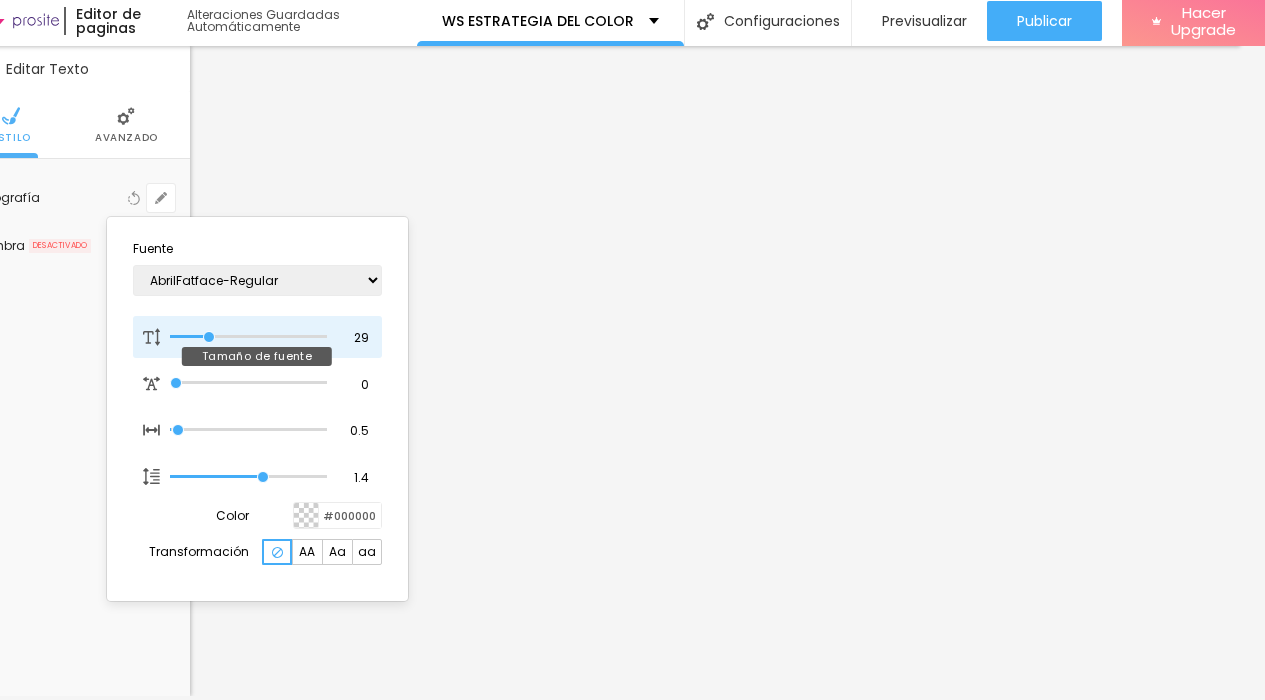 type on "1" 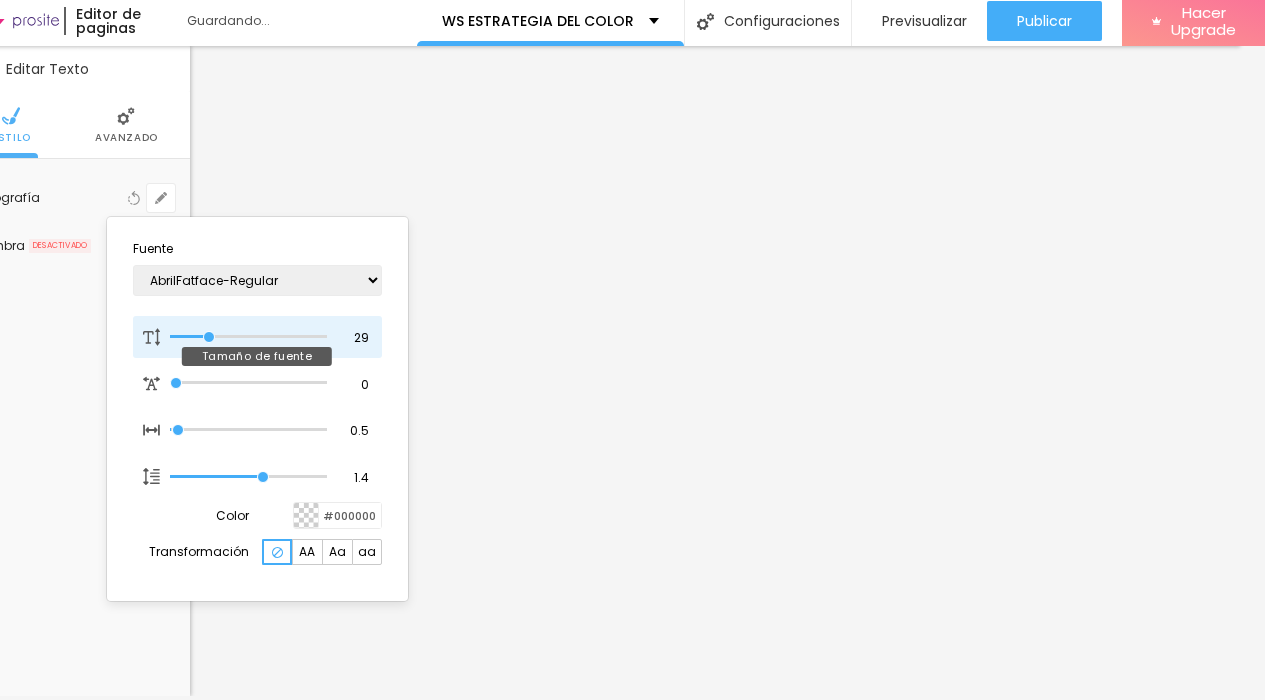 type on "29" 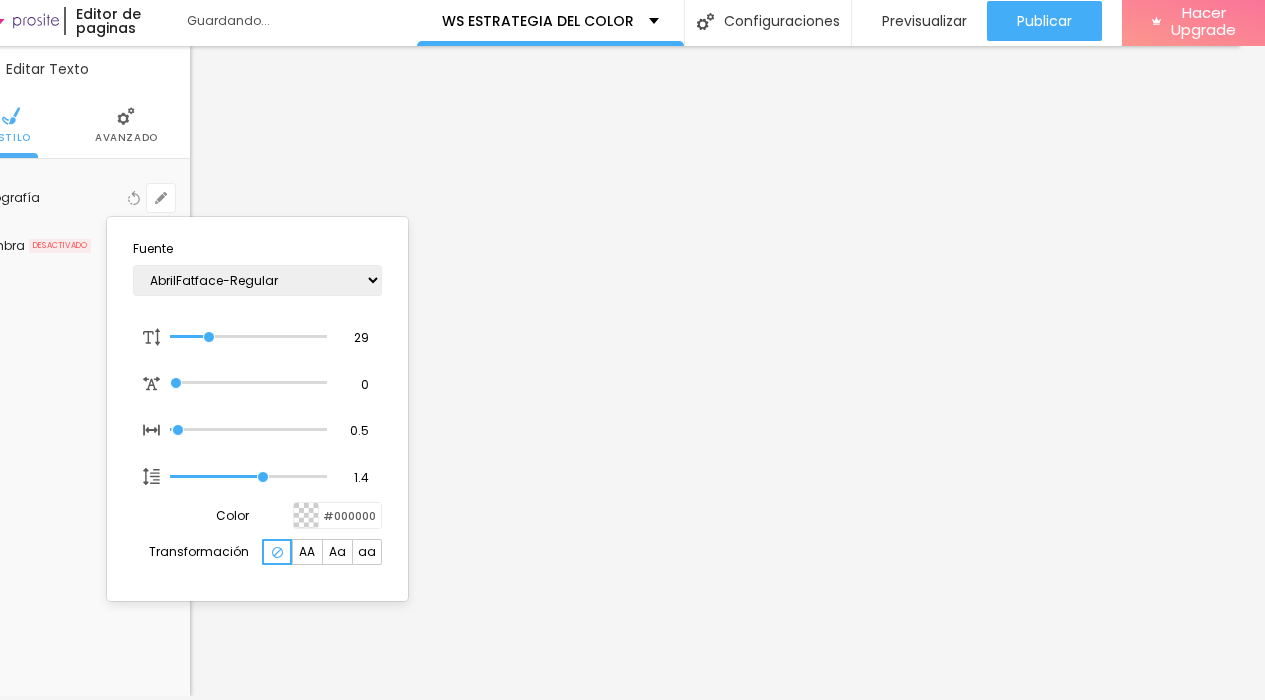 click at bounding box center [632, 350] 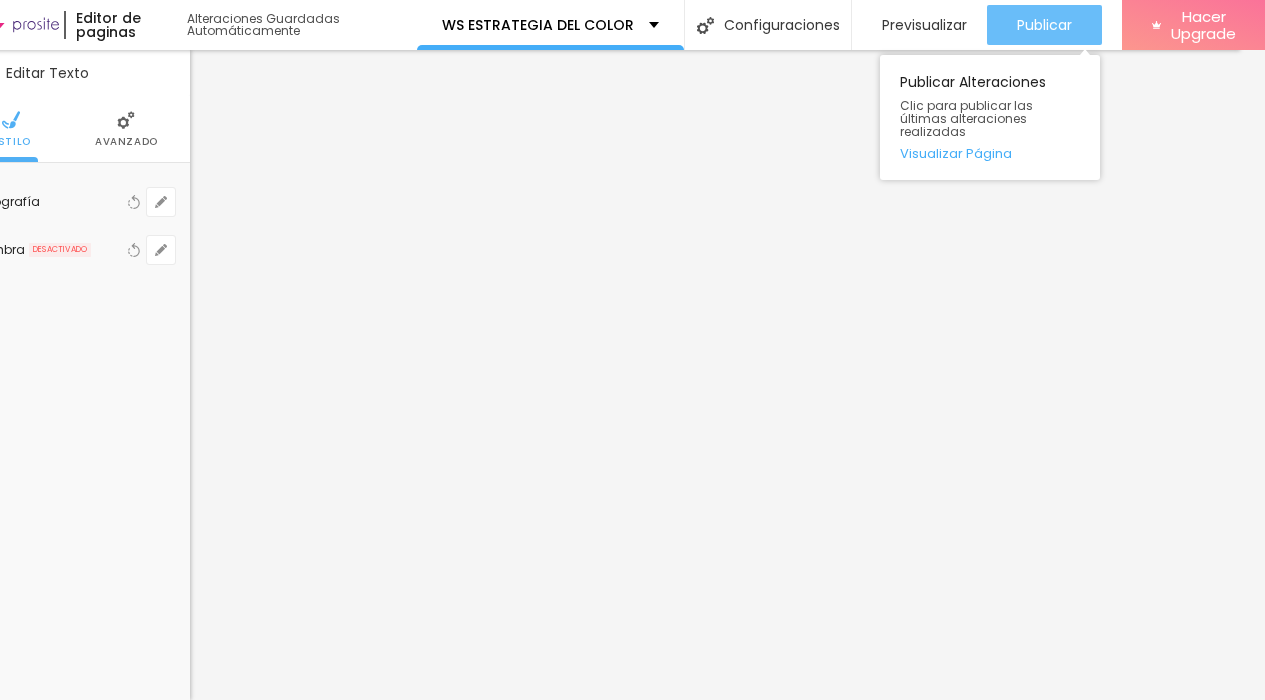 click on "Publicar" at bounding box center [1044, 25] 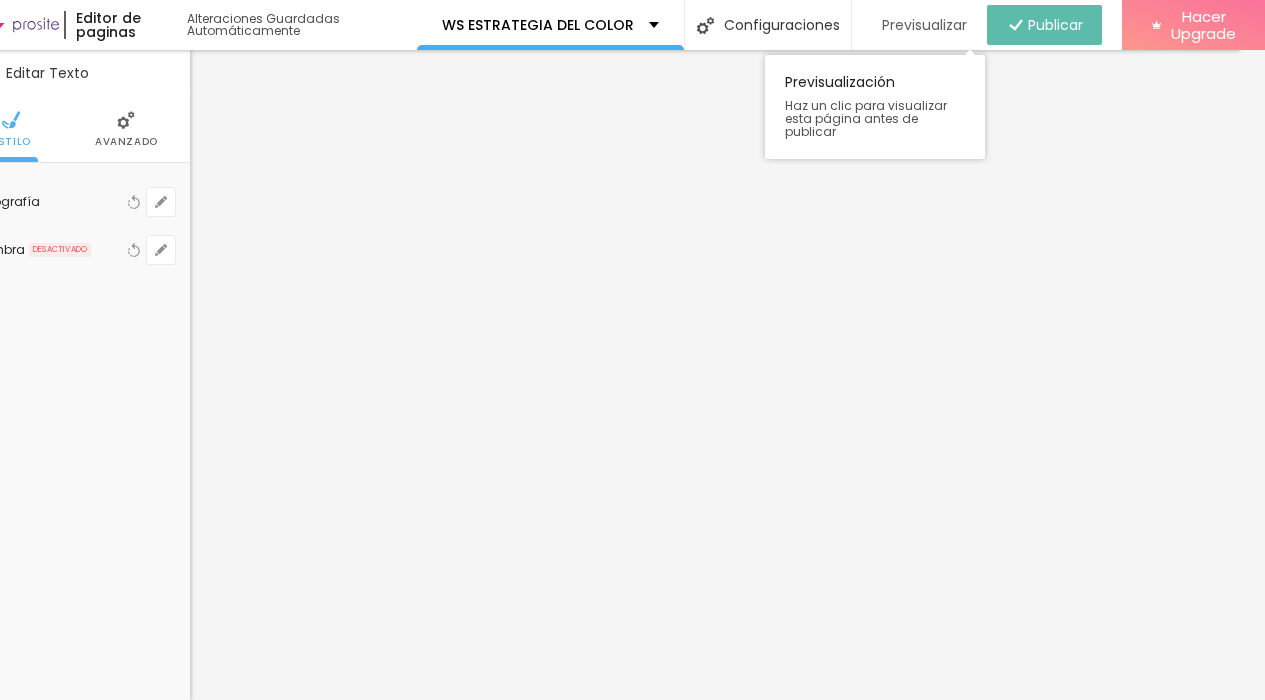 click on "Previsualizar" at bounding box center [924, 25] 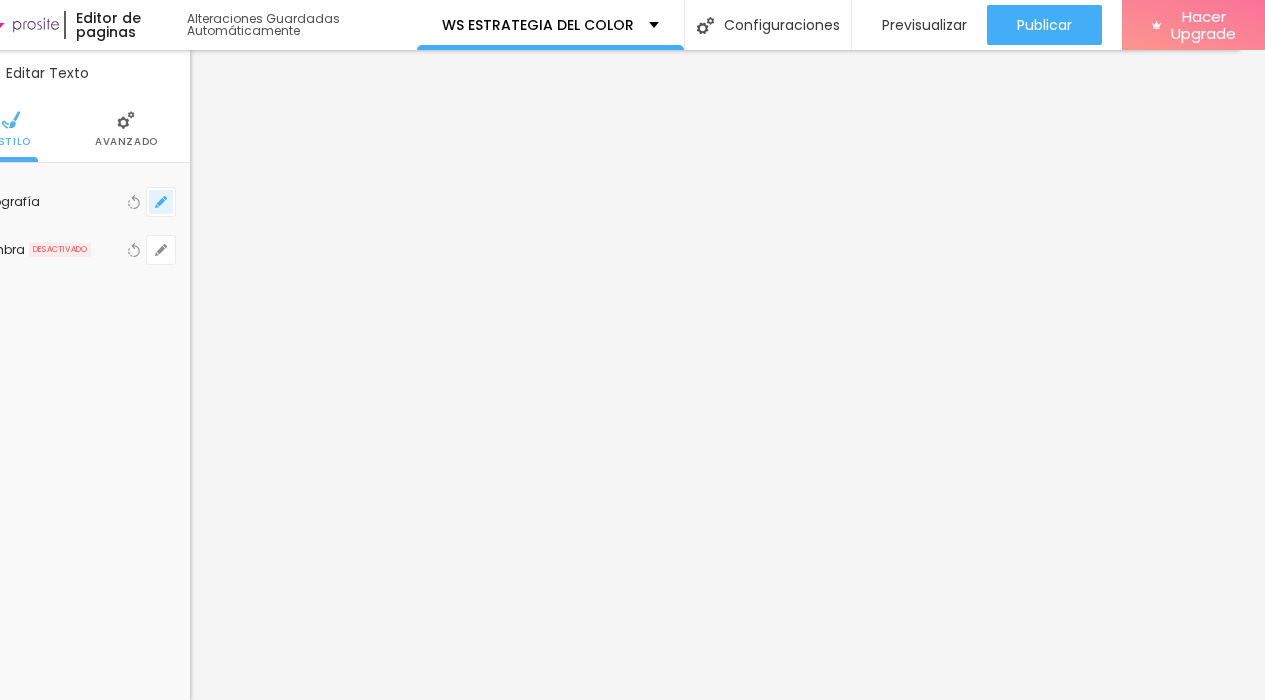 click at bounding box center (161, 202) 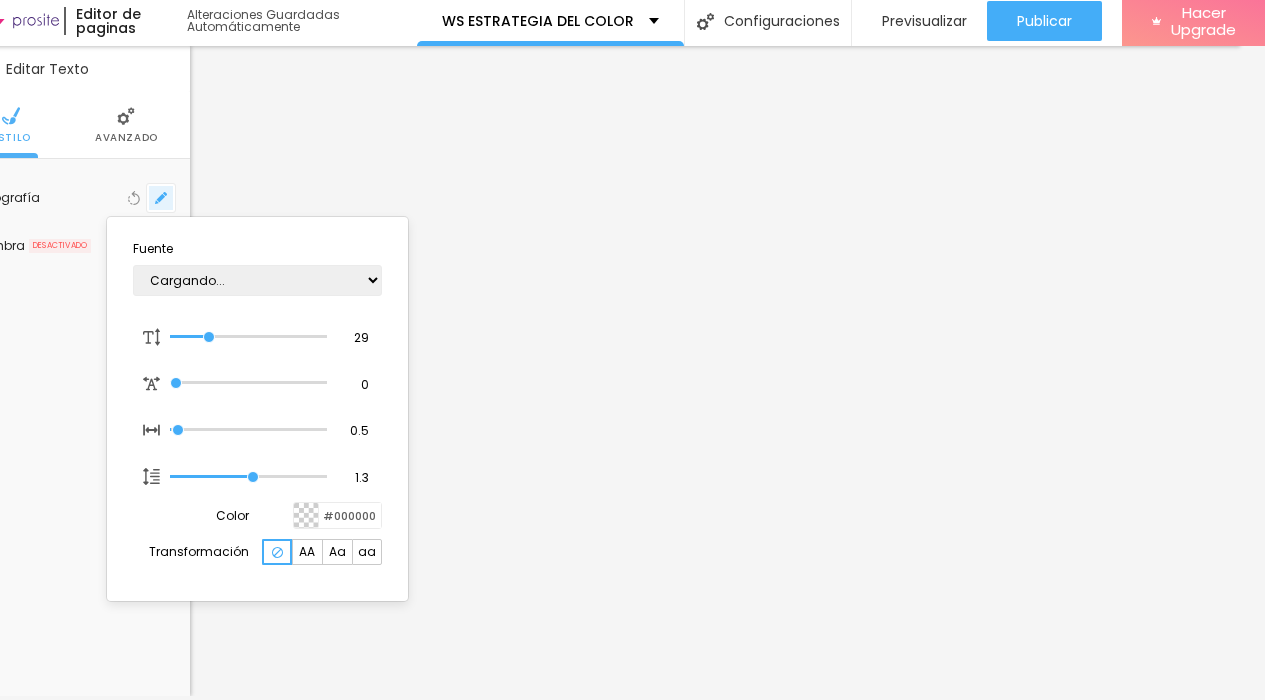 type on "1" 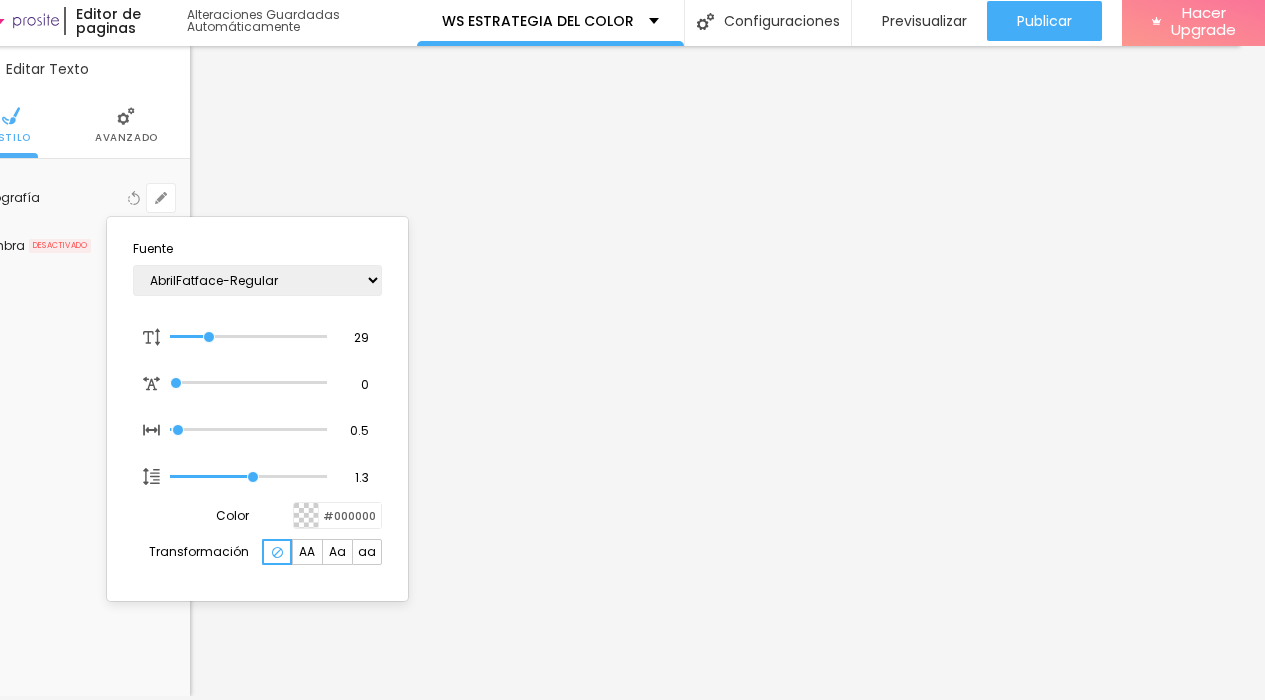 click at bounding box center (632, 350) 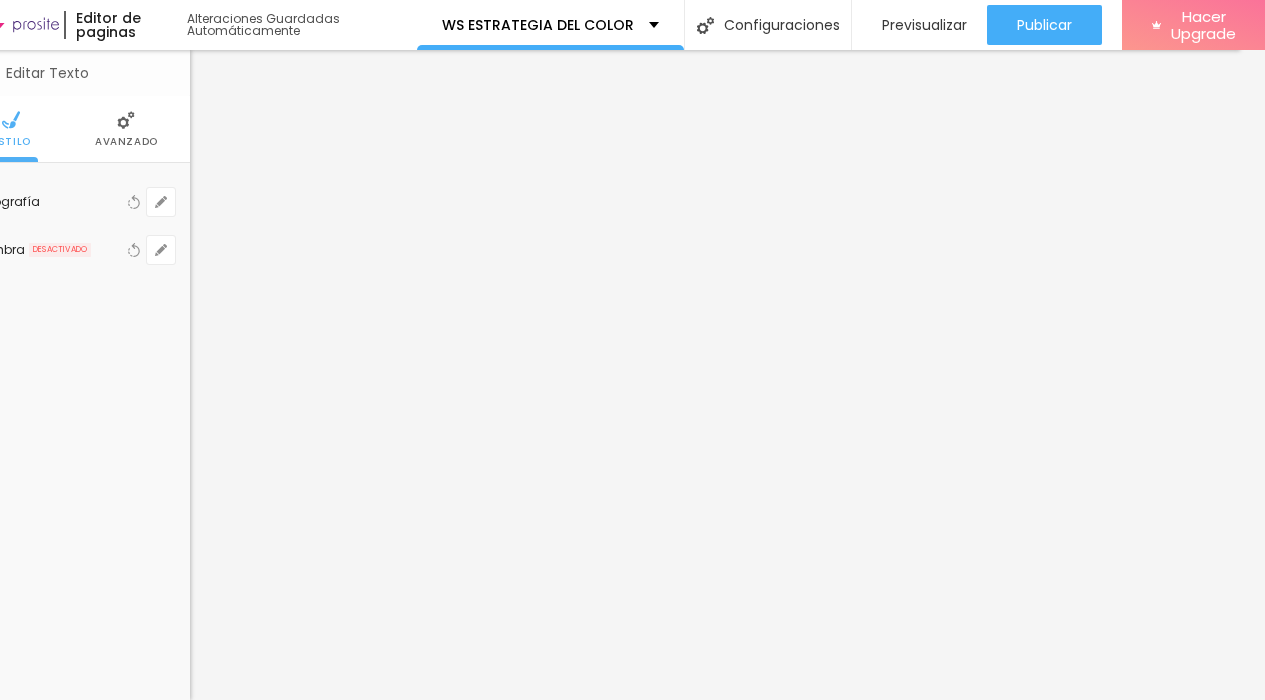 click on "Editar Texto" at bounding box center (32, 73) 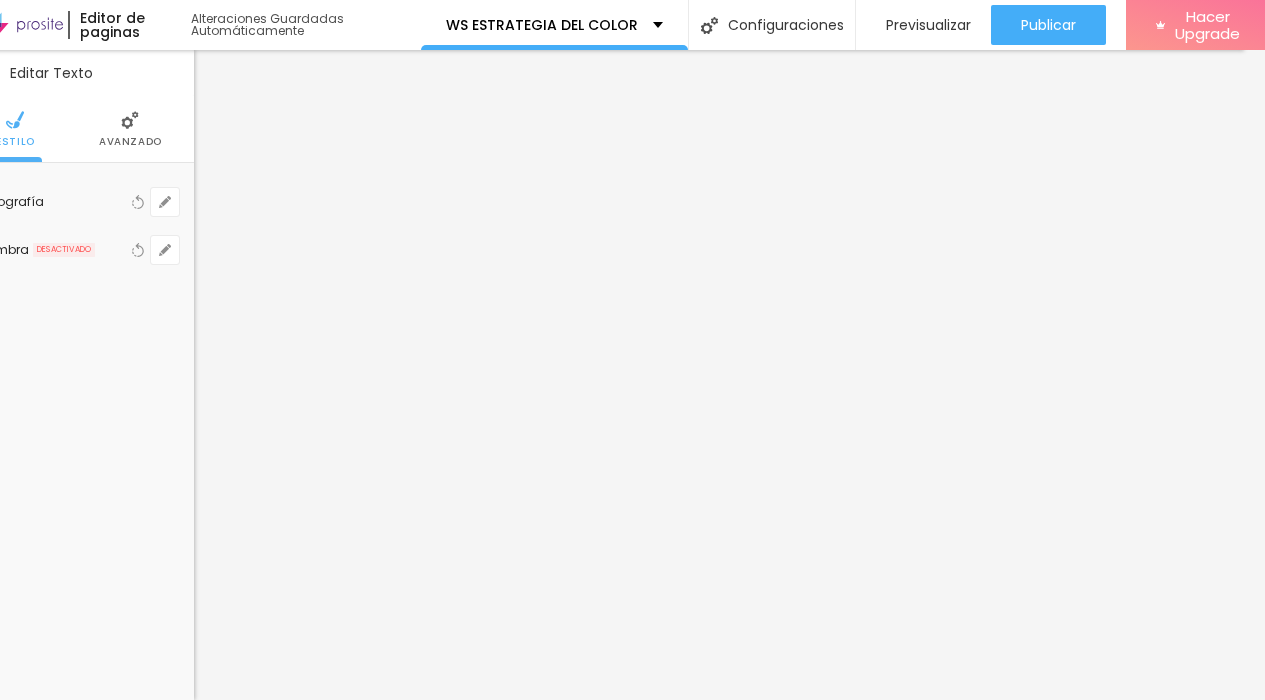 scroll, scrollTop: 15, scrollLeft: 0, axis: vertical 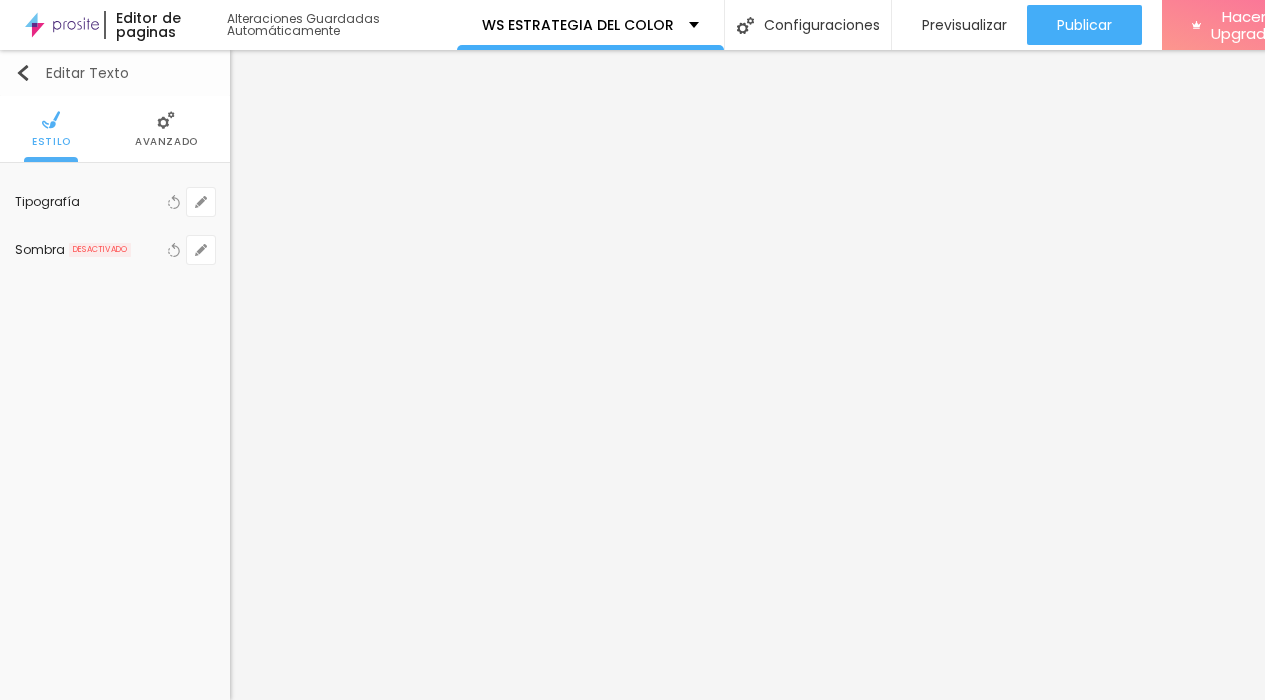 click on "Editar Texto" at bounding box center [72, 73] 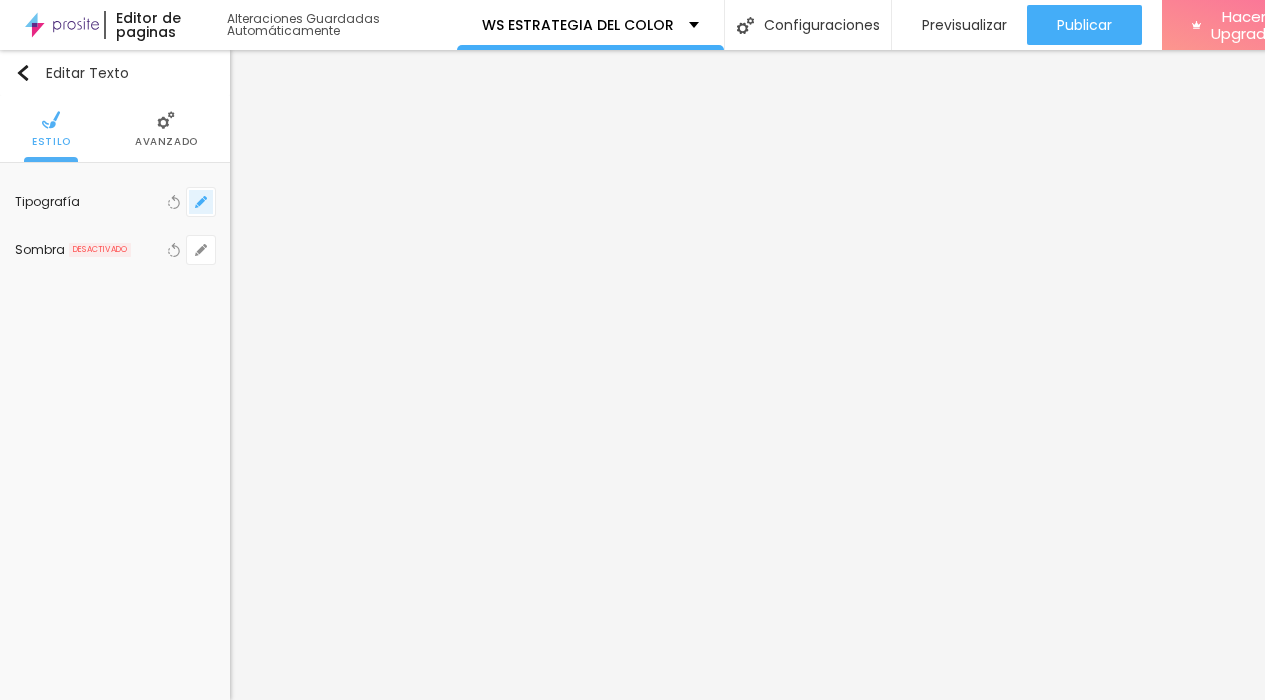 click 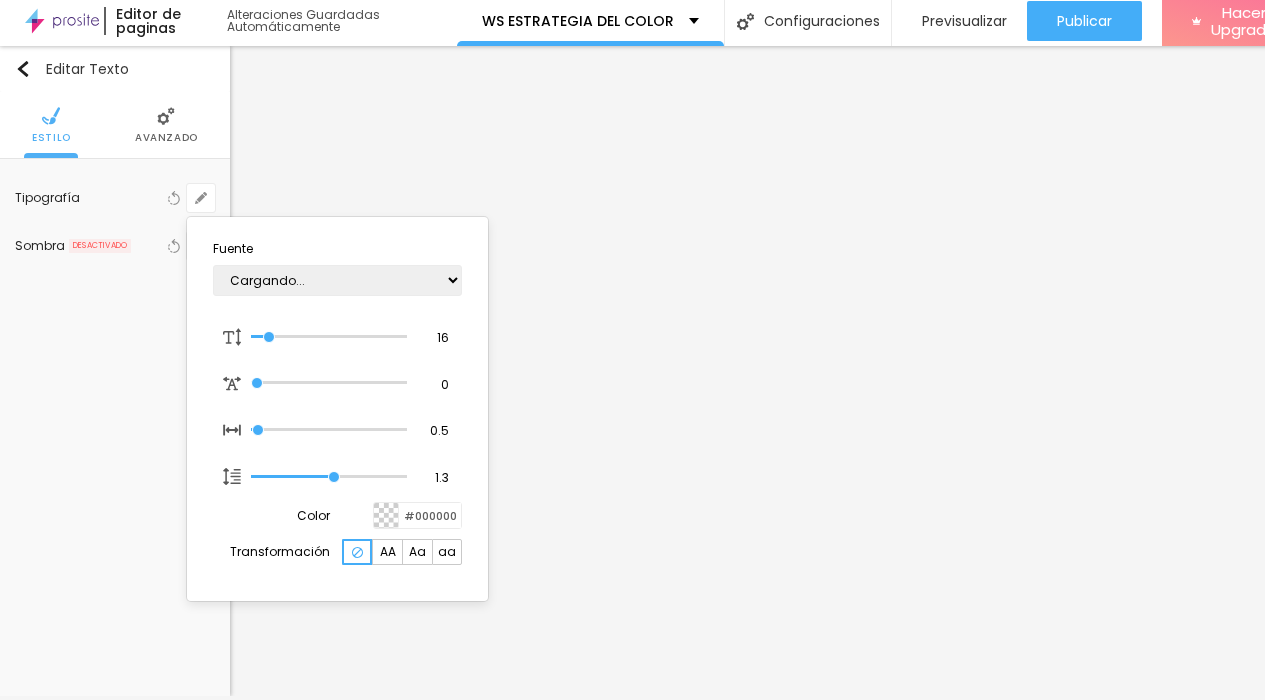 type on "1" 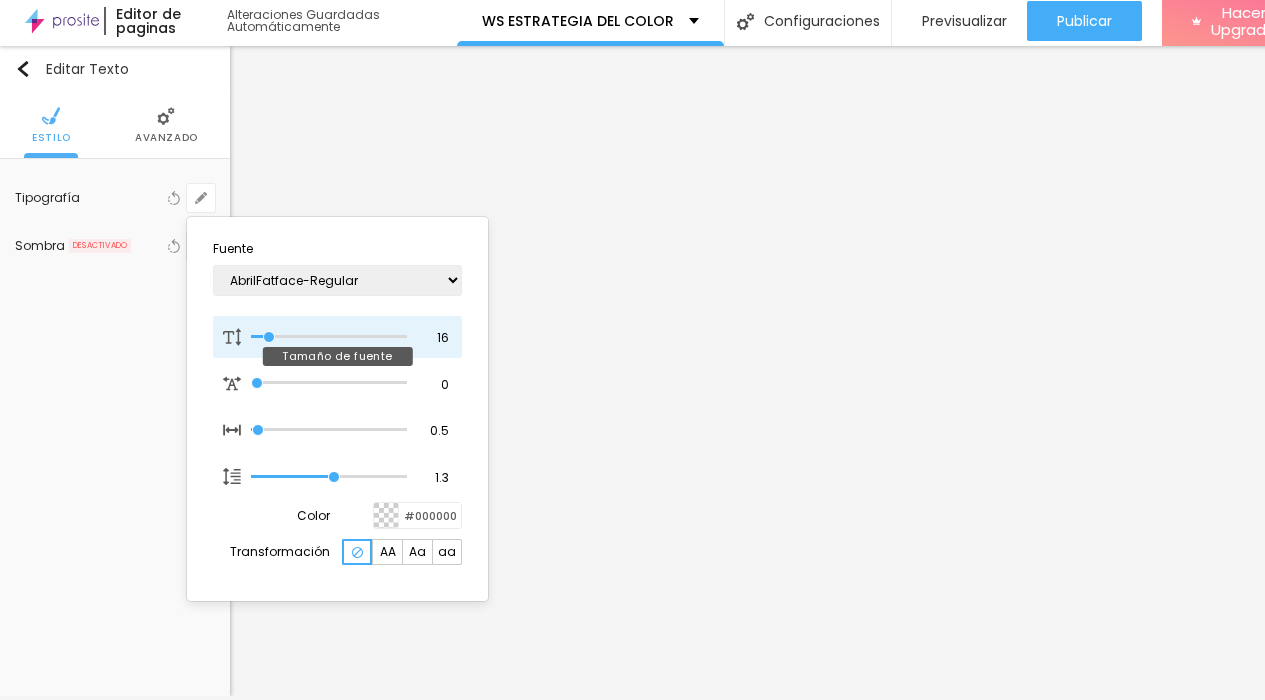 type on "16" 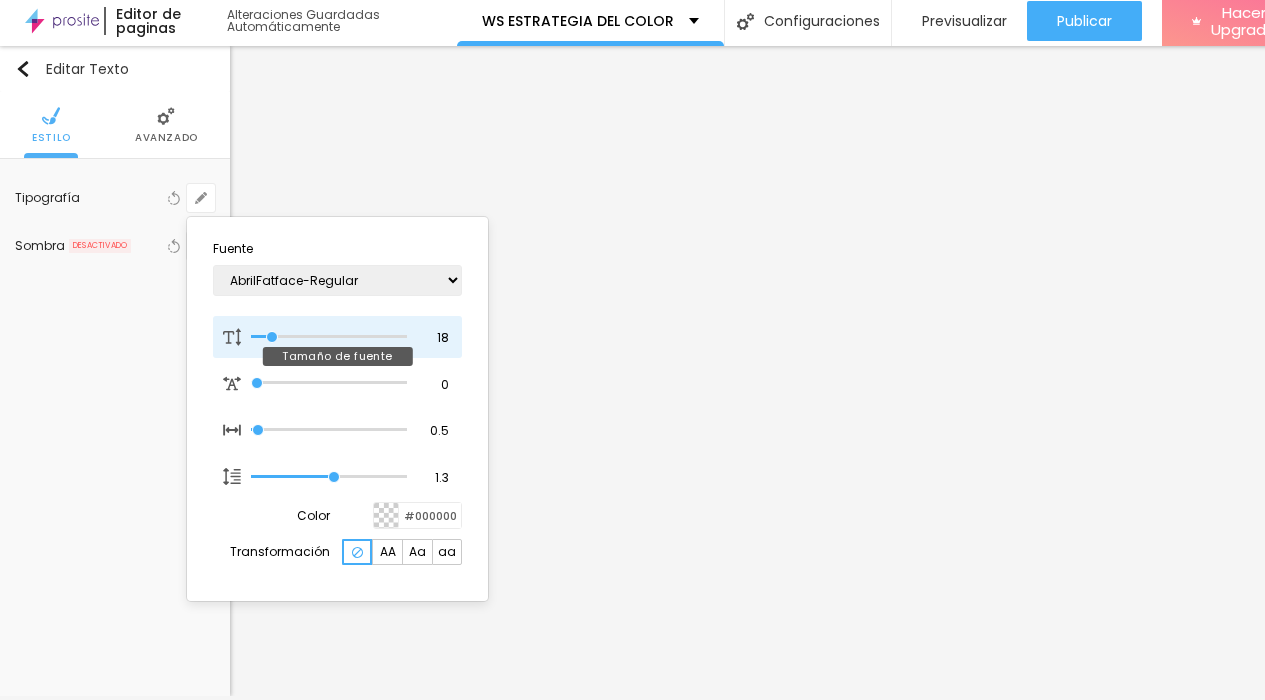 type on "19" 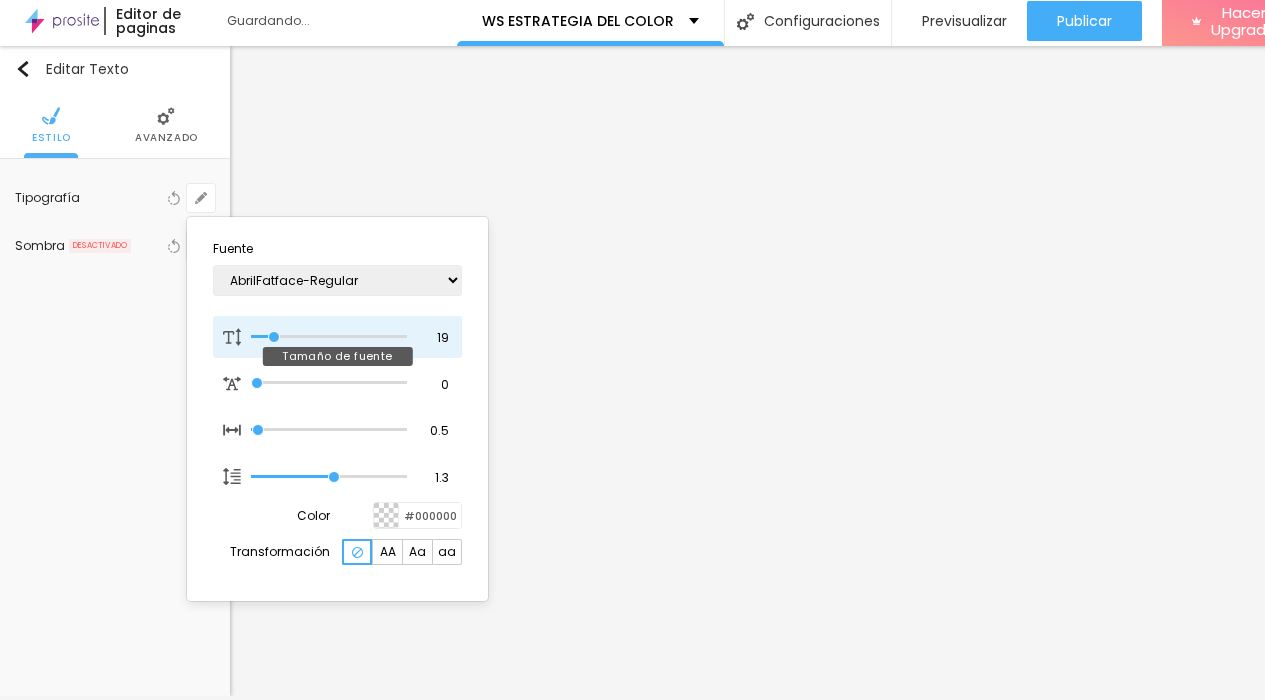 type on "20" 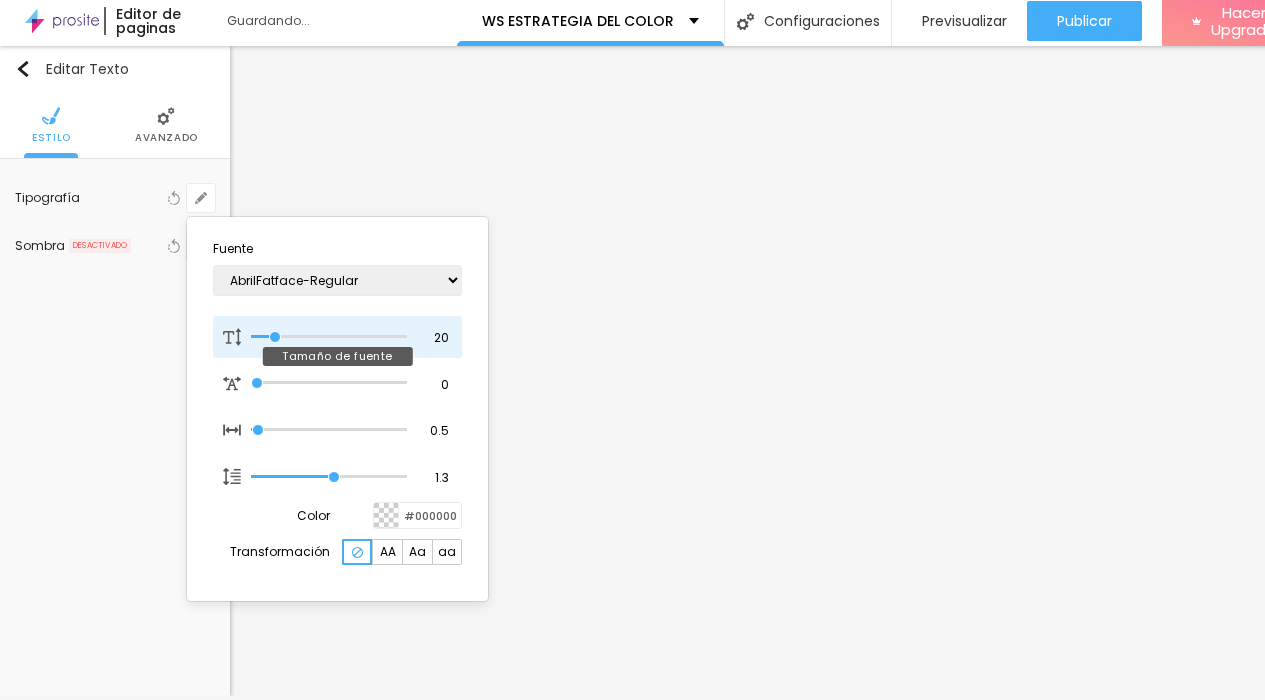 type on "22" 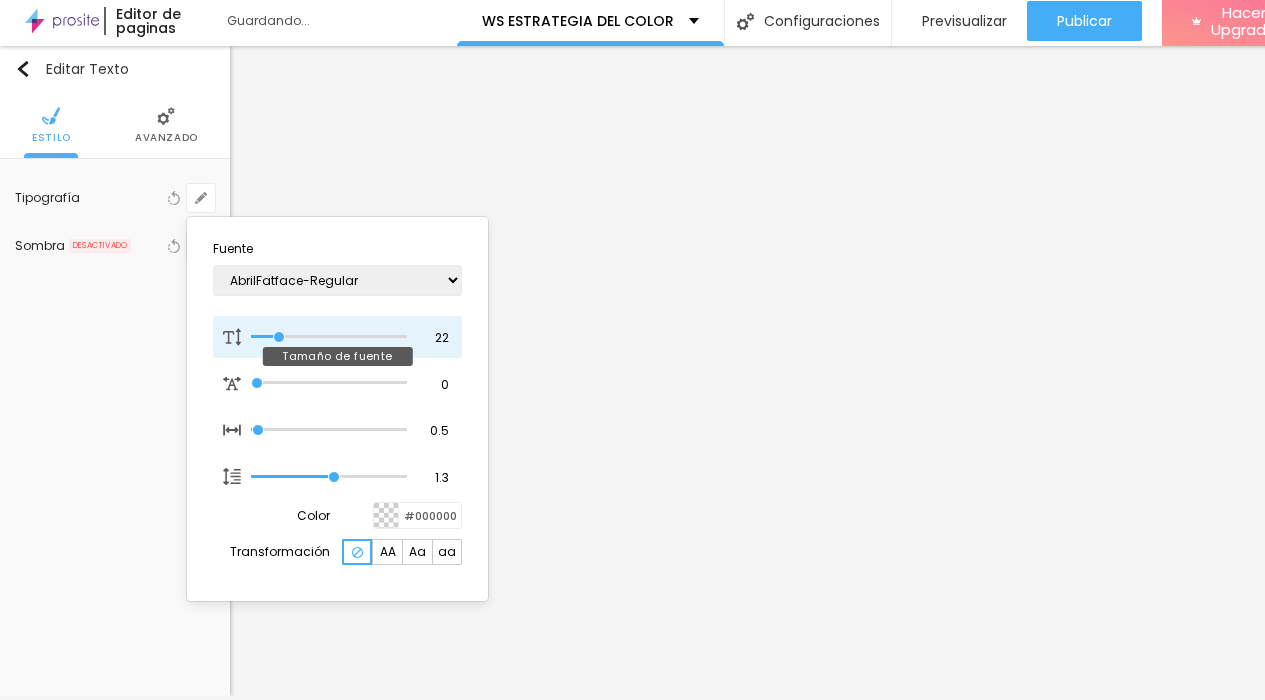 type on "25" 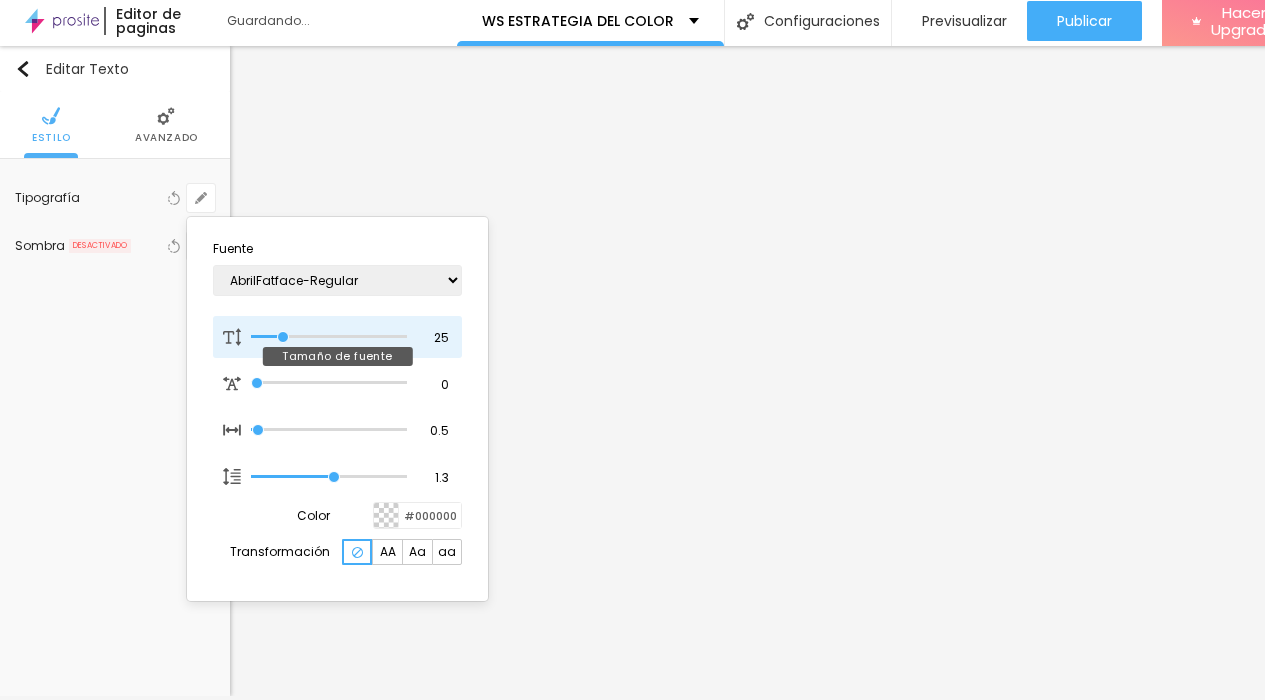 type on "26" 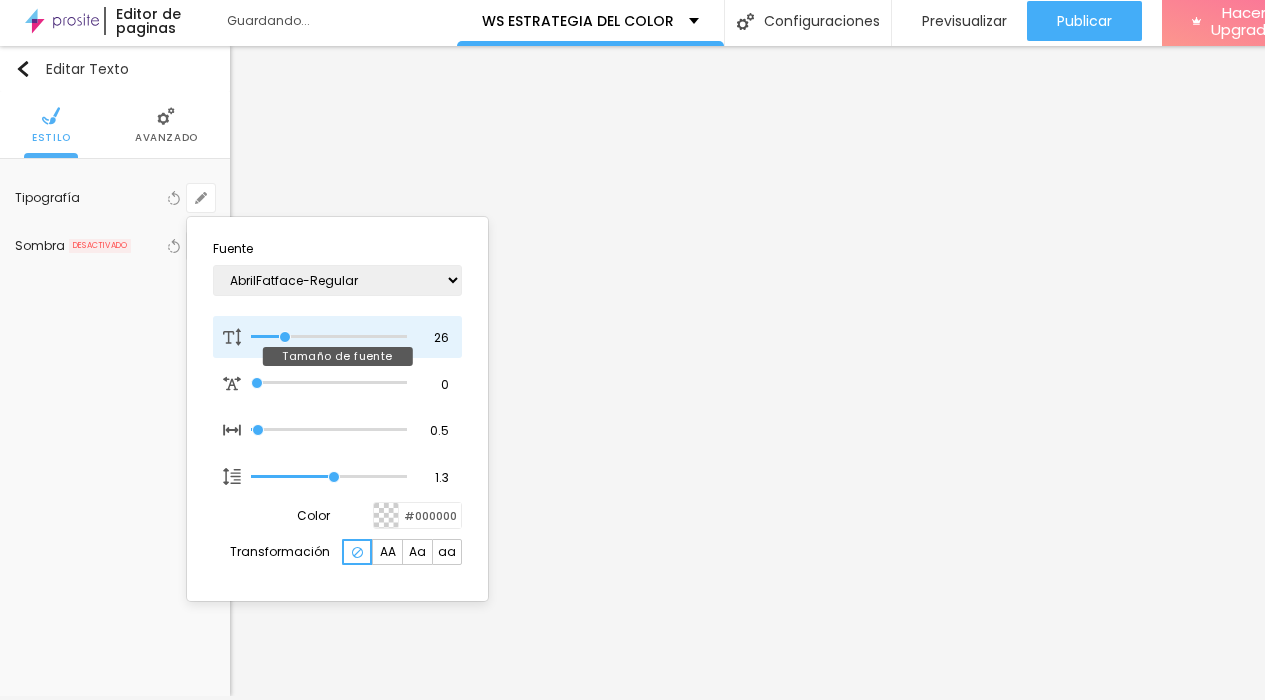 type on "27" 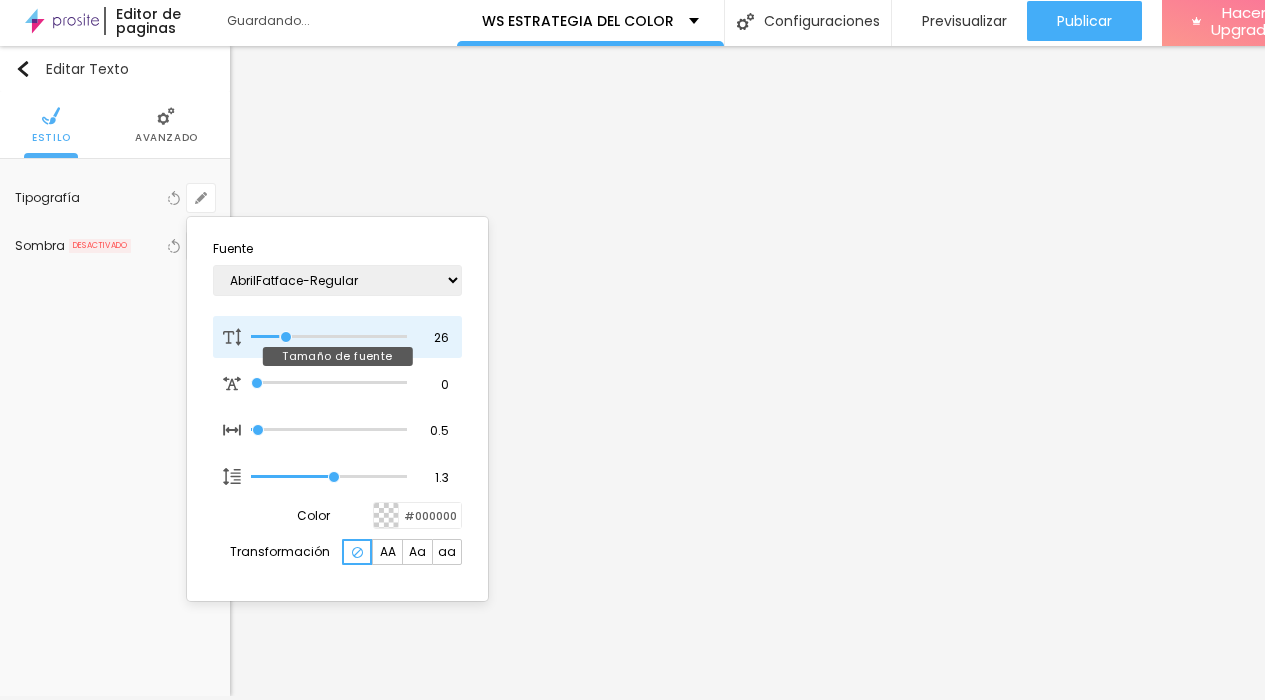 type on "27" 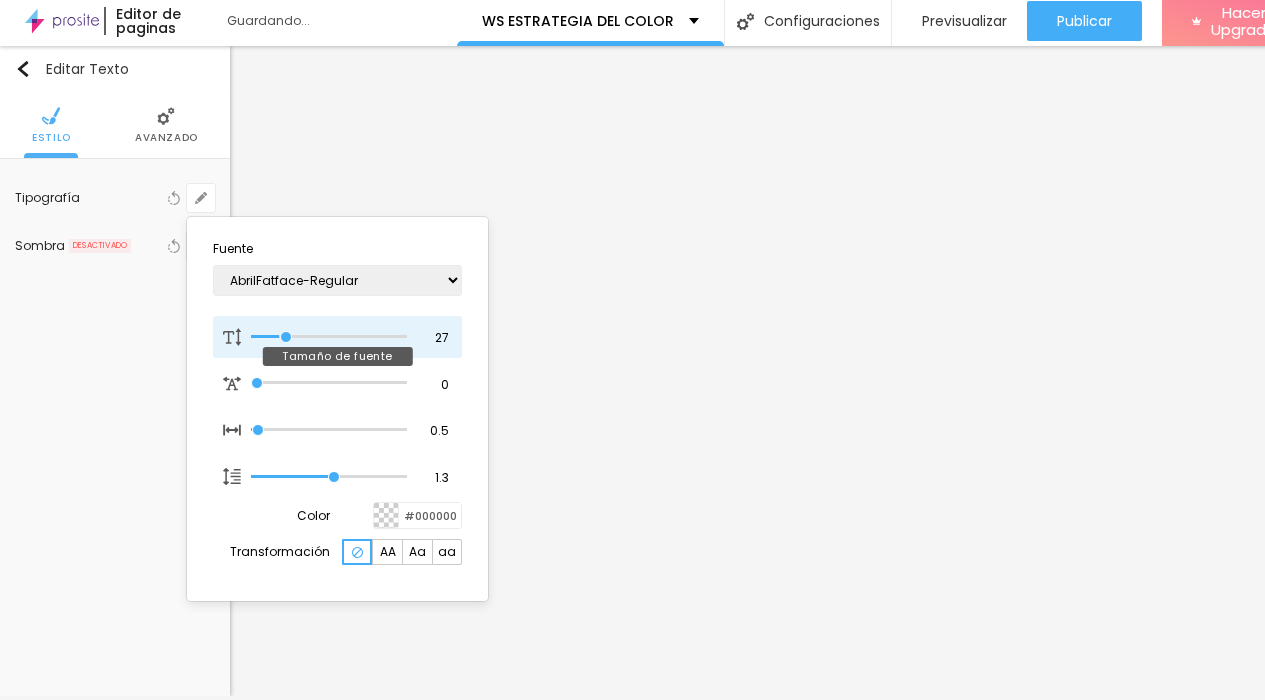 type on "28" 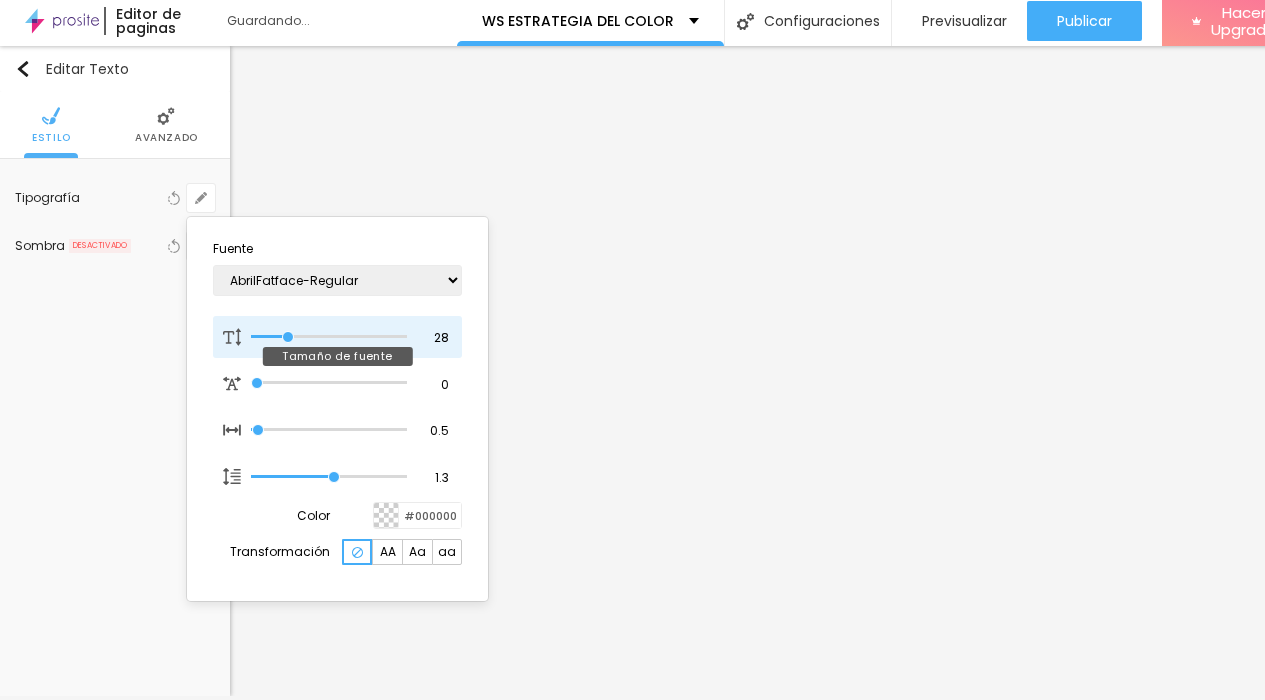 type on "29" 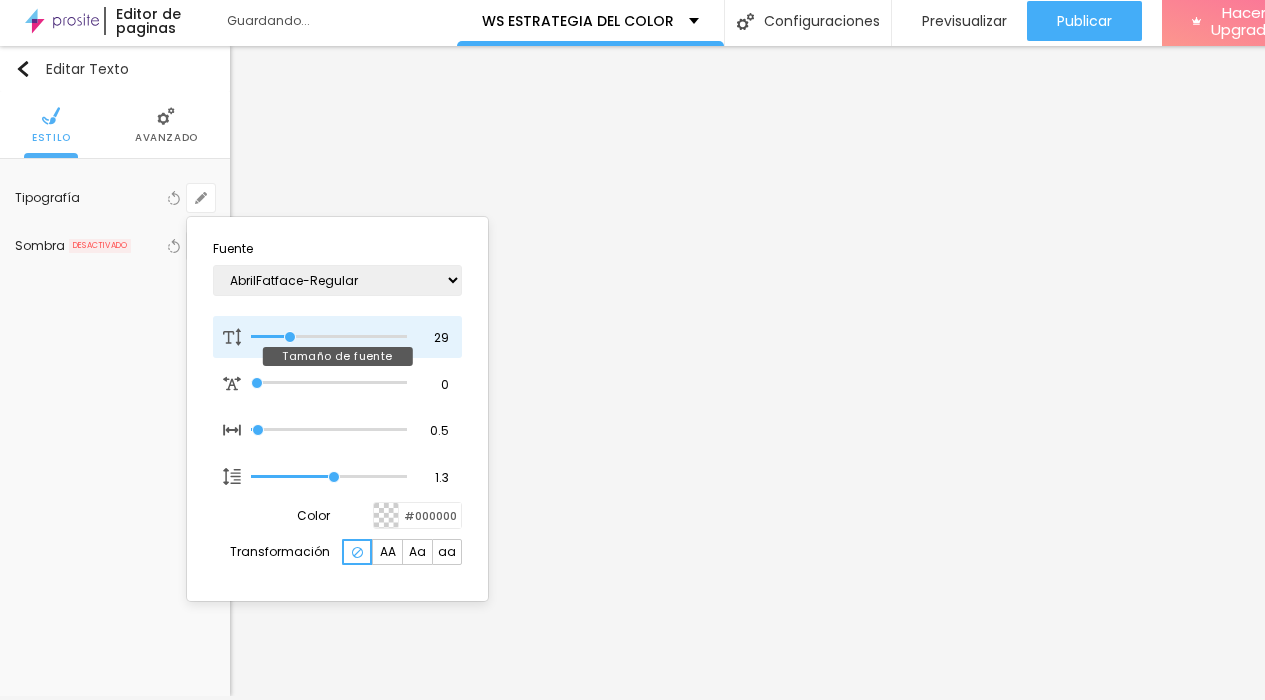 type on "1" 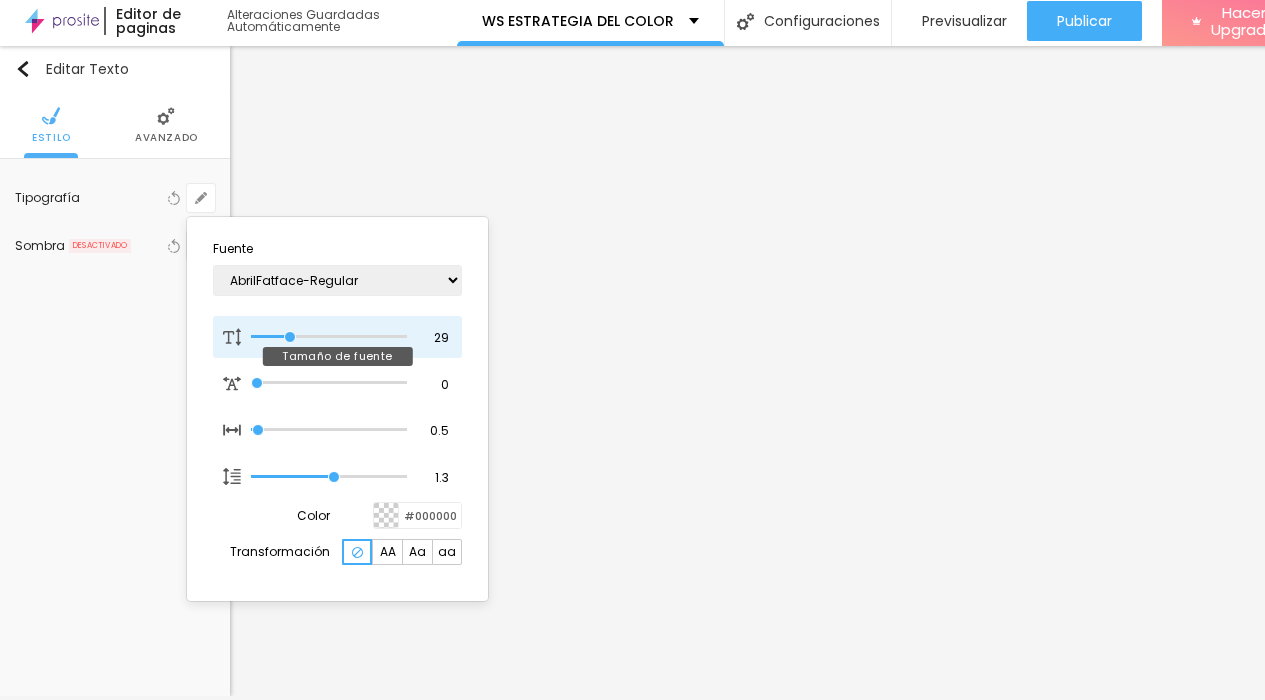 drag, startPoint x: 268, startPoint y: 325, endPoint x: 291, endPoint y: 325, distance: 23 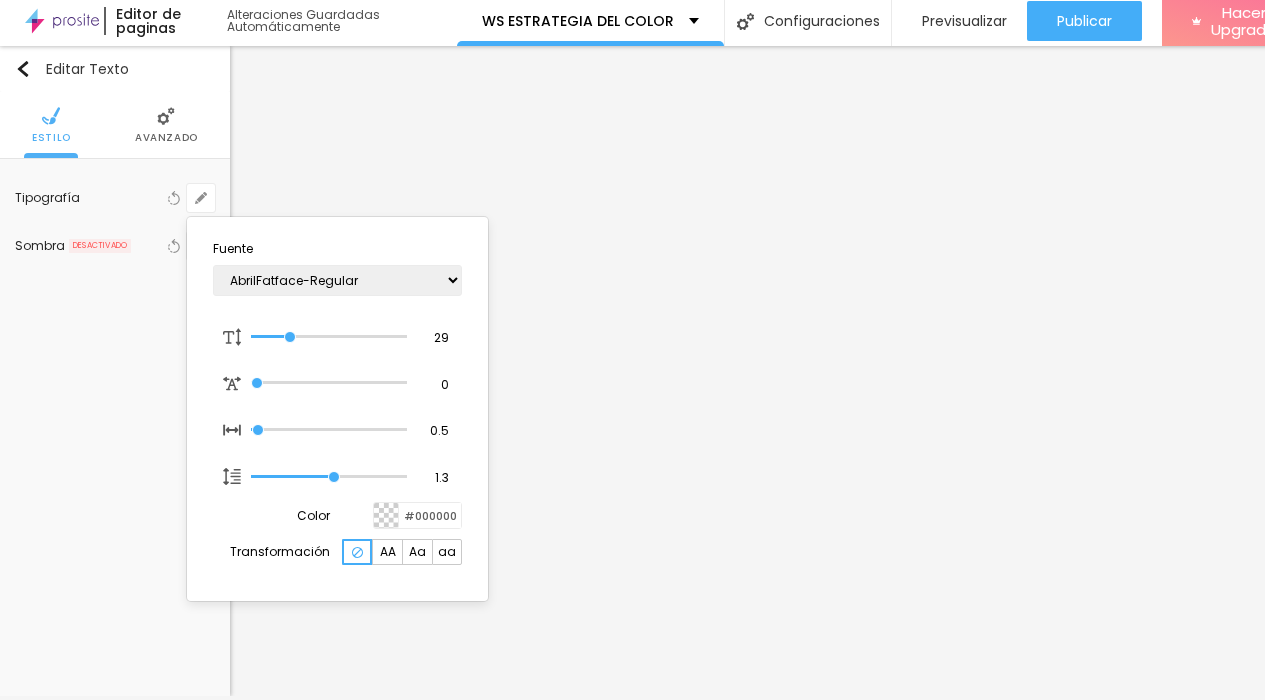 click at bounding box center [632, 350] 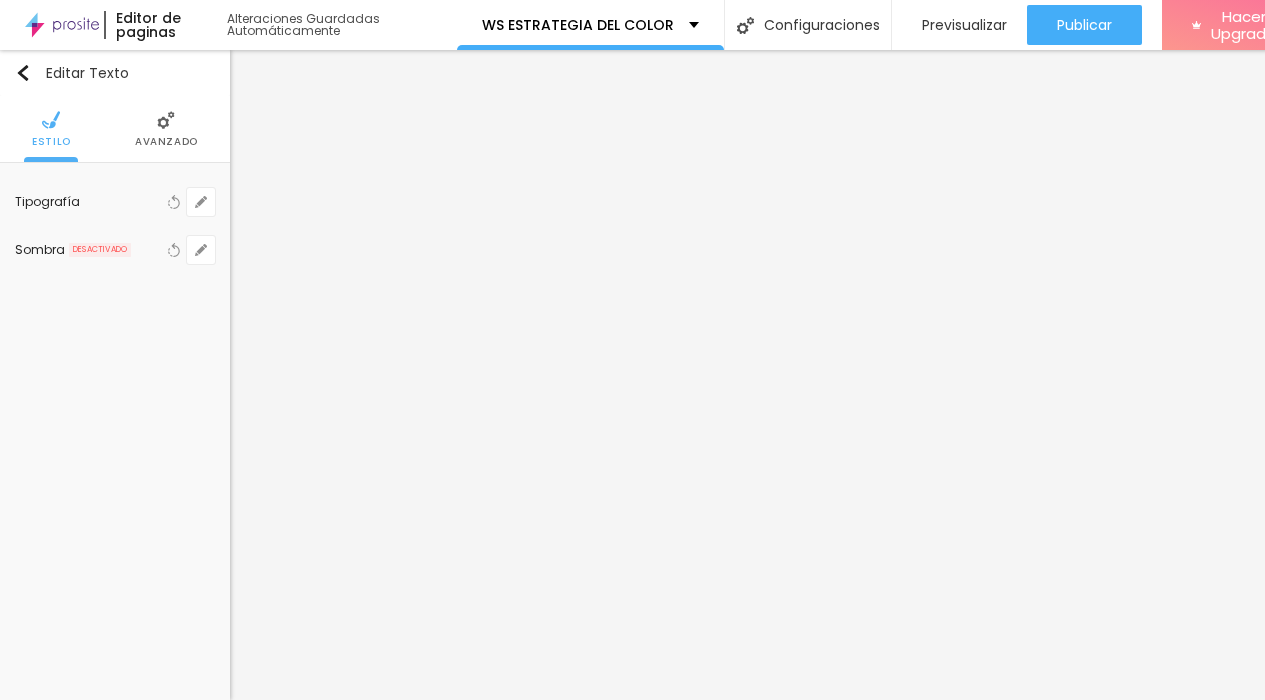click on "Avanzado" at bounding box center (166, 129) 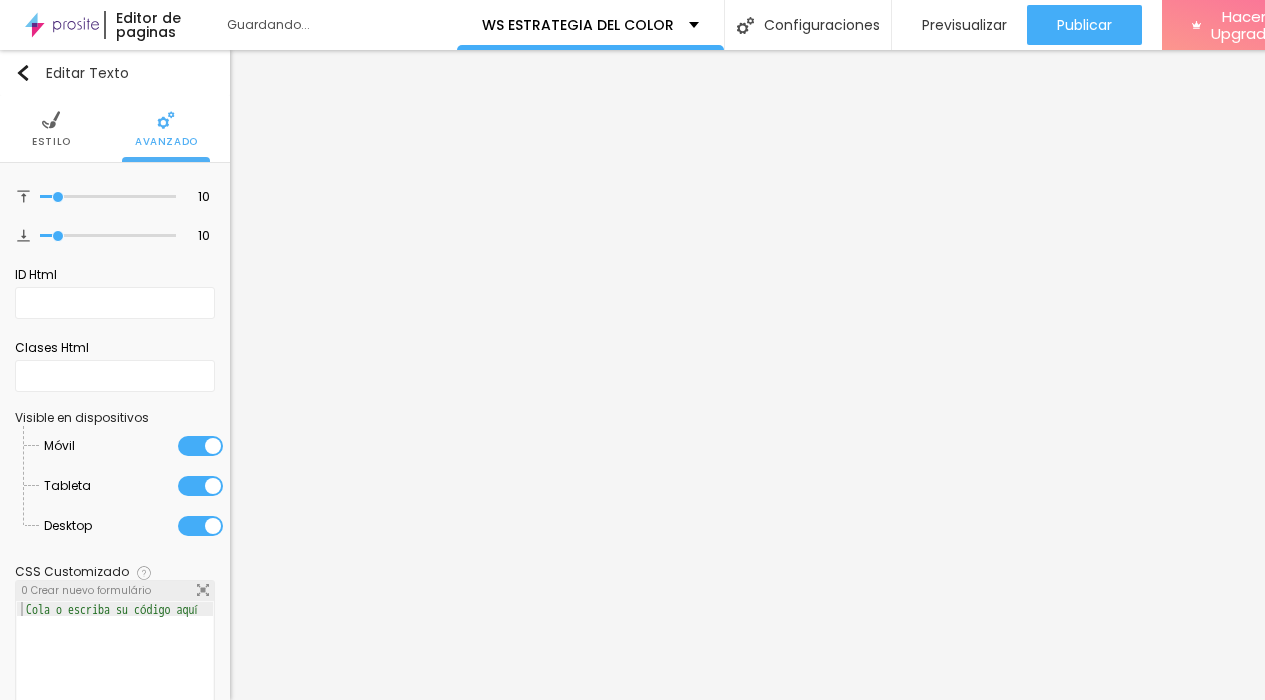 click at bounding box center [200, 486] 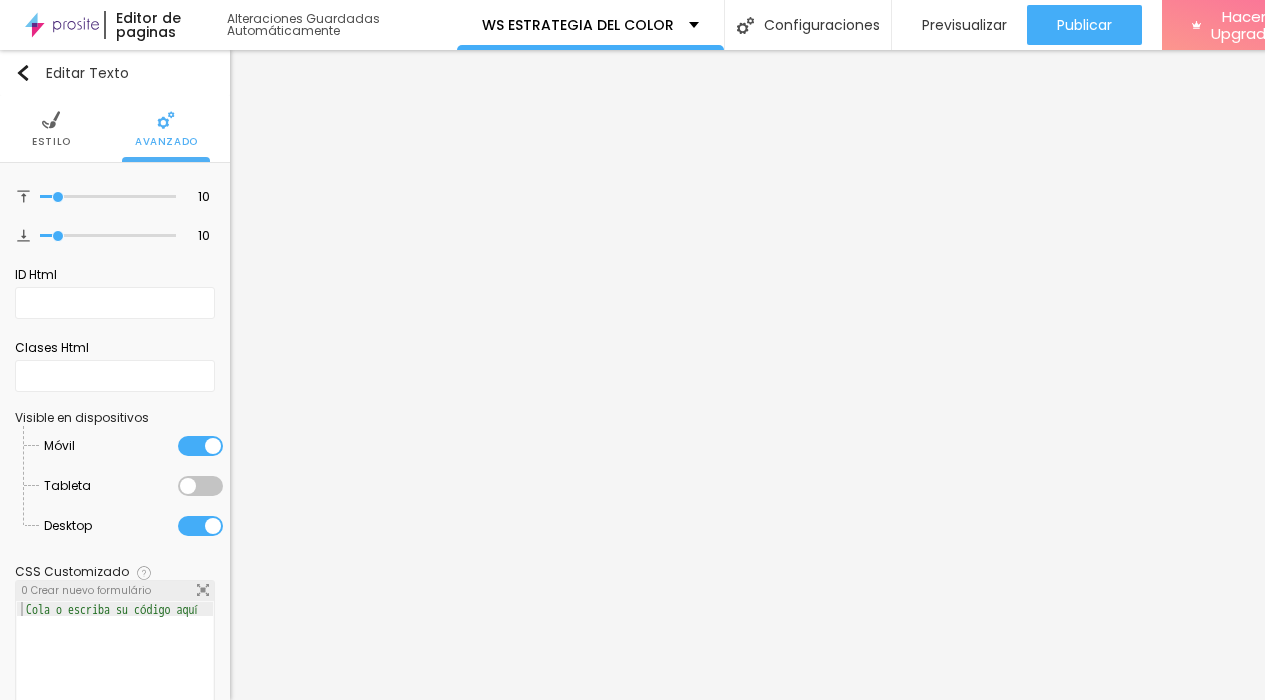 click at bounding box center (200, 526) 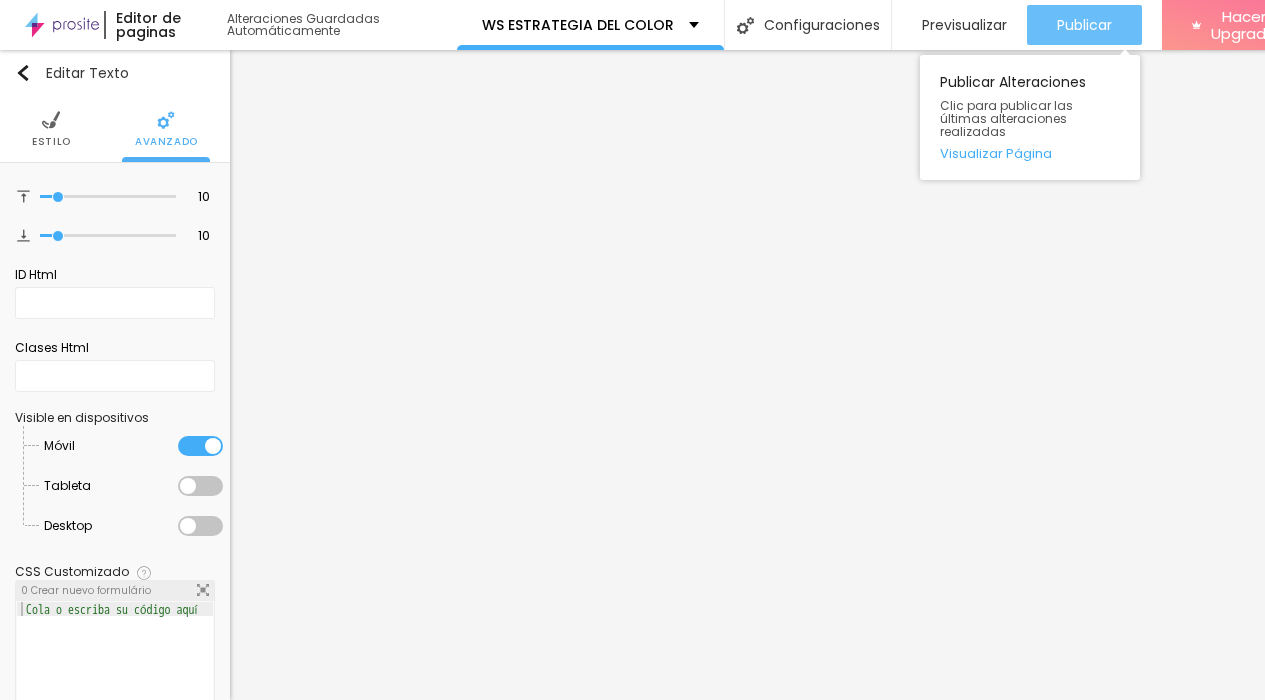click on "Publicar" at bounding box center (1084, 25) 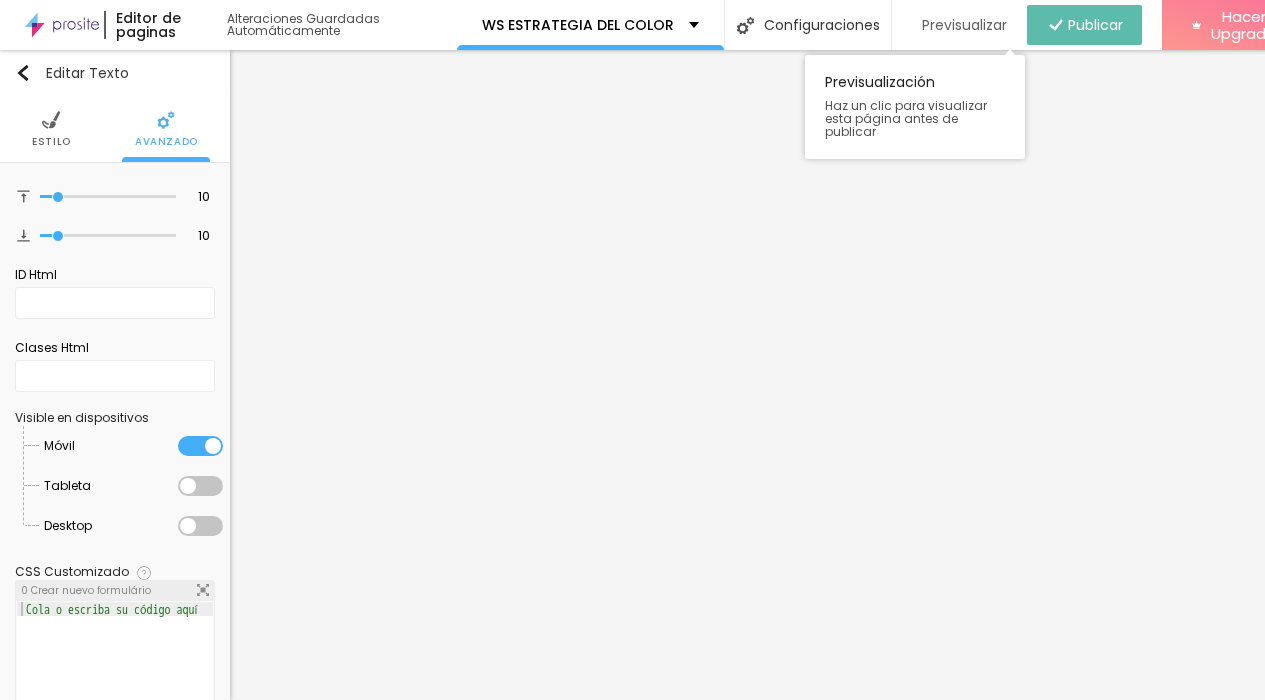 click on "Previsualizar" at bounding box center [964, 25] 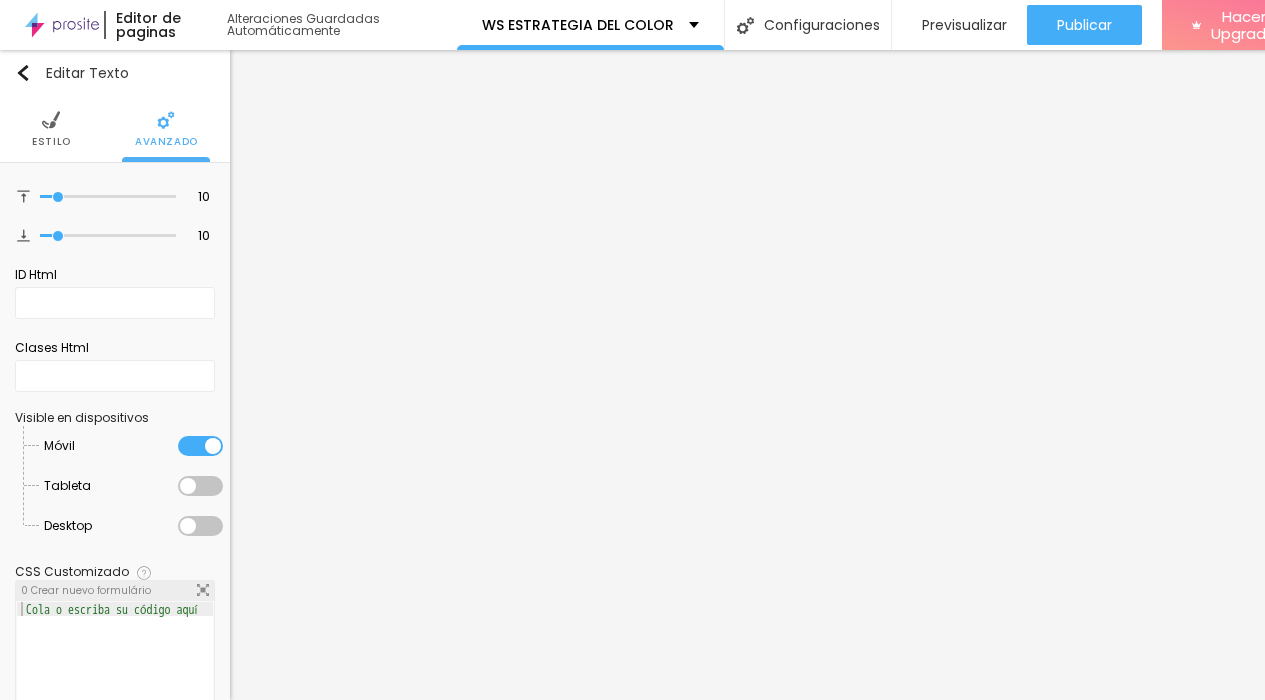 scroll, scrollTop: 15, scrollLeft: 40, axis: both 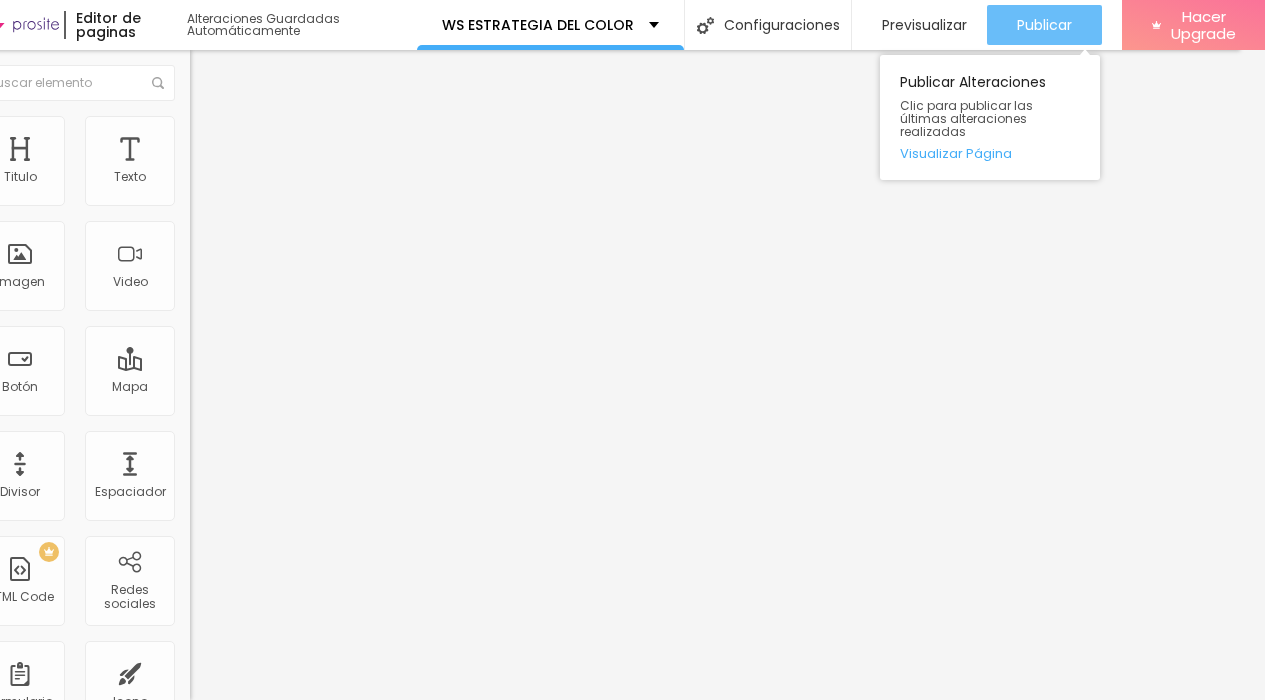 click on "Publicar" at bounding box center [1044, 25] 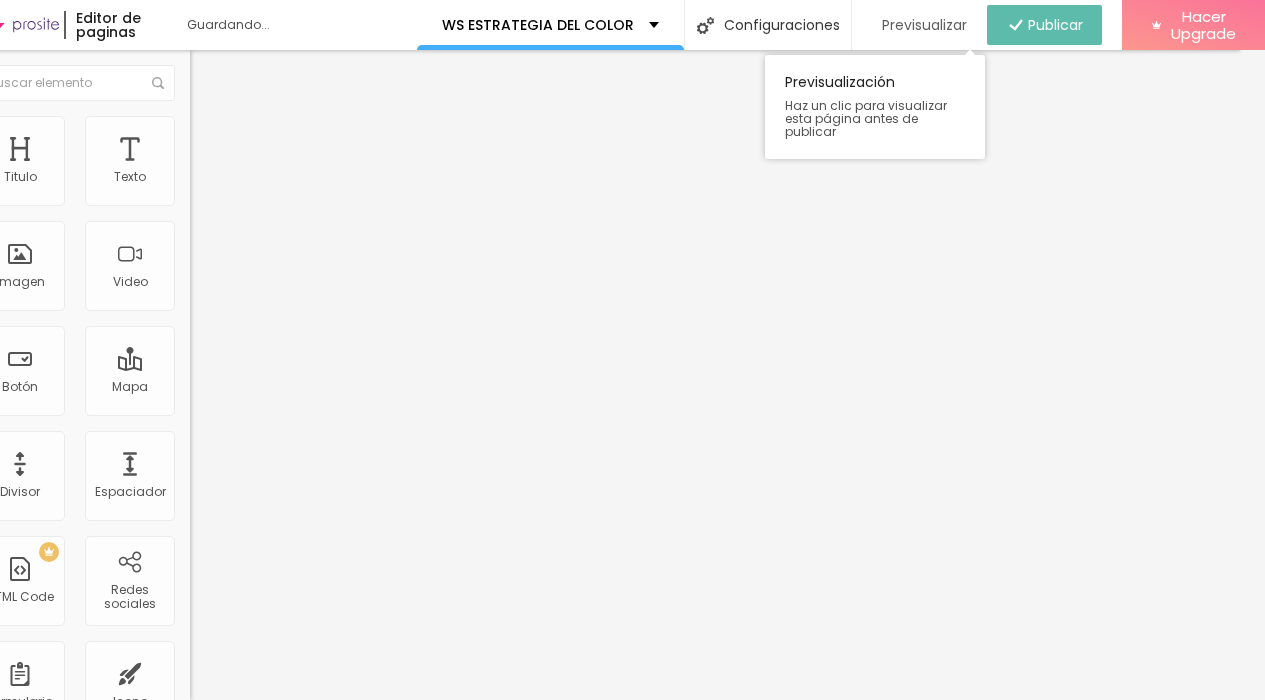 click on "Previsualizar" at bounding box center [924, 25] 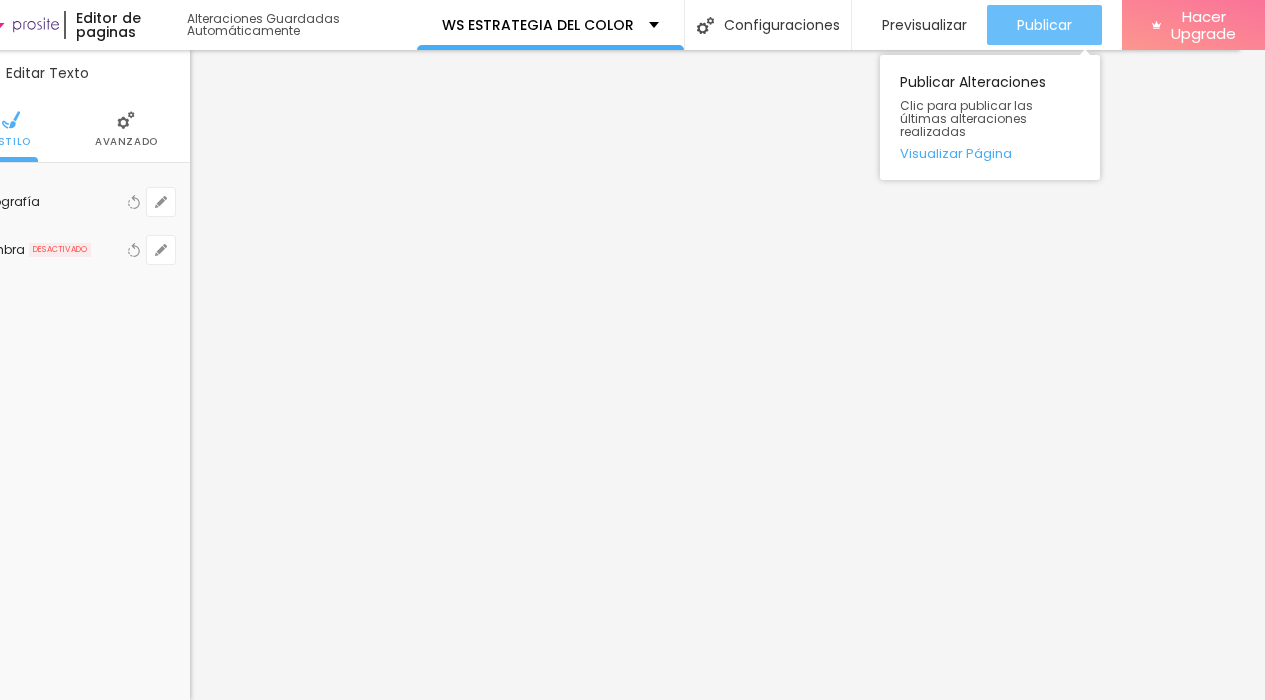 click on "Publicar" at bounding box center (1044, 25) 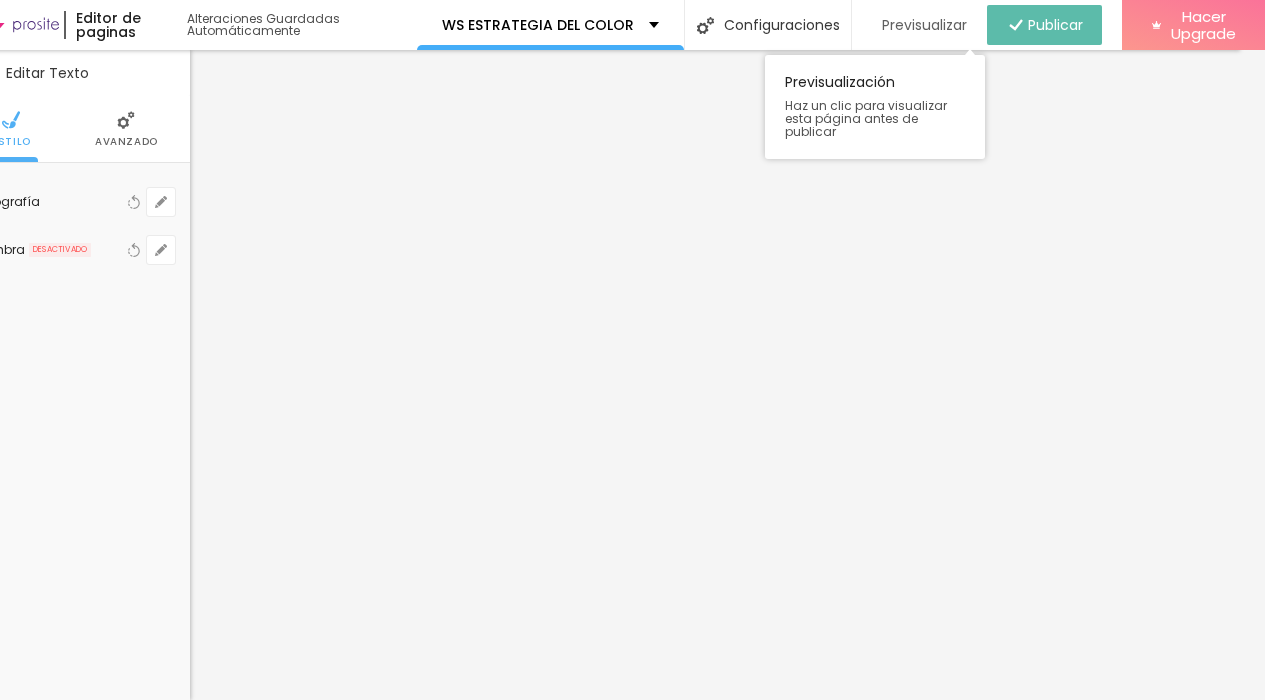 click on "Previsualizar" at bounding box center [924, 25] 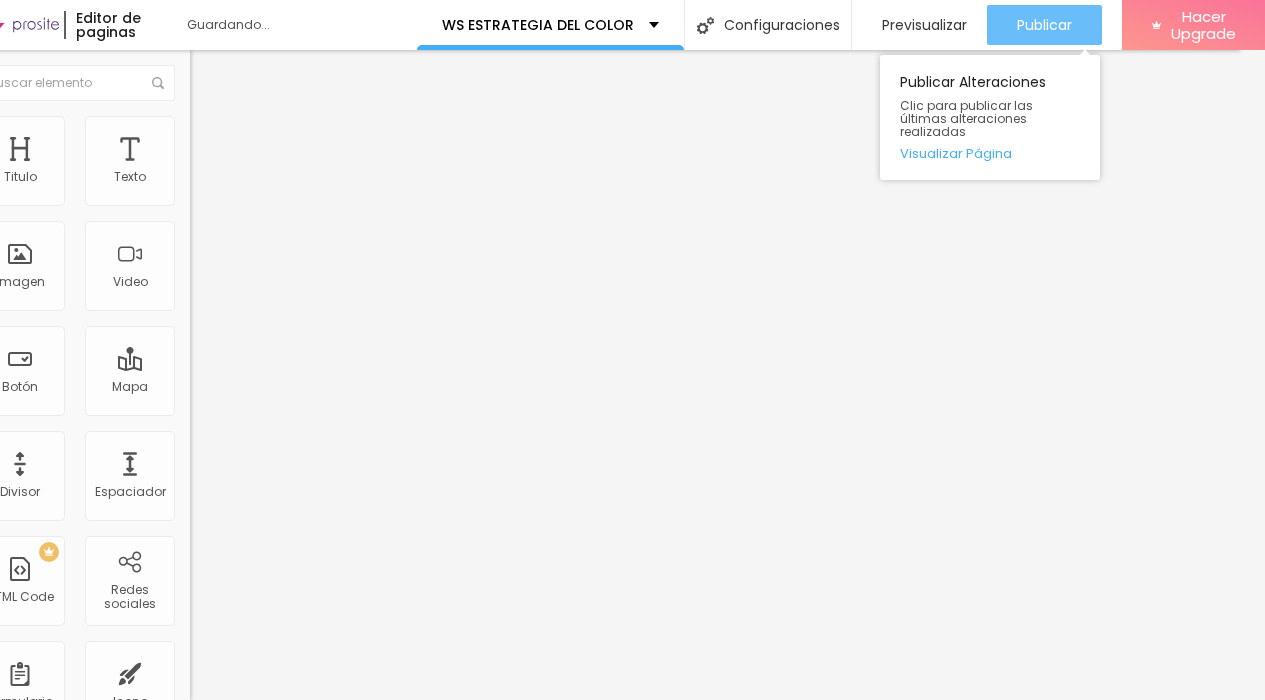 click on "Publicar" at bounding box center [1044, 25] 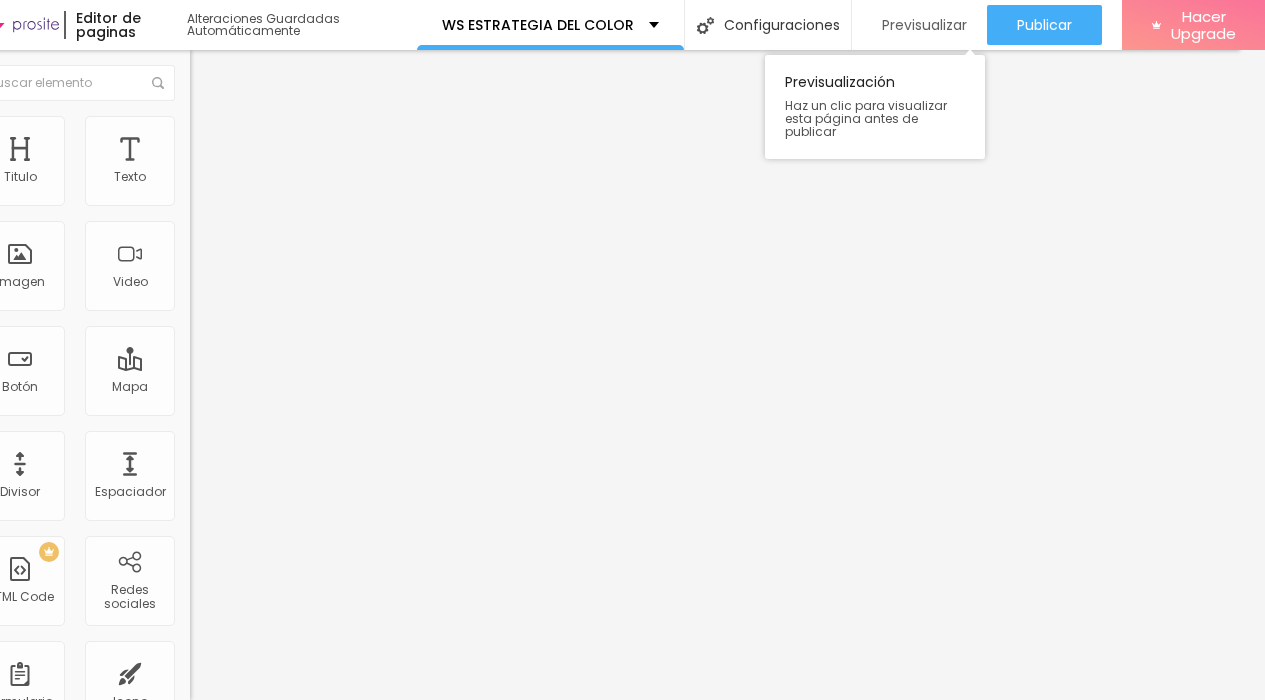 click on "Previsualizar" at bounding box center (924, 25) 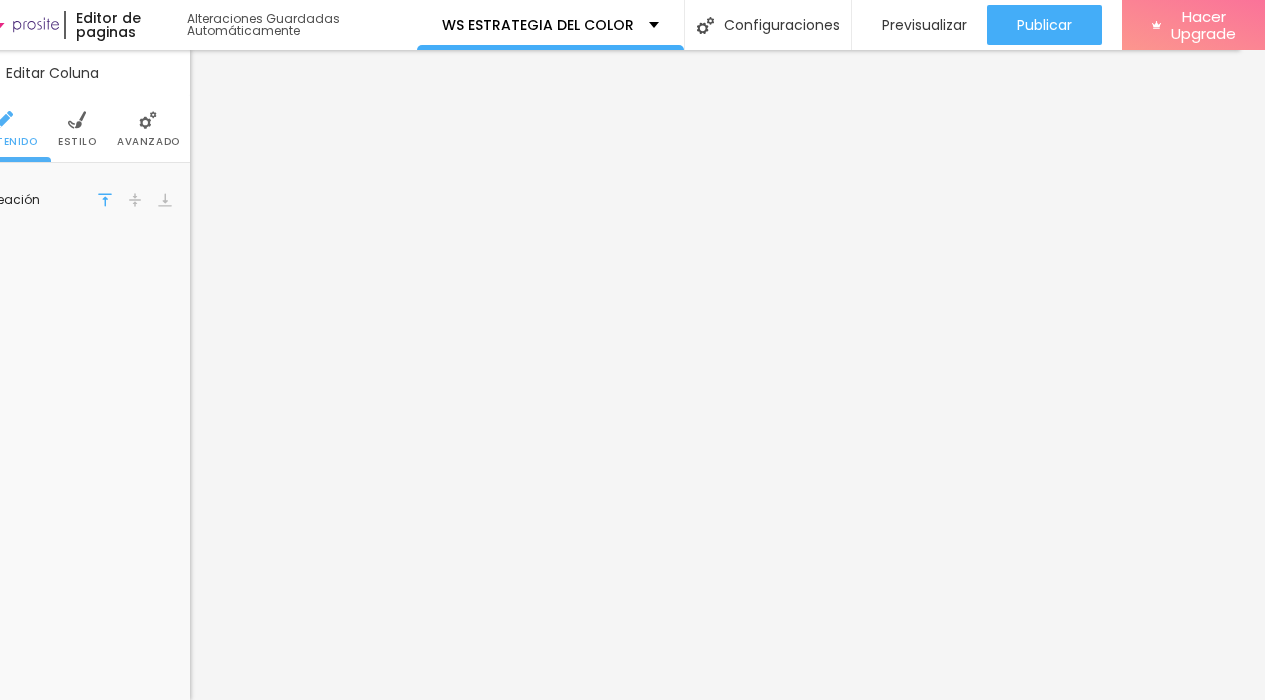 click on "Avanzado" at bounding box center [148, 142] 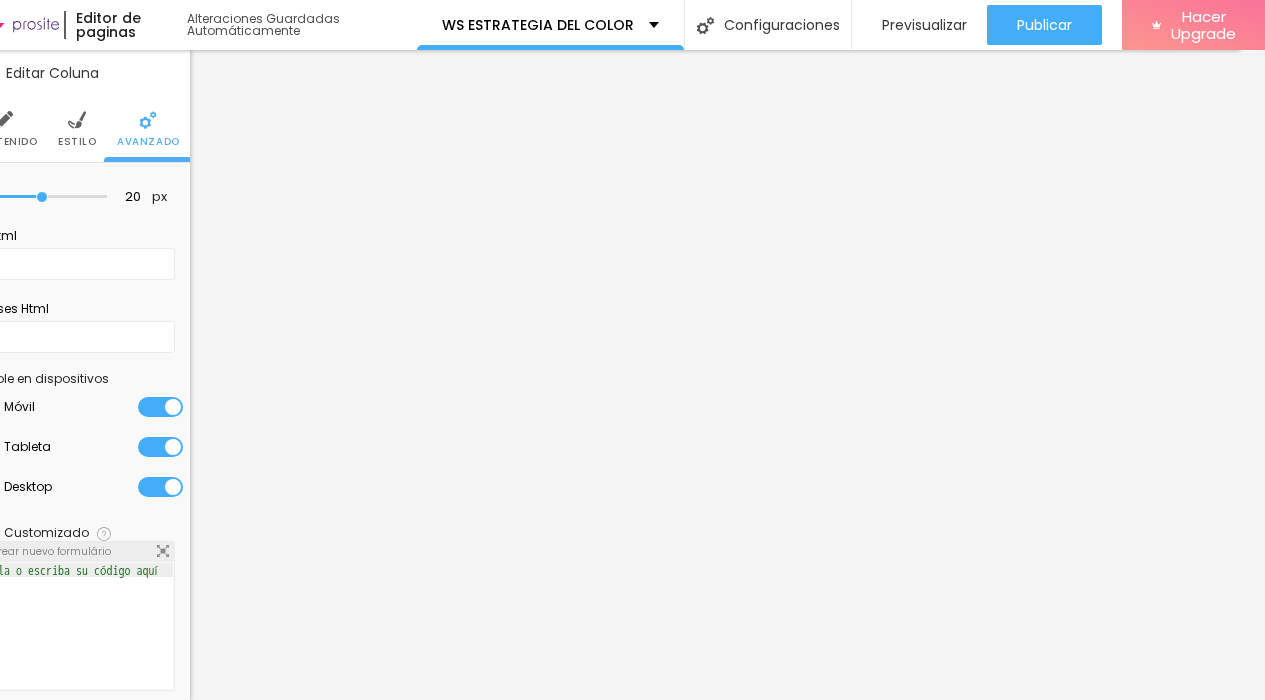 click on "Estilo" at bounding box center (77, 142) 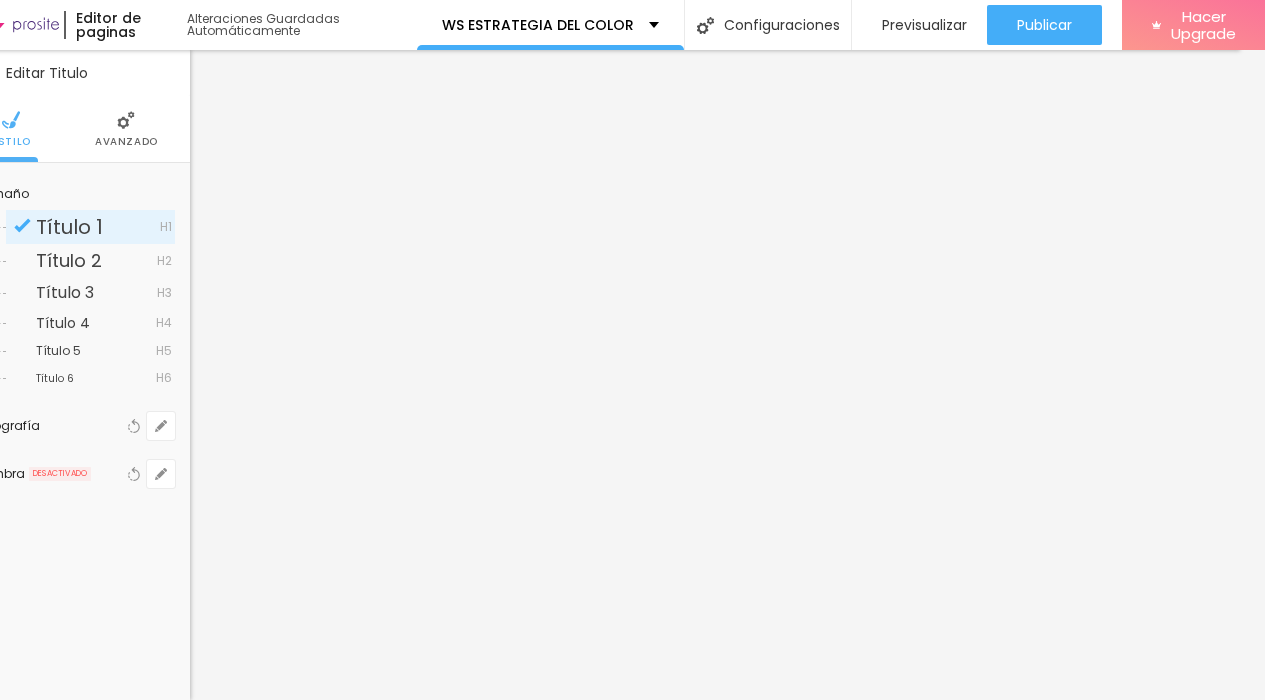 click at bounding box center [126, 120] 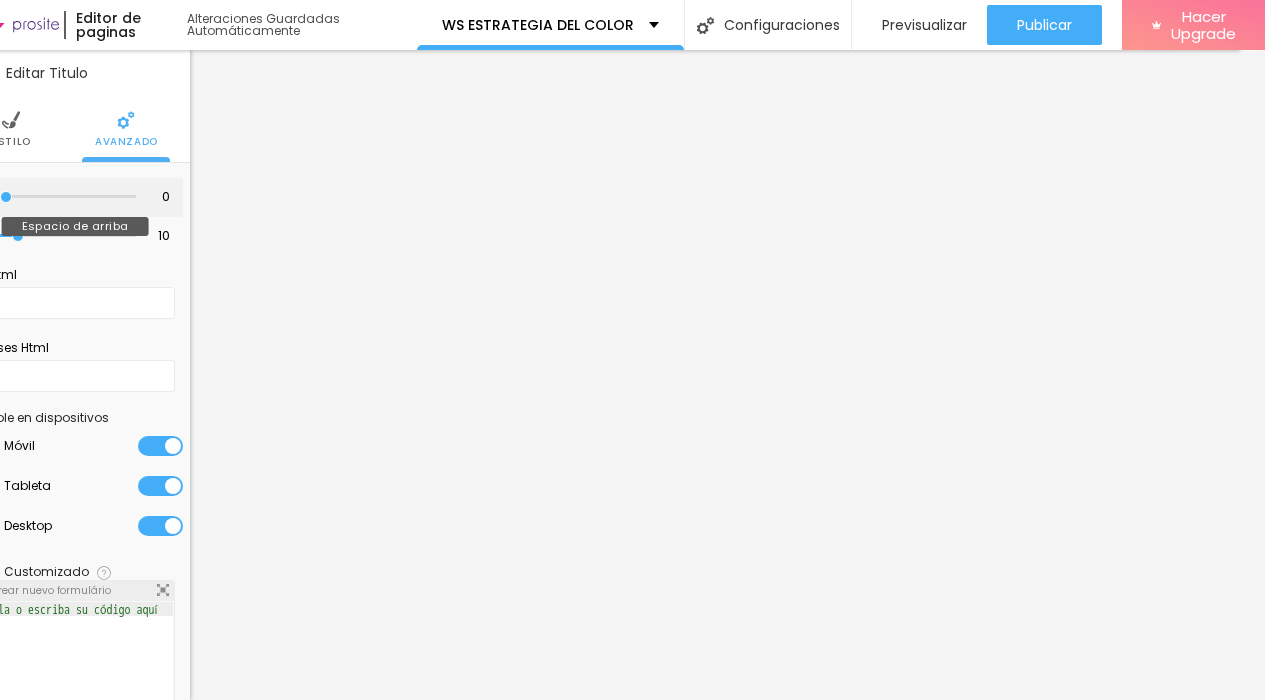 type on "10" 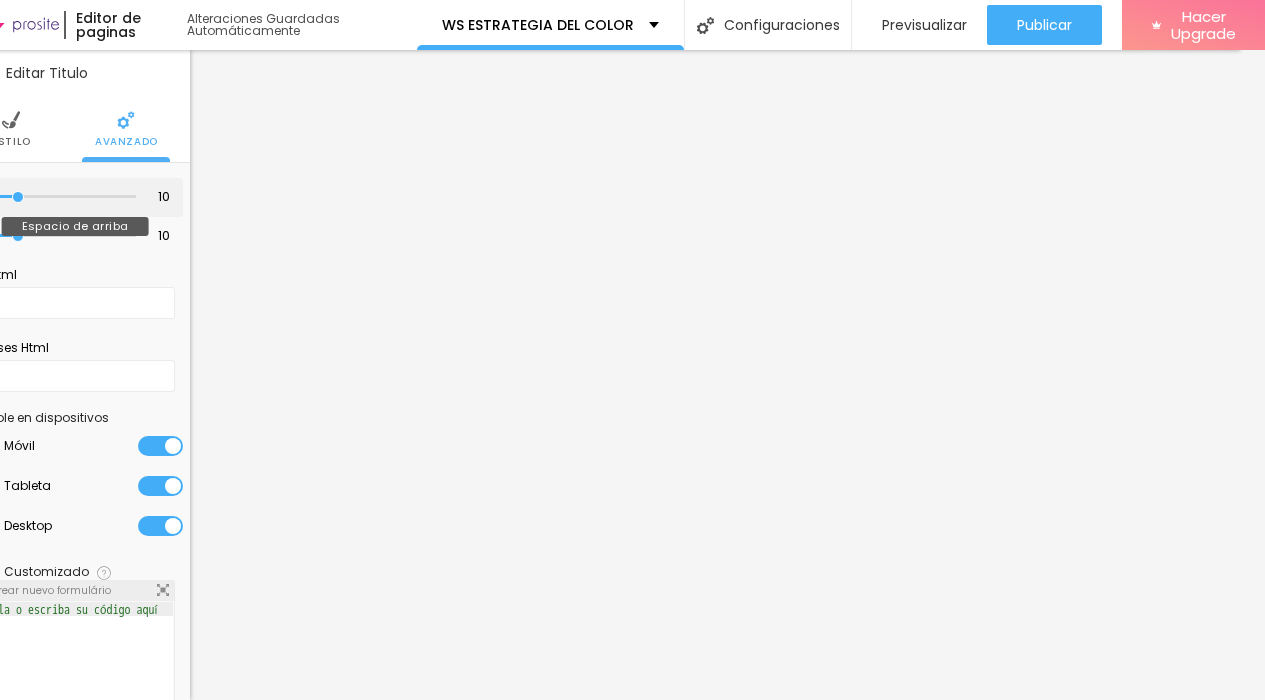 type on "14" 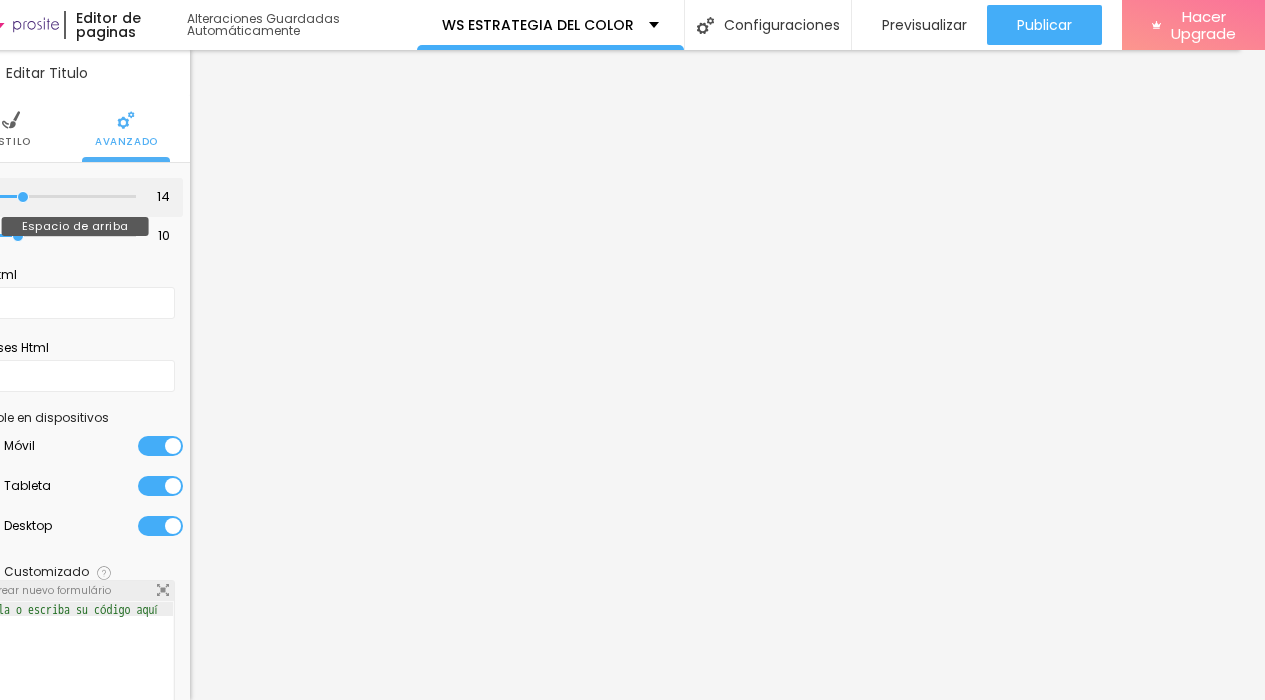 type on "16" 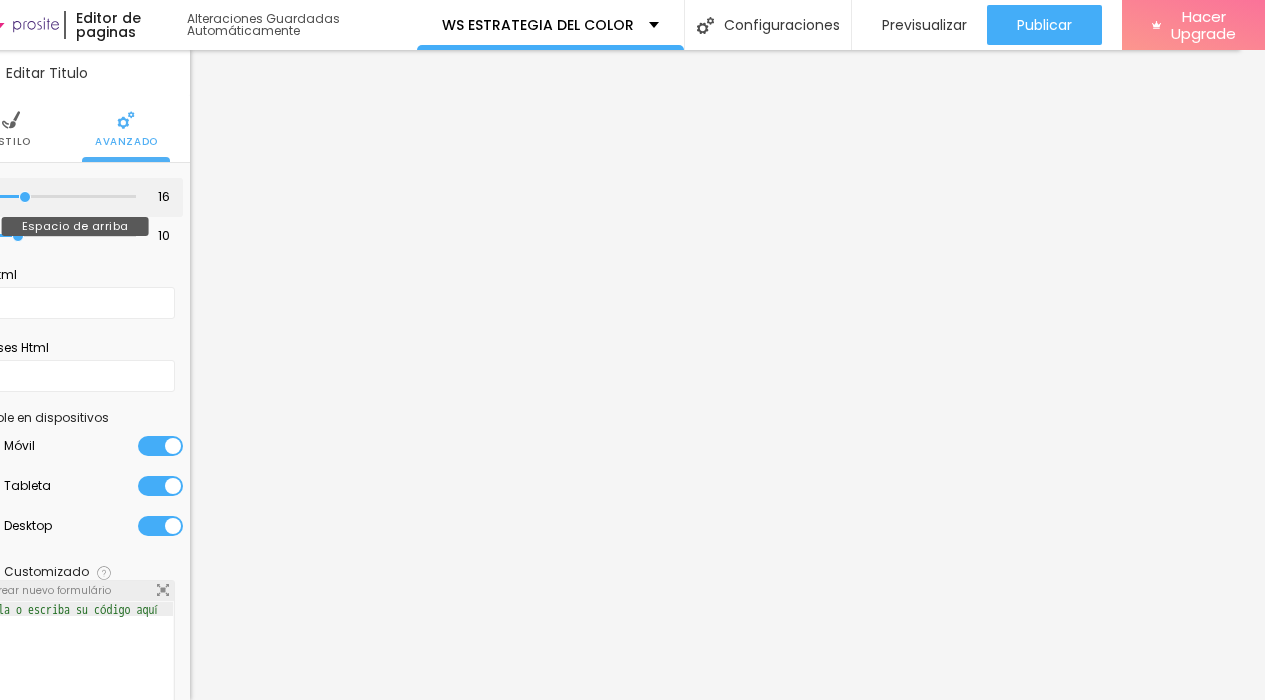 type on "18" 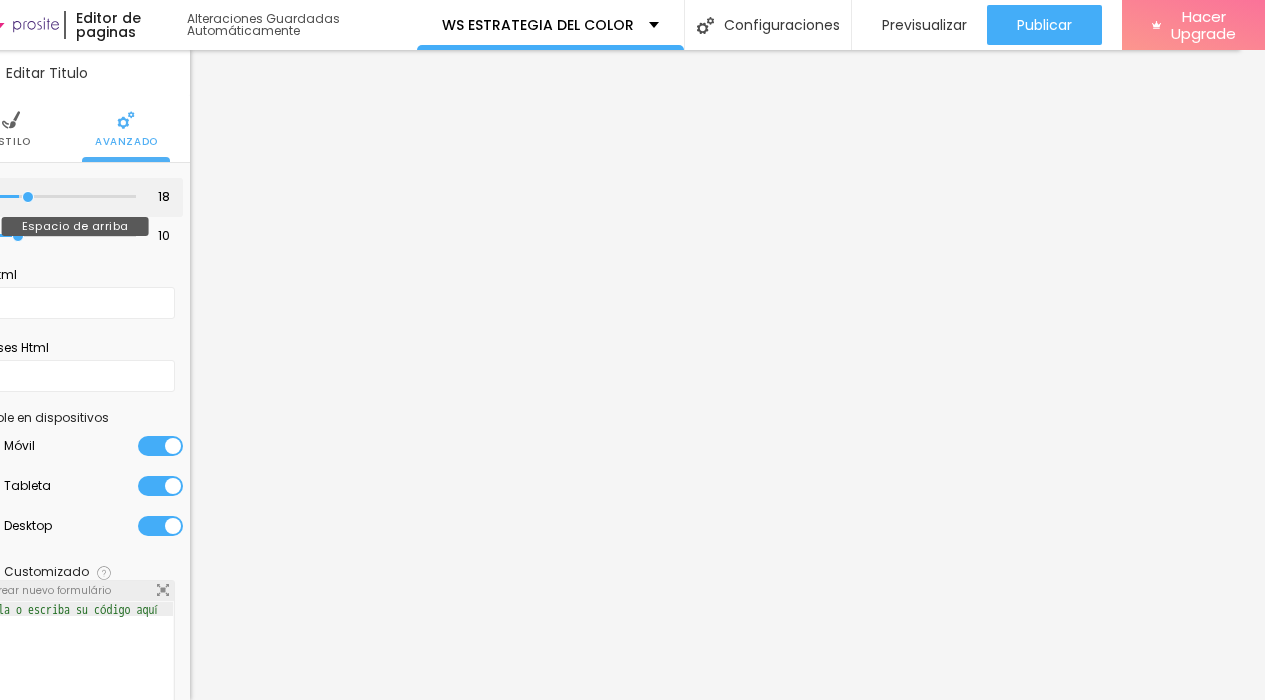 type on "20" 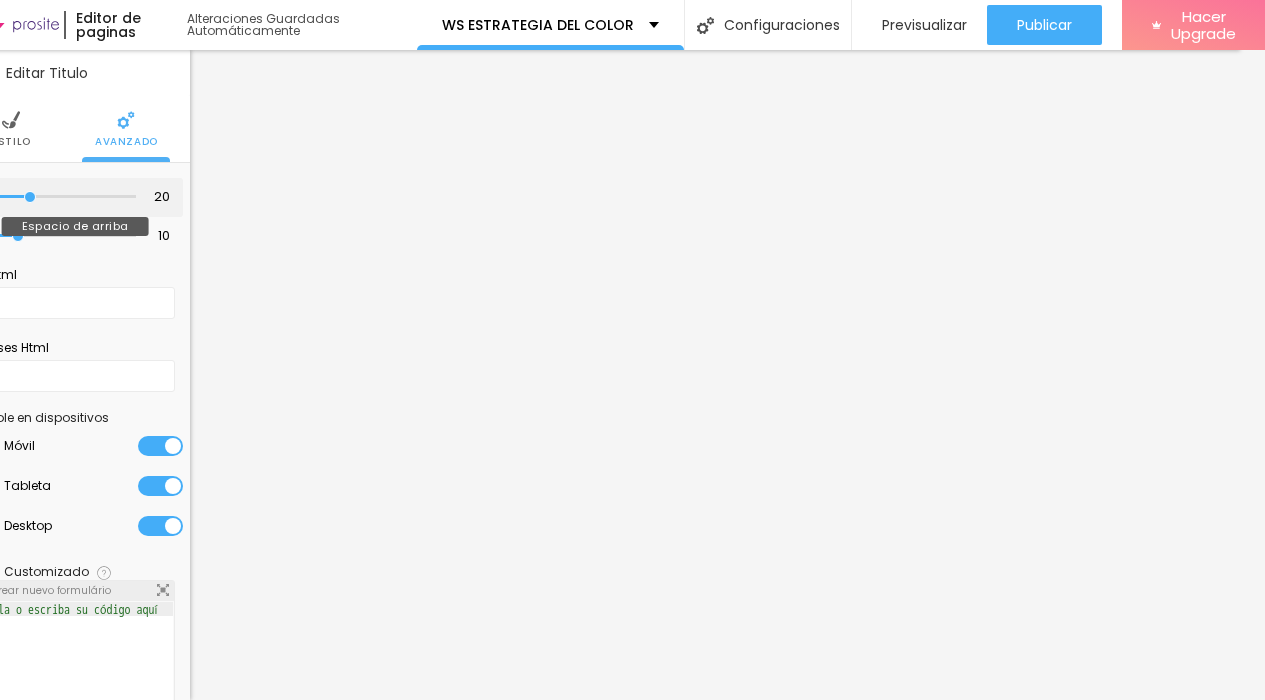 type on "21" 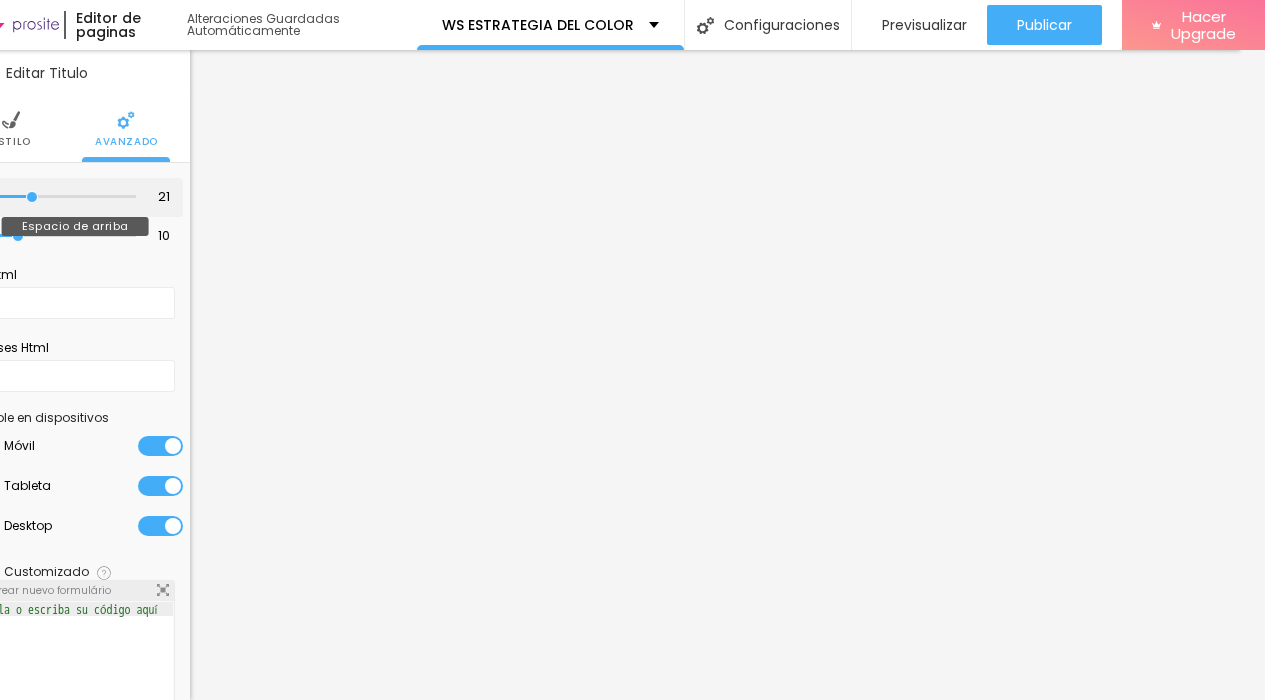 type on "22" 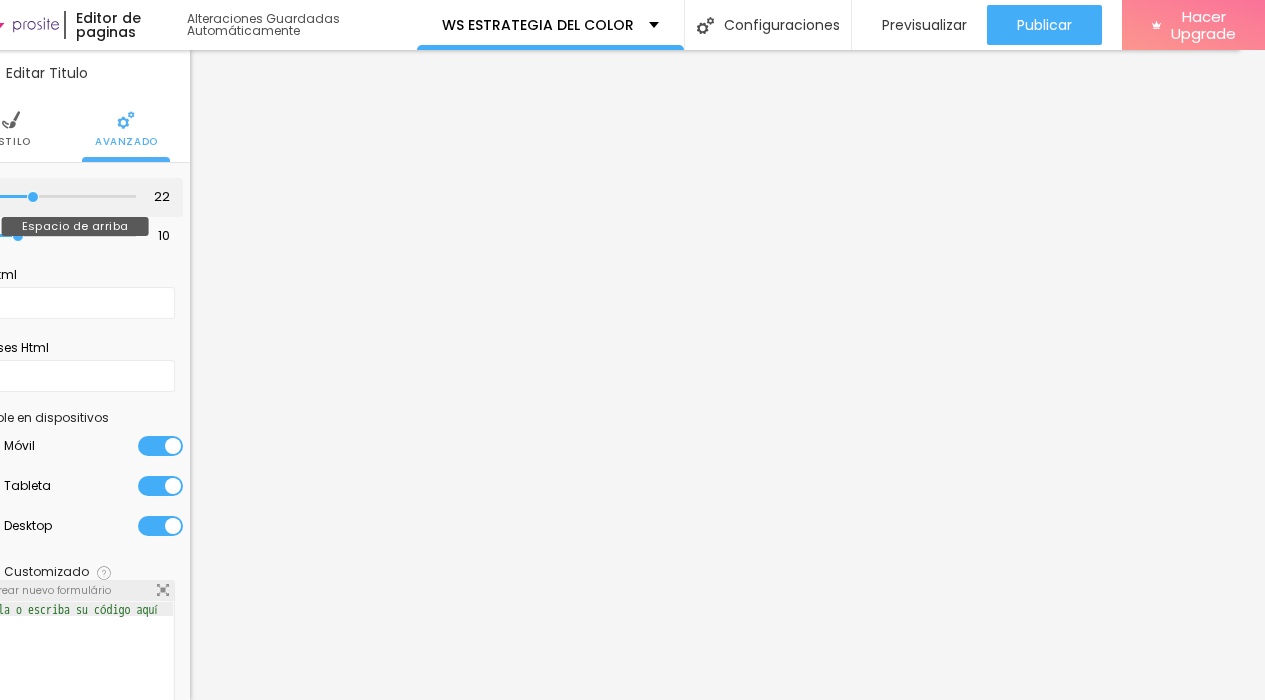 type on "24" 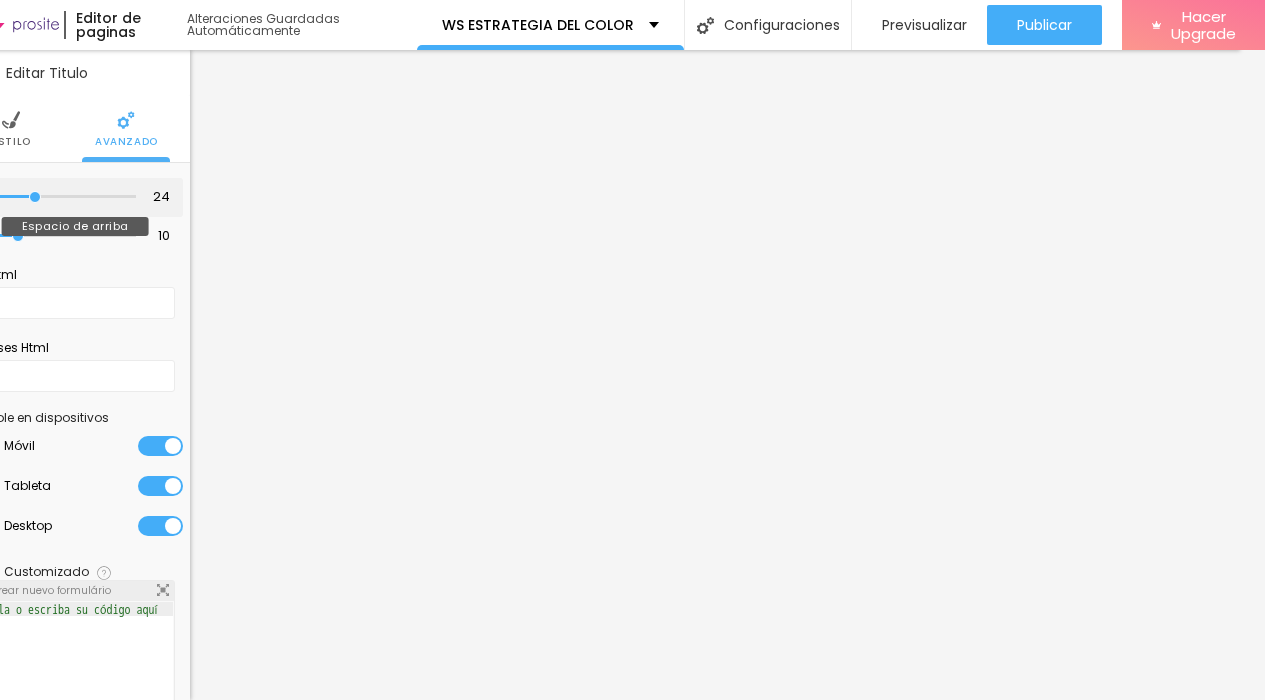 type on "26" 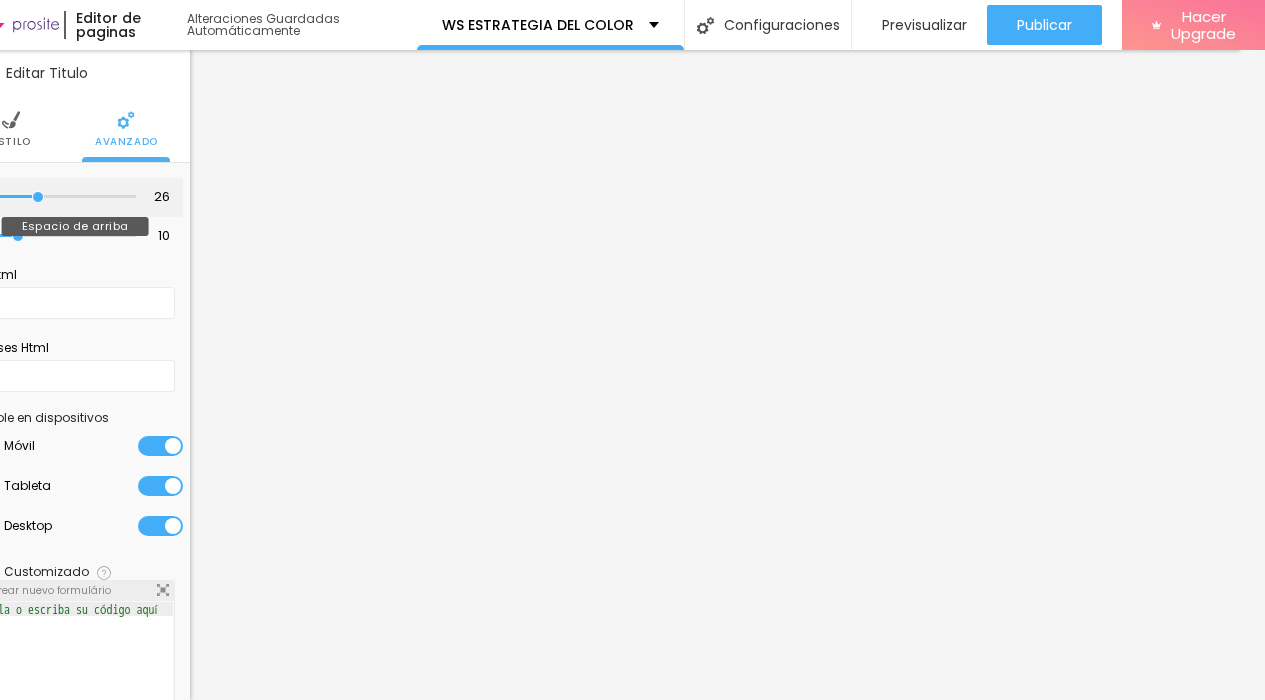 type on "29" 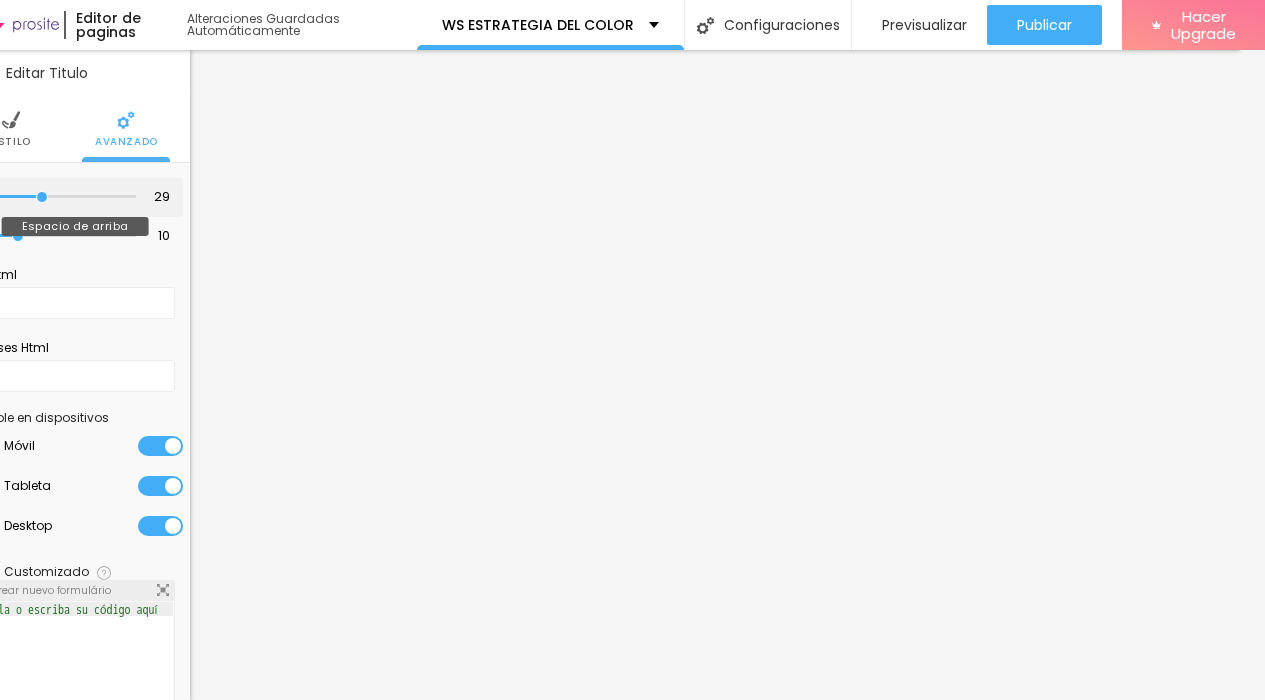 type on "33" 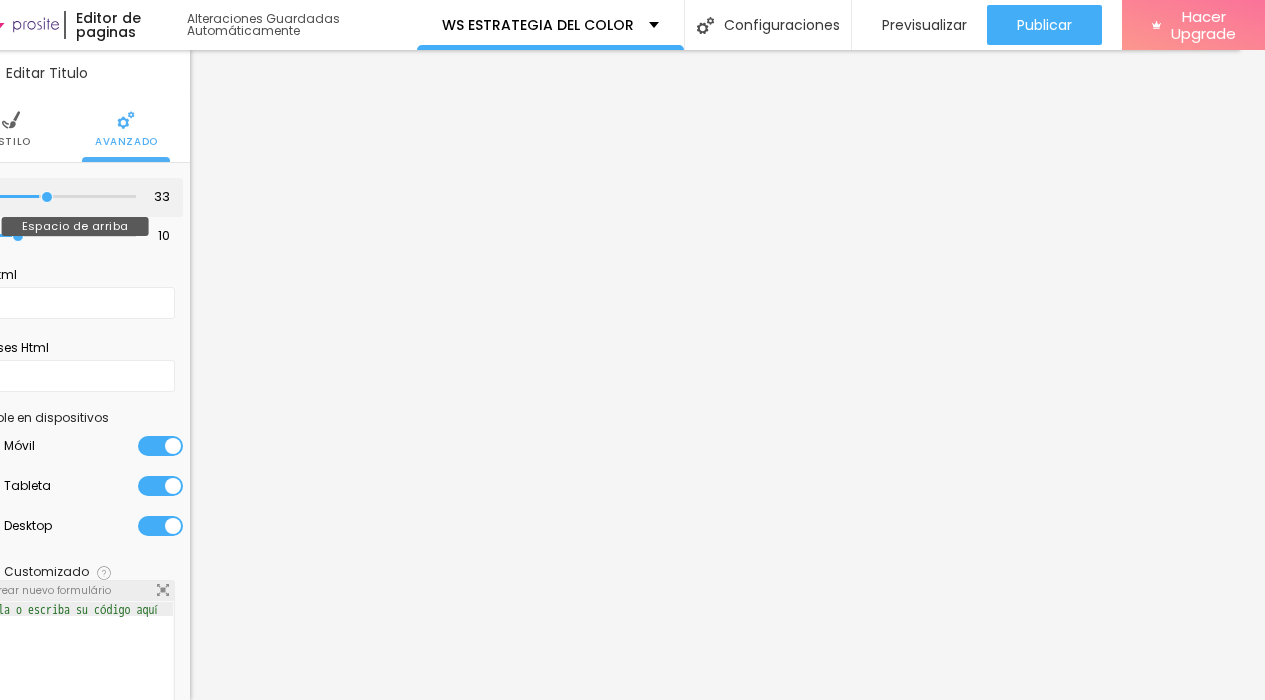 drag, startPoint x: 8, startPoint y: 180, endPoint x: 42, endPoint y: 180, distance: 34 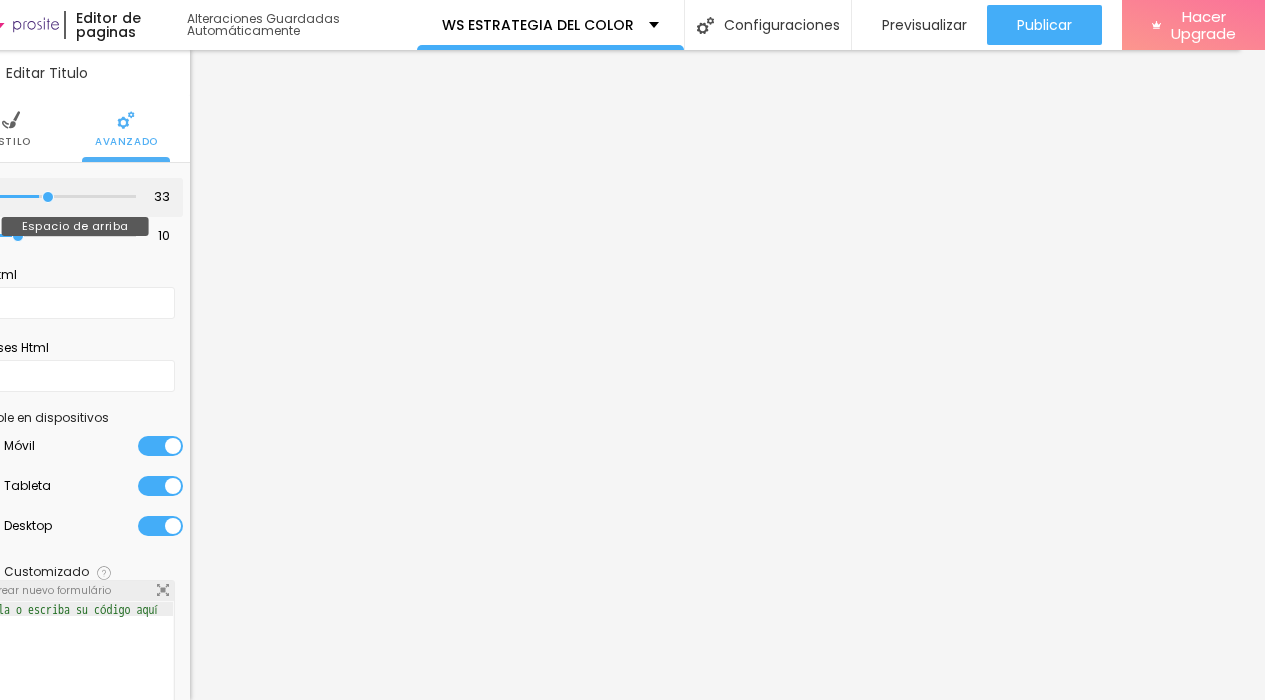 click at bounding box center [68, 197] 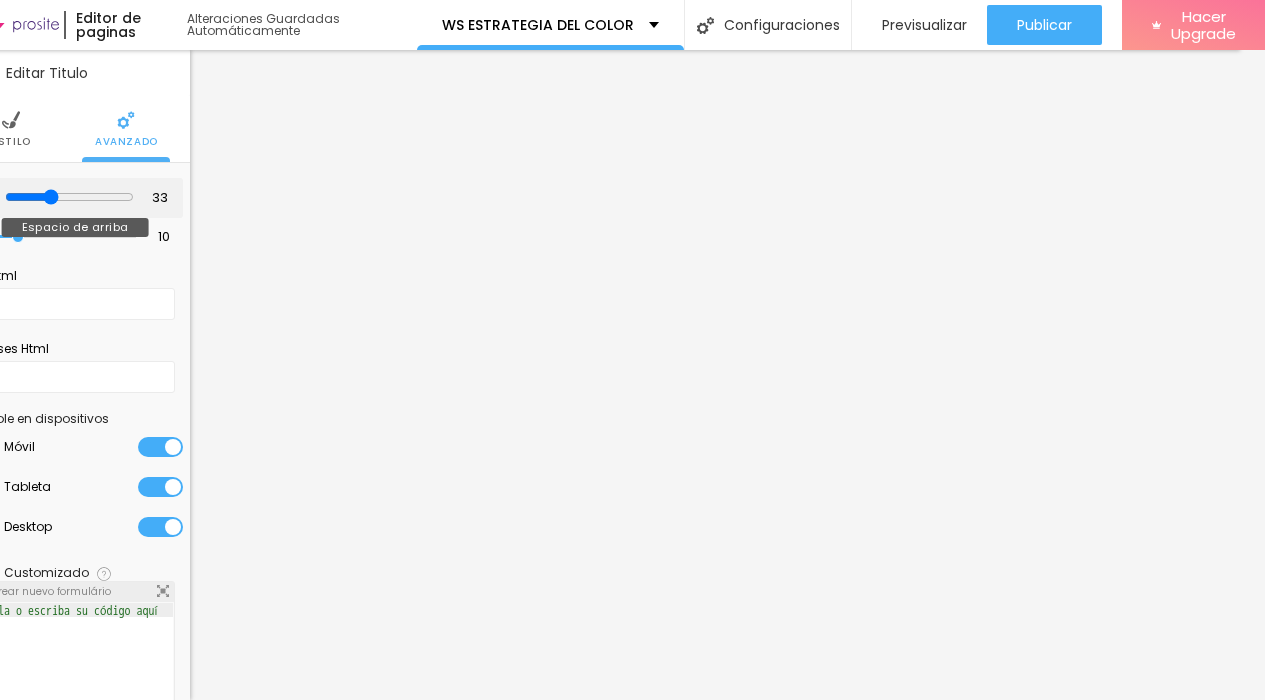 type on "34" 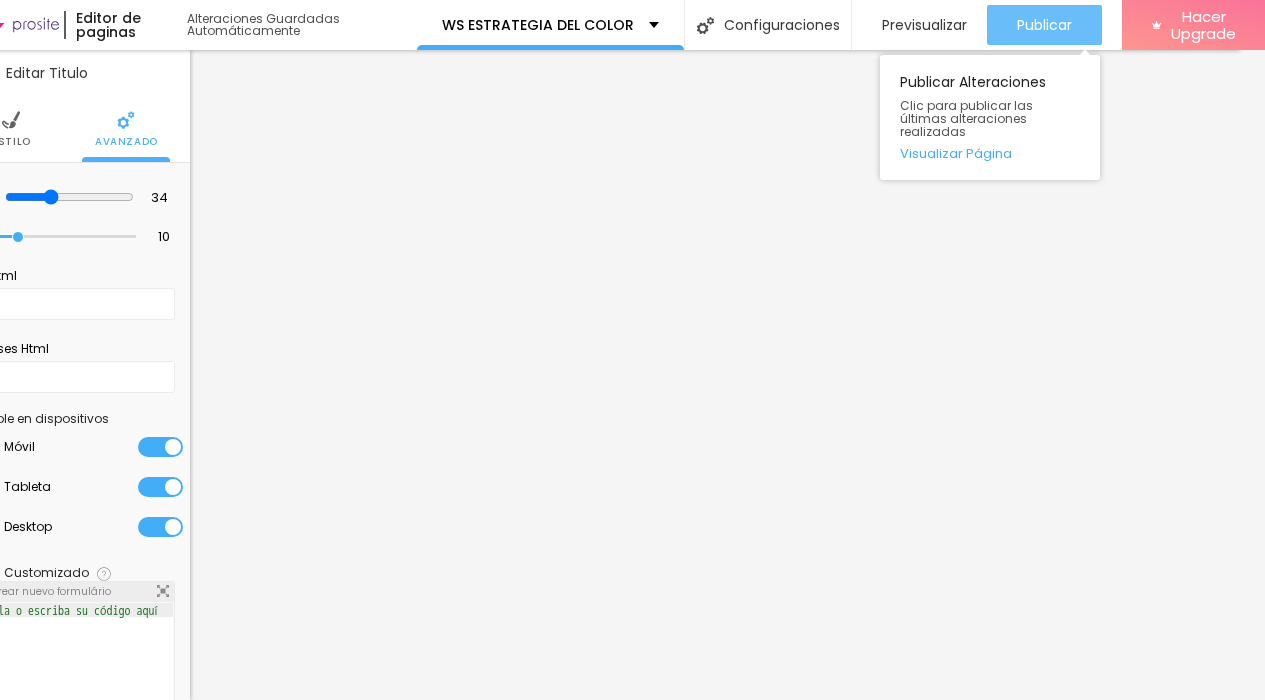 click on "Publicar" at bounding box center (1044, 25) 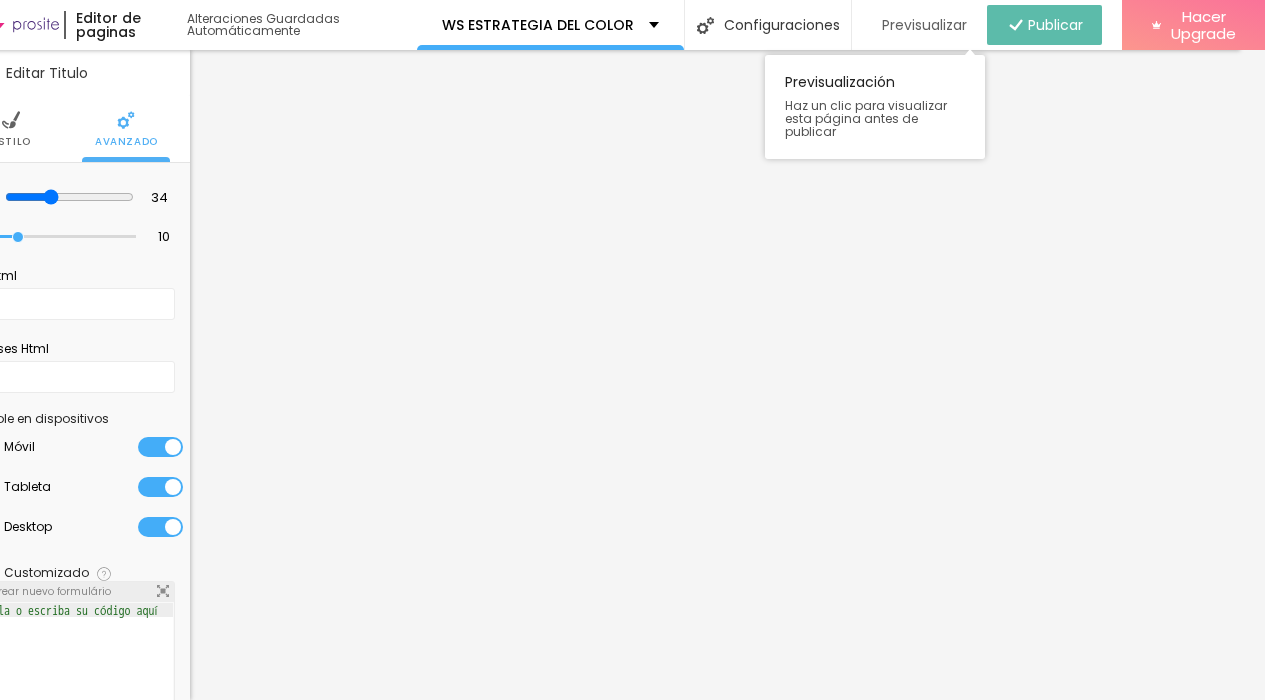 click on "Previsualizar" at bounding box center (924, 25) 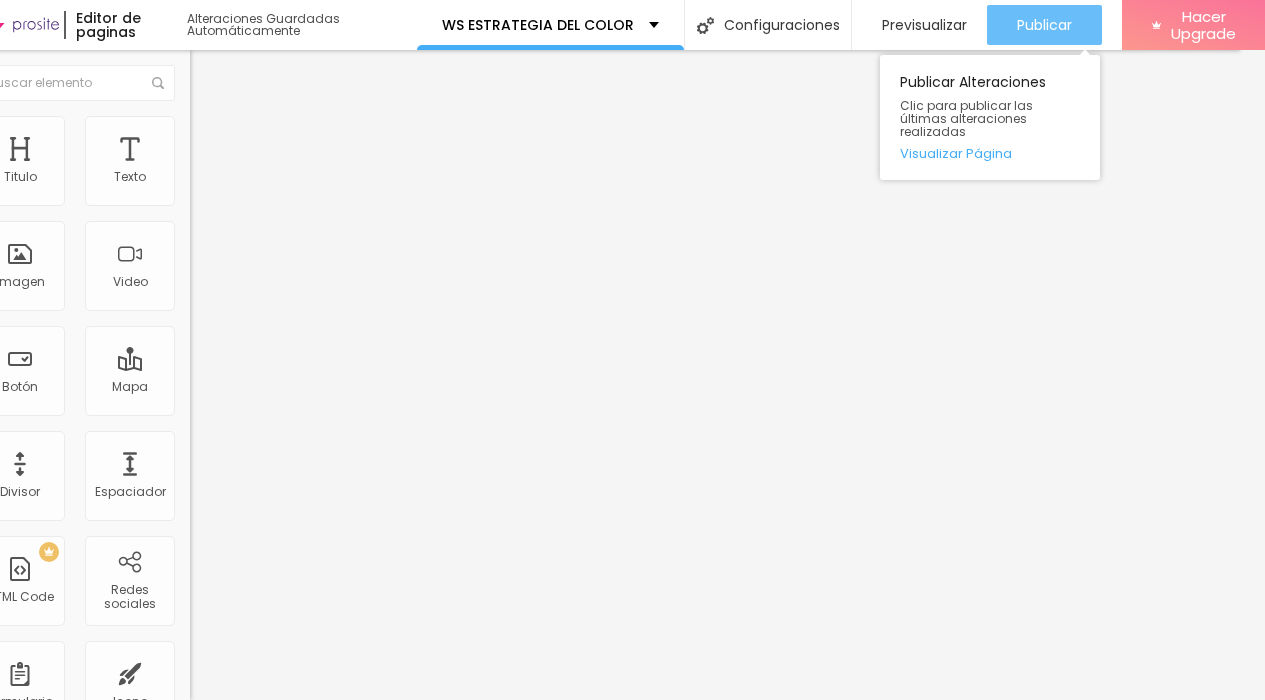 click on "Publicar" at bounding box center [1044, 25] 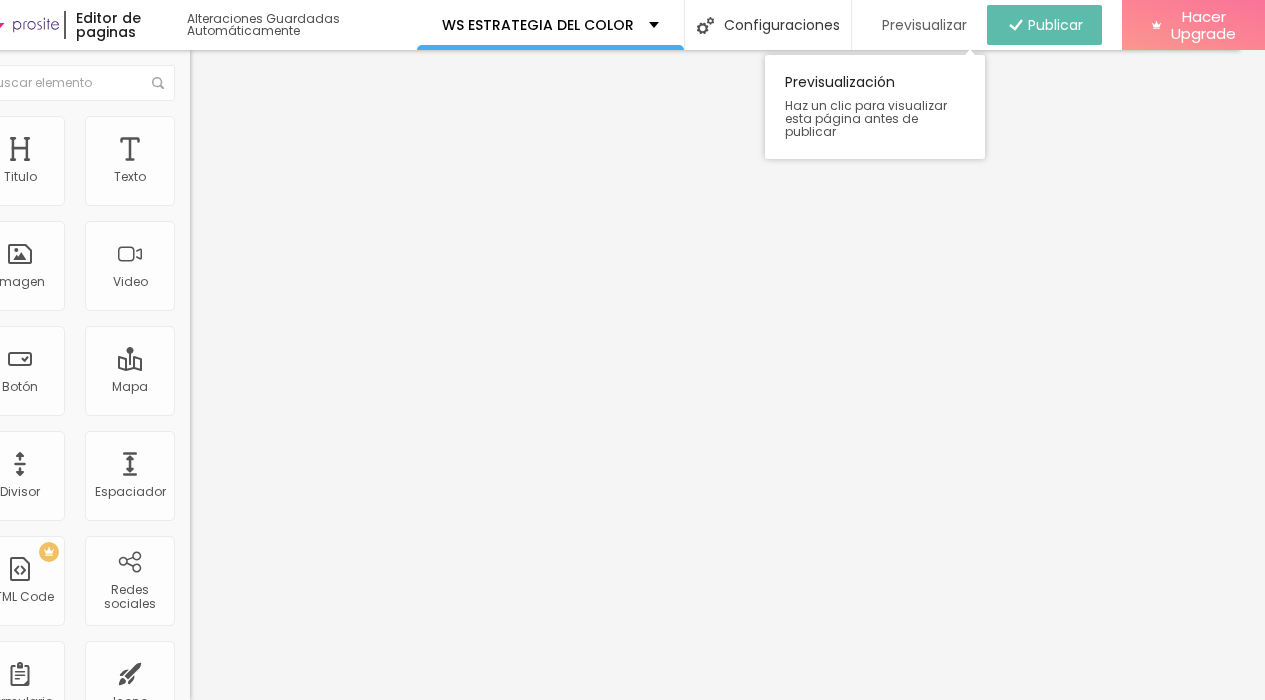 click on "Previsualizar" at bounding box center [924, 25] 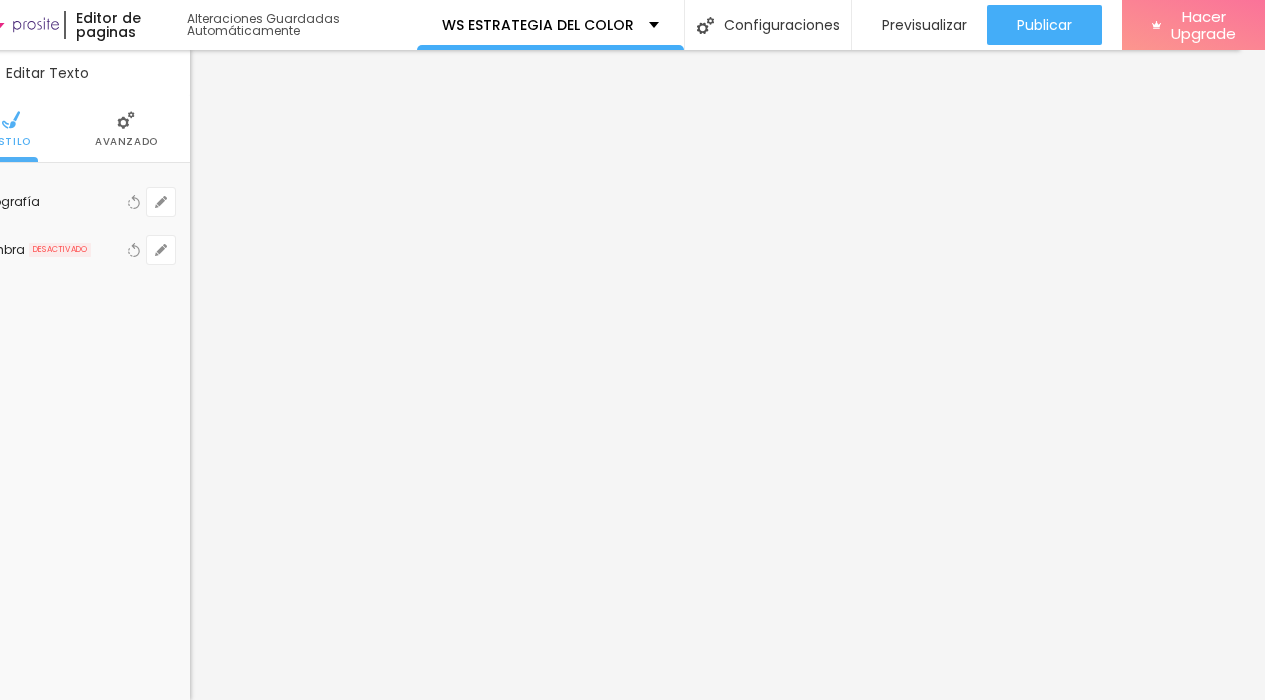 click on "Avanzado" at bounding box center (126, 142) 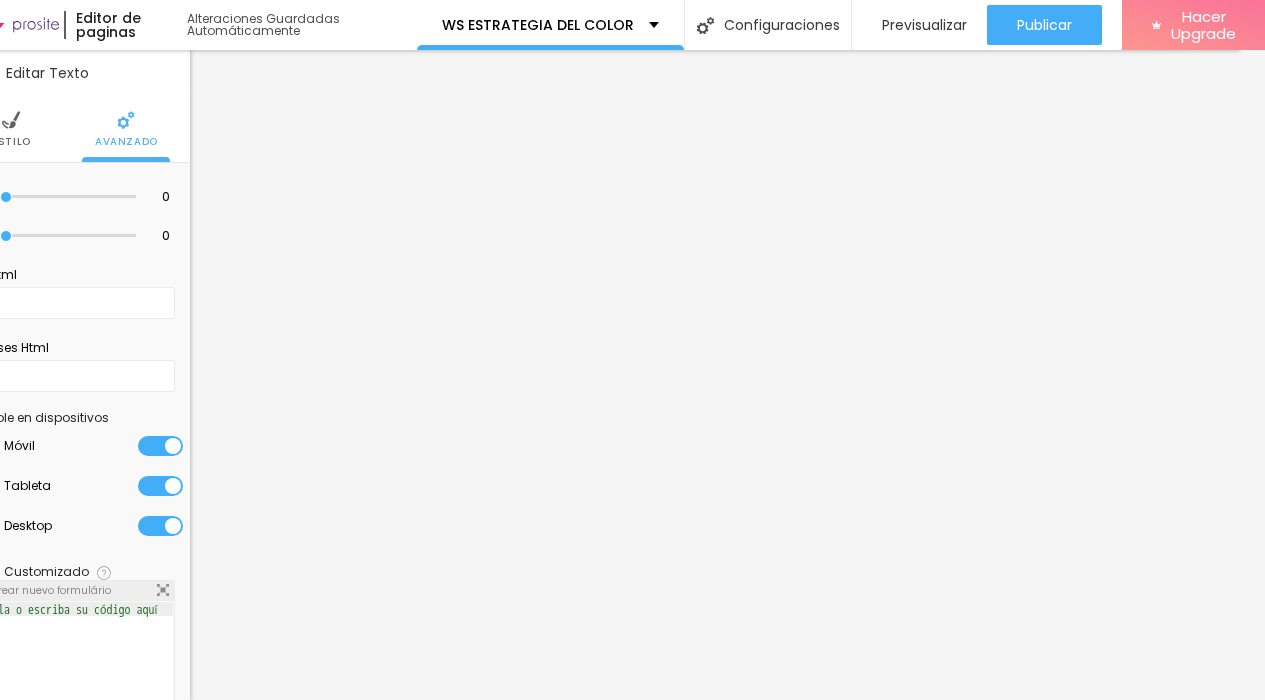 scroll, scrollTop: 15, scrollLeft: 38, axis: both 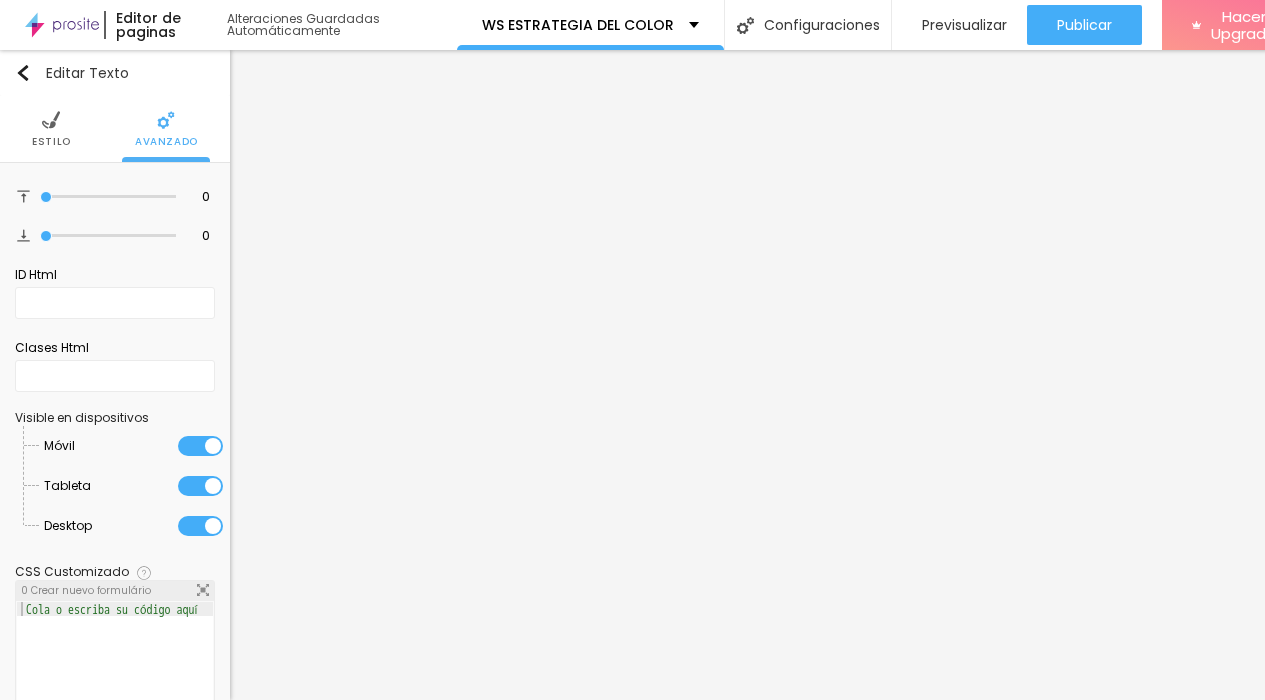 click on "Estilo" at bounding box center (51, 142) 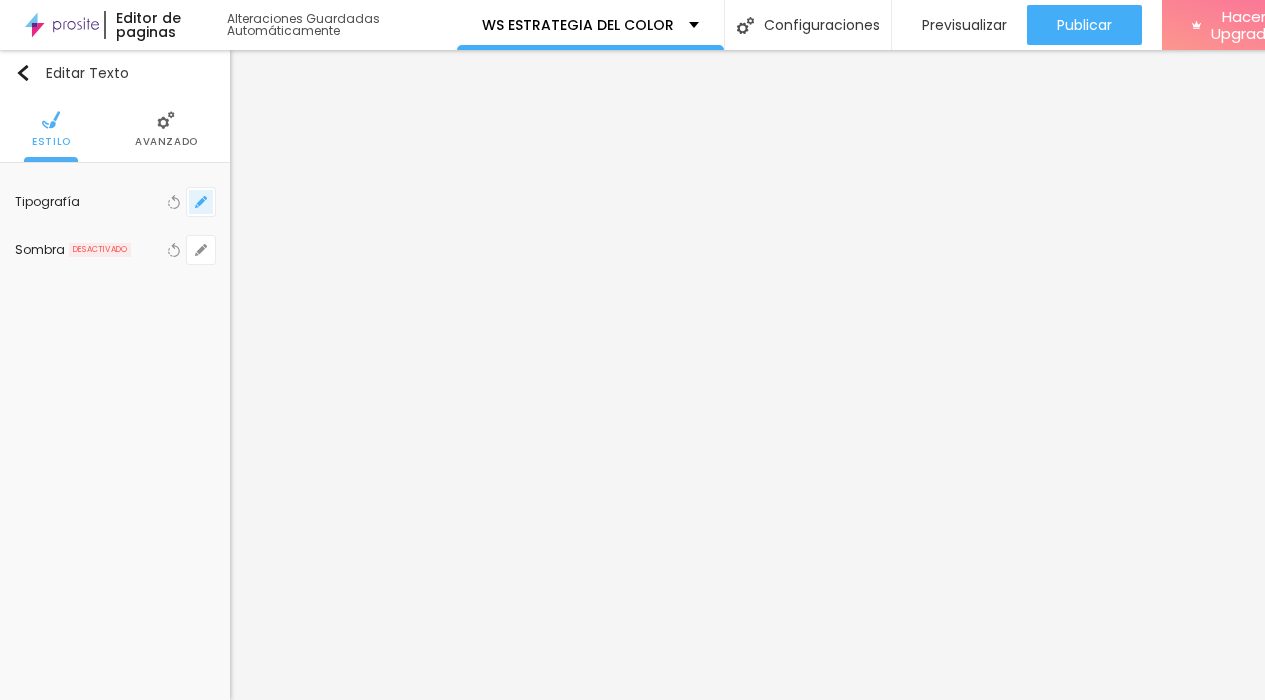 click 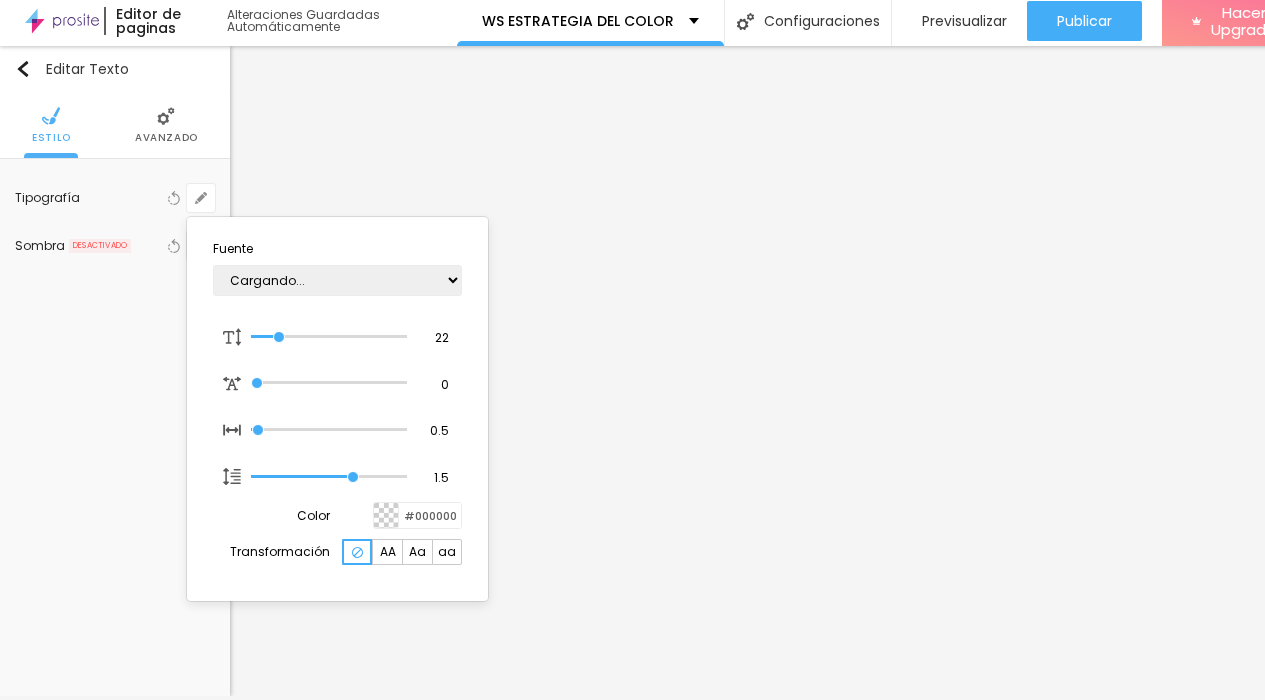 type on "1" 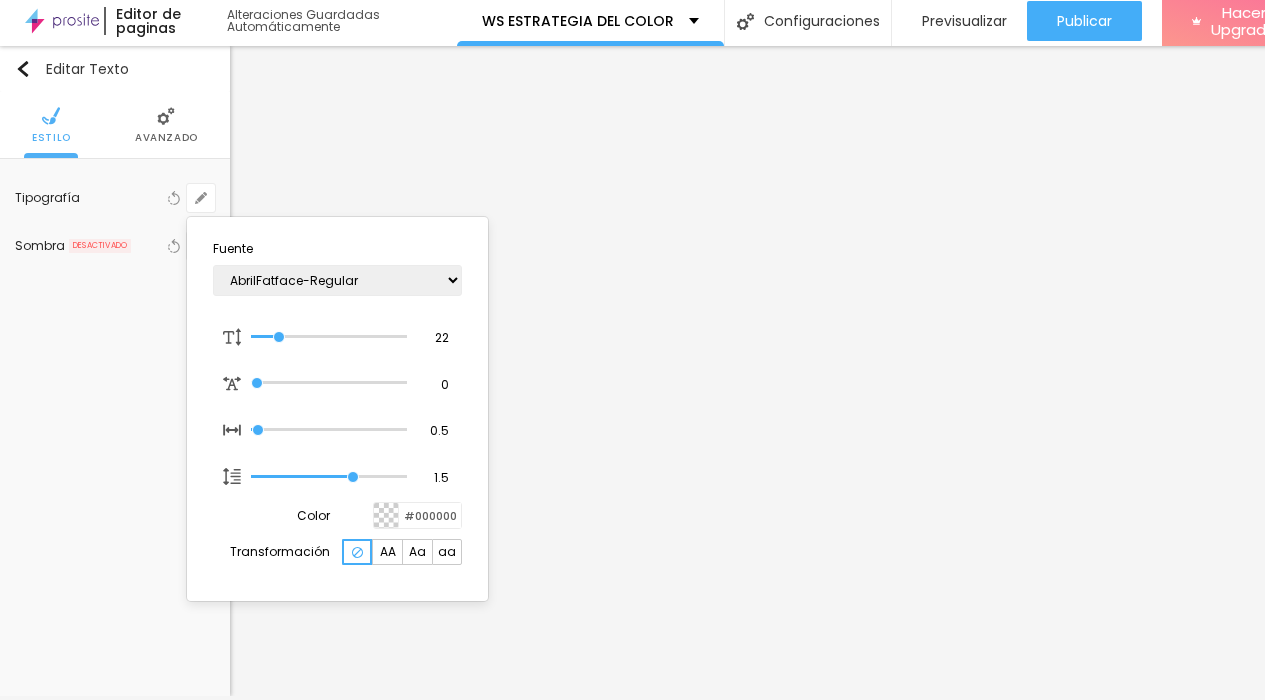 click at bounding box center (632, 350) 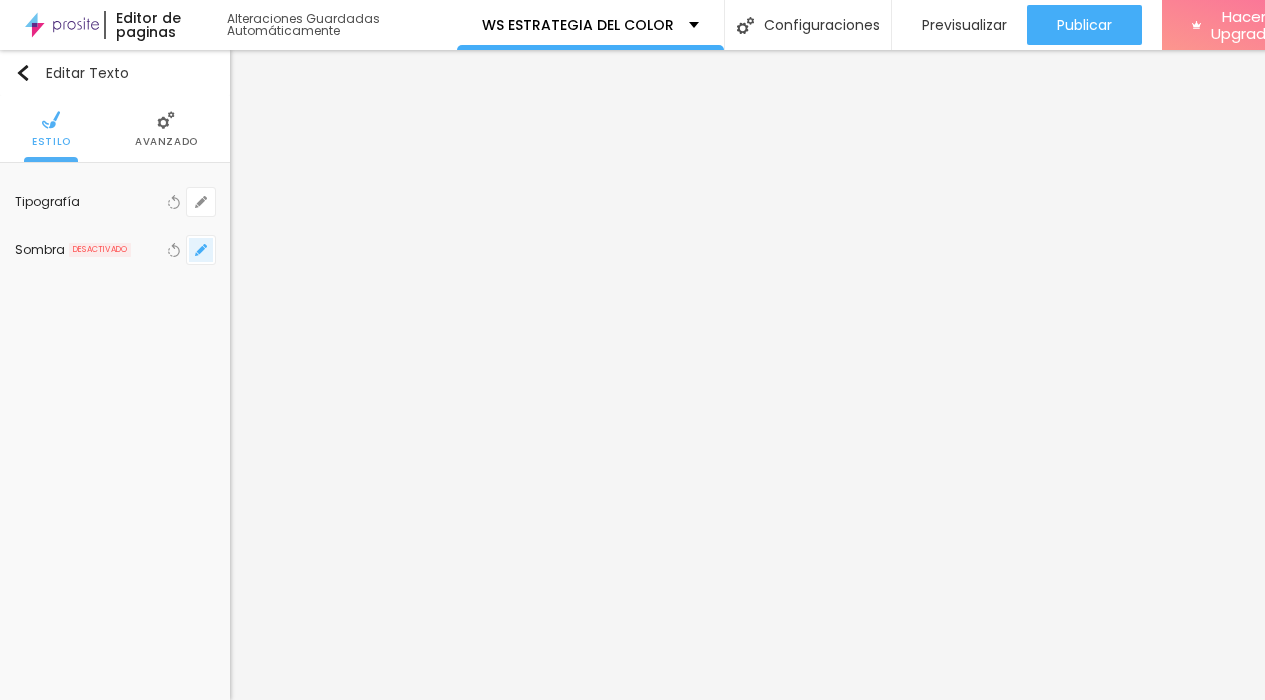 click at bounding box center [201, 250] 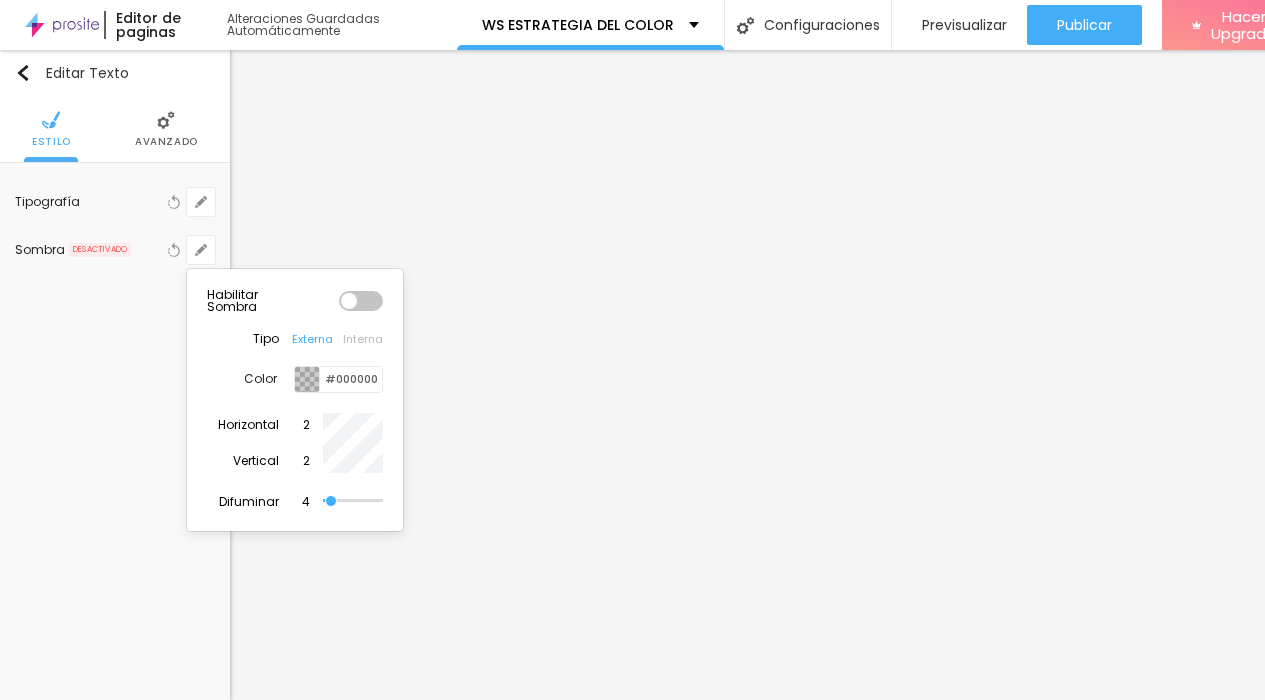 click at bounding box center [632, 350] 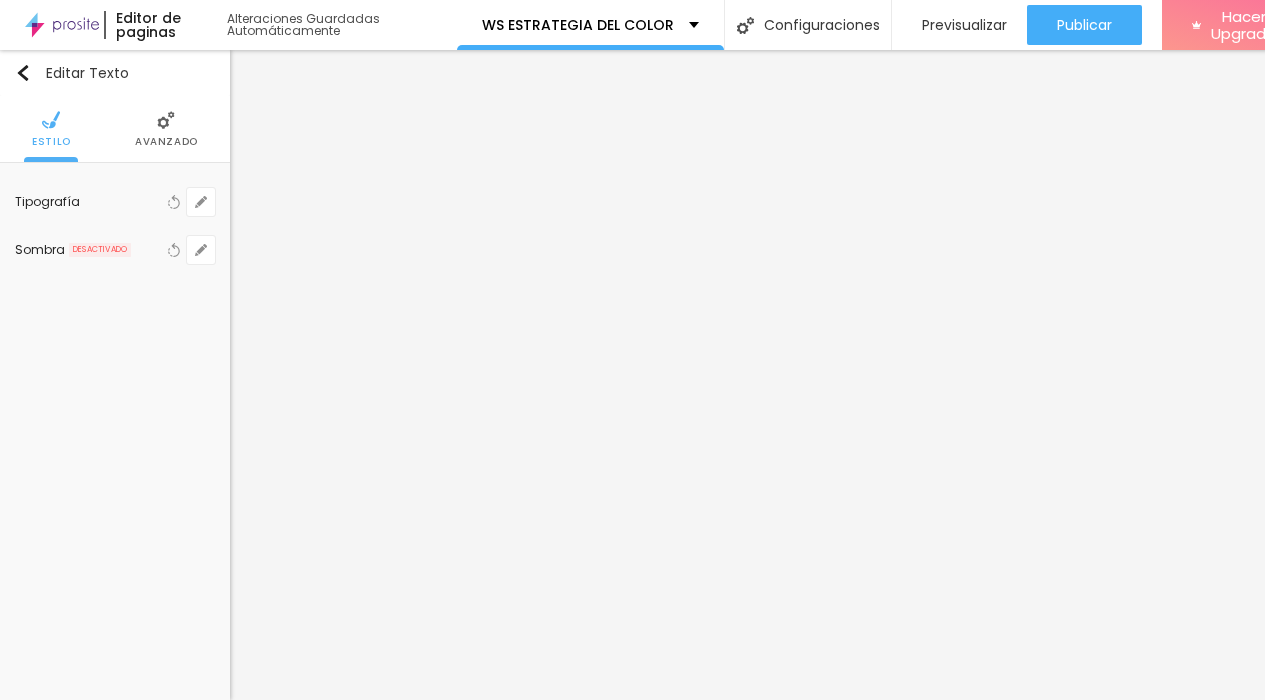 click on "Avanzado" at bounding box center (166, 142) 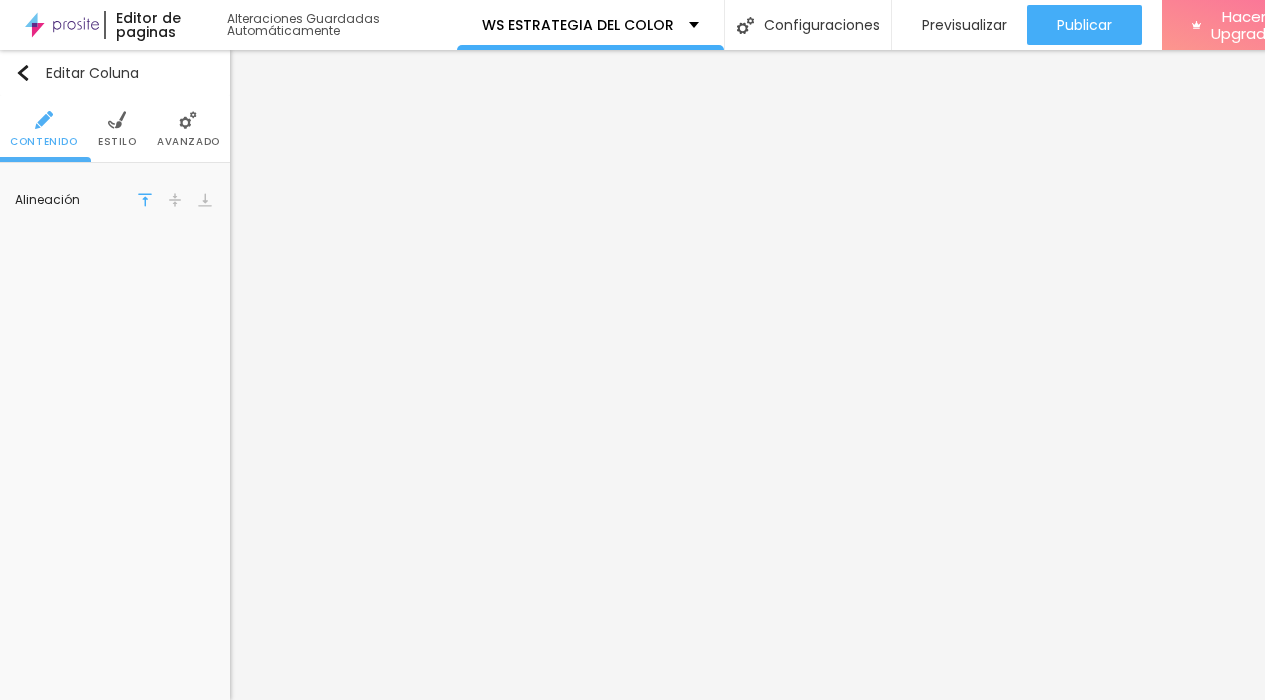 click on "Avanzado" at bounding box center [188, 142] 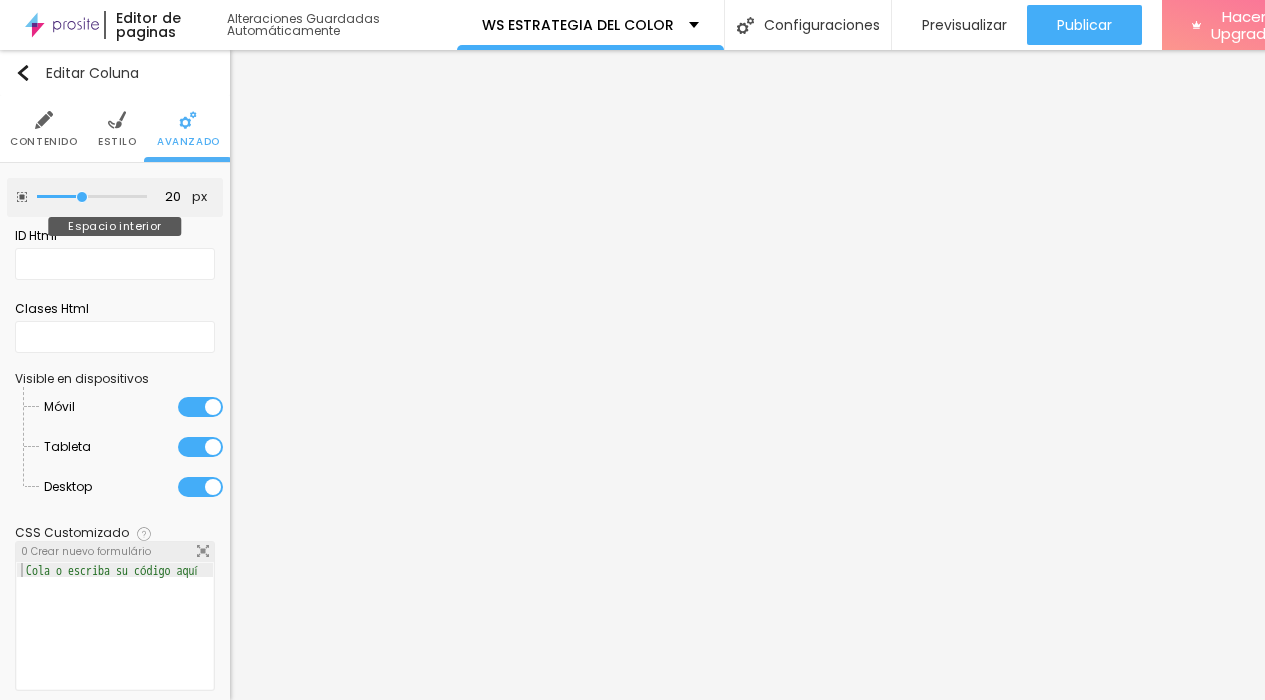 type on "15" 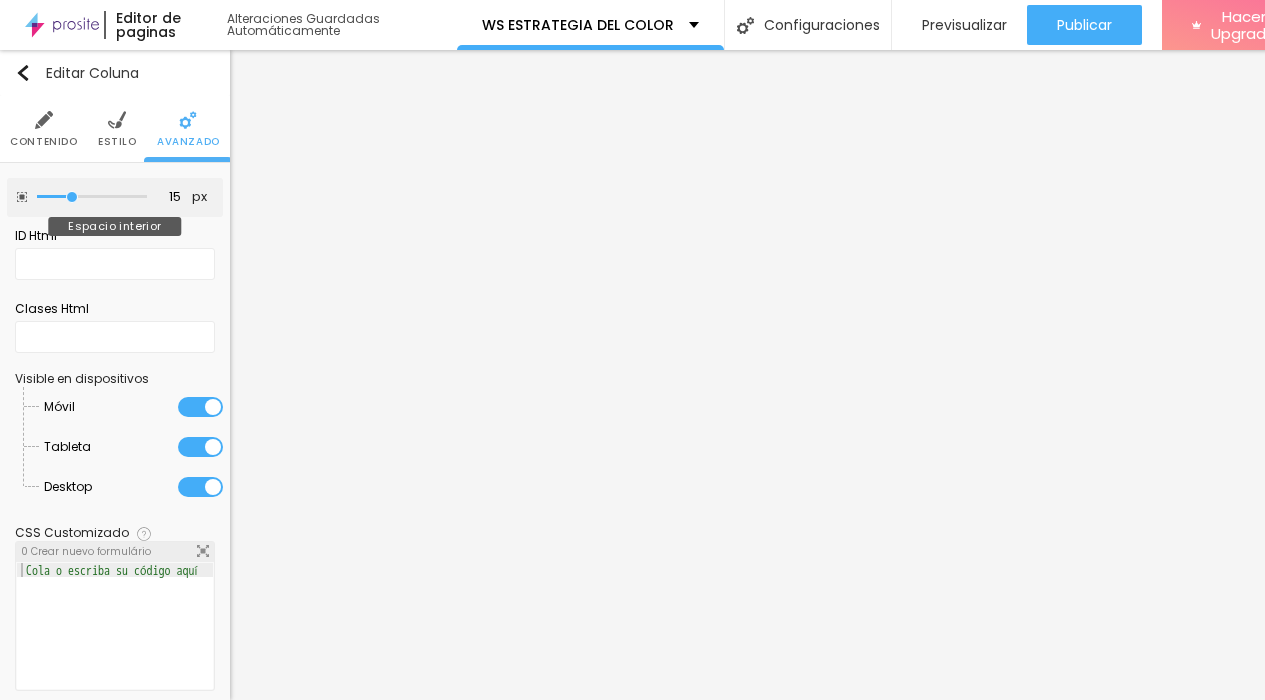 type on "10" 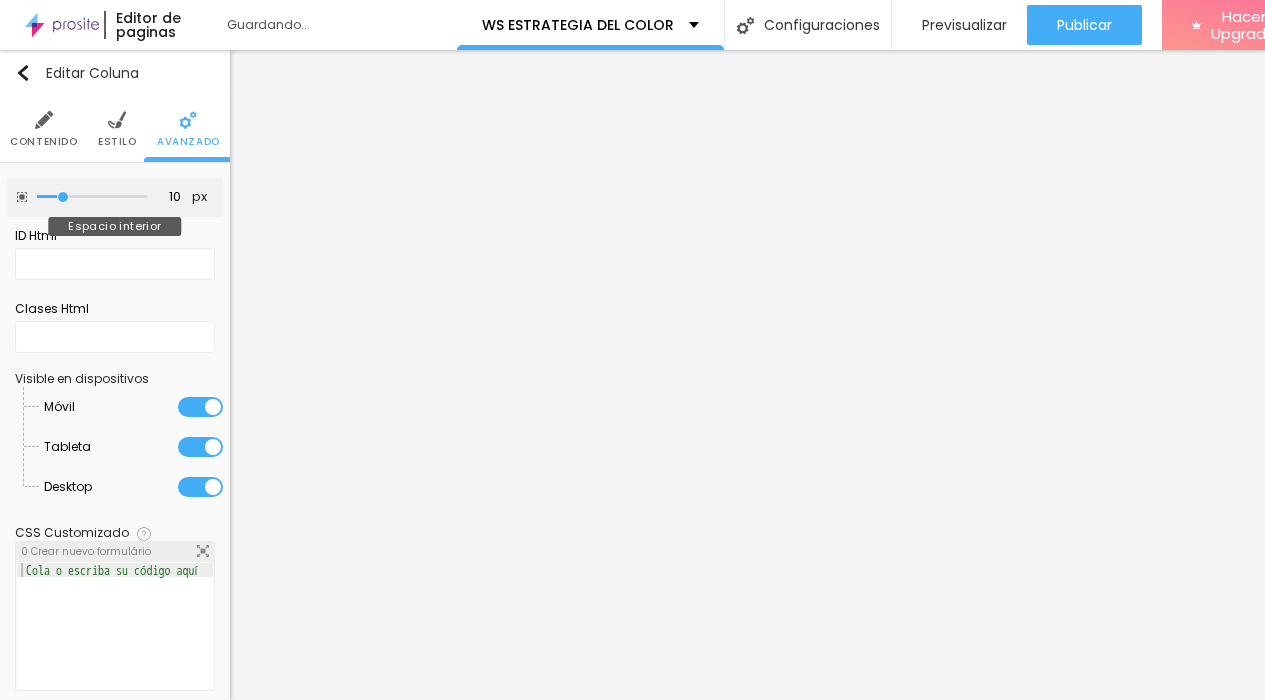 type on "5" 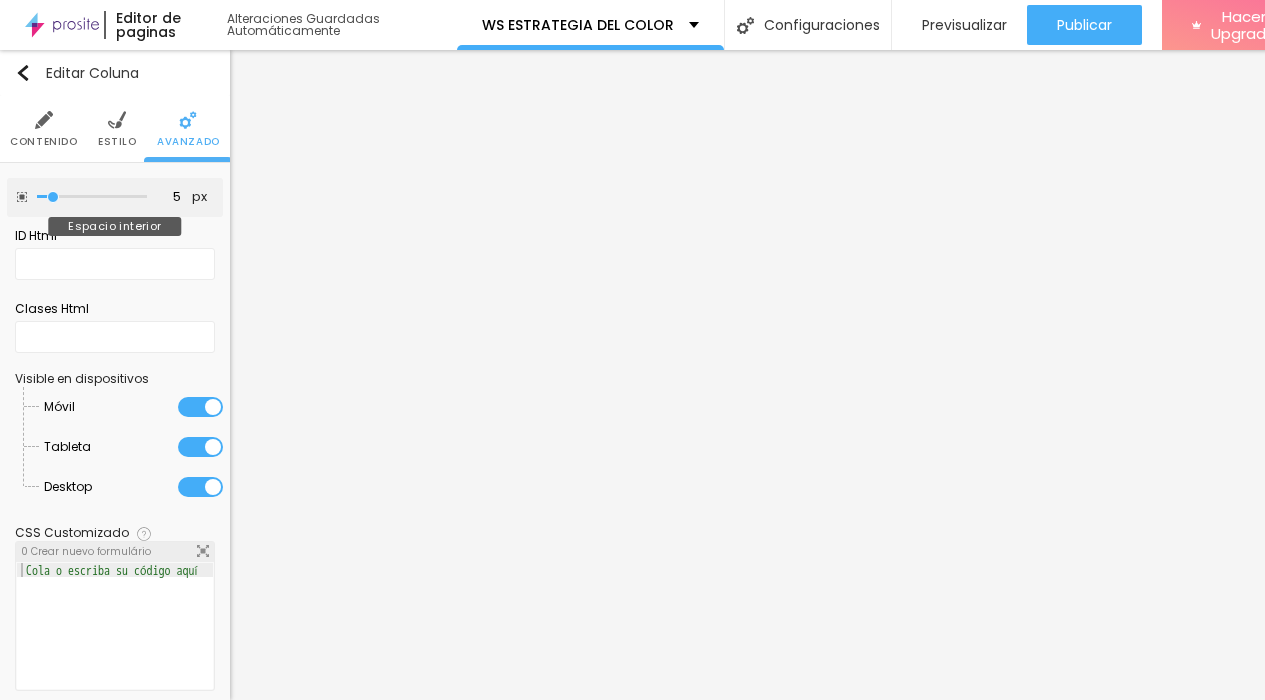 type on "10" 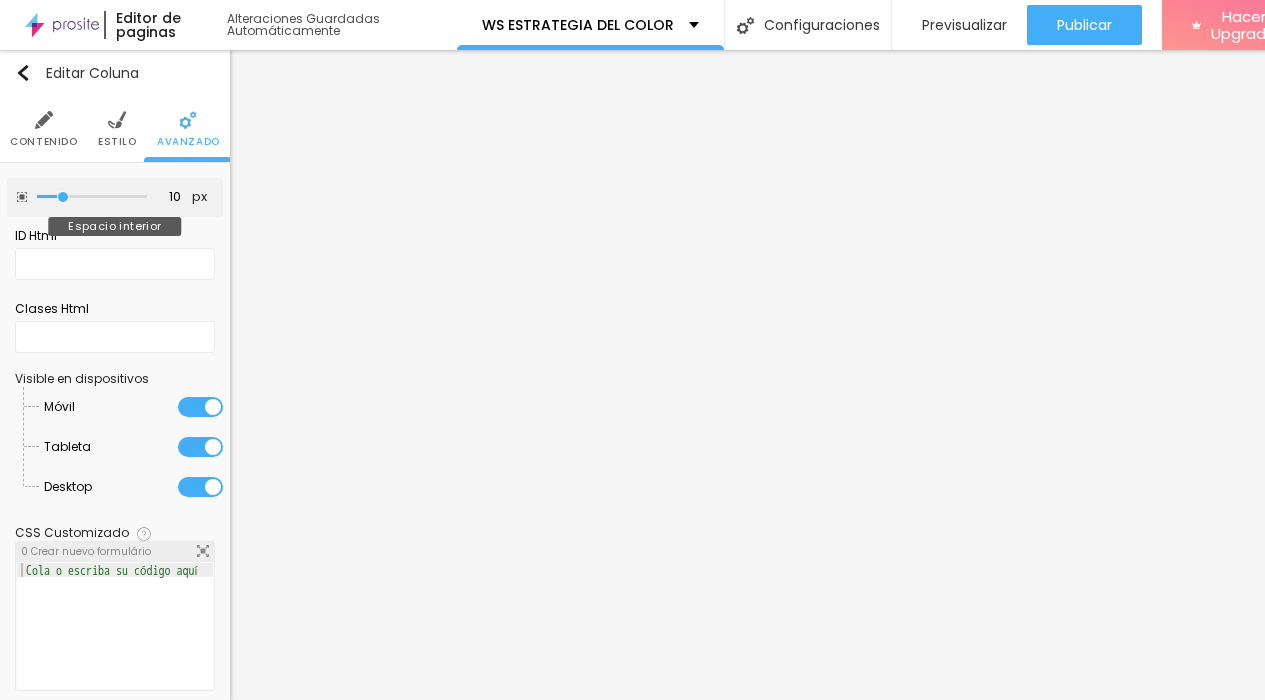 type on "15" 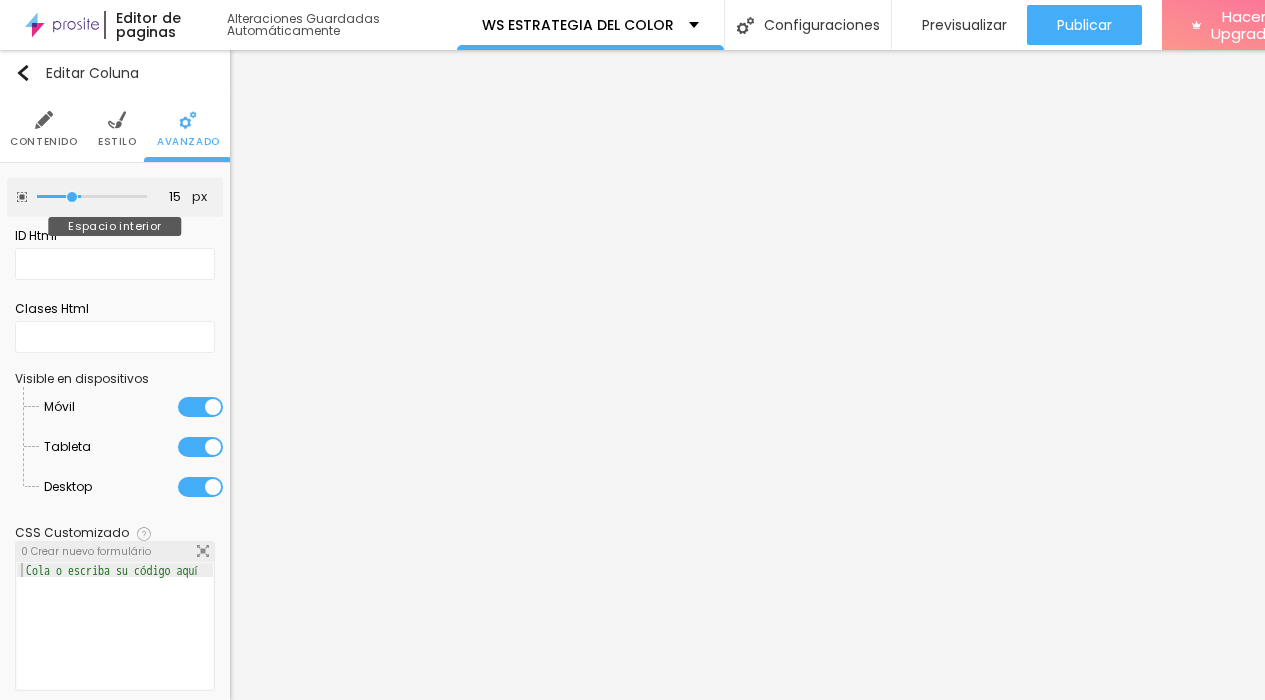 type on "20" 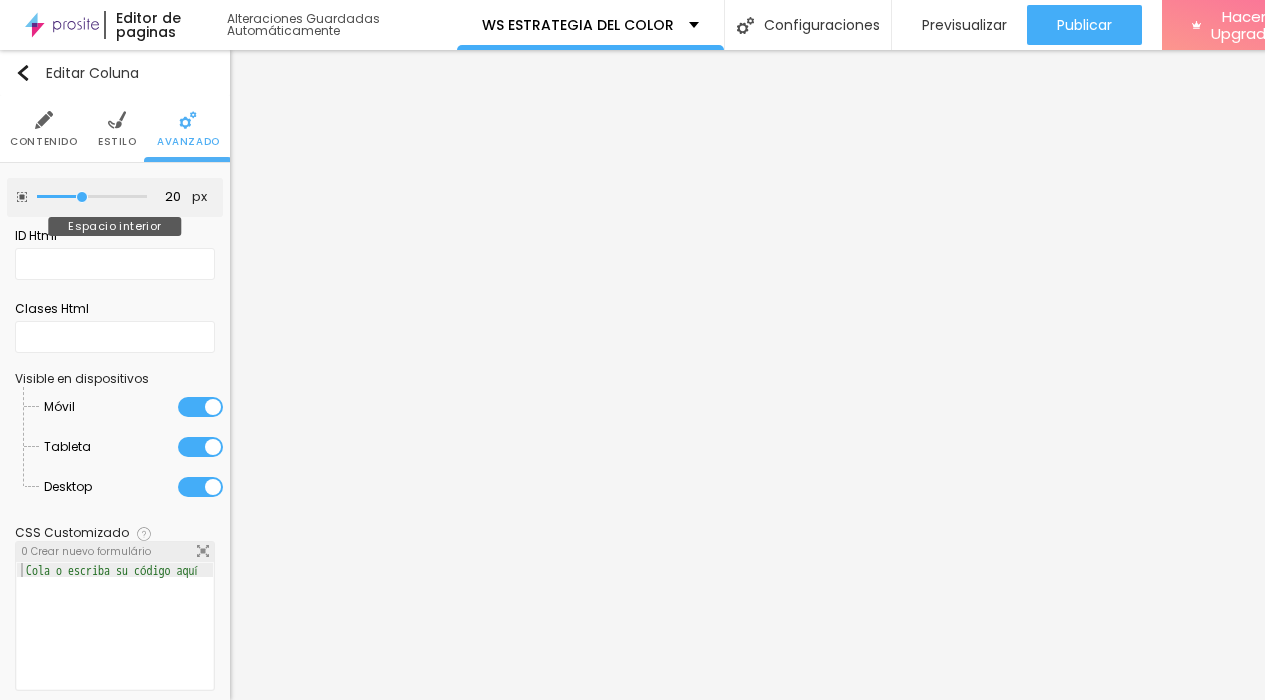 type on "25" 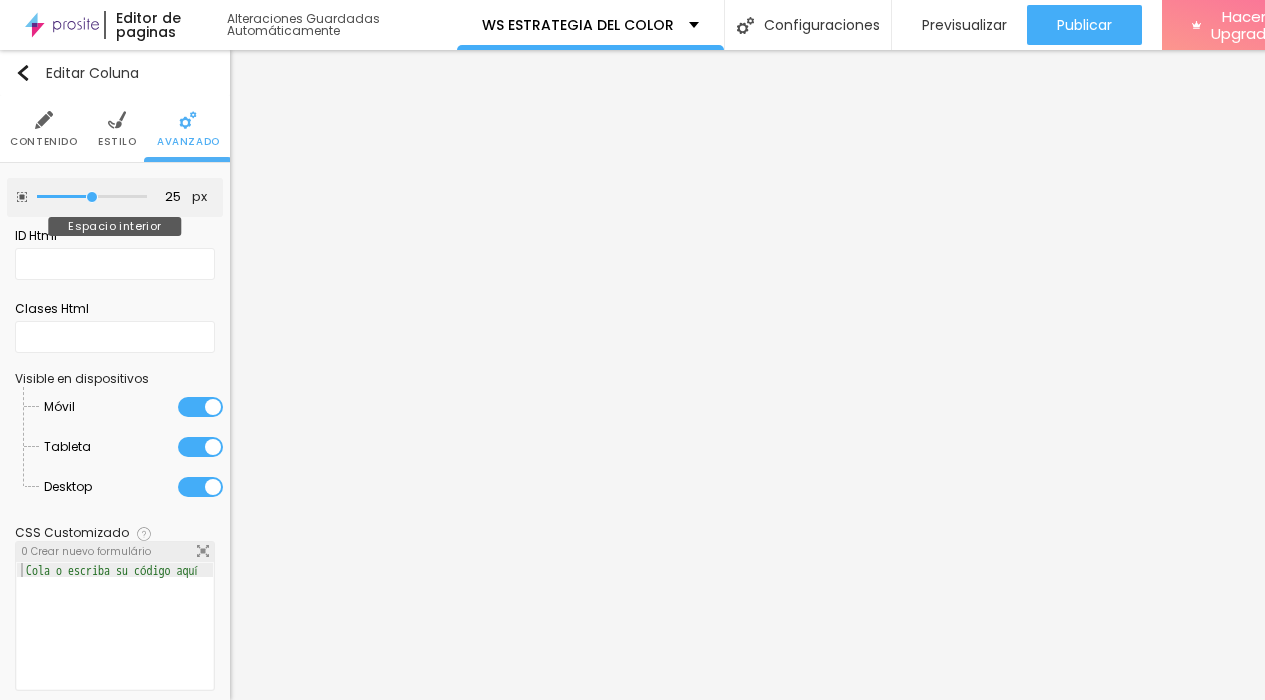 type on "30" 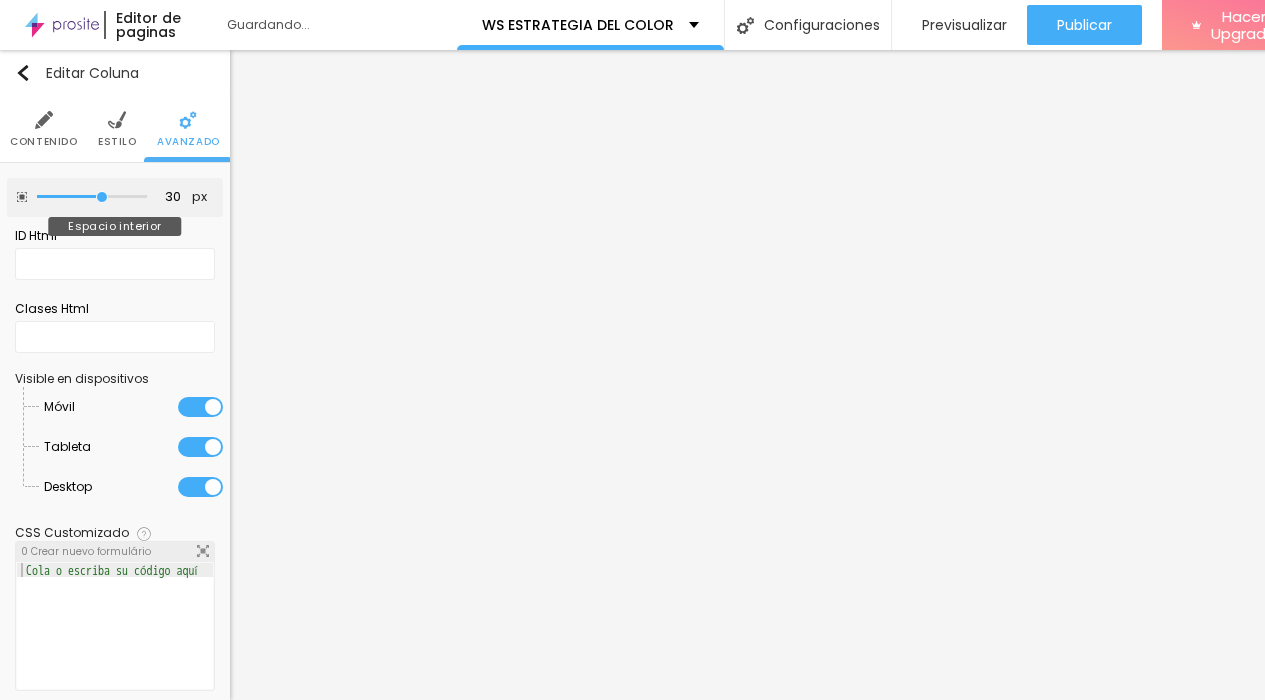 type on "35" 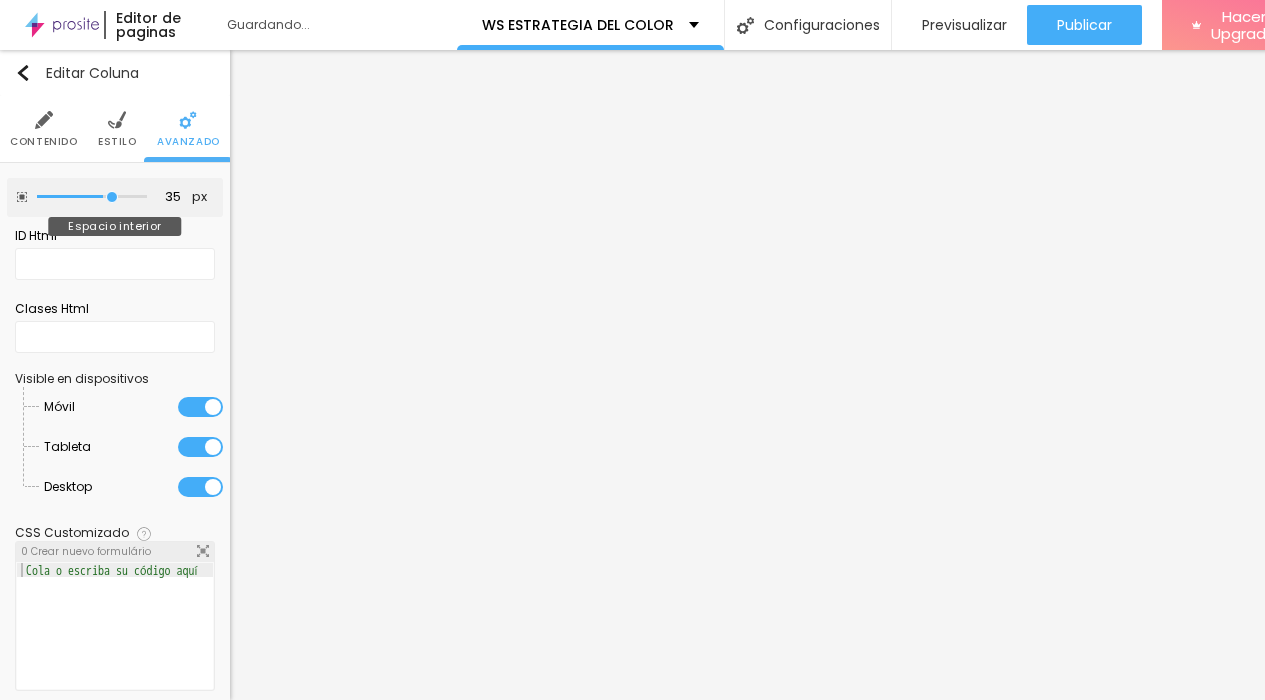 type on "40" 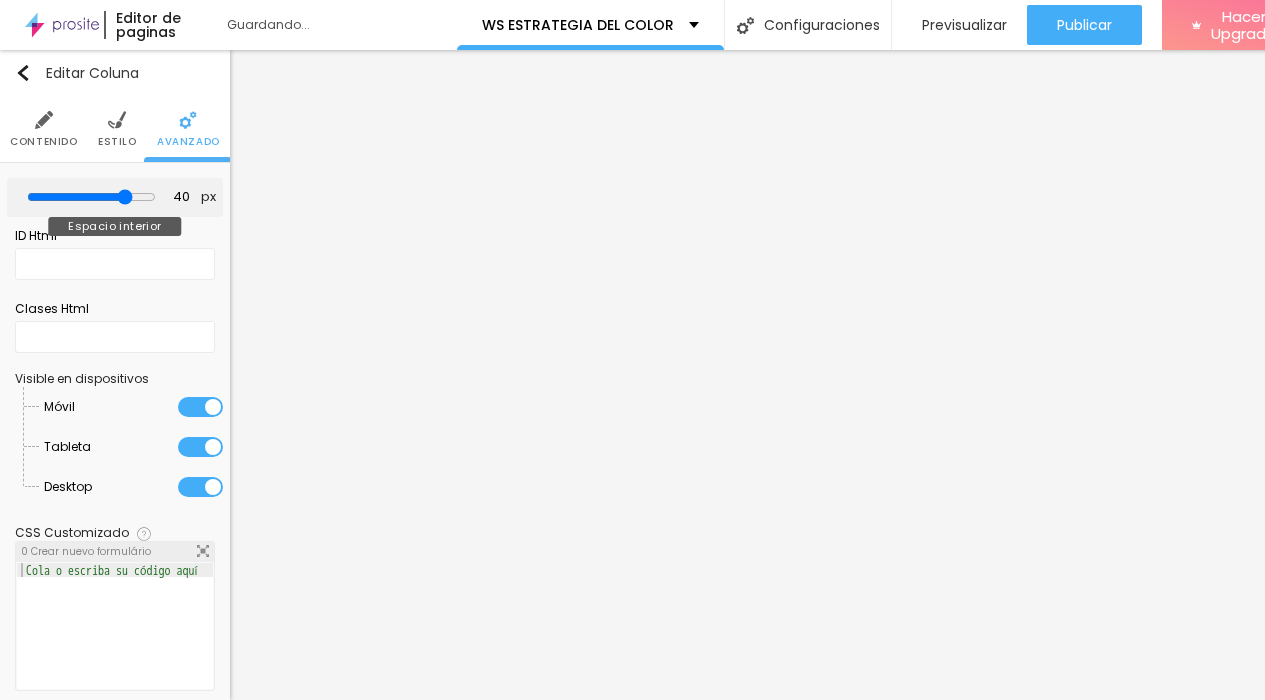 type on "5" 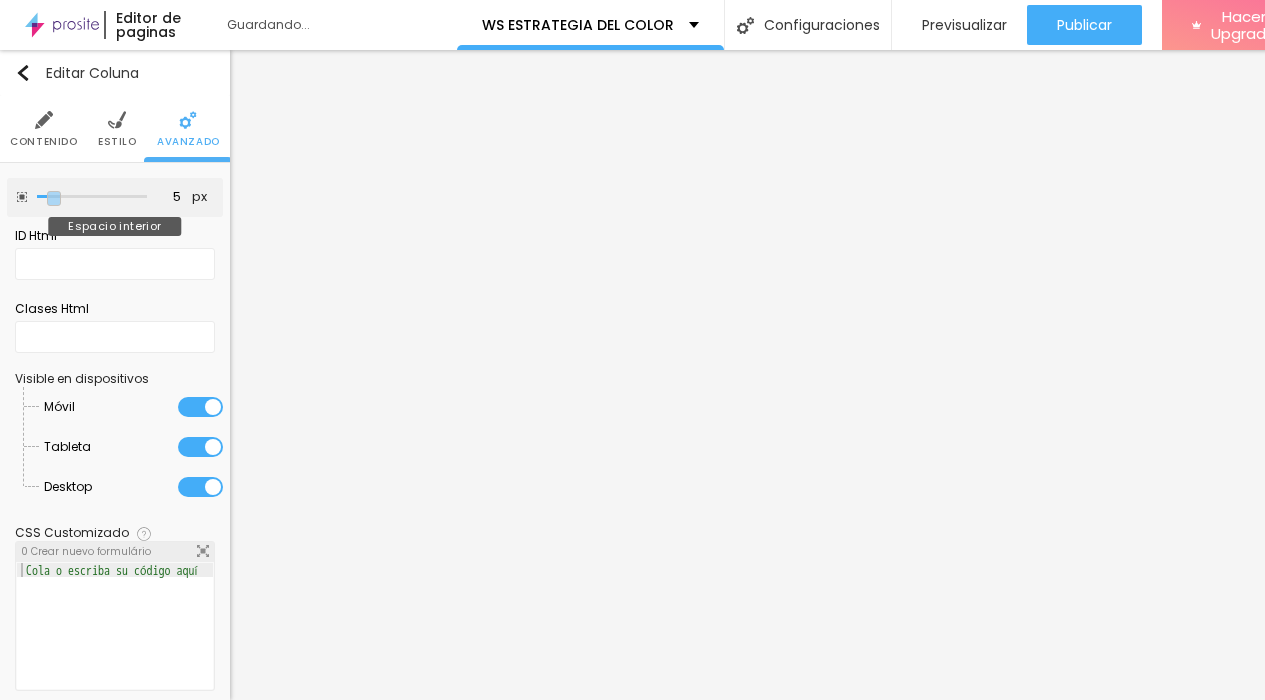 type on "0" 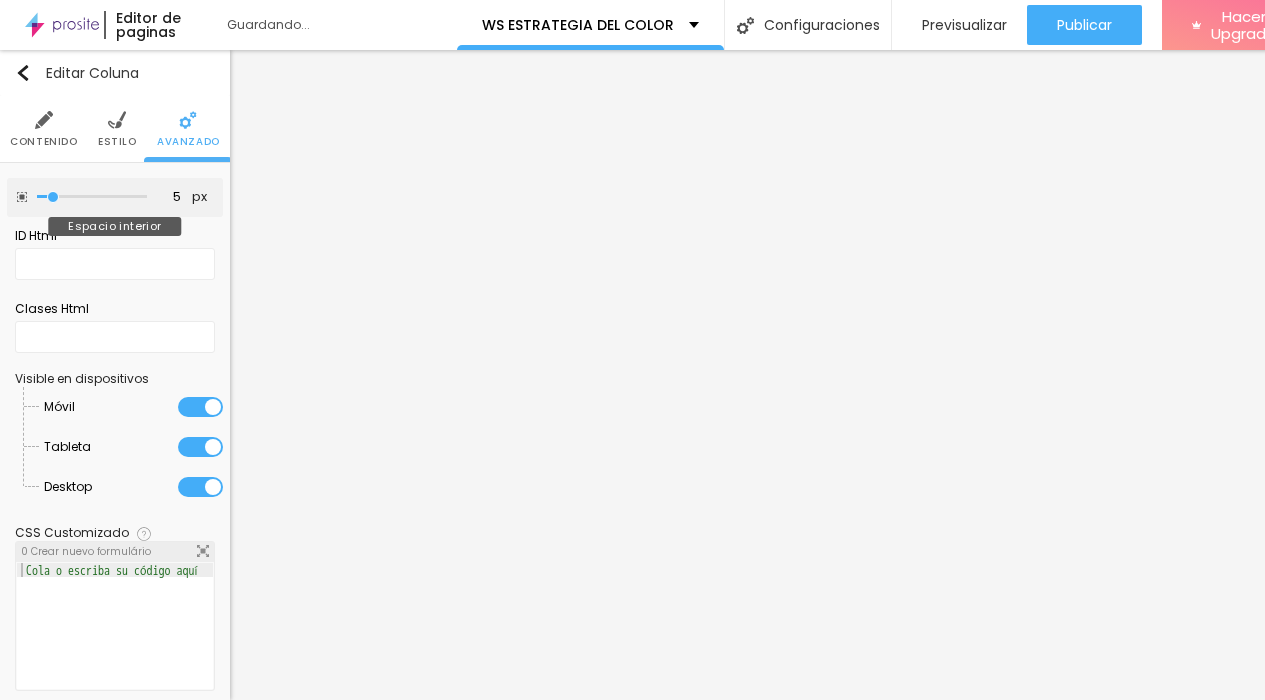 type on "0" 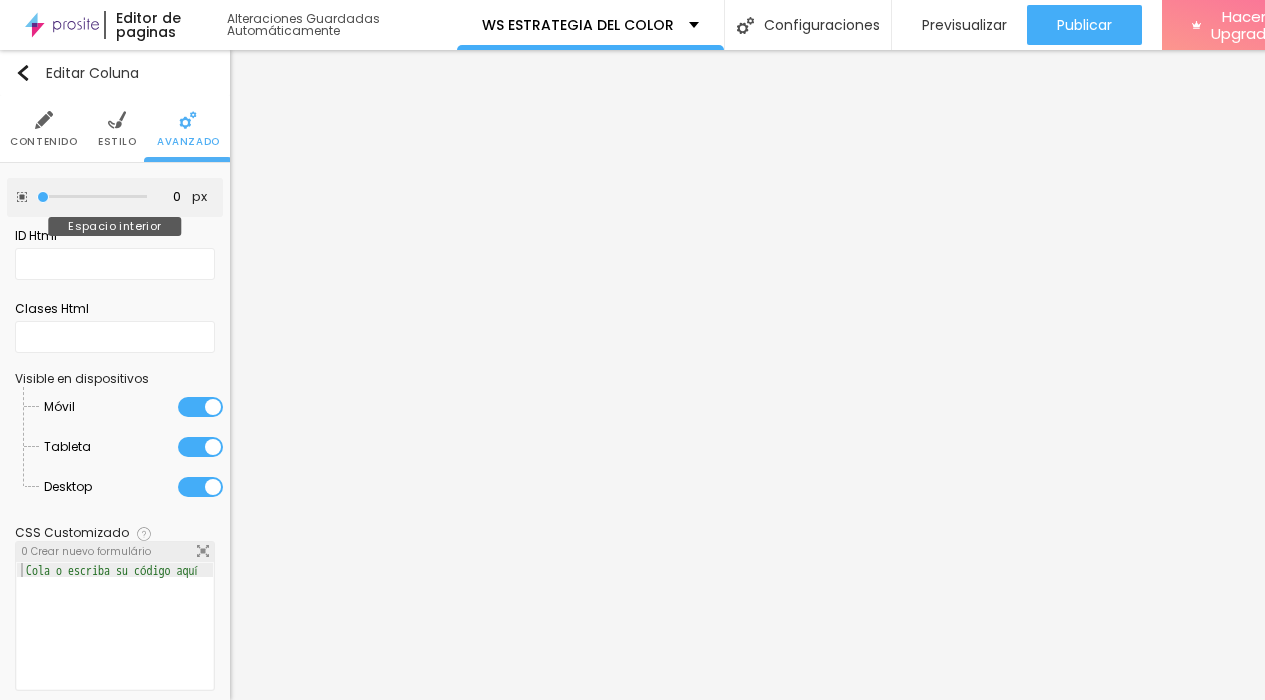type on "5" 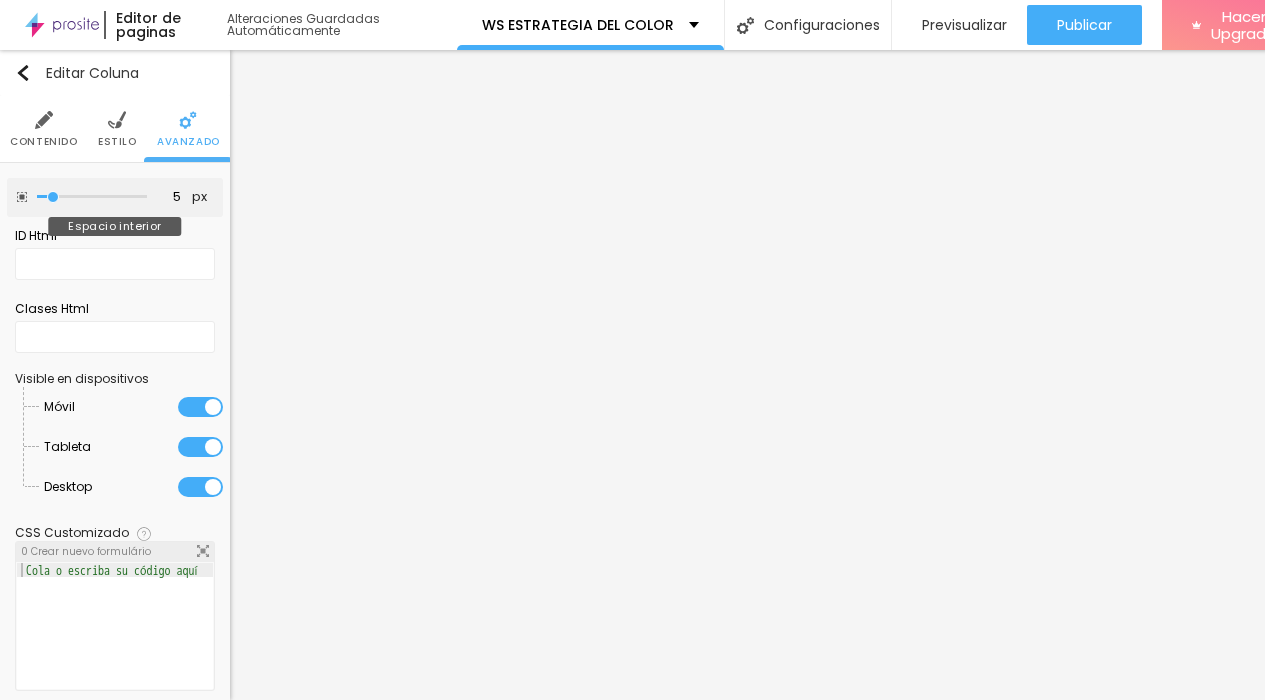 drag, startPoint x: 82, startPoint y: 179, endPoint x: 55, endPoint y: 182, distance: 27.166155 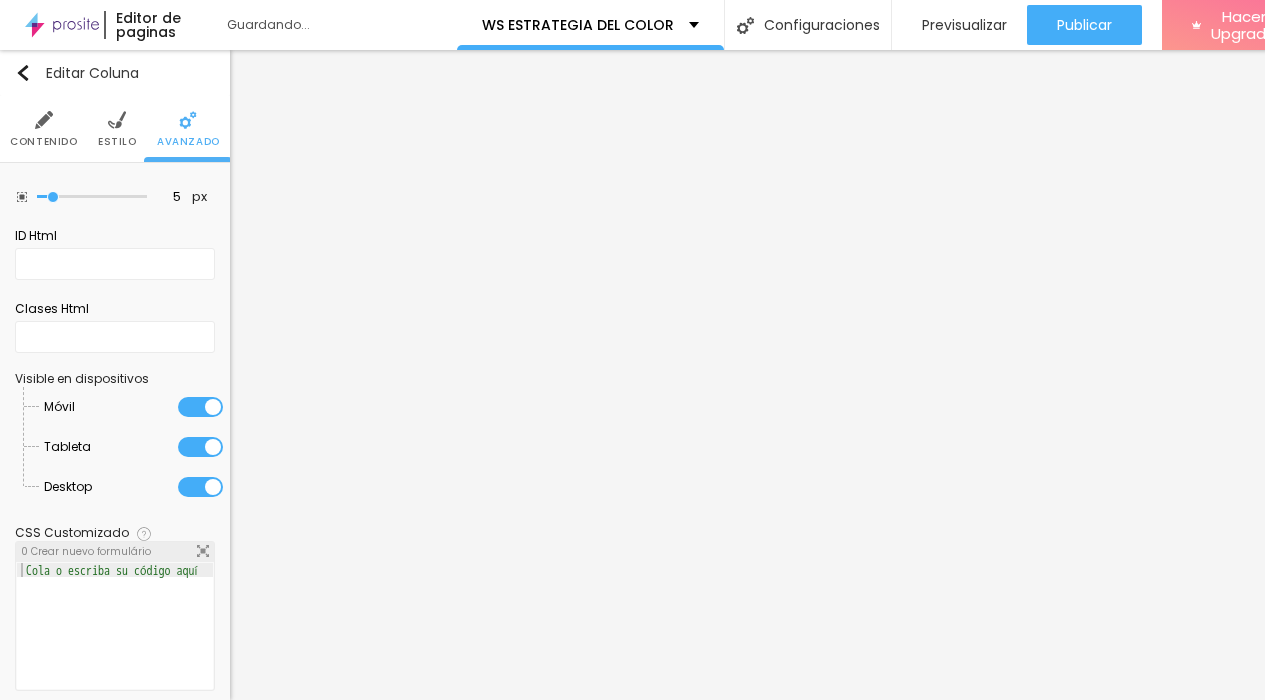 click on "Estilo" at bounding box center (117, 129) 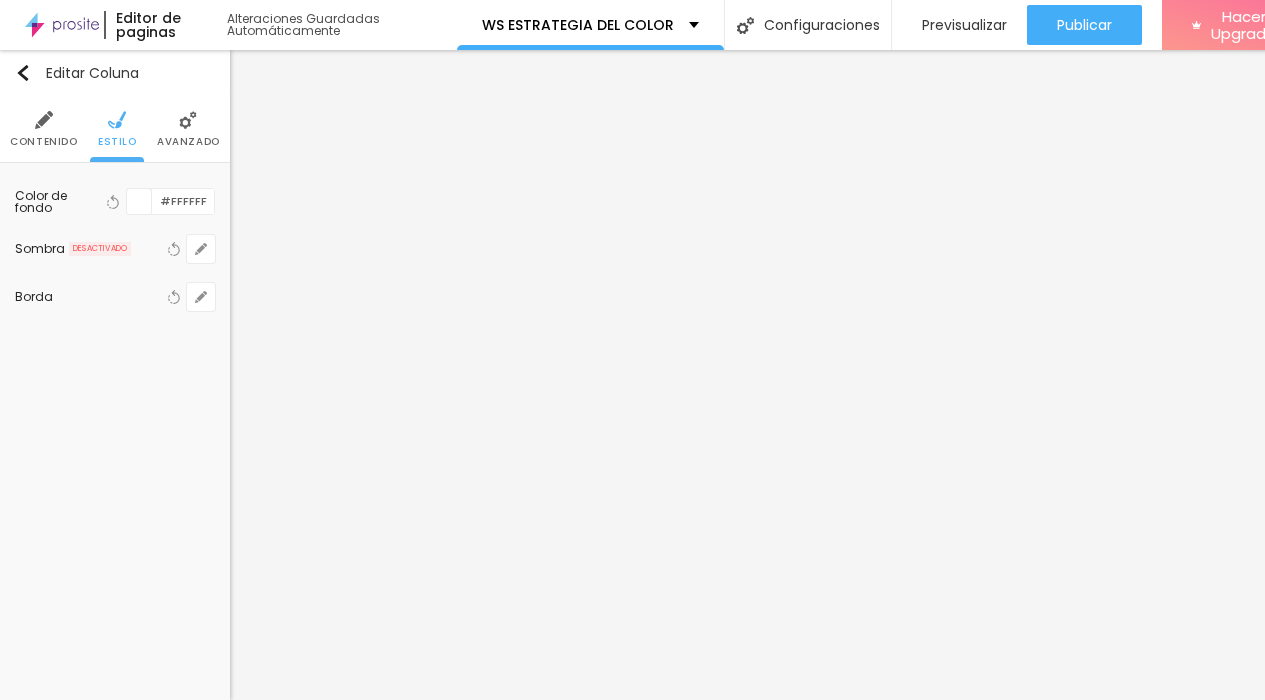 click on "Contenido" at bounding box center [43, 129] 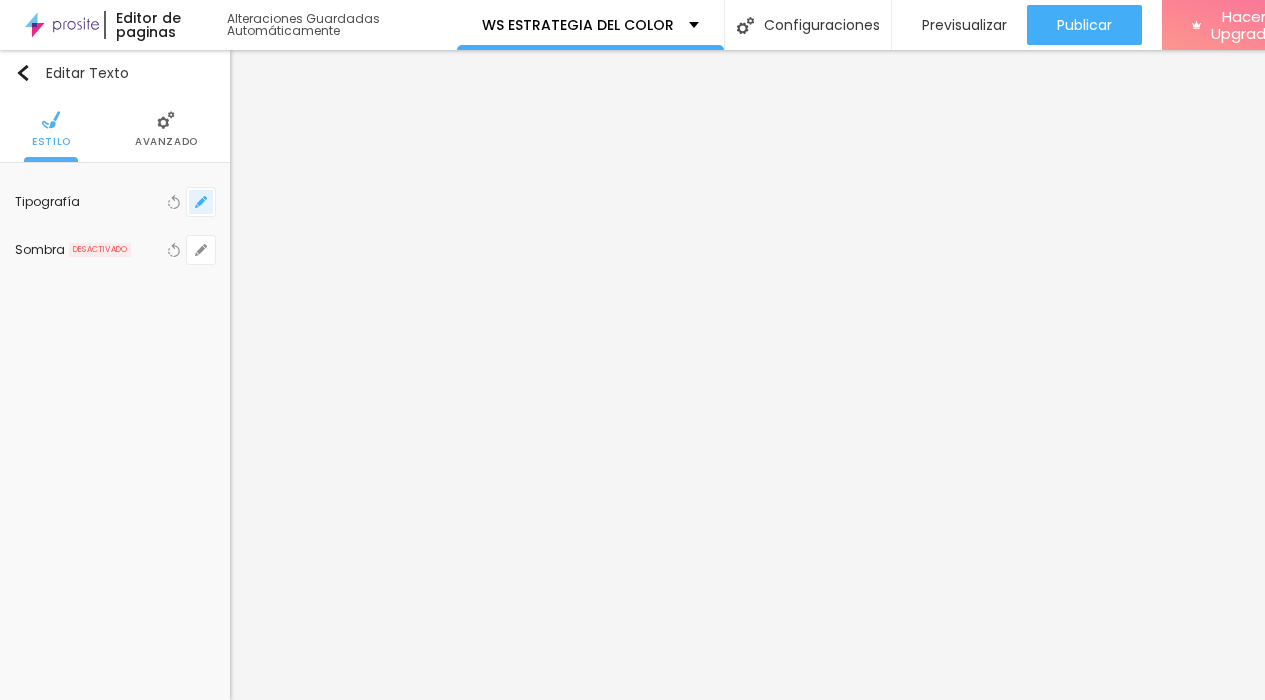click 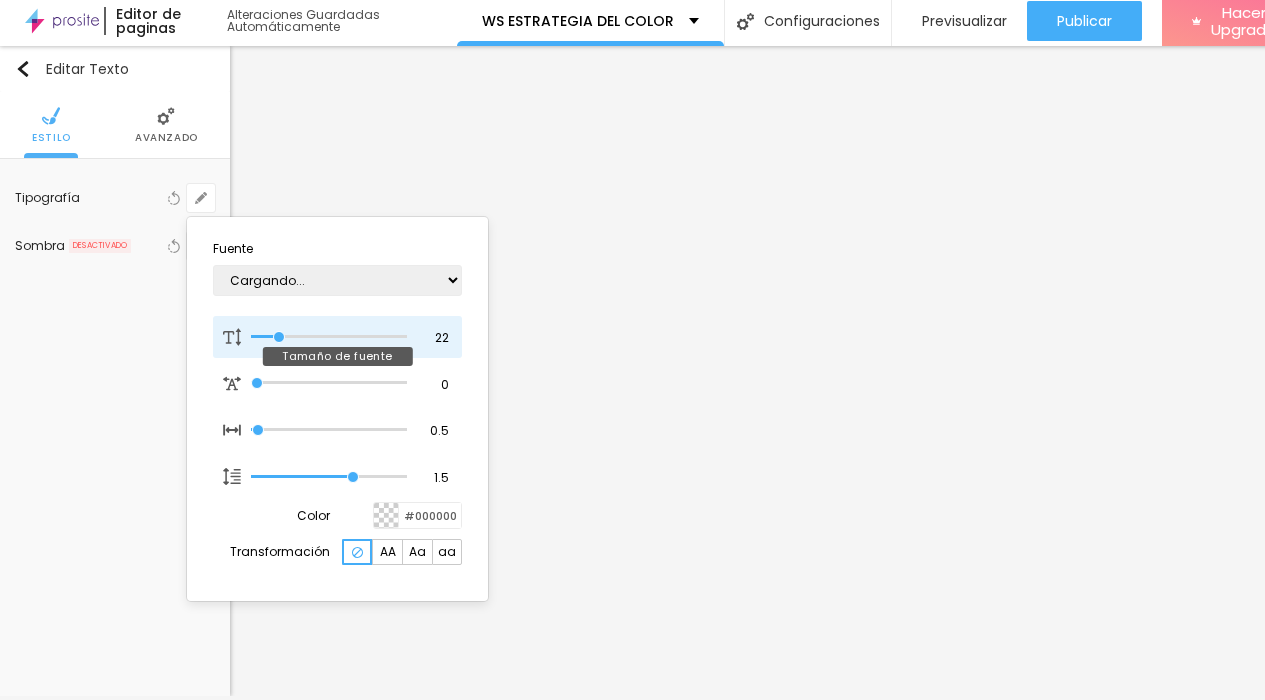 type on "1" 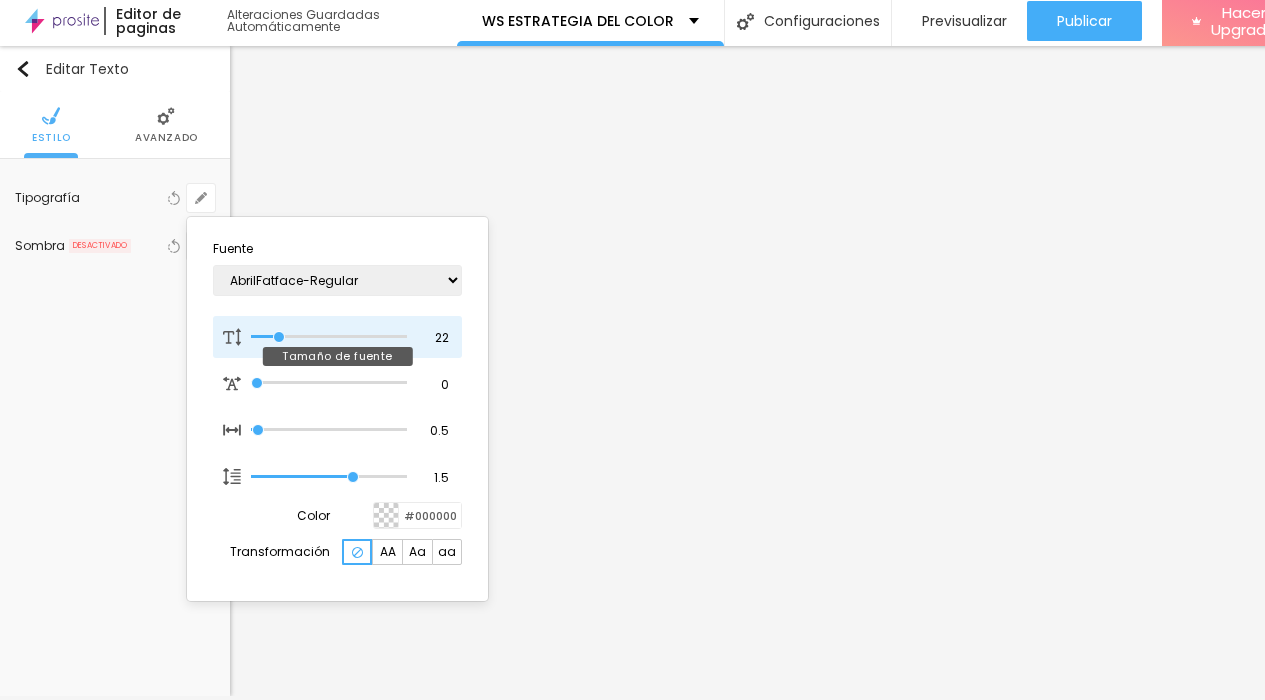 type on "23" 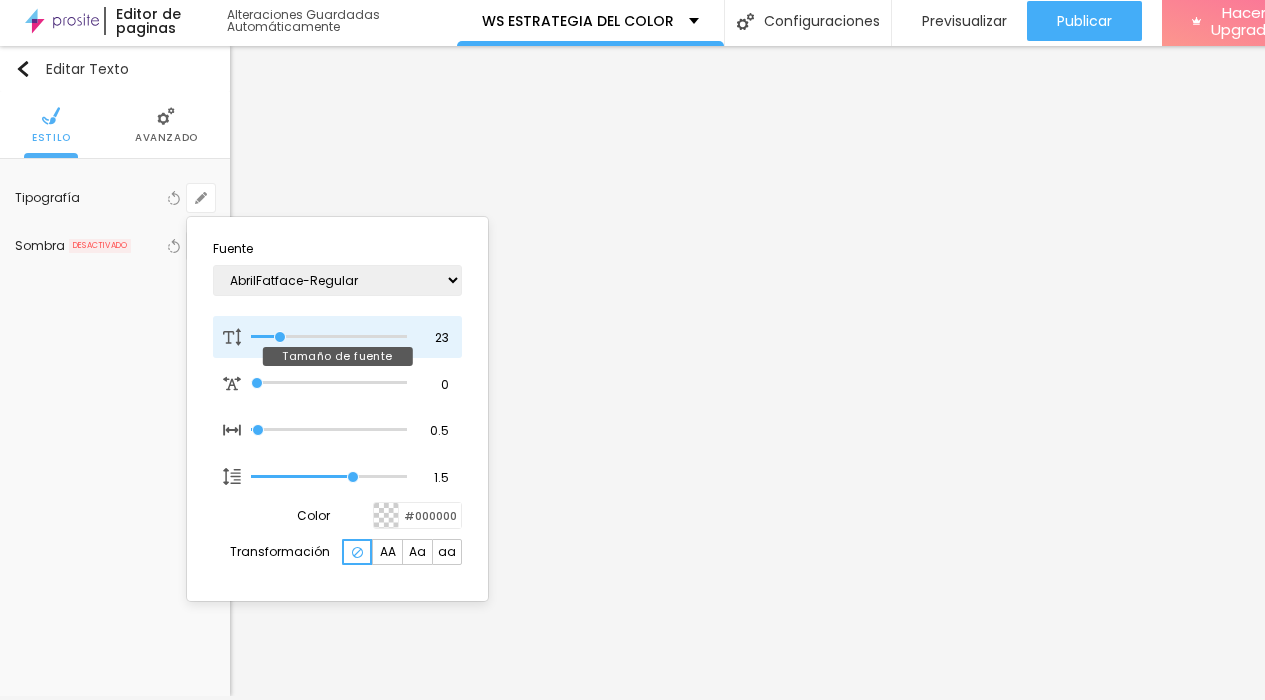 type on "24" 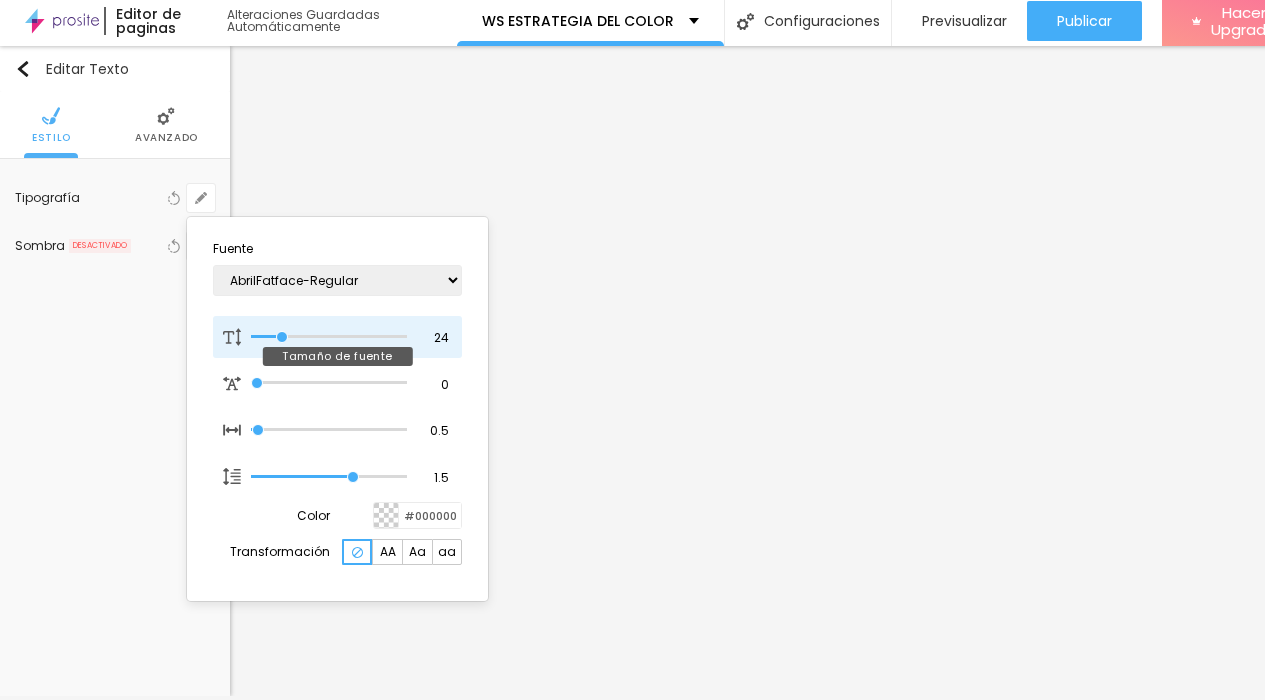 type on "25" 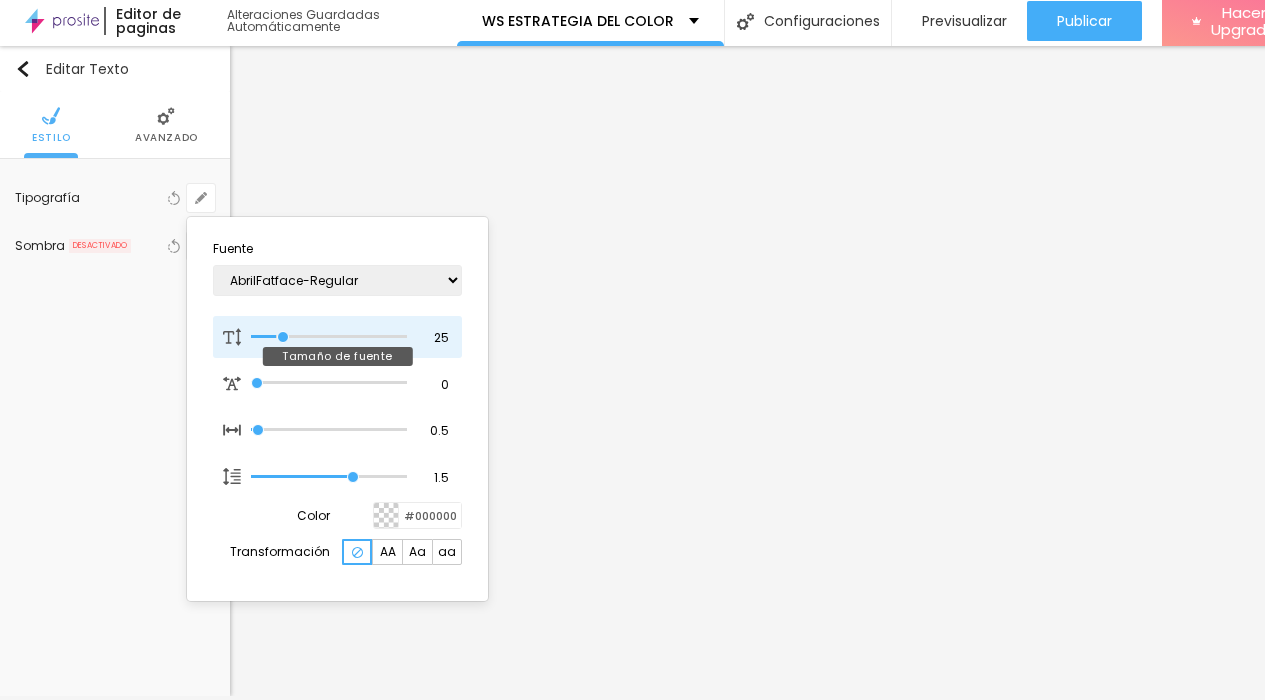 type on "27" 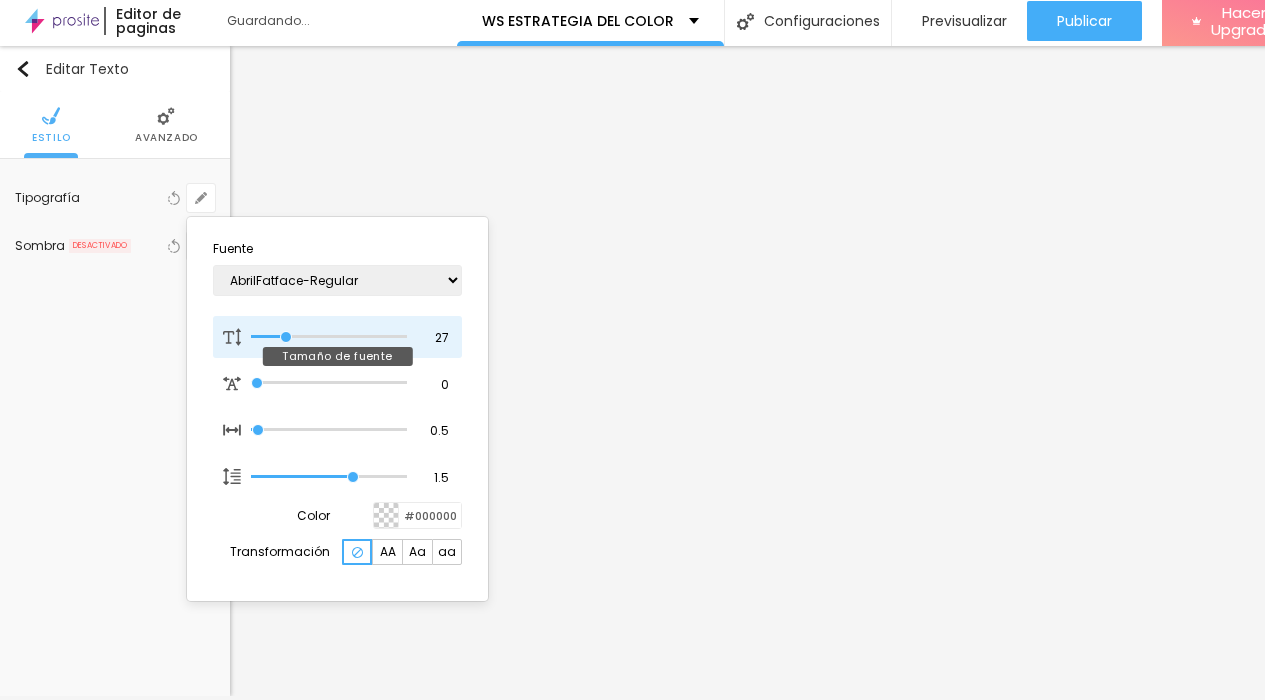 click at bounding box center [329, 337] 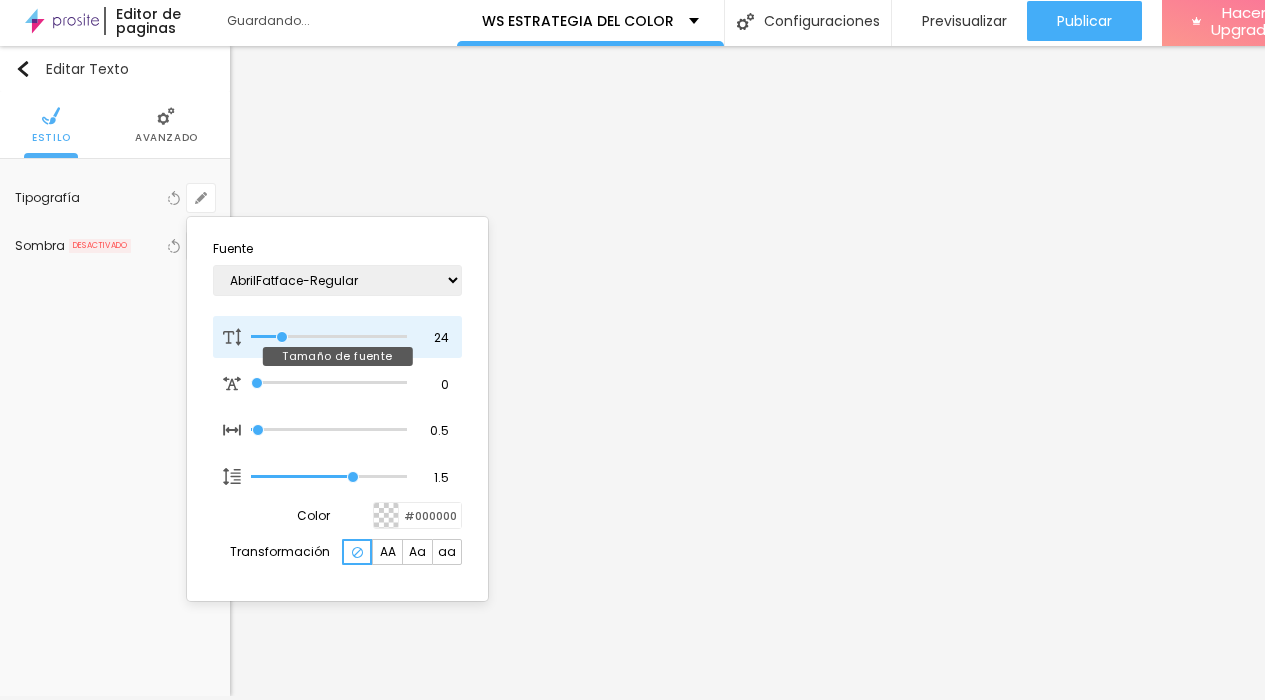 type on "22" 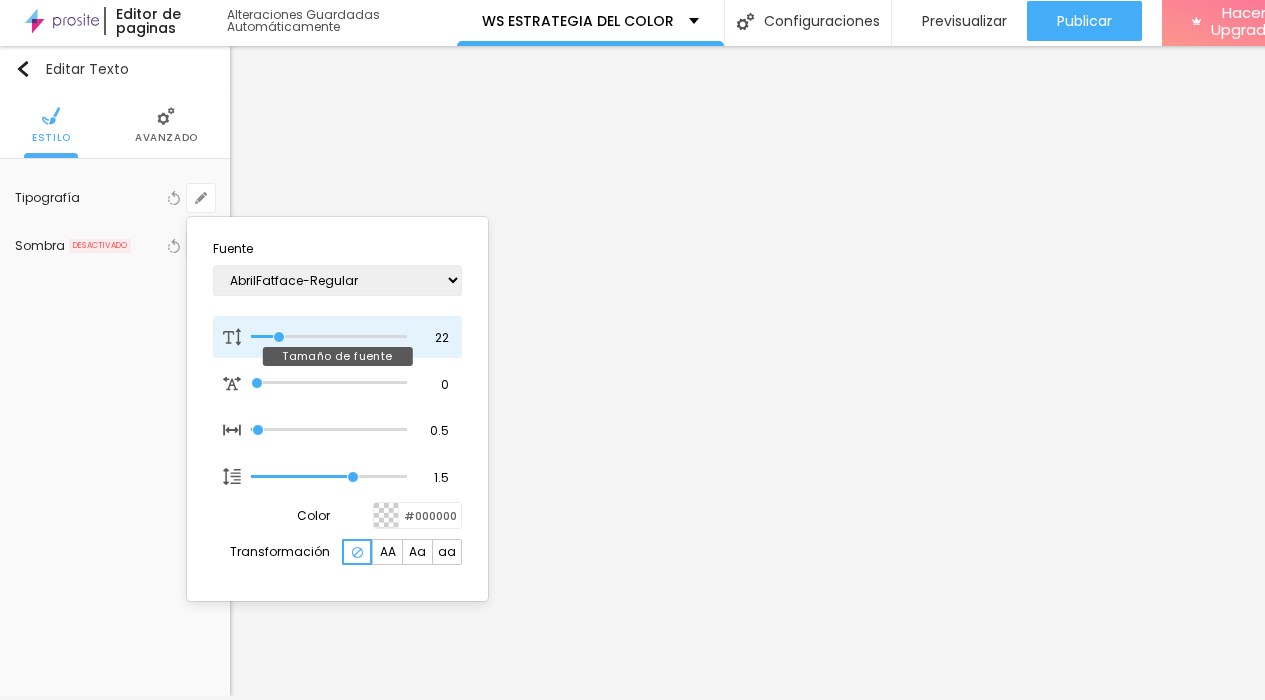 type on "1" 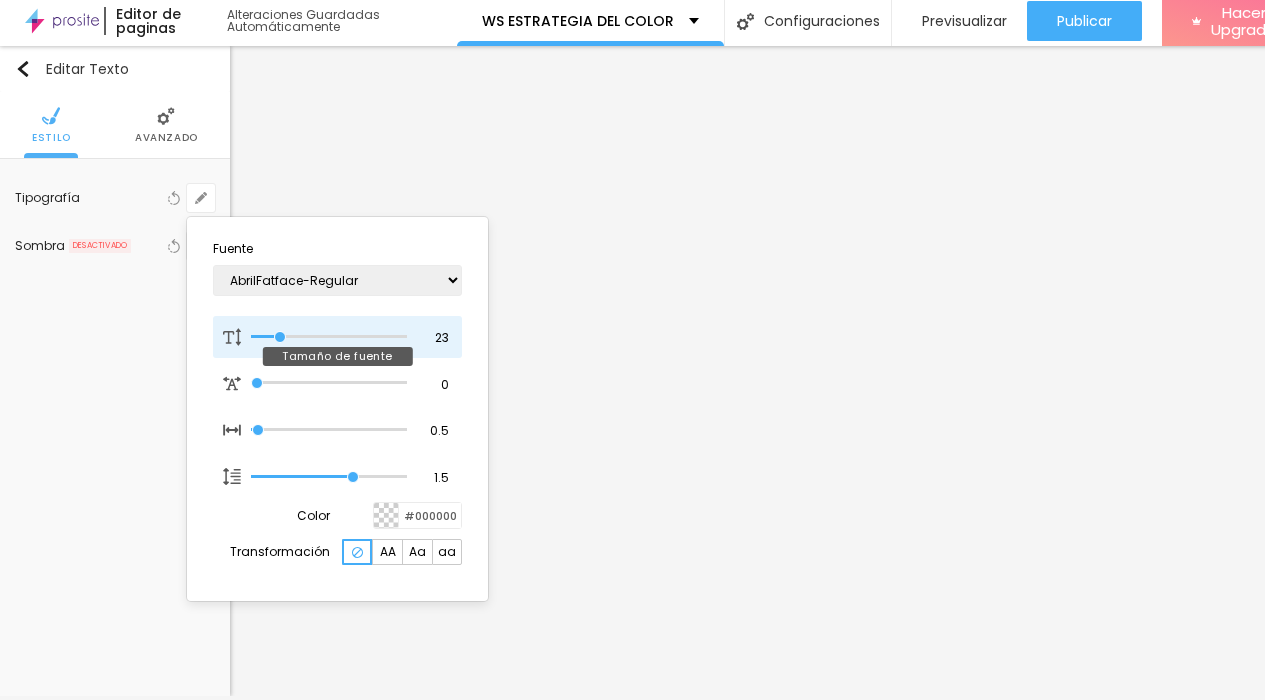 type on "24" 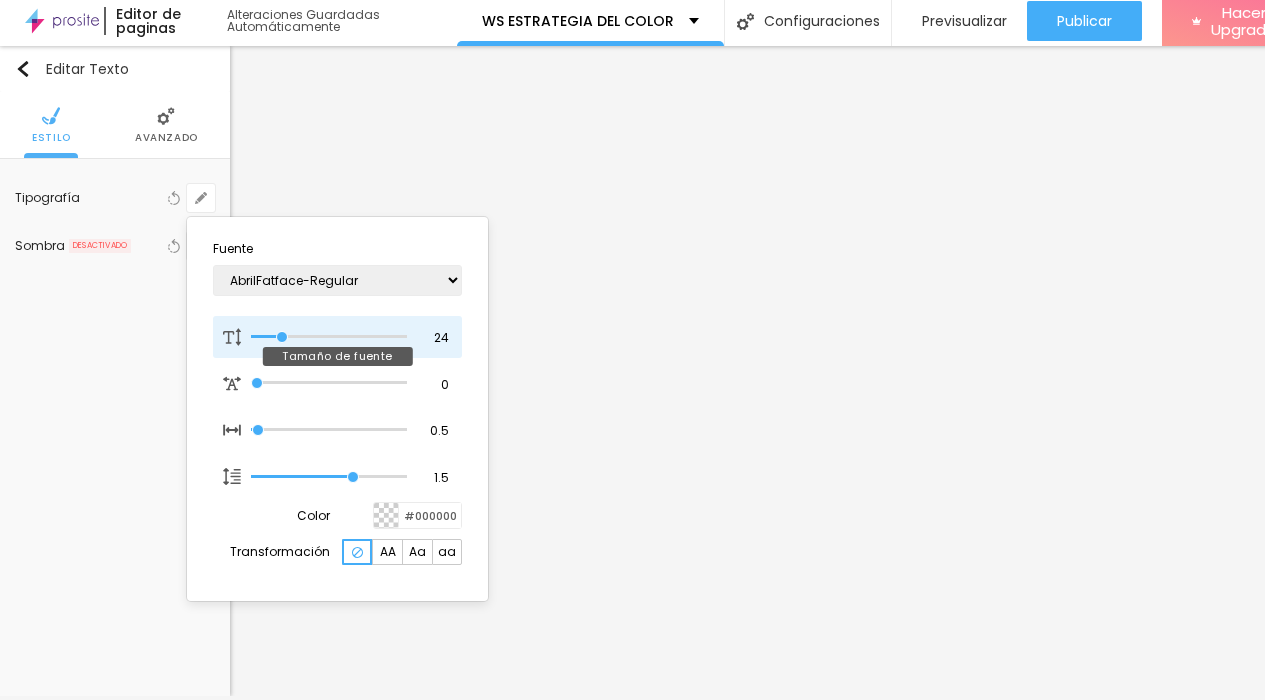 type on "24" 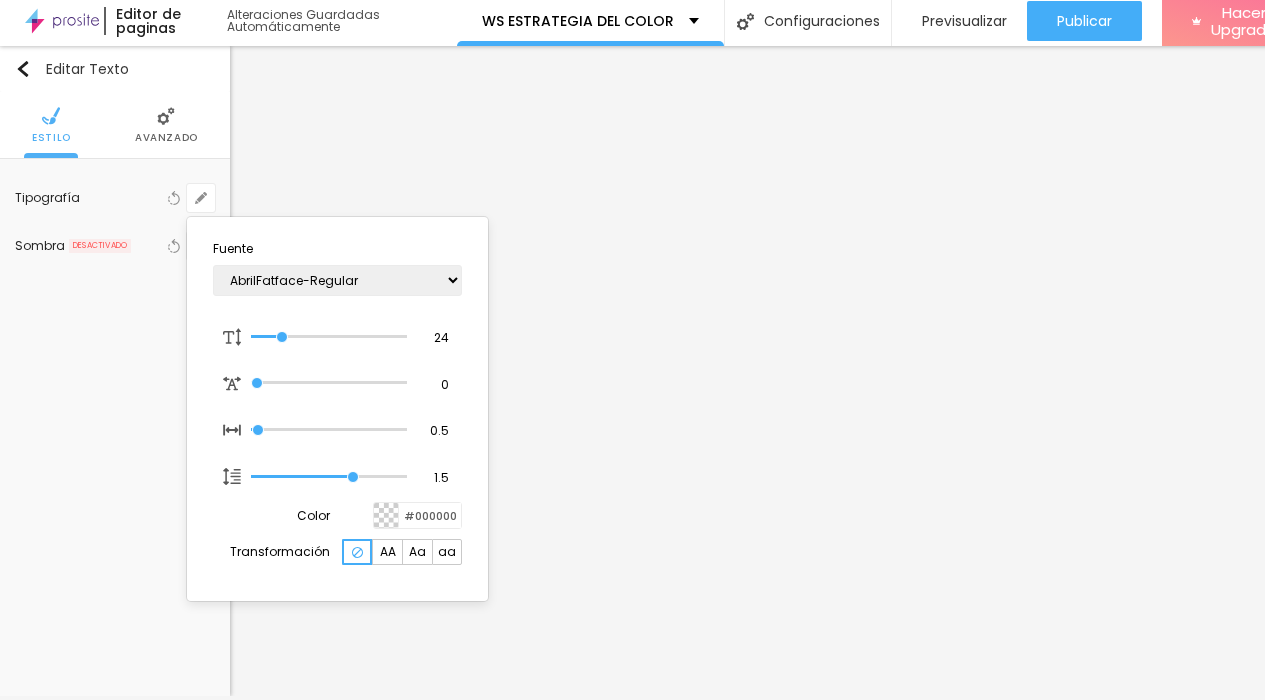 click at bounding box center [632, 350] 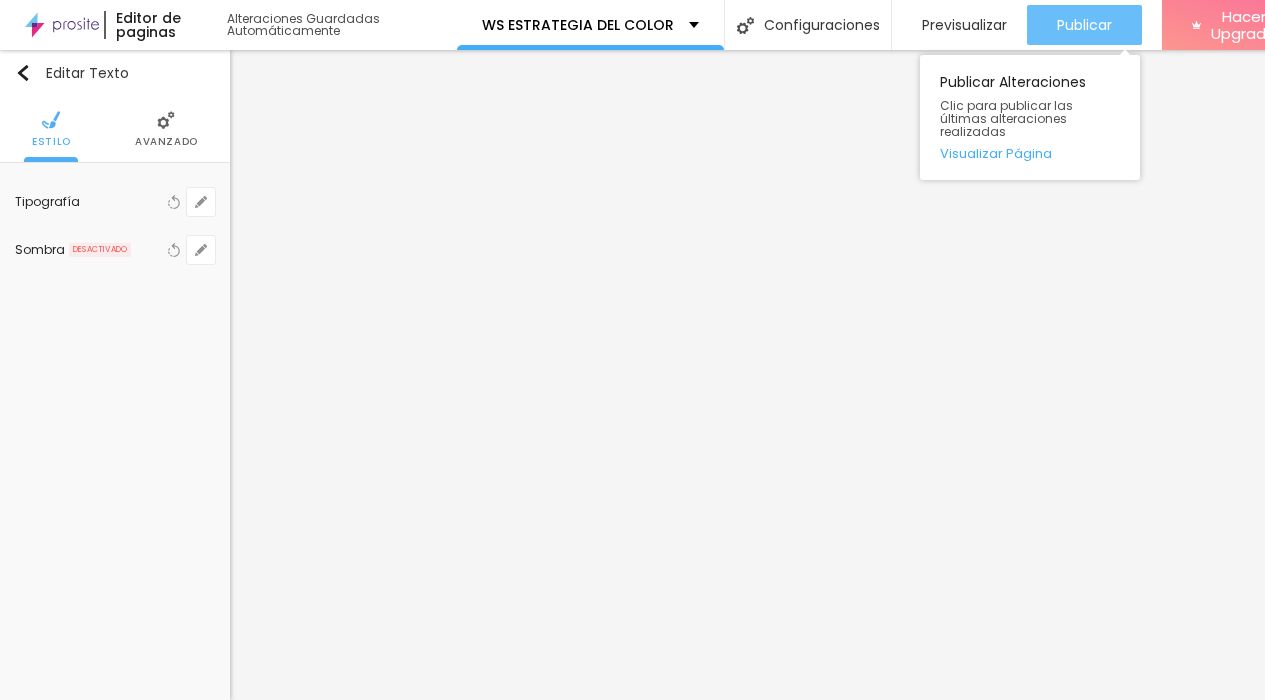 click on "Publicar" at bounding box center (1084, 25) 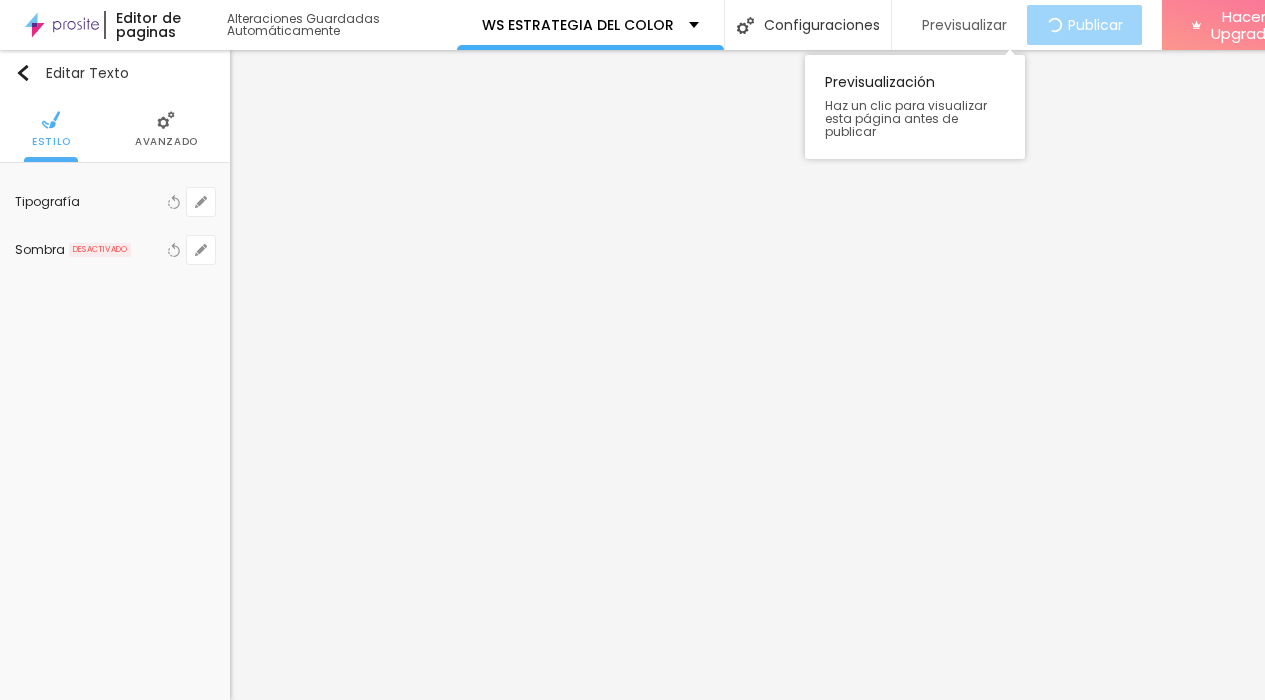 click on "Previsualizar" at bounding box center [964, 25] 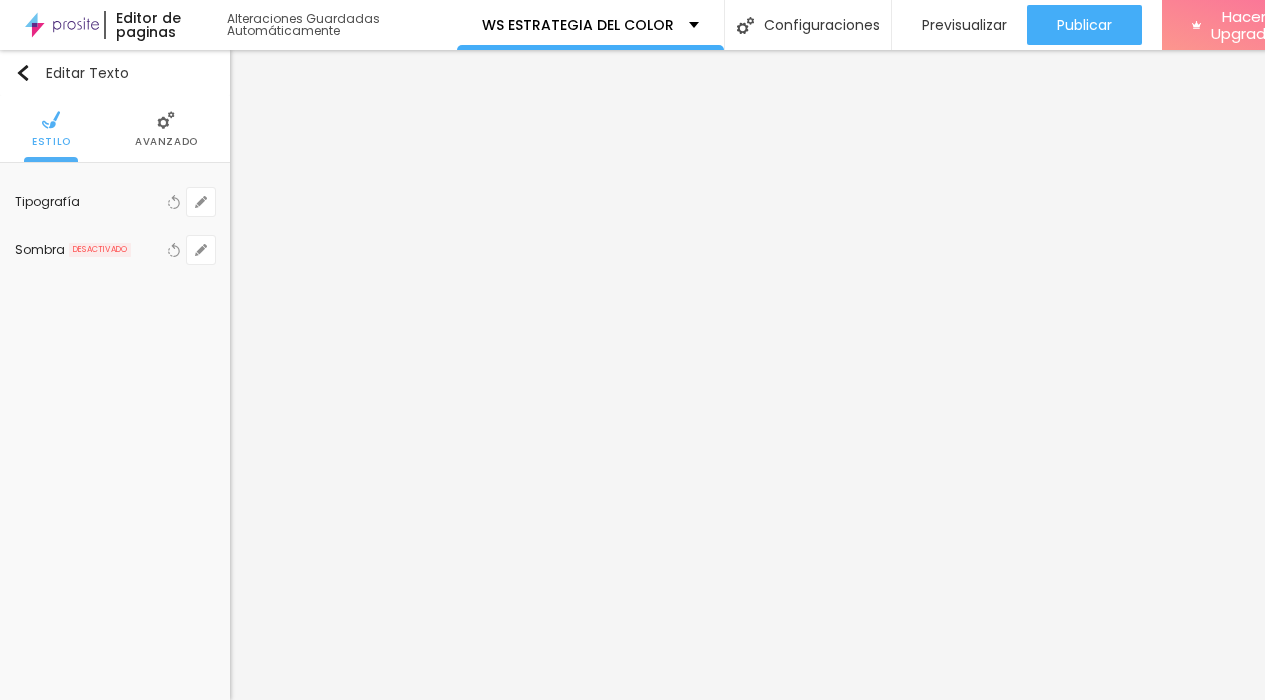 click on "Avanzado" at bounding box center [166, 142] 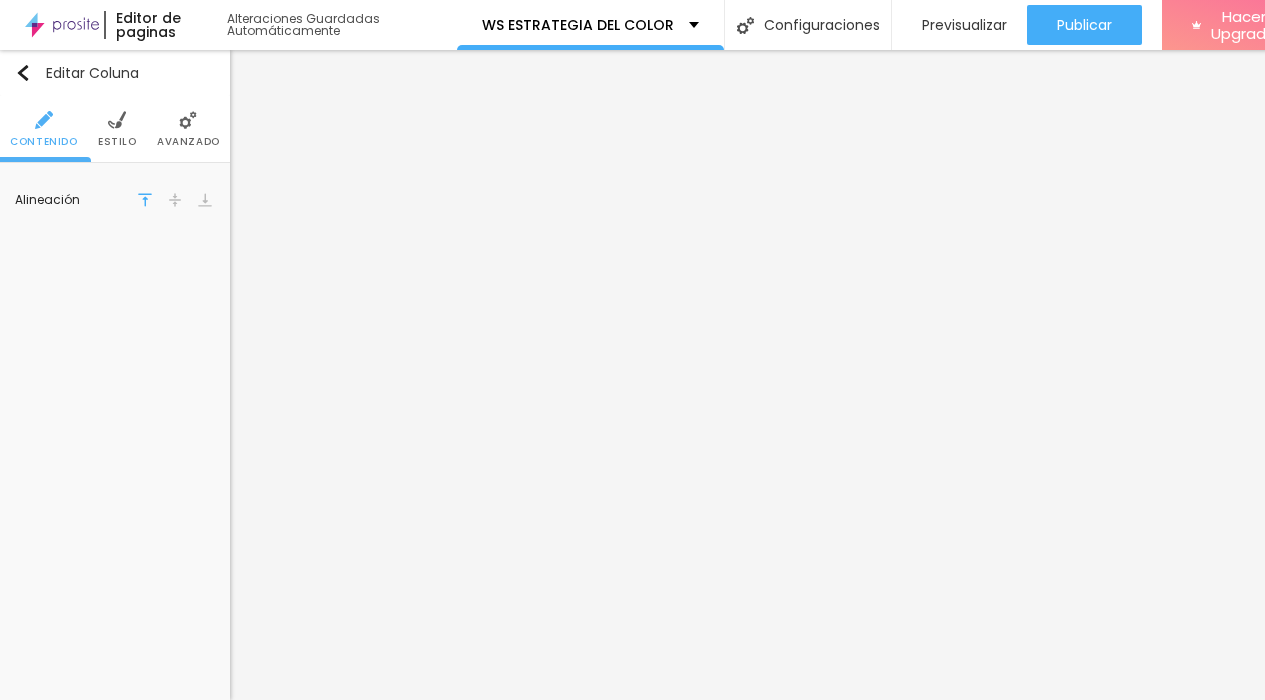 click on "Avanzado" at bounding box center [188, 142] 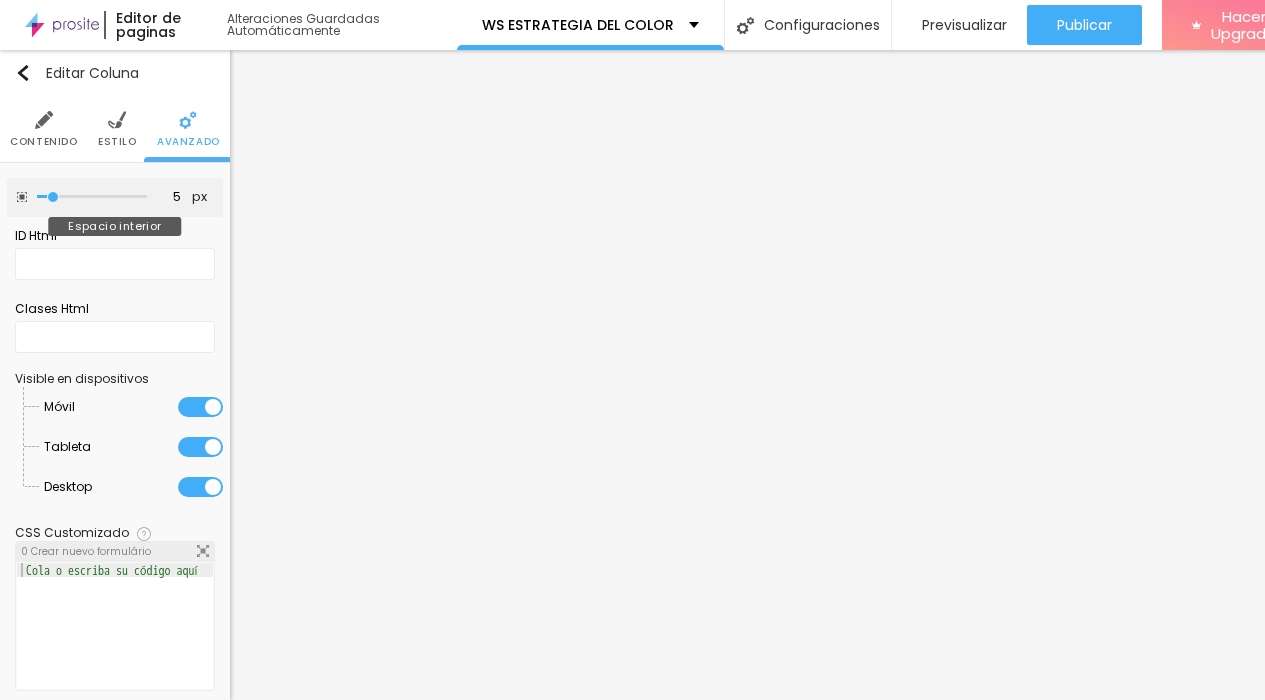 type on "0" 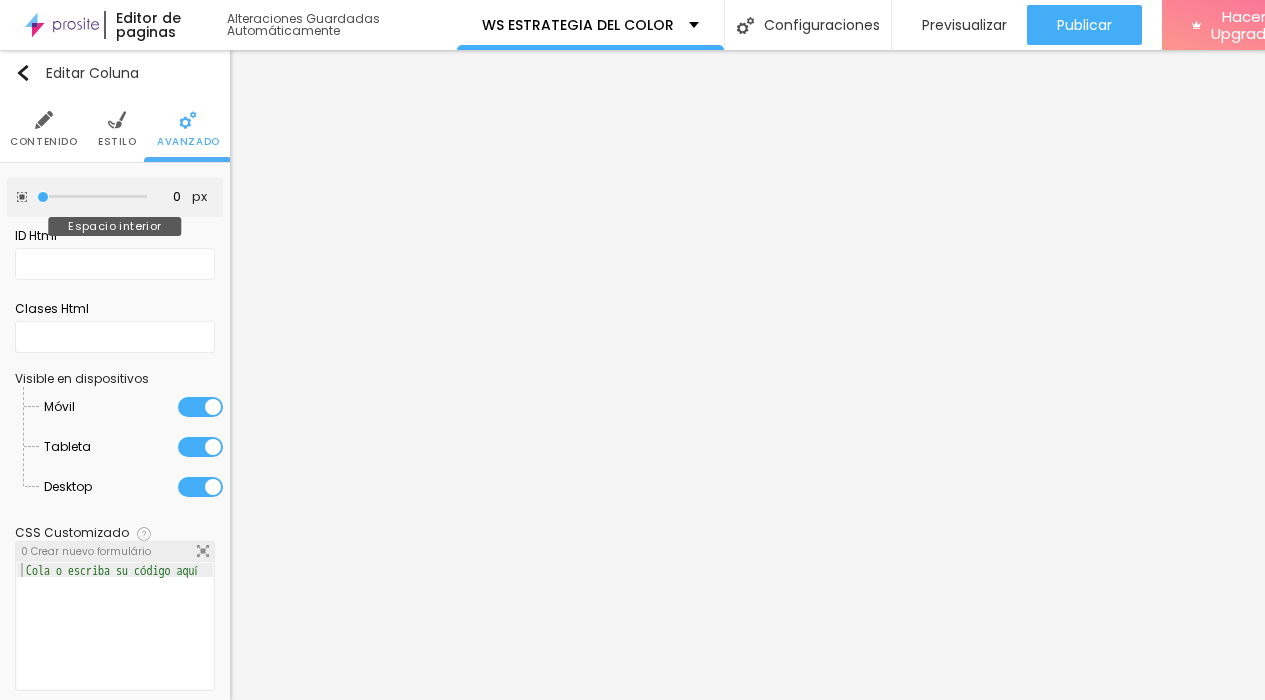 type on "5" 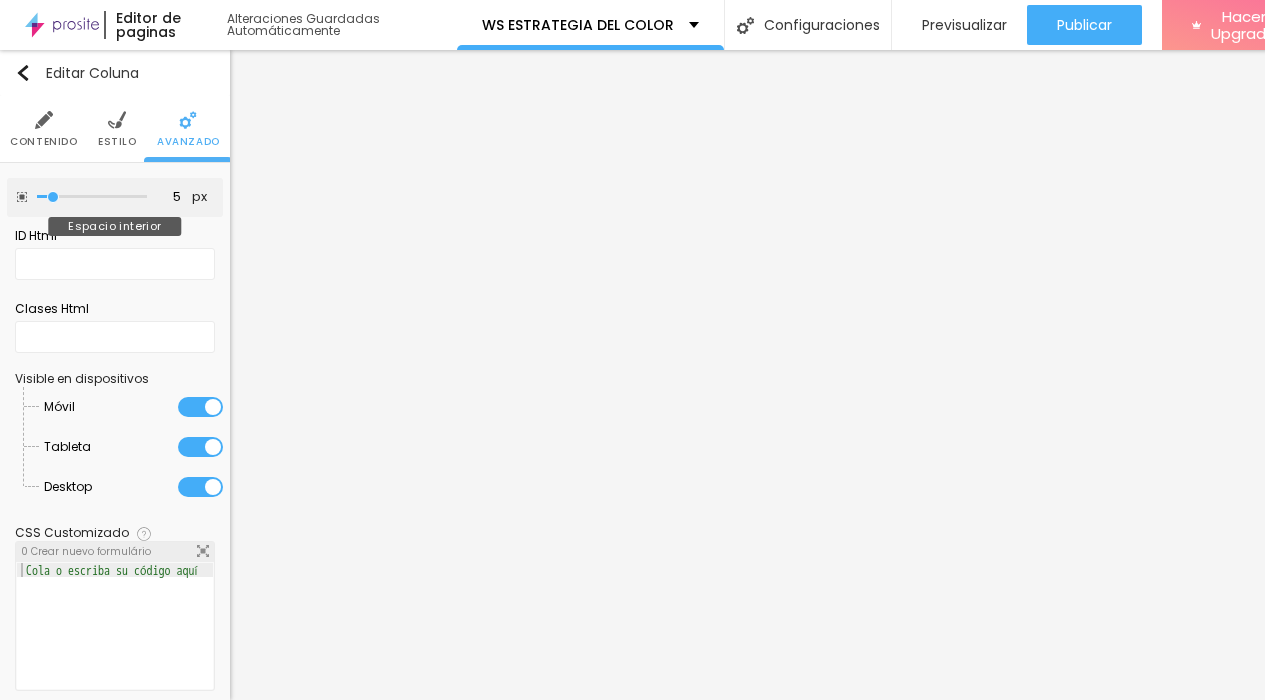 type on "10" 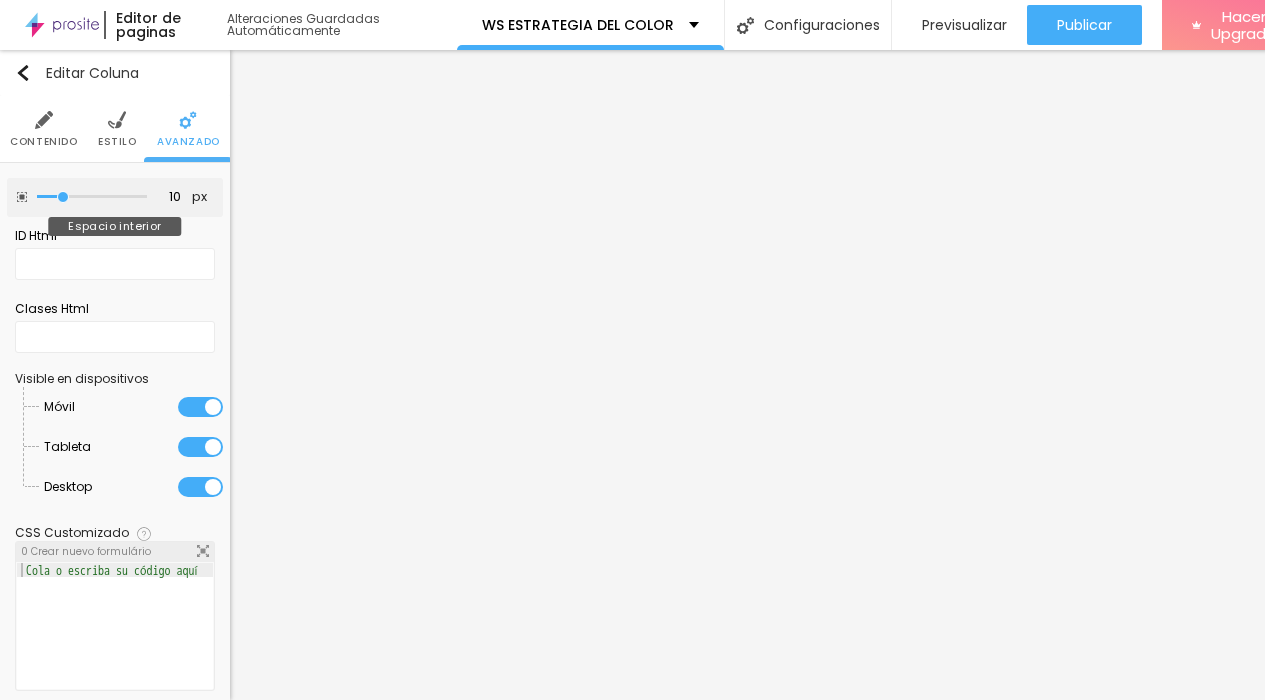 type on "15" 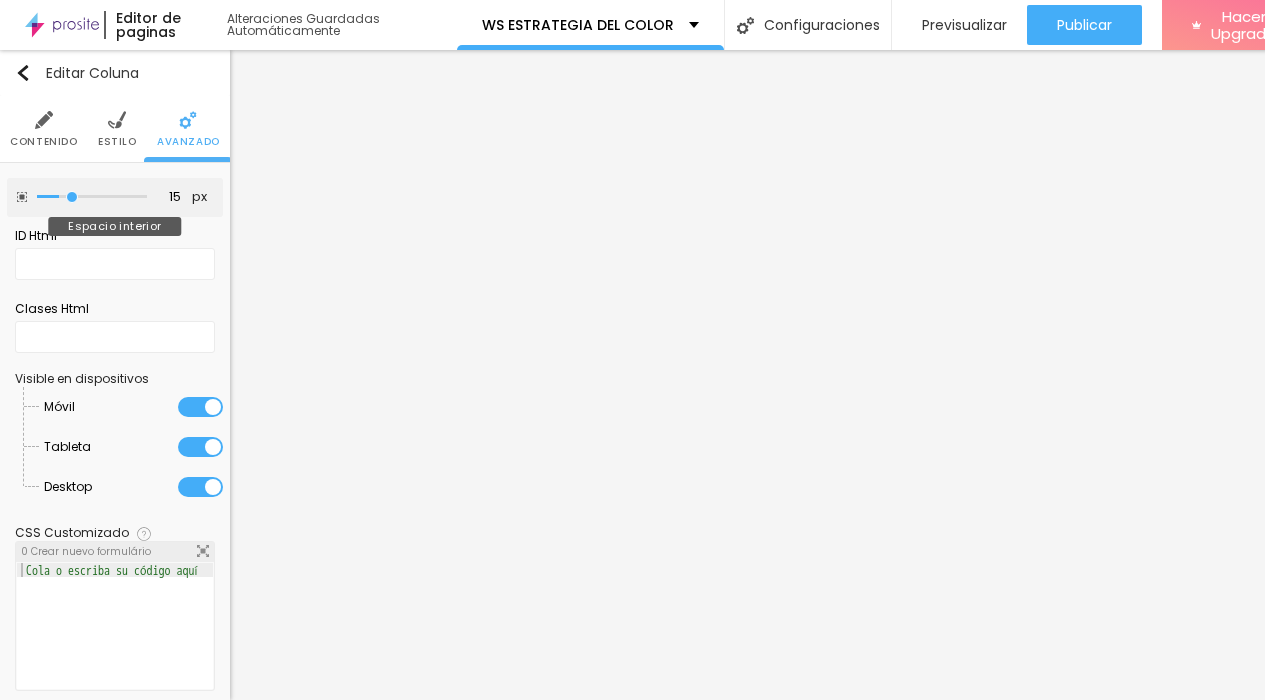 type on "20" 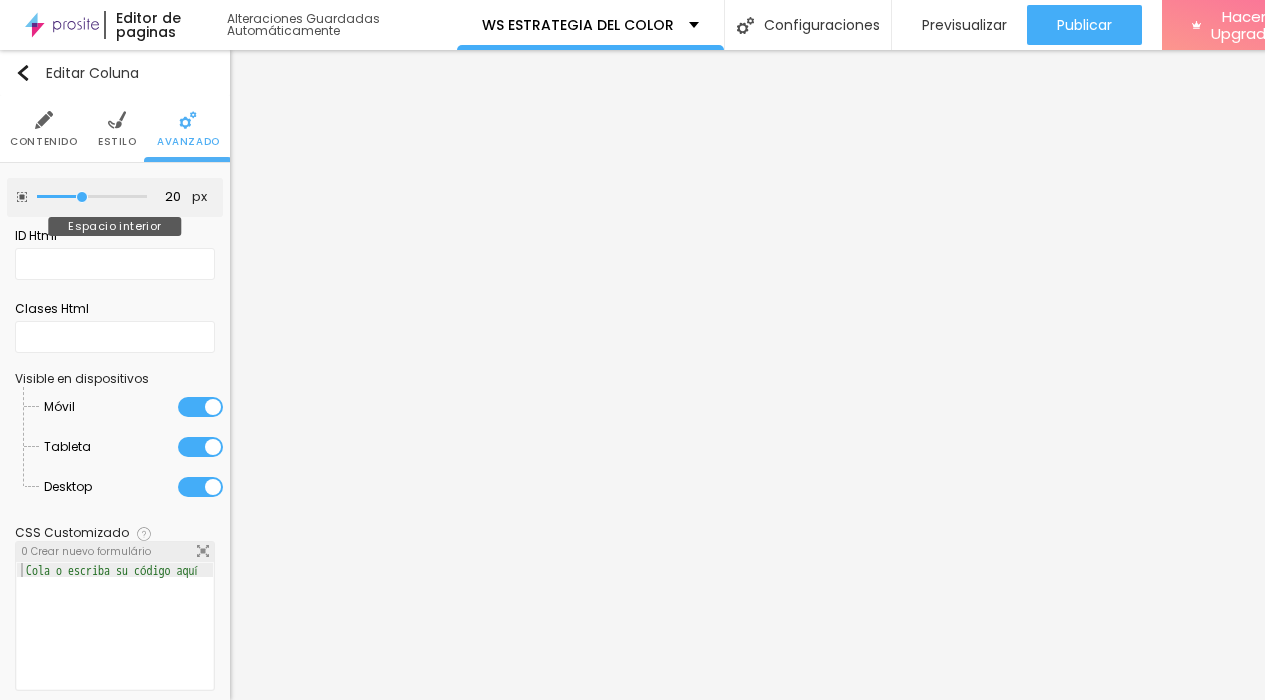 type on "25" 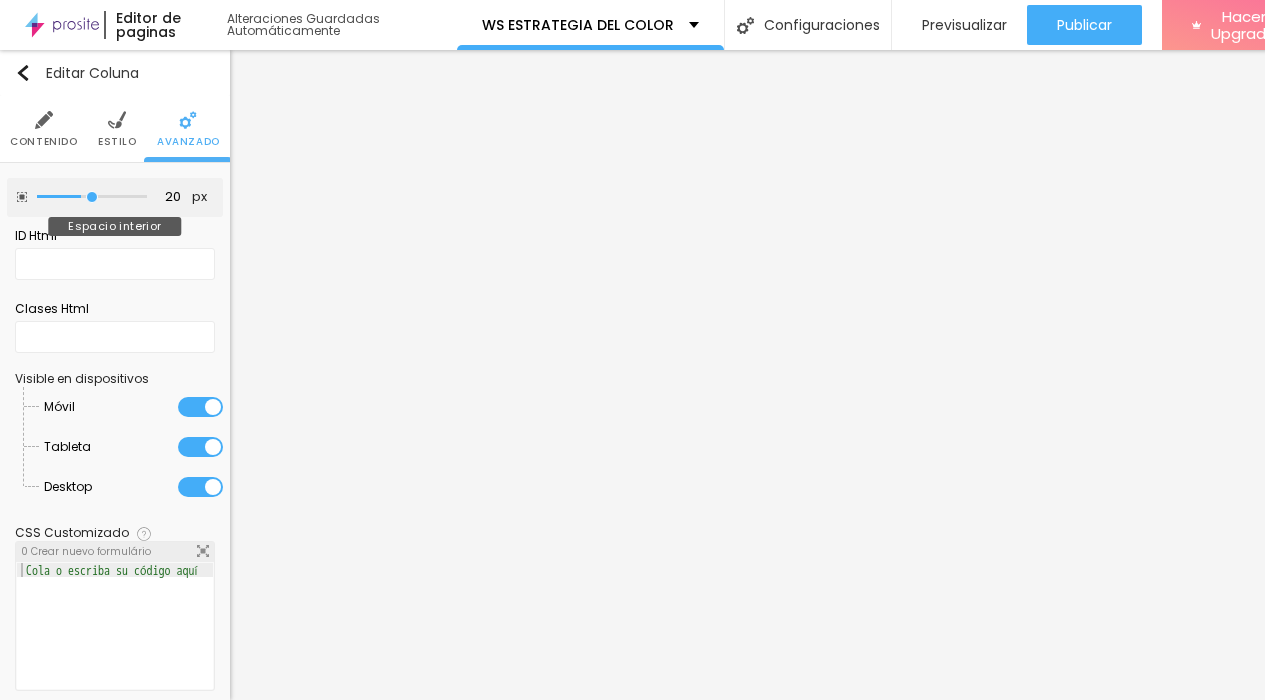 type on "25" 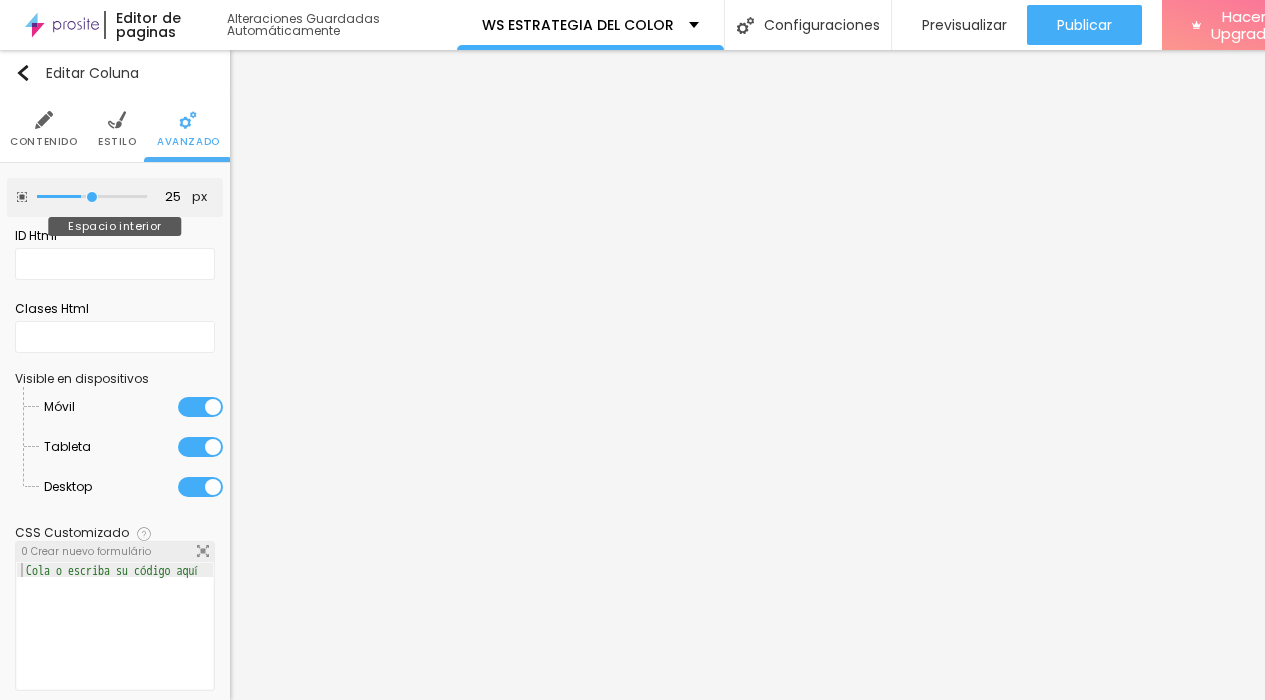 type on "30" 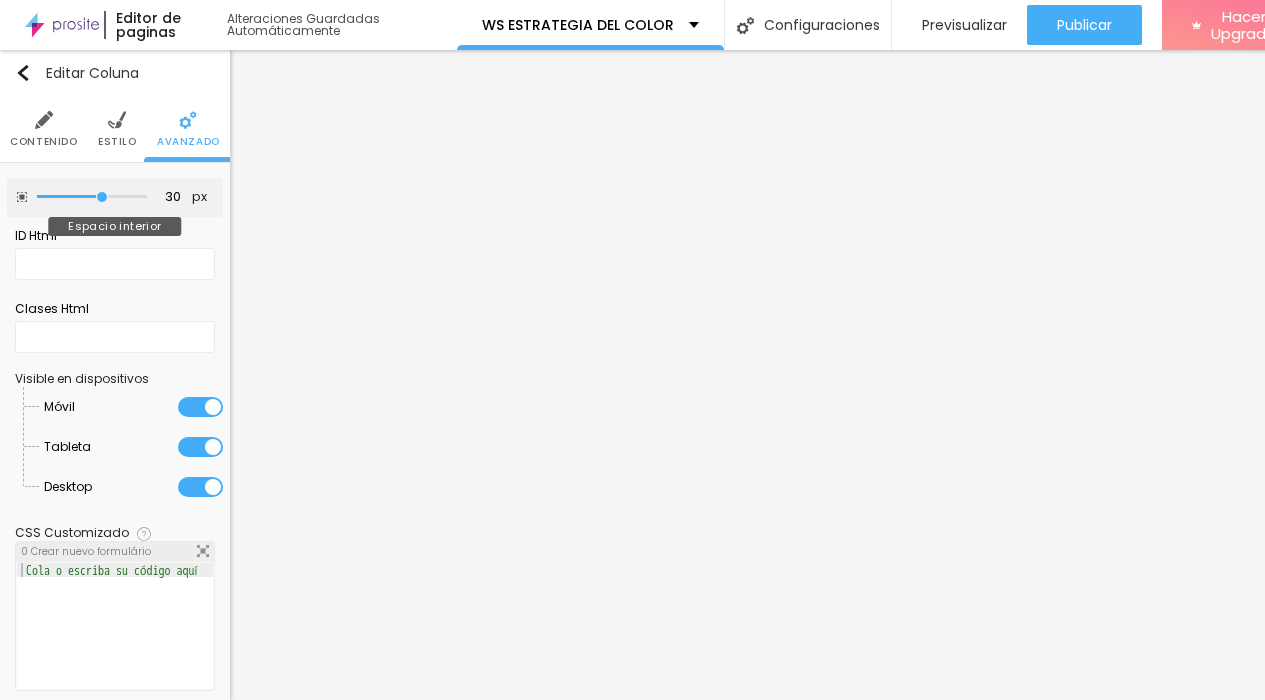 type on "35" 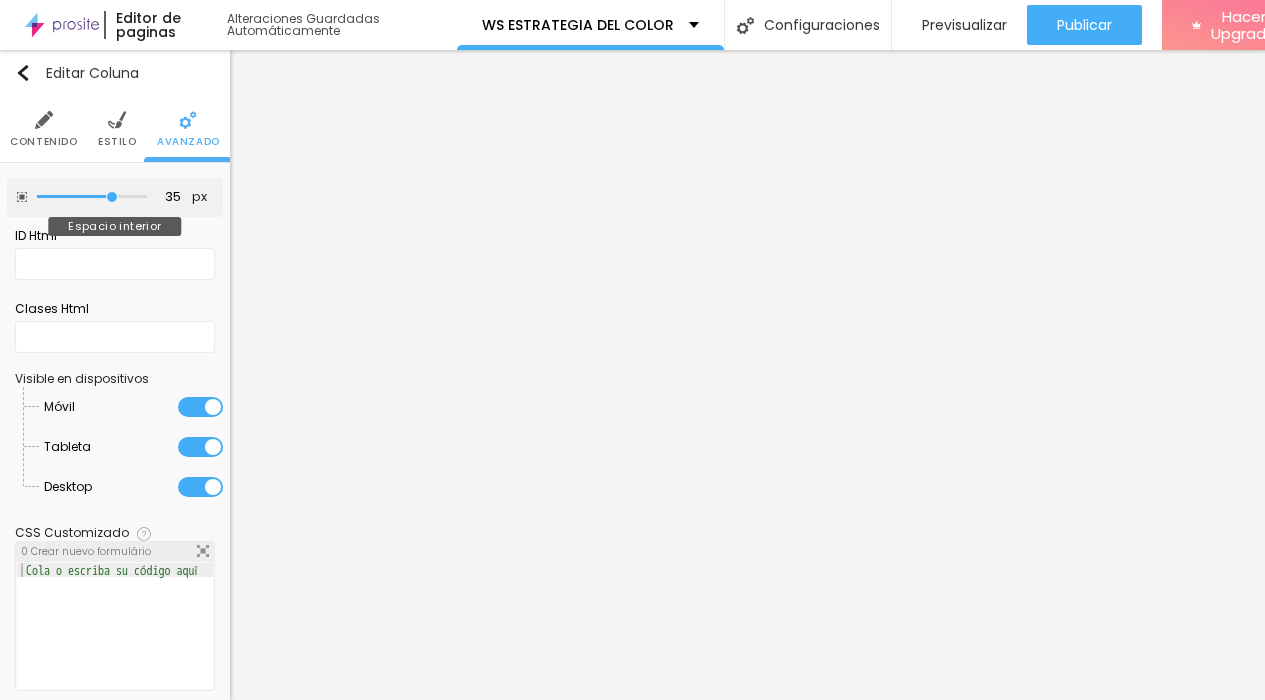 type on "40" 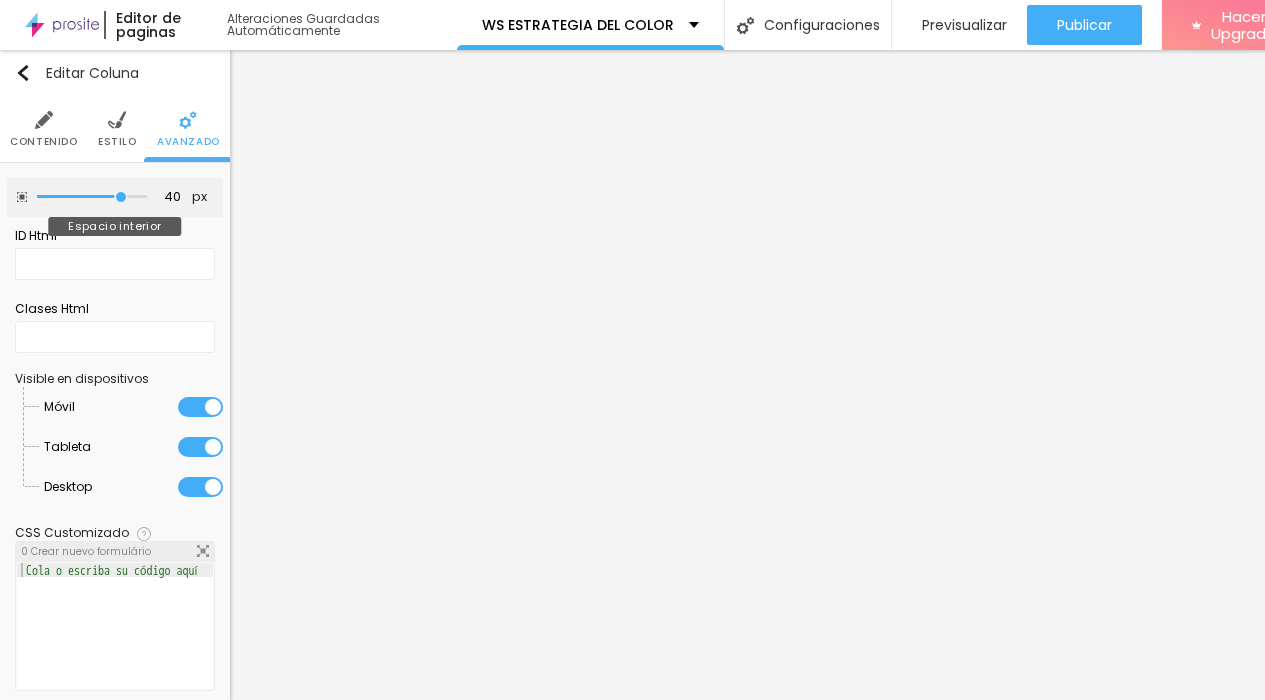 type on "45" 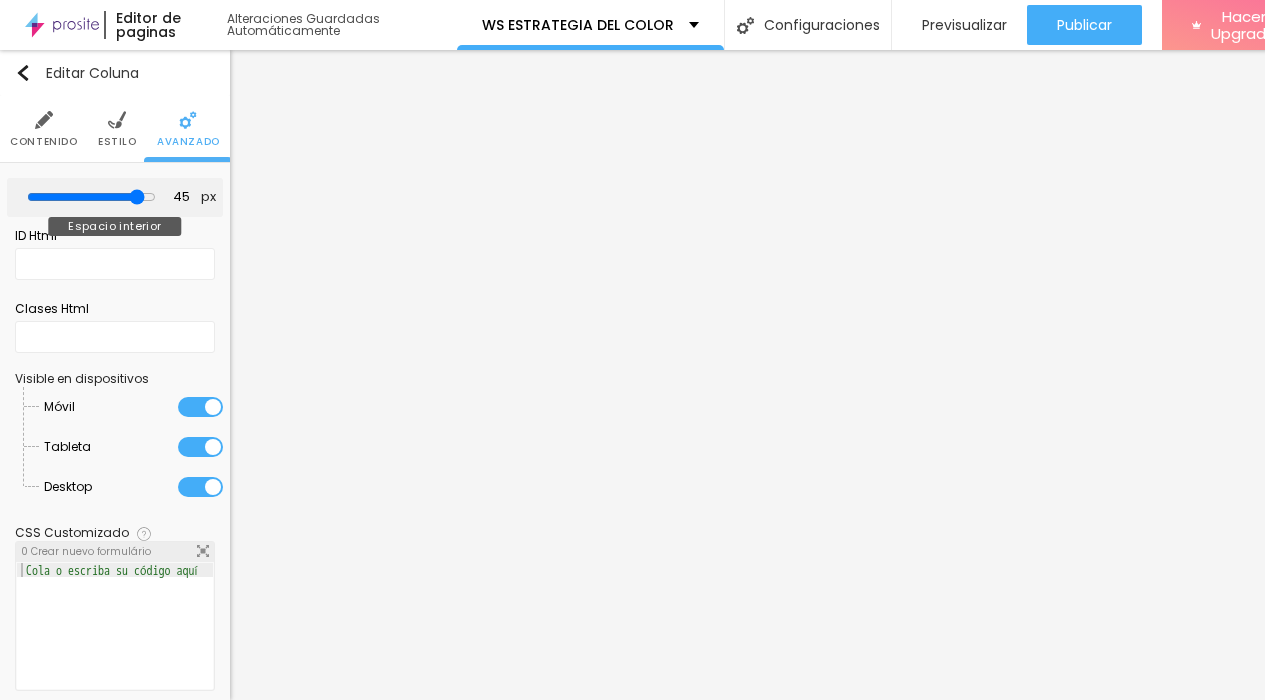 type on "0" 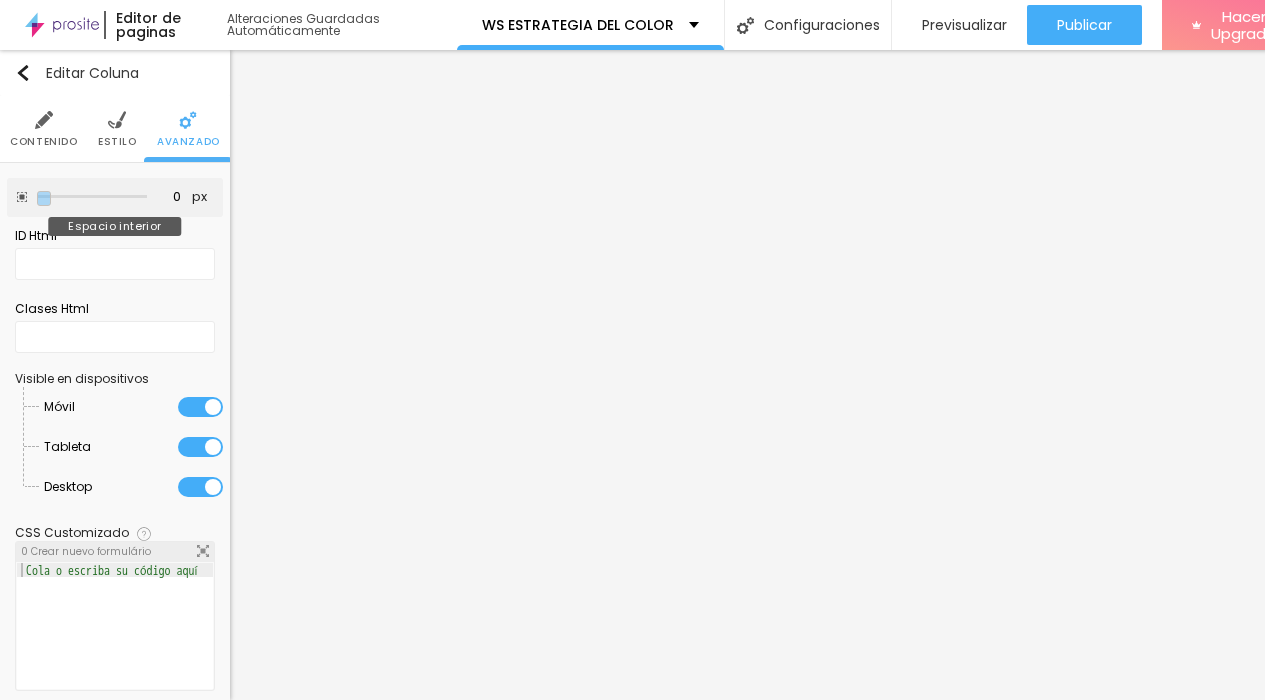 drag, startPoint x: 54, startPoint y: 181, endPoint x: 0, endPoint y: 175, distance: 54.33231 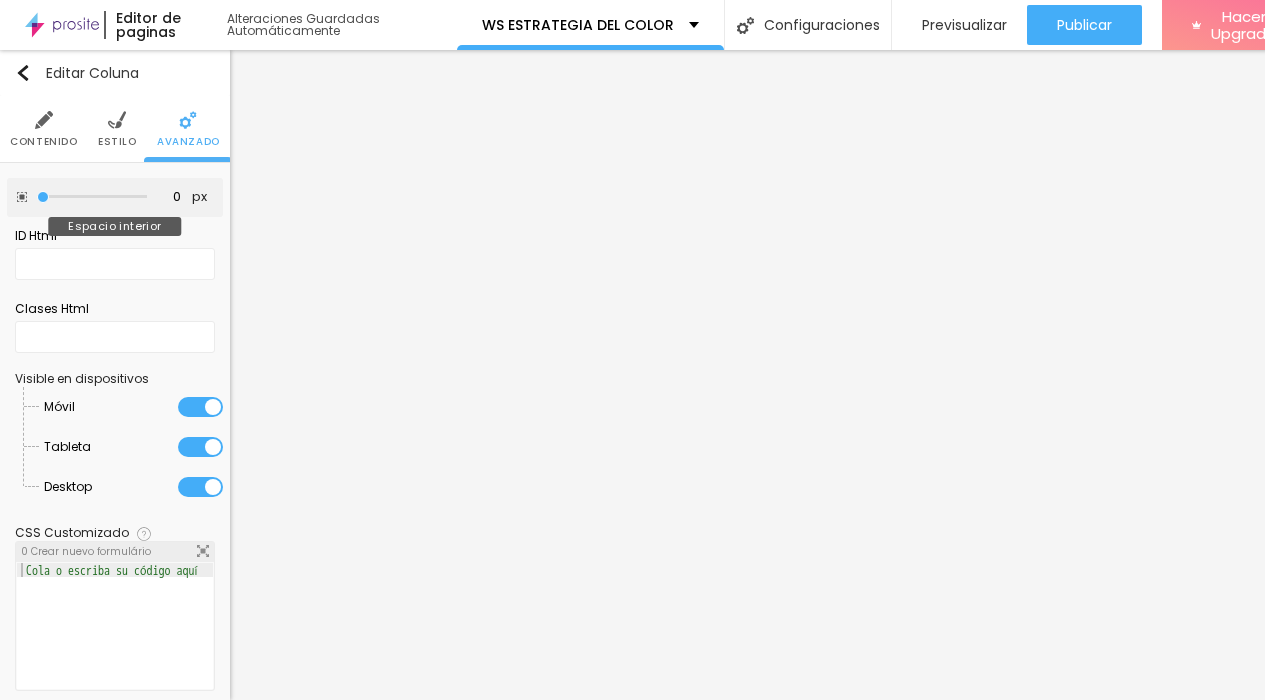 type on "0" 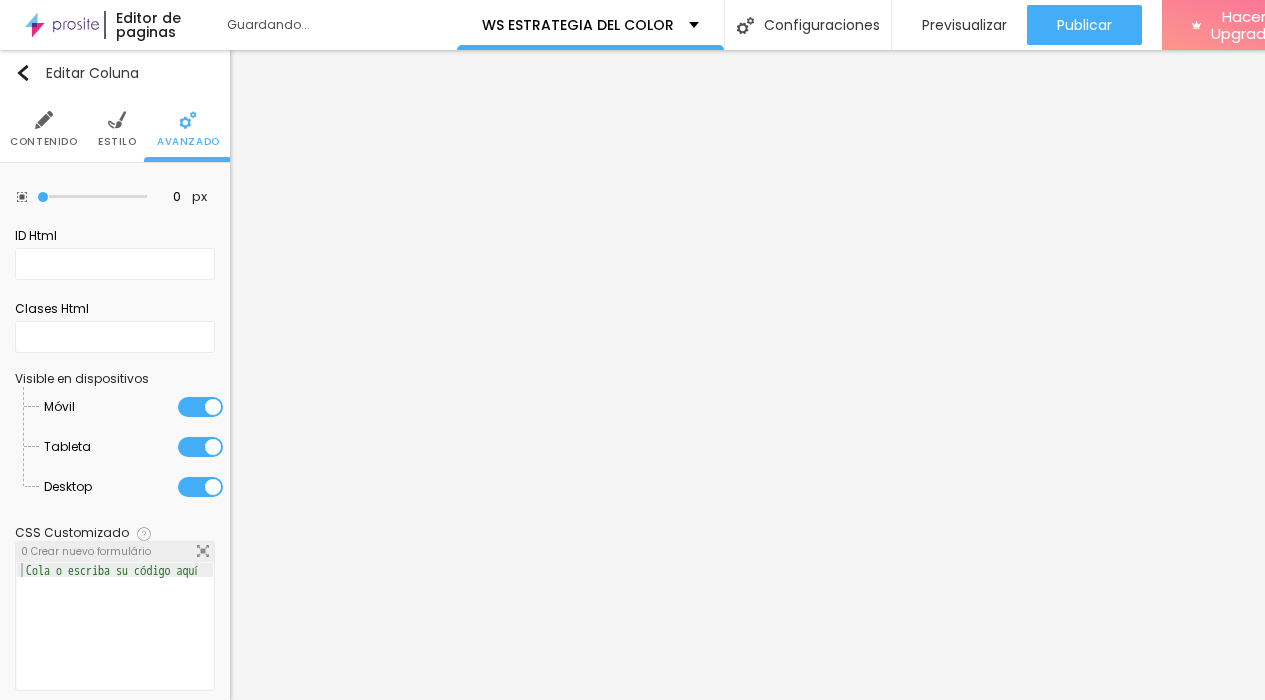 click at bounding box center [117, 120] 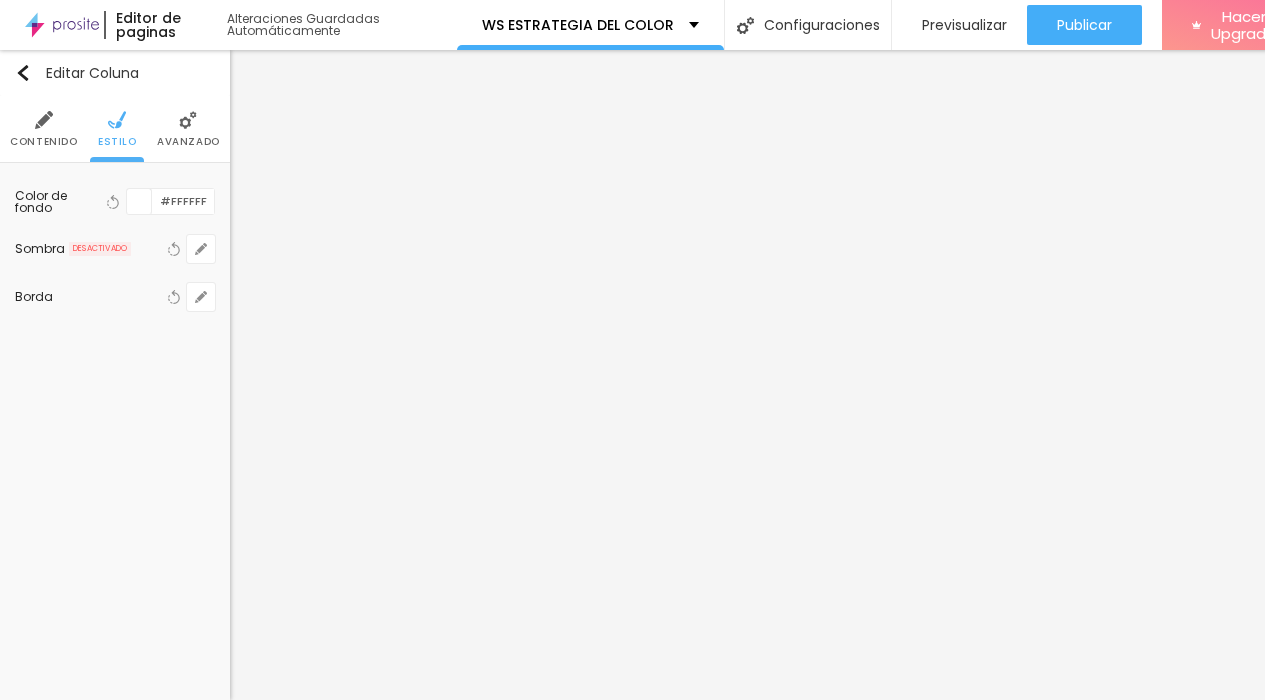 click on "Contenido" at bounding box center [43, 142] 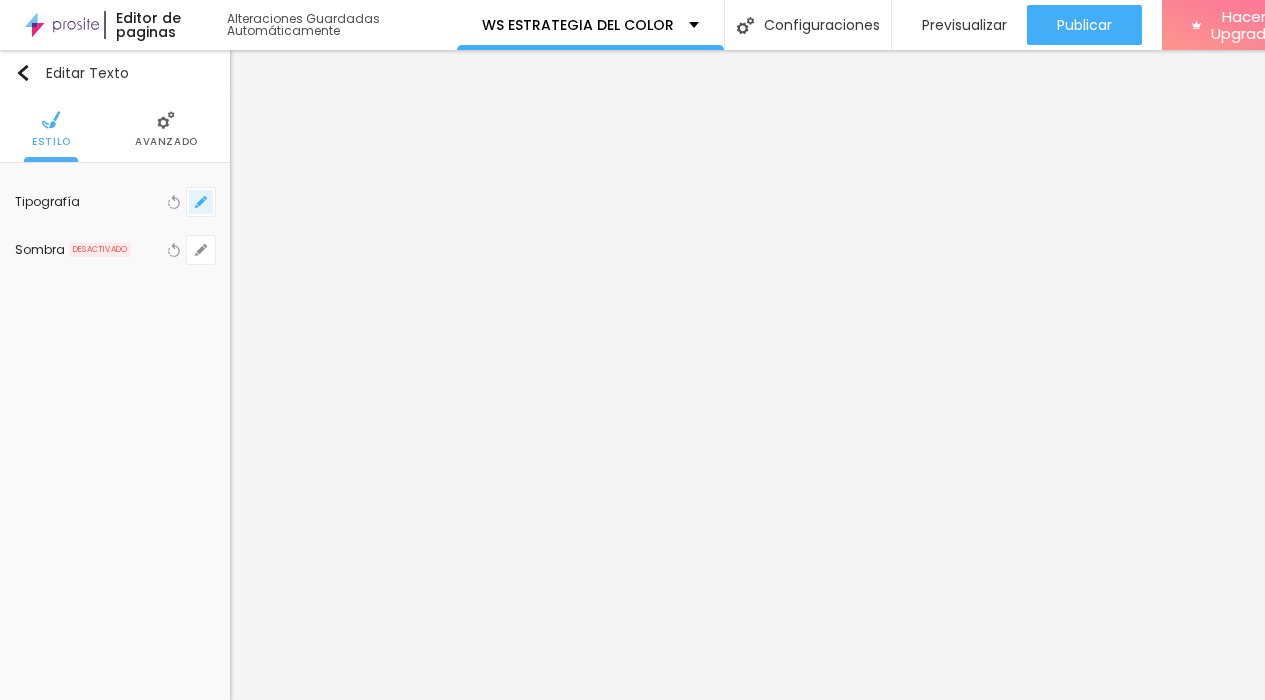 click 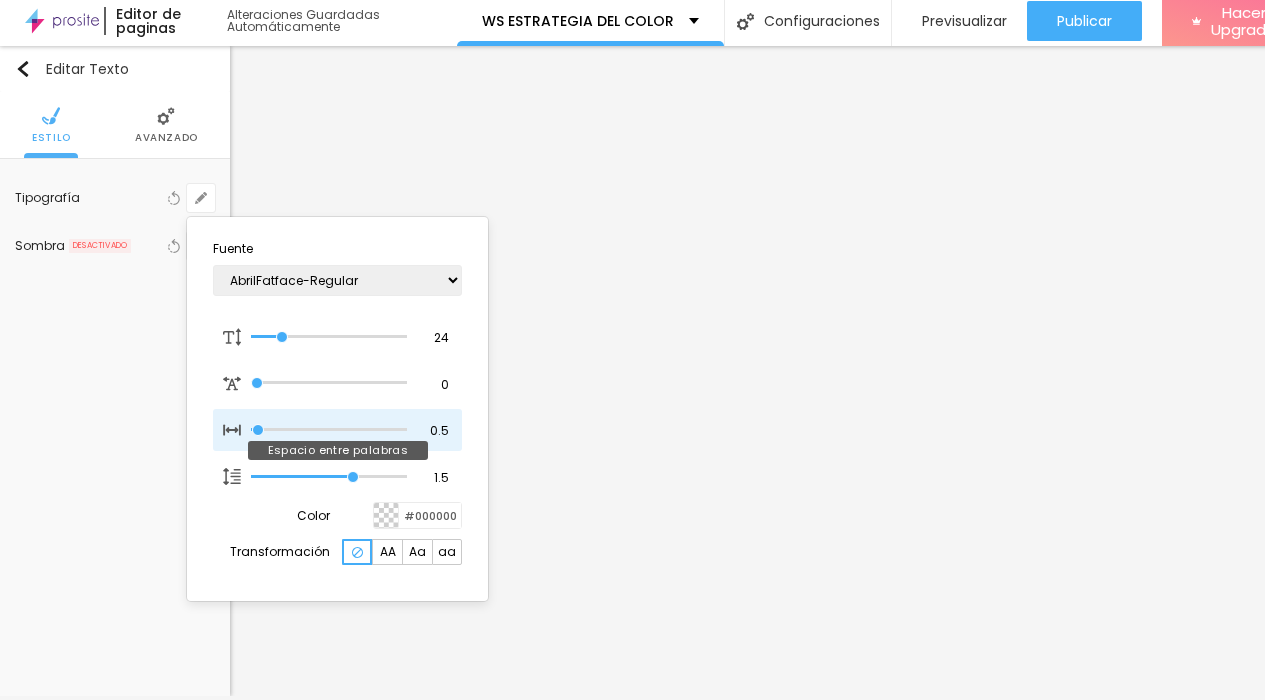 type on "0" 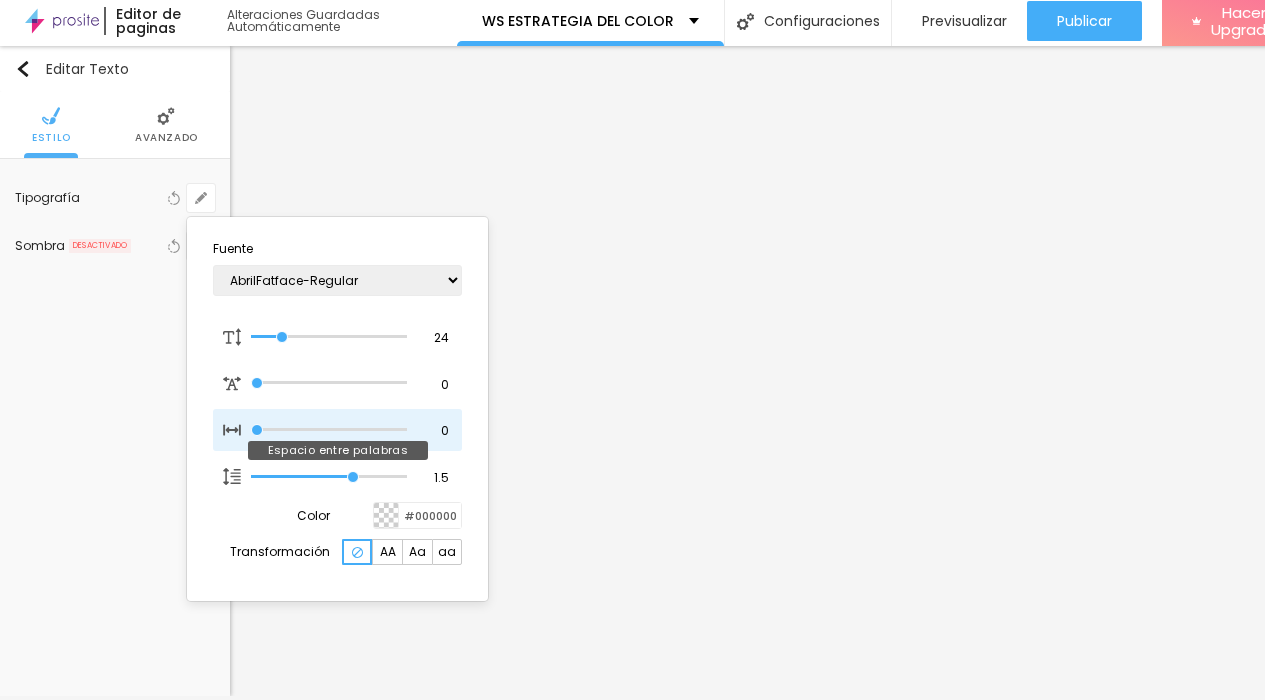 drag, startPoint x: 258, startPoint y: 415, endPoint x: 244, endPoint y: 417, distance: 14.142136 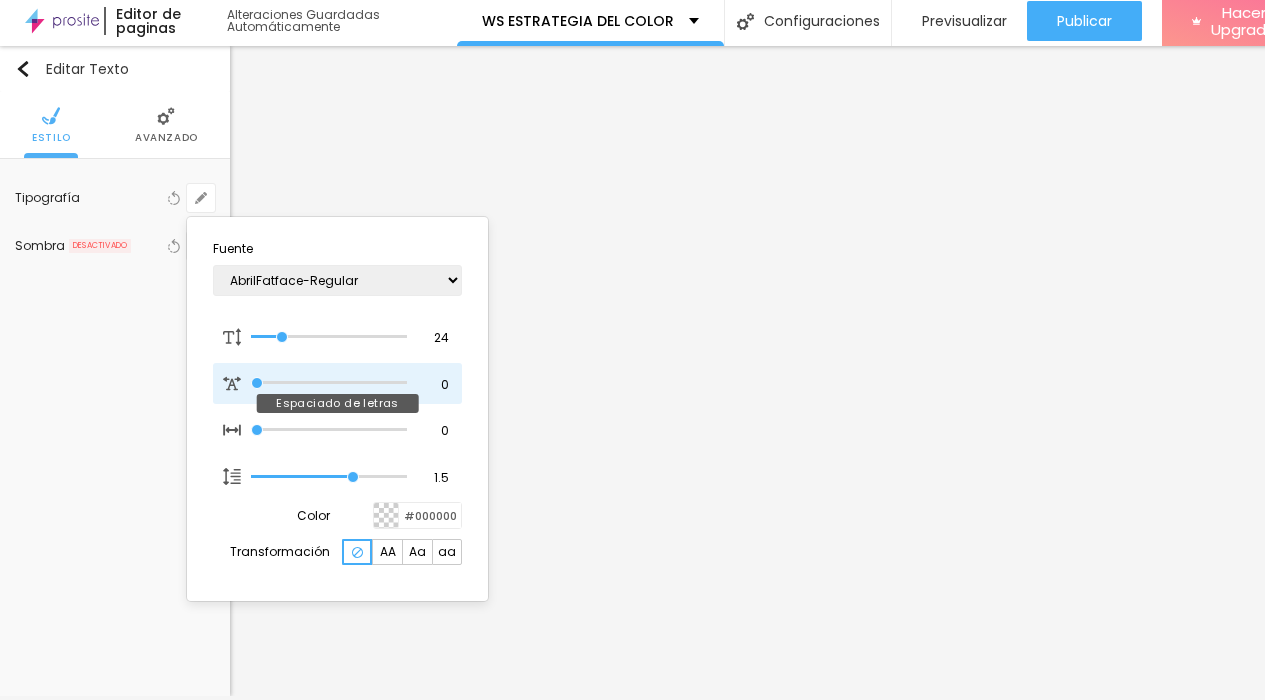 click at bounding box center (329, 383) 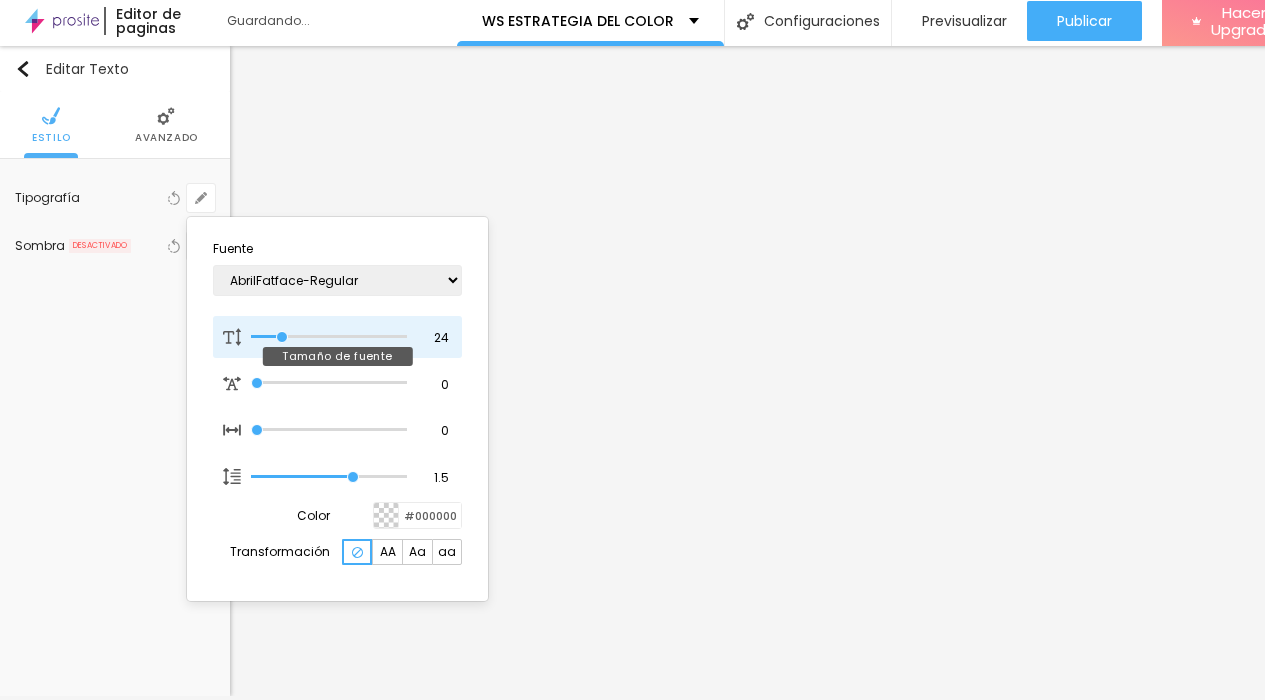 type on "25" 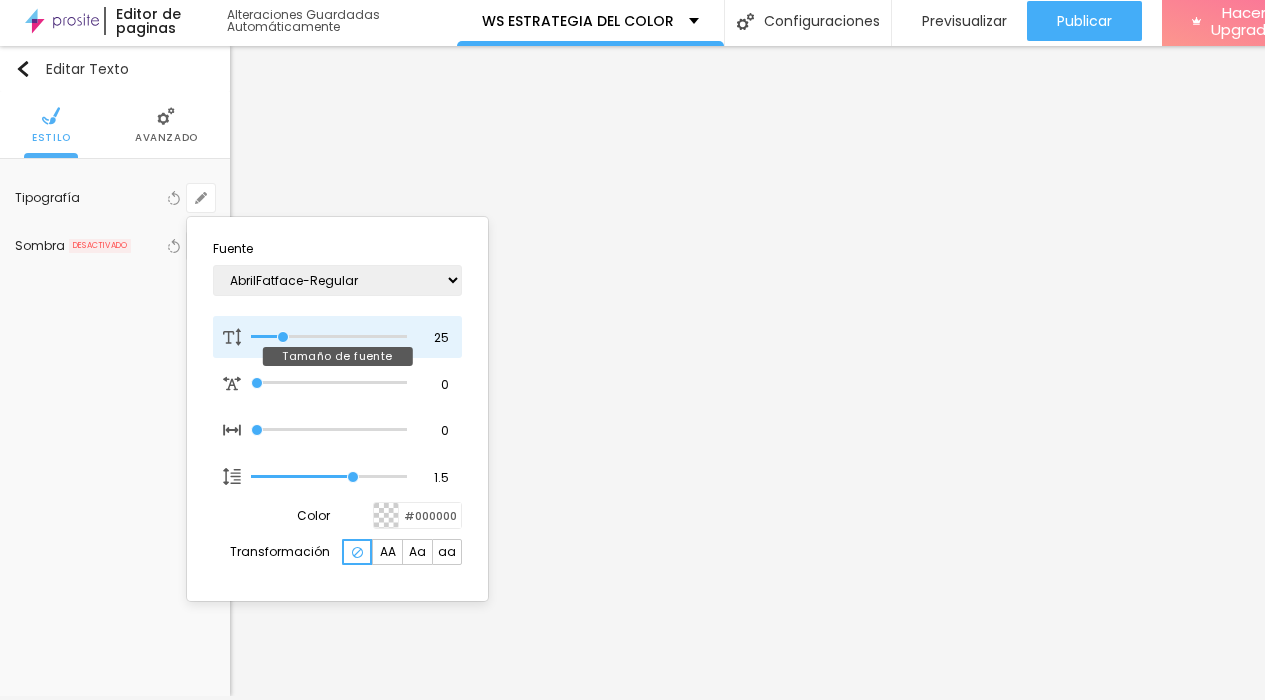 type on "24" 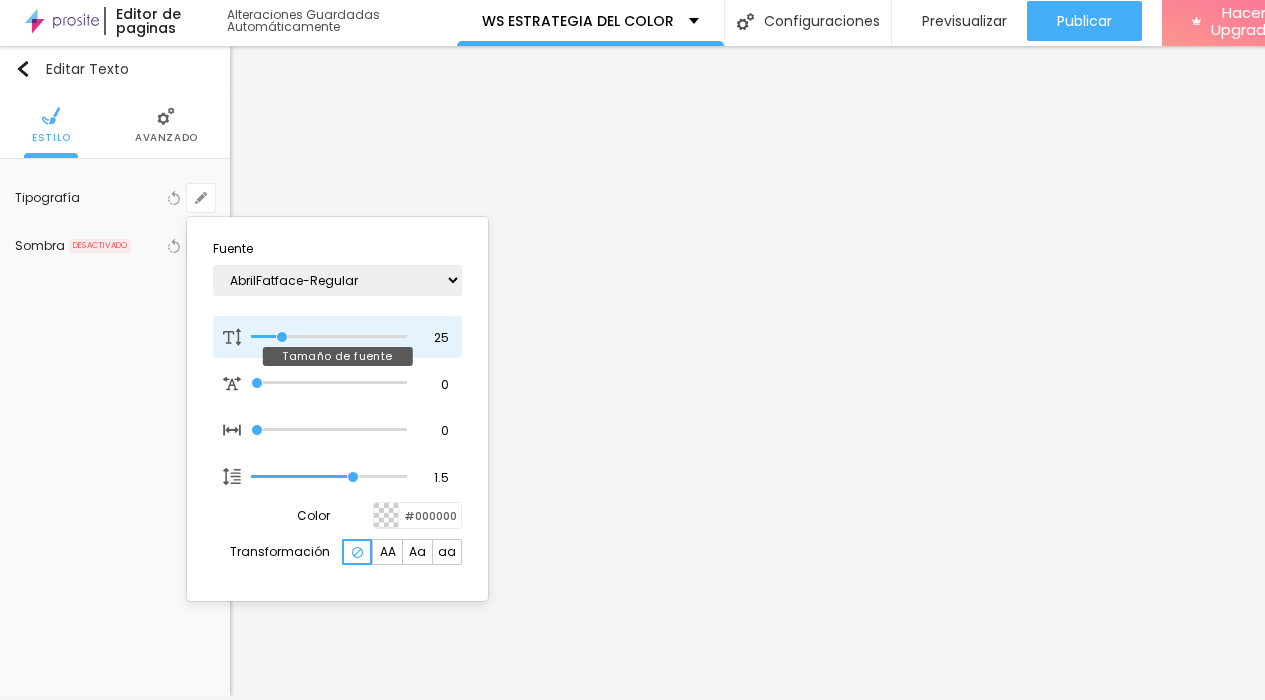 type on "24" 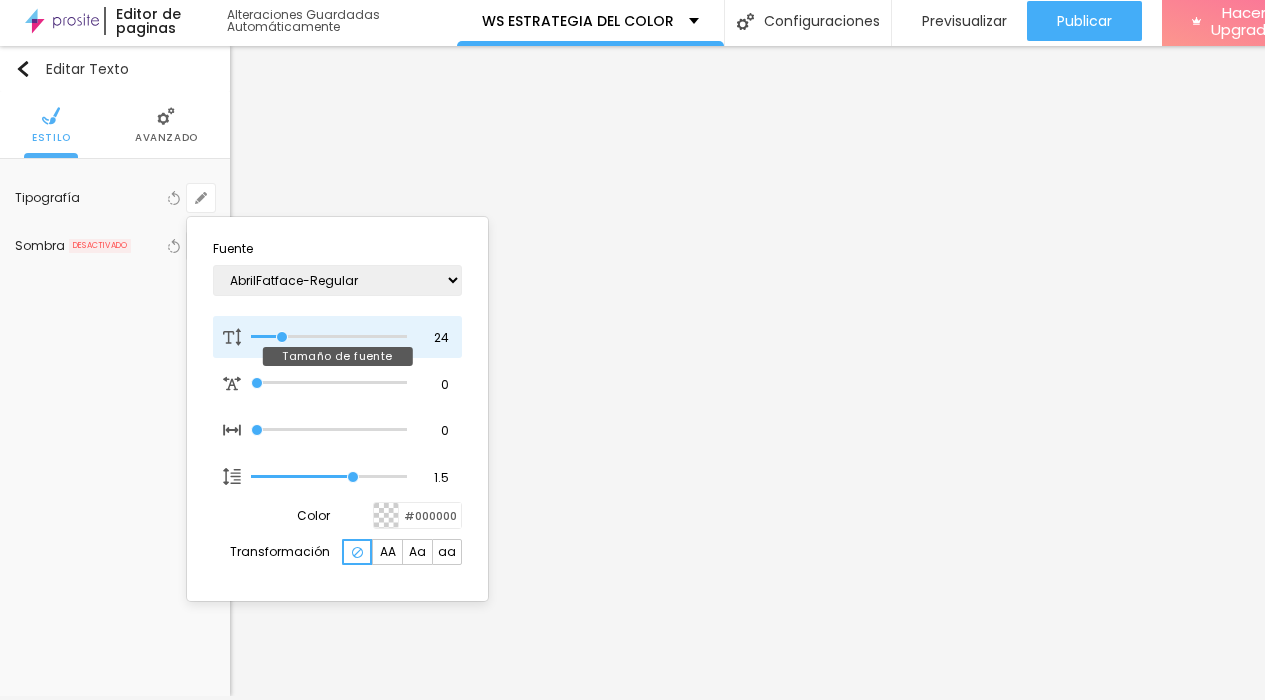 type on "19" 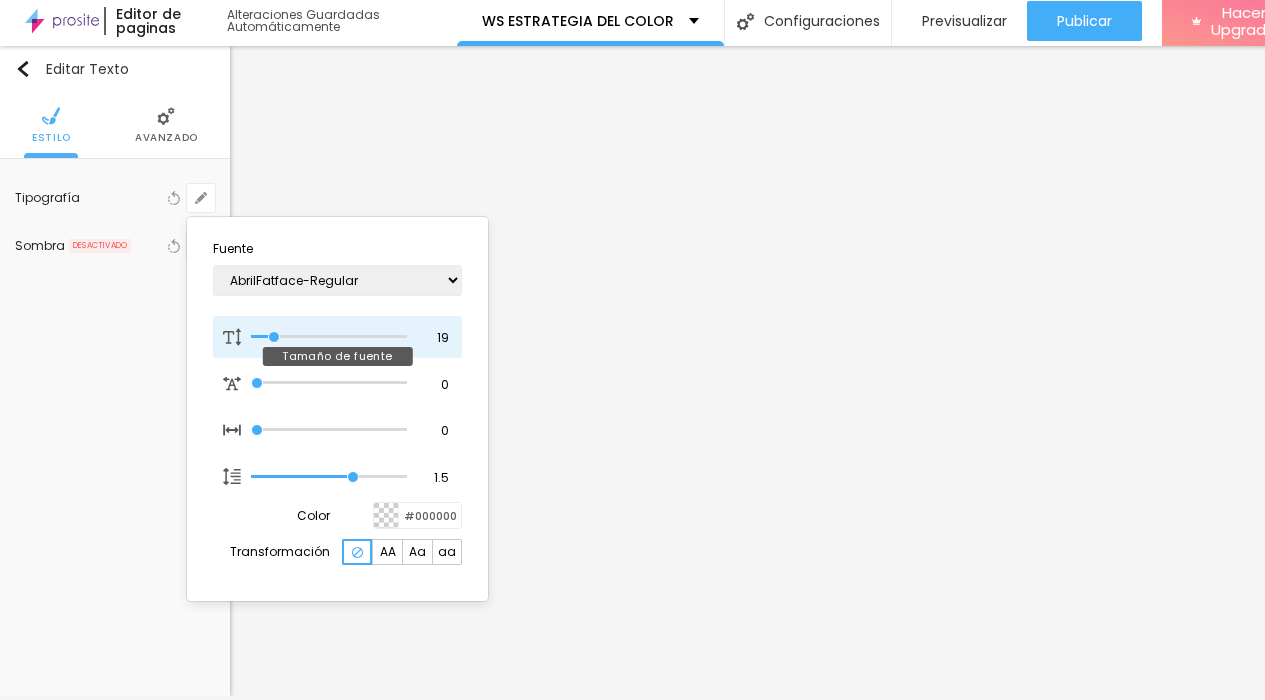 type on "20" 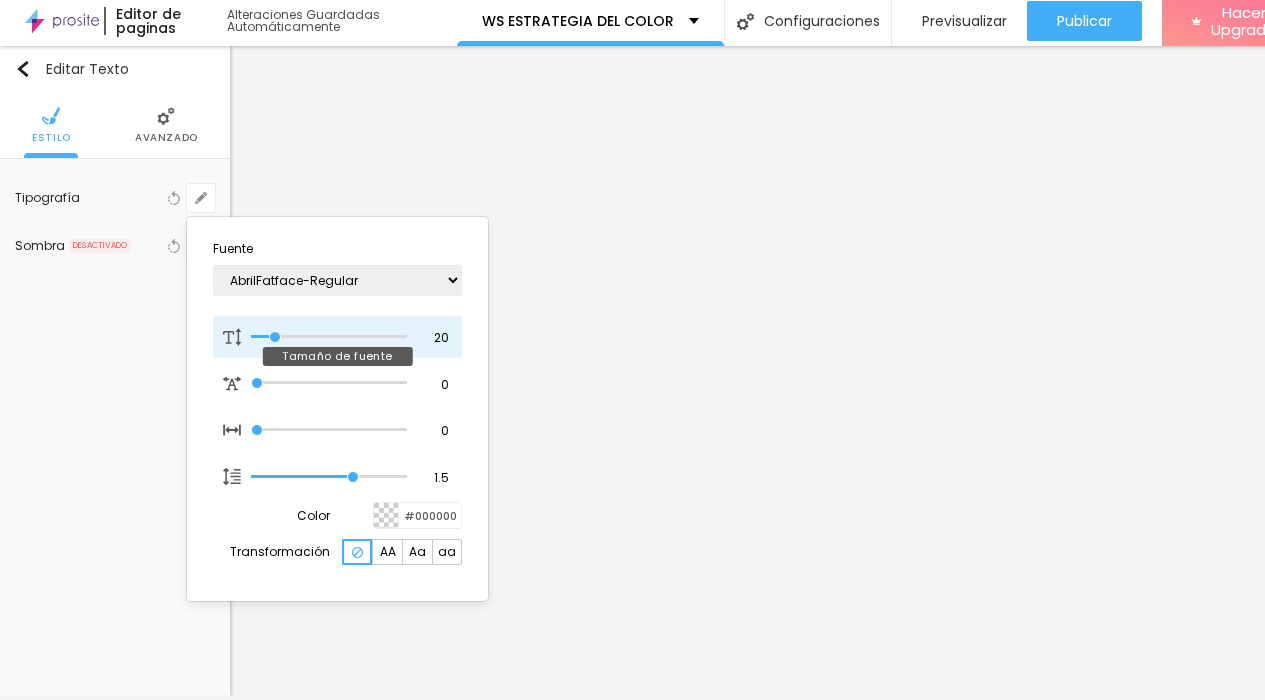 type on "21" 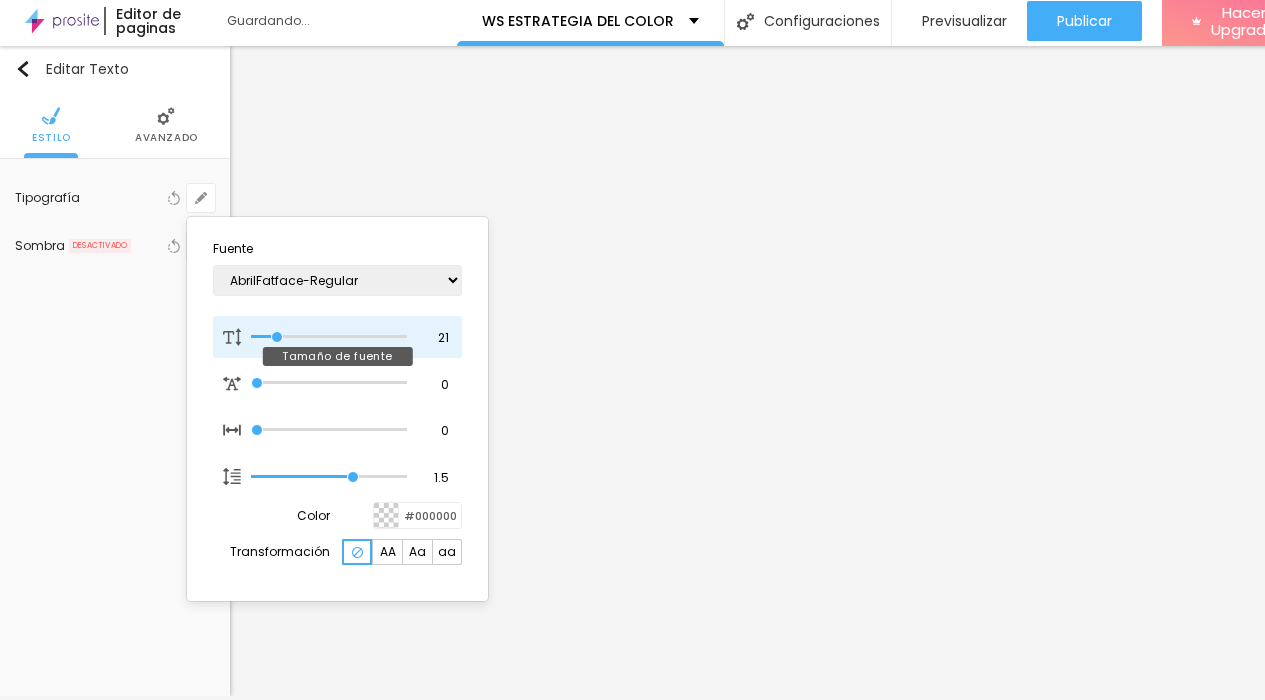 click at bounding box center (329, 337) 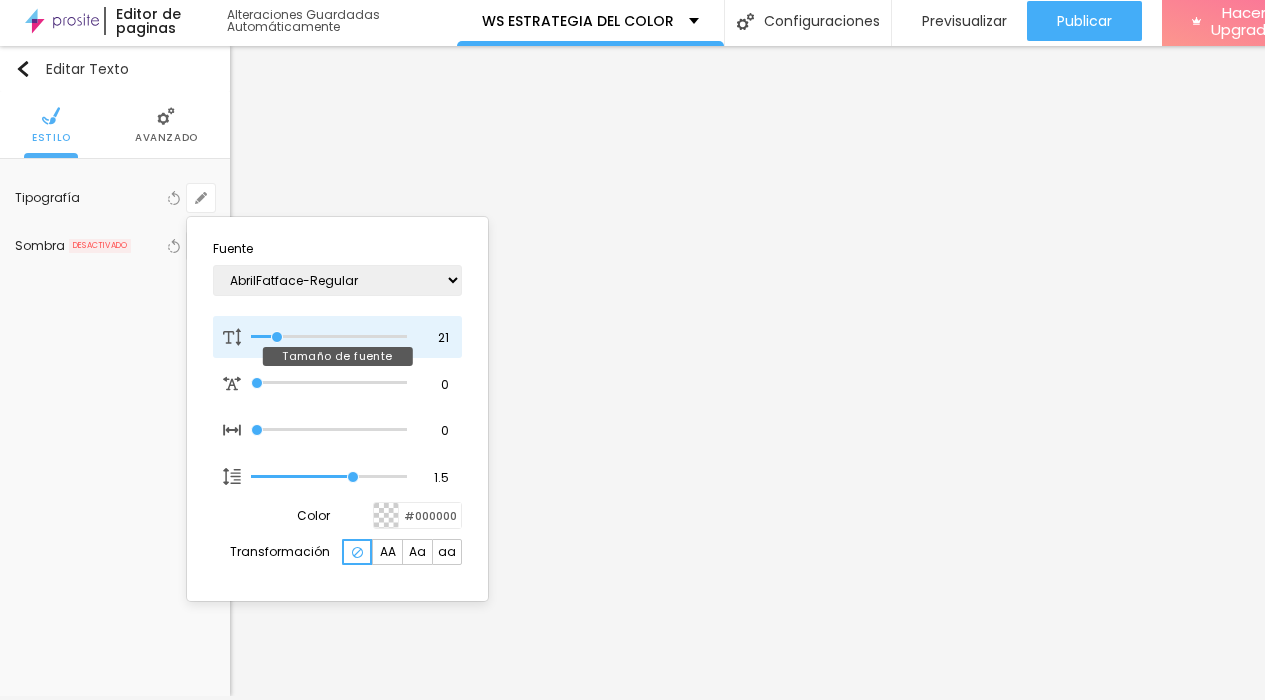 type on "22" 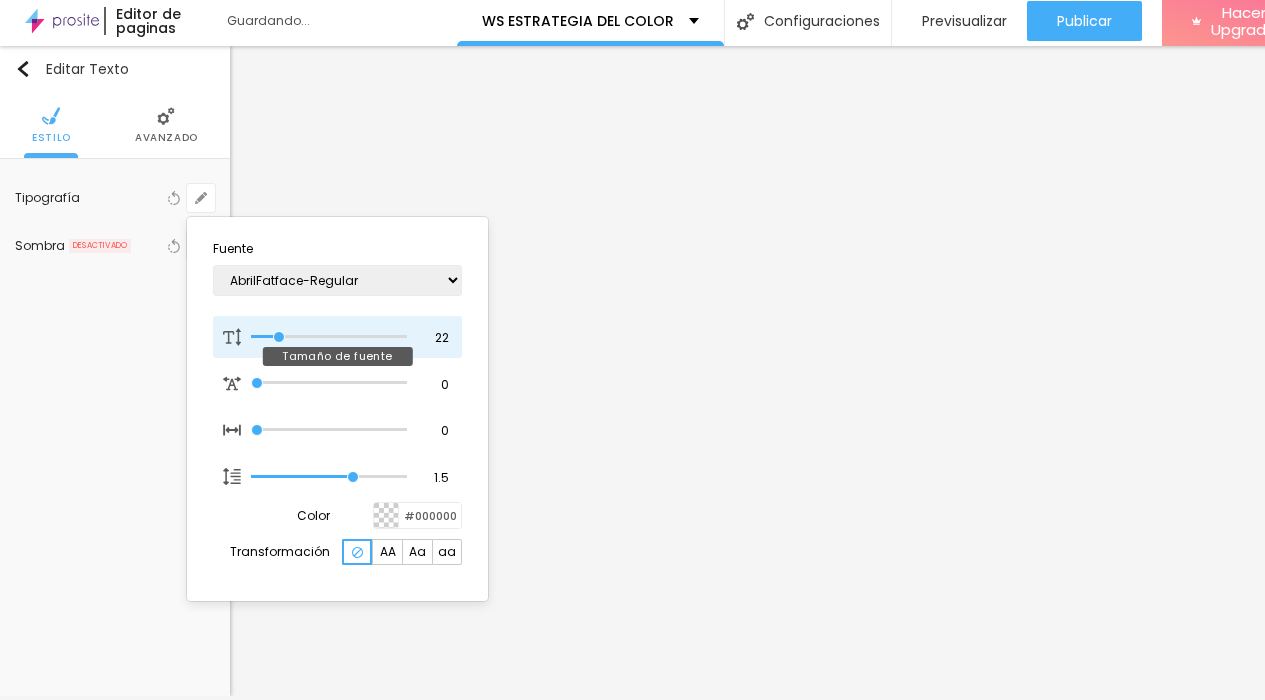 type on "22" 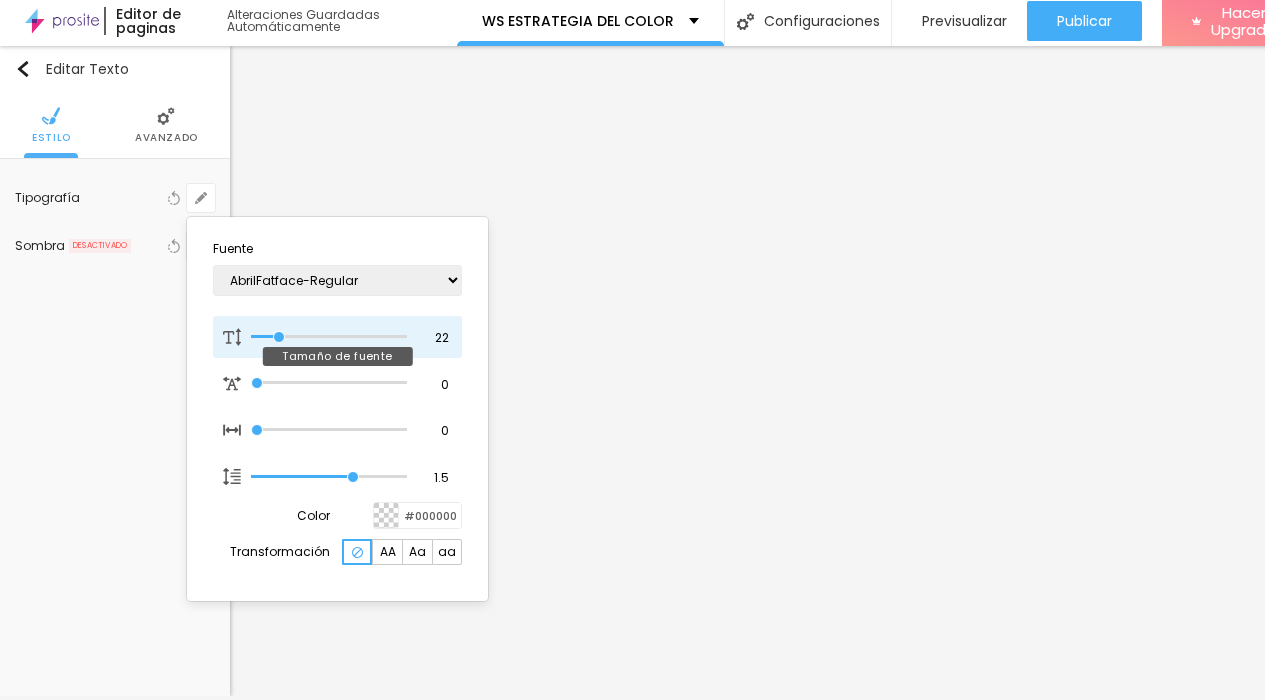 click at bounding box center (329, 337) 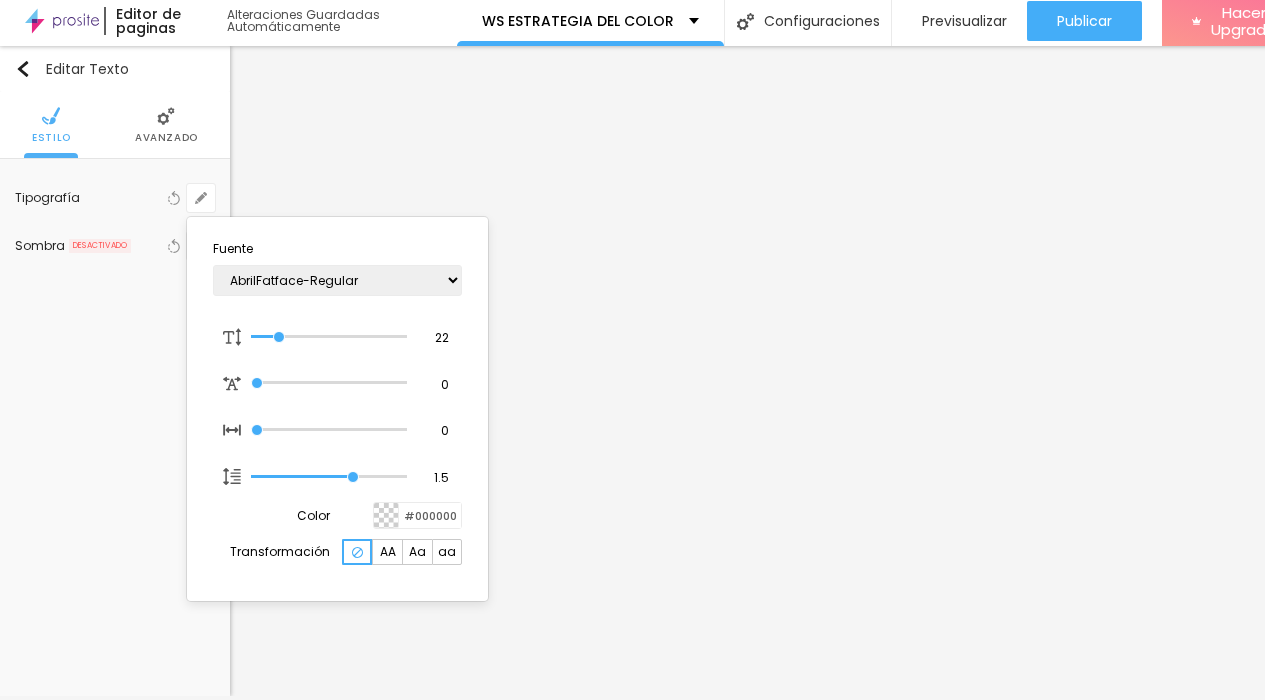 click at bounding box center [632, 350] 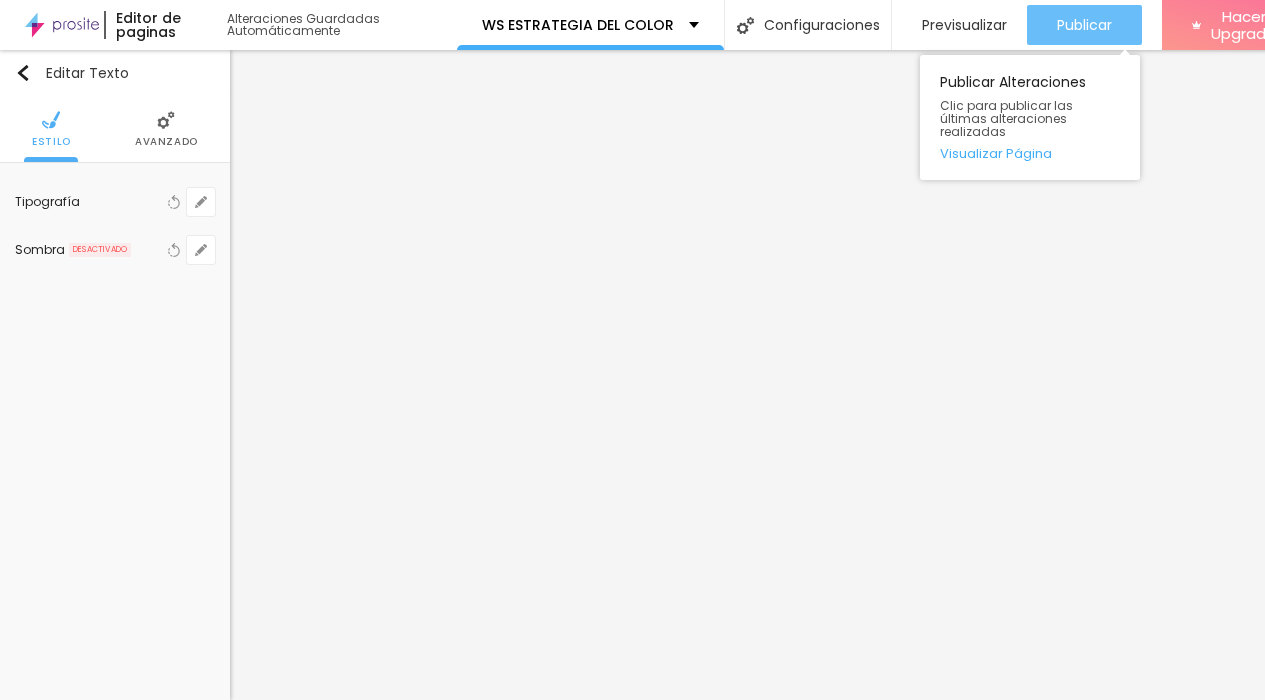 click on "Publicar" at bounding box center [1084, 25] 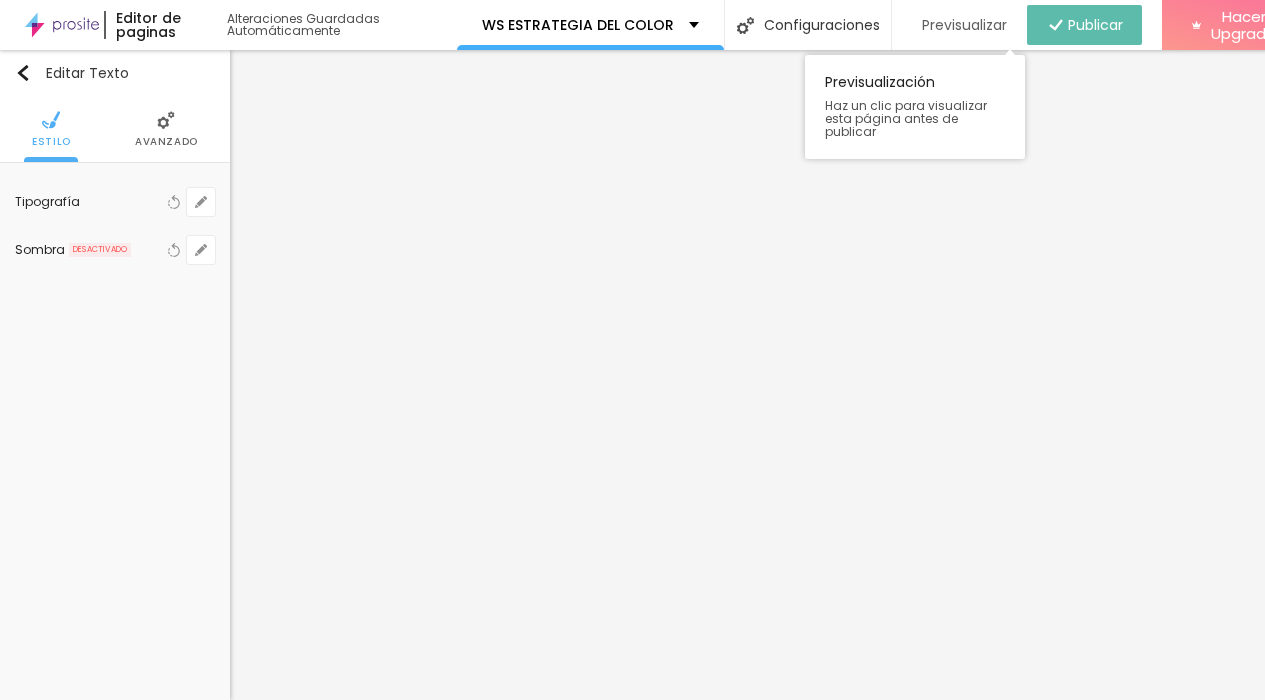 click on "Previsualizar" at bounding box center [964, 25] 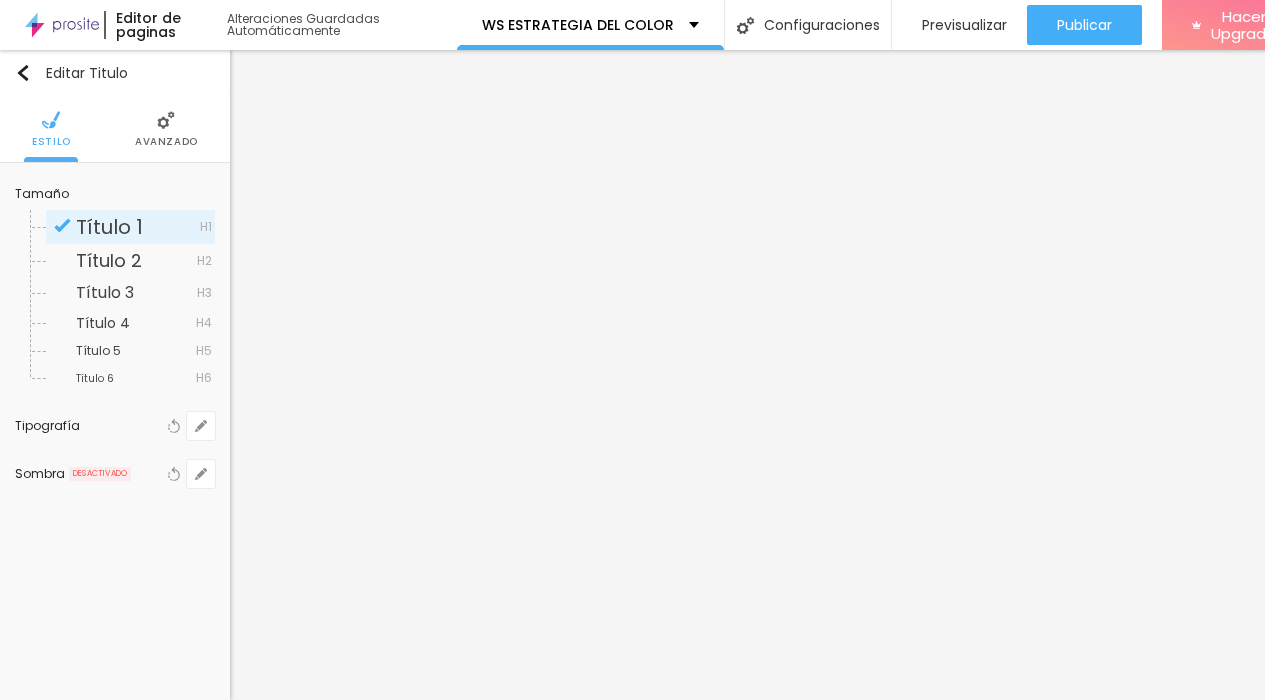 click at bounding box center [166, 120] 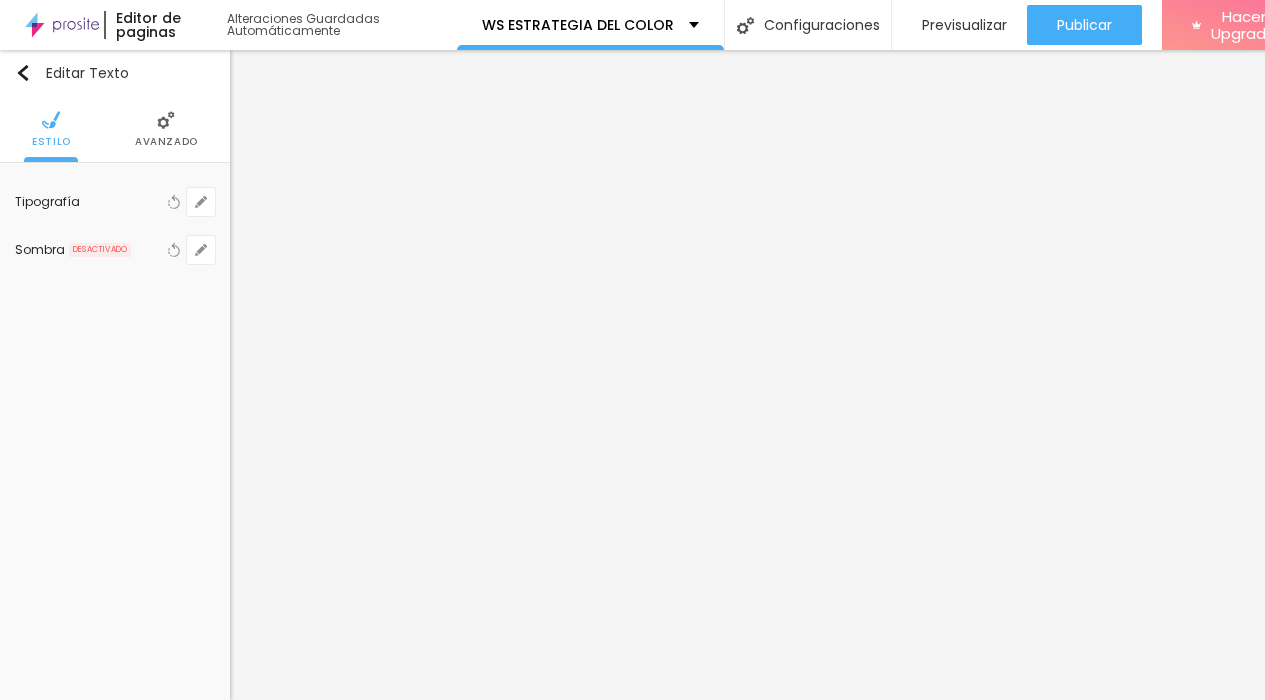 click on "Avanzado" at bounding box center [166, 142] 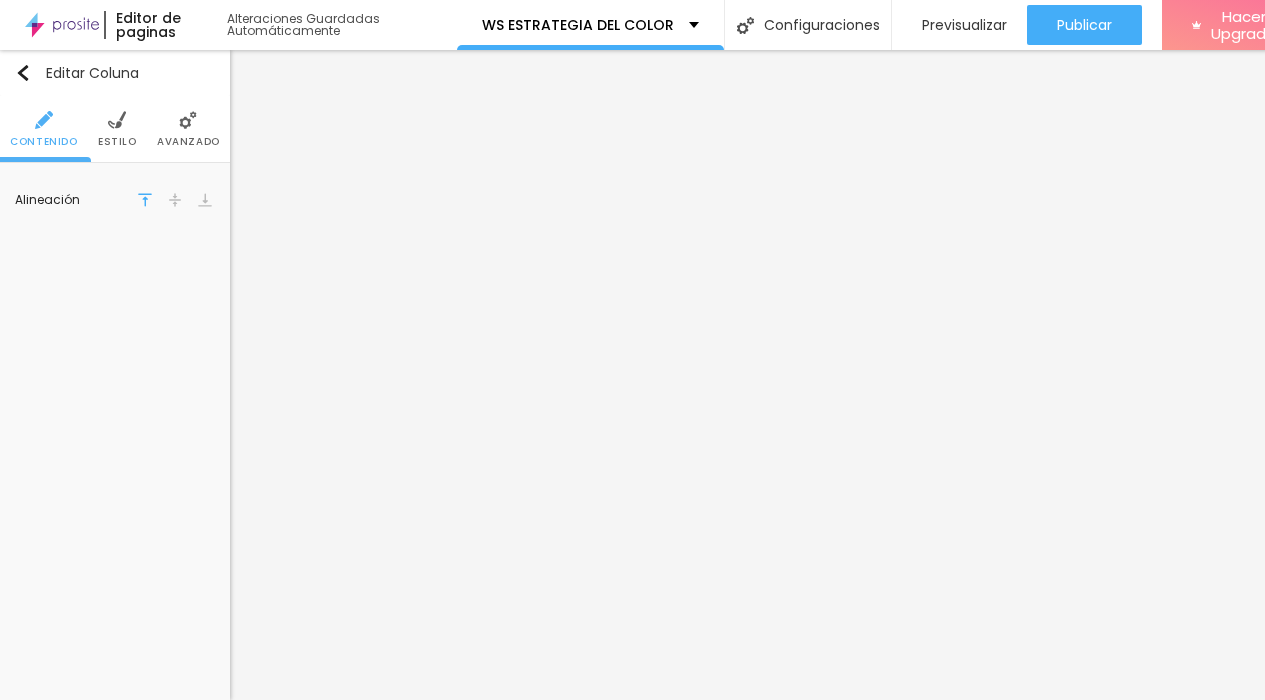 click on "Avanzado" at bounding box center (188, 142) 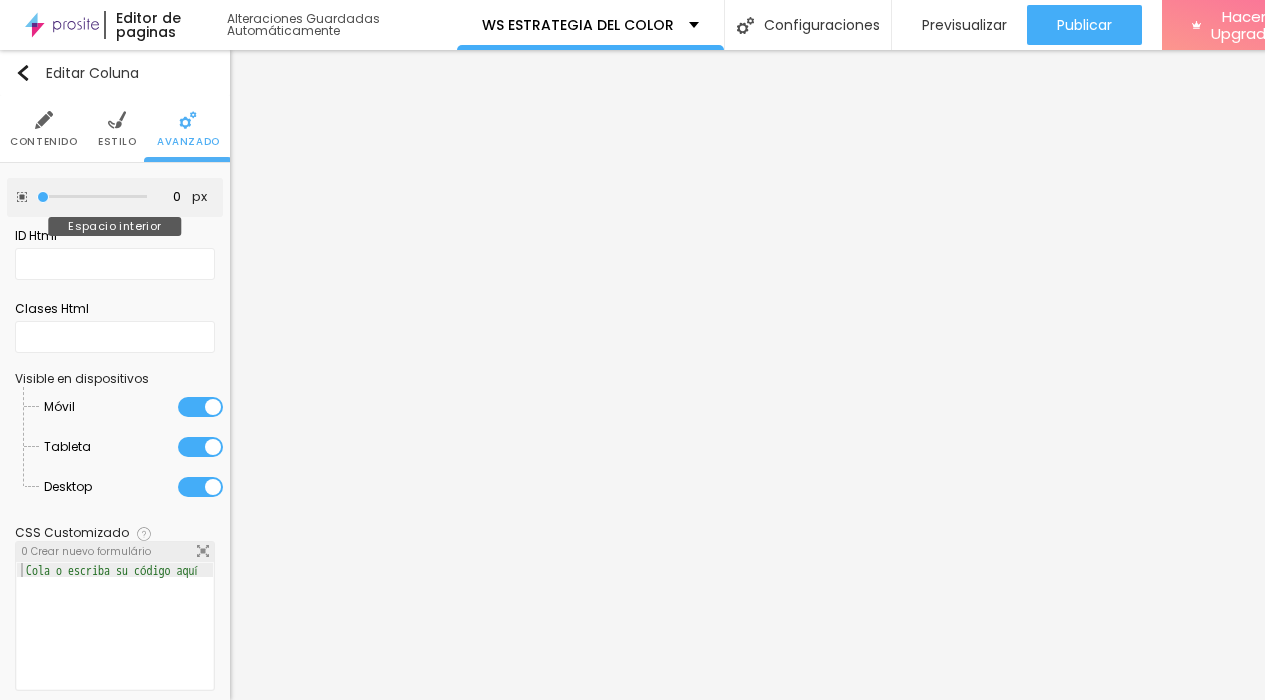 type on "25" 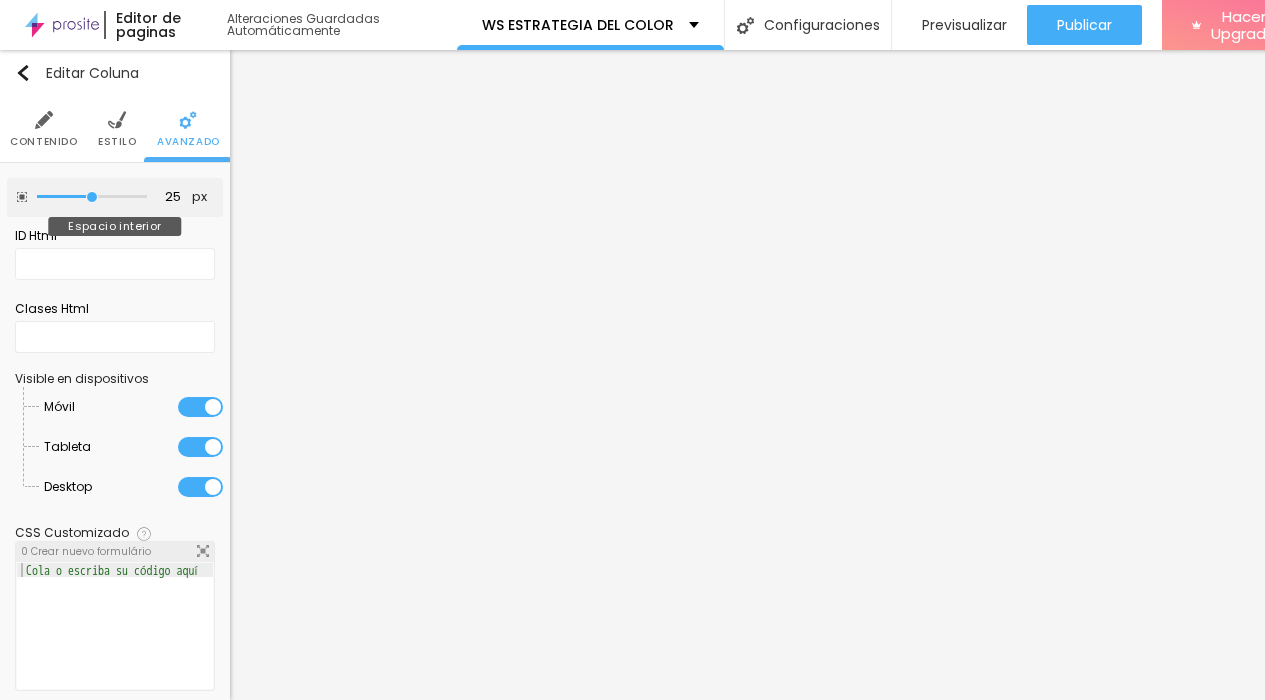 type on "30" 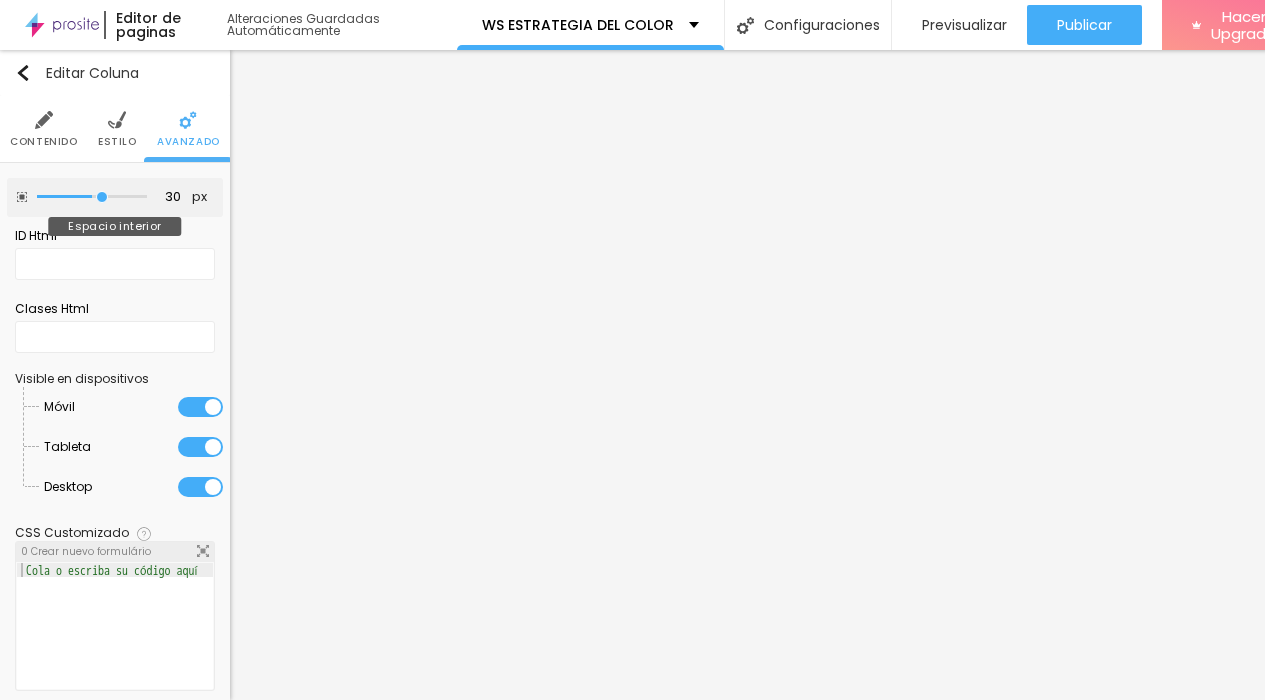type 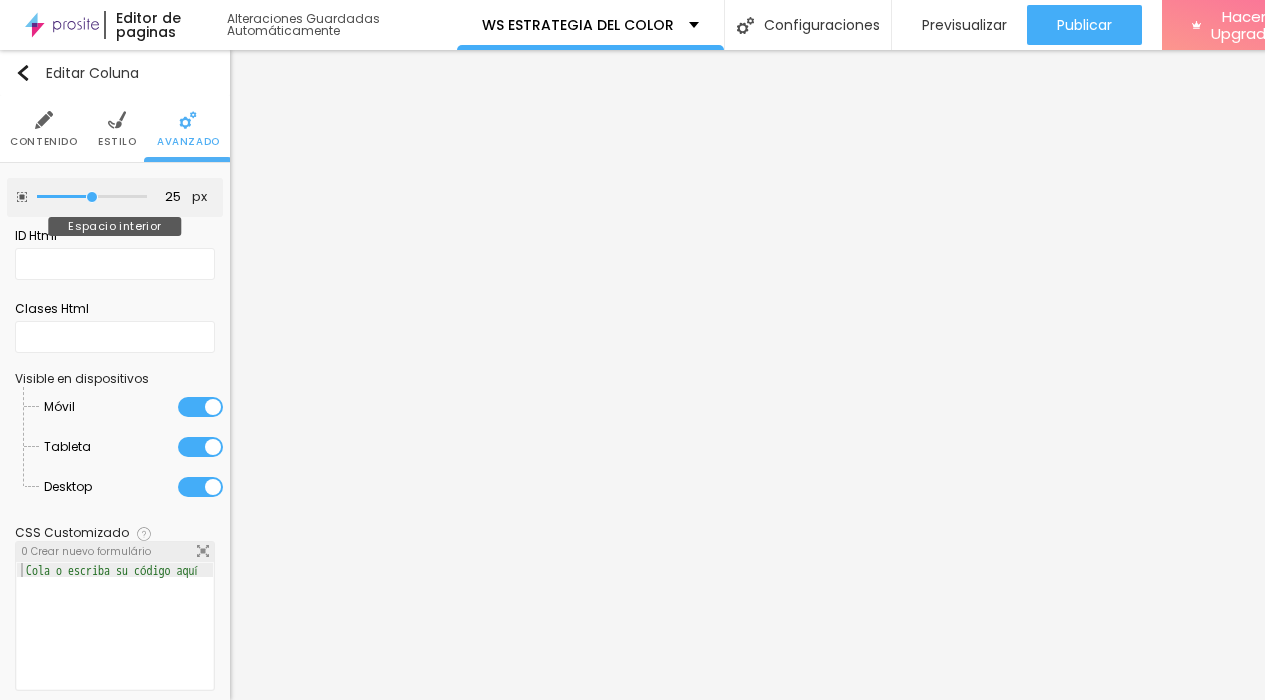 drag, startPoint x: 44, startPoint y: 179, endPoint x: 95, endPoint y: 179, distance: 51 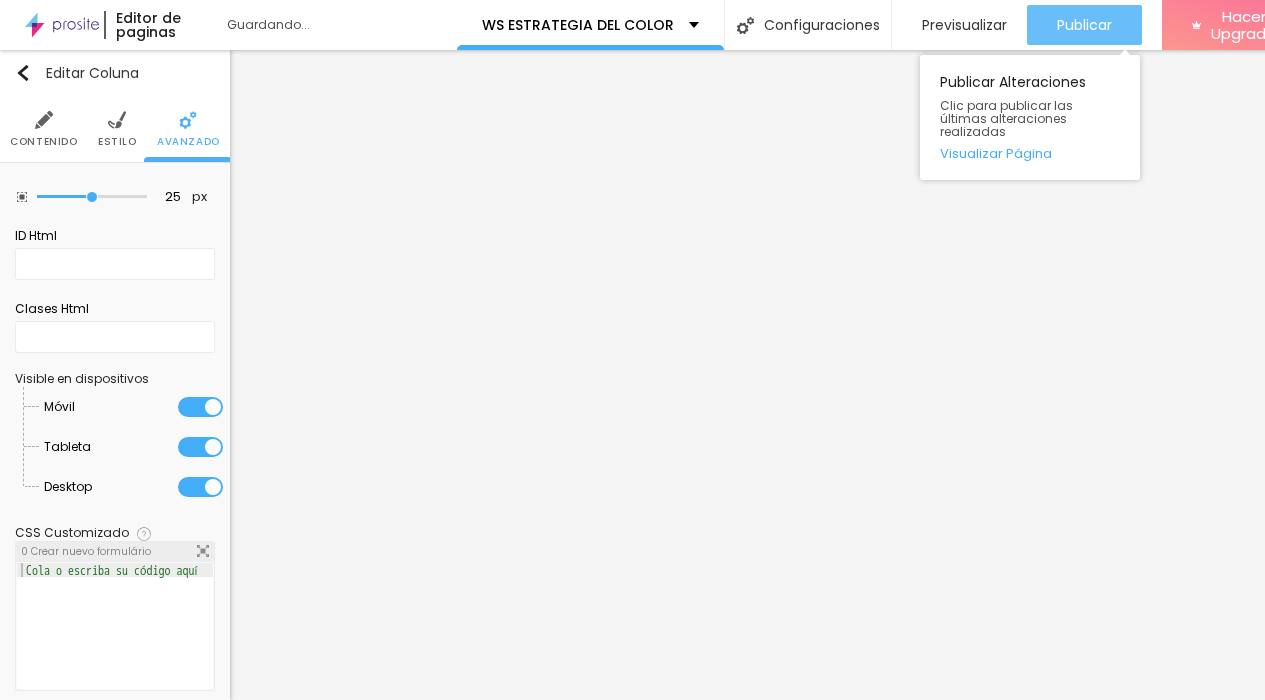 click on "Publicar" at bounding box center [1084, 25] 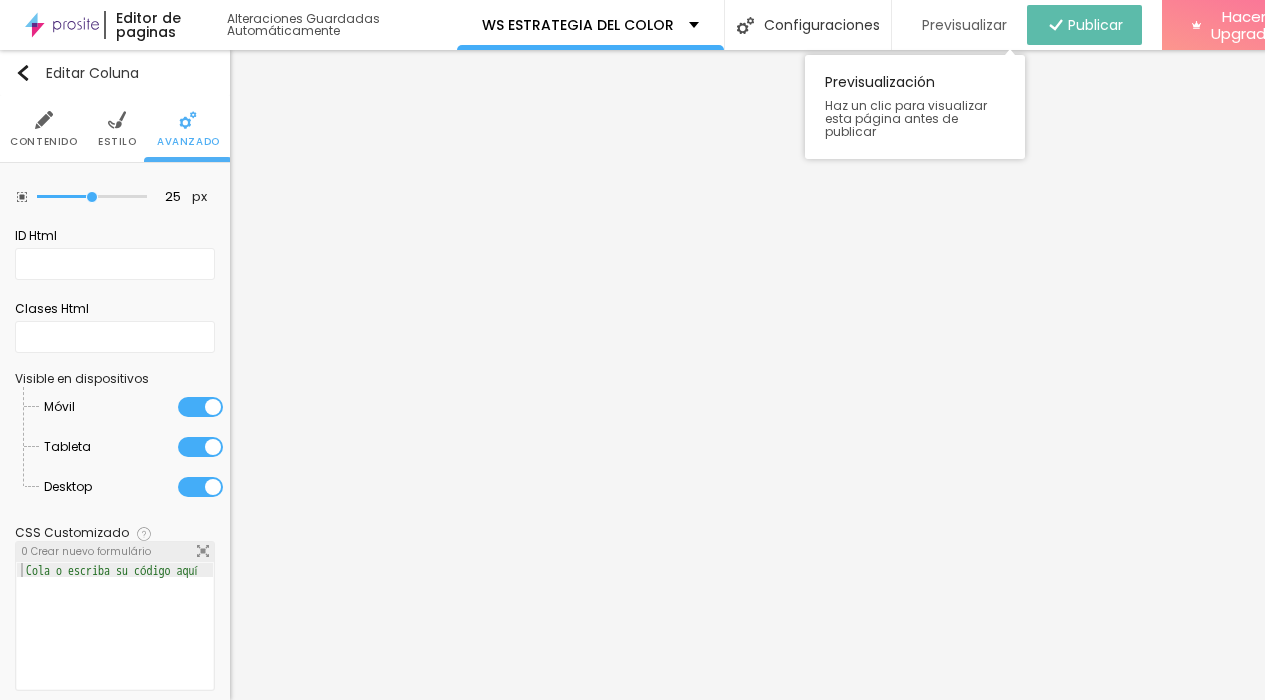 click on "Previsualizar" at bounding box center [964, 25] 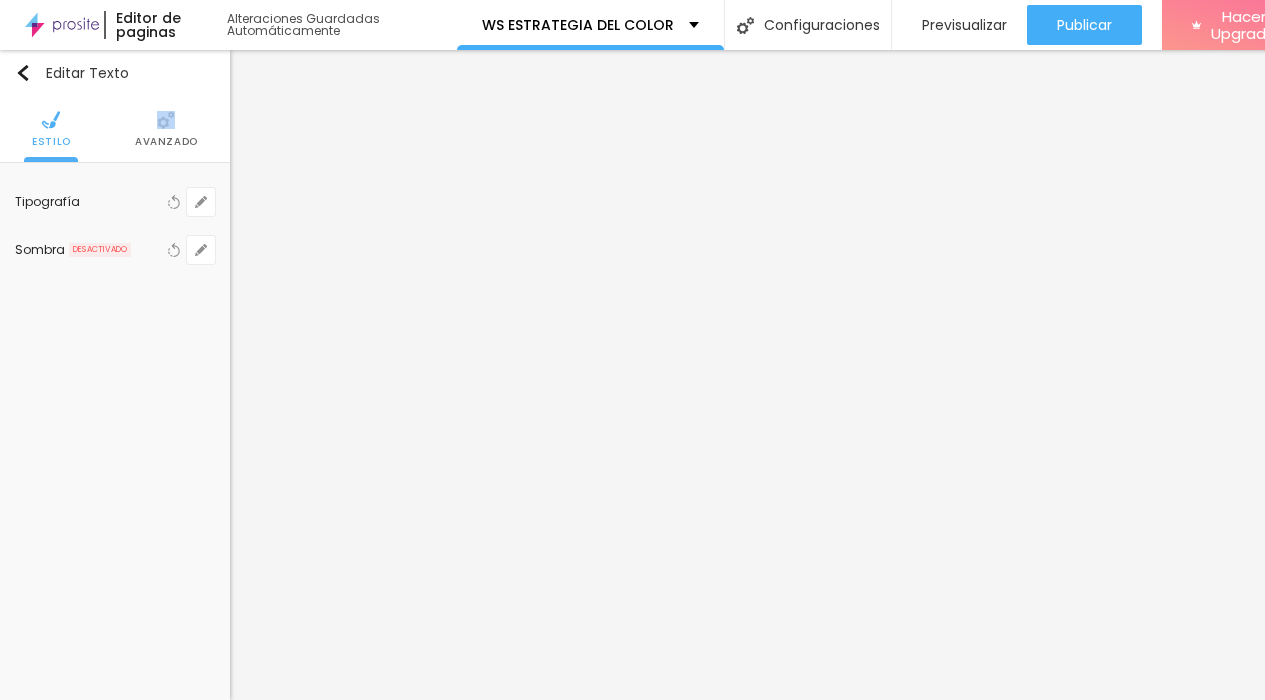 click on "Avanzado" at bounding box center (166, 129) 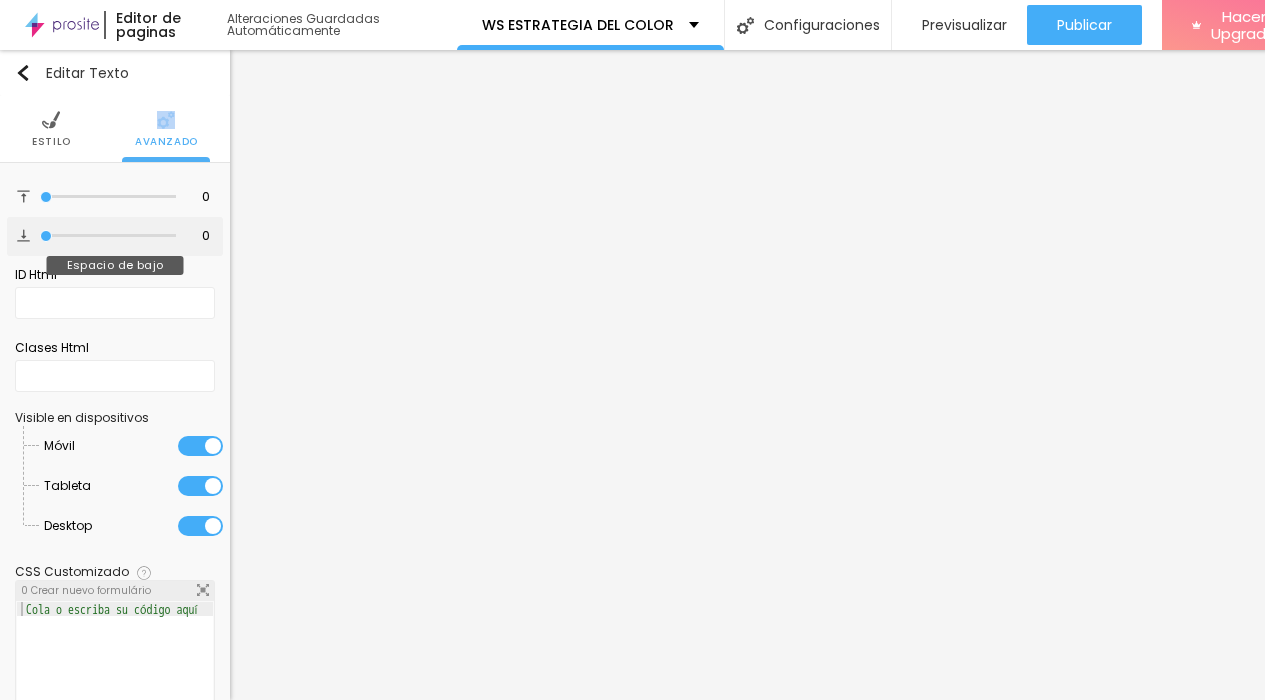 drag, startPoint x: 42, startPoint y: 217, endPoint x: 12, endPoint y: 217, distance: 30 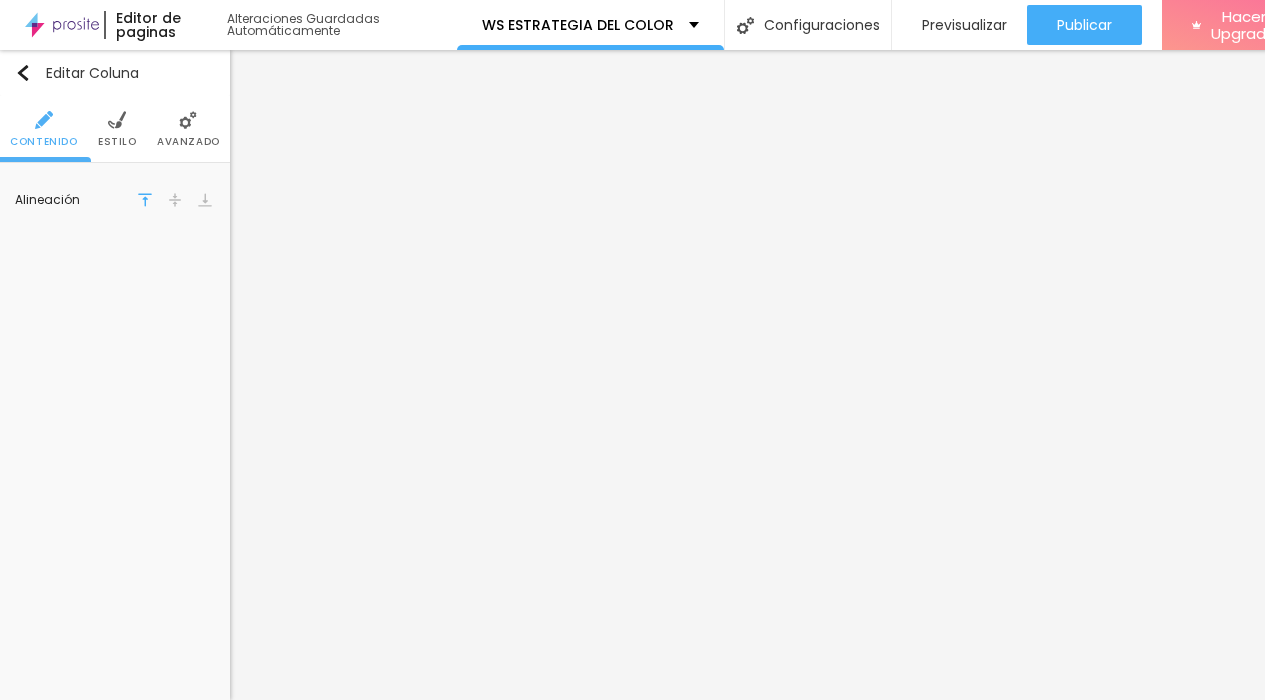 click on "Avanzado" at bounding box center (188, 142) 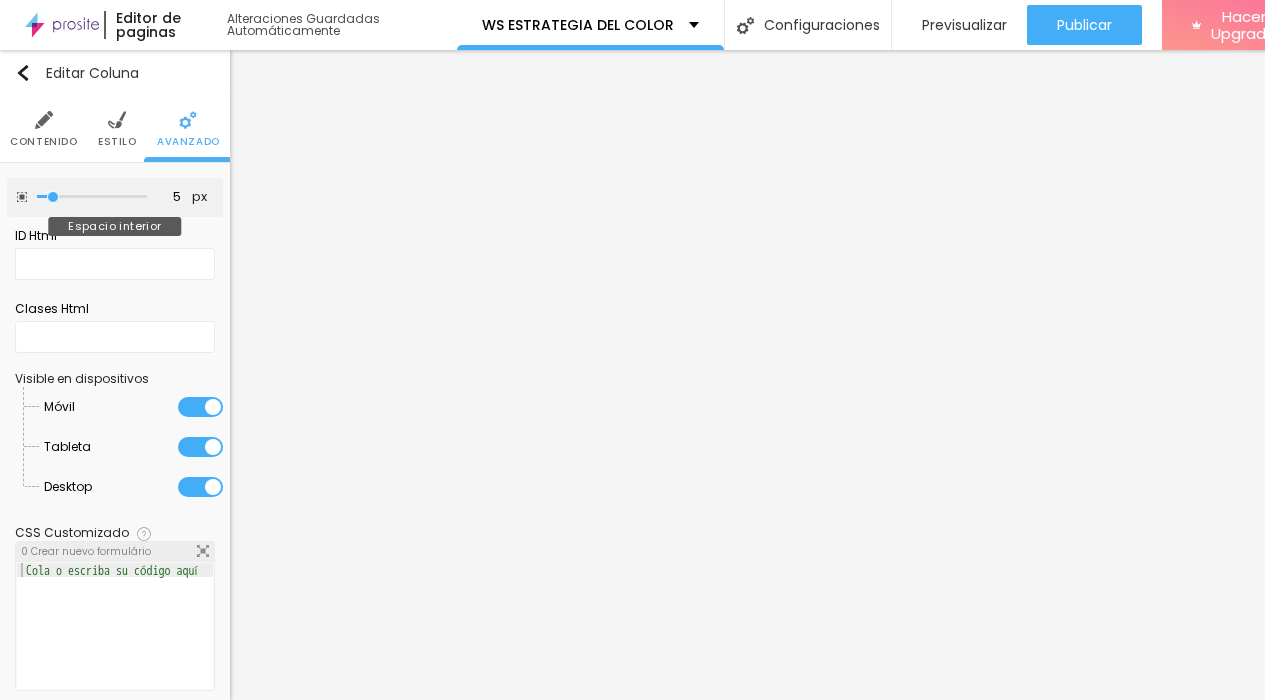 drag, startPoint x: 87, startPoint y: 180, endPoint x: 53, endPoint y: 171, distance: 35.17101 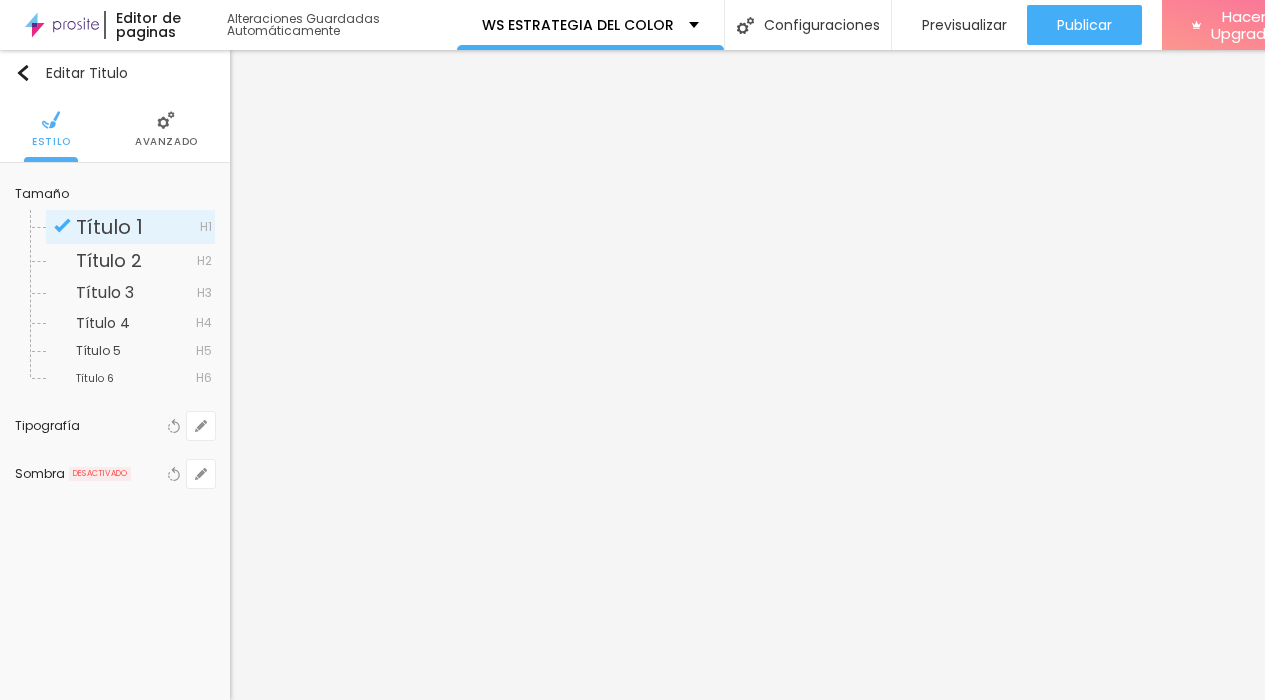 click on "Avanzado" at bounding box center (166, 129) 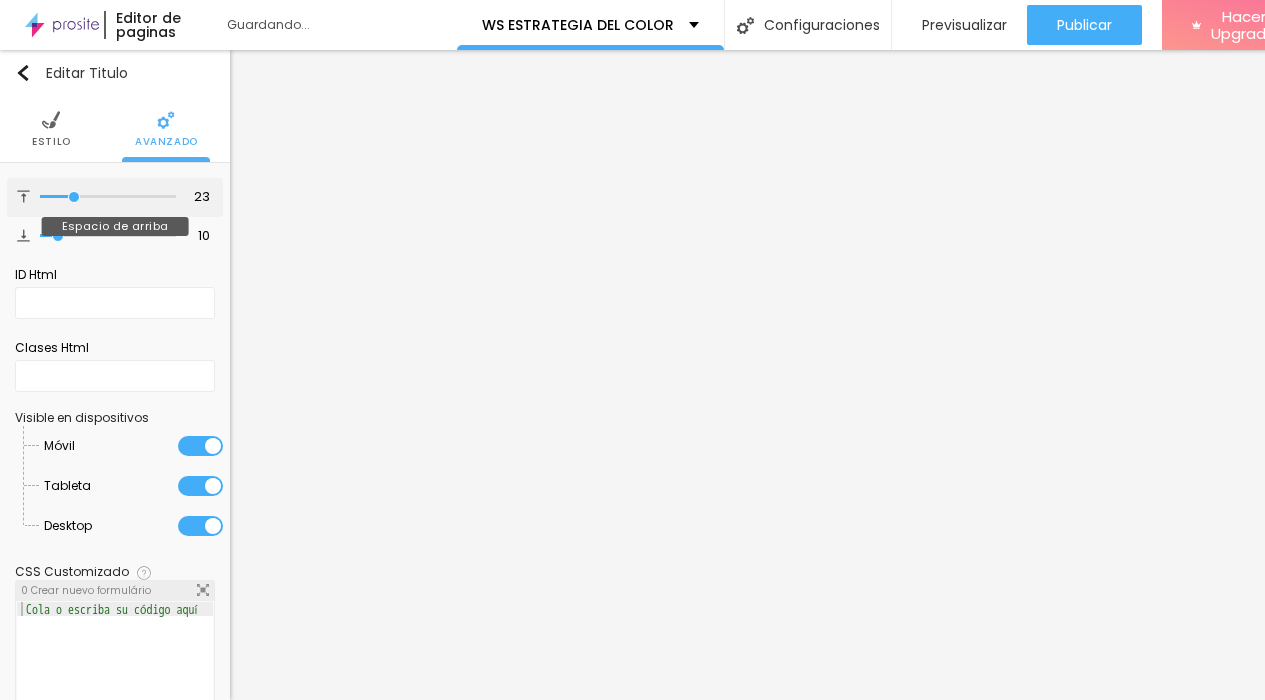 drag, startPoint x: 56, startPoint y: 180, endPoint x: 70, endPoint y: 180, distance: 14 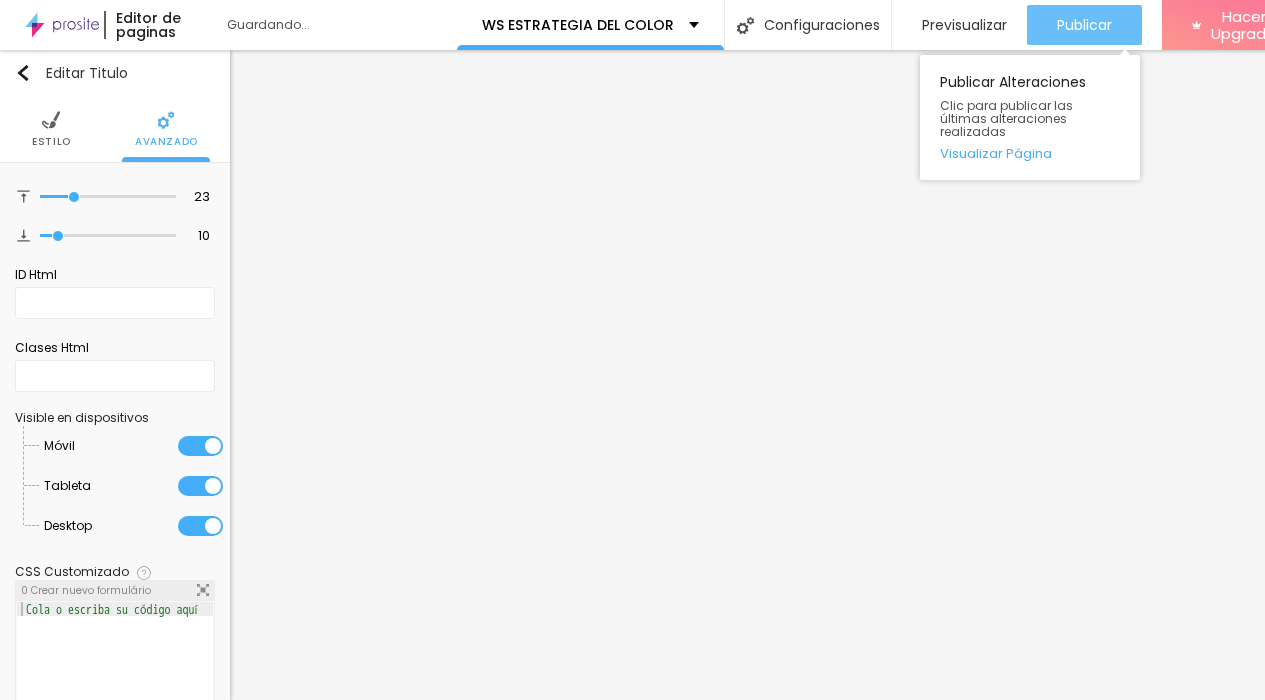 click on "Publicar" at bounding box center [1084, 25] 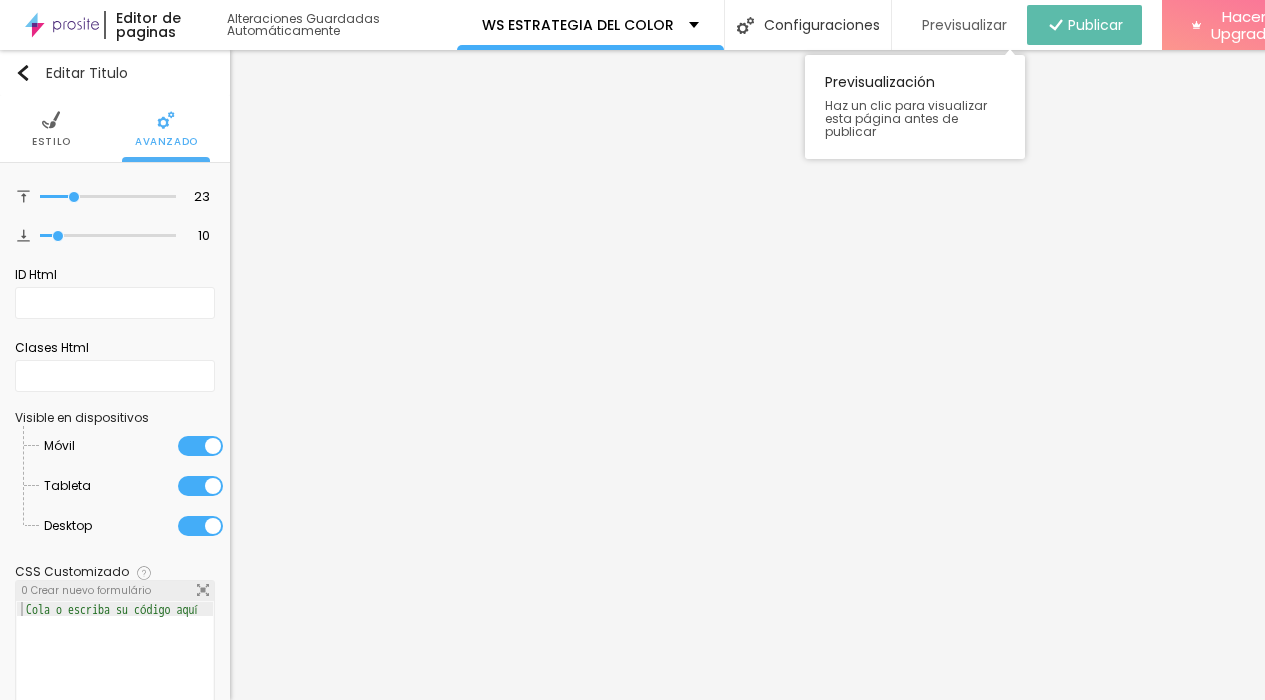 click on "Previsualizar" at bounding box center [959, 25] 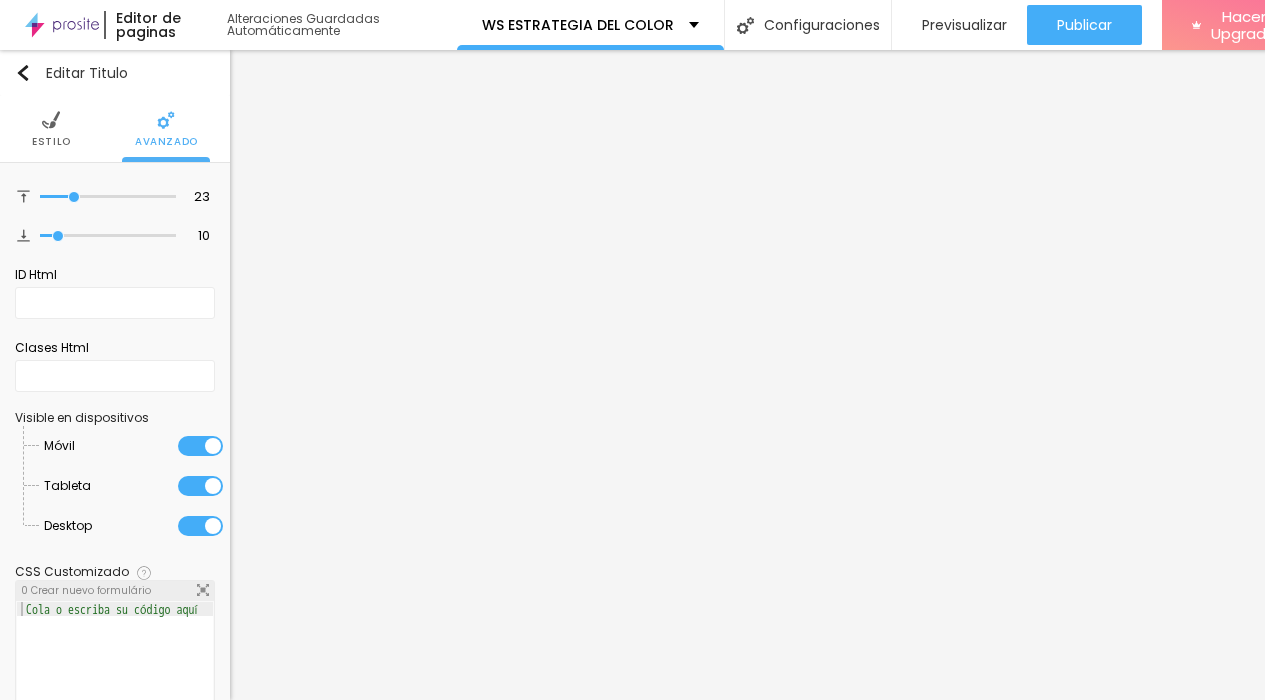 click on "Avanzado" at bounding box center (166, 142) 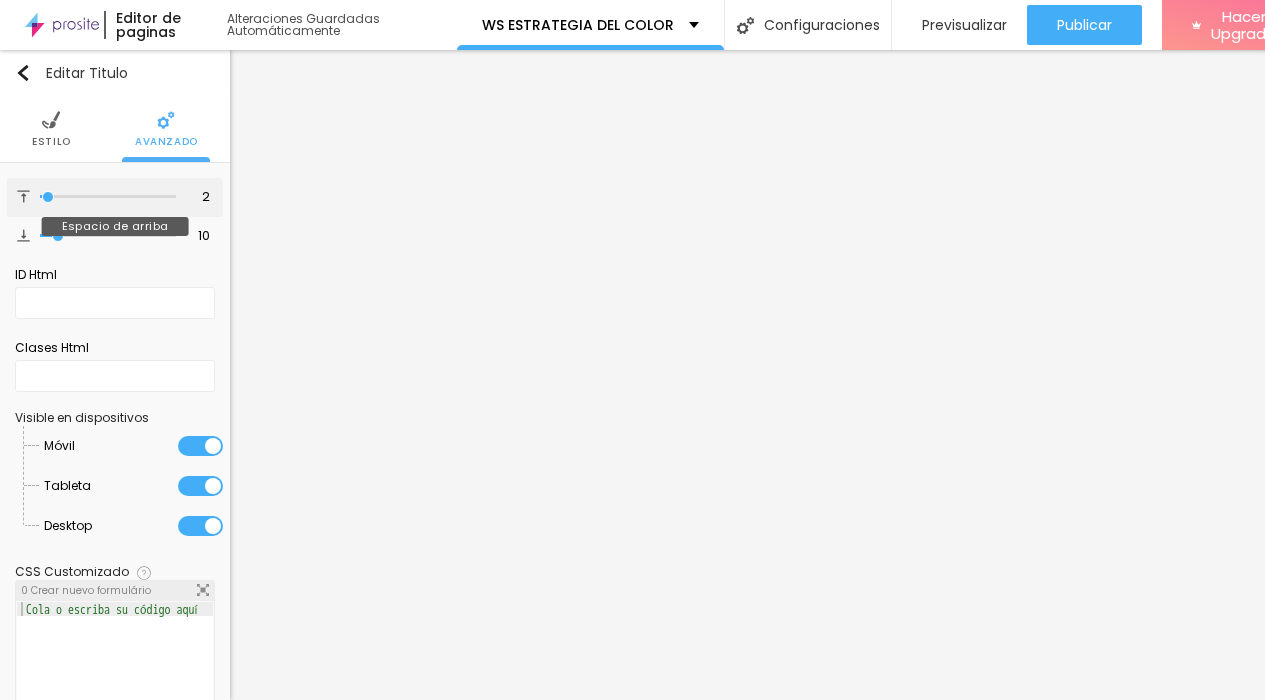 drag, startPoint x: 69, startPoint y: 181, endPoint x: 48, endPoint y: 183, distance: 21.095022 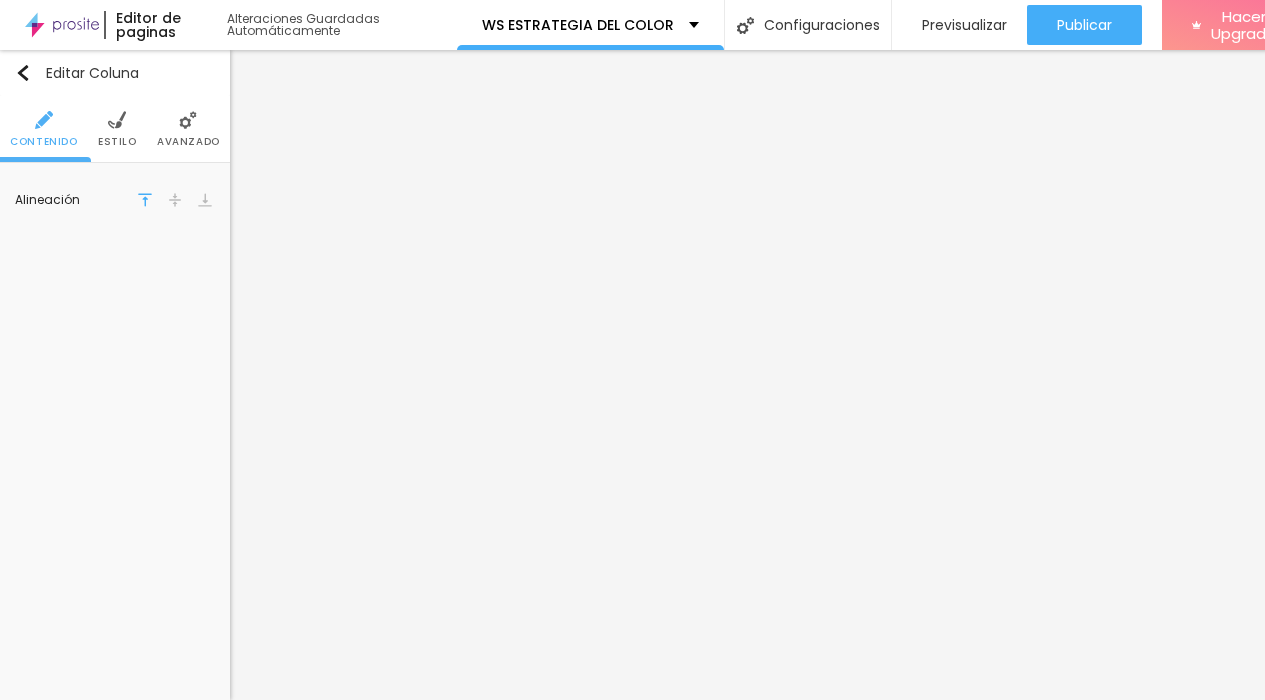 click at bounding box center (188, 120) 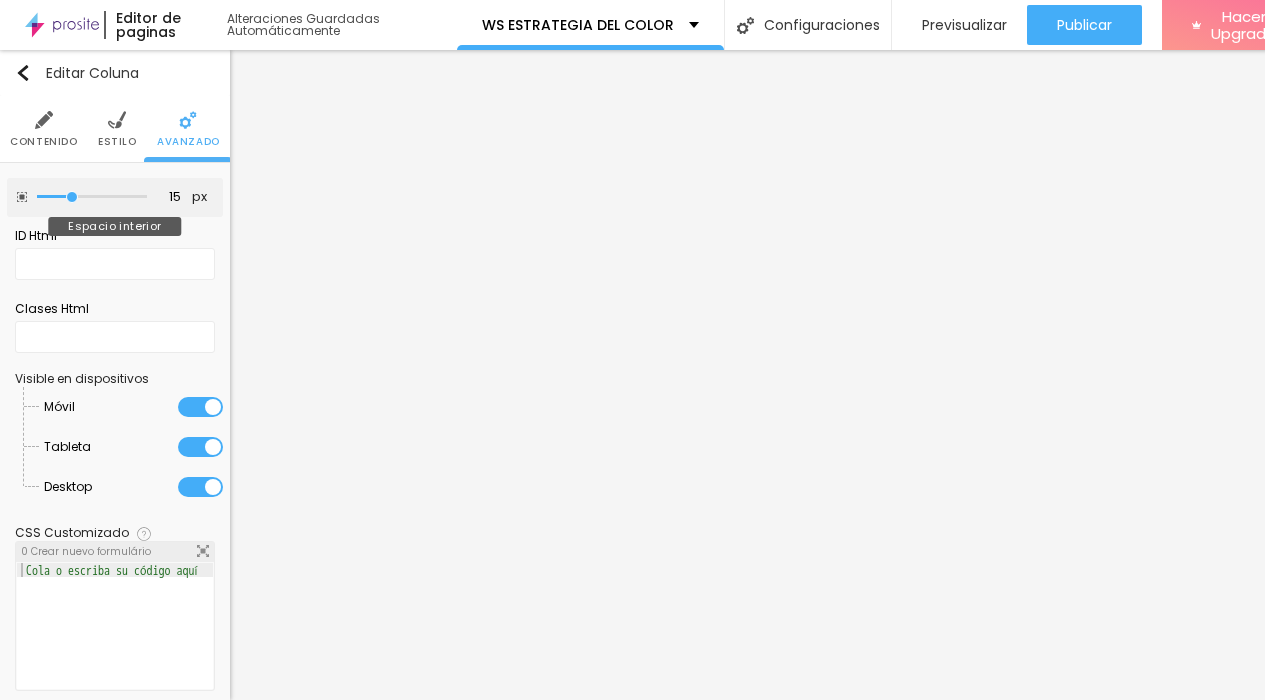 drag, startPoint x: 51, startPoint y: 178, endPoint x: 74, endPoint y: 178, distance: 23 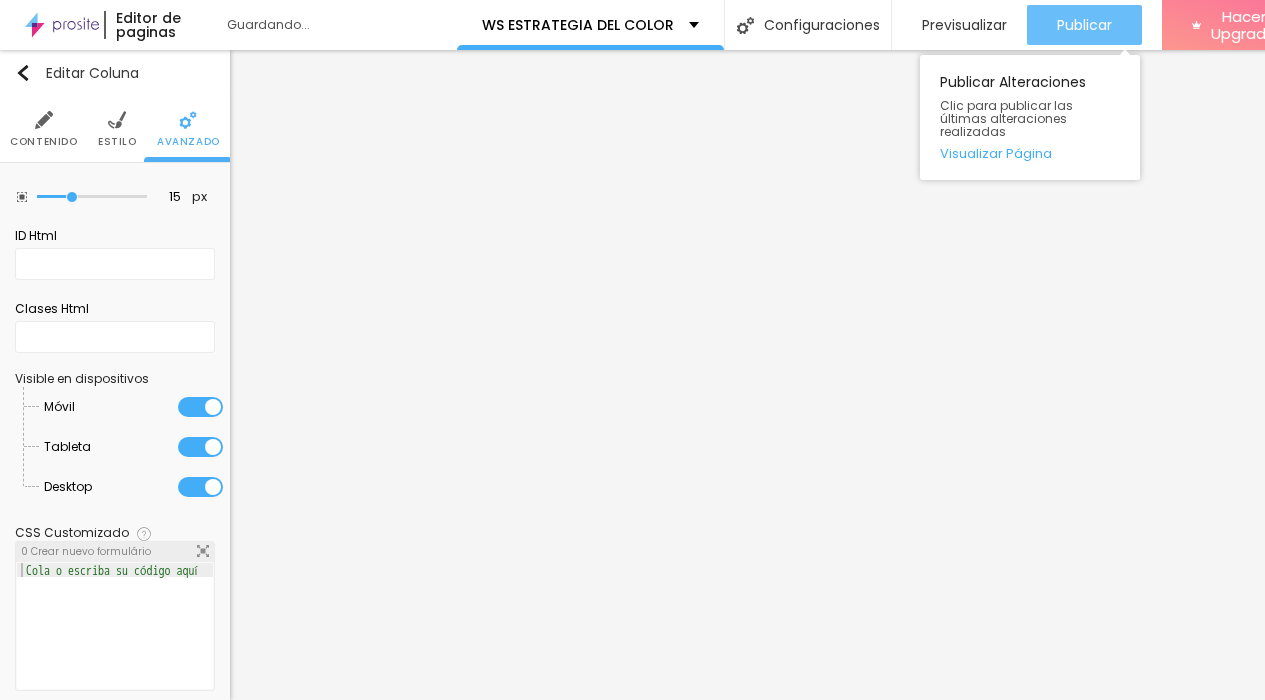click on "Publicar" at bounding box center [1084, 25] 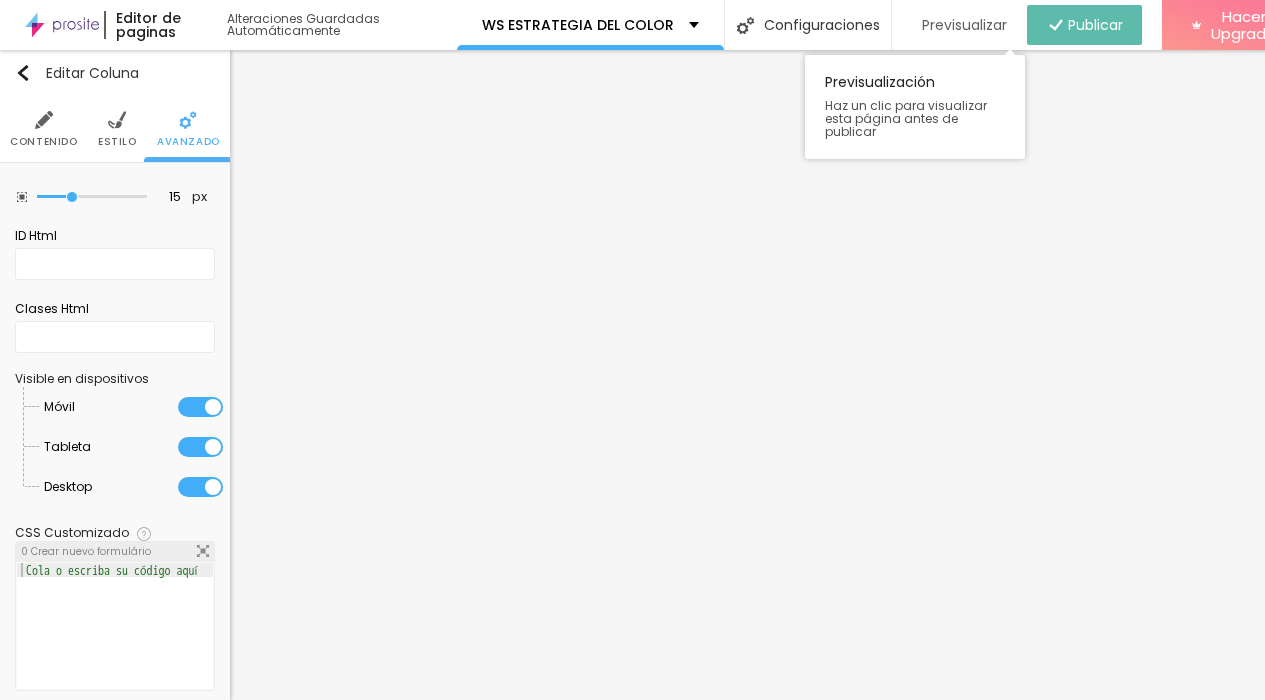 click on "Previsualizar" at bounding box center [964, 25] 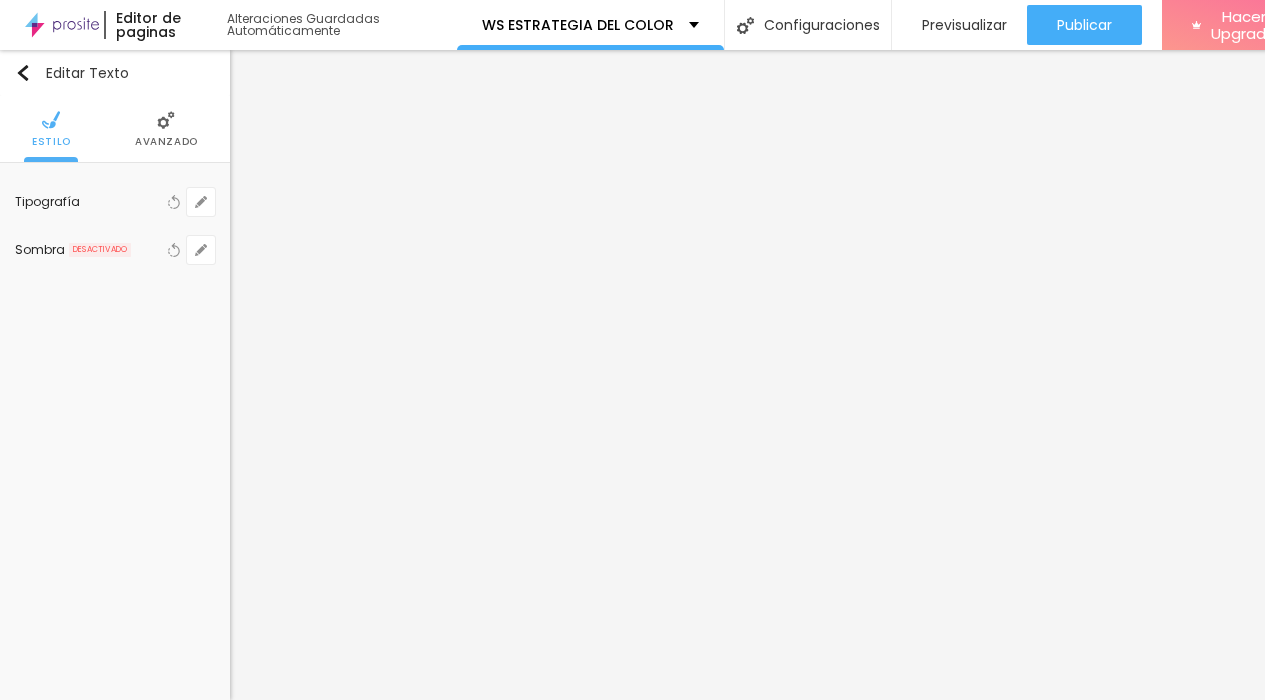 click on "Avanzado" at bounding box center [166, 142] 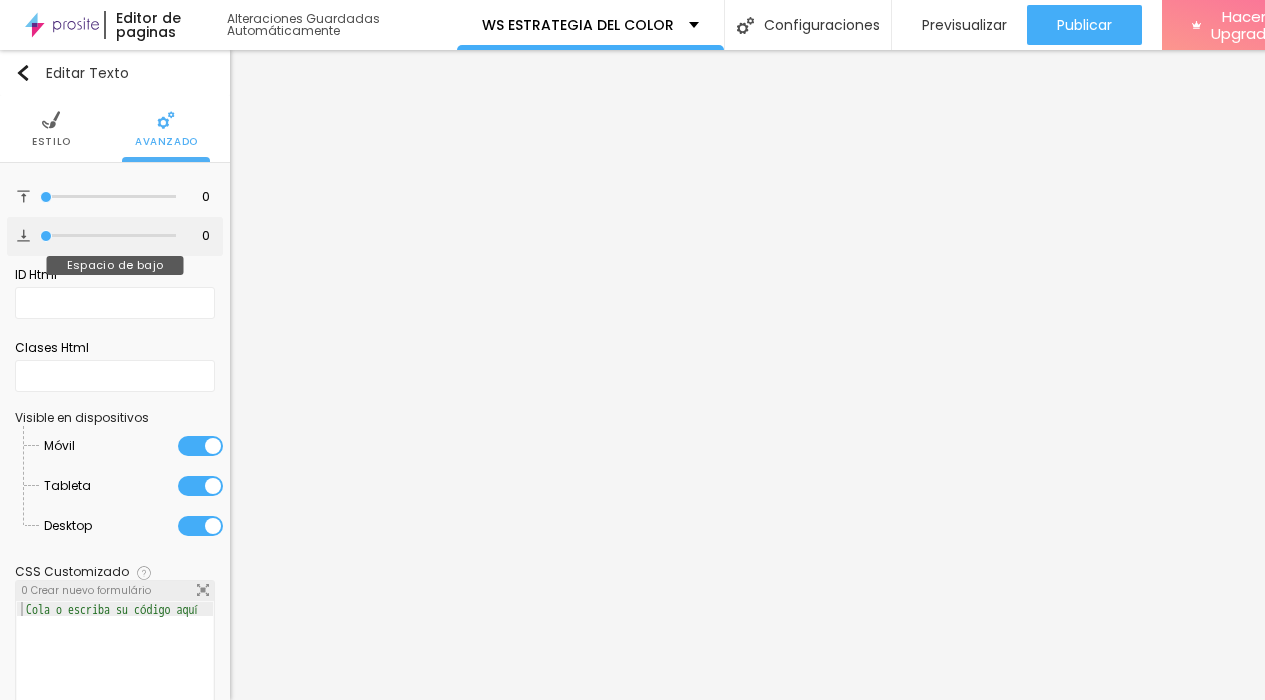 click at bounding box center (108, 236) 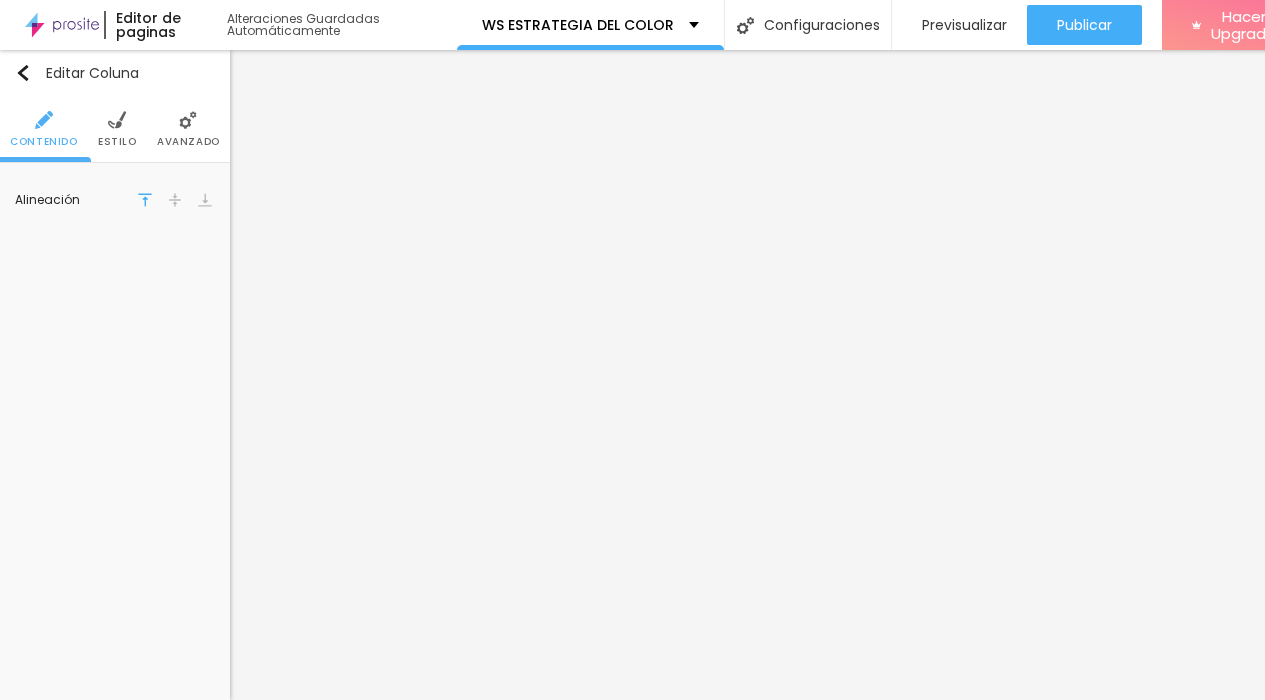 click on "Avanzado" at bounding box center [188, 142] 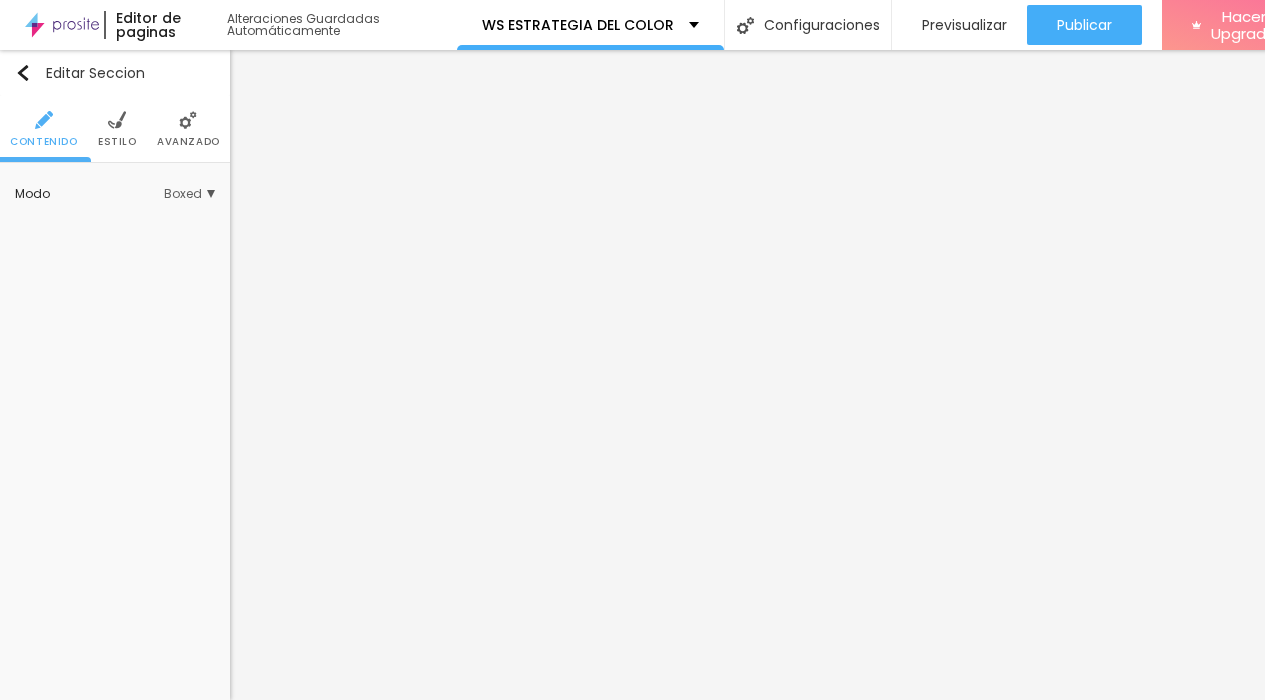 click at bounding box center (188, 120) 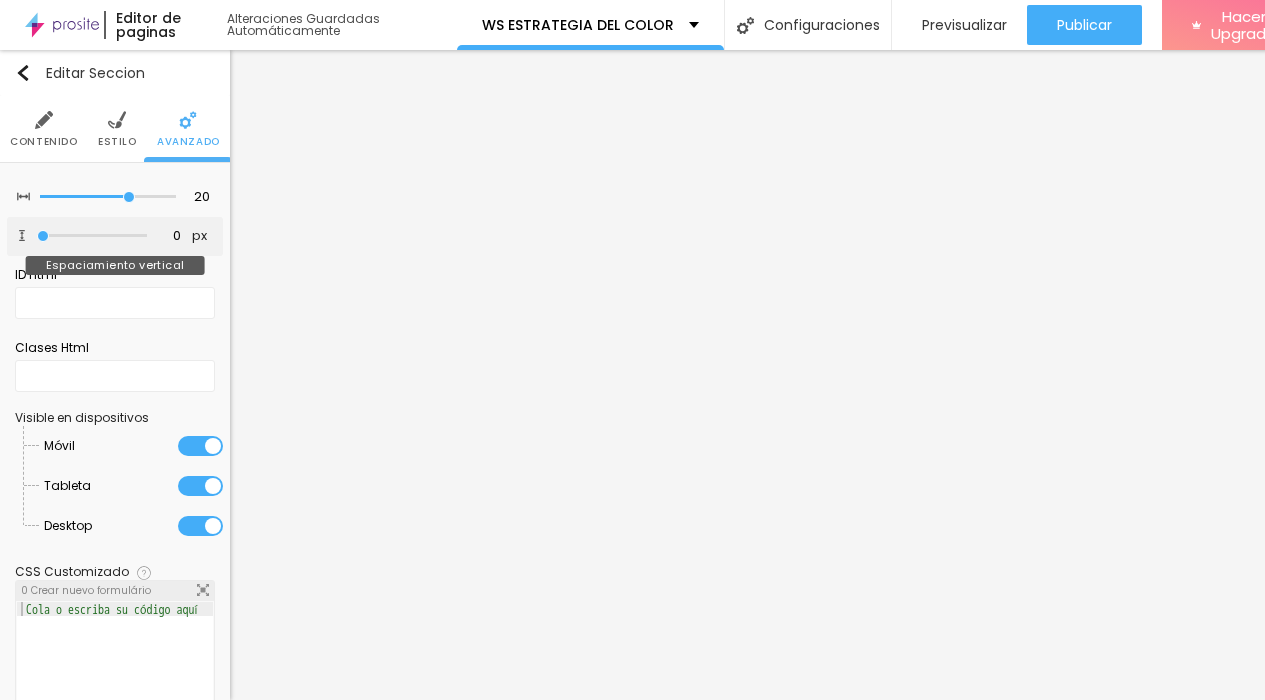 drag, startPoint x: 39, startPoint y: 218, endPoint x: 0, endPoint y: 218, distance: 39 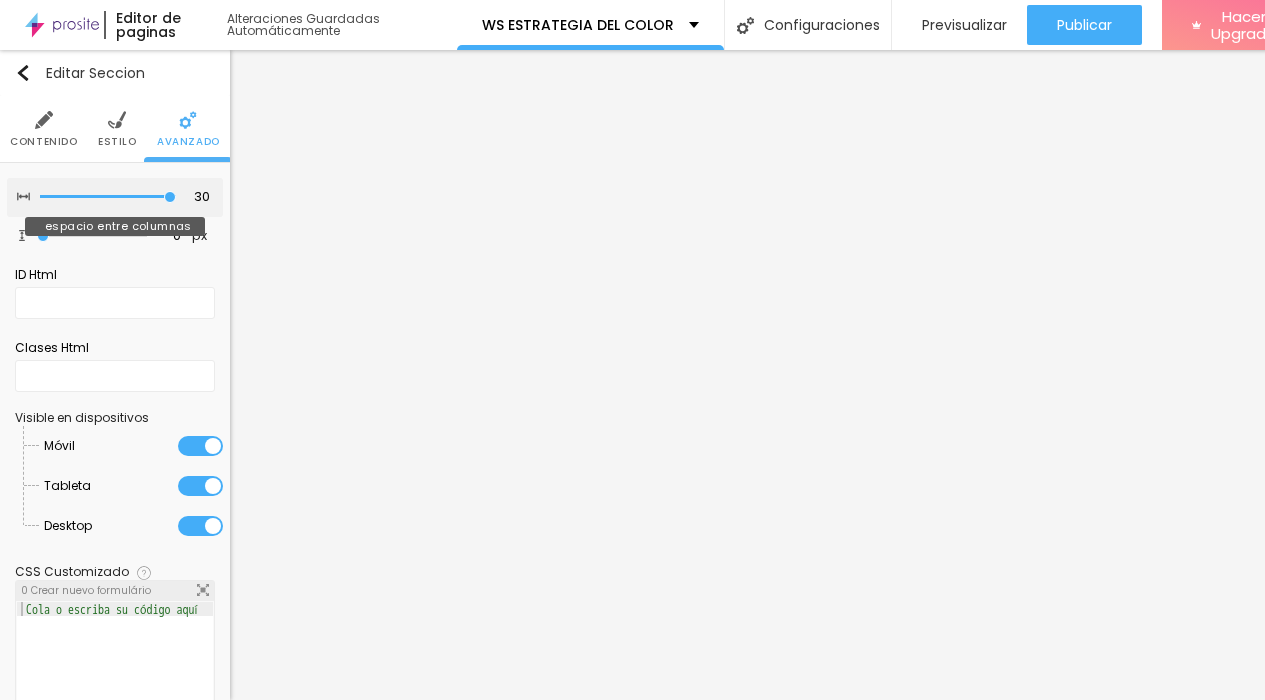 drag, startPoint x: 119, startPoint y: 180, endPoint x: 178, endPoint y: 180, distance: 59 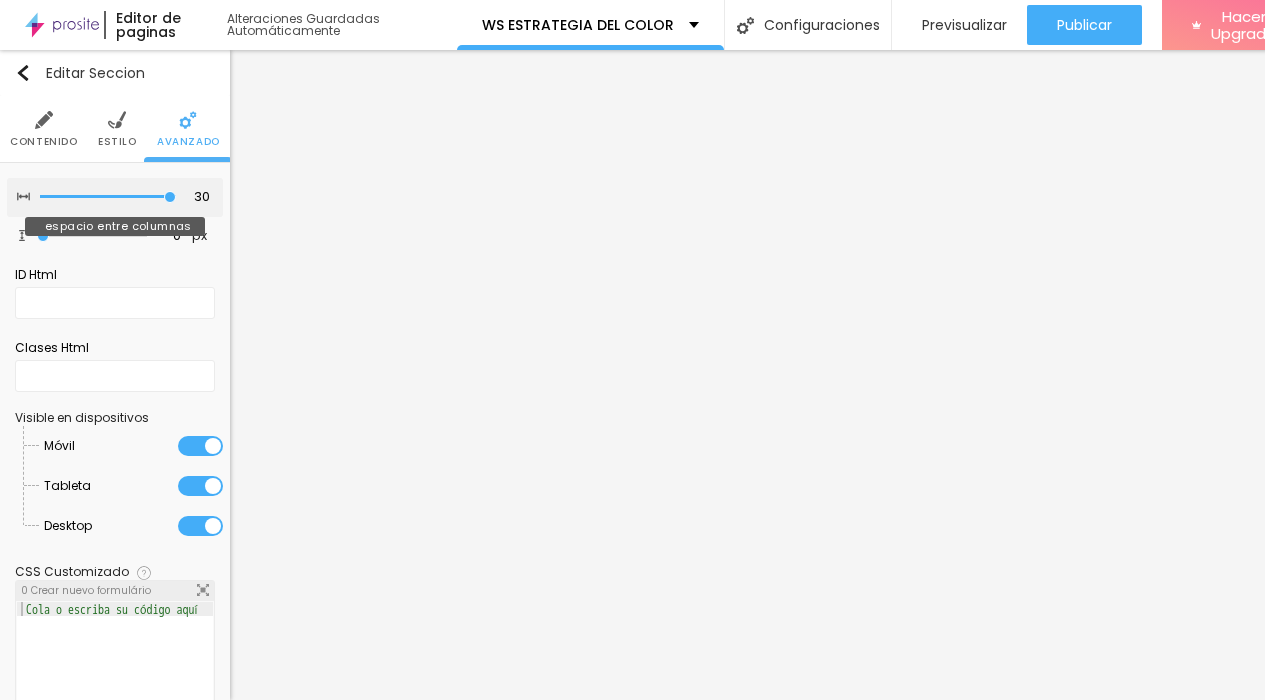 click at bounding box center [108, 197] 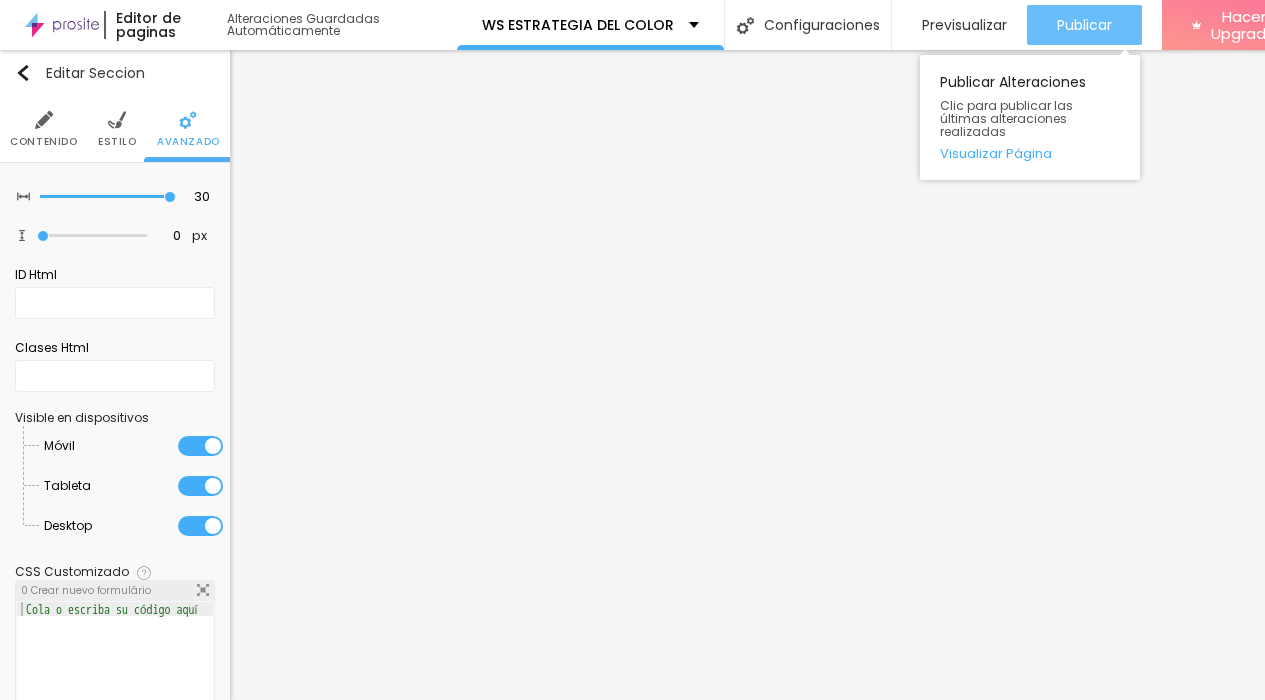 click on "Publicar" at bounding box center (1084, 25) 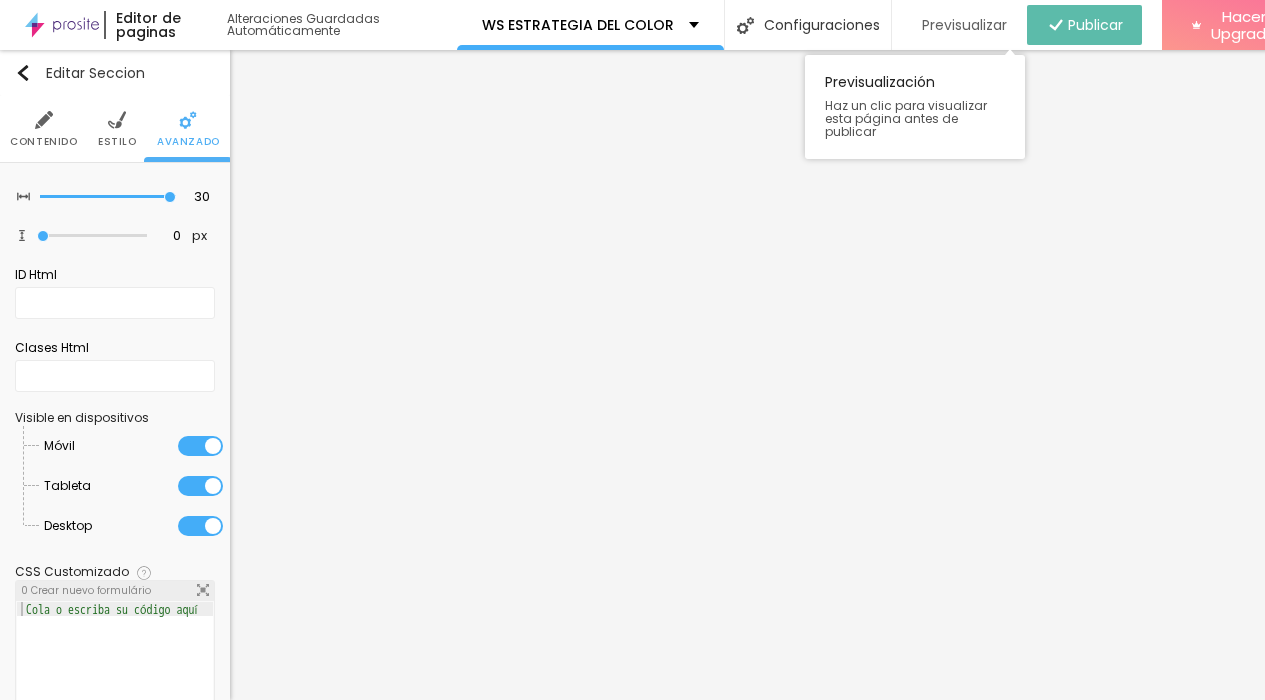 click on "Previsualizar" at bounding box center (964, 25) 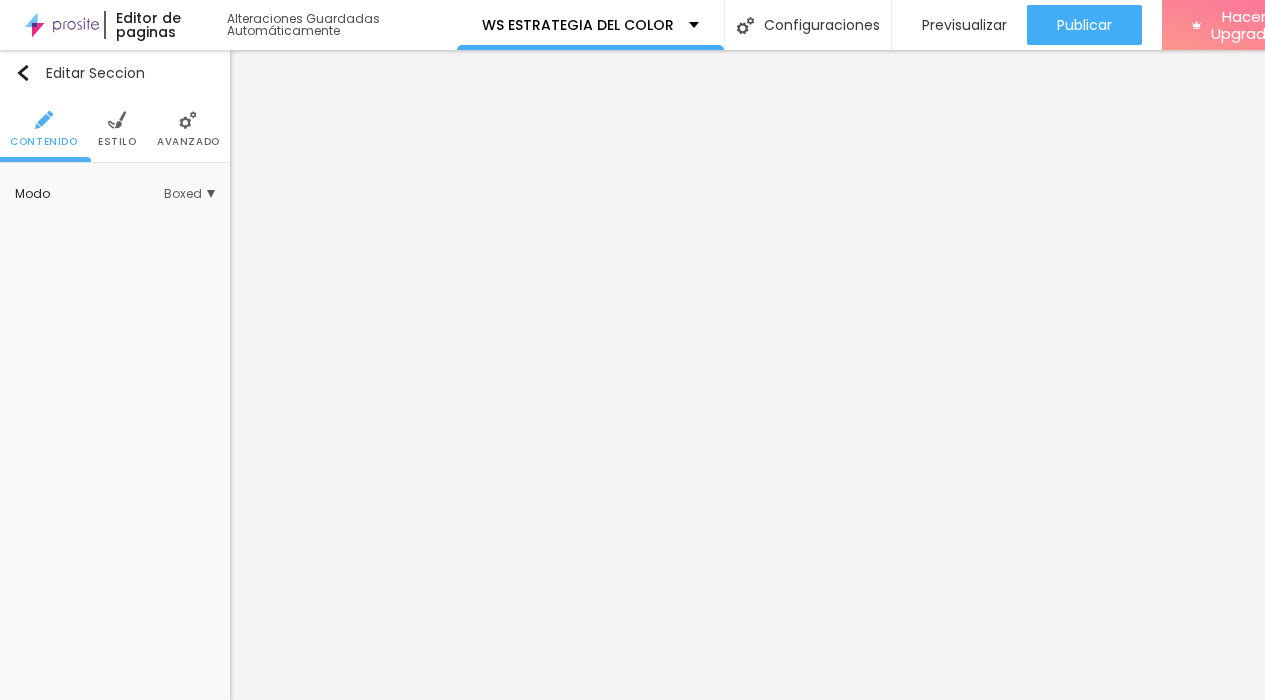 click on "Avanzado" at bounding box center [188, 129] 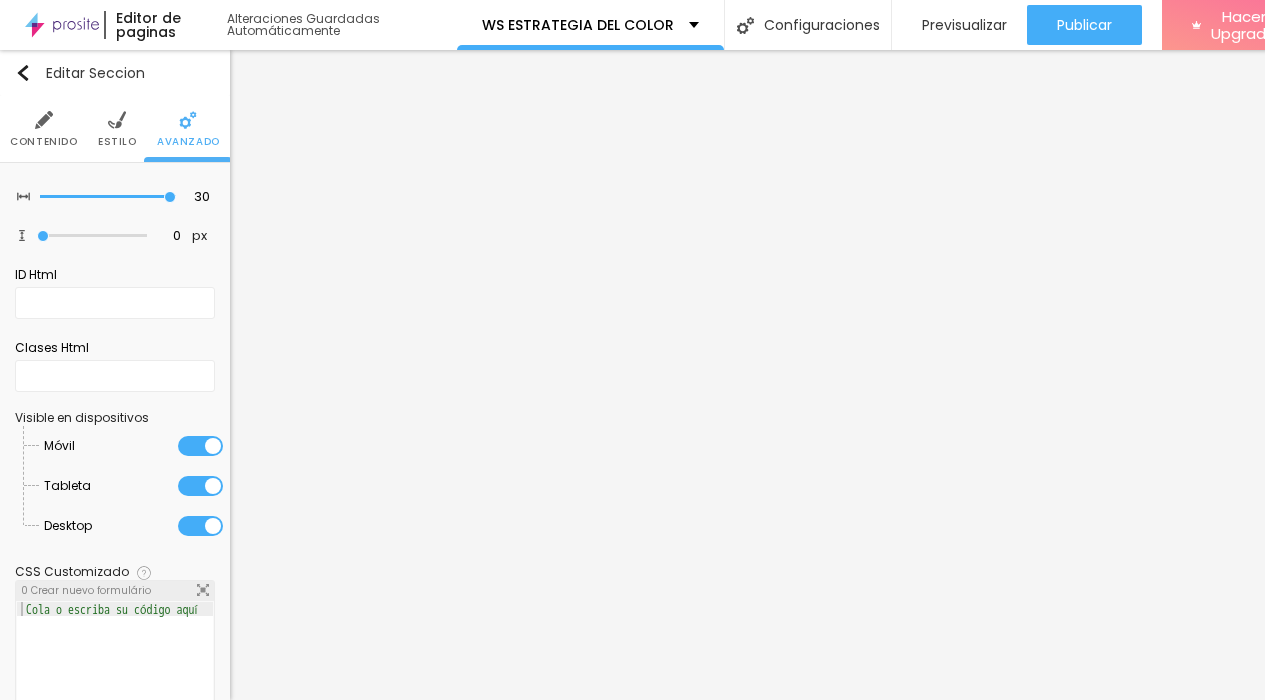 click at bounding box center (200, 486) 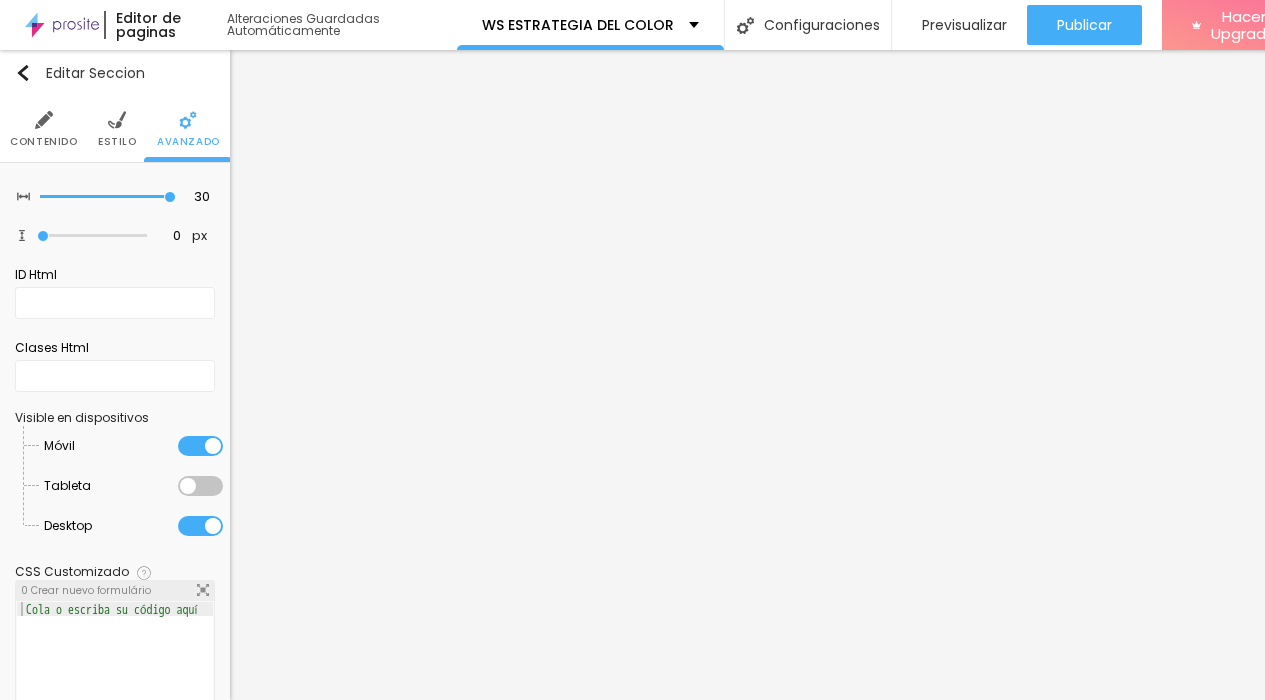 click at bounding box center (200, 526) 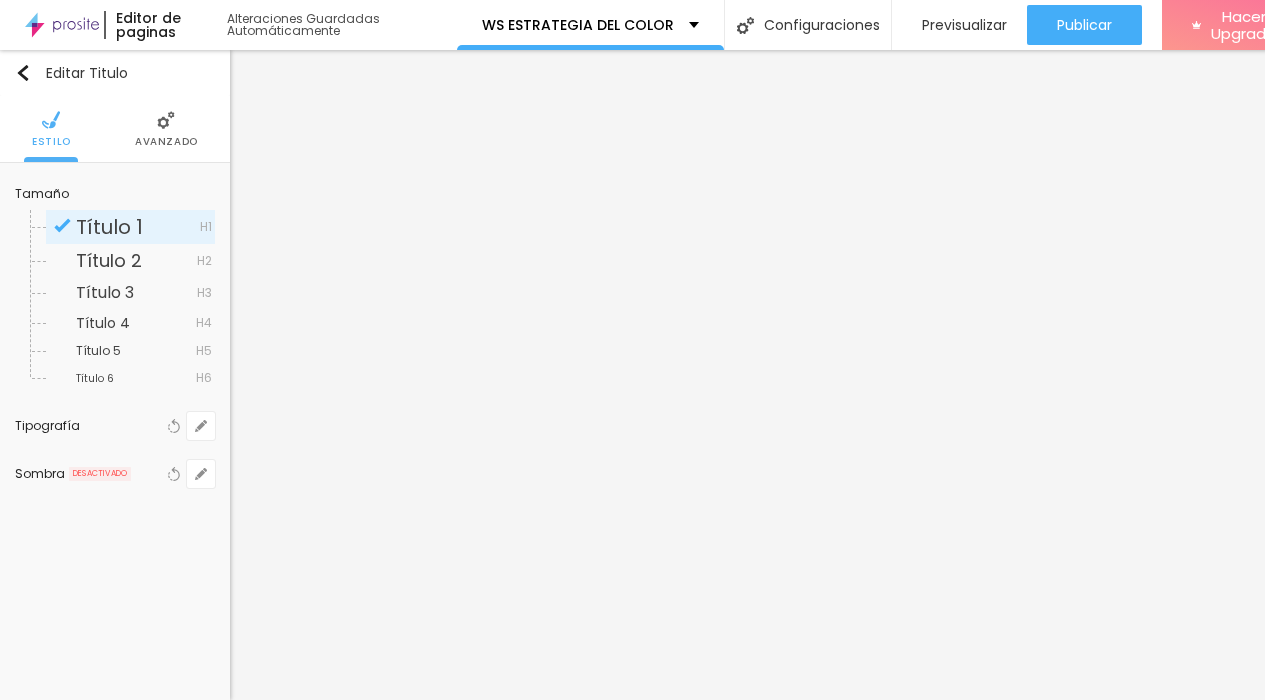 click on "Avanzado" at bounding box center (166, 142) 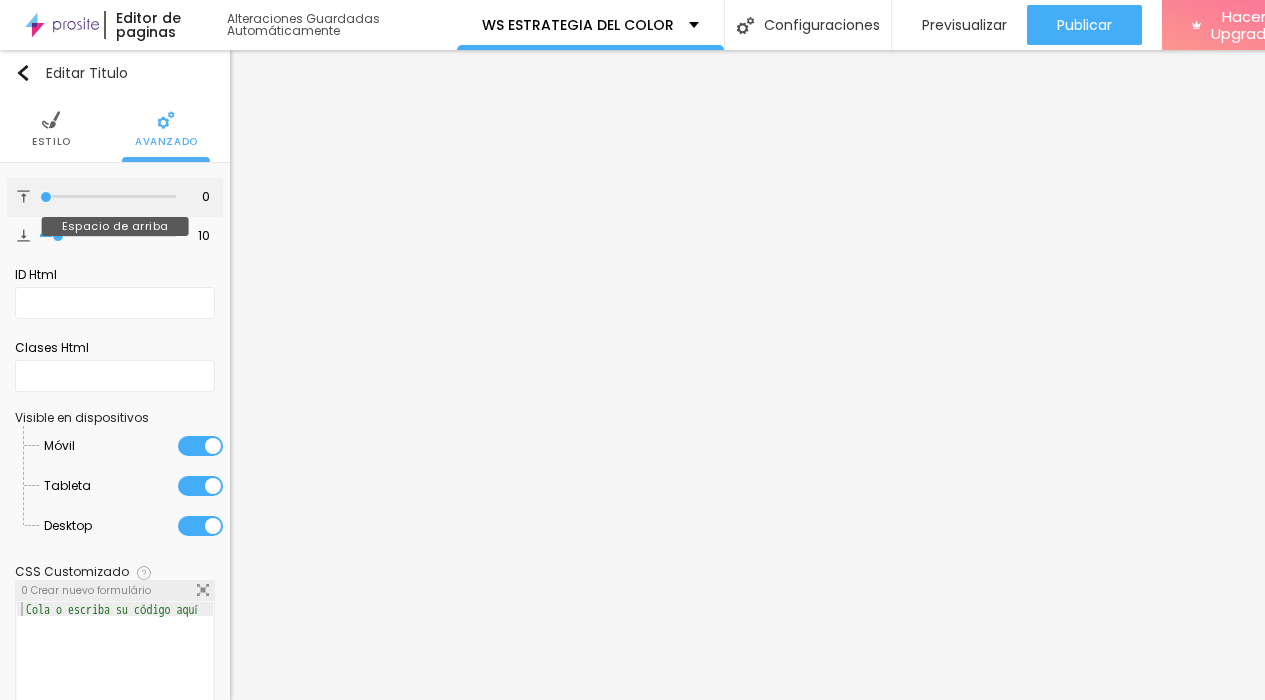 drag, startPoint x: 44, startPoint y: 182, endPoint x: 0, endPoint y: 181, distance: 44.011364 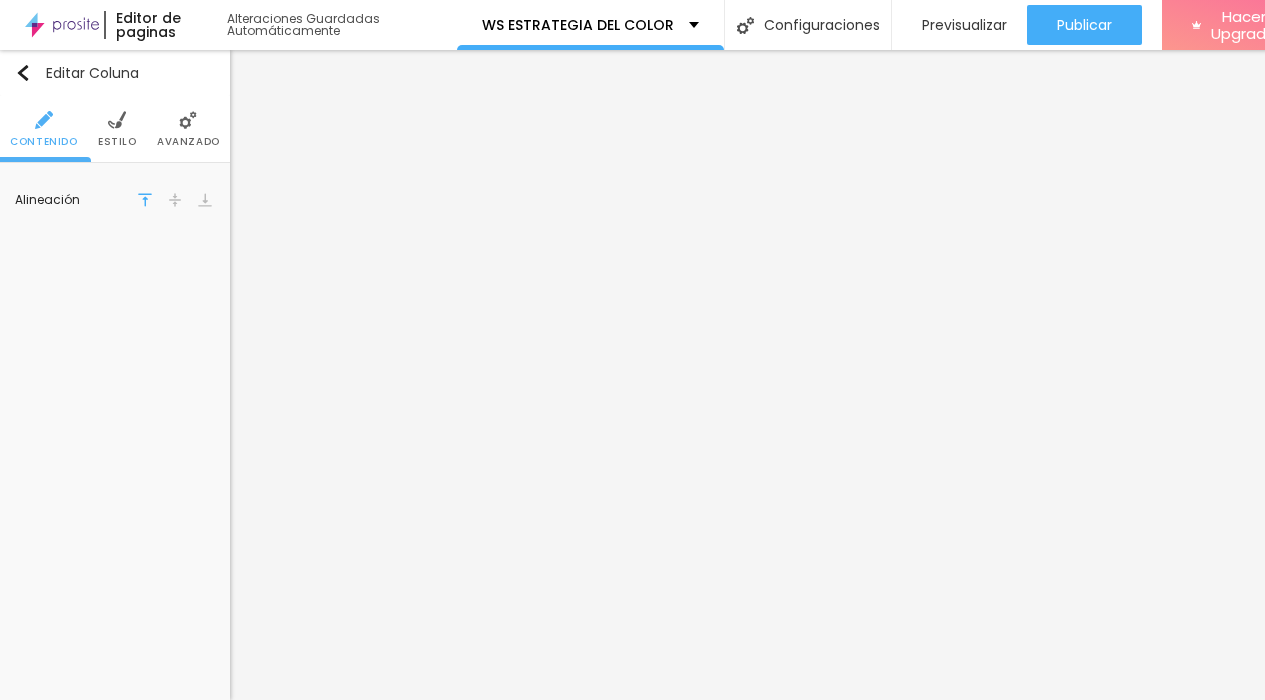 click on "Avanzado" at bounding box center (188, 142) 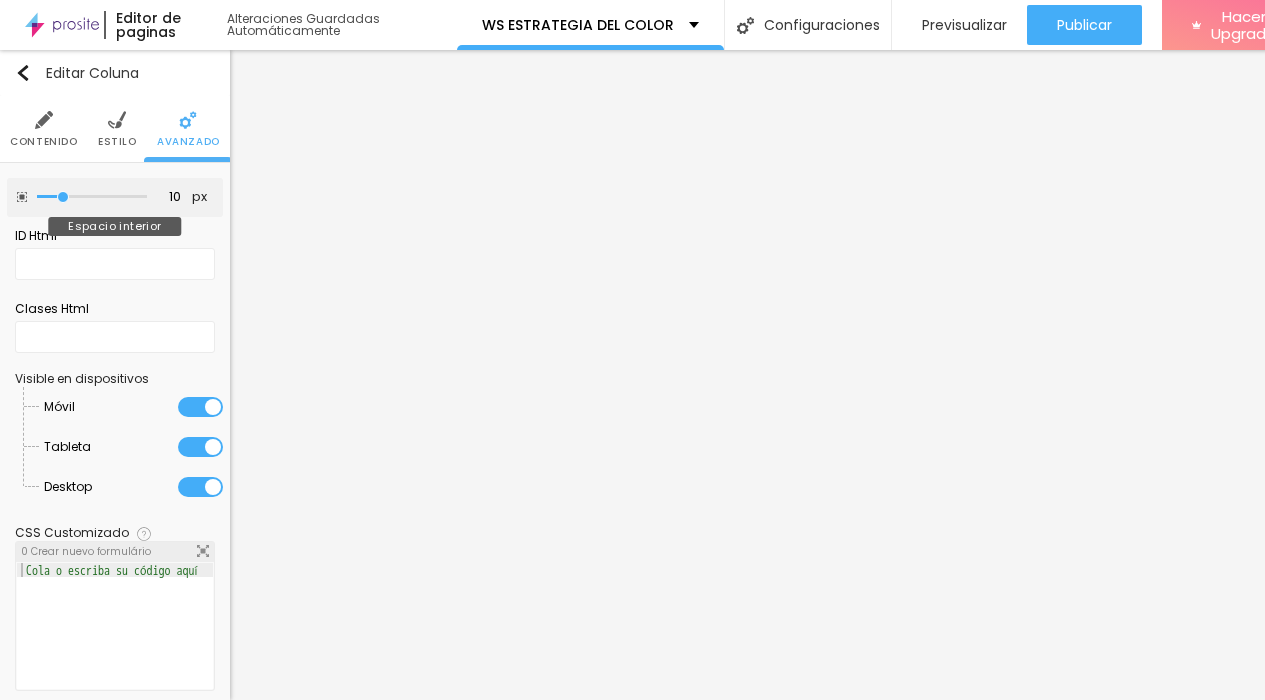 click at bounding box center (92, 197) 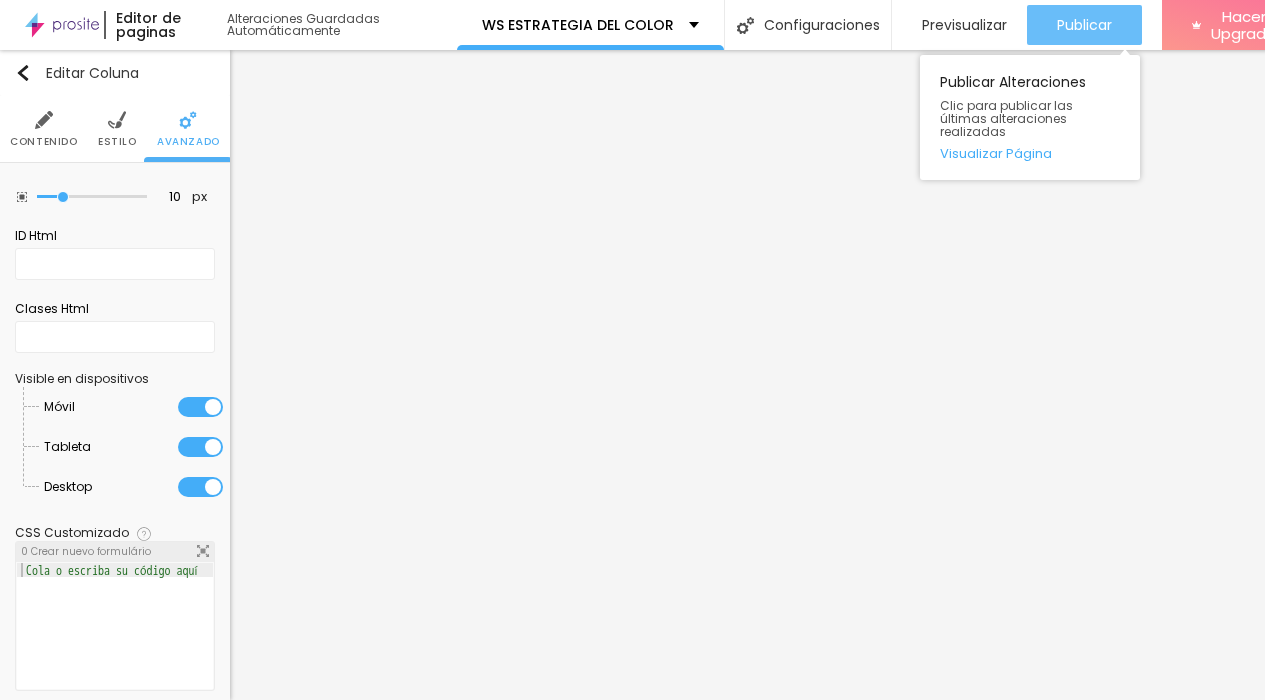click on "Publicar" at bounding box center [1084, 25] 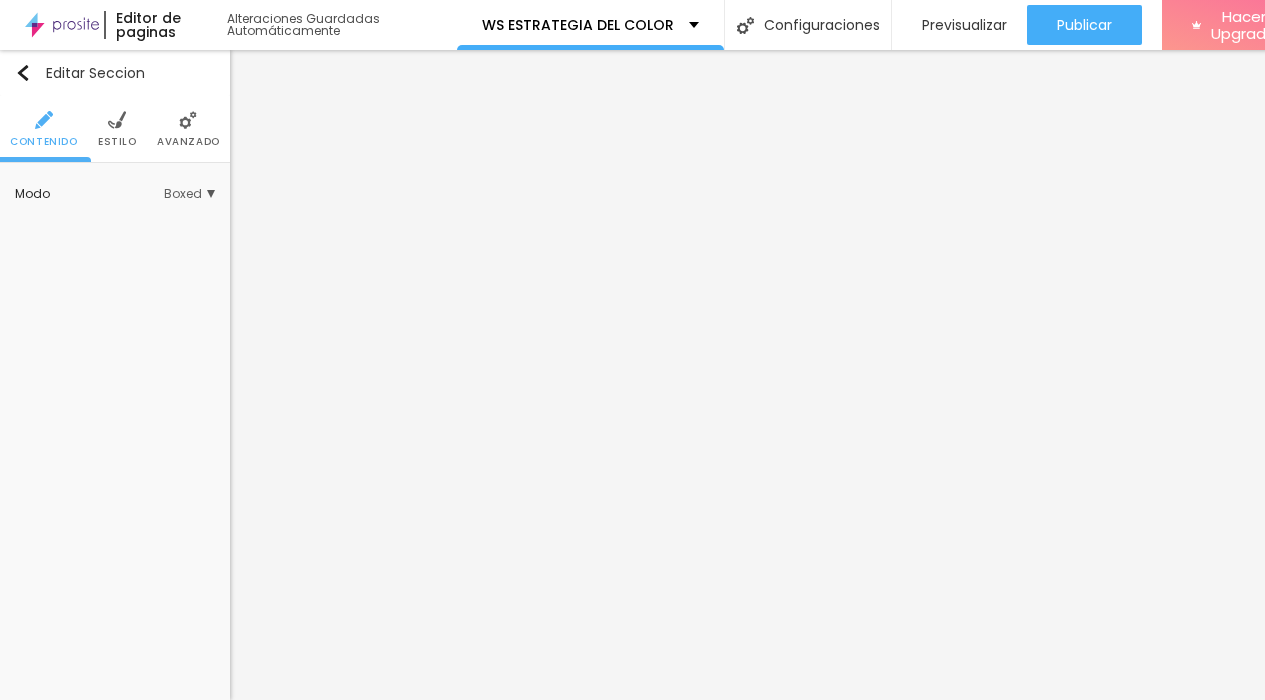 click on "Avanzado" at bounding box center (188, 129) 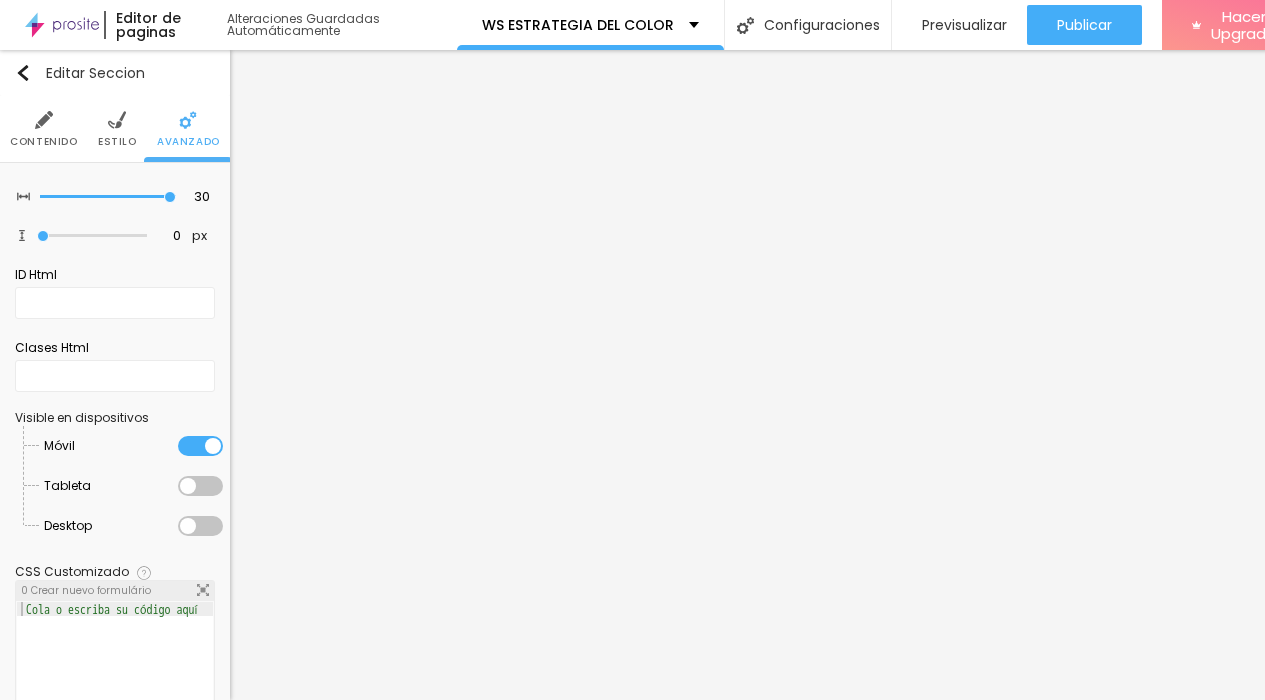 scroll, scrollTop: 15, scrollLeft: 40, axis: both 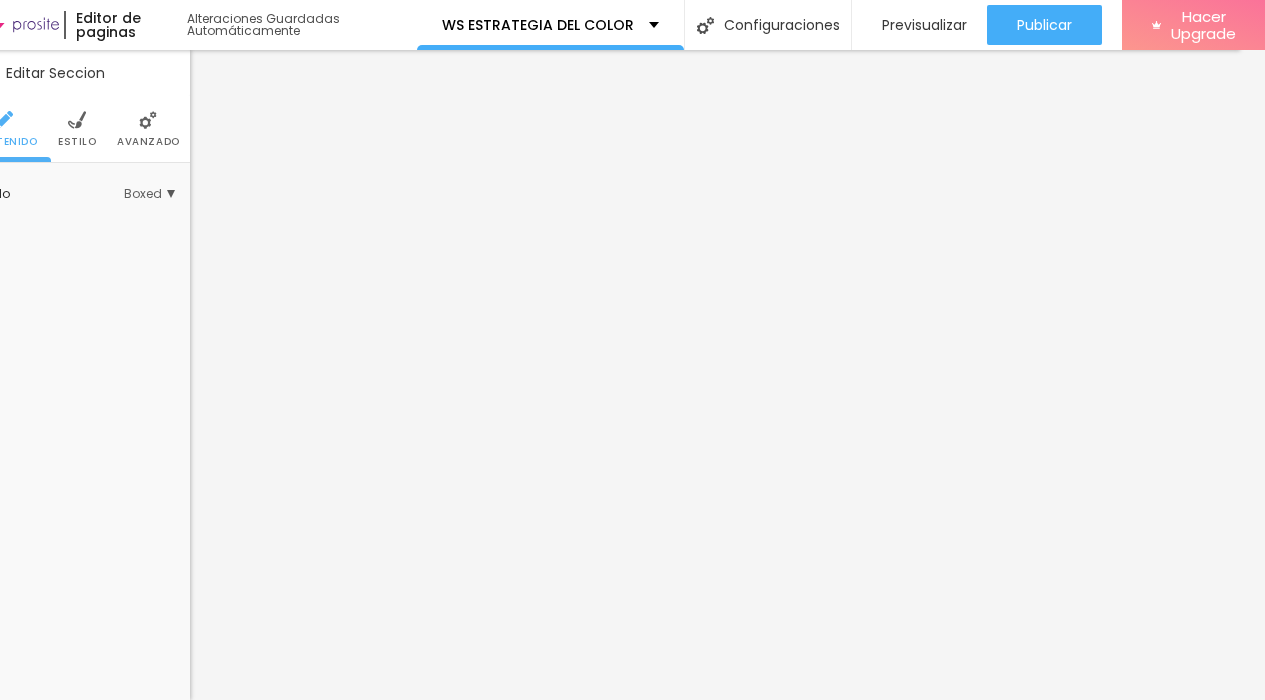 click at bounding box center (148, 120) 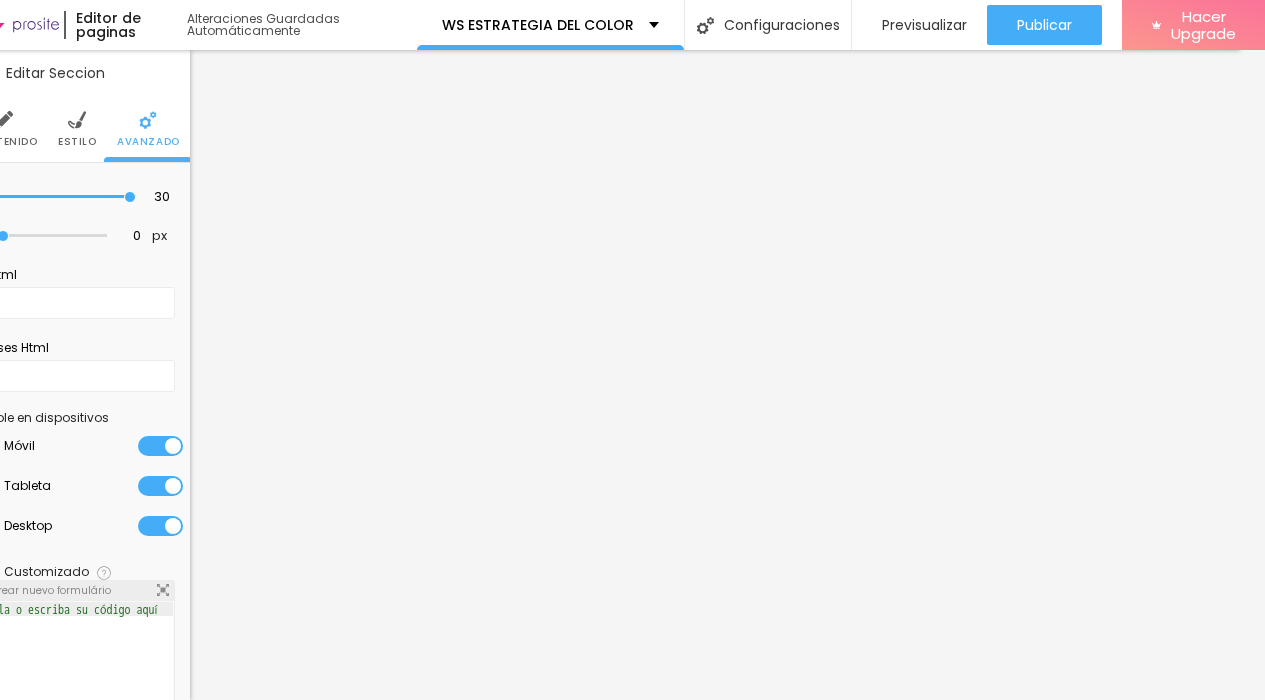 click at bounding box center (160, 446) 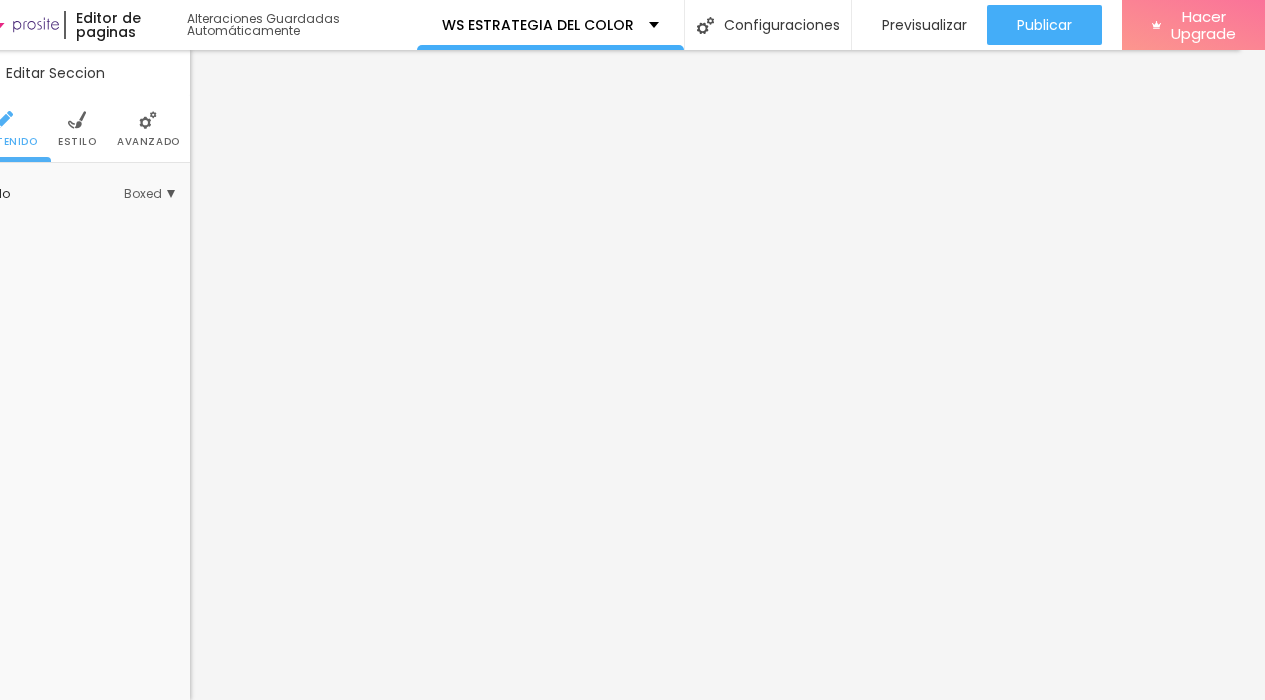 click on "Avanzado" at bounding box center (148, 142) 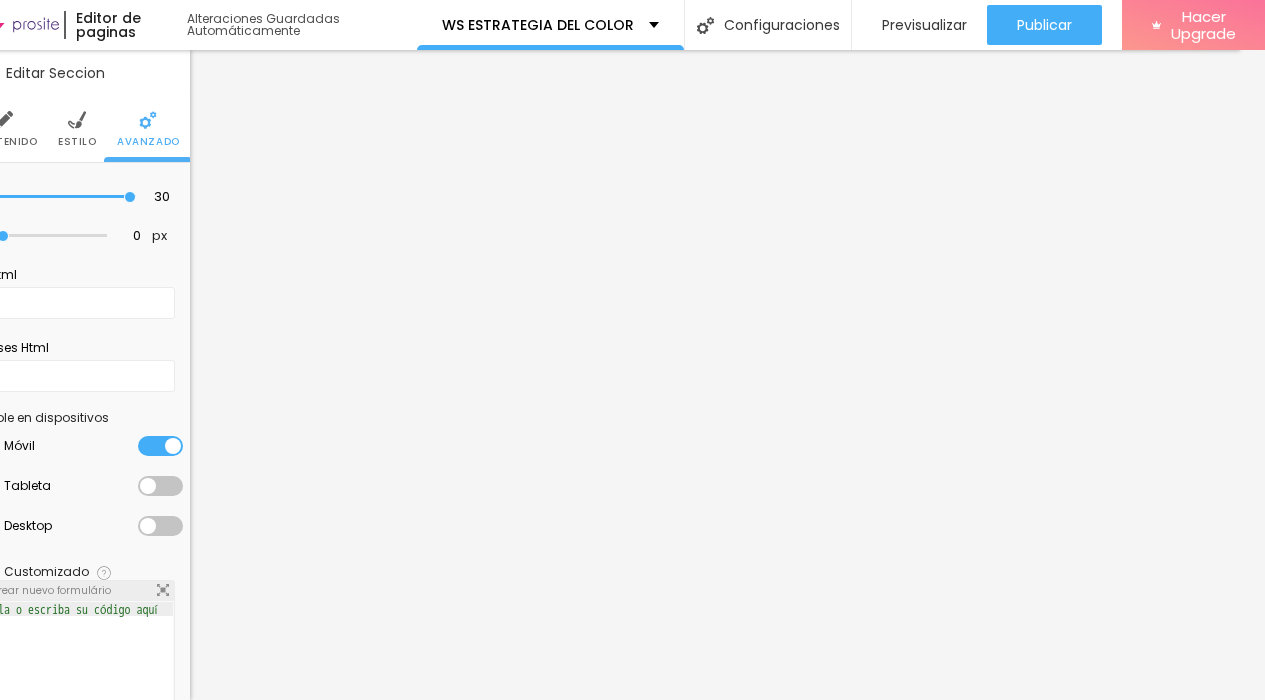 scroll, scrollTop: 15, scrollLeft: 0, axis: vertical 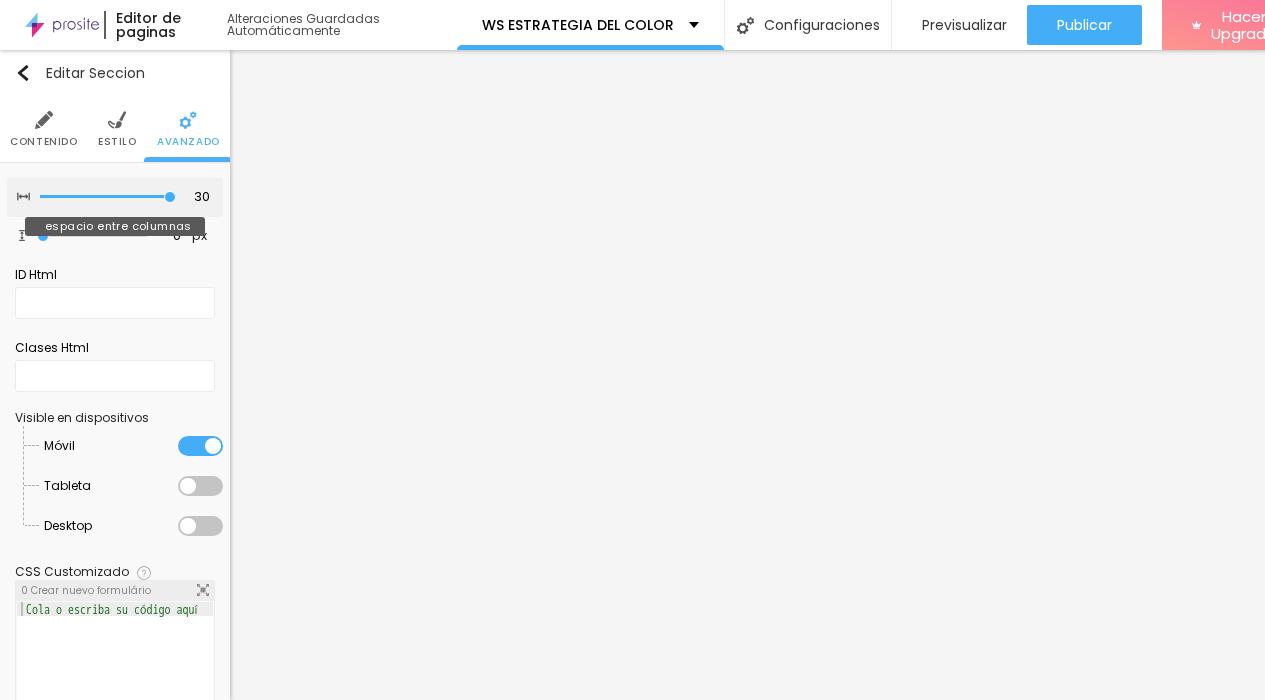 click at bounding box center (108, 197) 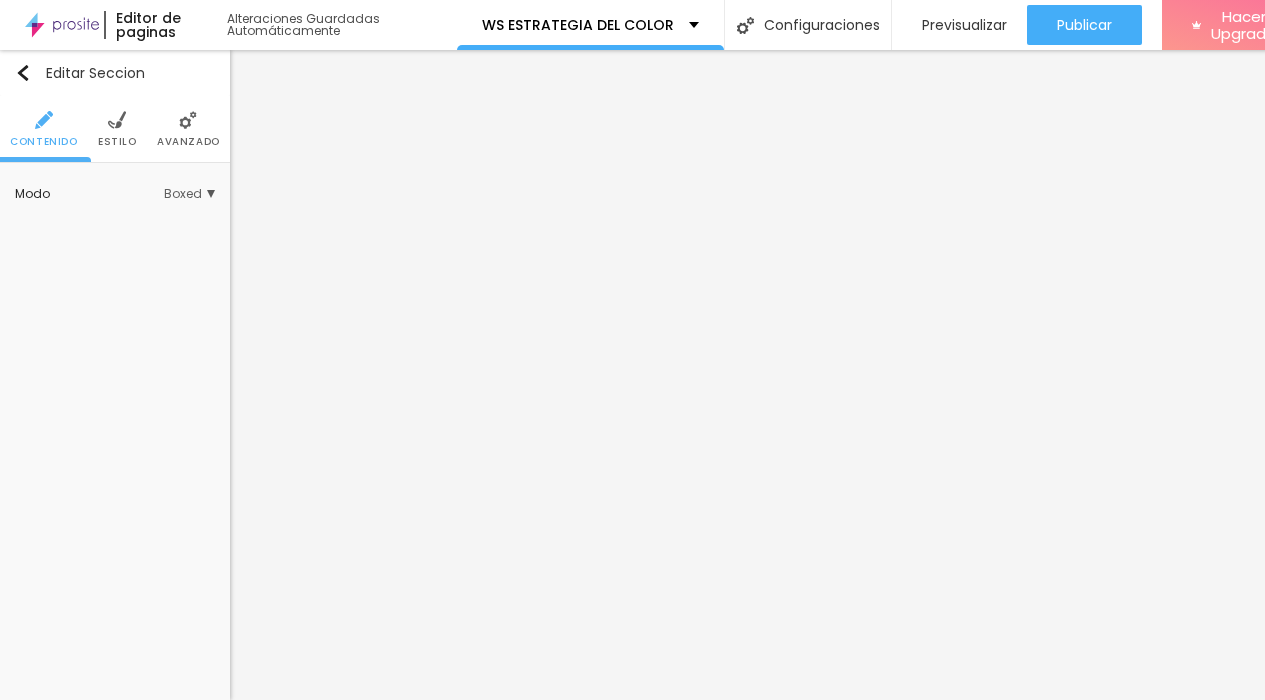 click on "Avanzado" at bounding box center [188, 142] 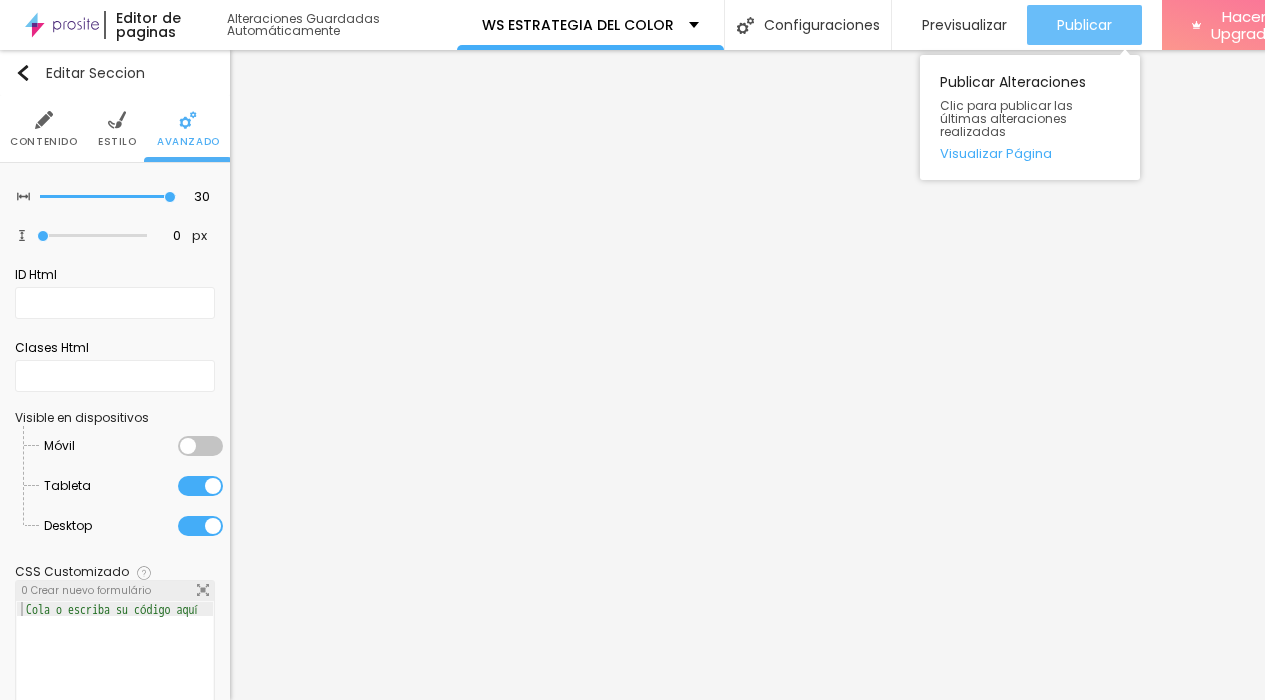 click on "Publicar" at bounding box center [1084, 25] 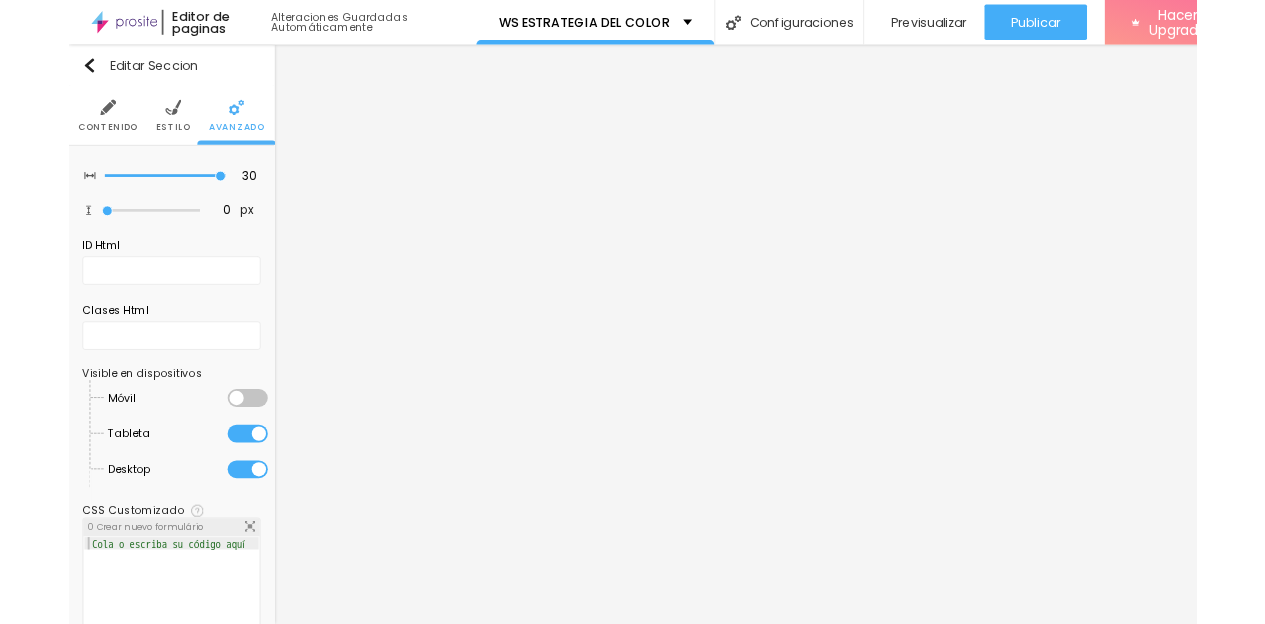 scroll, scrollTop: 15, scrollLeft: 40, axis: both 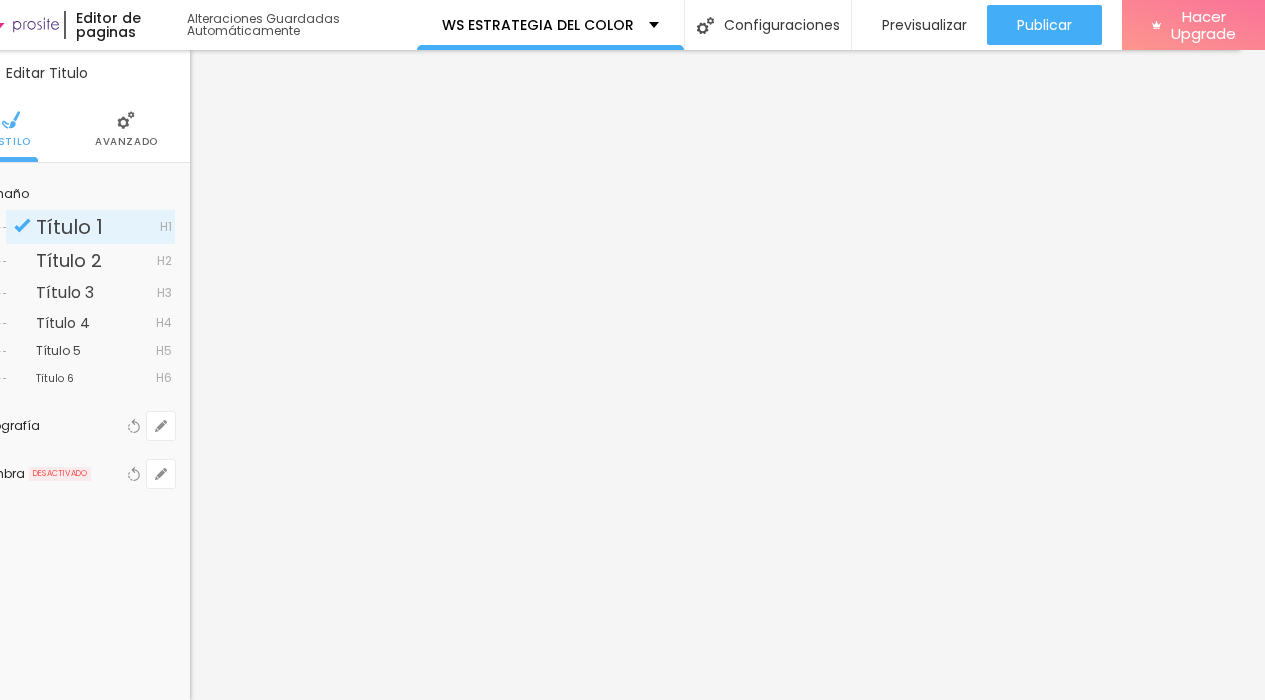 click at bounding box center (126, 120) 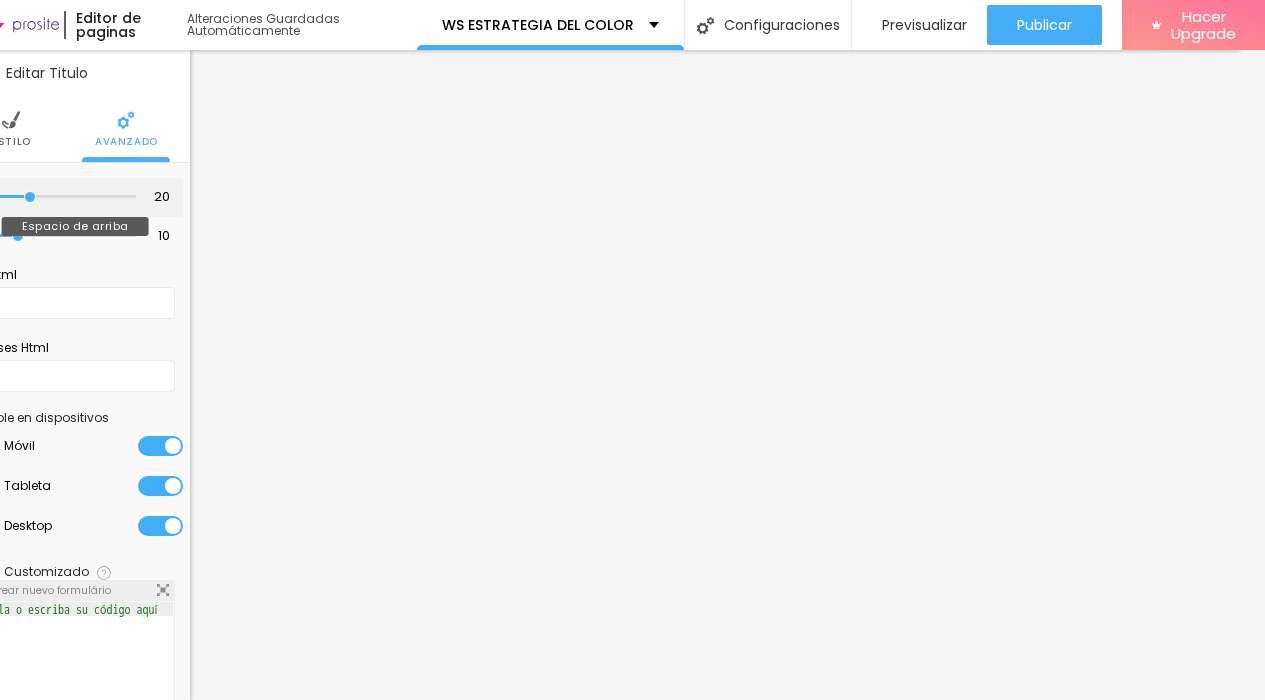 drag, startPoint x: 7, startPoint y: 180, endPoint x: 27, endPoint y: 181, distance: 20.024984 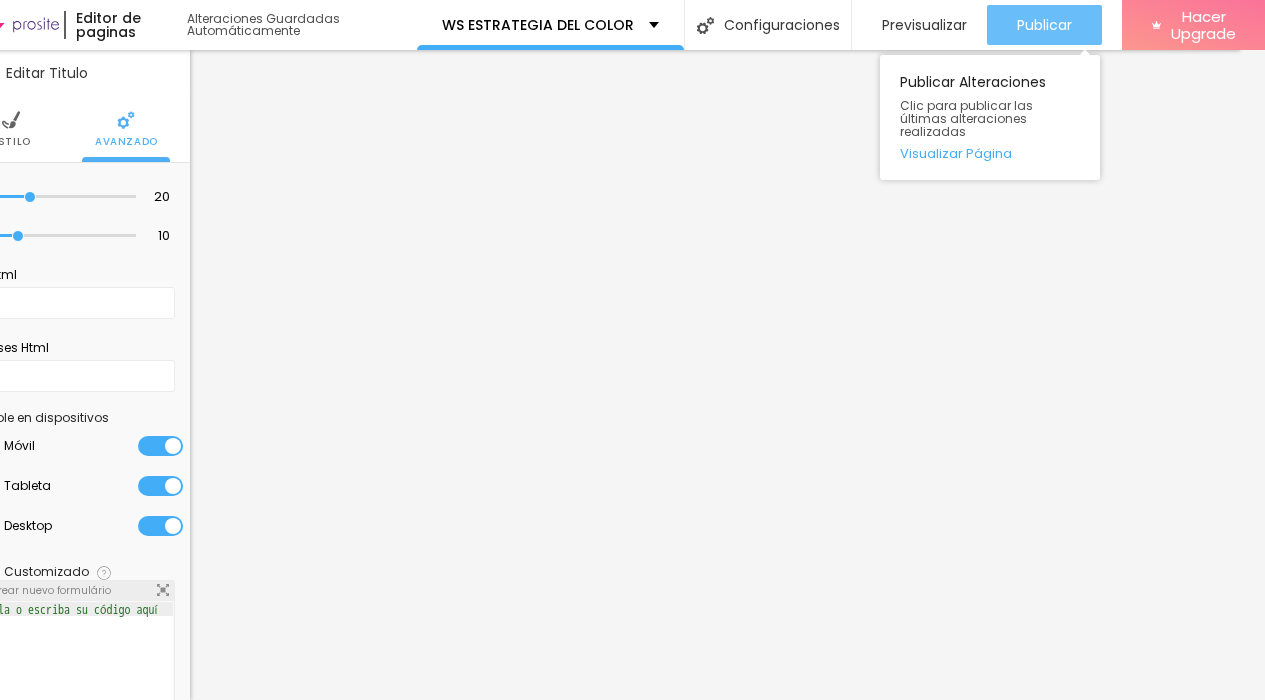 click on "Publicar" at bounding box center [1044, 25] 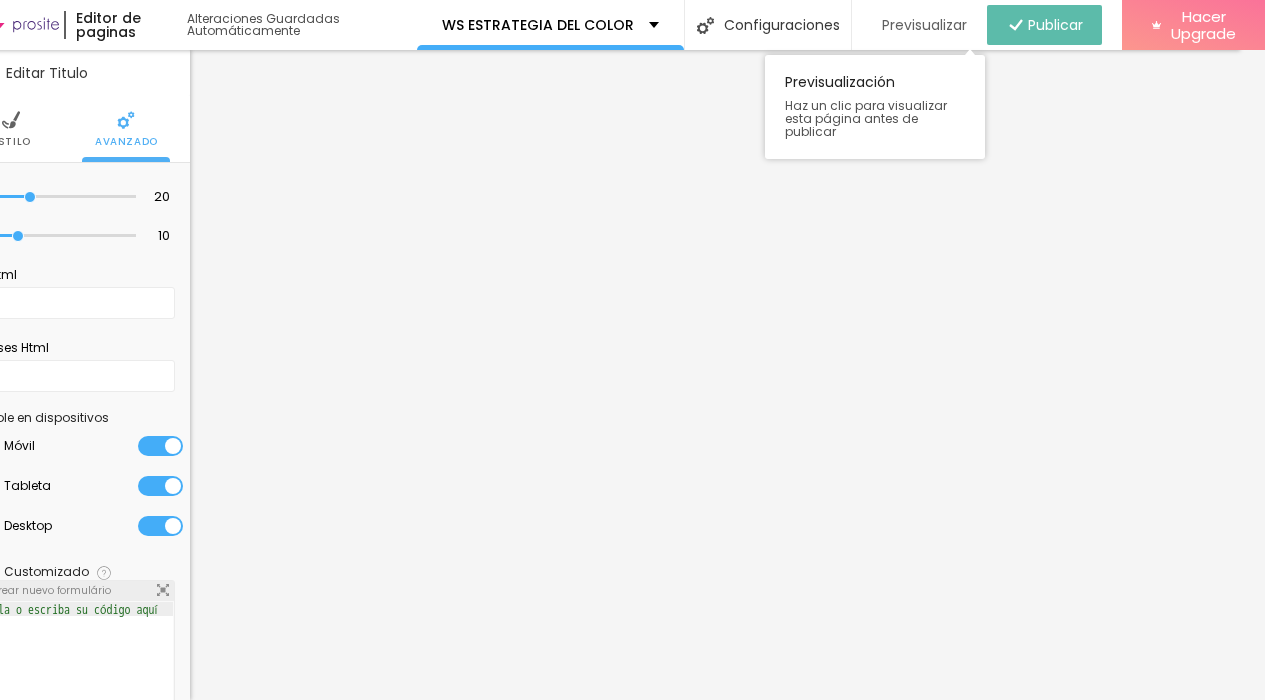 click on "Previsualizar" at bounding box center (924, 25) 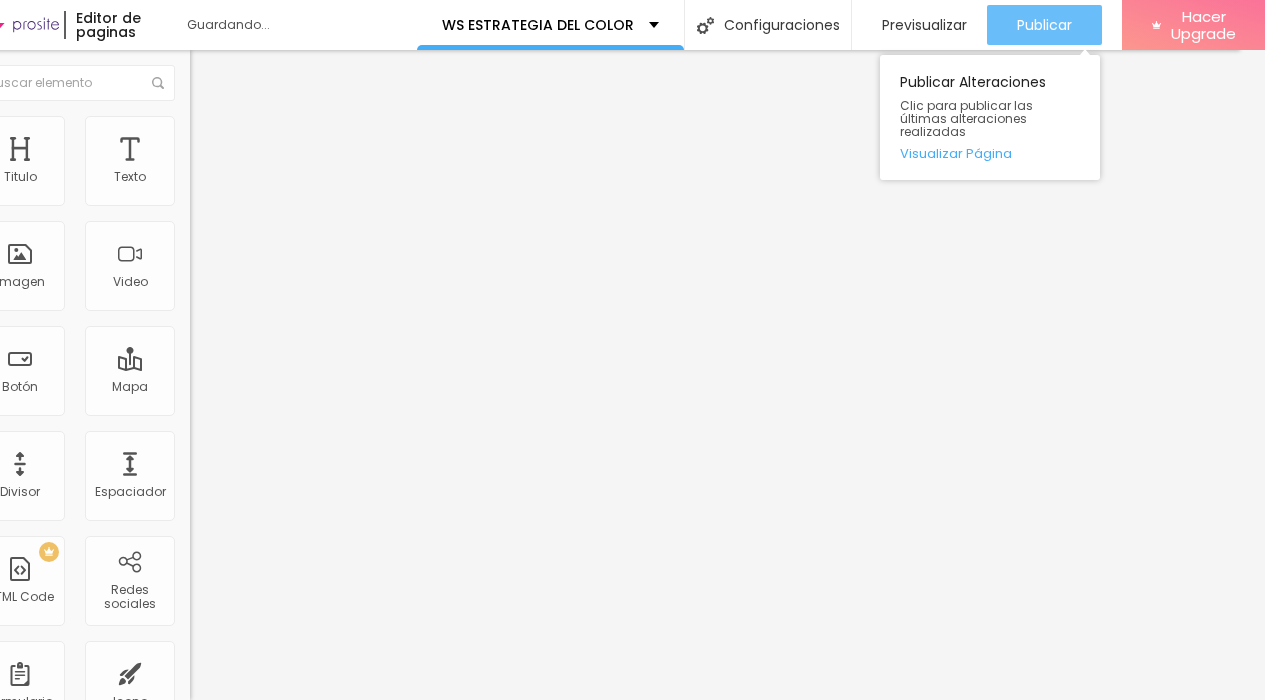 click on "Publicar" at bounding box center (1044, 25) 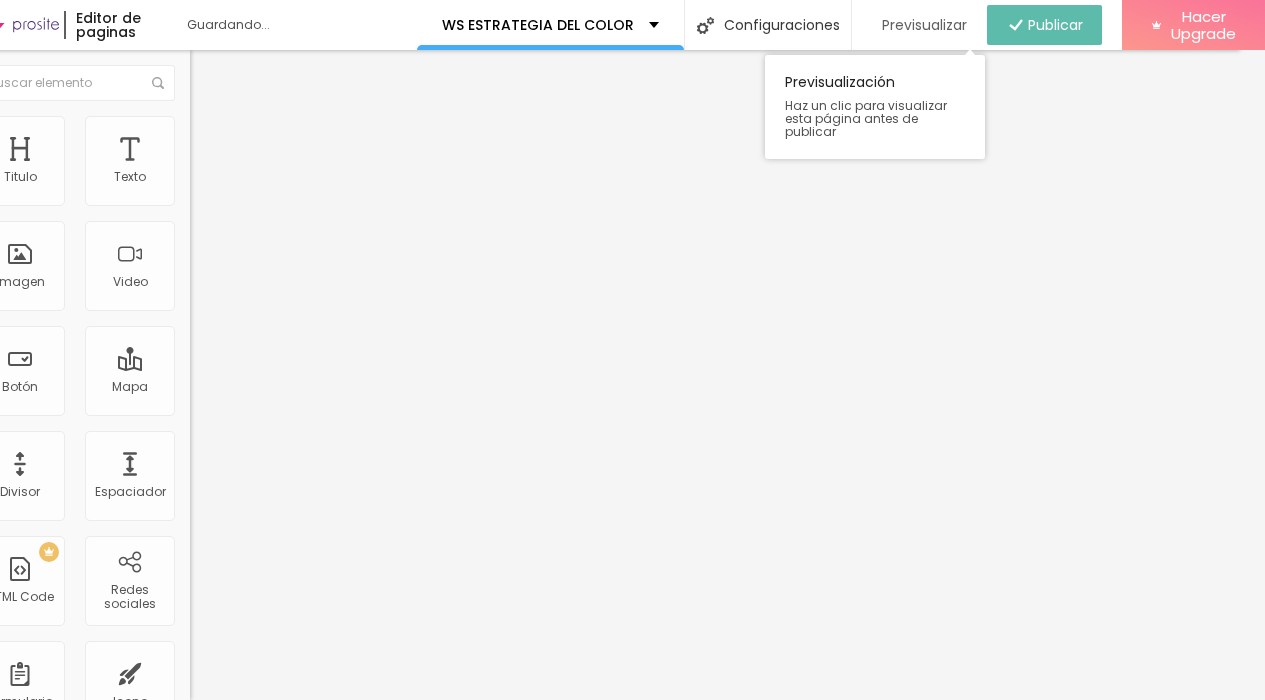 click on "Previsualizar" at bounding box center [924, 25] 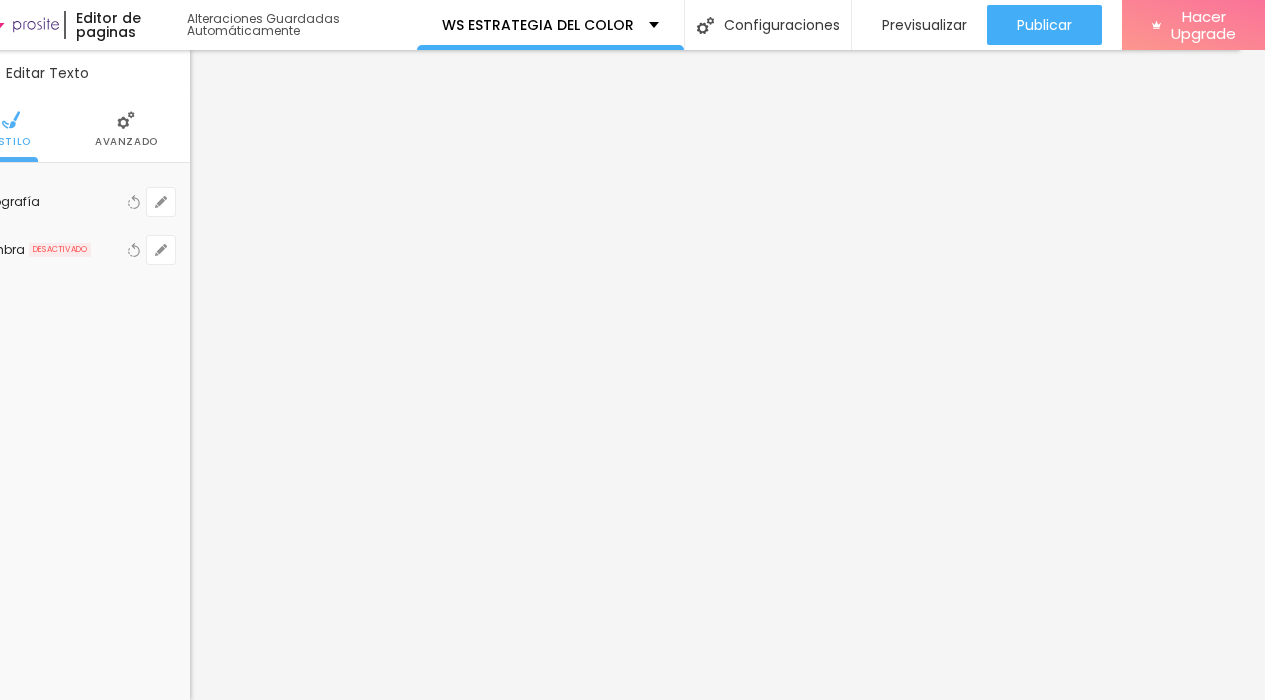 click on "Avanzado" at bounding box center (126, 129) 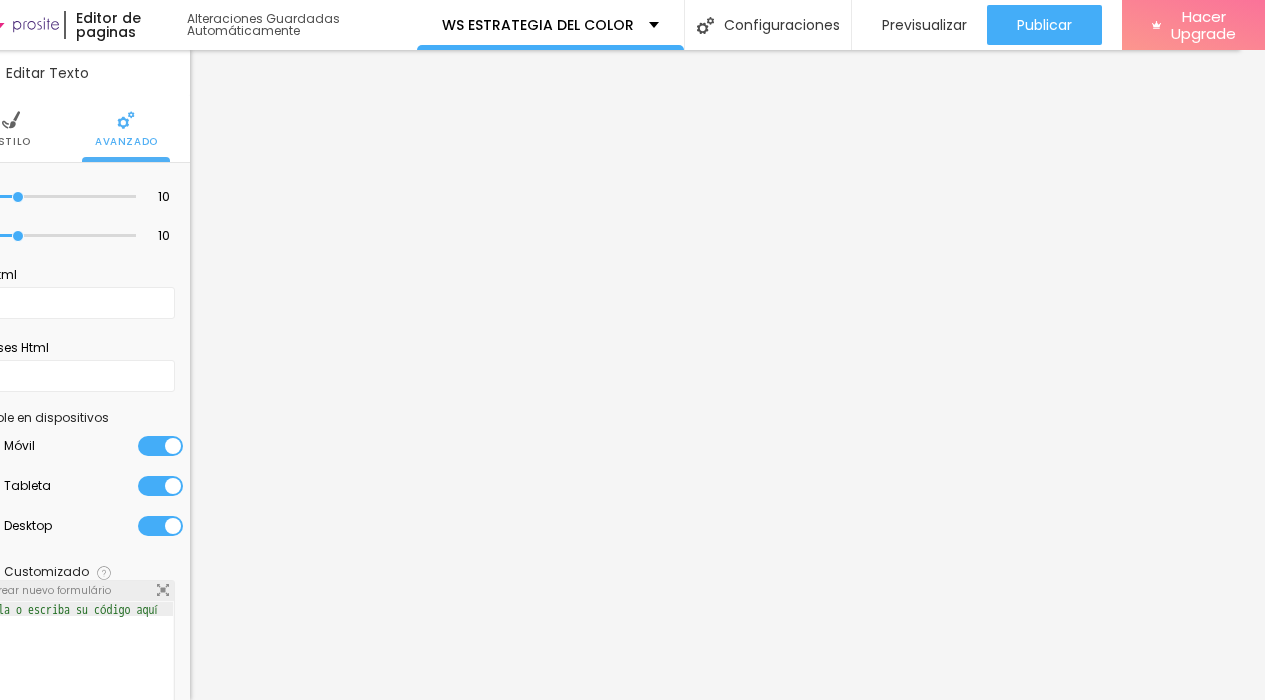 click at bounding box center [160, 446] 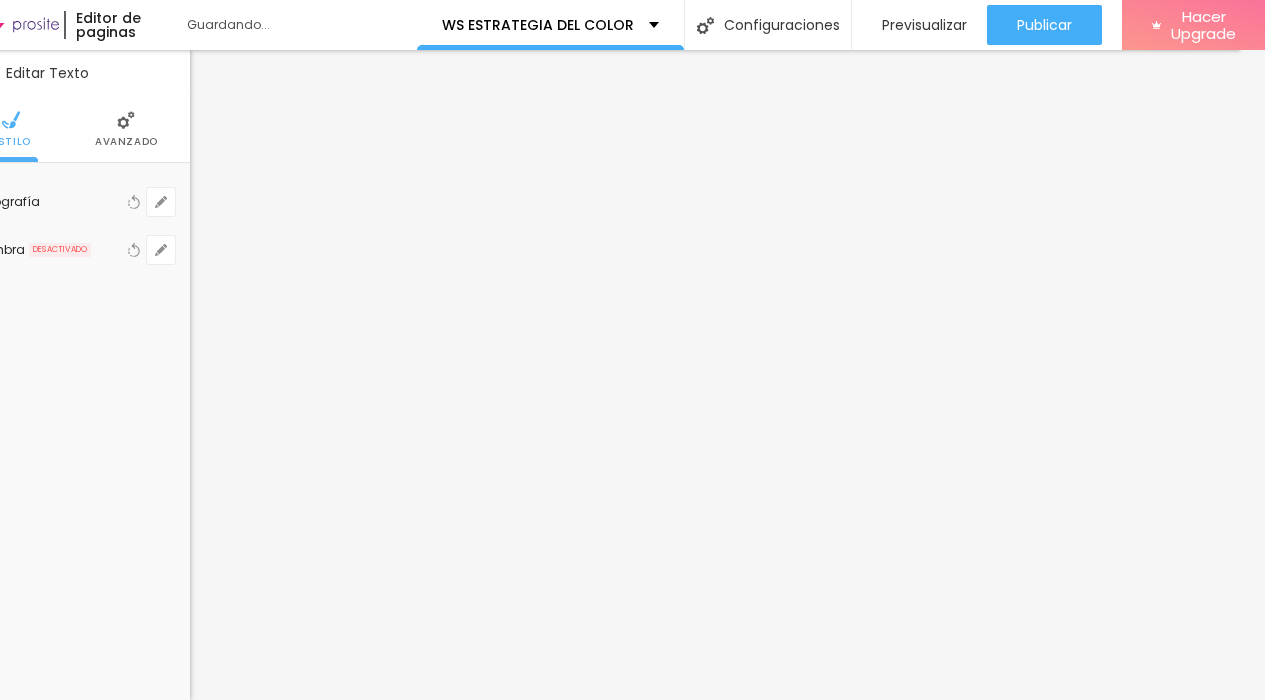 click on "Avanzado" at bounding box center [126, 129] 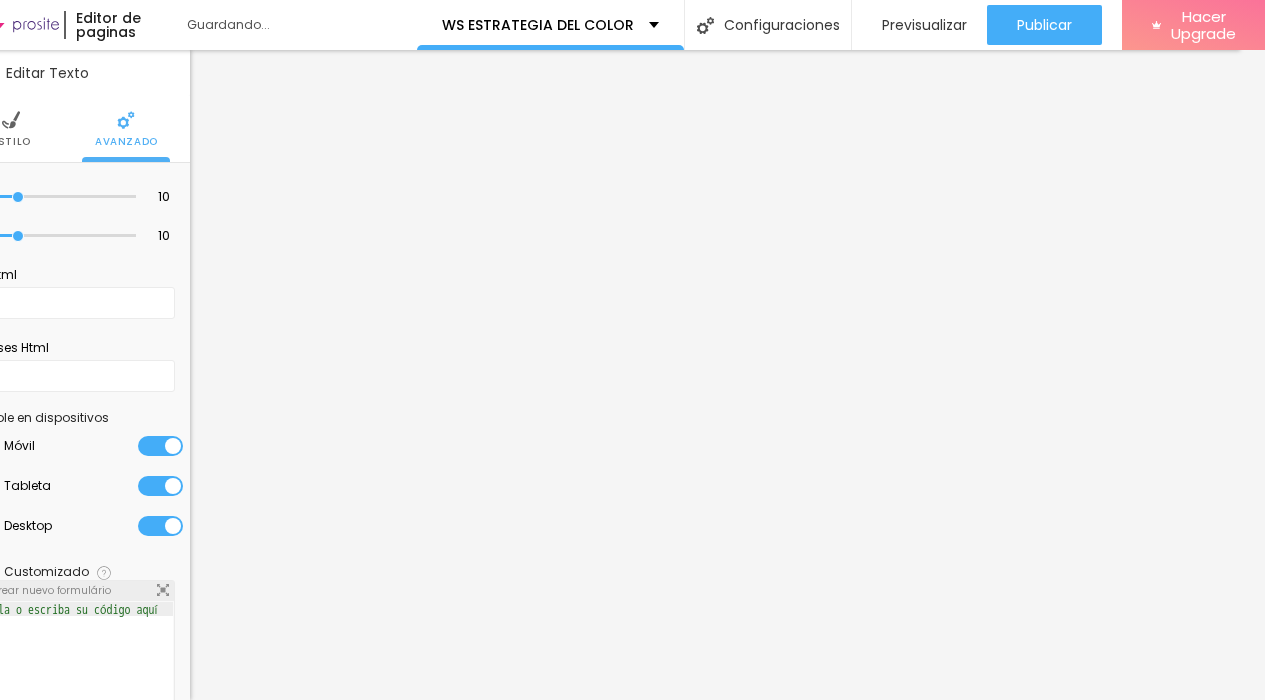 click at bounding box center (160, 486) 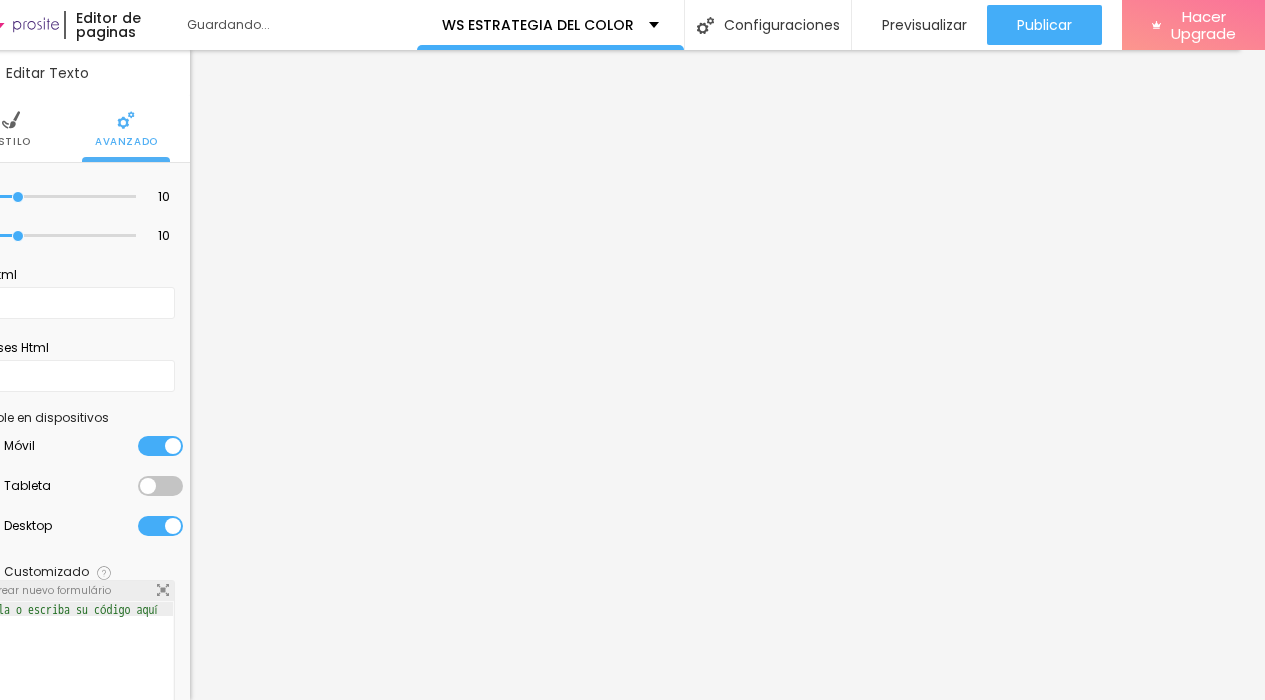 click at bounding box center (160, 526) 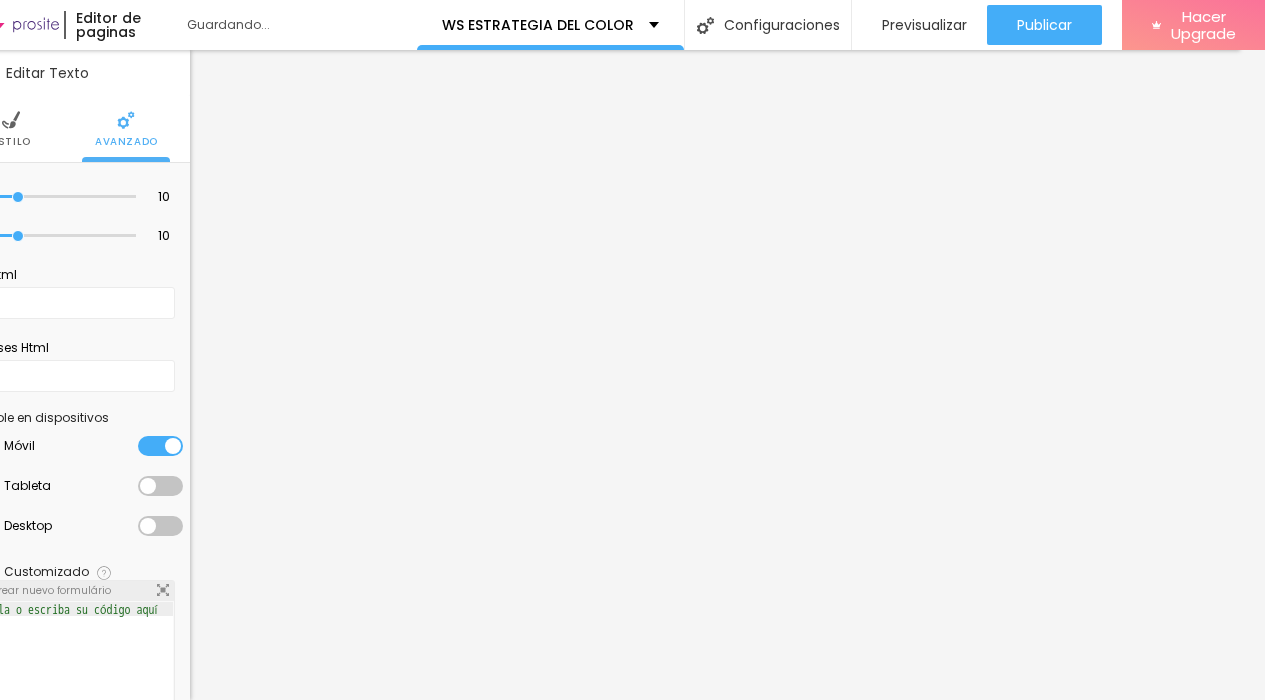 click on "Estilo" at bounding box center (11, 142) 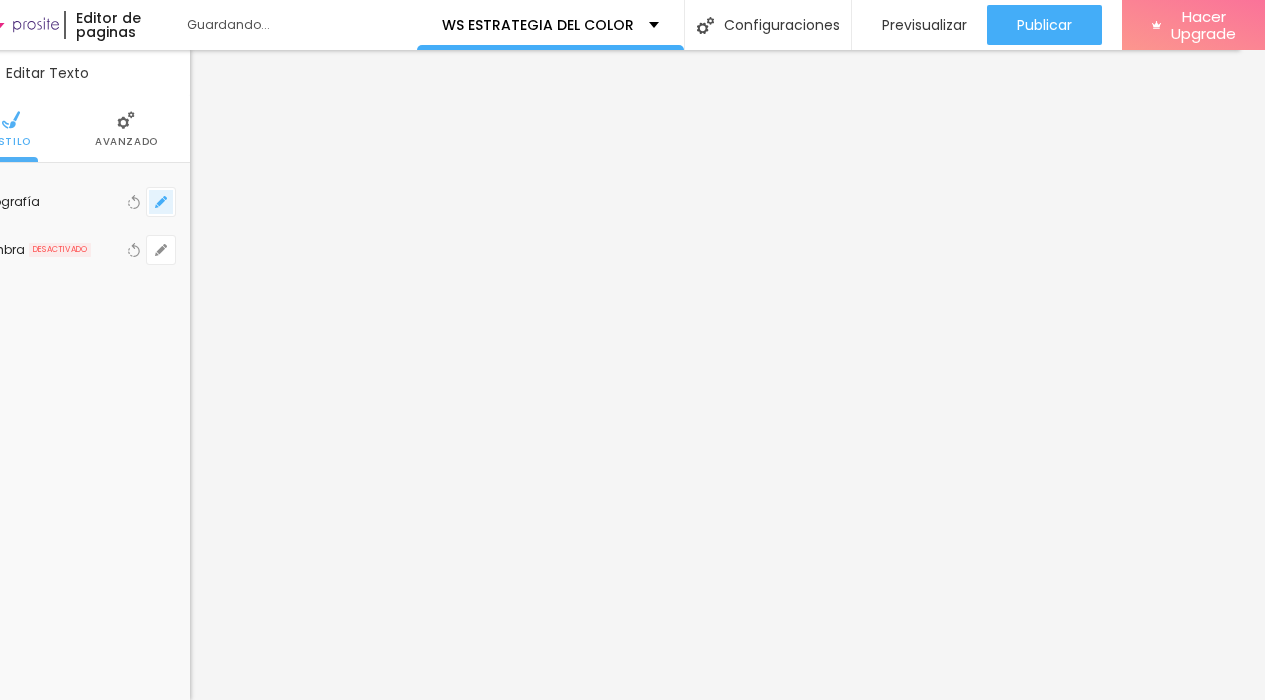 click at bounding box center (161, 202) 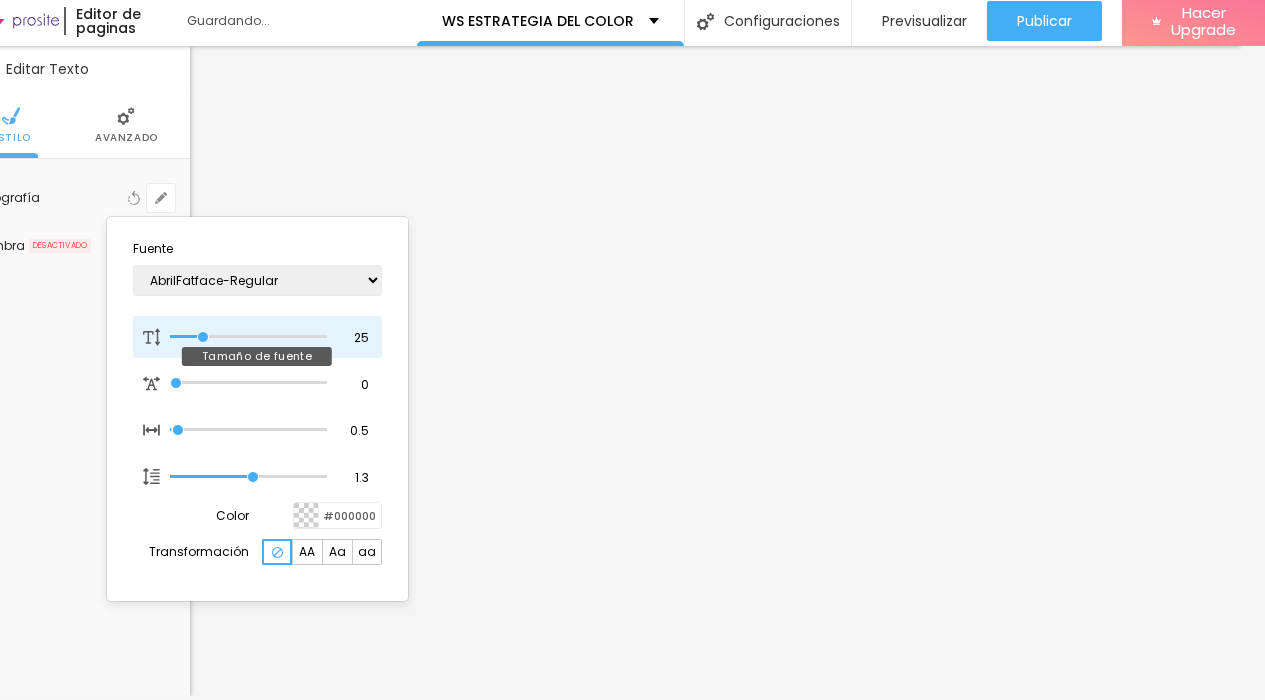 click at bounding box center [248, 337] 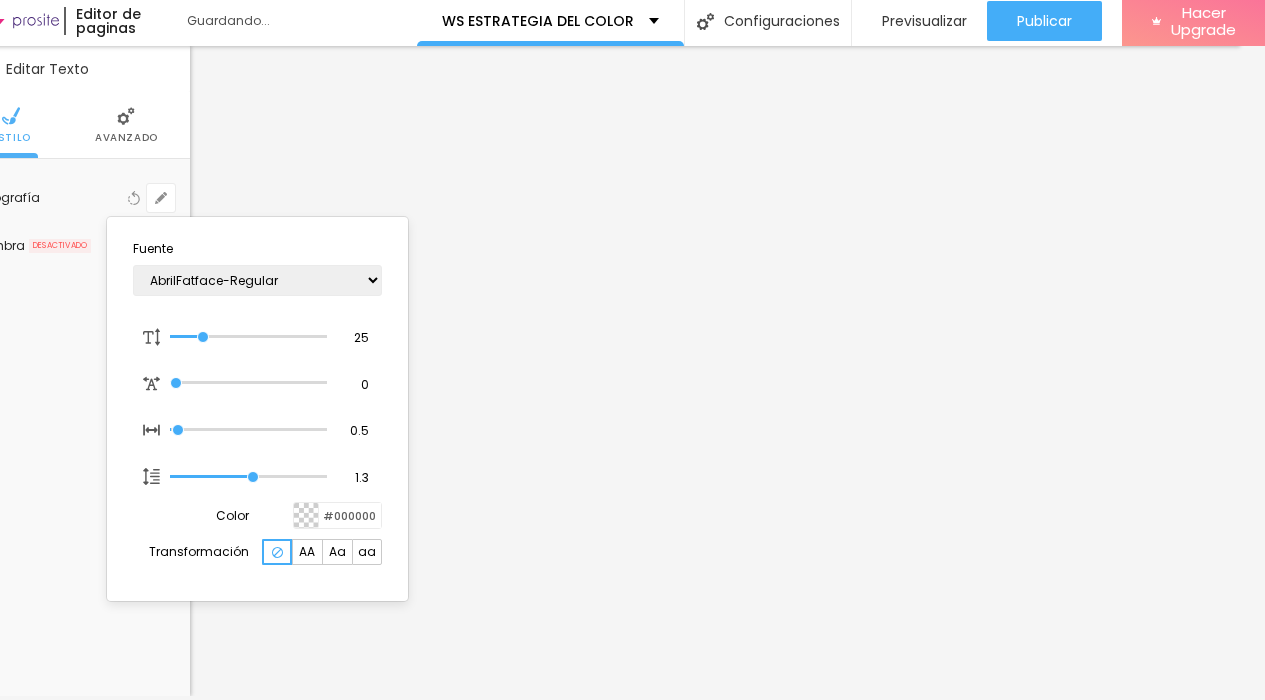 click at bounding box center [632, 350] 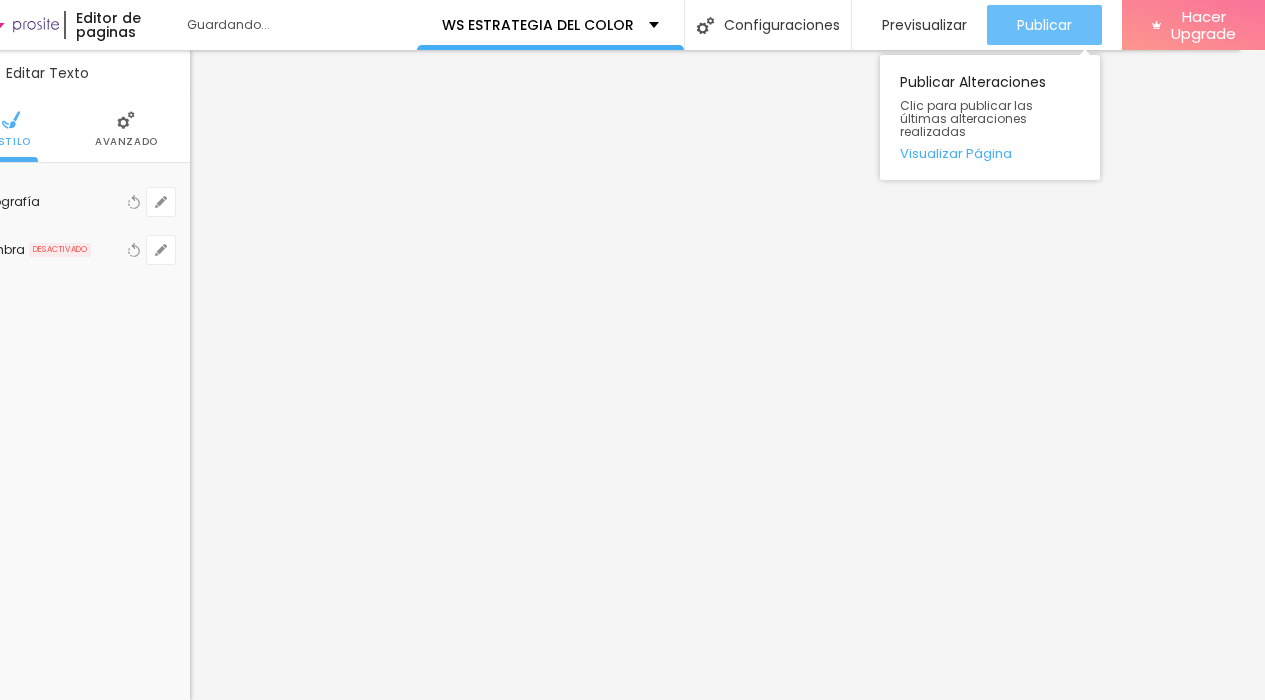 click on "Publicar" at bounding box center (1044, 25) 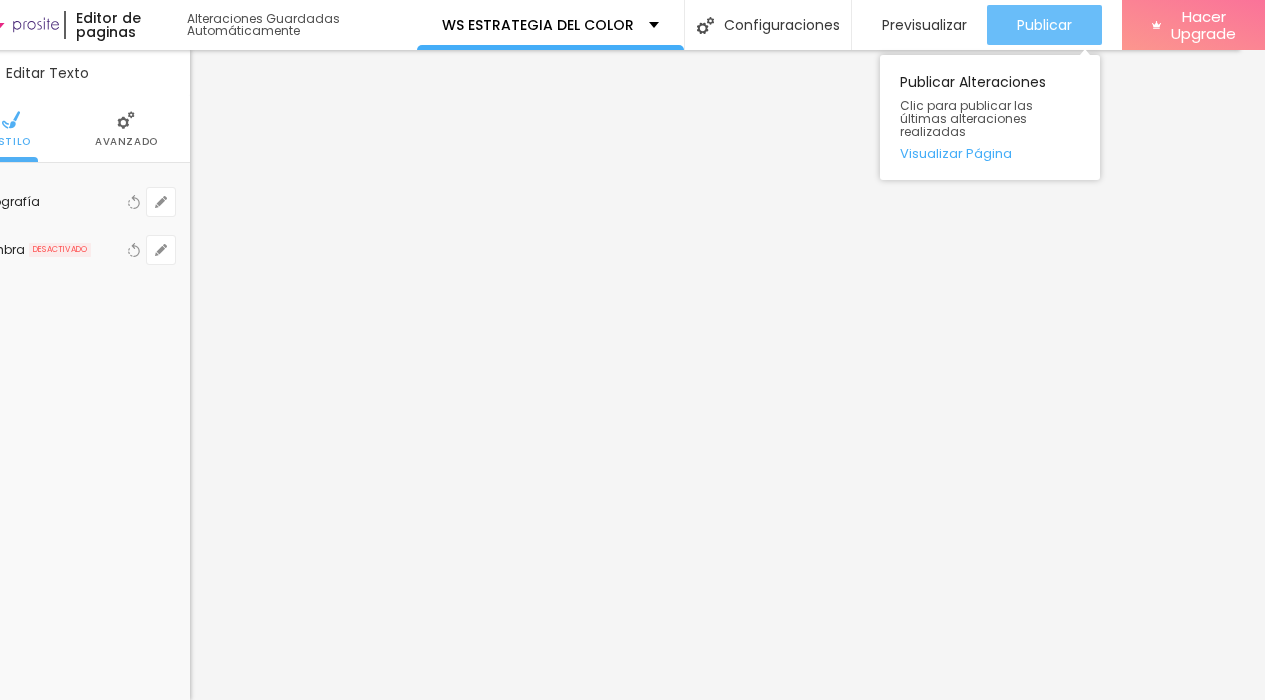 click on "Publicar" at bounding box center [1044, 25] 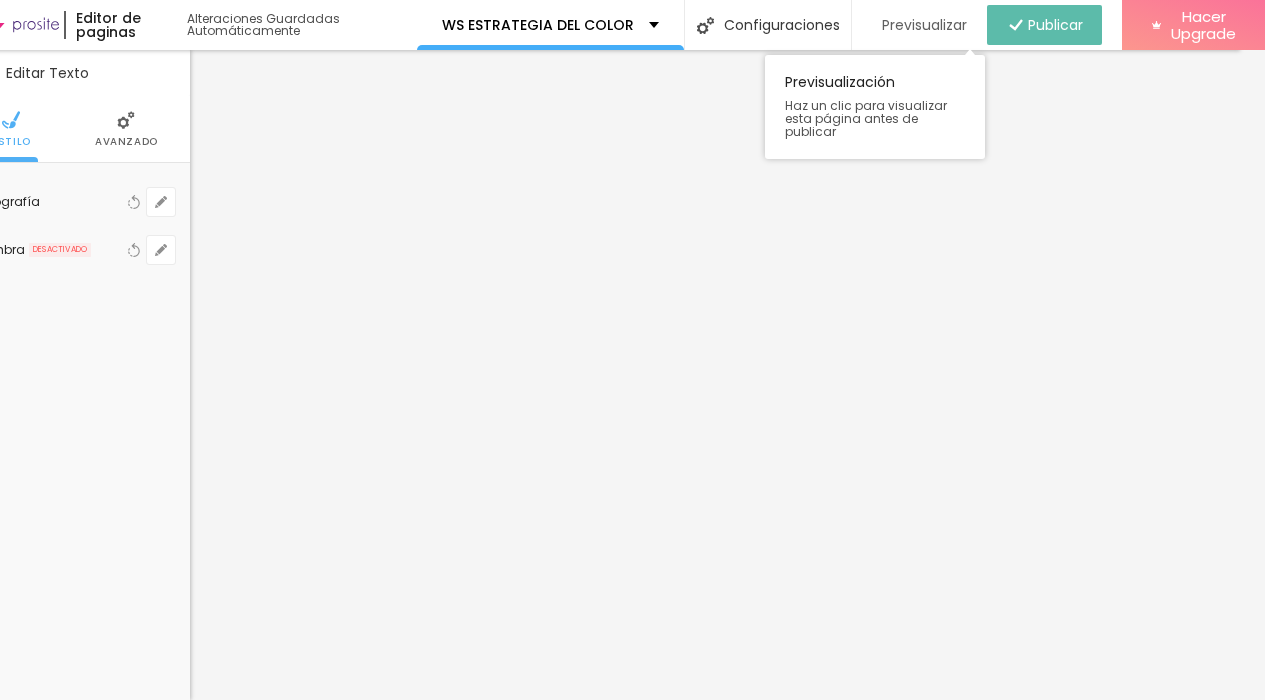 click on "Previsualizar" at bounding box center [924, 25] 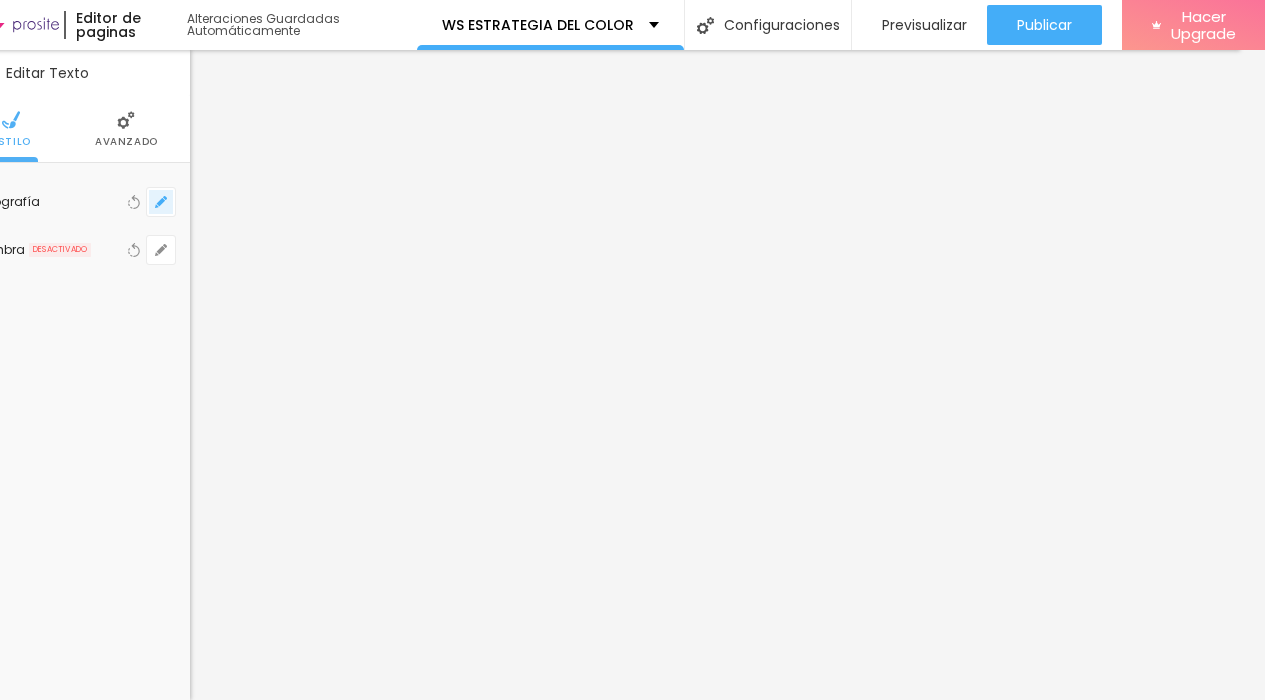 click 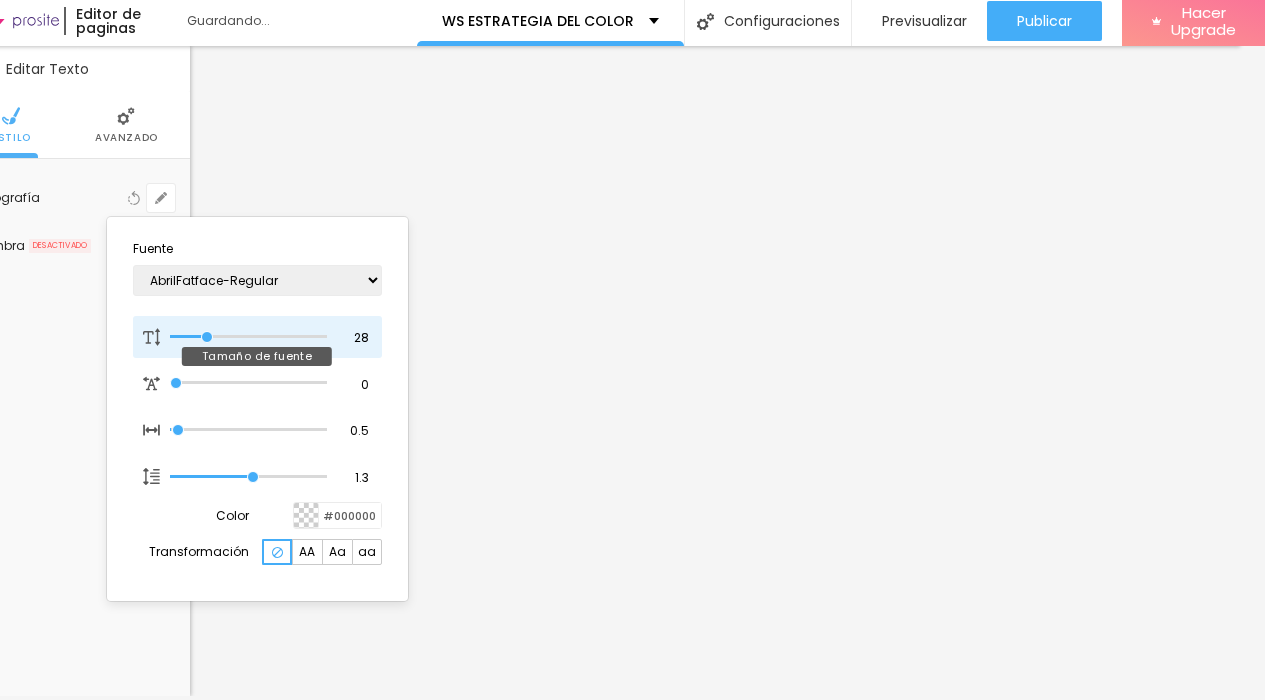 click at bounding box center (248, 337) 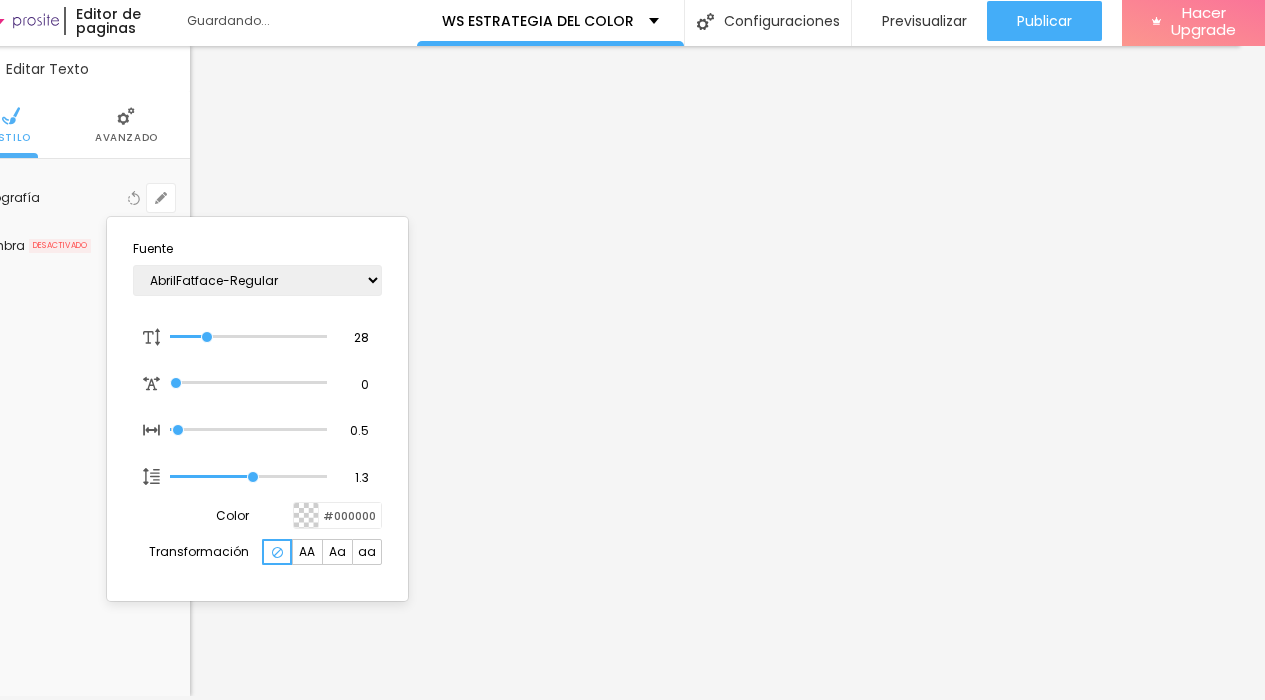 drag, startPoint x: 1233, startPoint y: 619, endPoint x: 1239, endPoint y: 662, distance: 43.416588 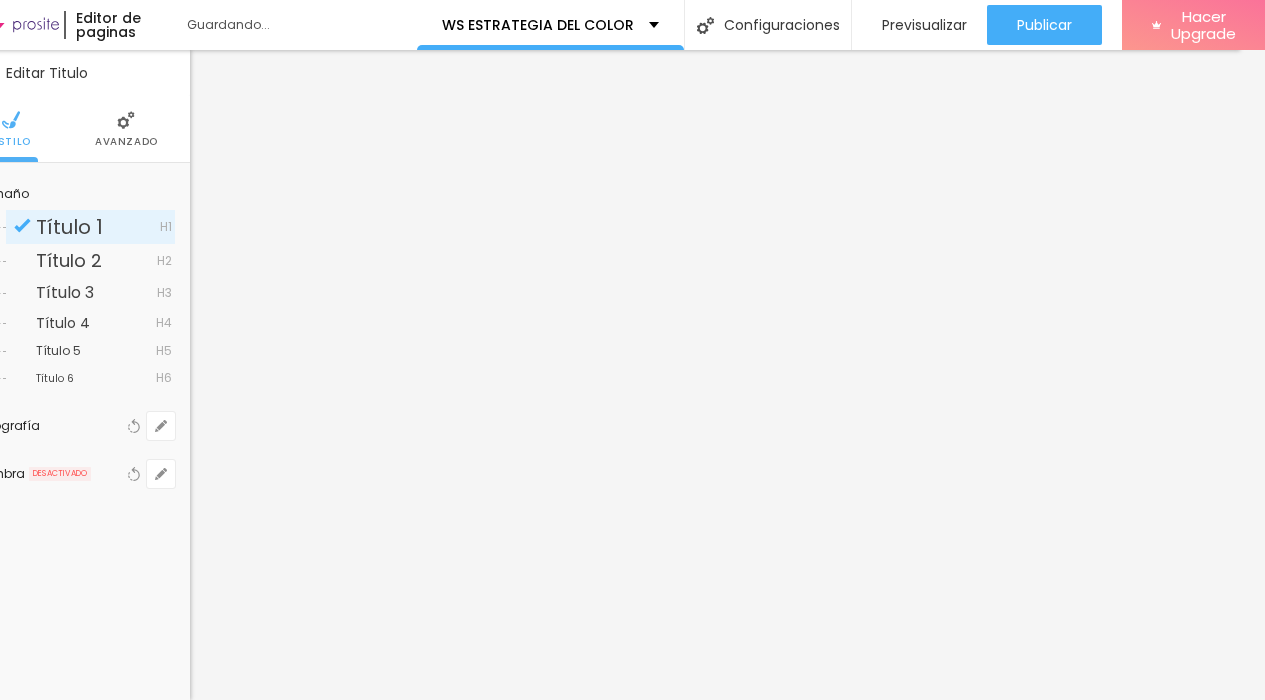 click on "Avanzado" at bounding box center [126, 142] 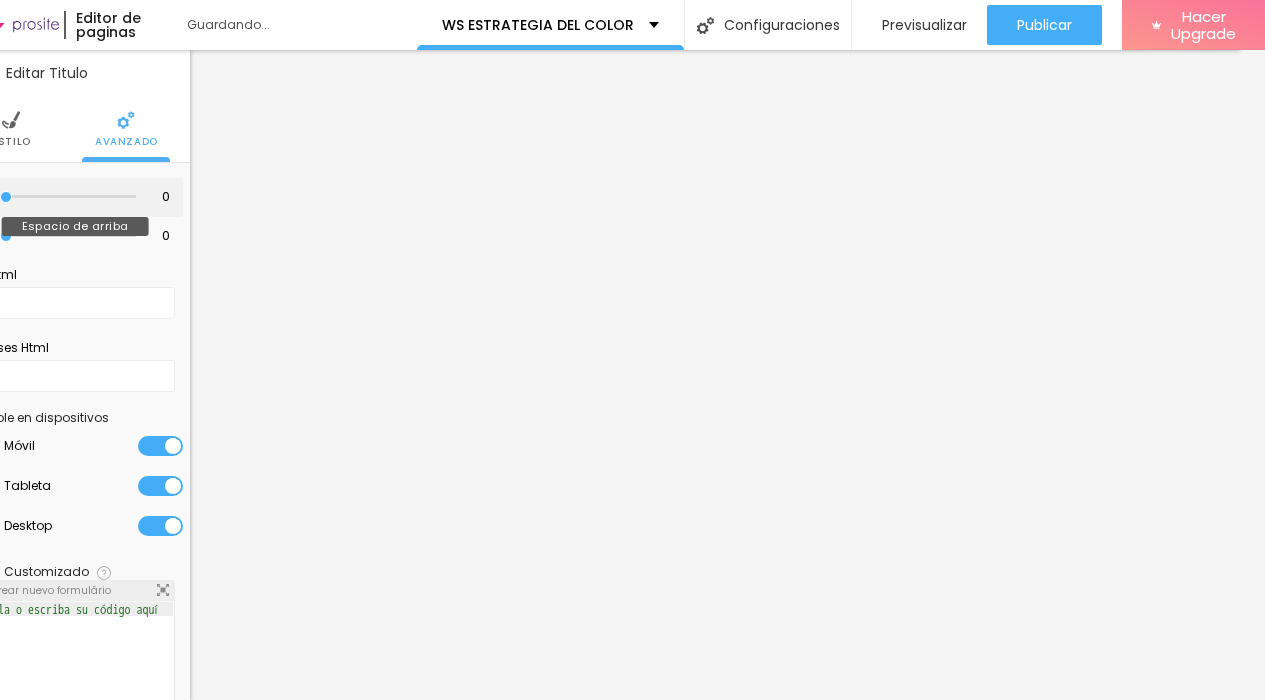 click at bounding box center [68, 197] 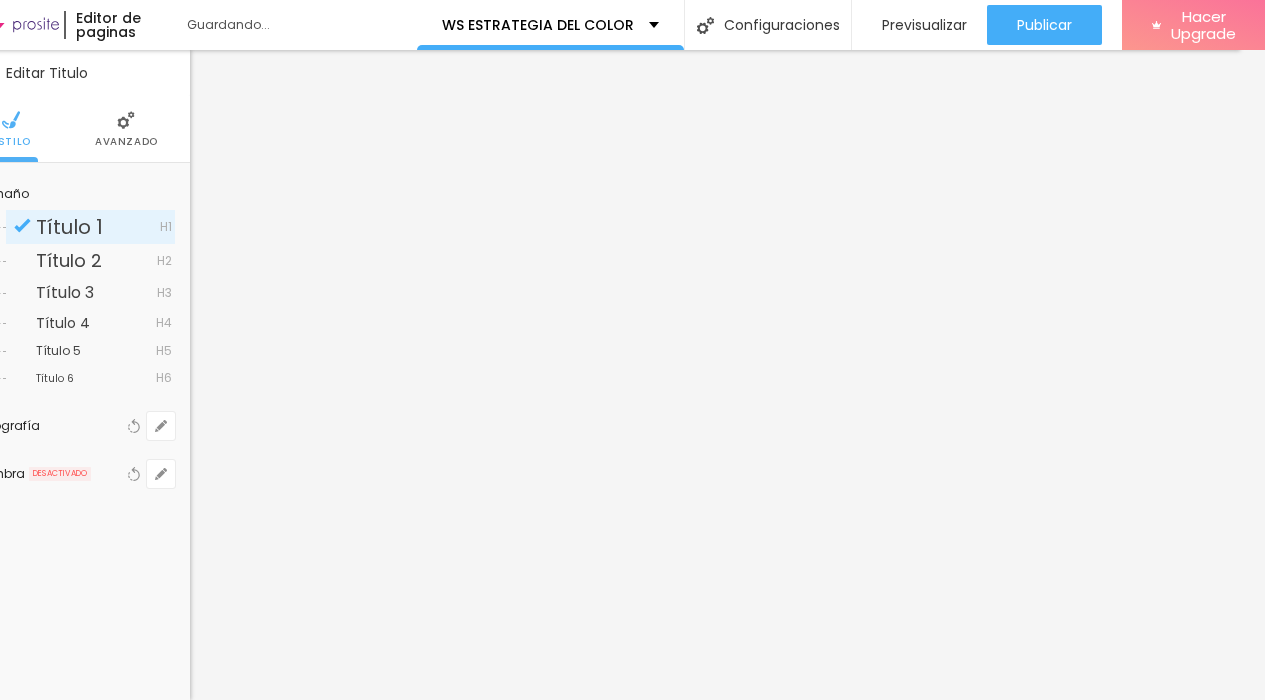 click on "Avanzado" at bounding box center (126, 129) 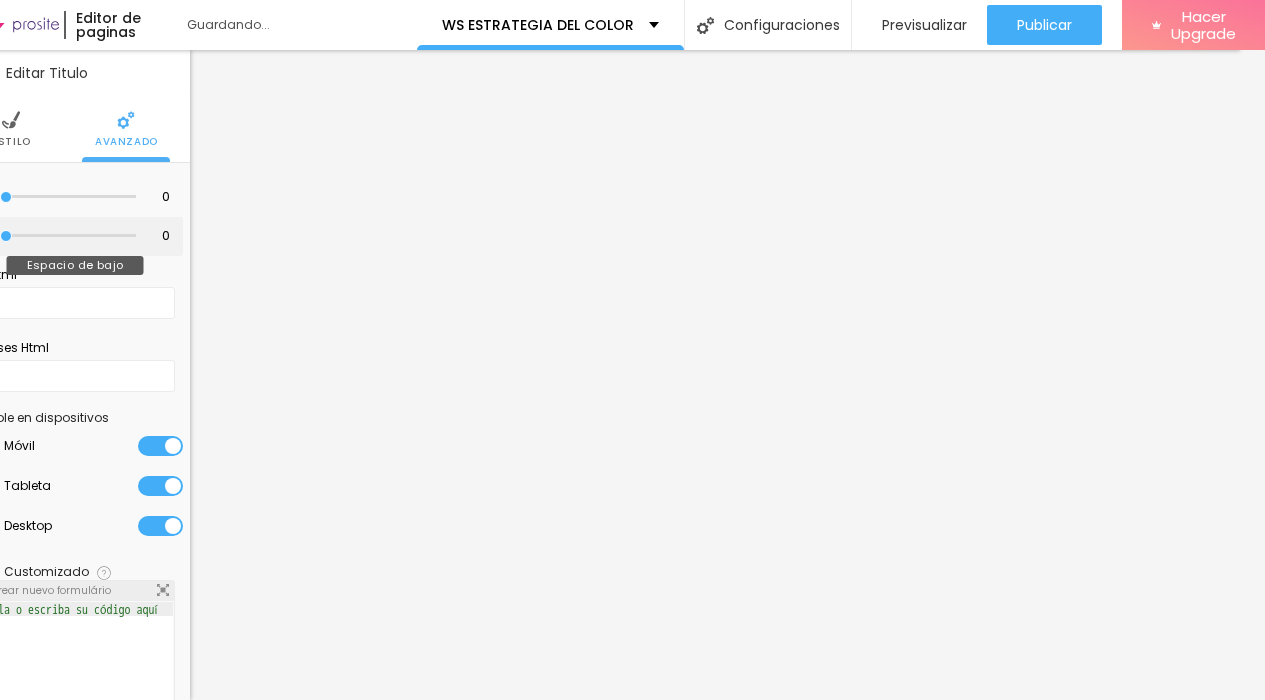 drag, startPoint x: 16, startPoint y: 217, endPoint x: 0, endPoint y: 218, distance: 16.03122 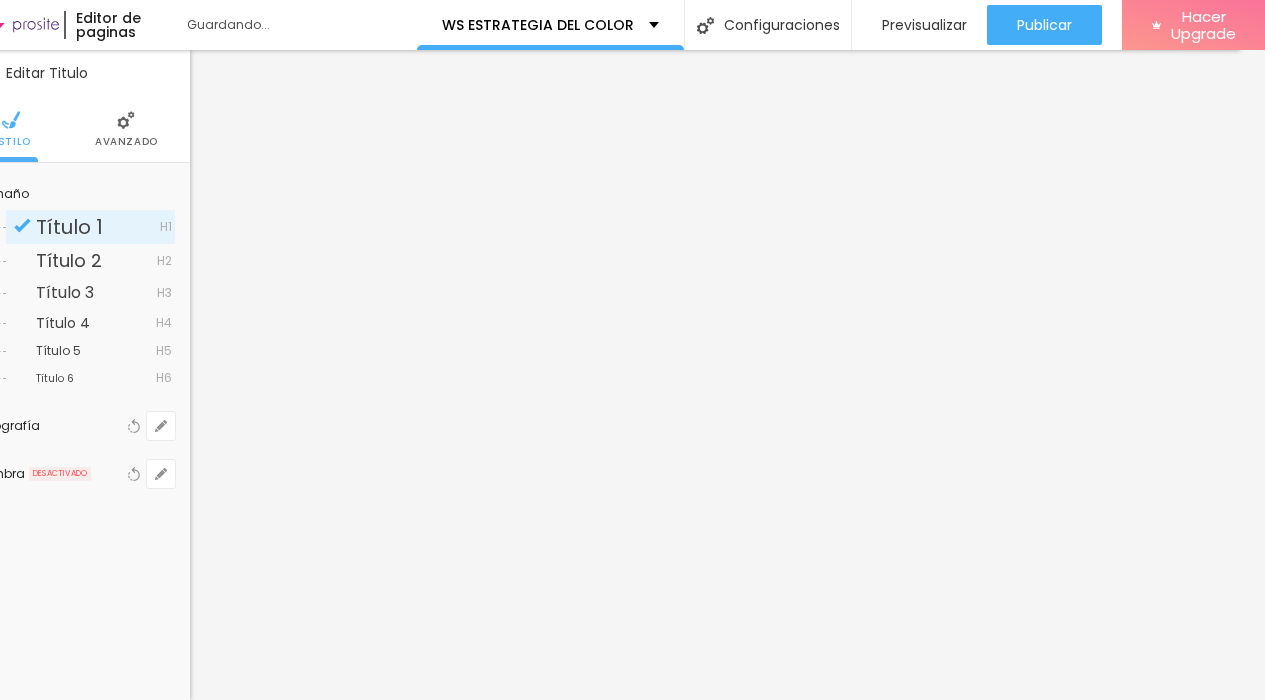 click on "Avanzado" at bounding box center (126, 142) 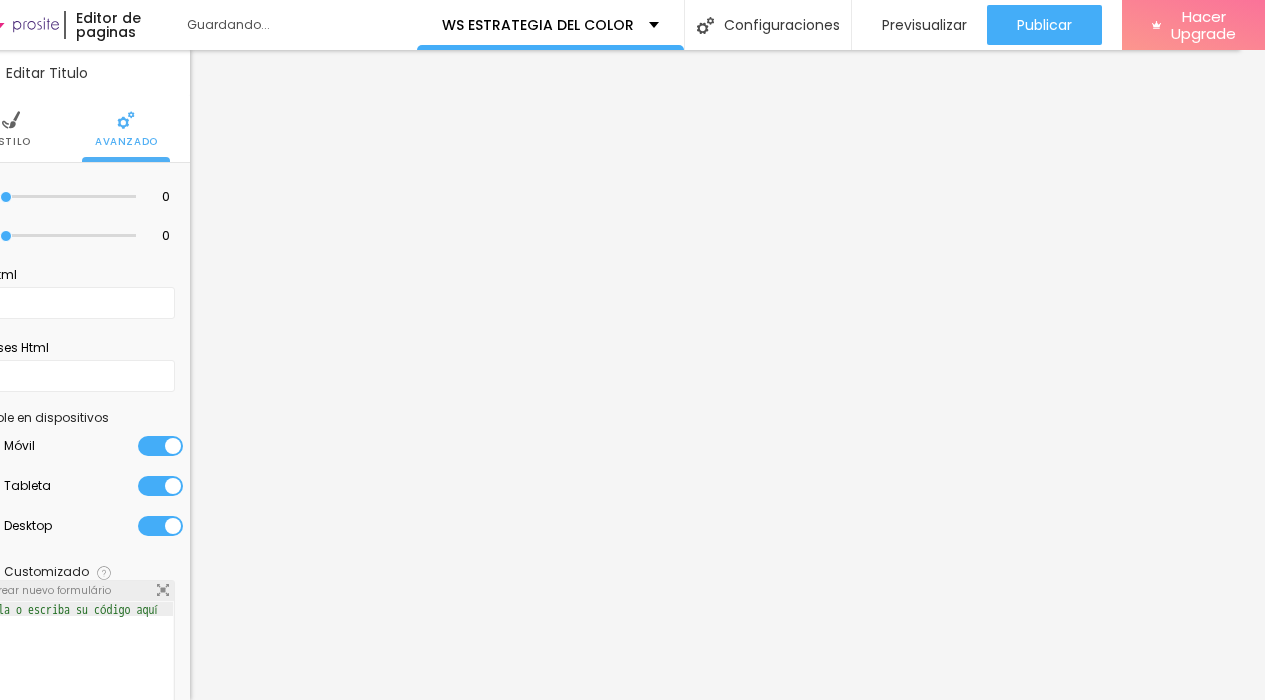 click on "Estilo" at bounding box center (11, 142) 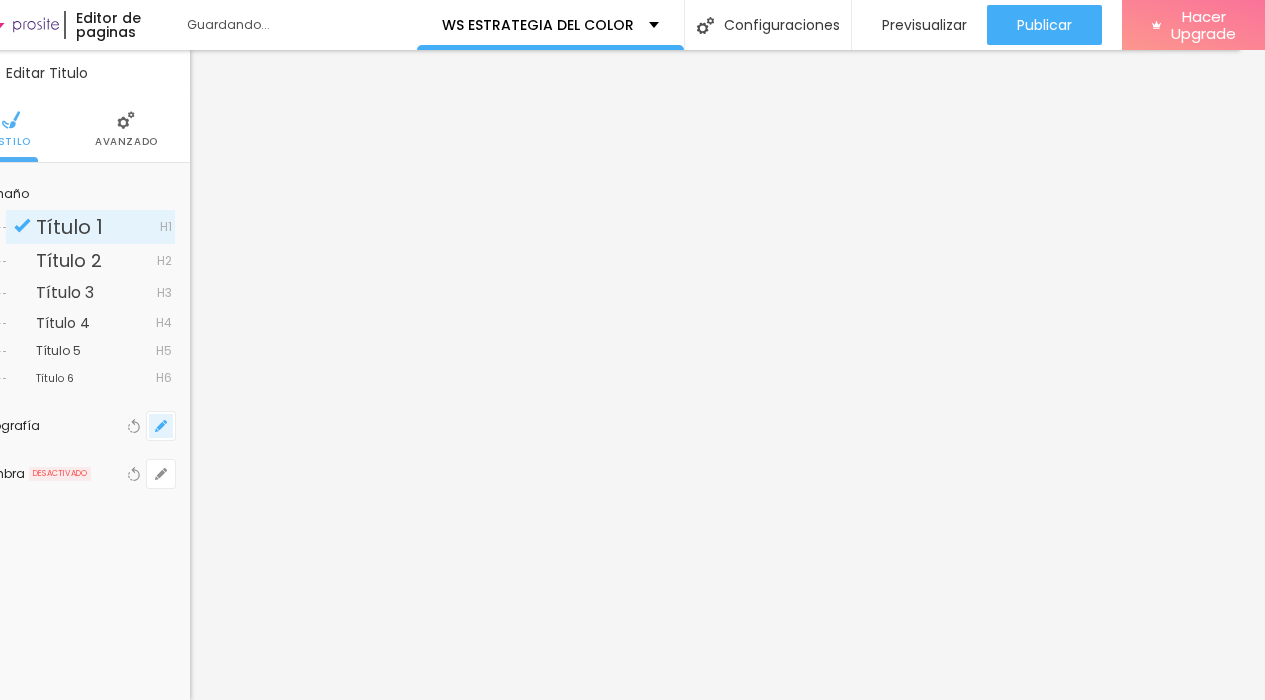click 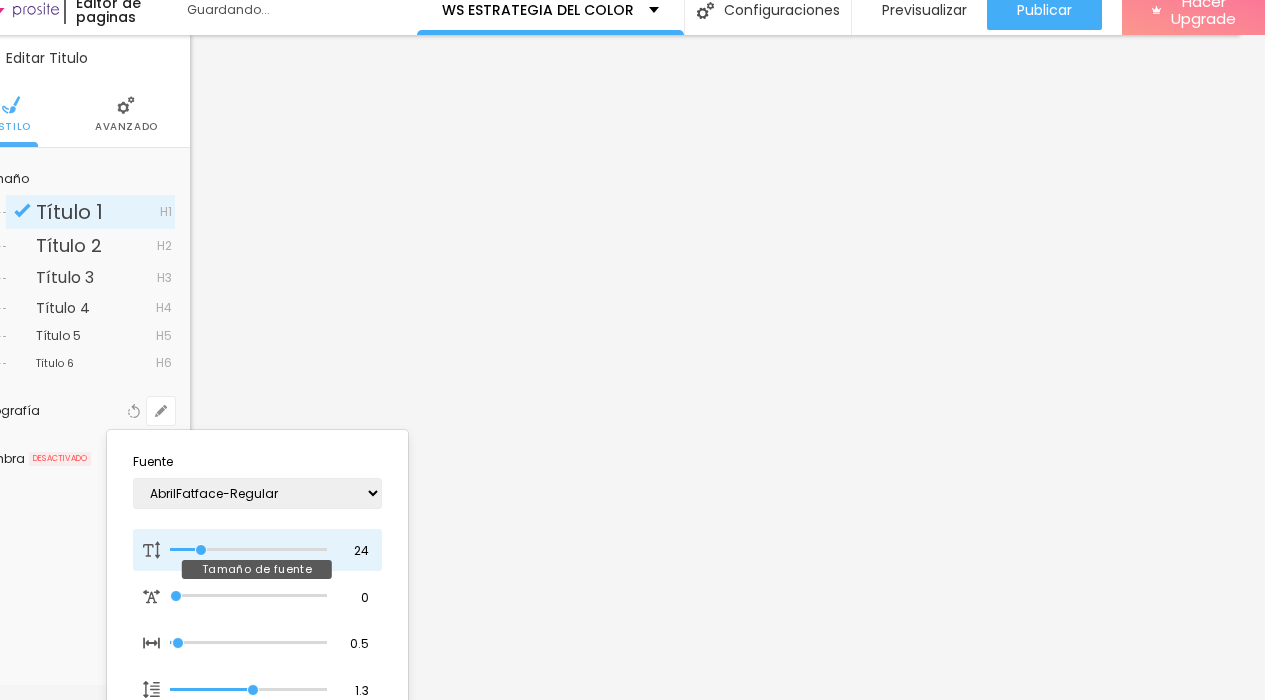 click at bounding box center [248, 550] 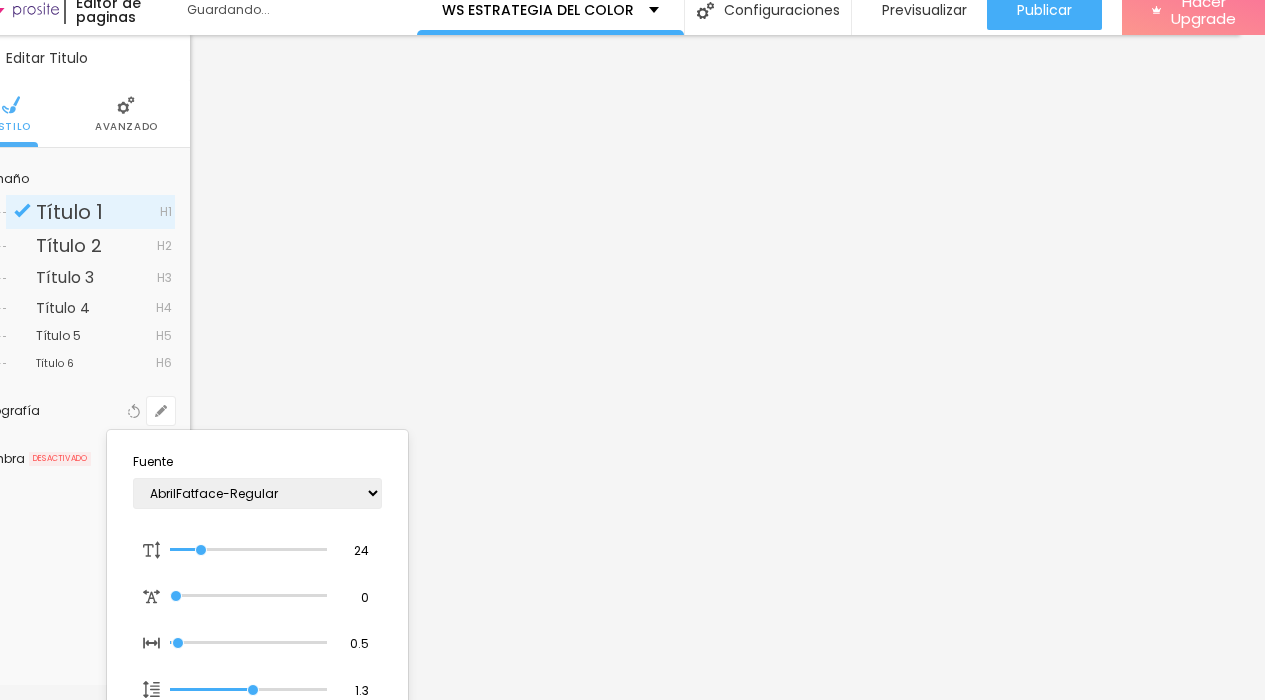 click at bounding box center [632, 350] 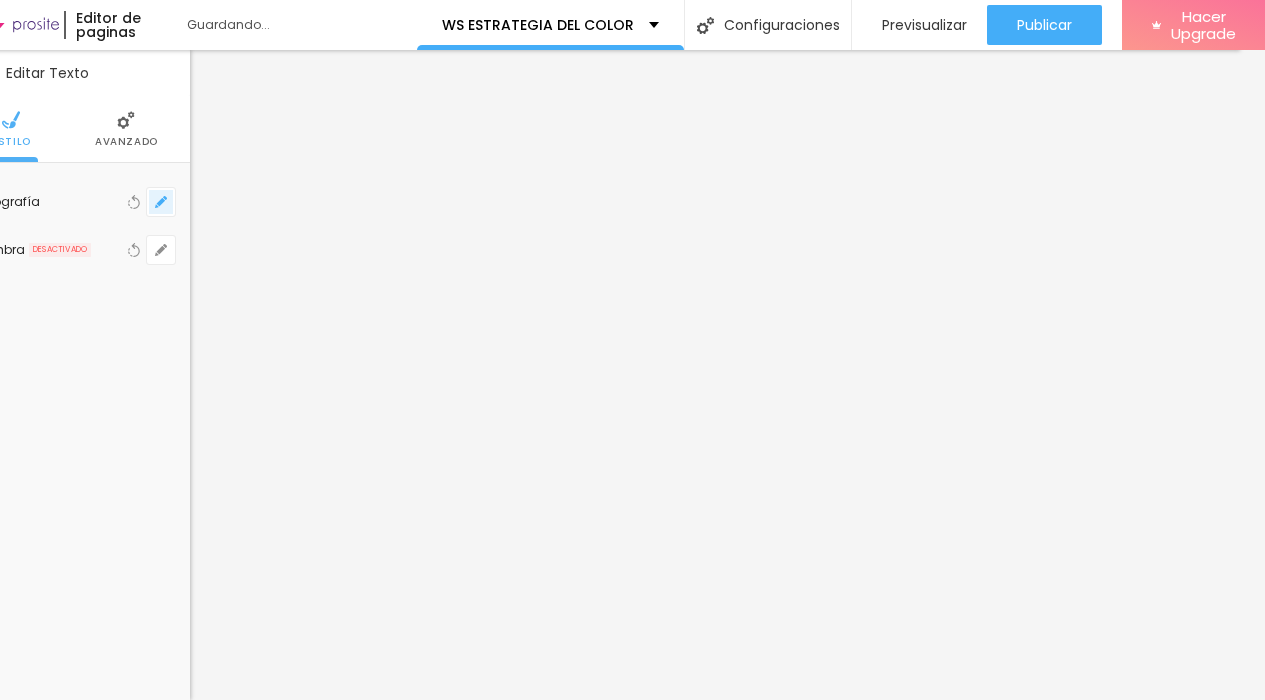 click 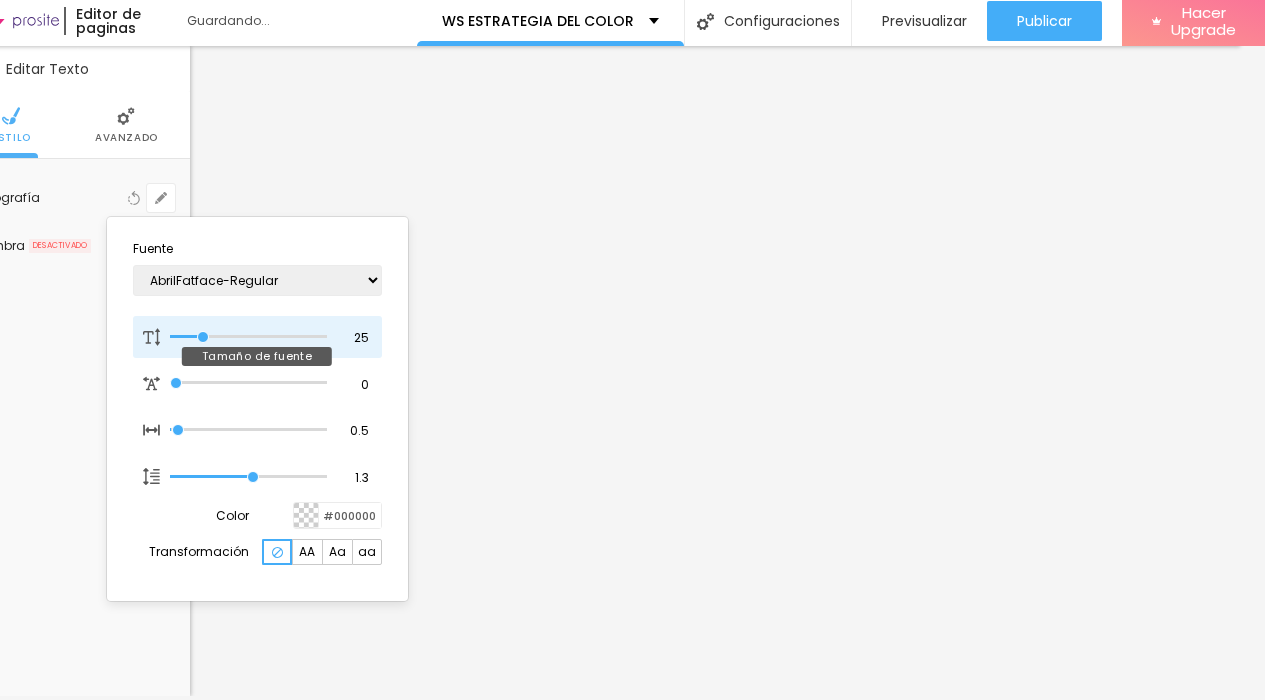 click at bounding box center (248, 337) 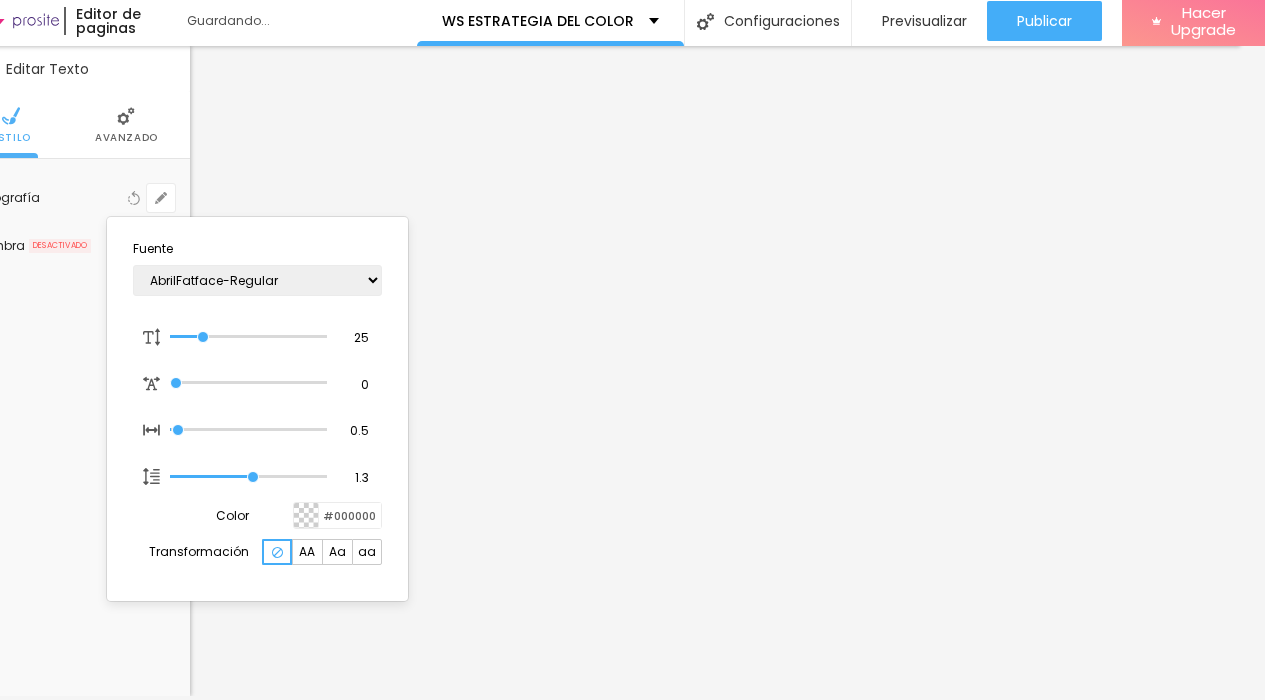 click at bounding box center [632, 350] 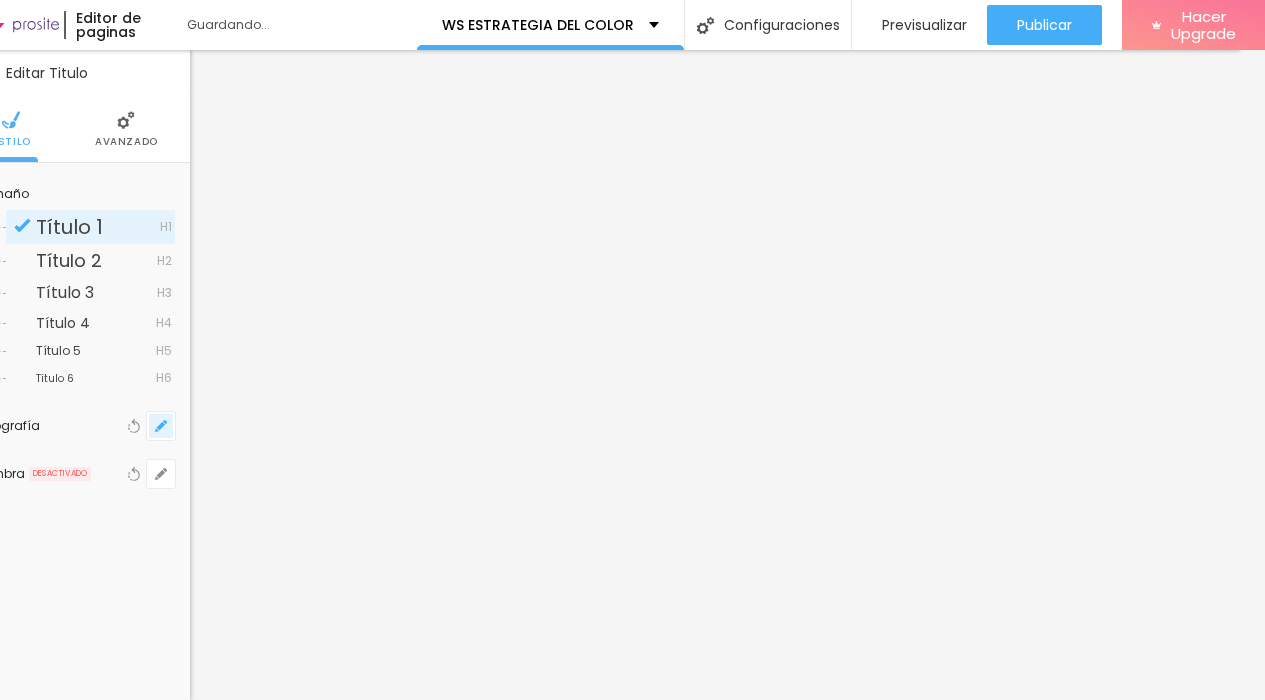 click 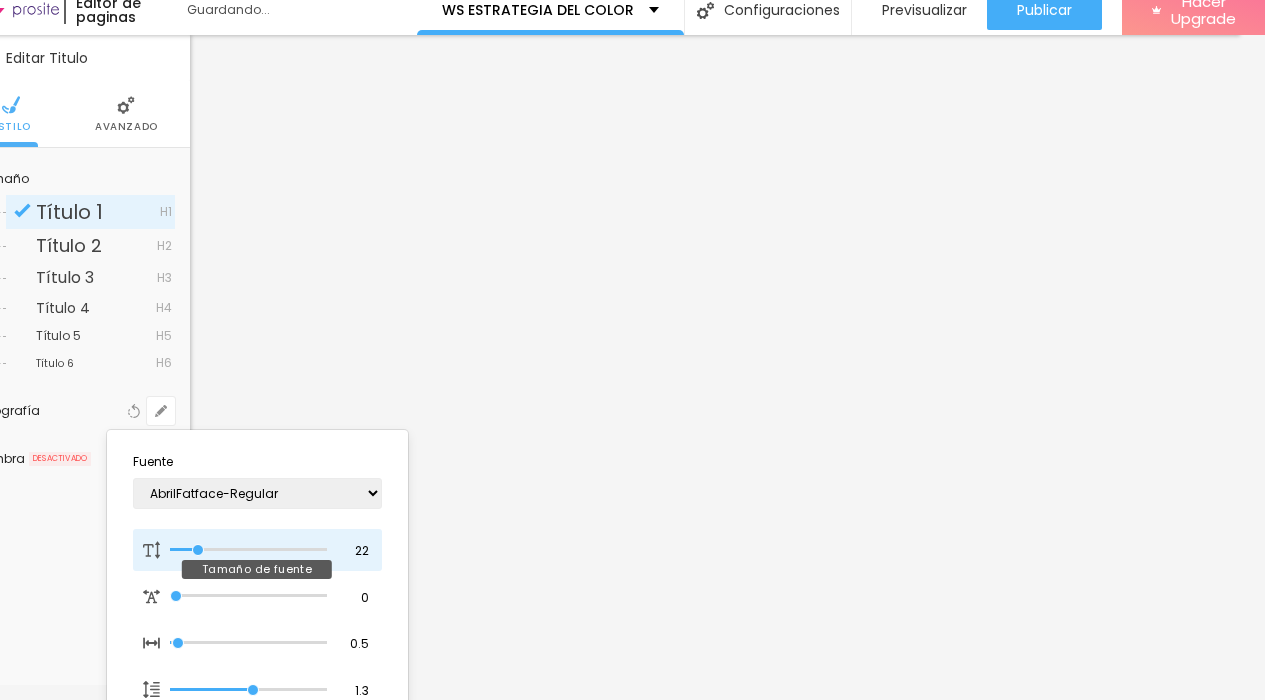 click at bounding box center [248, 550] 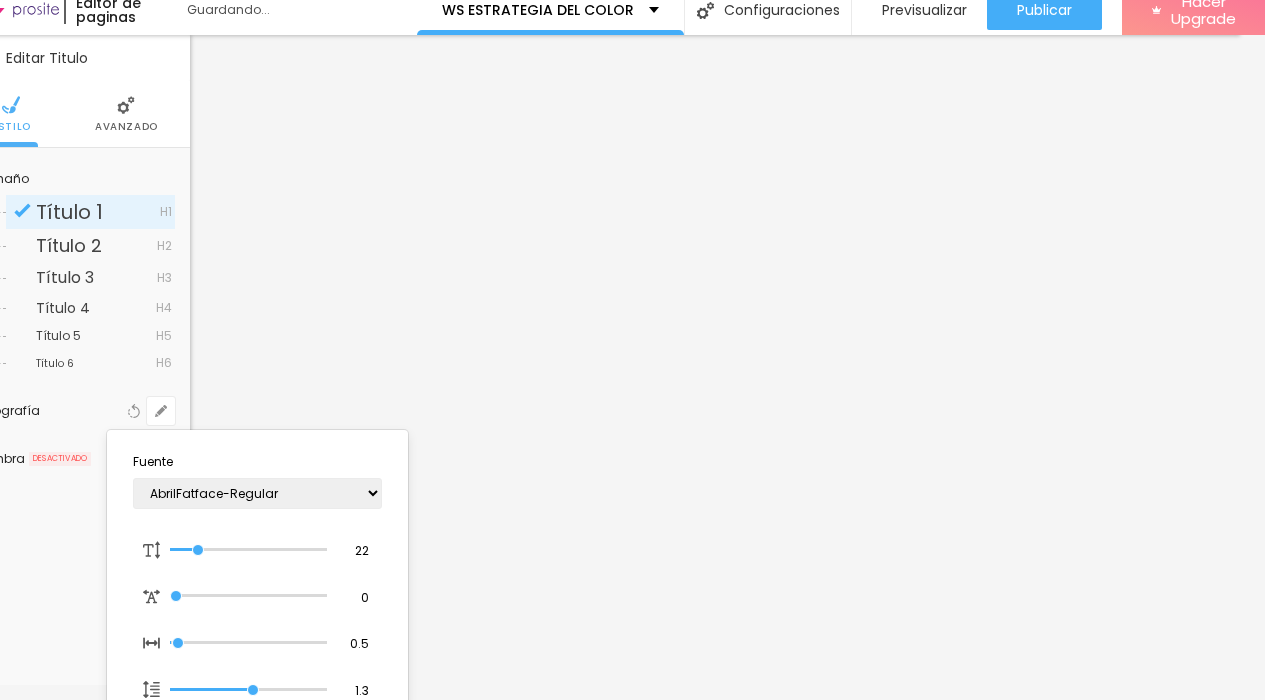 click at bounding box center [632, 350] 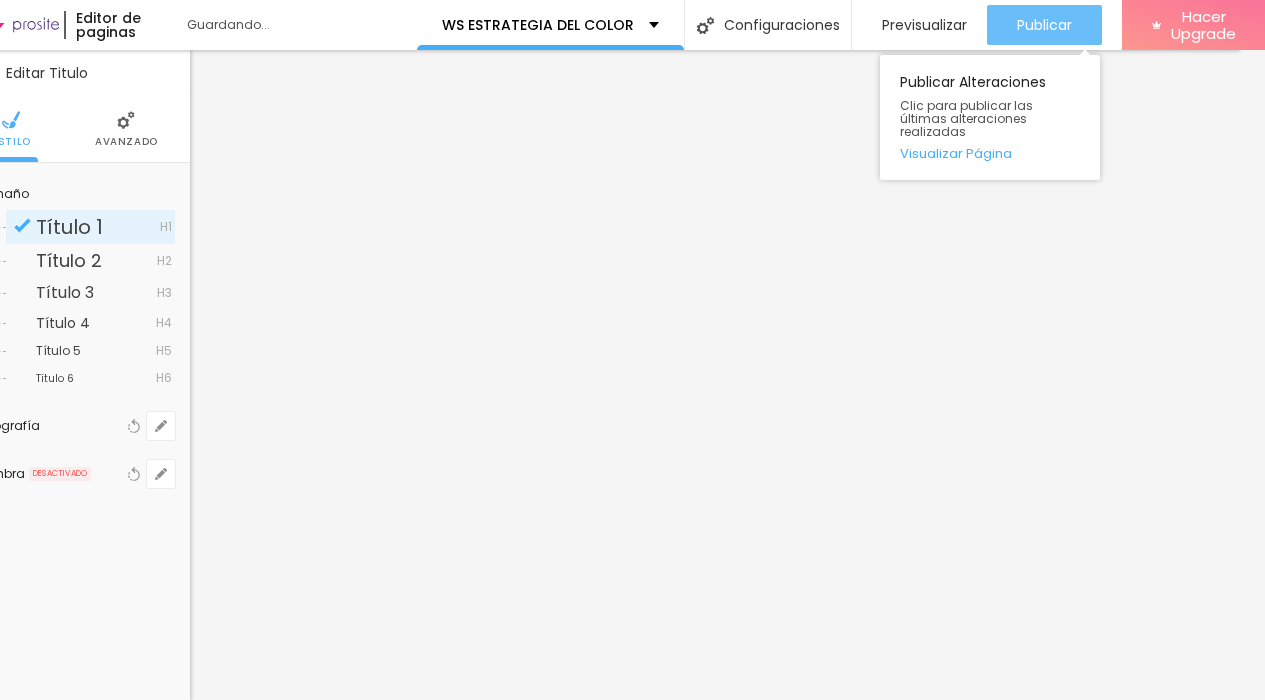 click on "Publicar" at bounding box center (1044, 25) 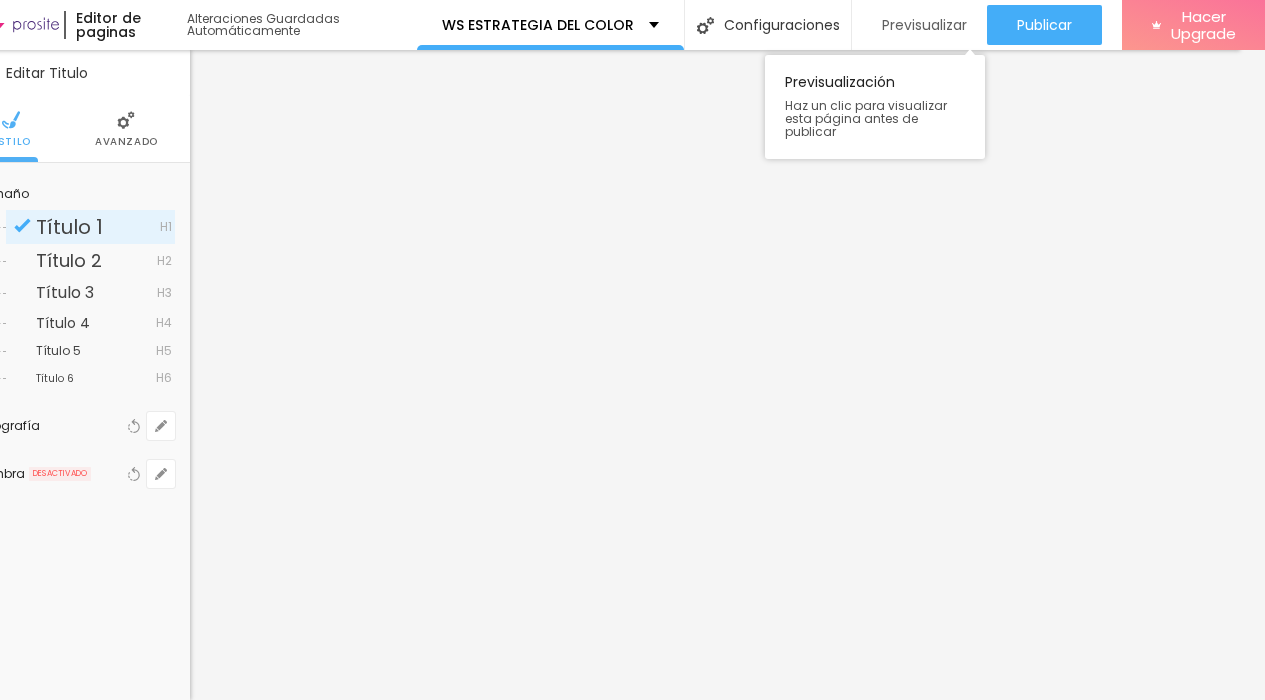 click on "Previsualizar" at bounding box center (924, 25) 